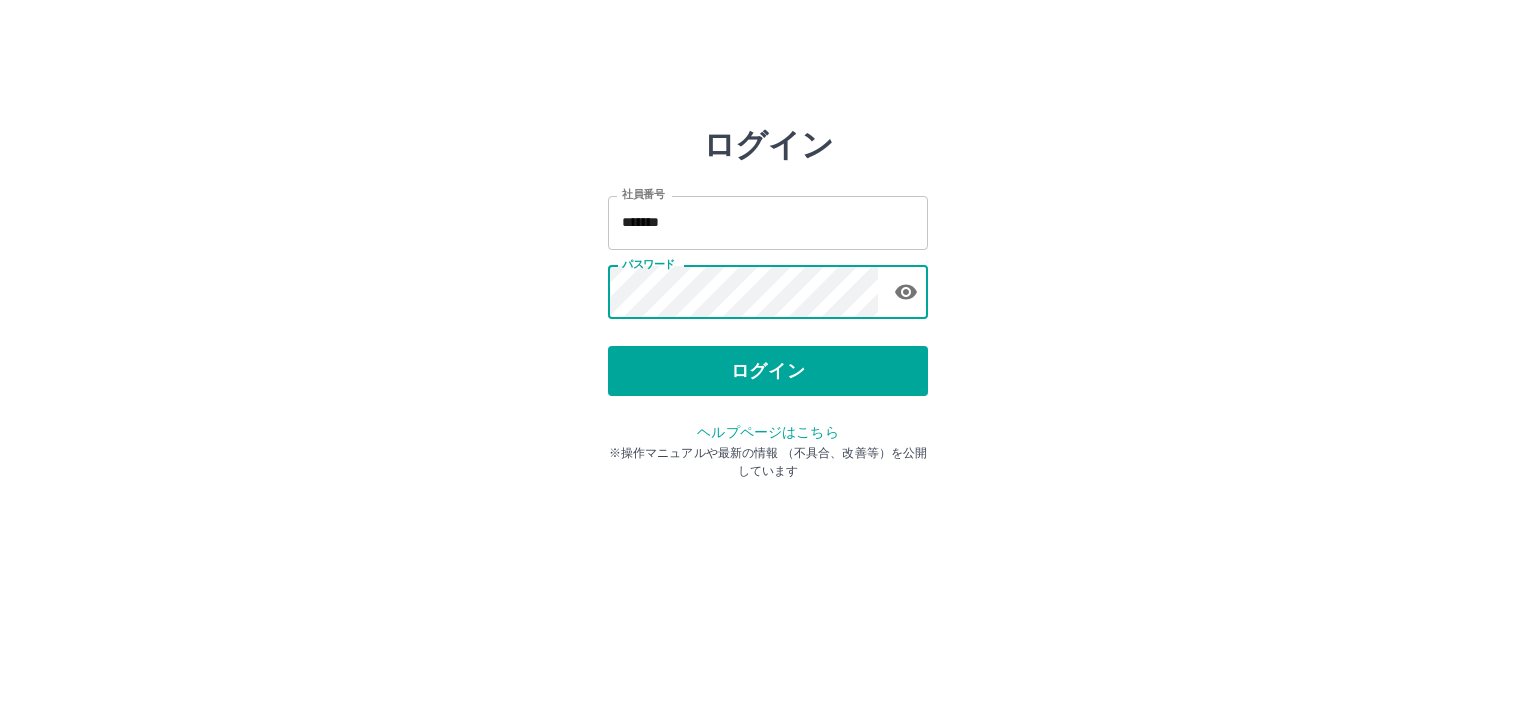 scroll, scrollTop: 0, scrollLeft: 0, axis: both 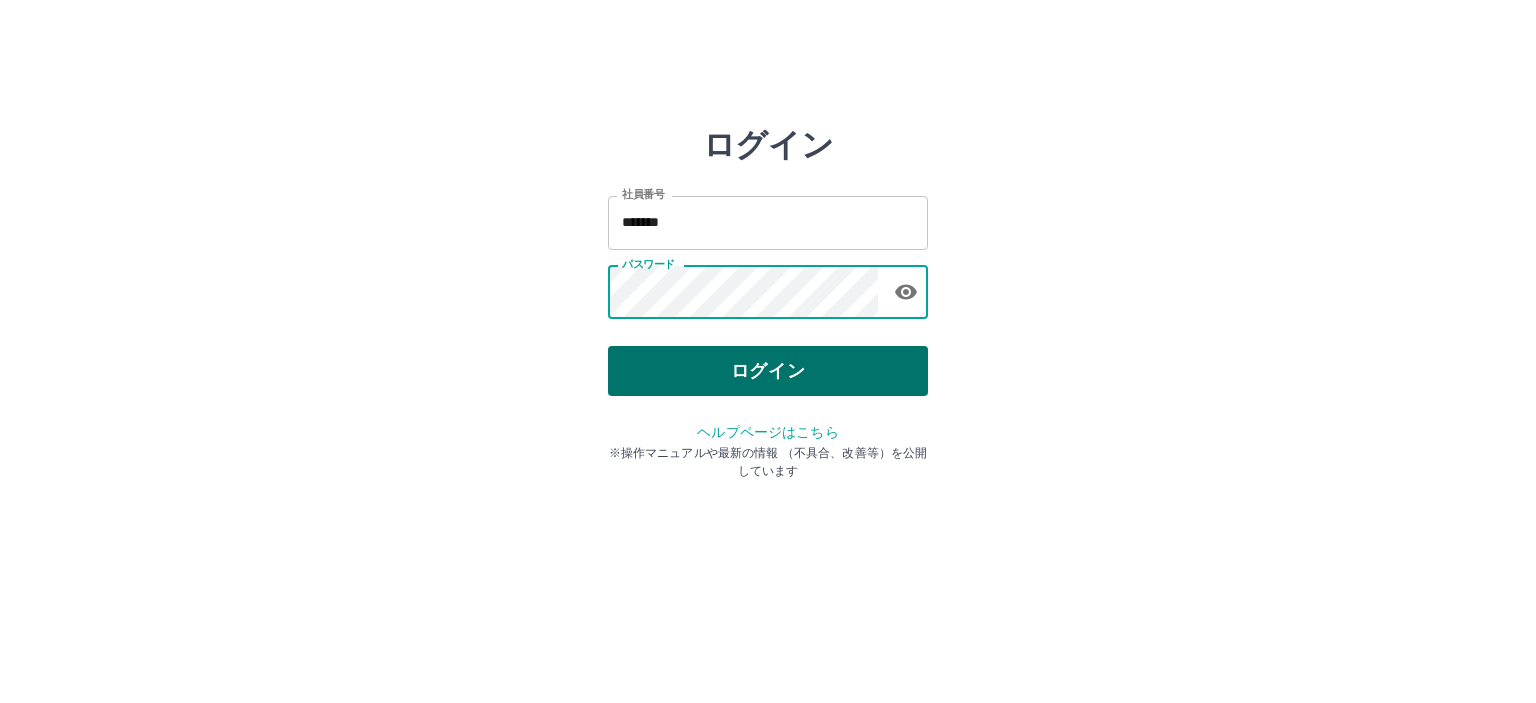 click on "ログイン" at bounding box center [768, 371] 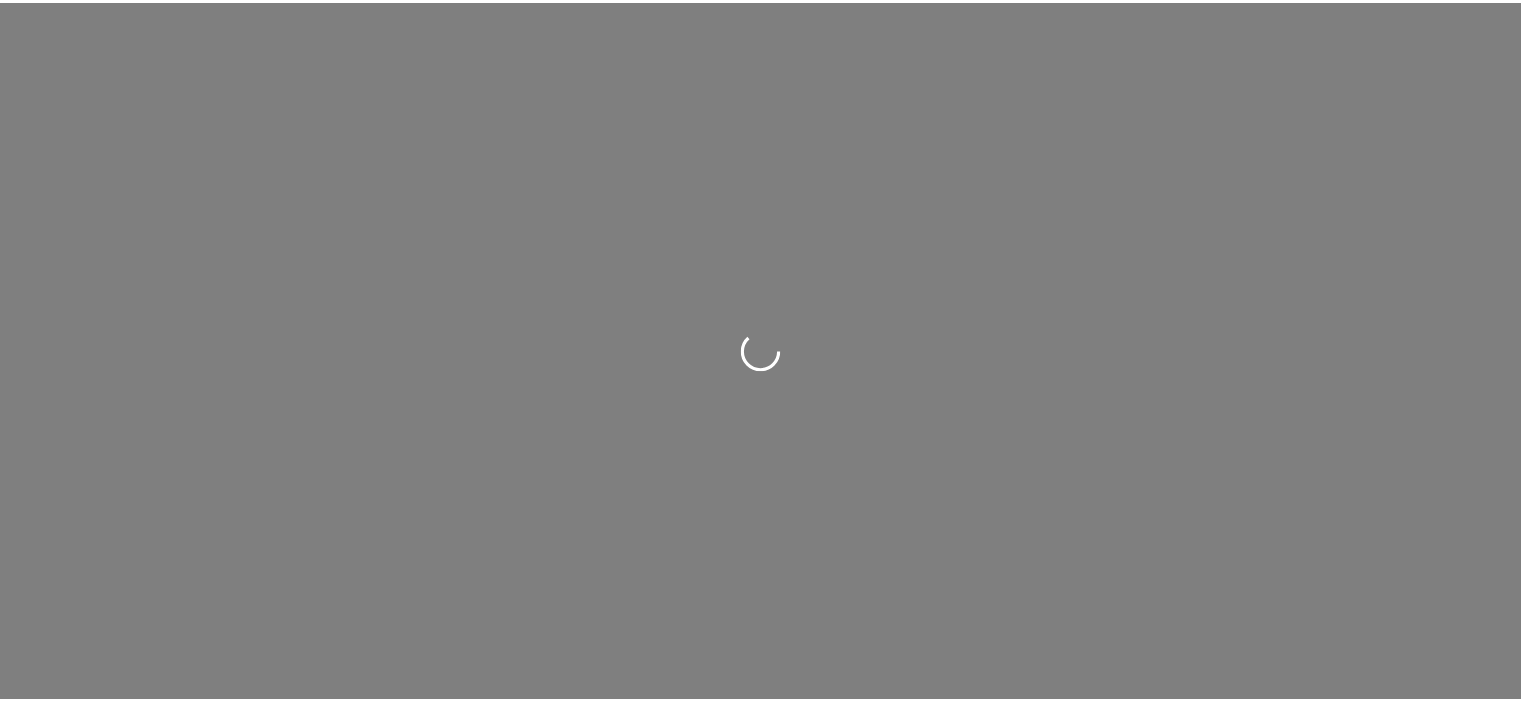 scroll, scrollTop: 0, scrollLeft: 0, axis: both 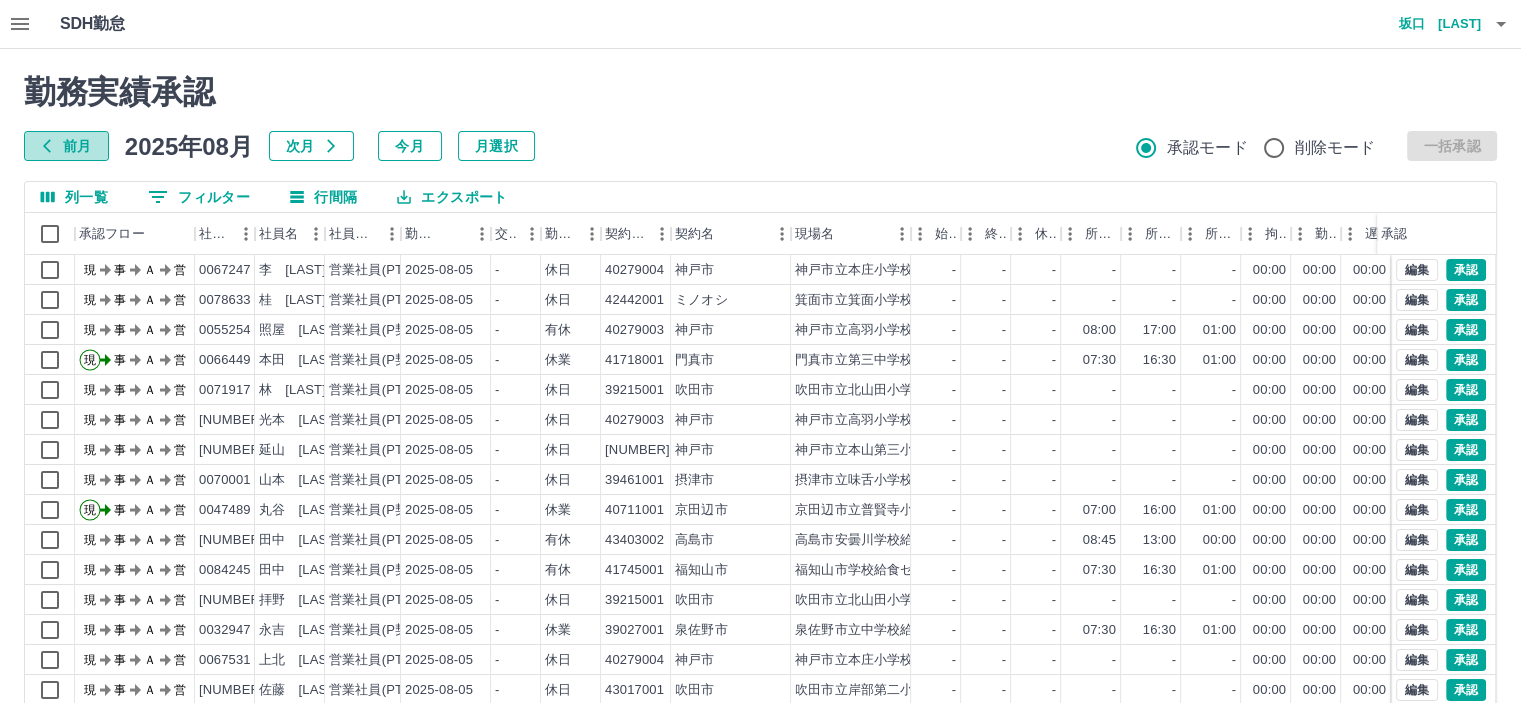click on "前月" at bounding box center (66, 146) 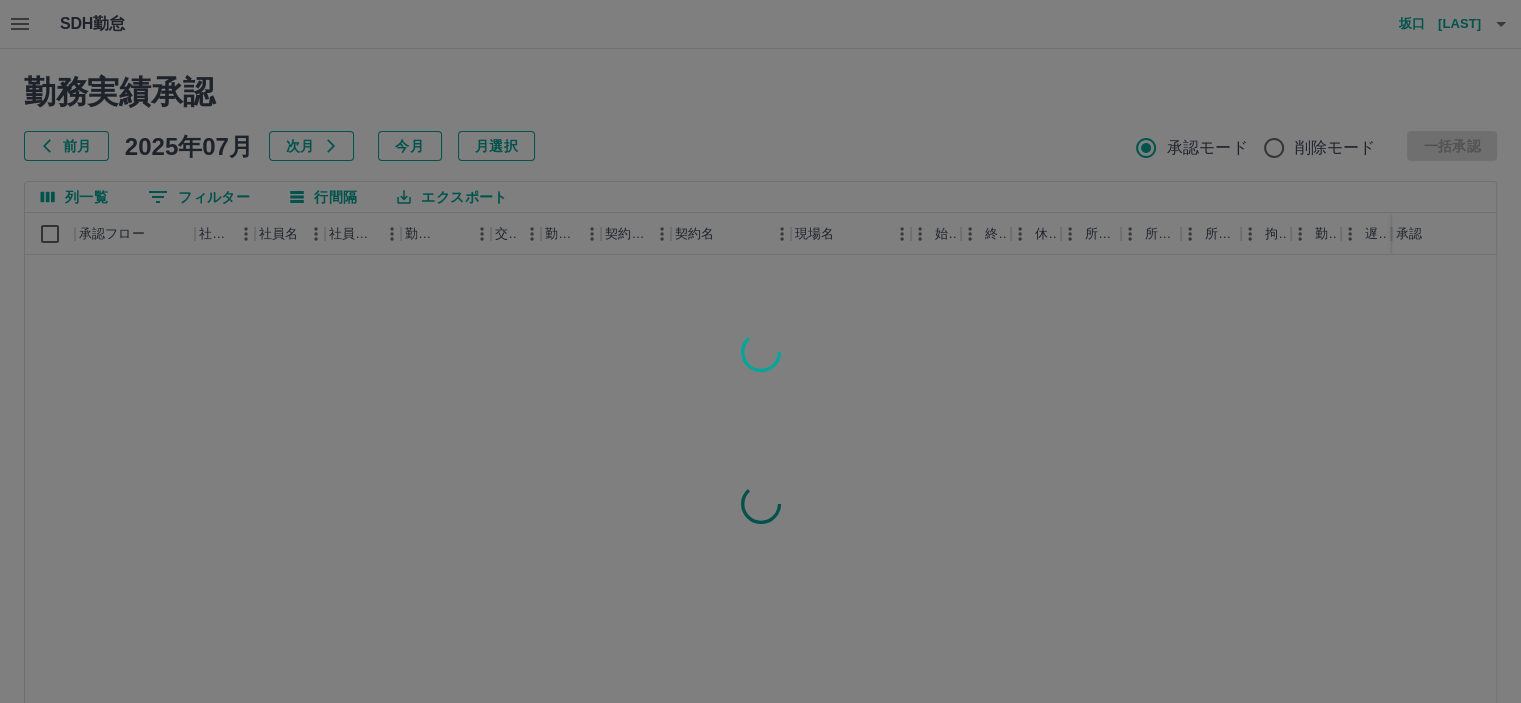 click at bounding box center [760, 351] 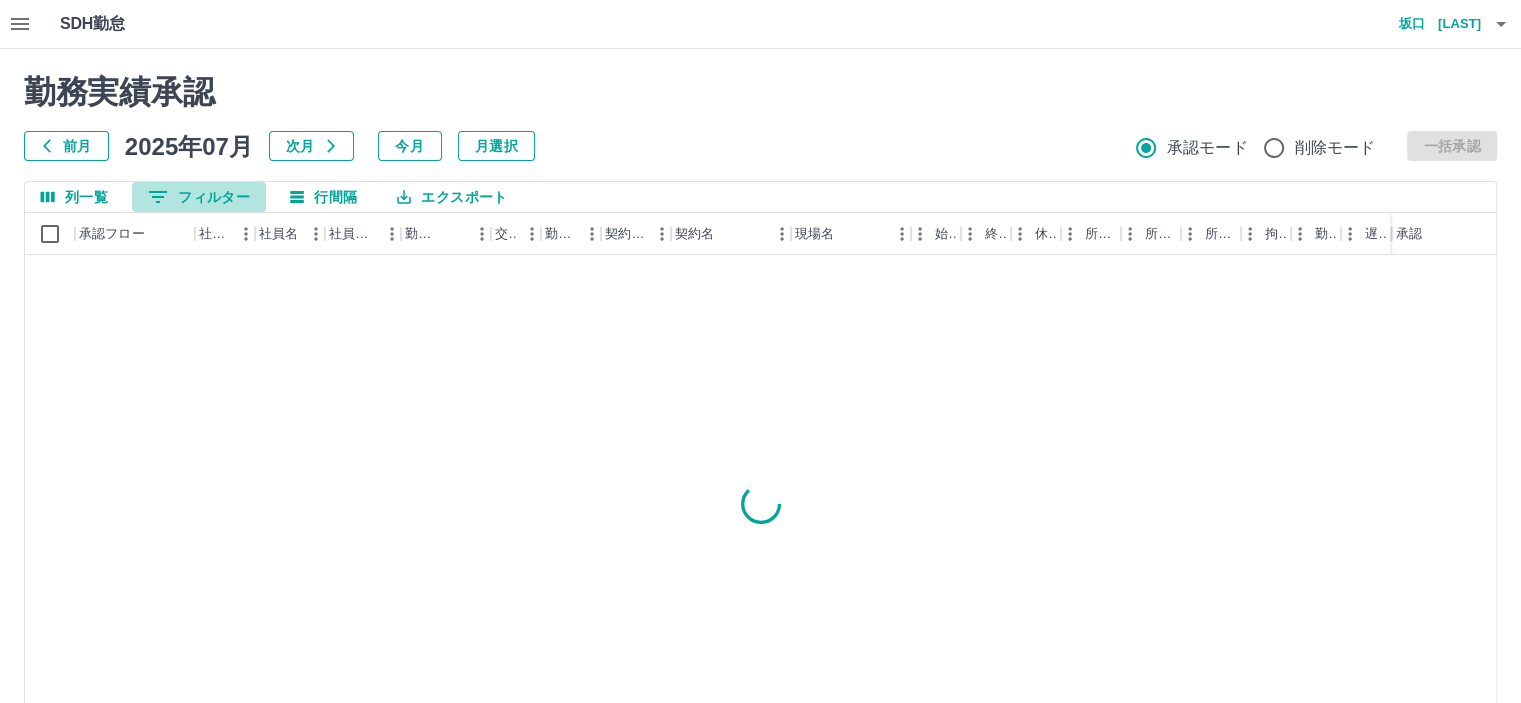 click on "0 フィルター" at bounding box center (199, 197) 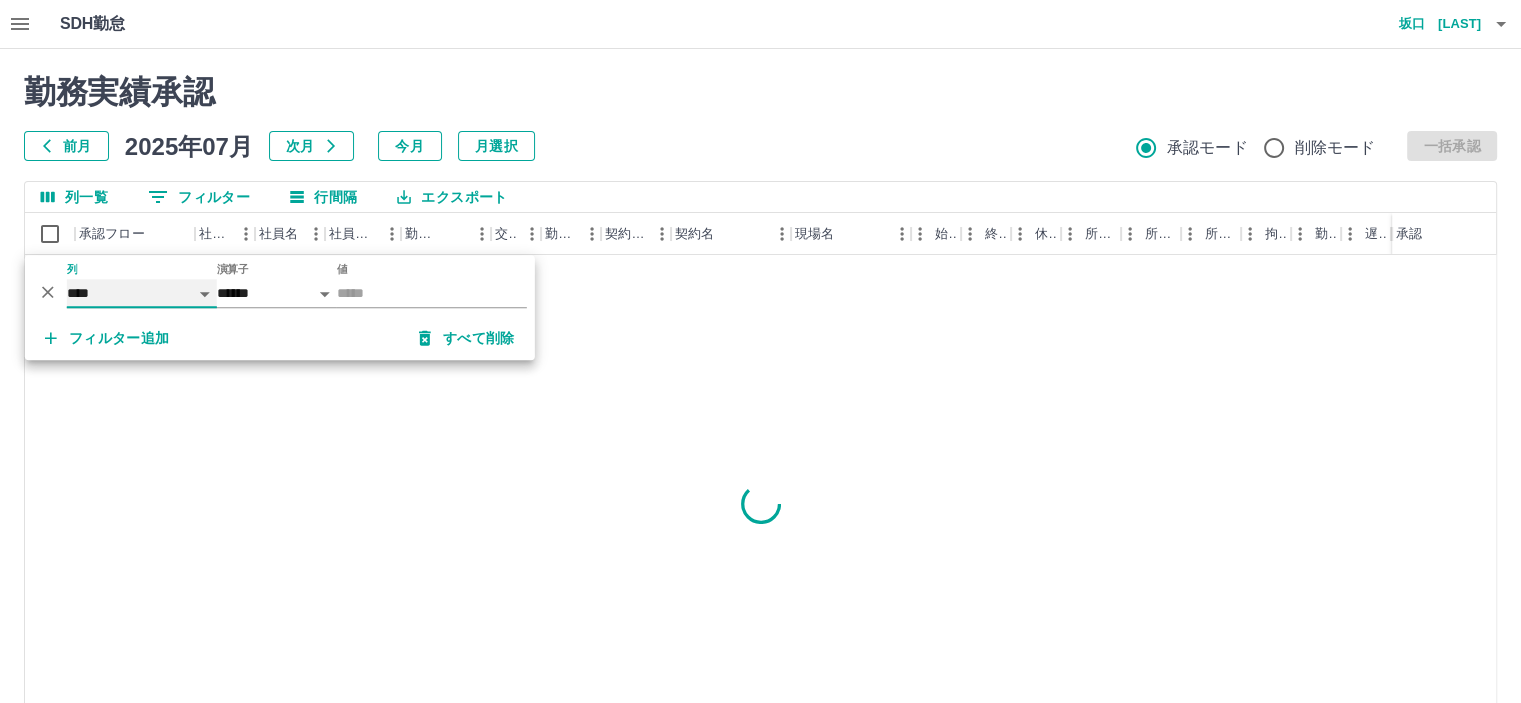 click on "**** *** **** *** *** **** ***** *** *** ** ** ** **** **** **** ** ** *** **** *****" at bounding box center [142, 293] 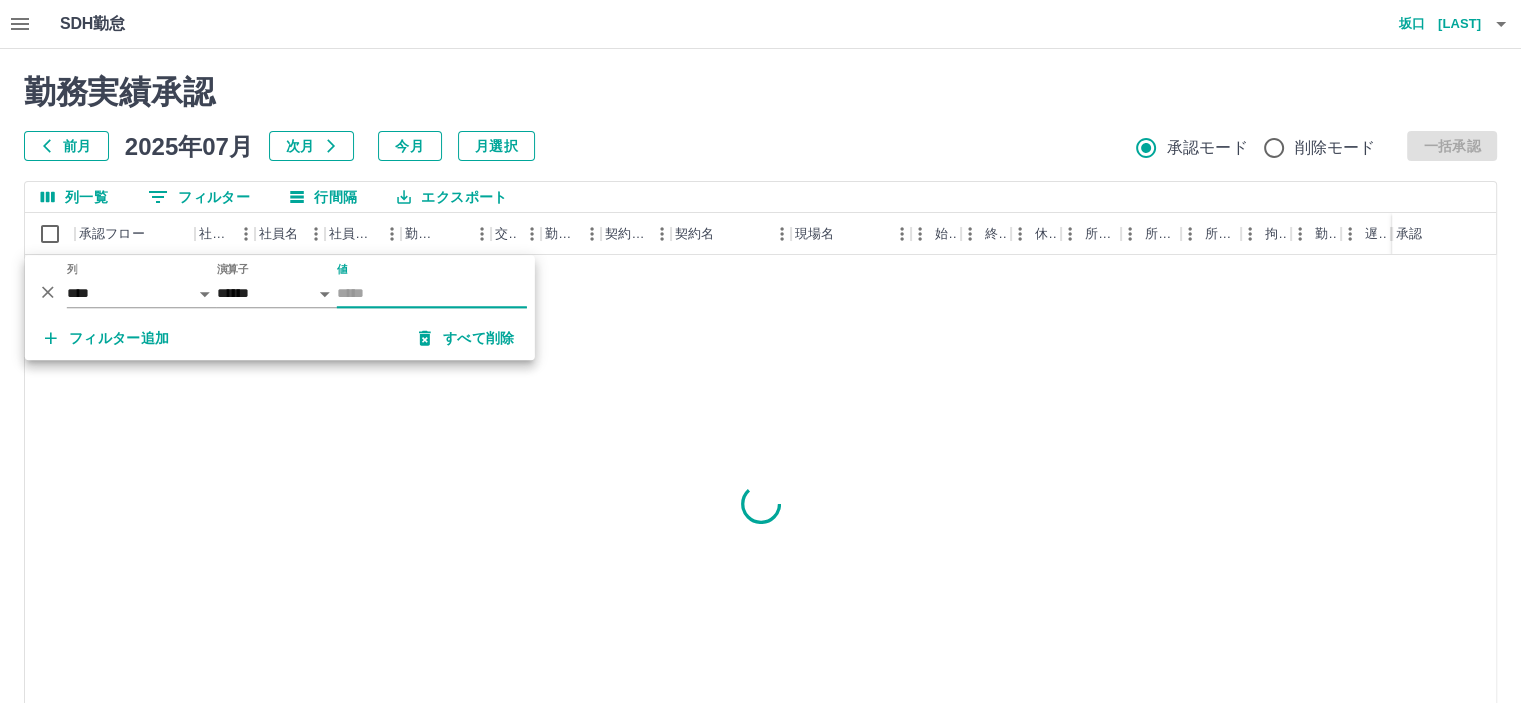 click on "値" at bounding box center [432, 293] 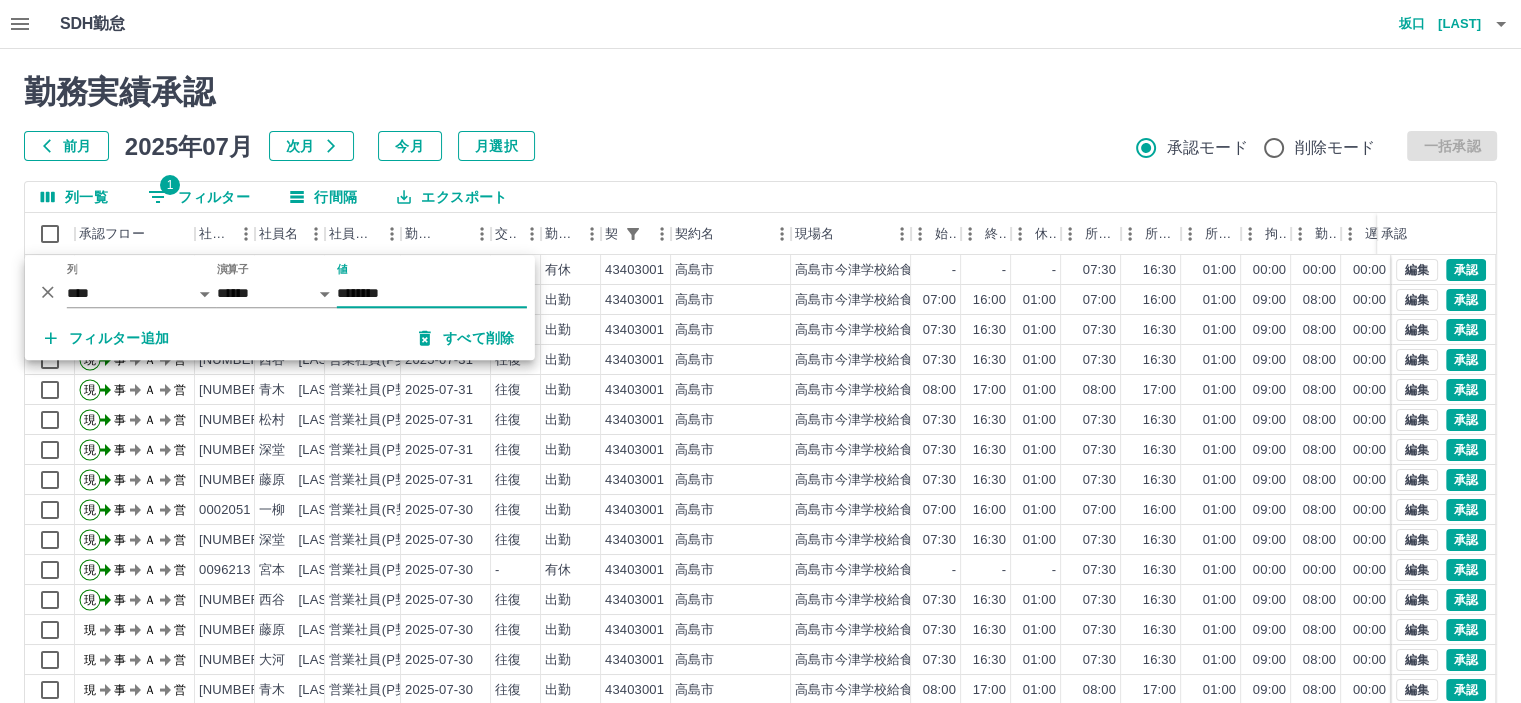 type on "********" 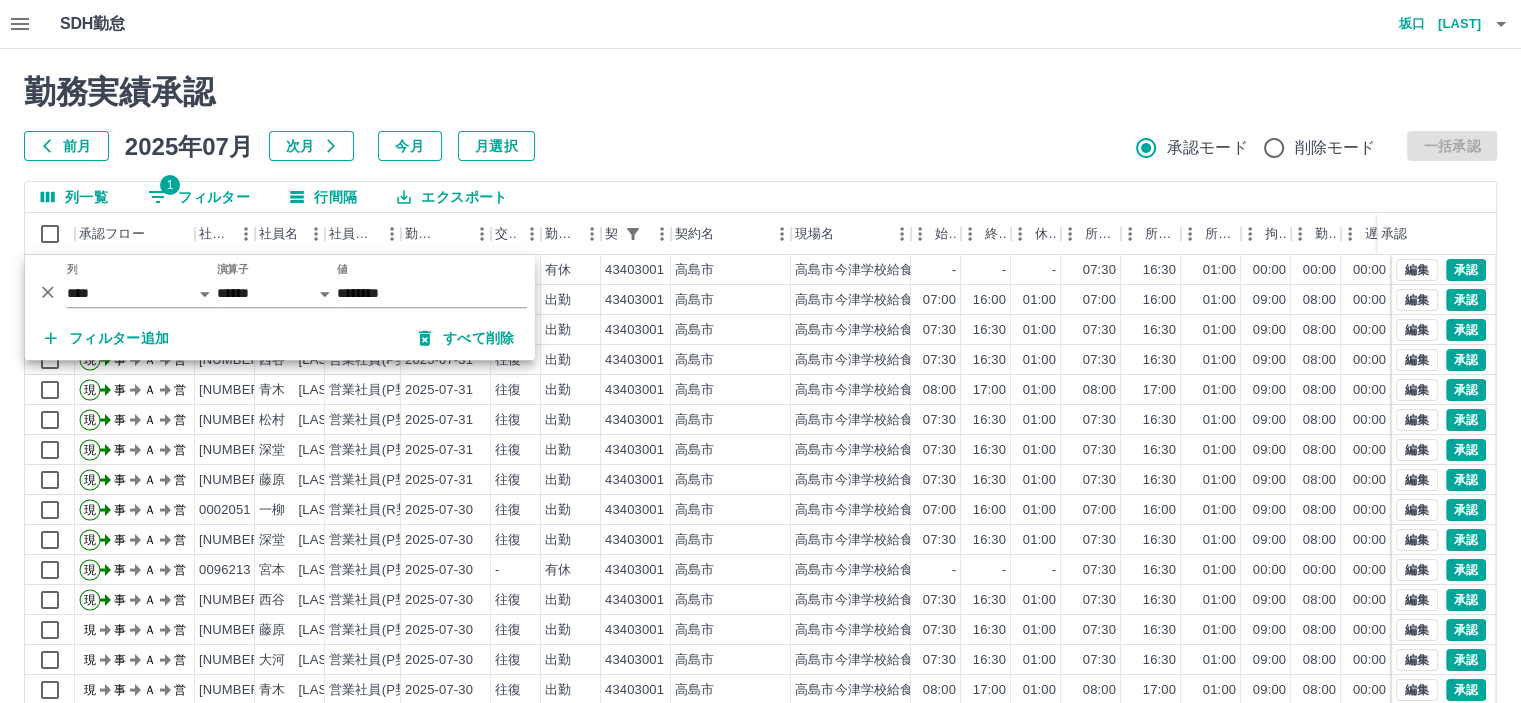 click on "勤務実績承認 前月 2025年07月 次月 今月 月選択 承認モード 削除モード 一括承認" at bounding box center [760, 117] 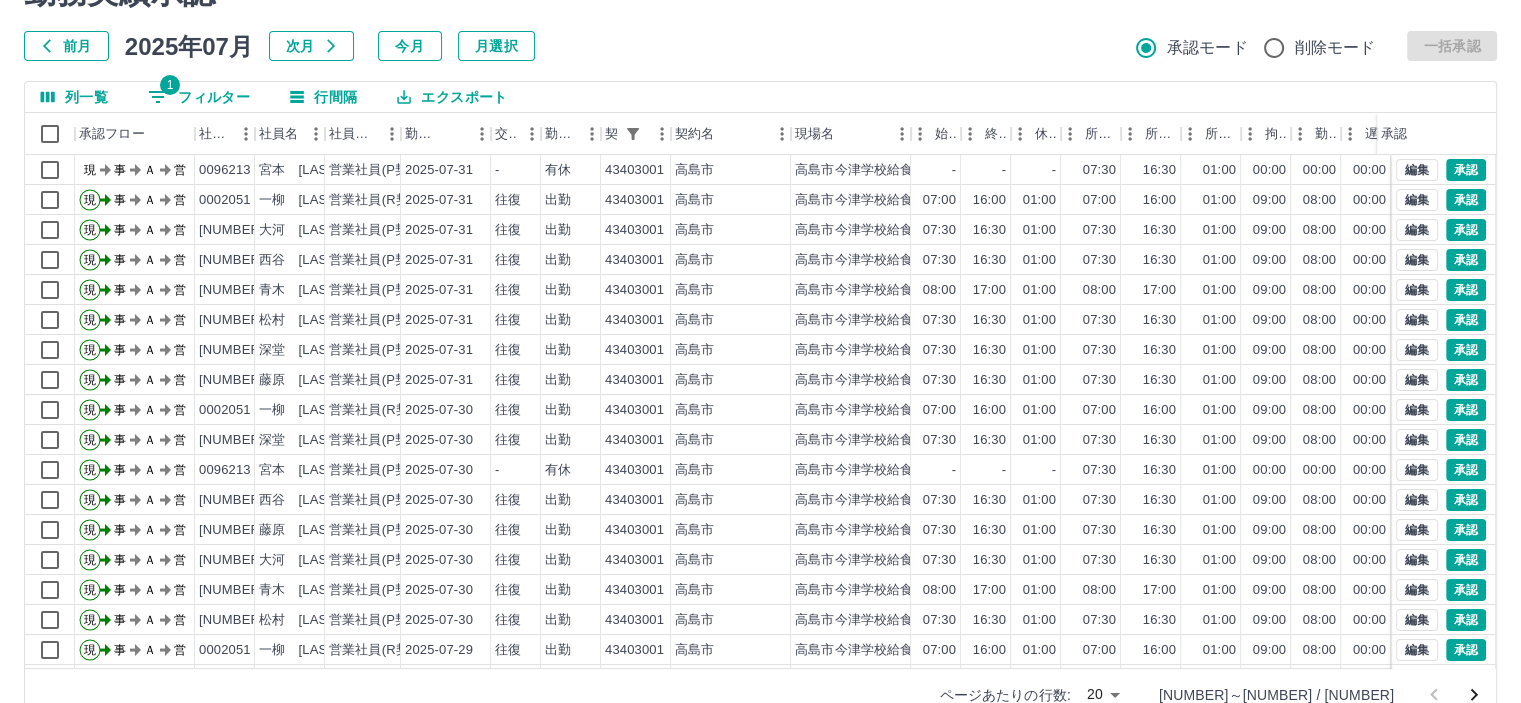 scroll, scrollTop: 0, scrollLeft: 0, axis: both 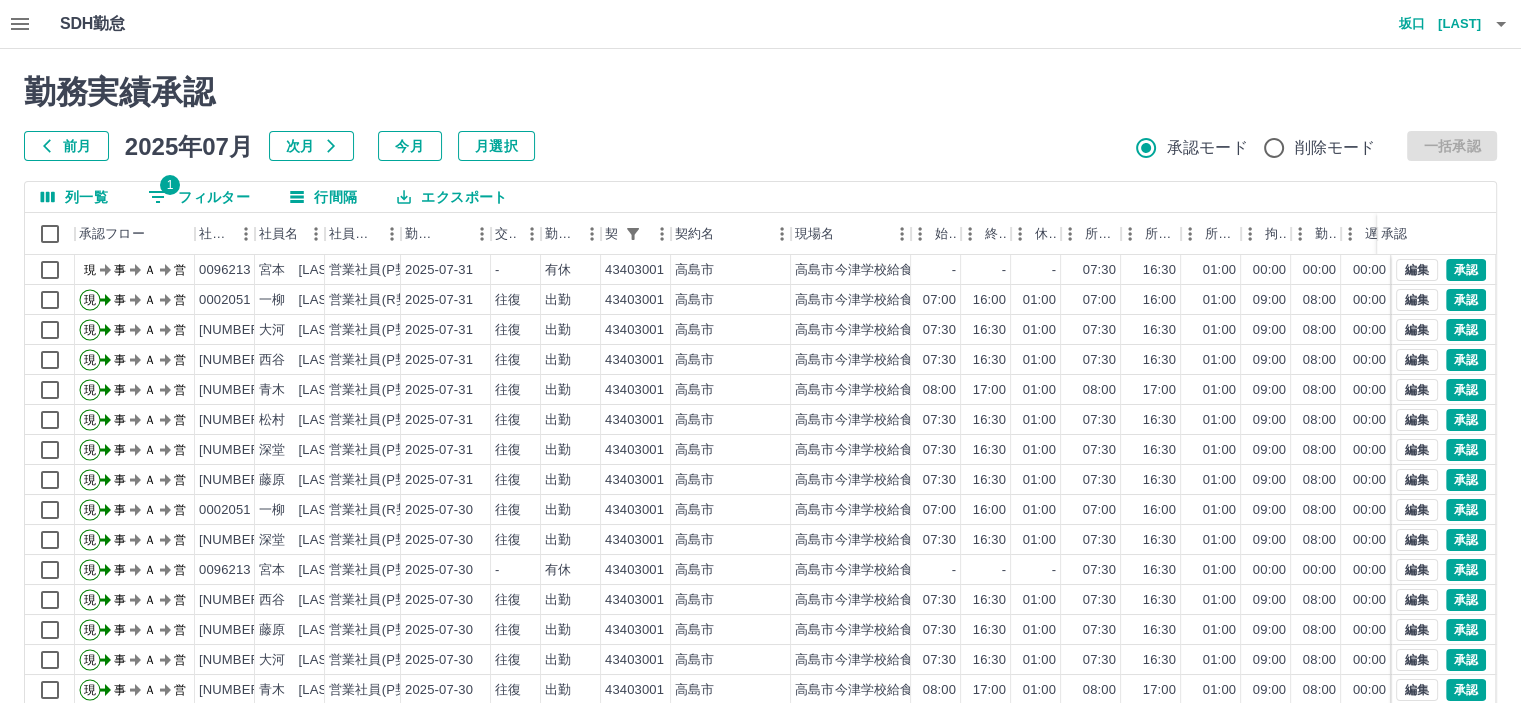 click 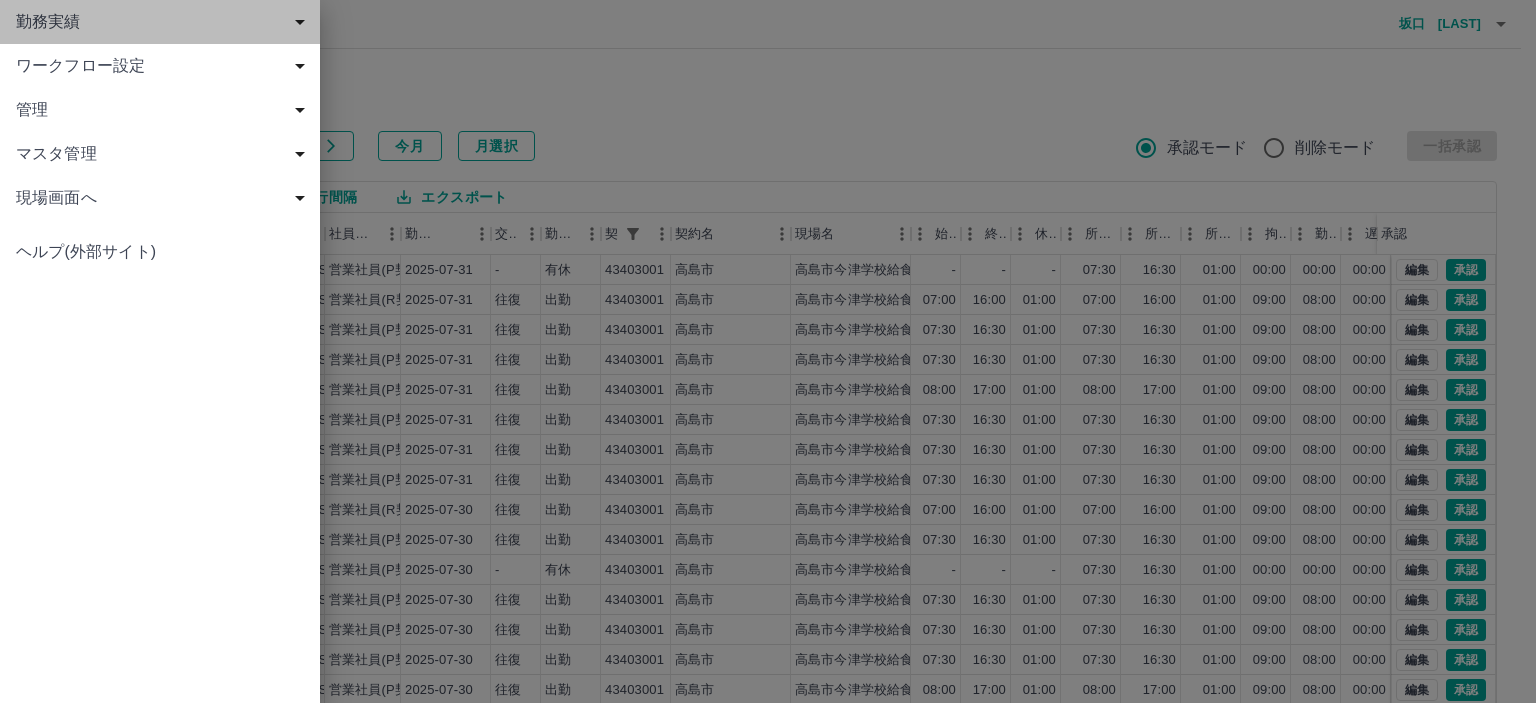 click on "勤務実績" at bounding box center (164, 22) 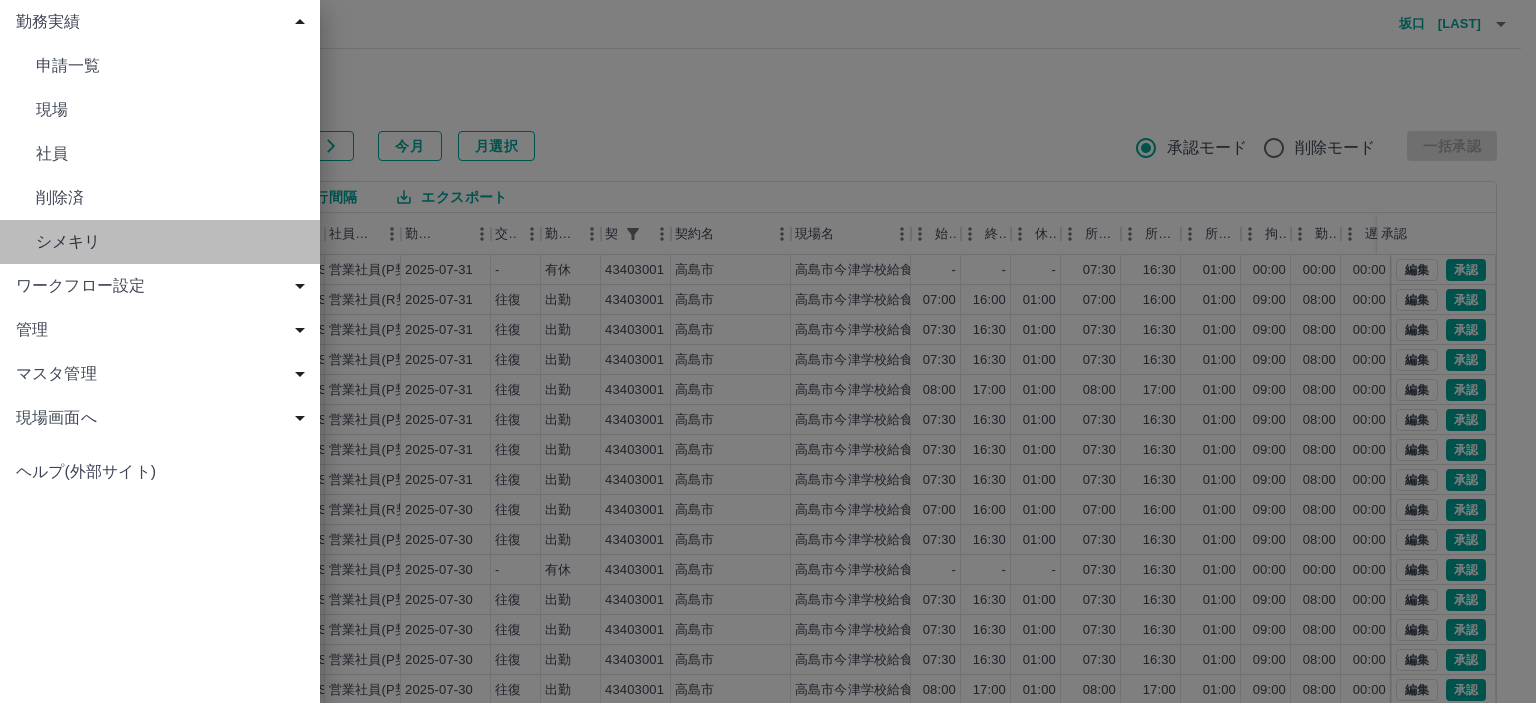 click on "シメキリ" at bounding box center (160, 242) 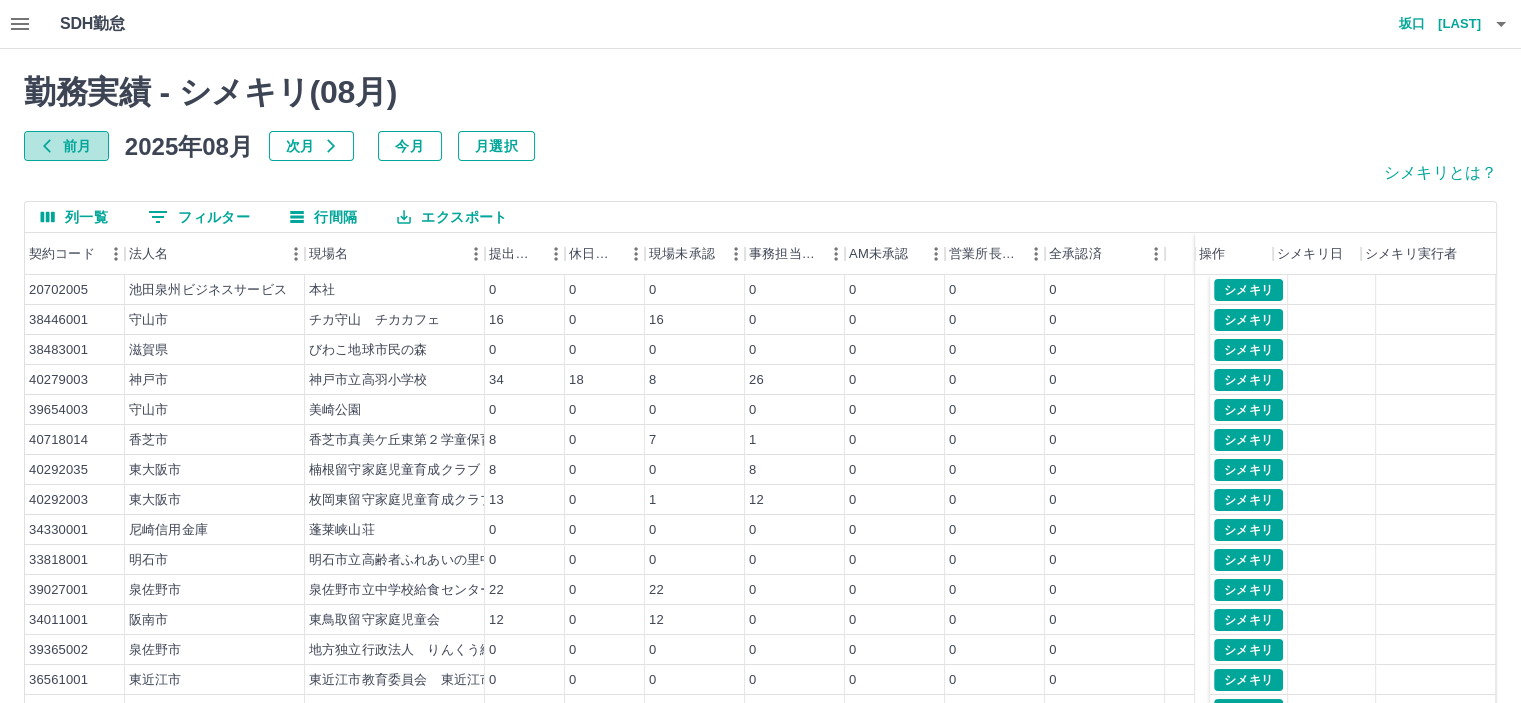click on "前月" at bounding box center (66, 146) 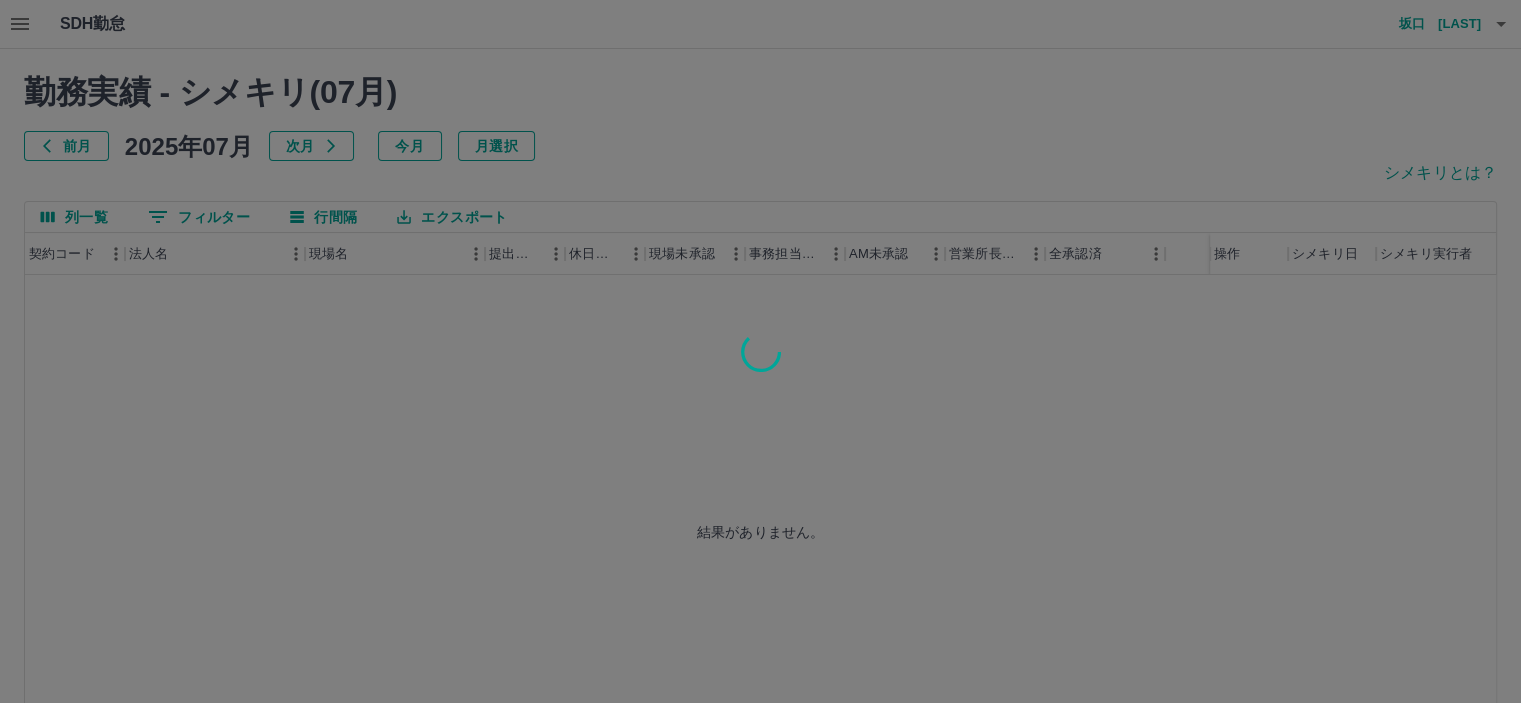 click at bounding box center (760, 351) 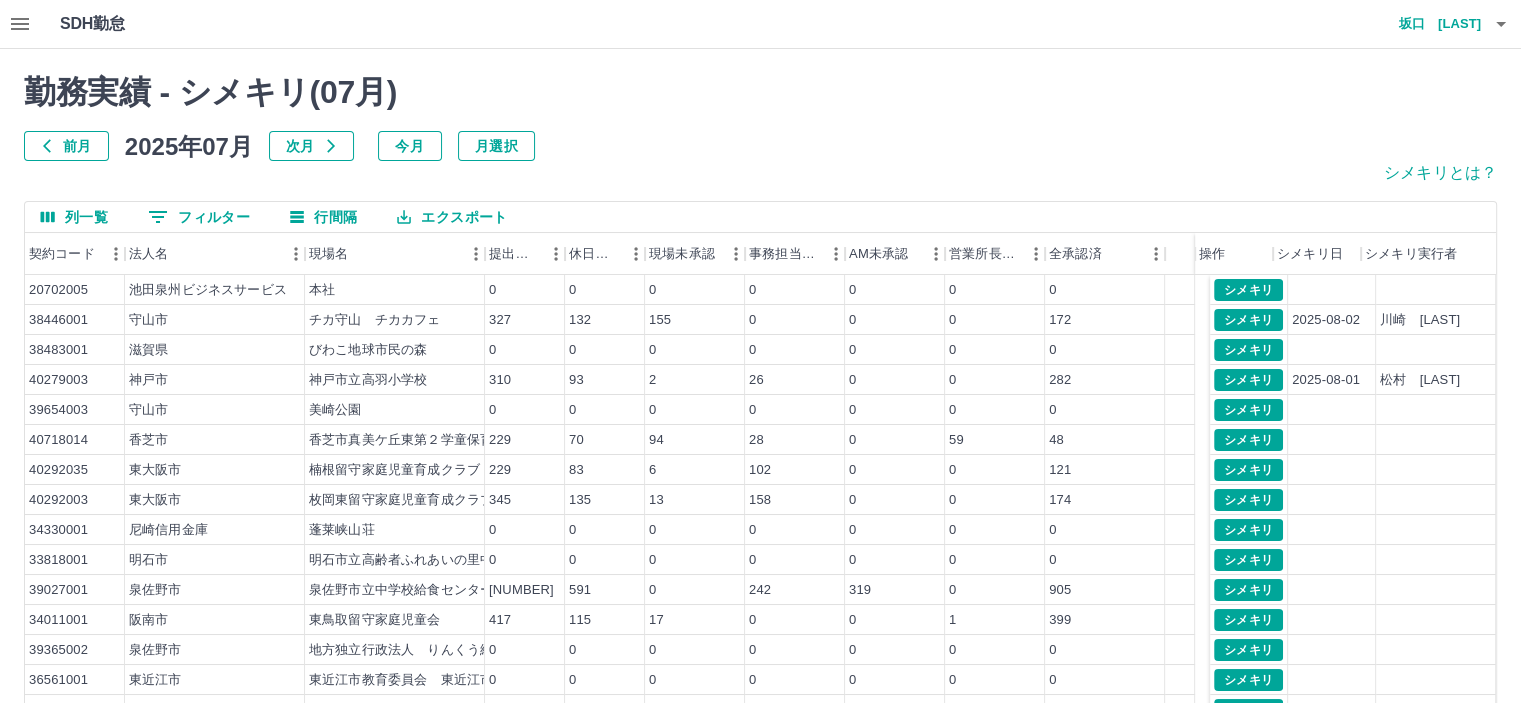 click on "0 フィルター" at bounding box center (199, 217) 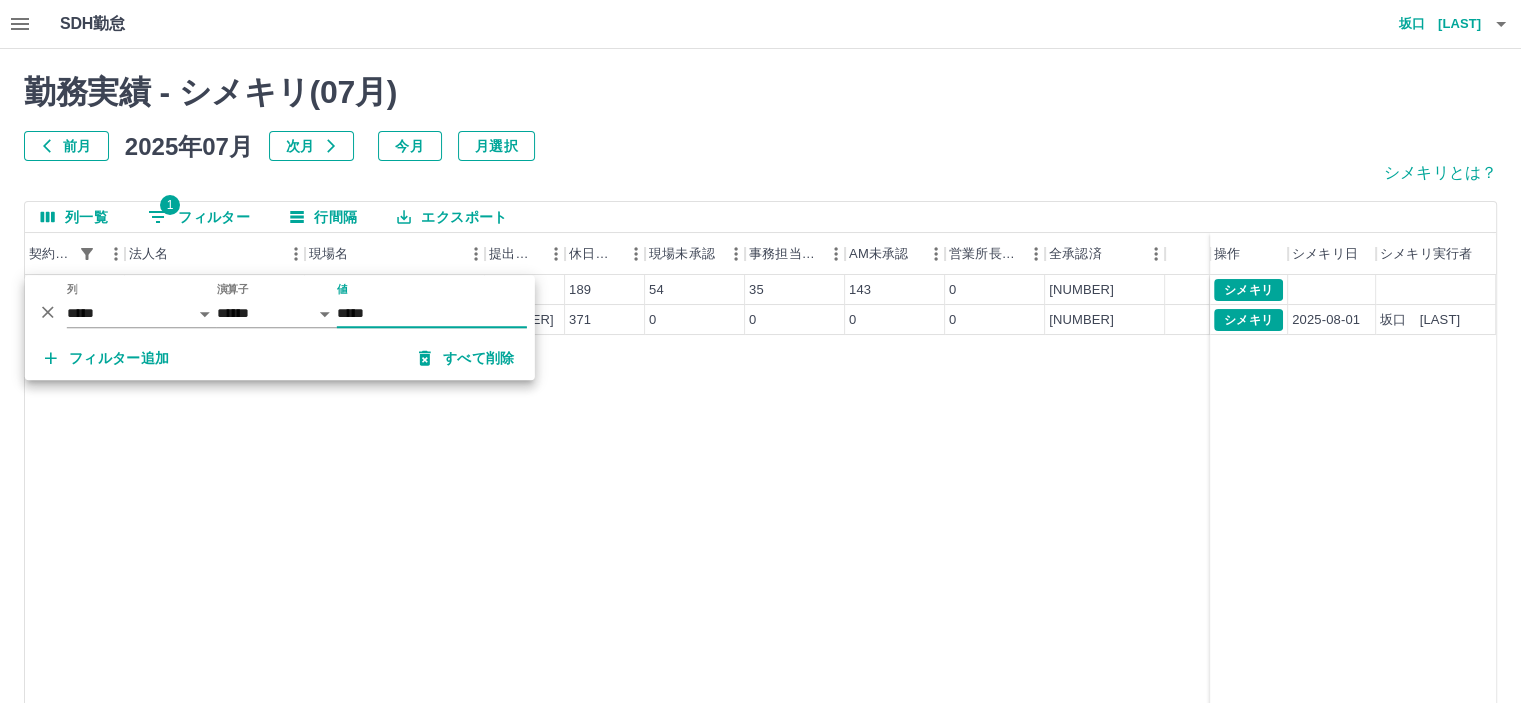 type on "*****" 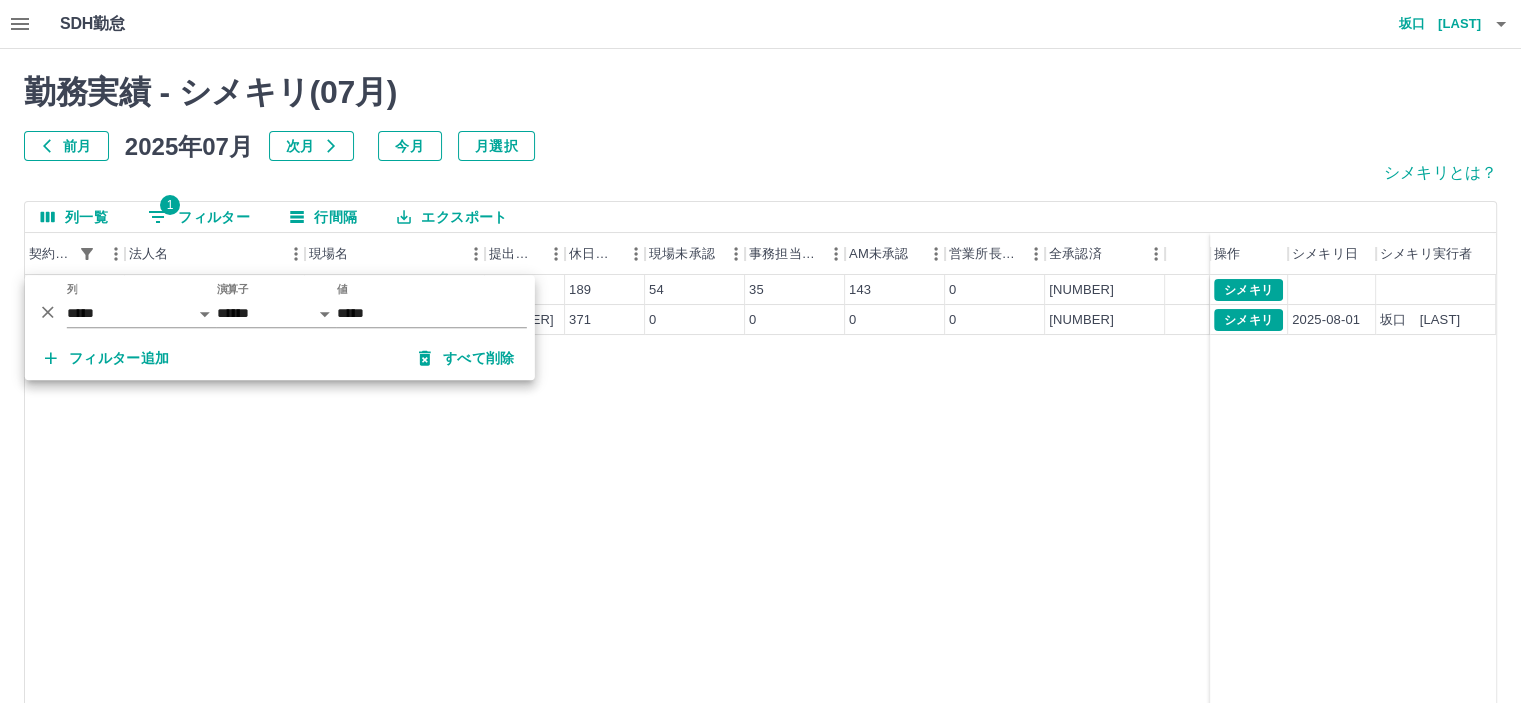 click on "勤務実績 - シメキリ( 07 月)" at bounding box center [760, 92] 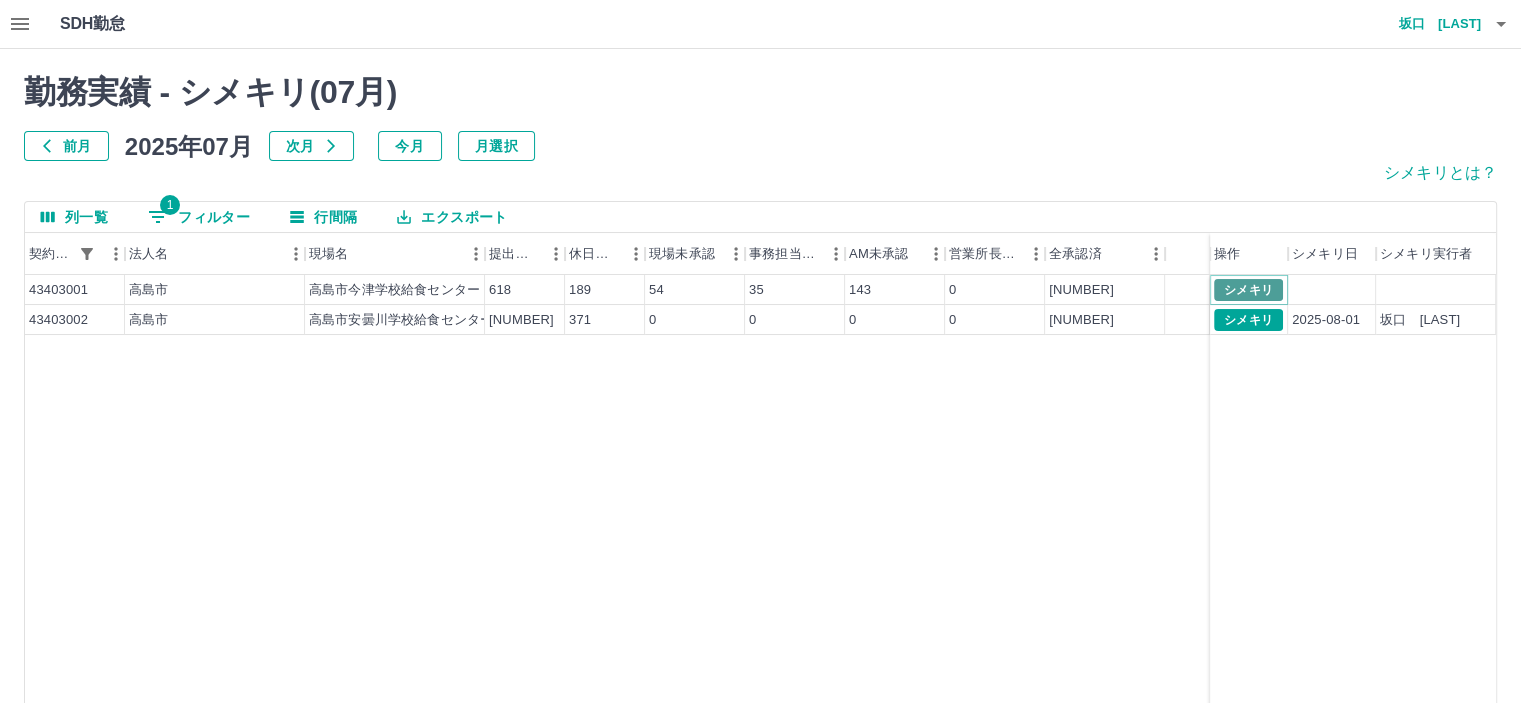 click on "シメキリ" at bounding box center (1248, 290) 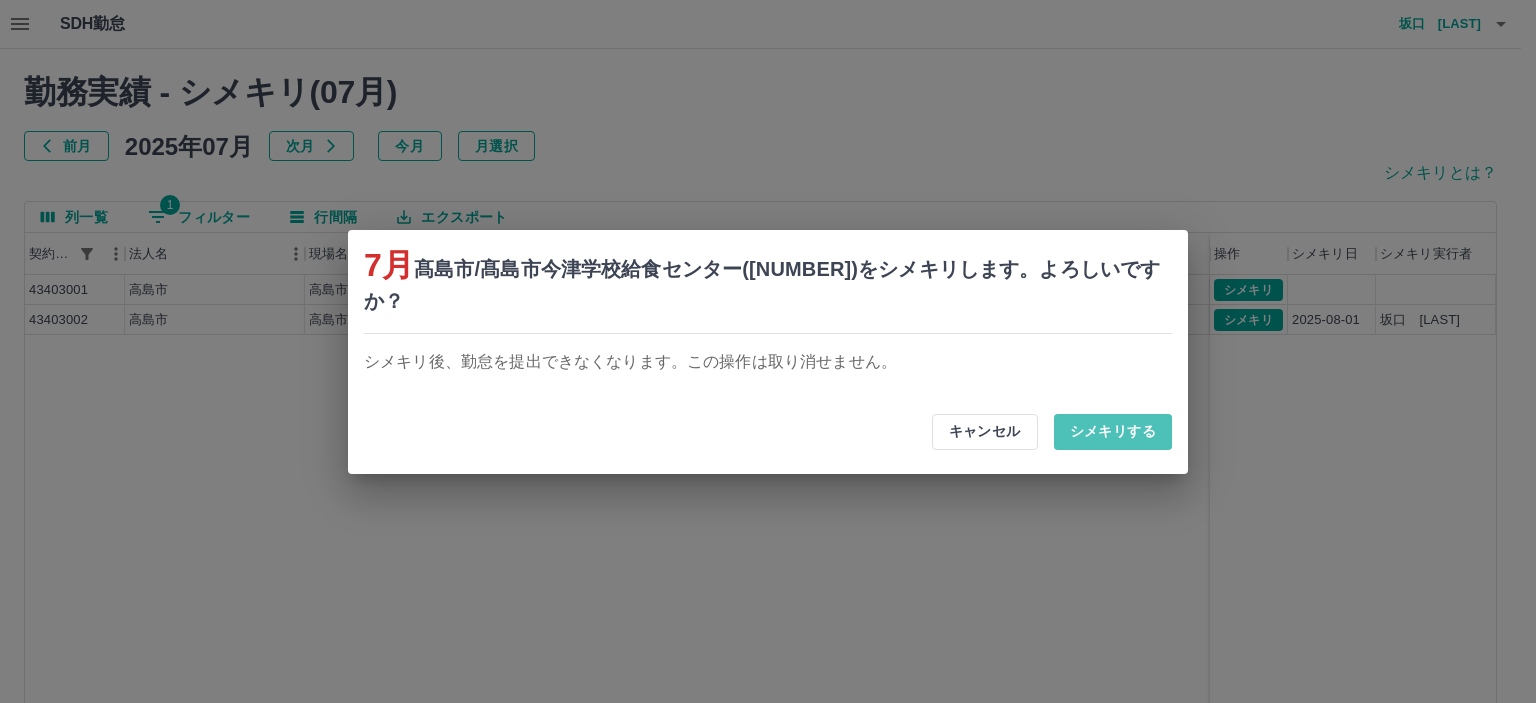 click on "シメキリする" at bounding box center [1113, 432] 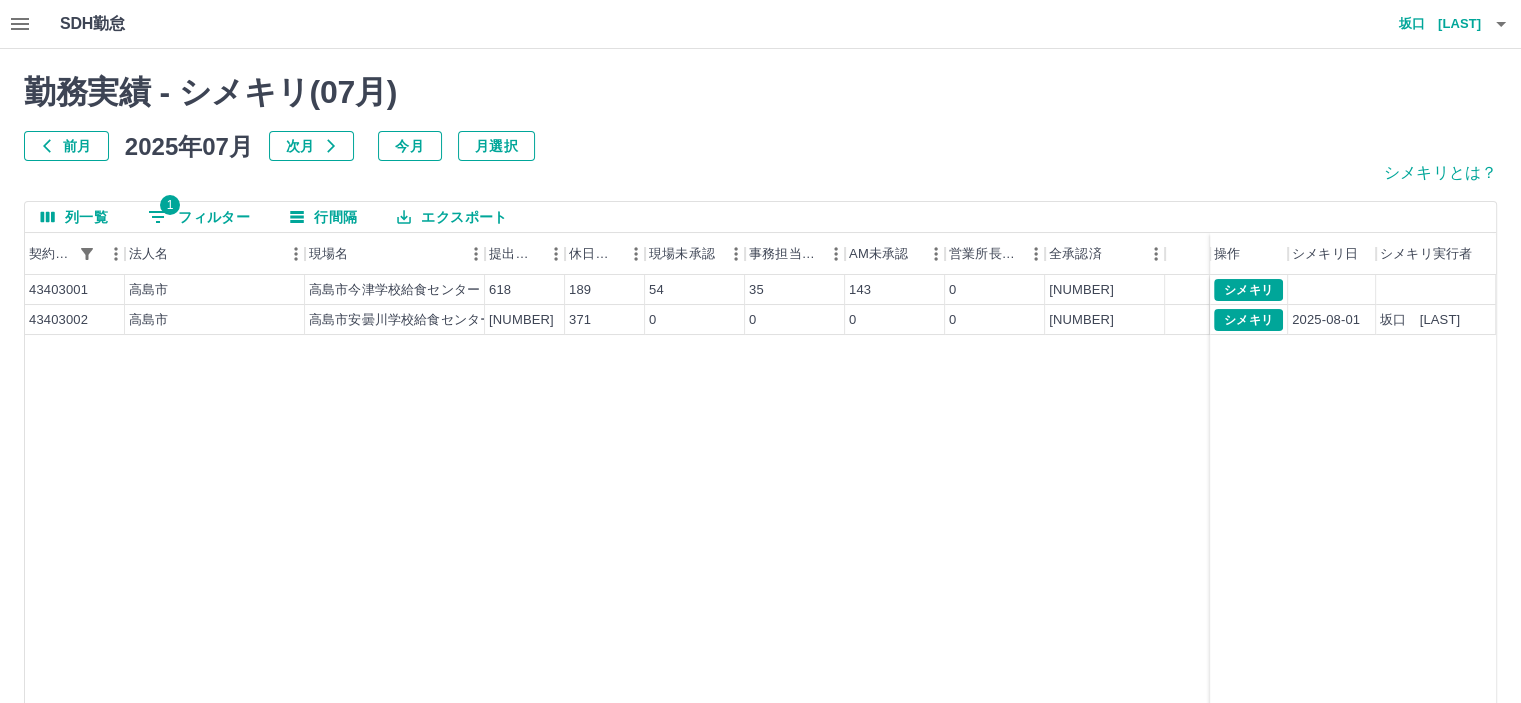 click on "勤務実績 - シメキリ( 07 月)" at bounding box center [760, 92] 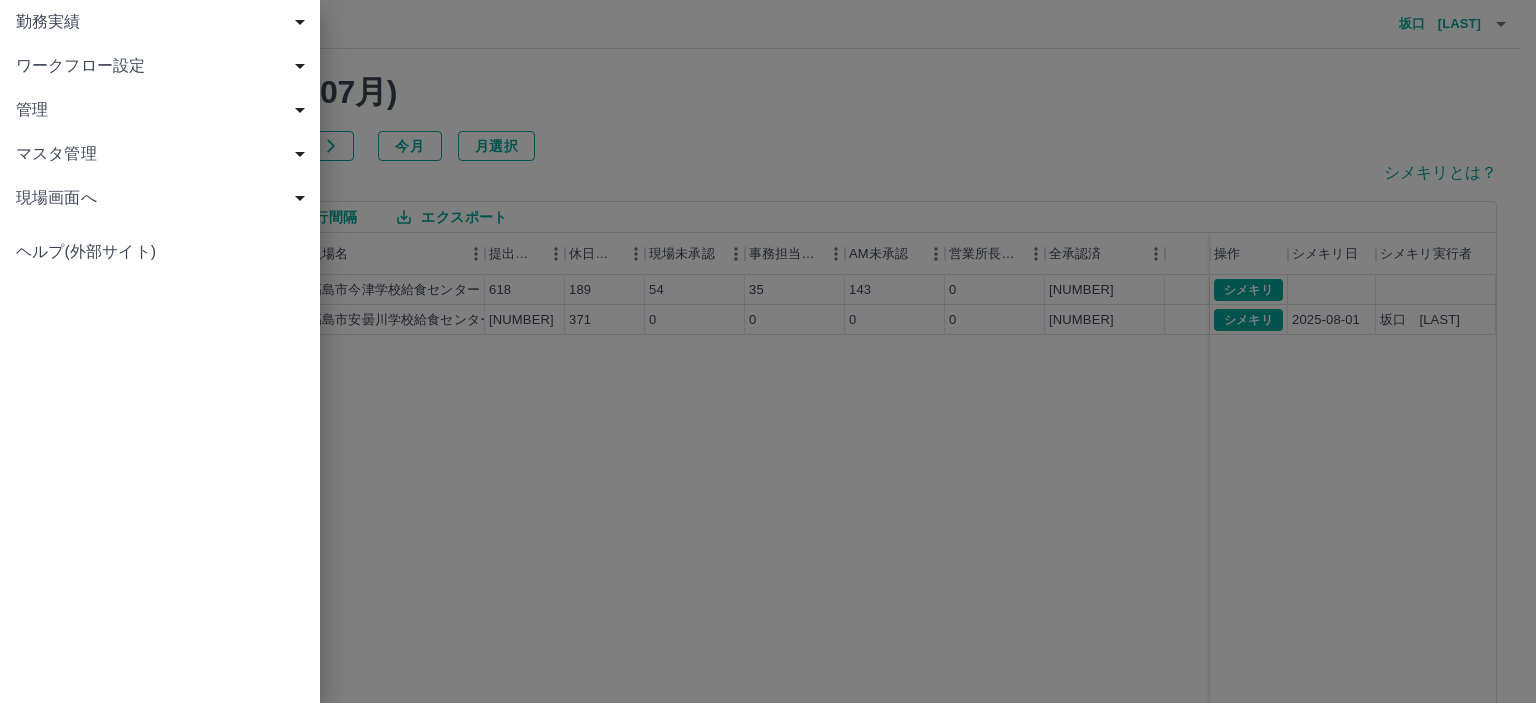 click on "勤務実績" at bounding box center [164, 22] 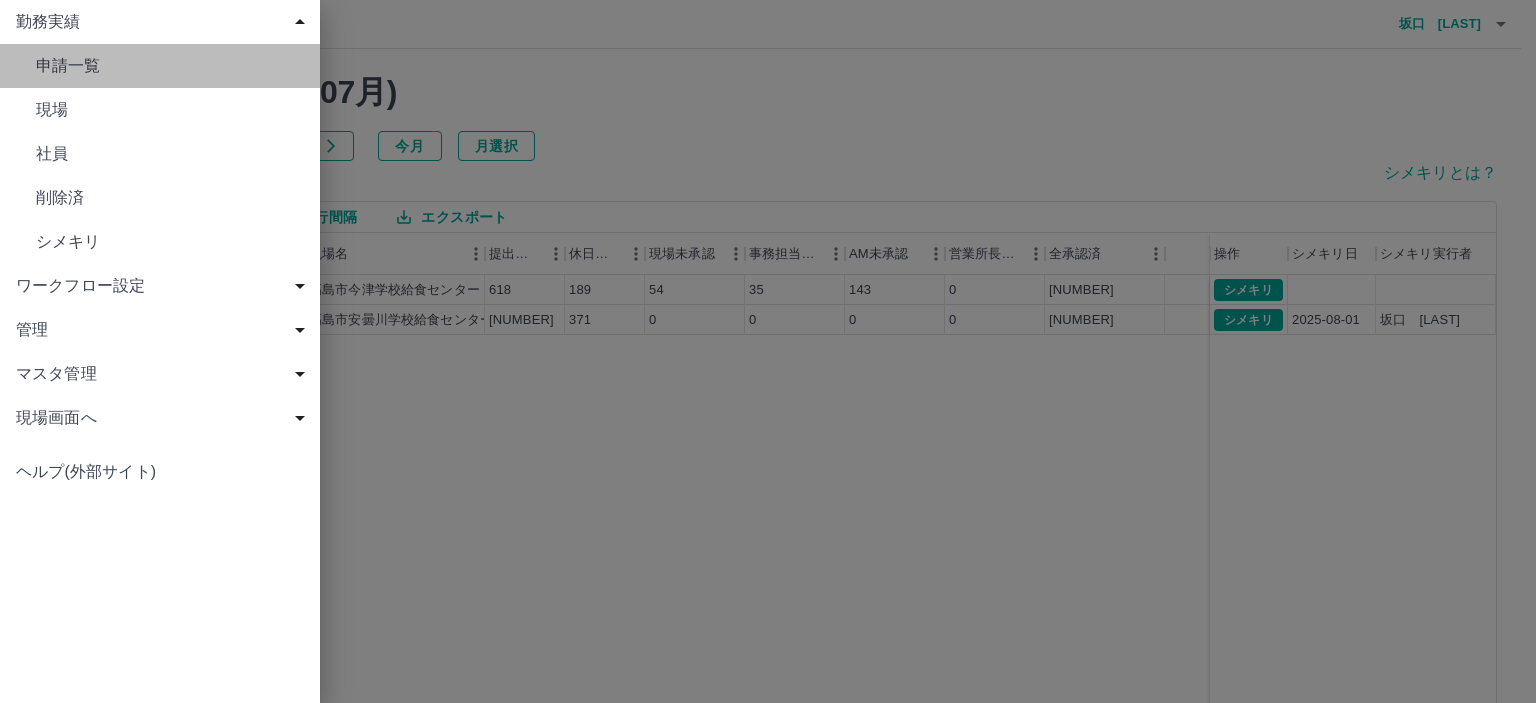 click on "申請一覧" at bounding box center [170, 66] 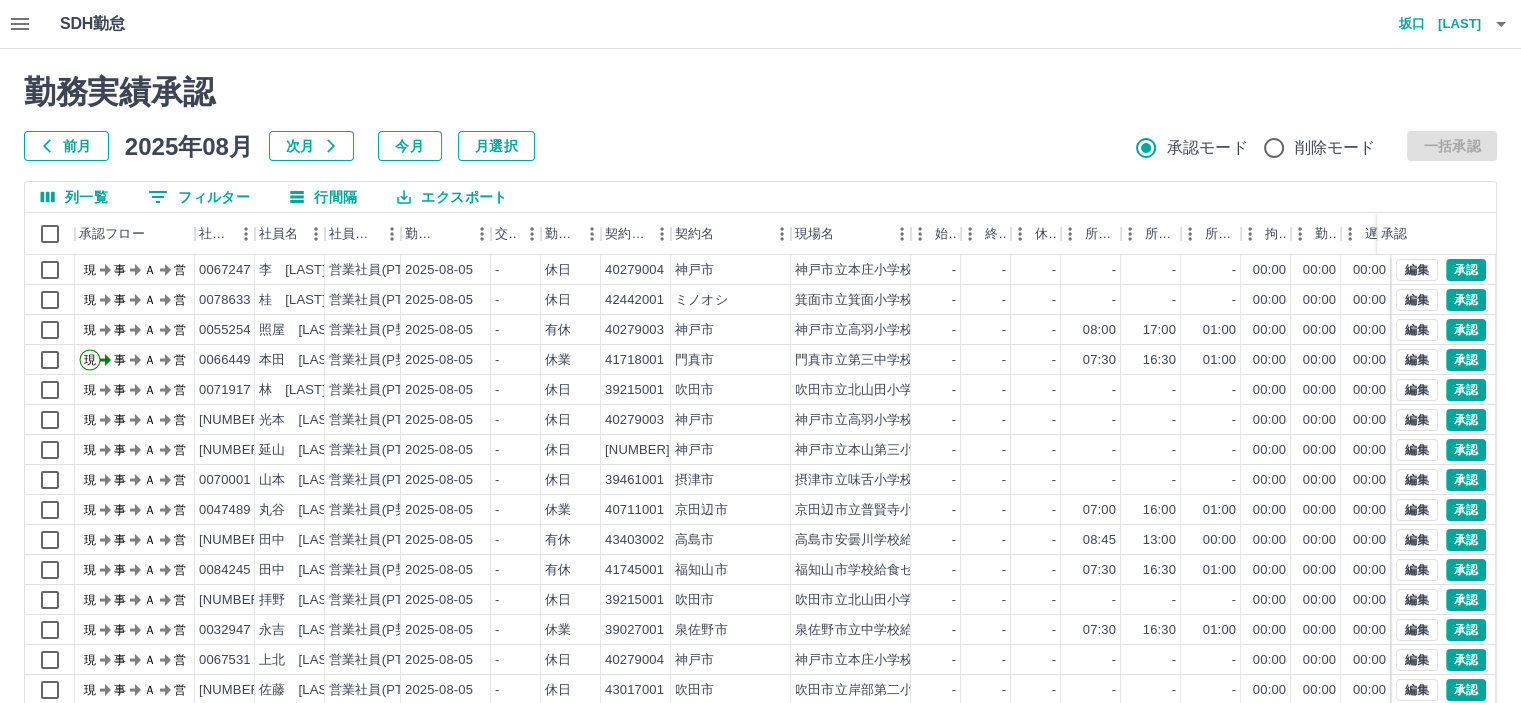 click at bounding box center (760, 351) 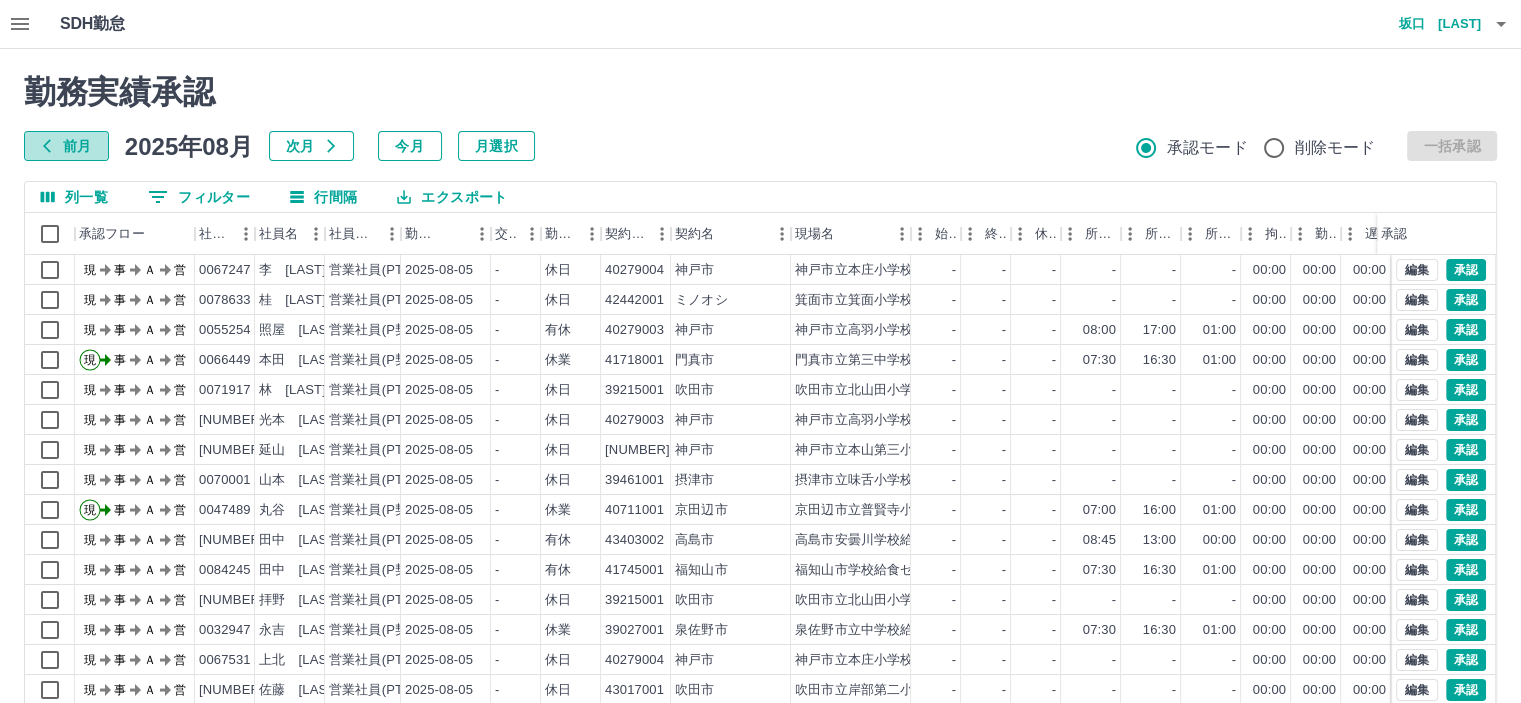 drag, startPoint x: 76, startPoint y: 147, endPoint x: 316, endPoint y: 5, distance: 278.86197 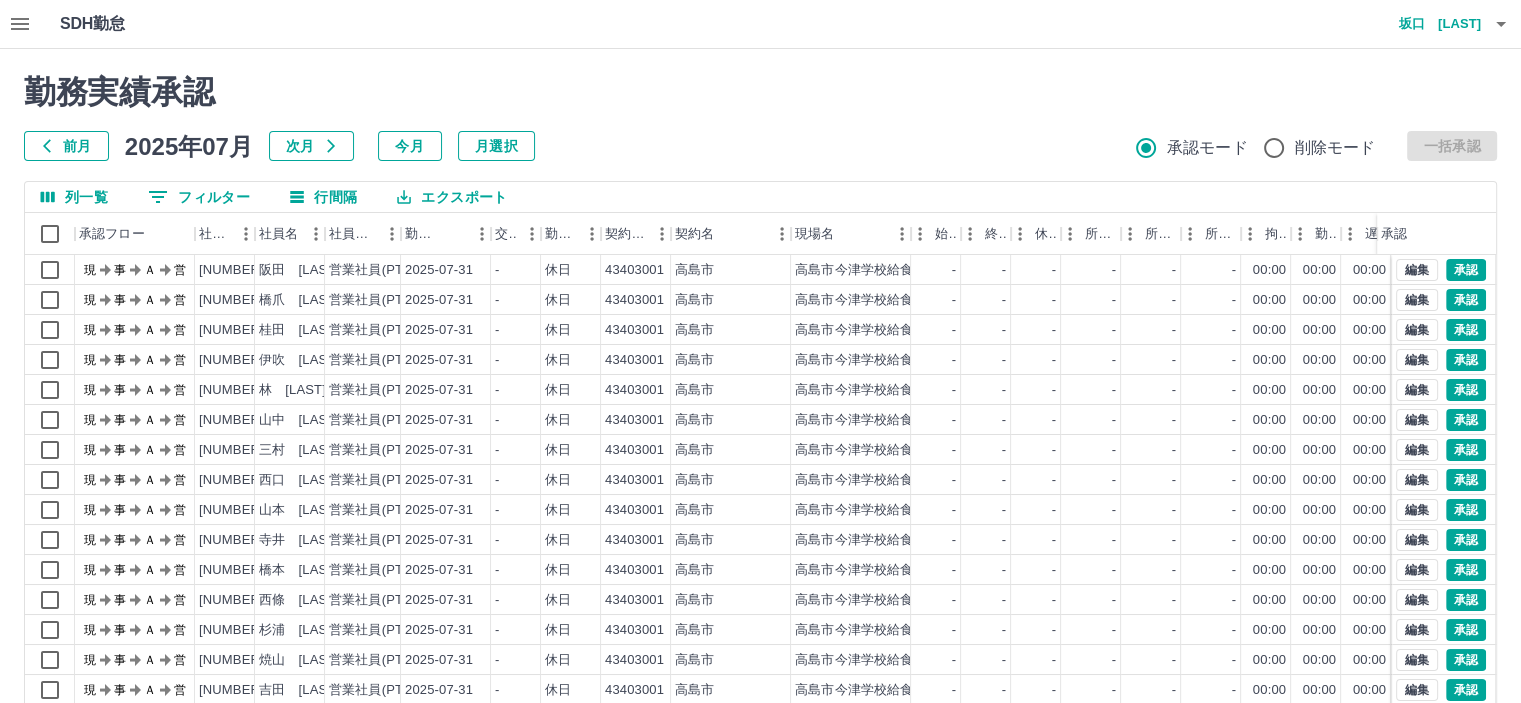 scroll, scrollTop: 100, scrollLeft: 0, axis: vertical 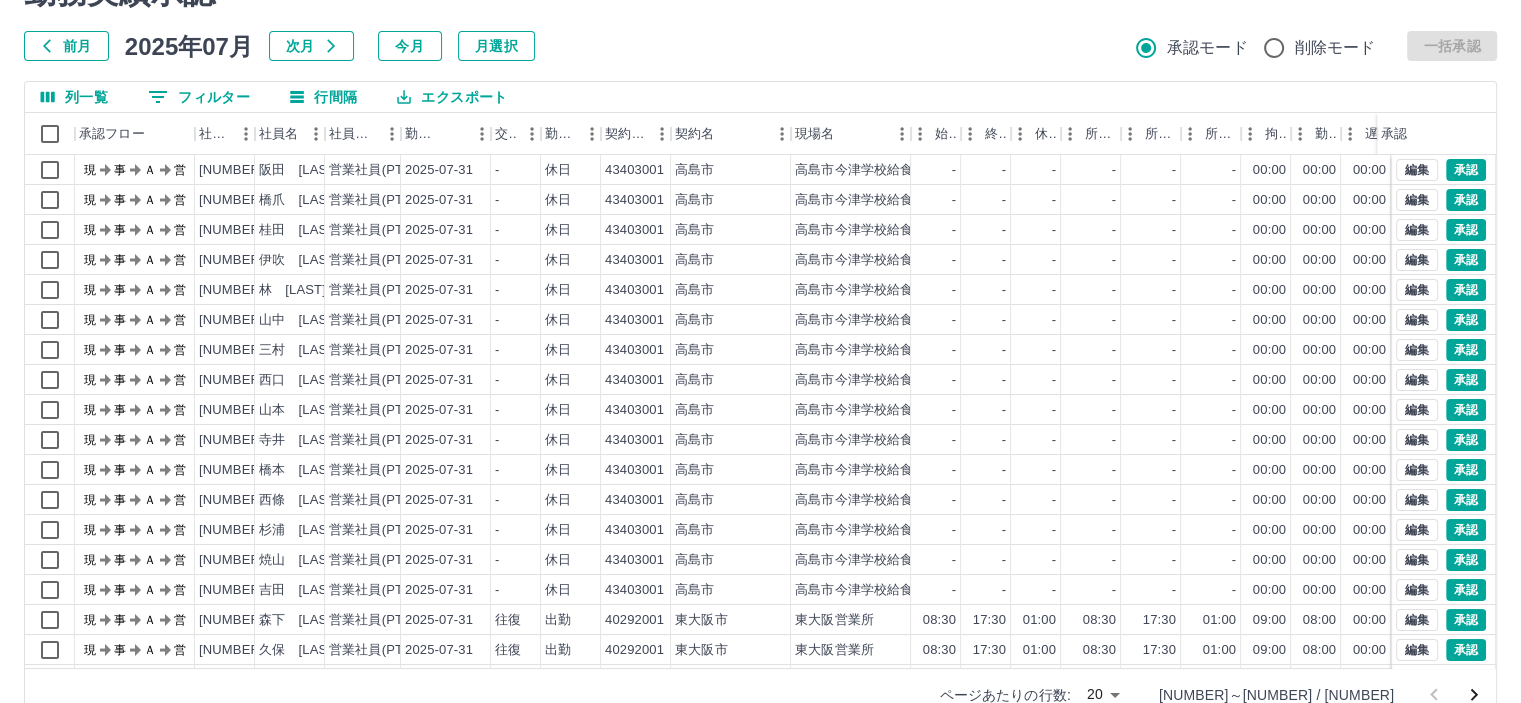 click on "SDH勤怠 坂口　修子 勤務実績承認 前月 2025年07月 次月 今月 月選択 承認モード 削除モード 一括承認 列一覧 0 フィルター 行間隔 エクスポート 承認フロー 社員番号 社員名 社員区分 勤務日 交通費 勤務区分 契約コード 契約名 現場名 始業 終業 休憩 所定開始 所定終業 所定休憩 拘束 勤務 遅刻等 コメント ステータス 承認 現 事 Ａ 営 0104846 阪田　美夕 営業社員(PT契約) 2025-07-31  -  休日 43403001 高島市 高島市今津学校給食センター - - - - - - 00:00 00:00 00:00 現場責任者承認待 現 事 Ａ 営 0098531 橋爪　健司 営業社員(PT契約) 2025-07-31  -  休日 43403001 高島市 高島市今津学校給食センター - - - - - - 00:00 00:00 00:00 現場責任者承認待 現 事 Ａ 営 0096211 桂田　みさお 営業社員(PT契約) 2025-07-31  -  休日 43403001 高島市 高島市今津学校給食センター - - - - - - 00:00 00:00 00:00 現 事 Ａ 営 -" at bounding box center (760, 322) 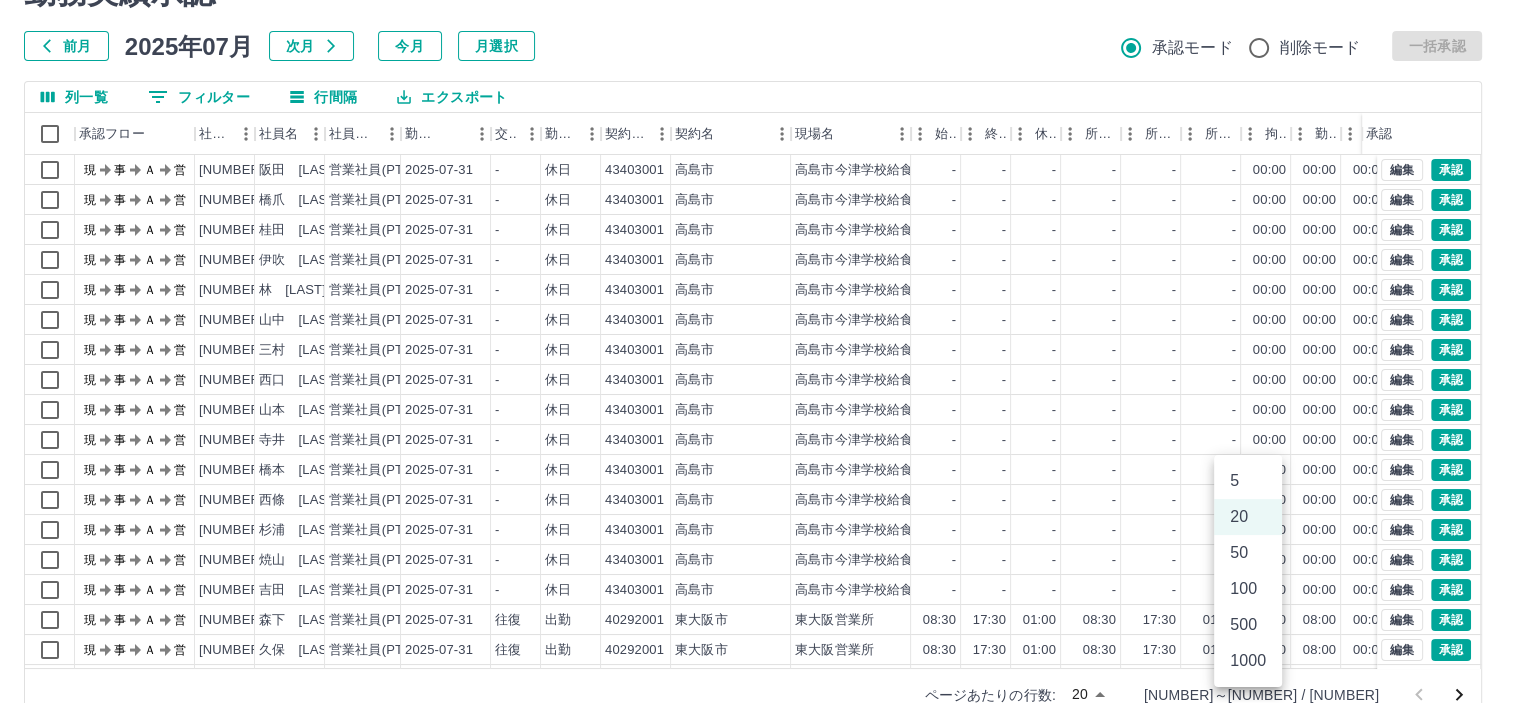 scroll, scrollTop: 106, scrollLeft: 0, axis: vertical 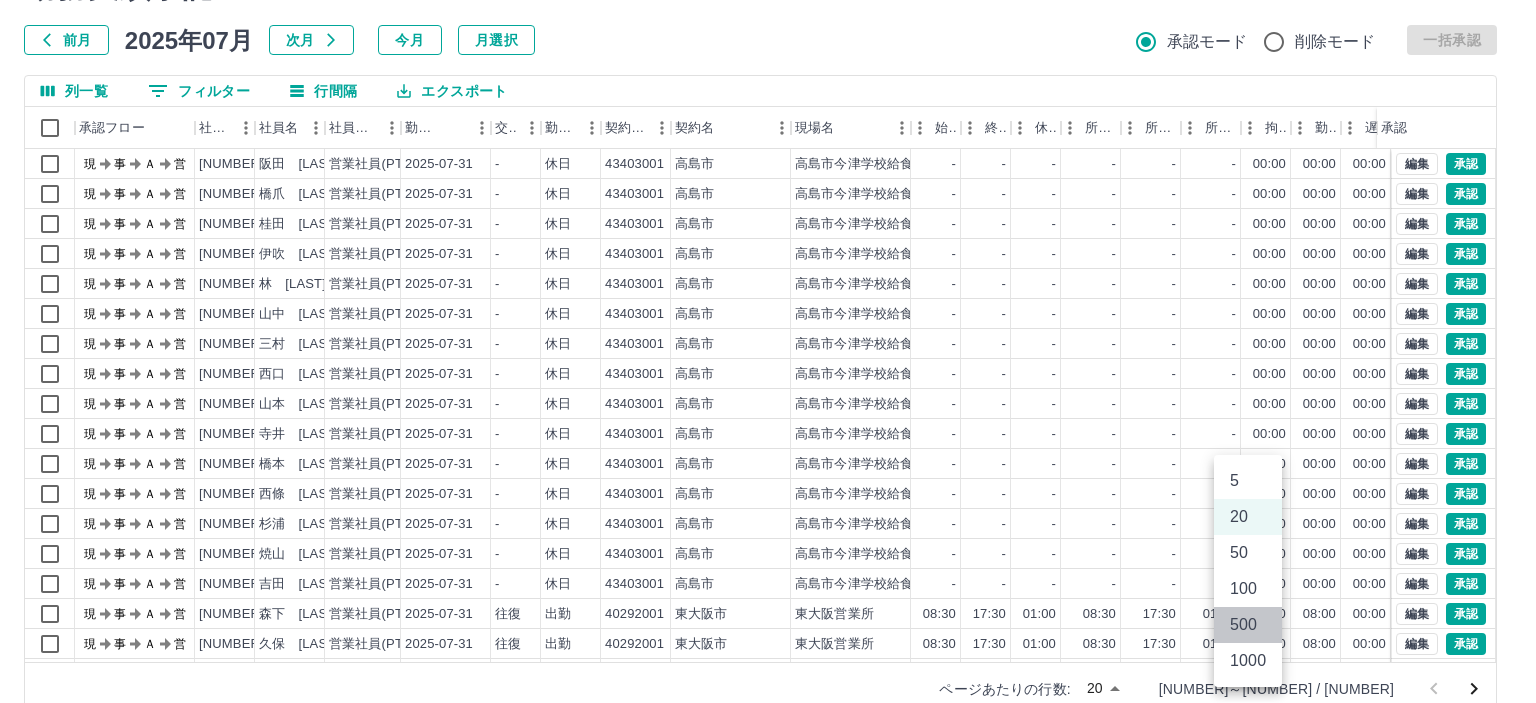 click on "500" at bounding box center (1248, 625) 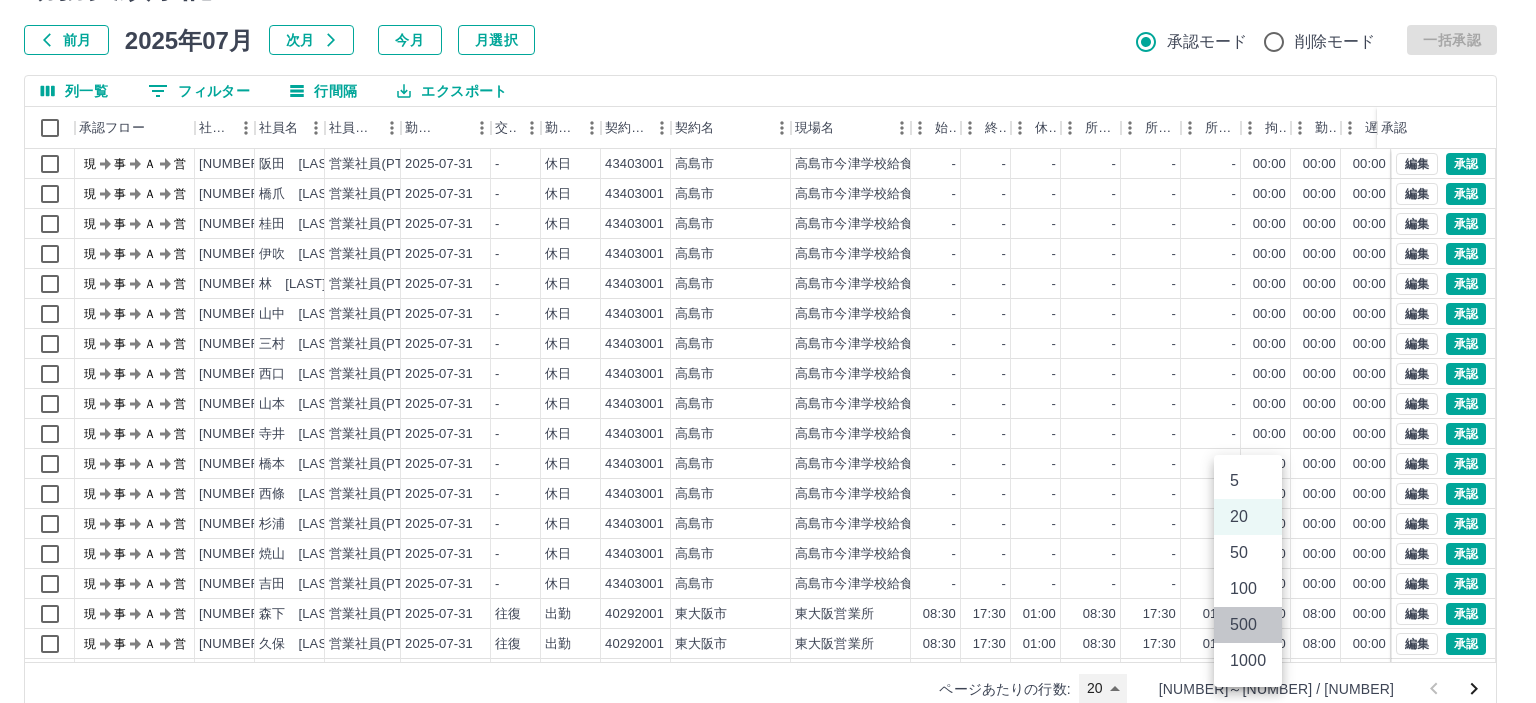 type on "***" 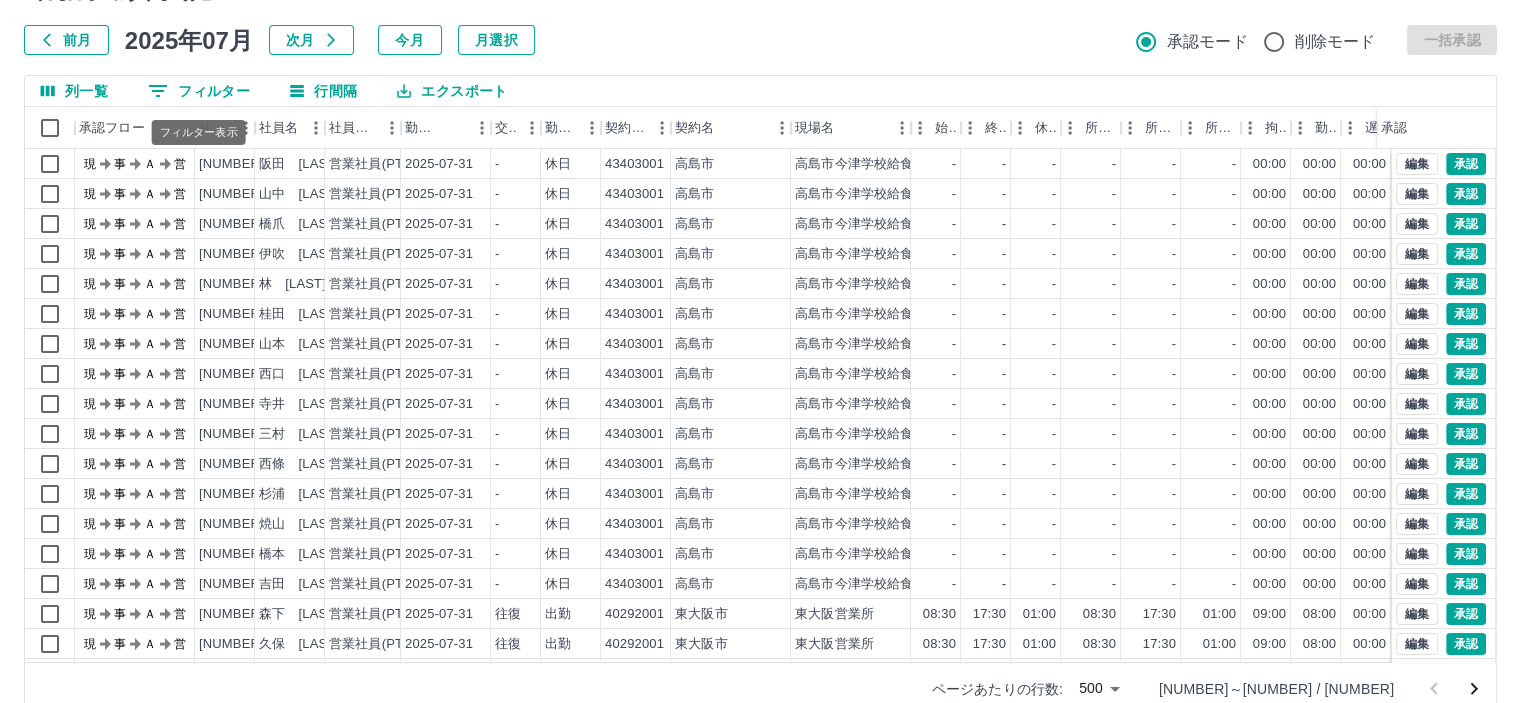 click on "0 フィルター" at bounding box center (199, 91) 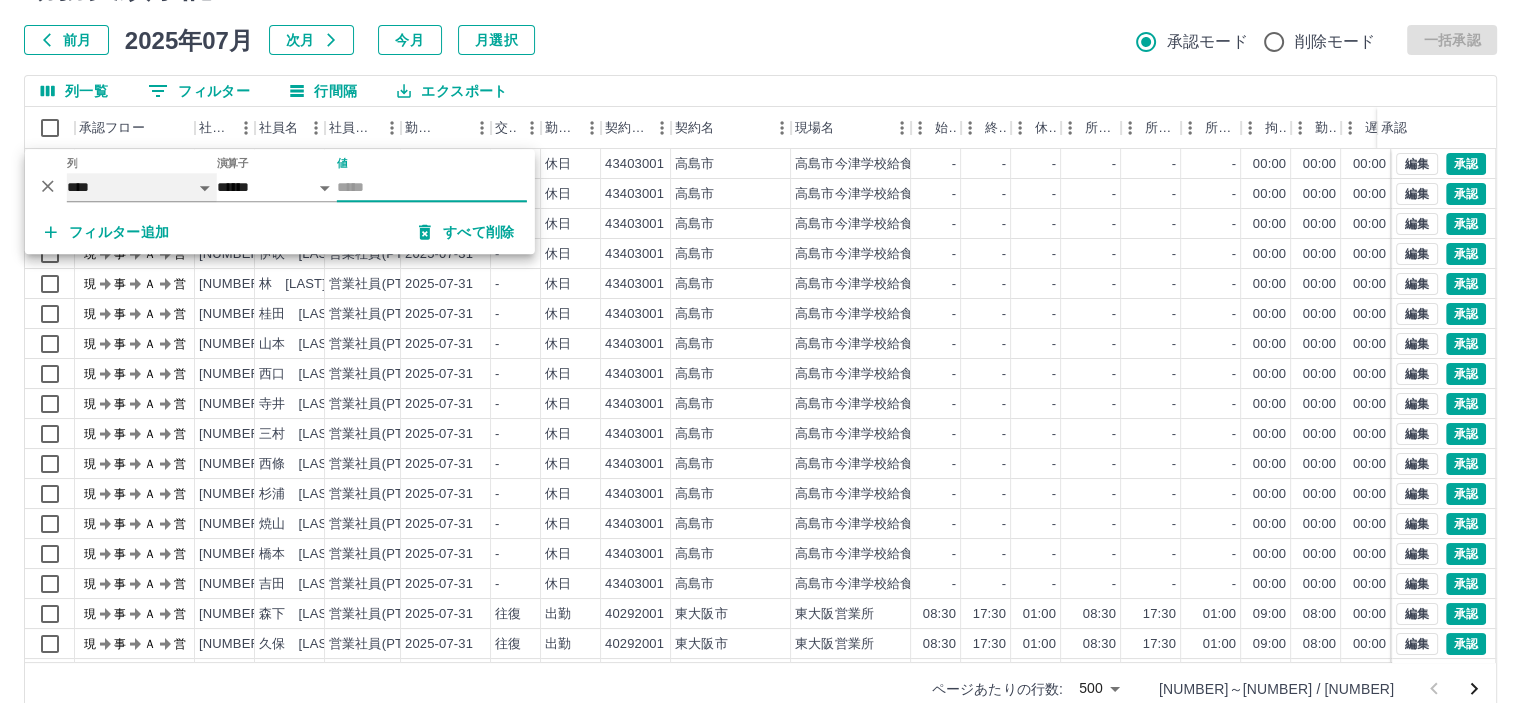 click on "**** *** **** *** *** **** ***** *** *** ** ** ** **** **** **** ** ** *** **** *****" at bounding box center (142, 187) 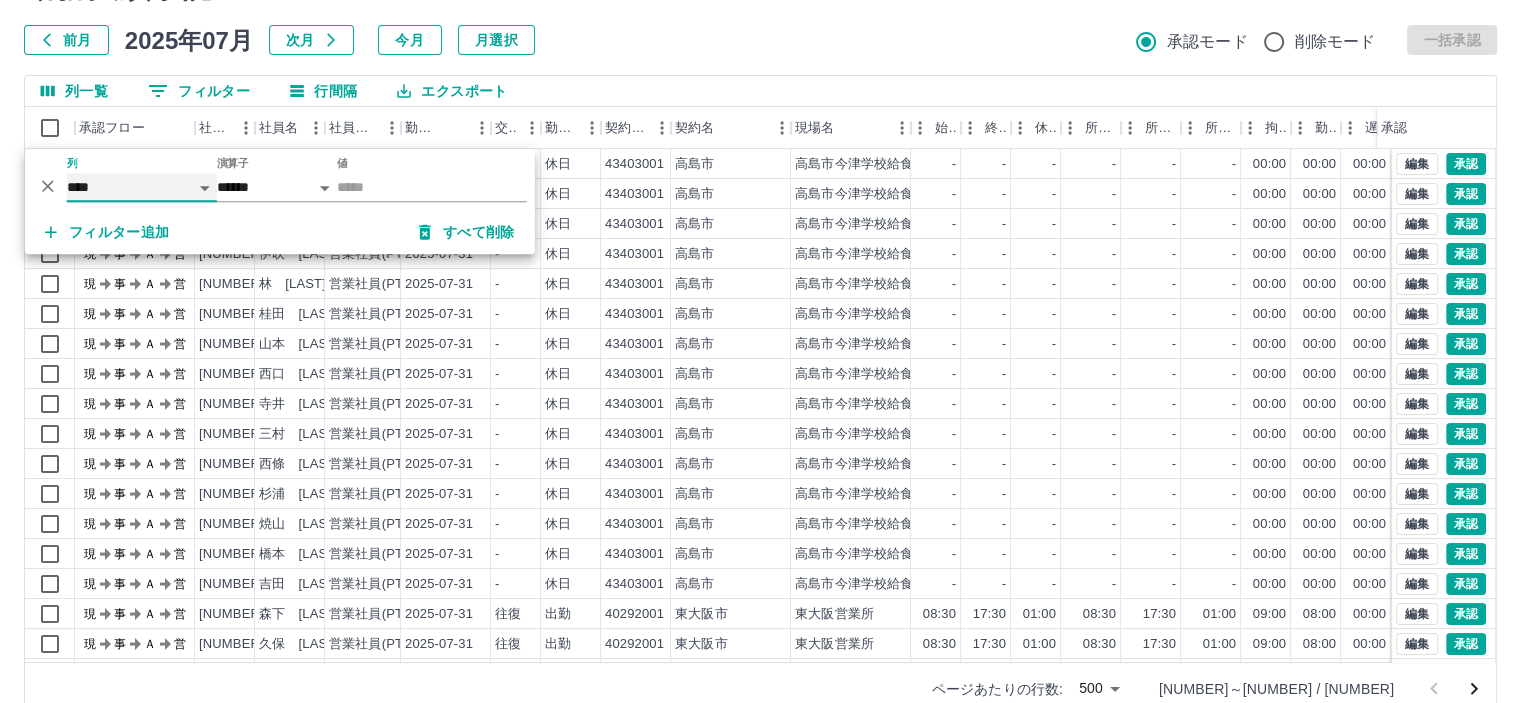 click on "**** *** **** *** *** **** ***** *** *** ** ** ** **** **** **** ** ** *** **** *****" at bounding box center [142, 187] 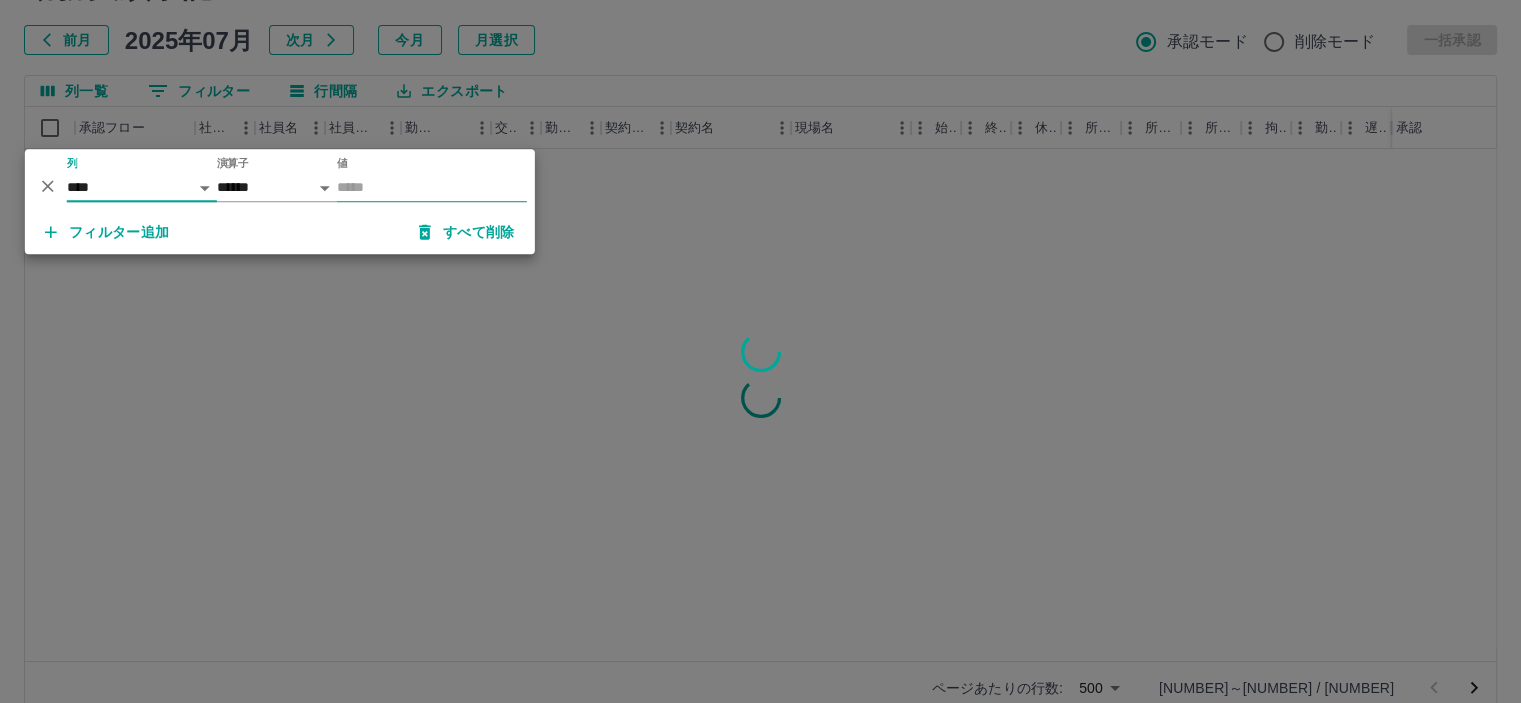 click on "値" at bounding box center (432, 187) 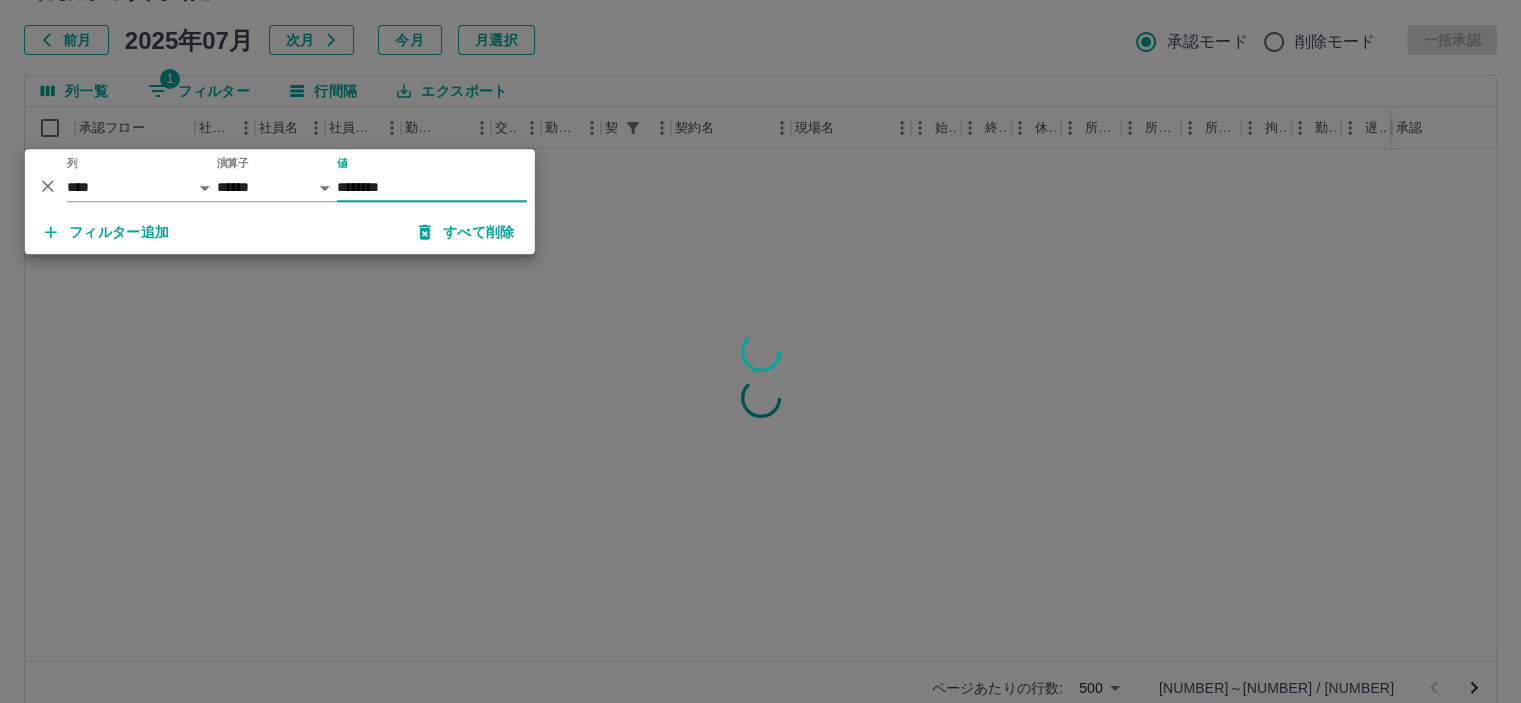 type on "********" 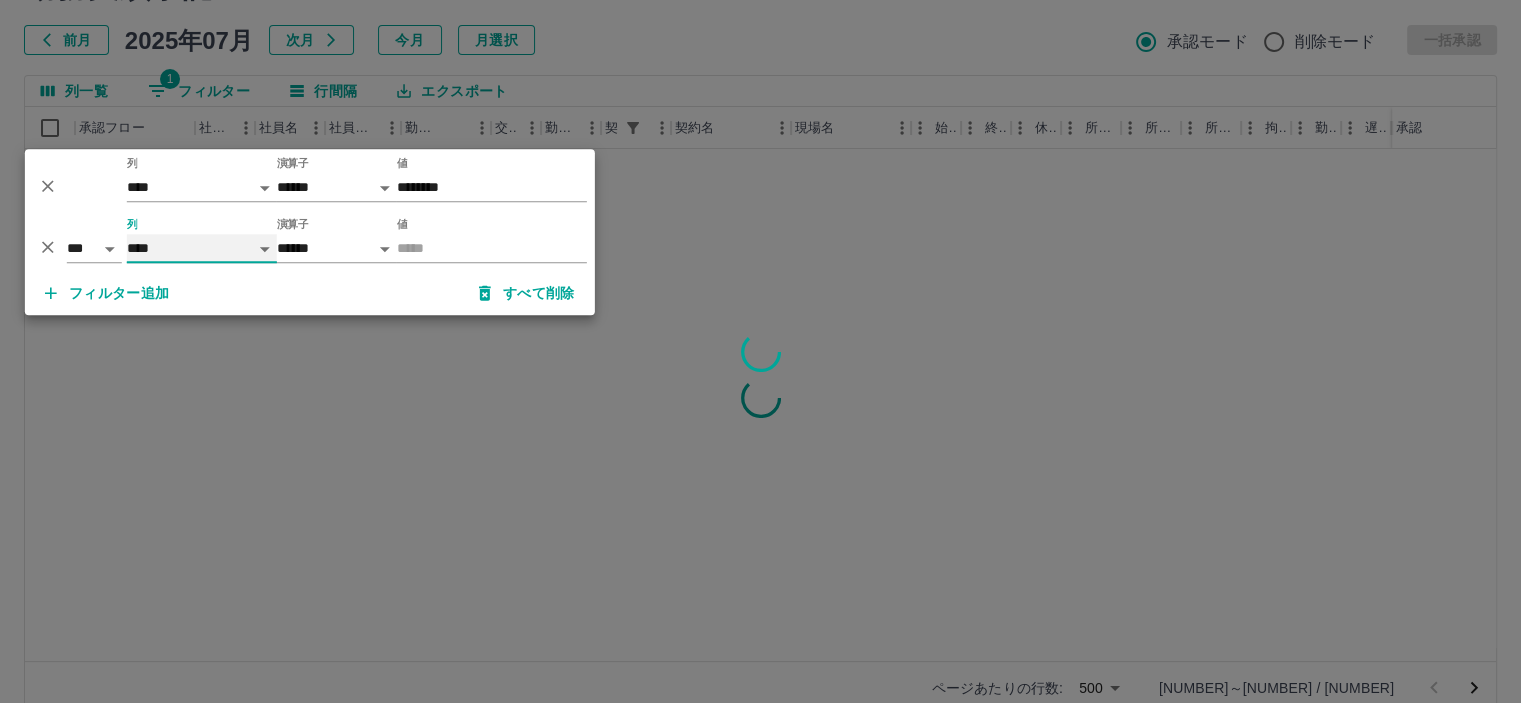 click on "**** *** **** *** *** **** ***** *** *** ** ** ** **** **** **** ** ** *** **** *****" at bounding box center (202, 248) 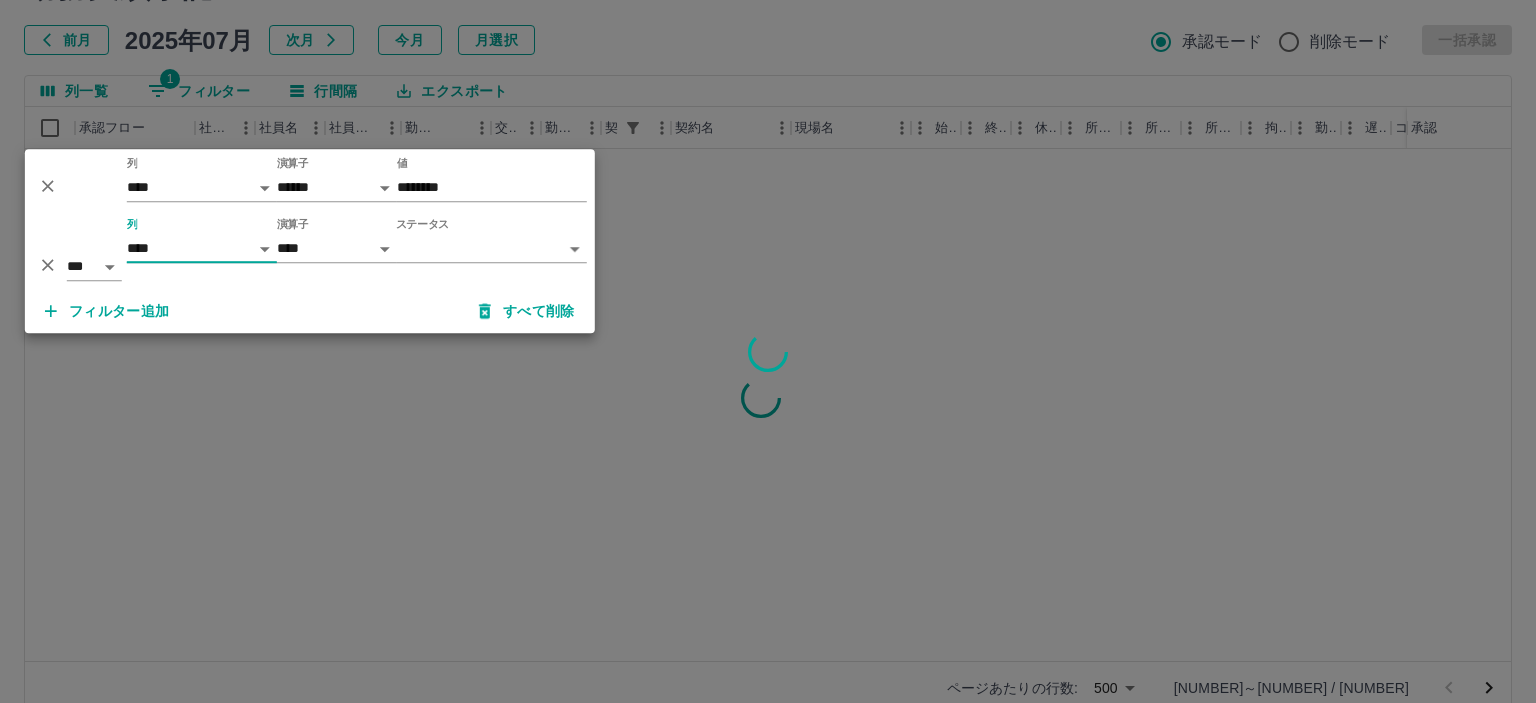 click on "SDH勤怠 坂口　修子 勤務実績承認 前月 2025年07月 次月 今月 月選択 承認モード 削除モード 一括承認 列一覧 1 フィルター 行間隔 エクスポート 承認フロー 社員番号 社員名 社員区分 勤務日 交通費 勤務区分 契約コード 契約名 現場名 始業 終業 休憩 所定開始 所定終業 所定休憩 拘束 勤務 遅刻等 コメント ステータス 承認 ページあたりの行数: 500 *** 1～500 / 94784 SDH勤怠 *** ** 列 **** *** **** *** *** **** ***** *** *** ** ** ** **** **** **** ** ** *** **** ***** 演算子 ****** ******* 値 ******** *** ** 列 **** *** **** *** *** **** ***** *** *** ** ** ** **** **** **** ** ** *** **** ***** 演算子 **** ****** ステータス ​ ********* フィルター追加 すべて削除" at bounding box center [768, 316] 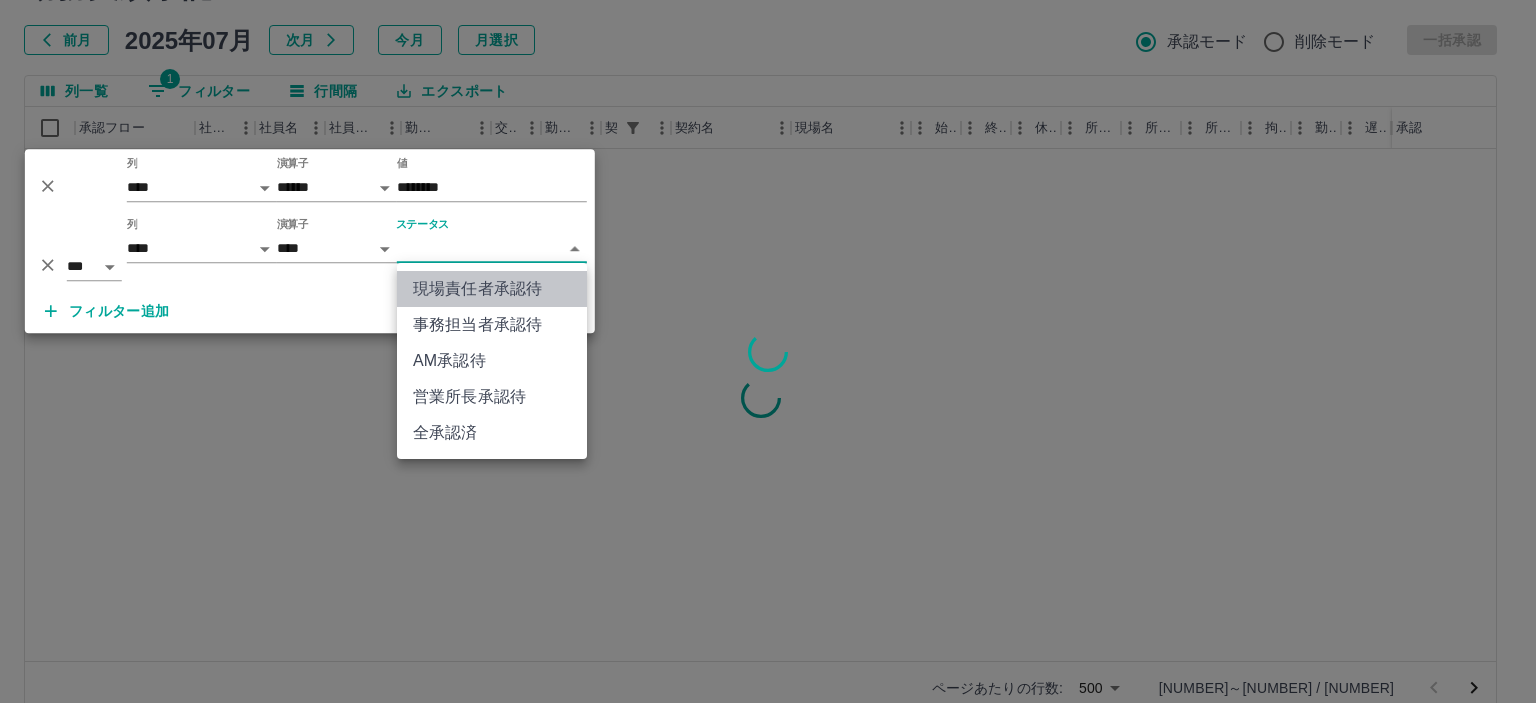 click on "現場責任者承認待" at bounding box center (492, 289) 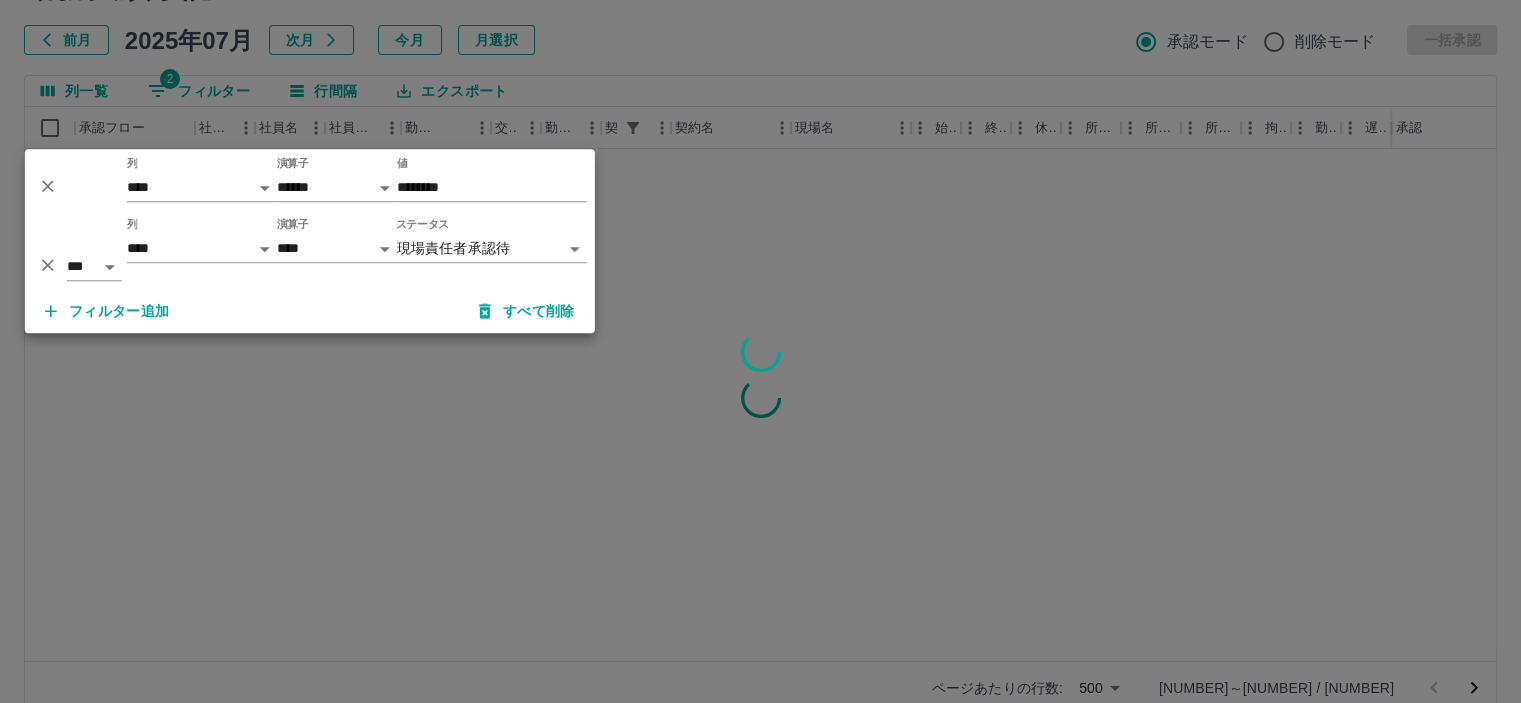 click at bounding box center (760, 351) 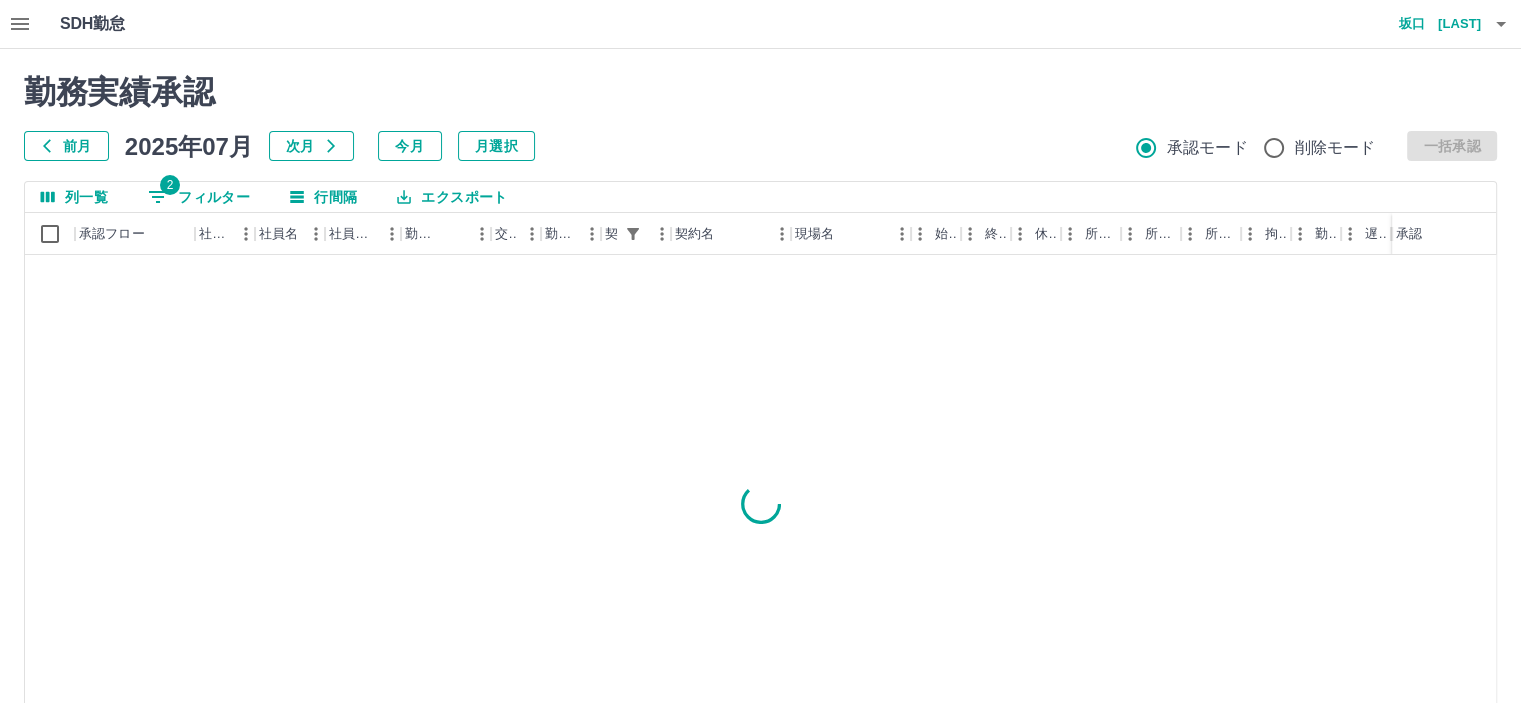 scroll, scrollTop: 100, scrollLeft: 0, axis: vertical 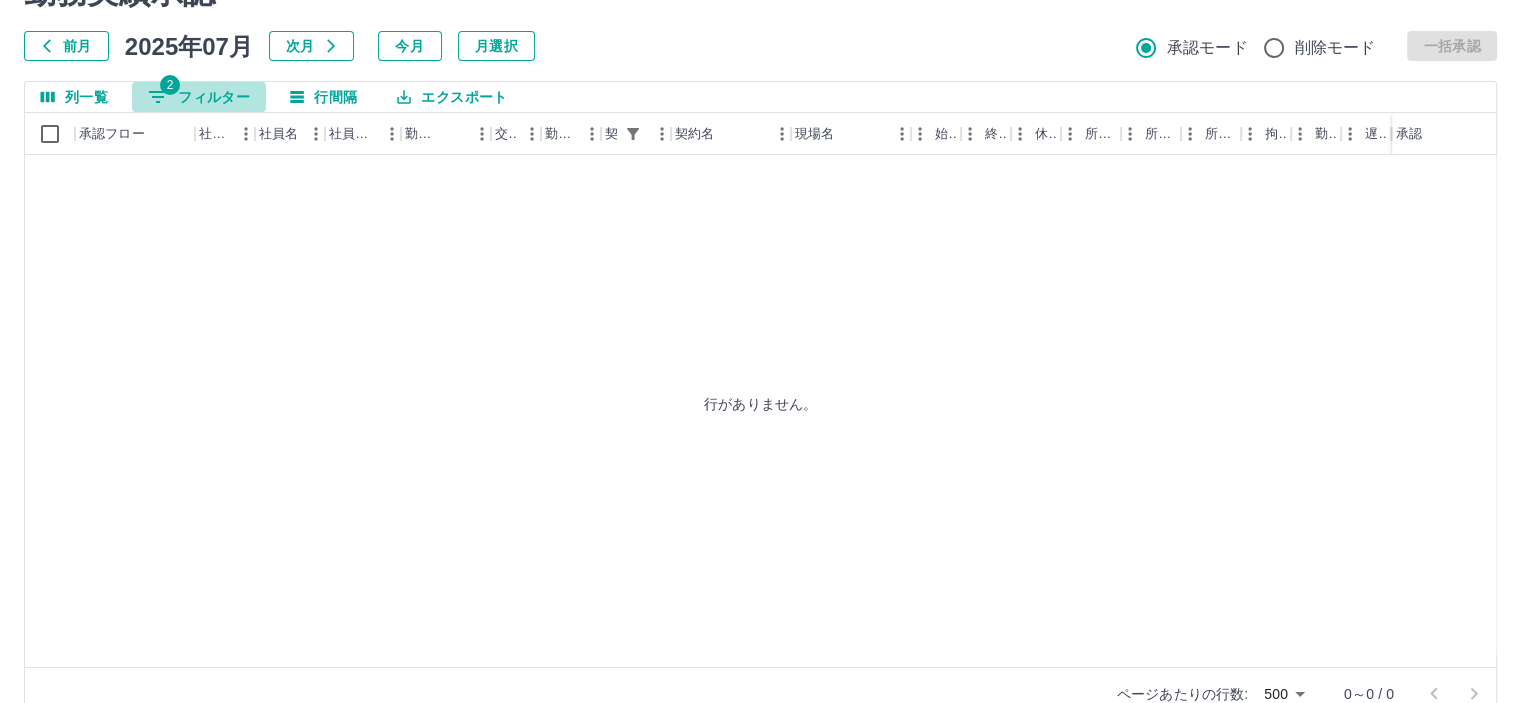 click on "2 フィルター" at bounding box center (199, 97) 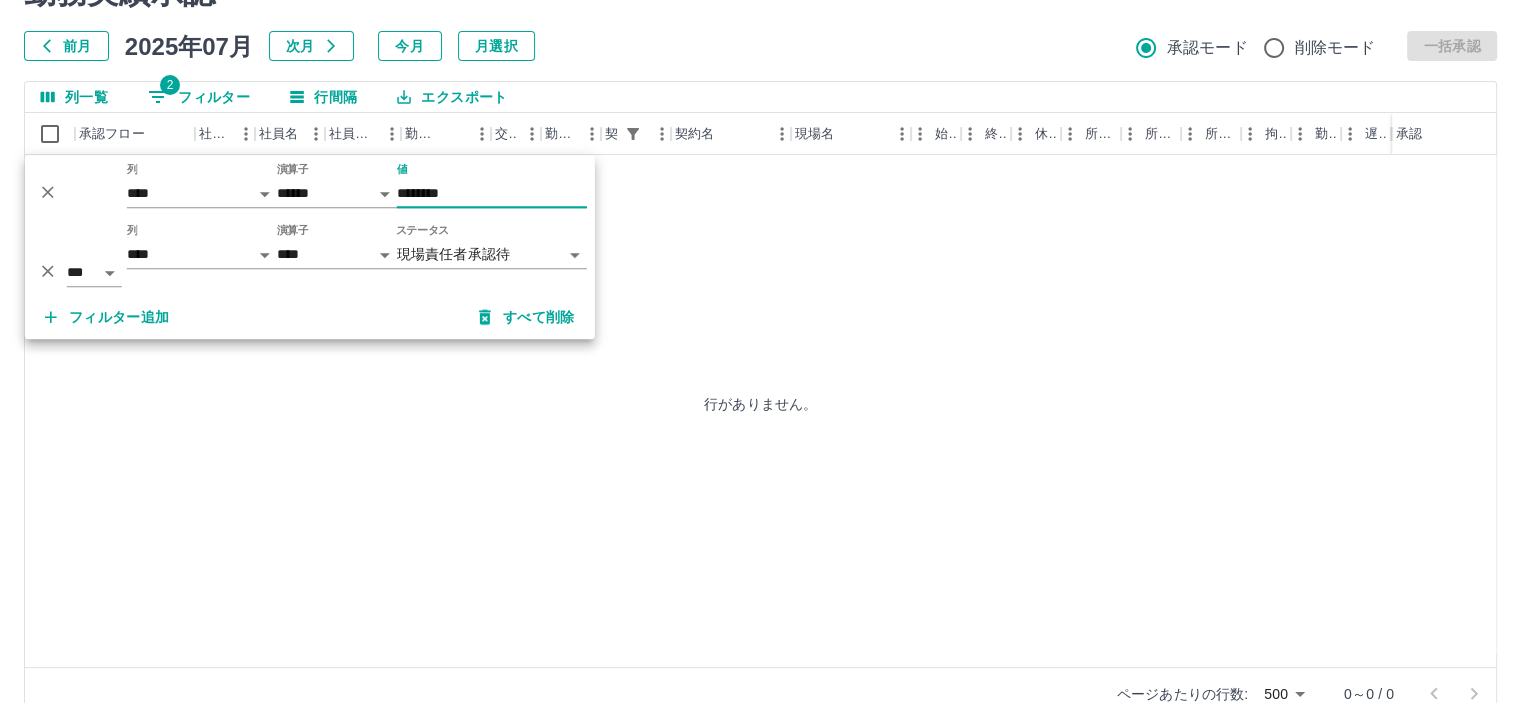 click on "********" at bounding box center [492, 193] 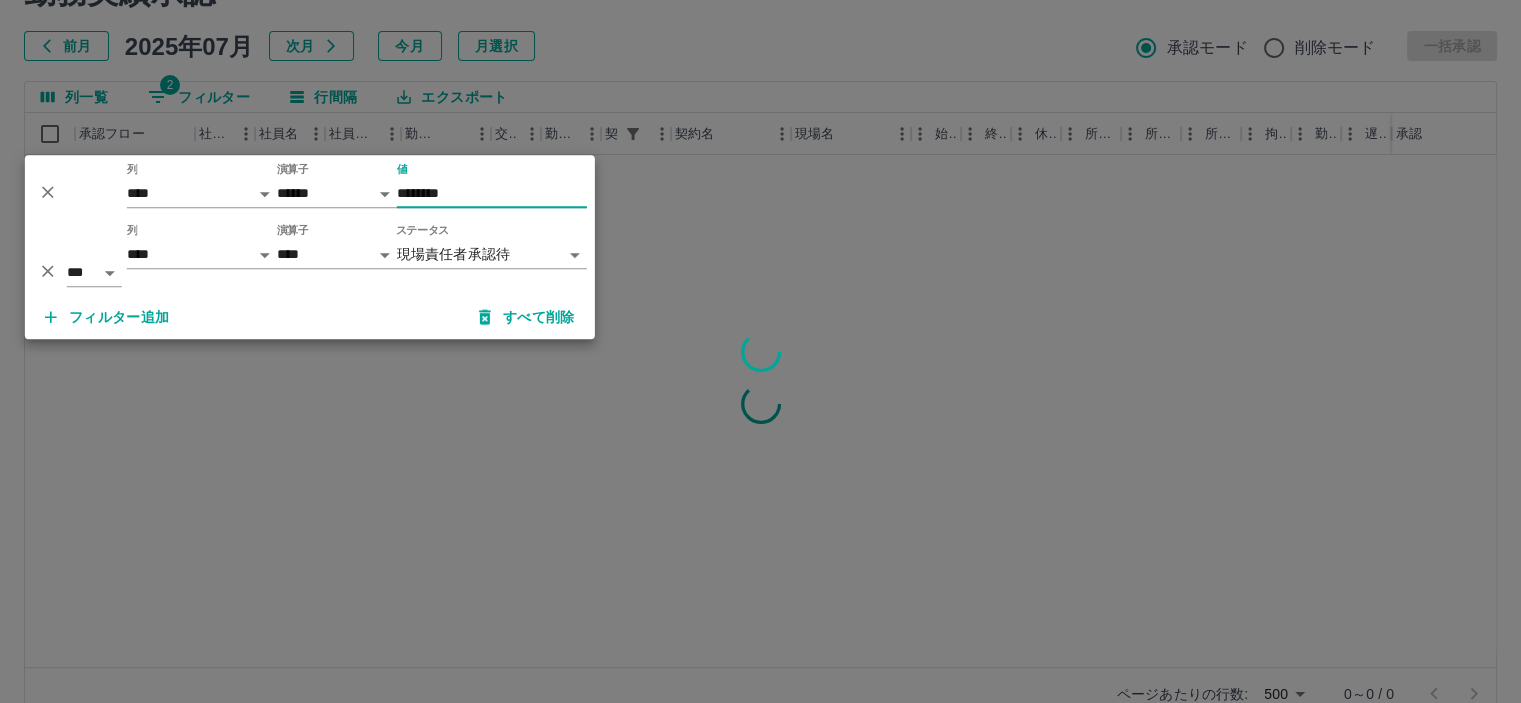 type on "********" 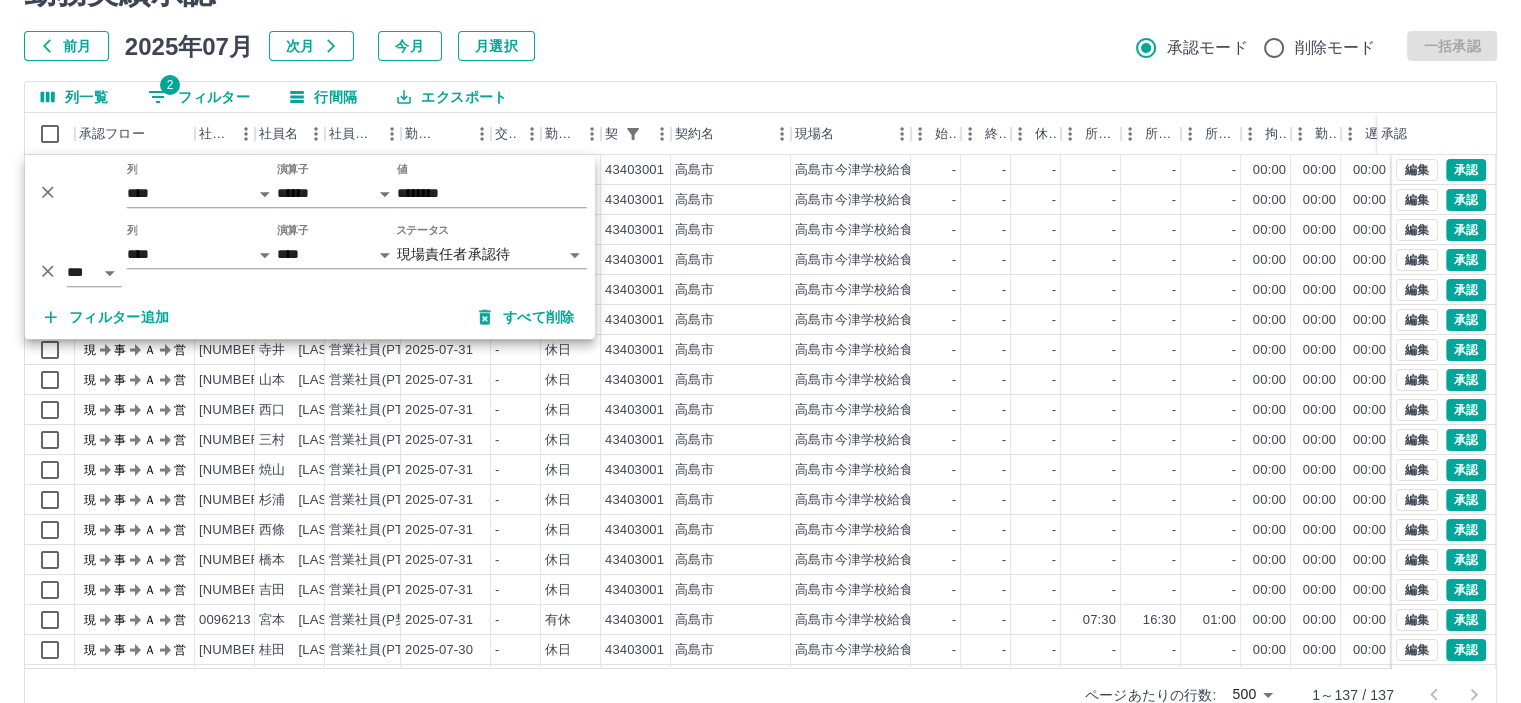 click on "勤務実績承認 前月 2025年07月 次月 今月 月選択 承認モード 削除モード 一括承認" at bounding box center (760, 17) 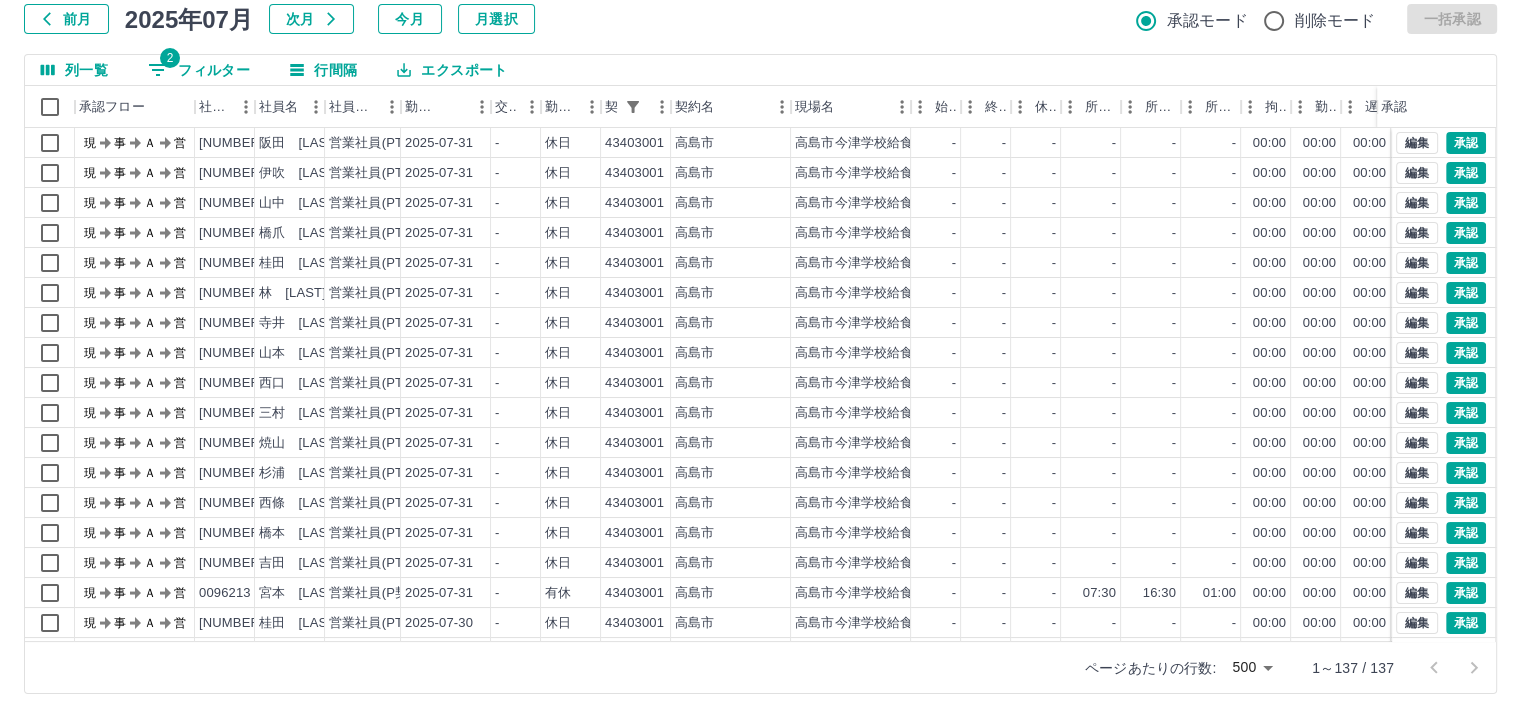 scroll, scrollTop: 142, scrollLeft: 0, axis: vertical 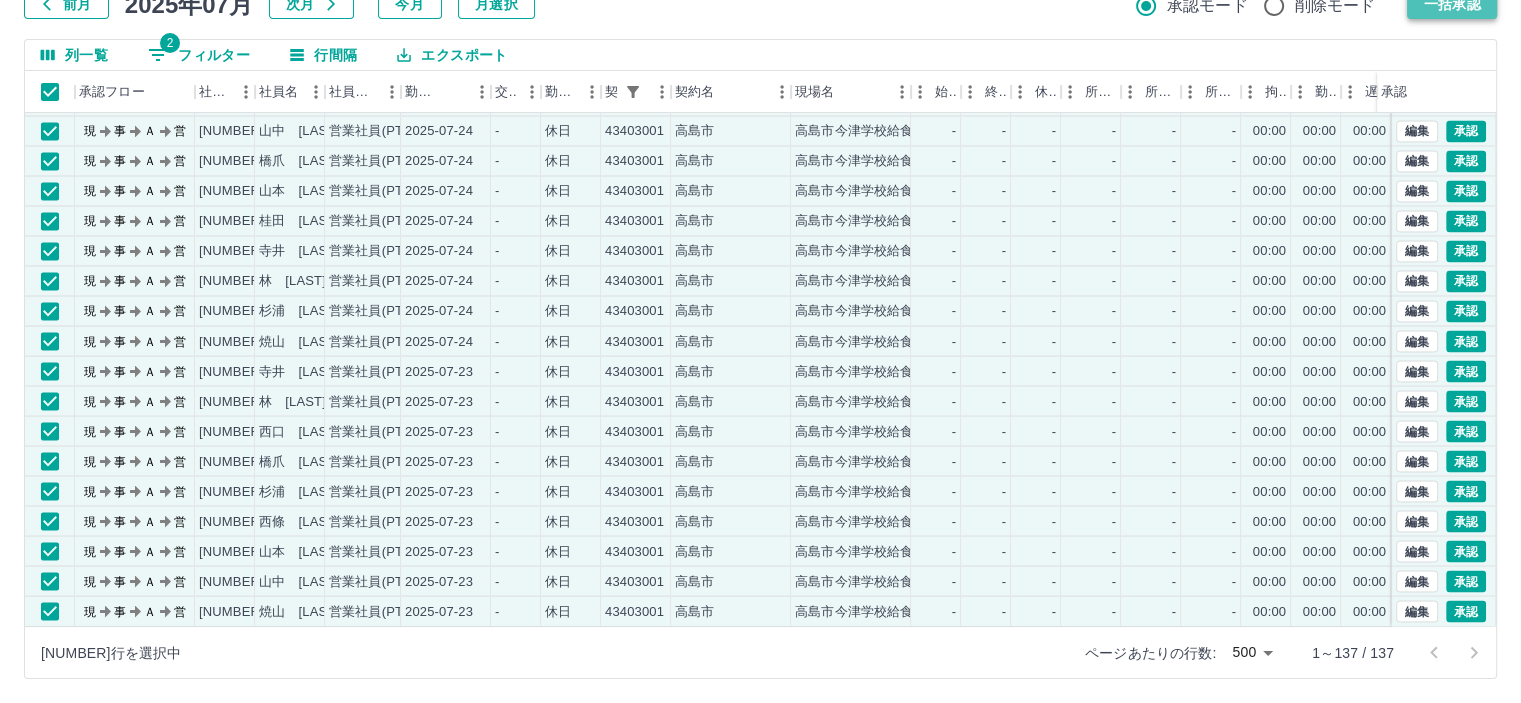 click on "一括承認" at bounding box center [1452, 4] 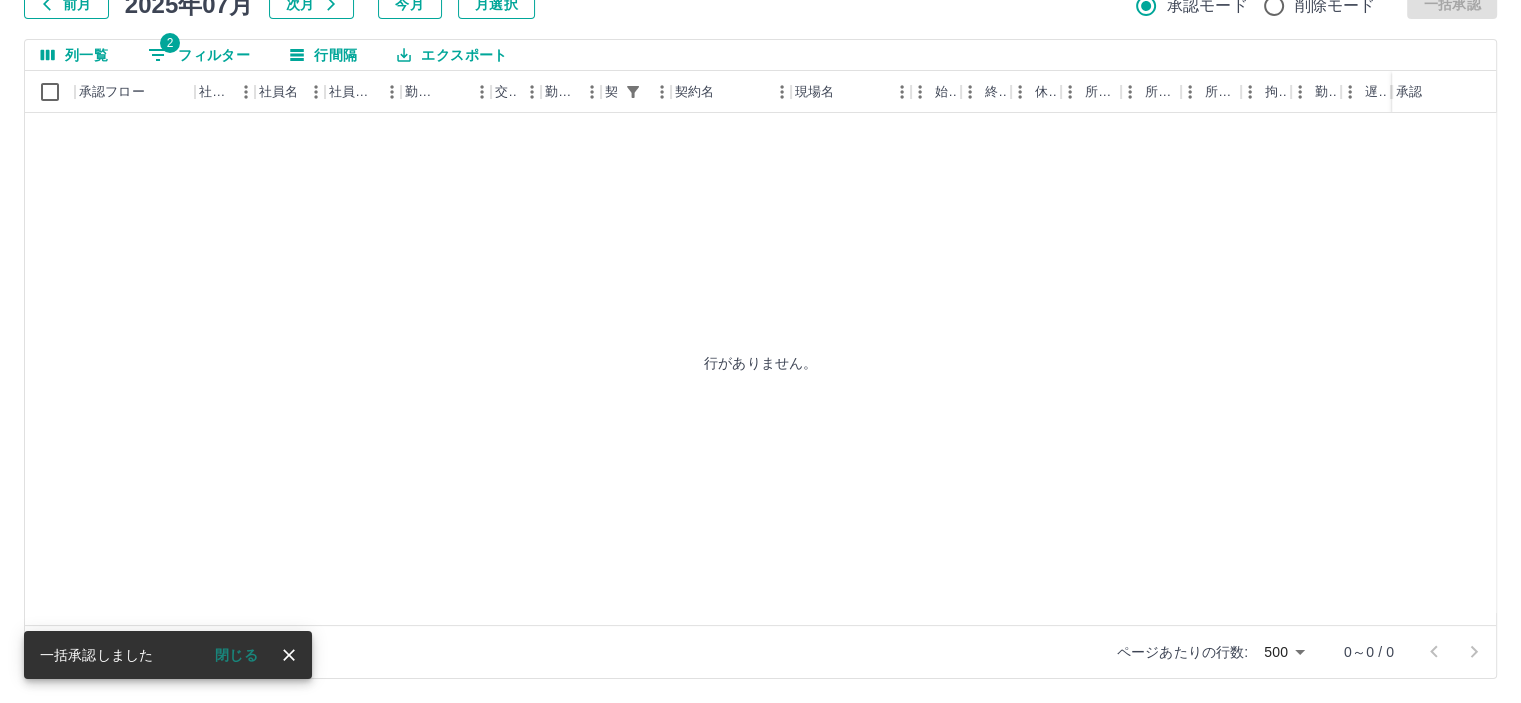 scroll, scrollTop: 0, scrollLeft: 0, axis: both 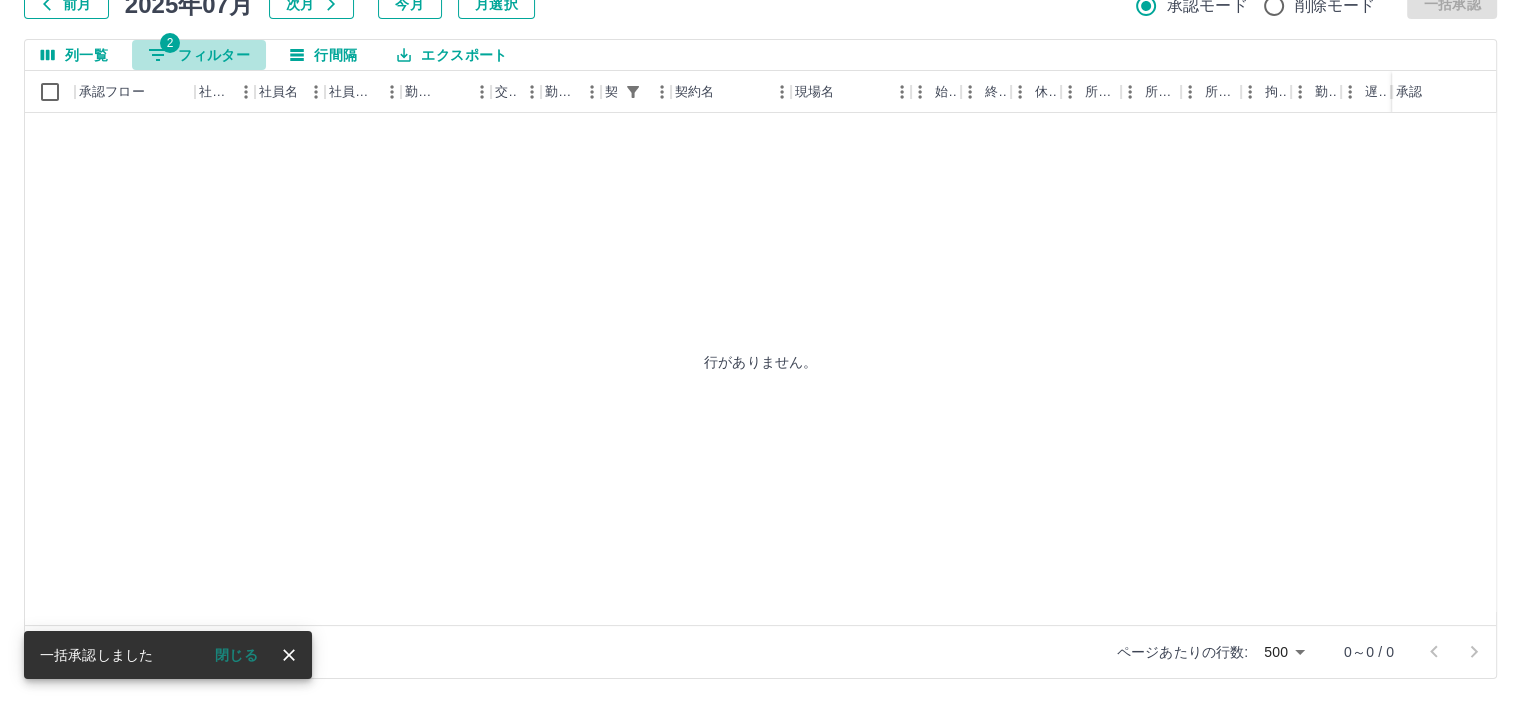 click on "2 フィルター" at bounding box center [199, 55] 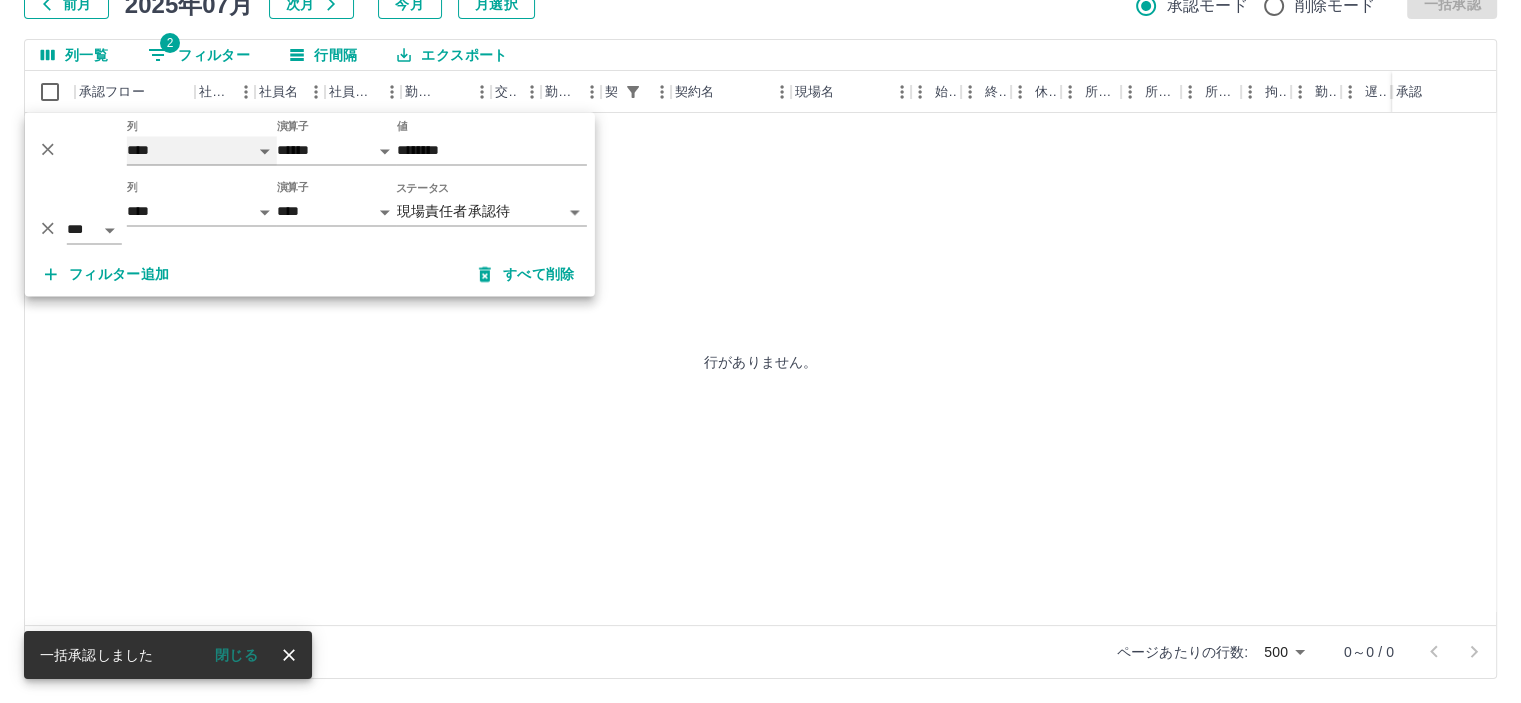 click on "**** *** **** *** *** **** ***** *** *** ** ** ** **** **** **** ** ** *** **** *****" at bounding box center (202, 150) 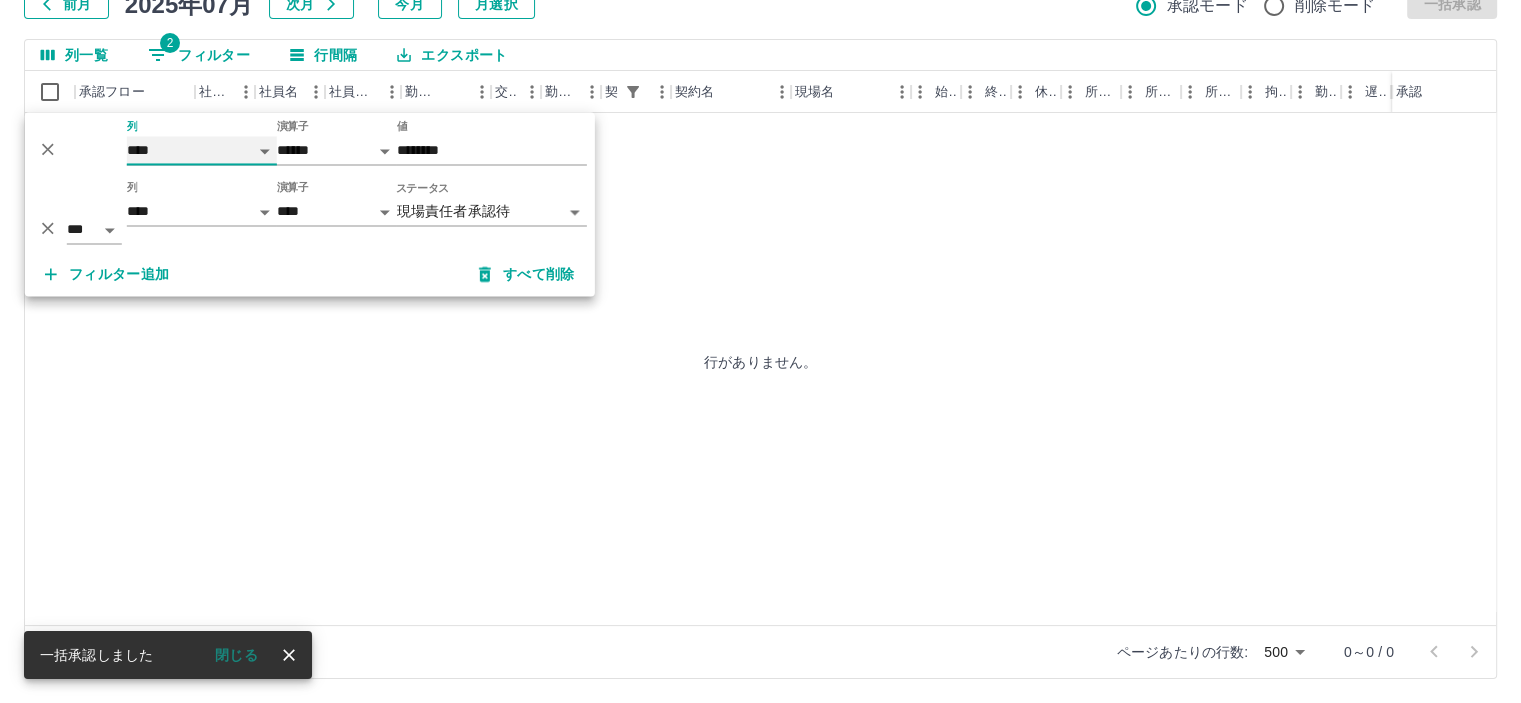 click on "**** *** **** *** *** **** ***** *** *** ** ** ** **** **** **** ** ** *** **** *****" at bounding box center [202, 150] 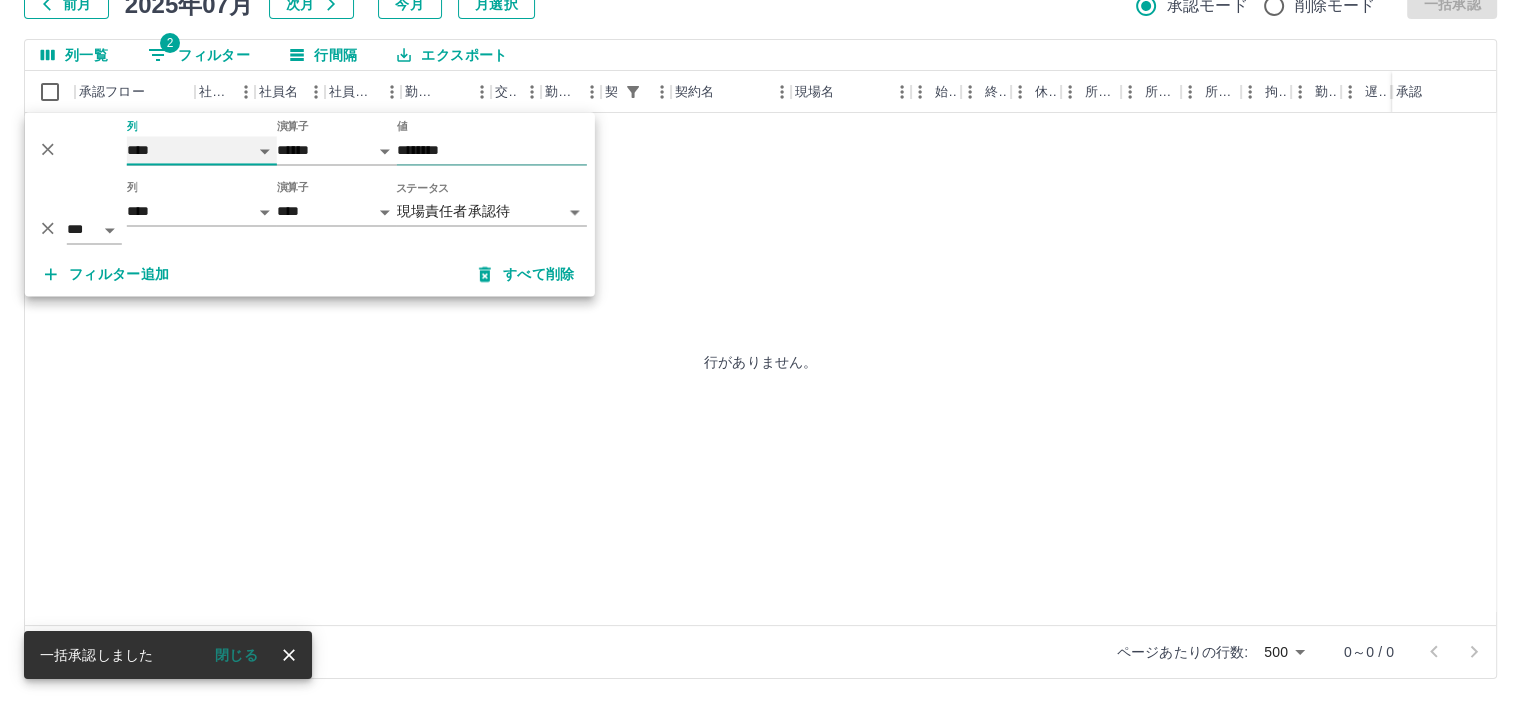 select on "**********" 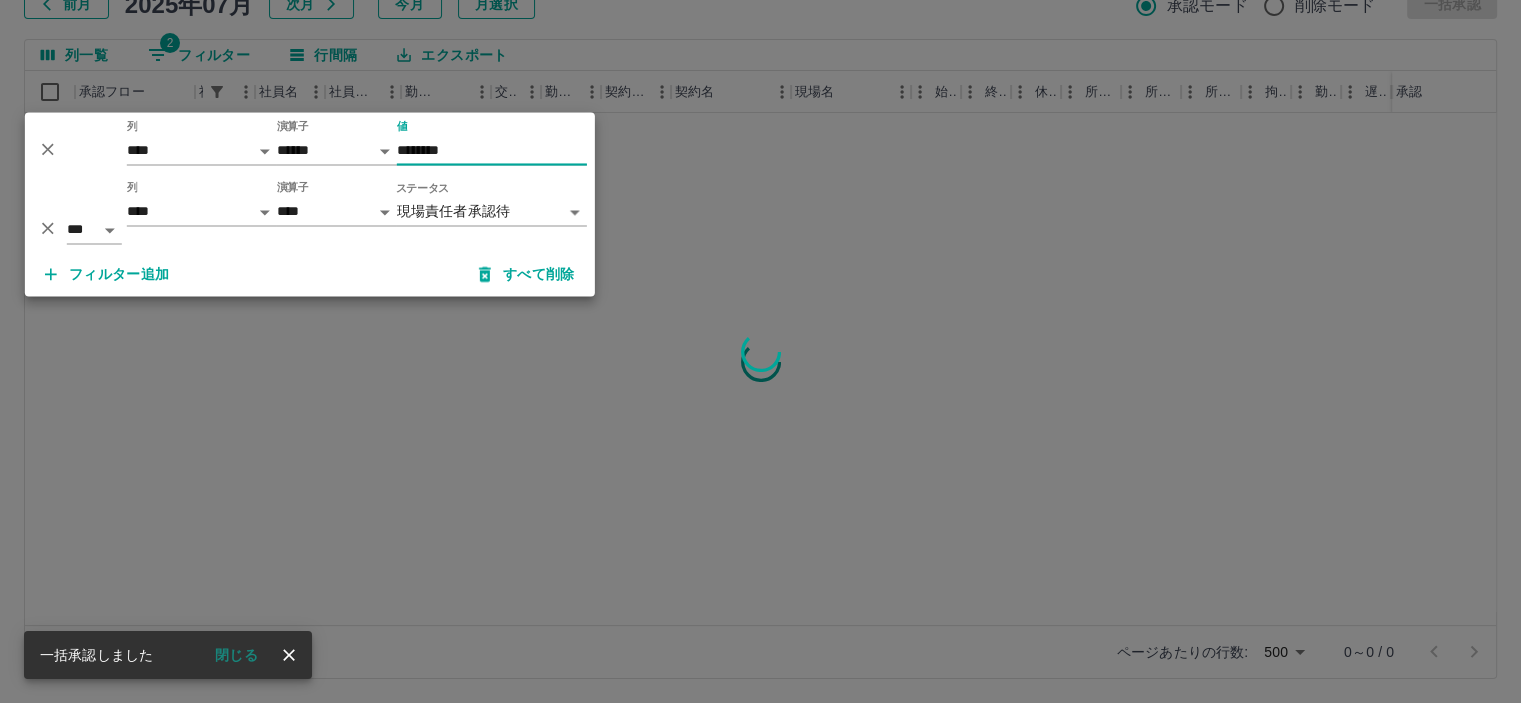 click on "********" at bounding box center (492, 150) 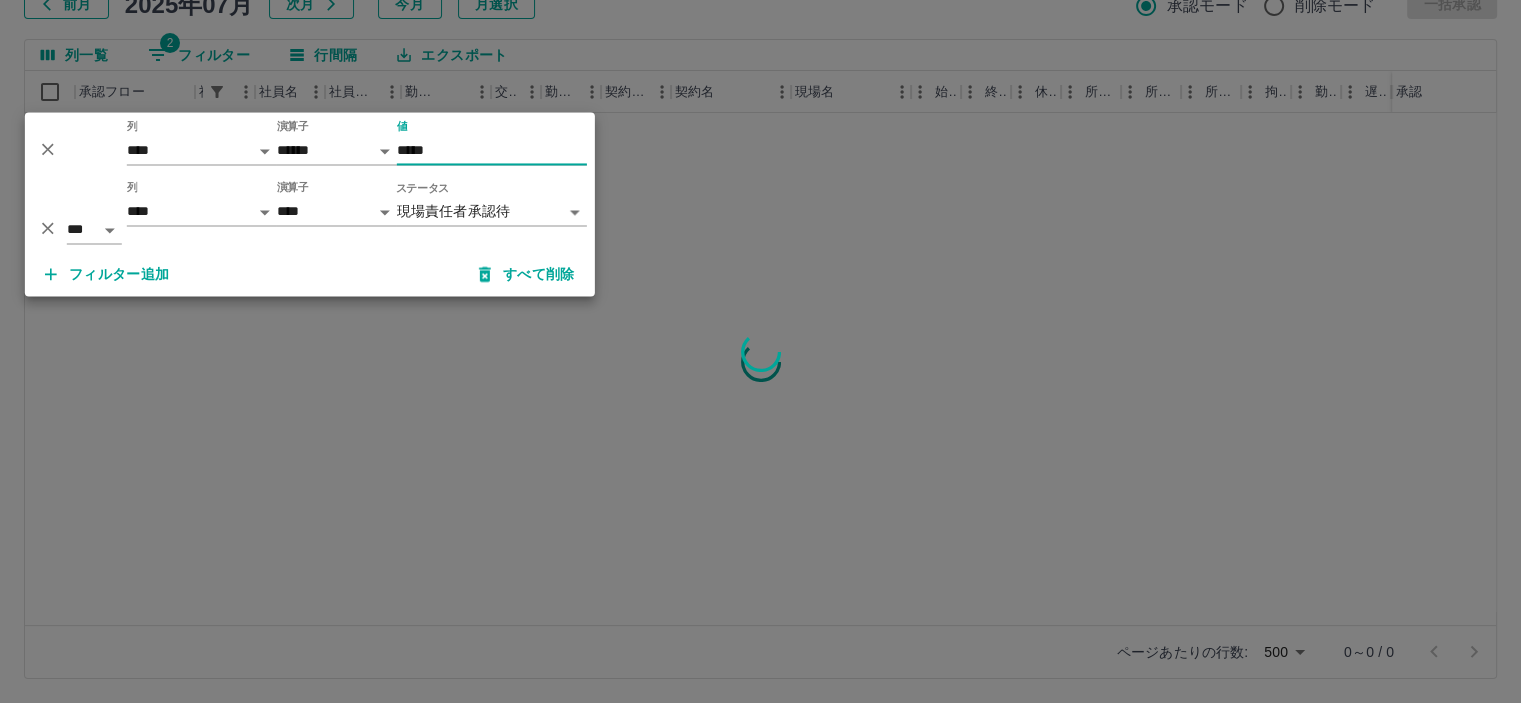 type on "*****" 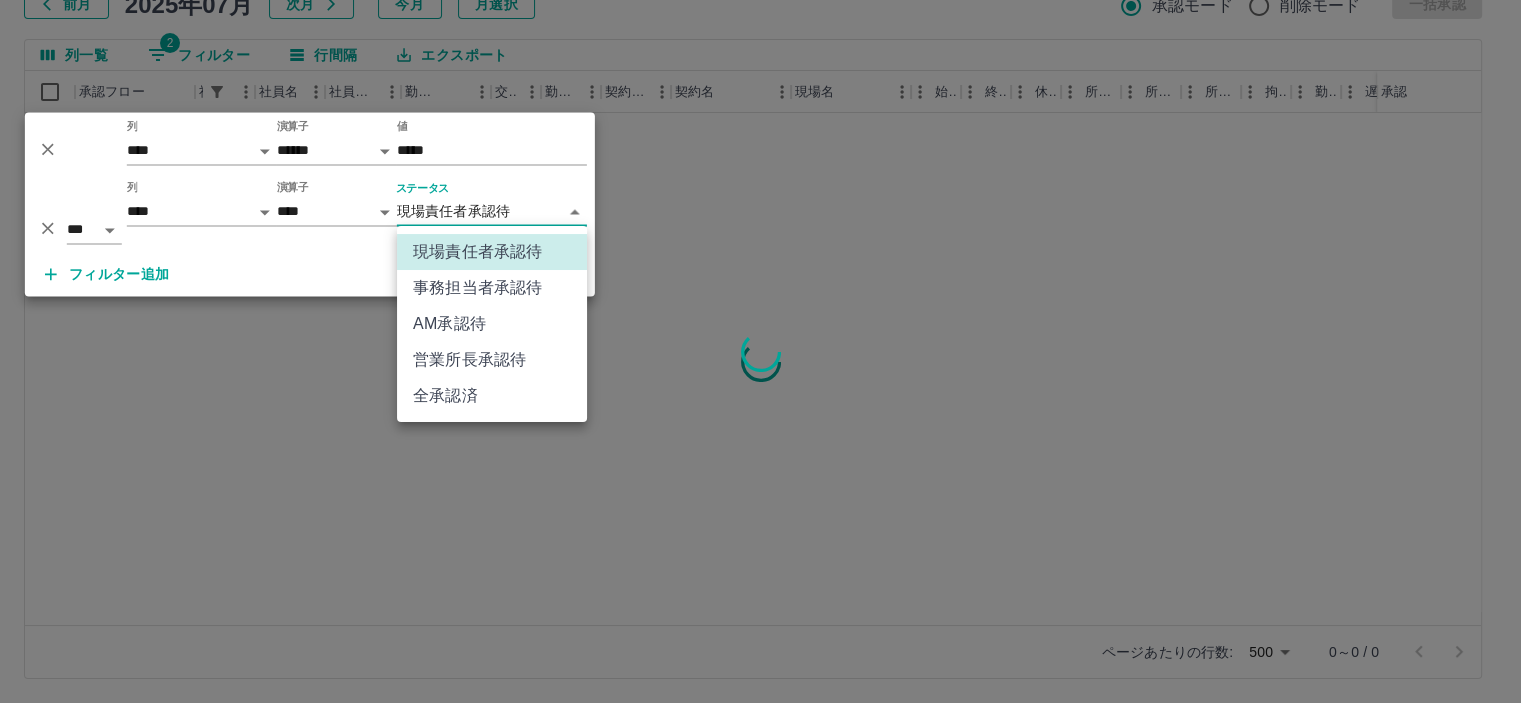 click on "**********" at bounding box center (760, 280) 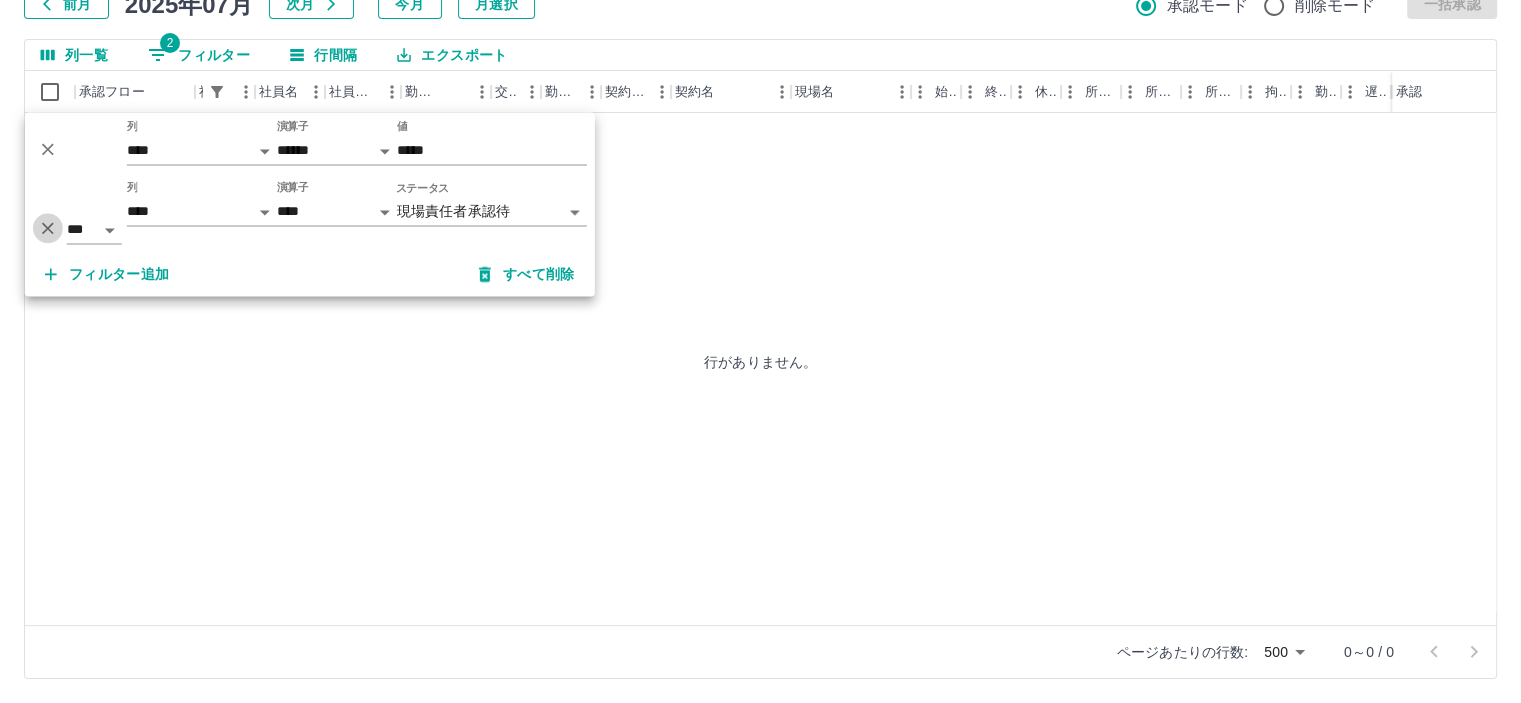 click 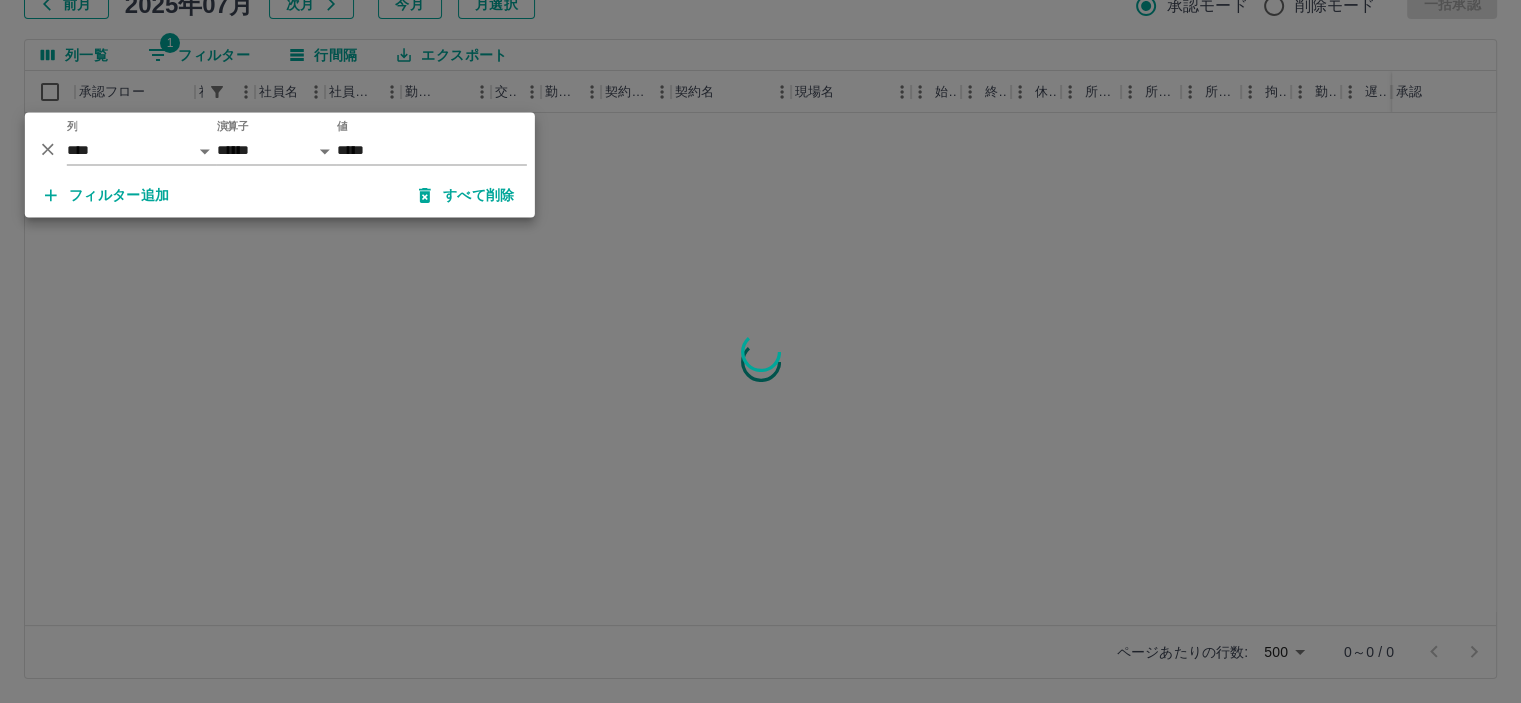 click at bounding box center (760, 351) 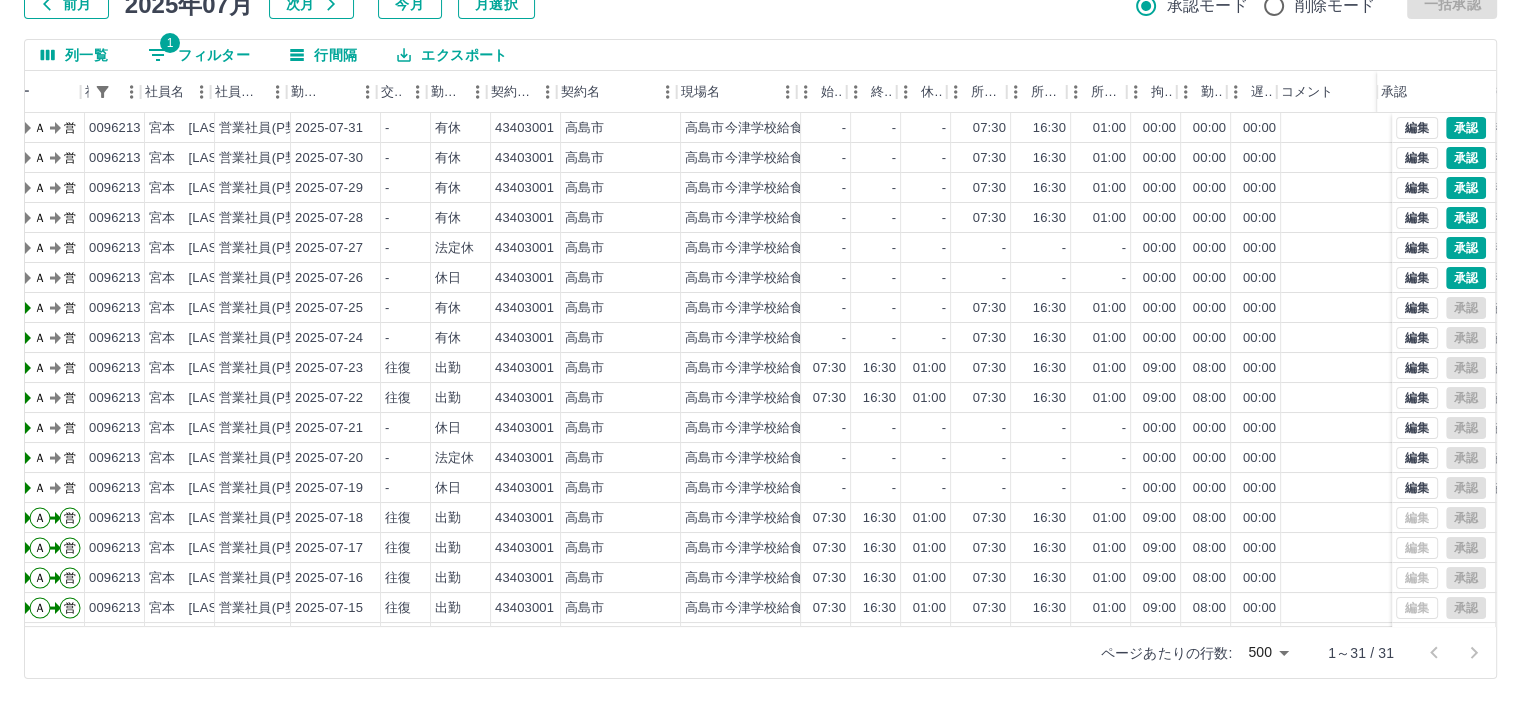 scroll, scrollTop: 0, scrollLeft: 114, axis: horizontal 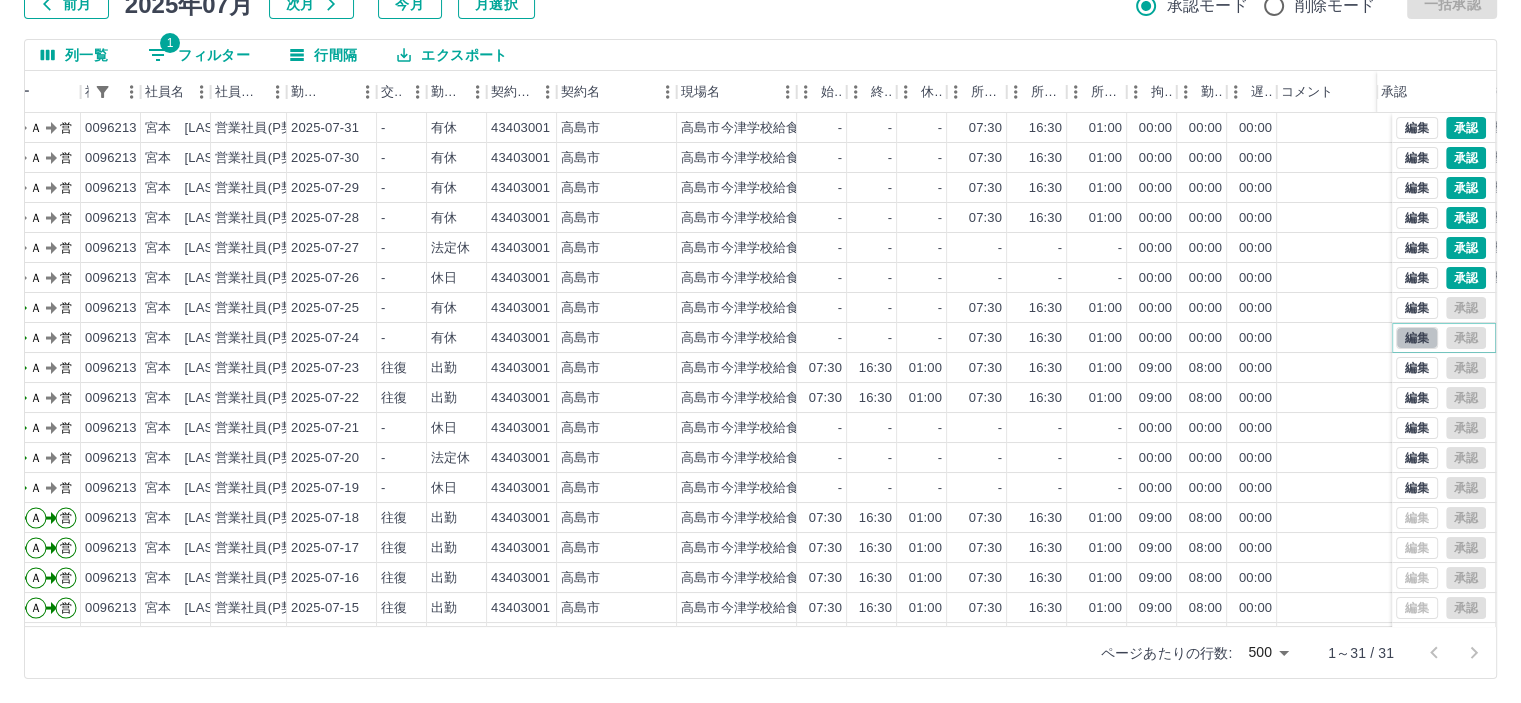 click on "編集" at bounding box center (1417, 338) 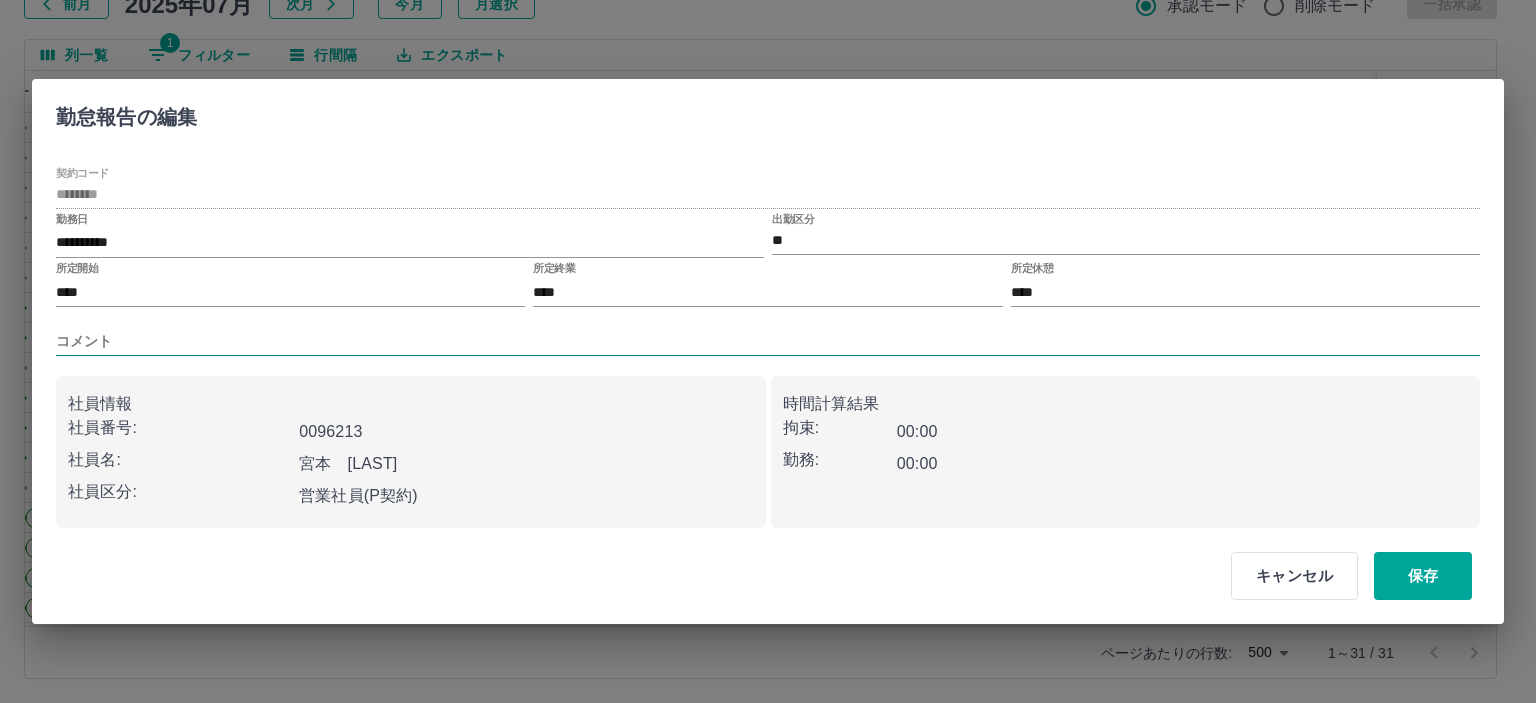 click on "コメント" at bounding box center [768, 341] 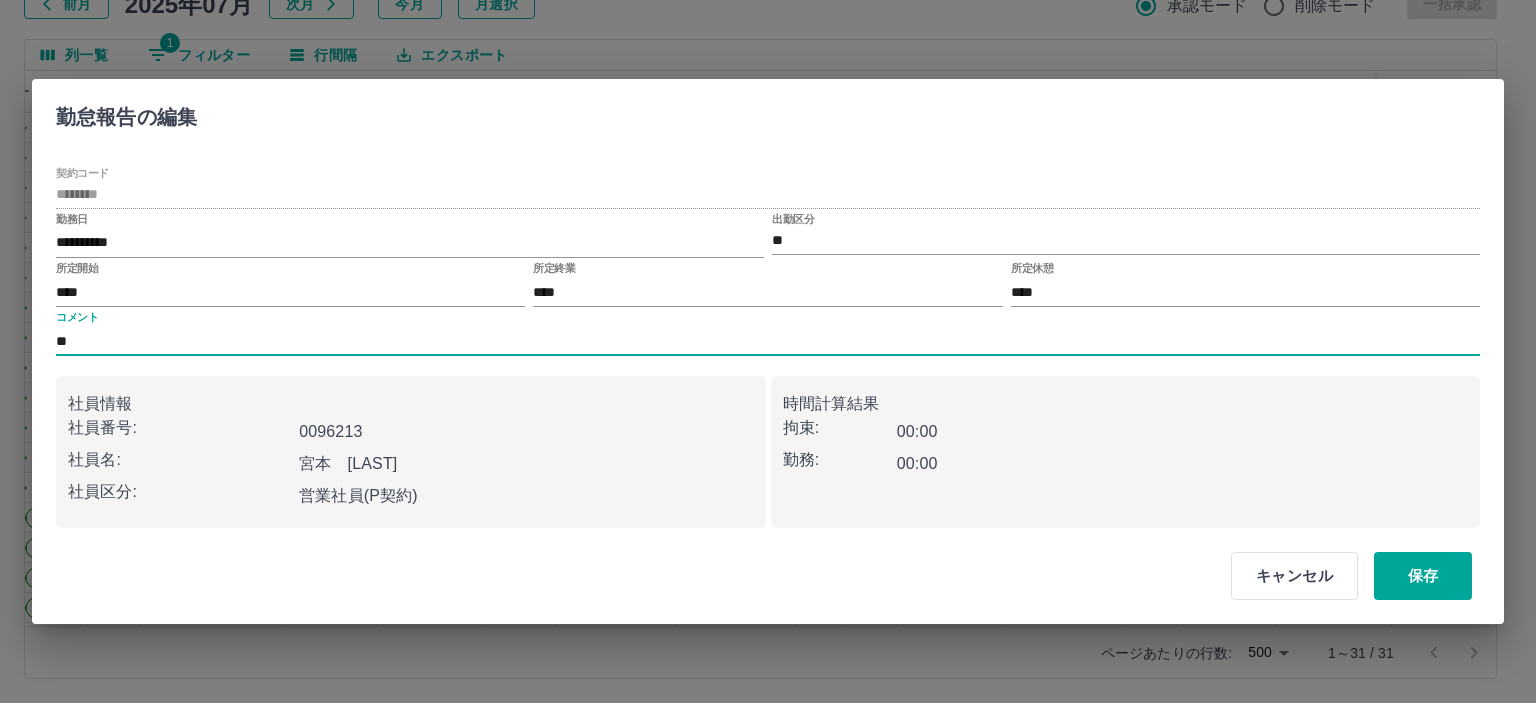 type on "*" 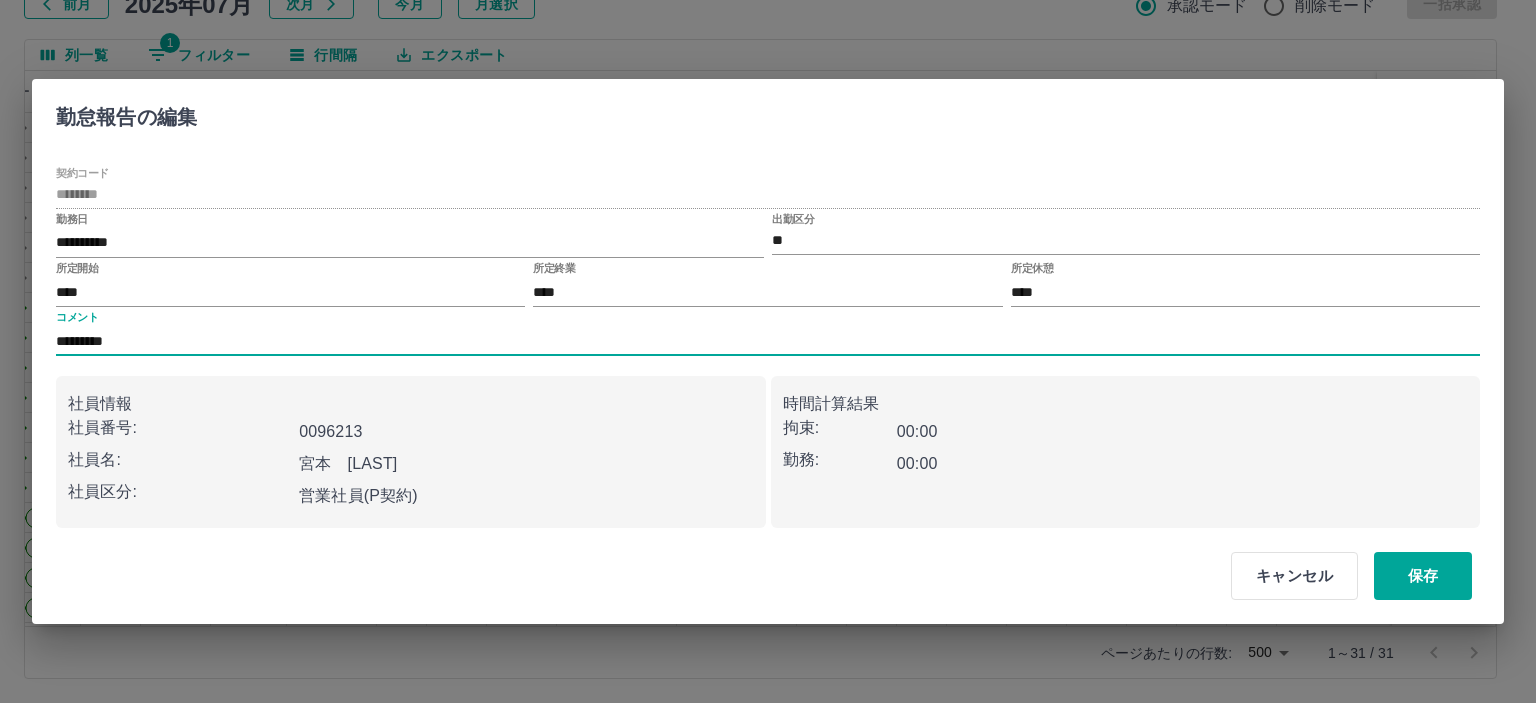 drag, startPoint x: 241, startPoint y: 346, endPoint x: 40, endPoint y: 340, distance: 201.08954 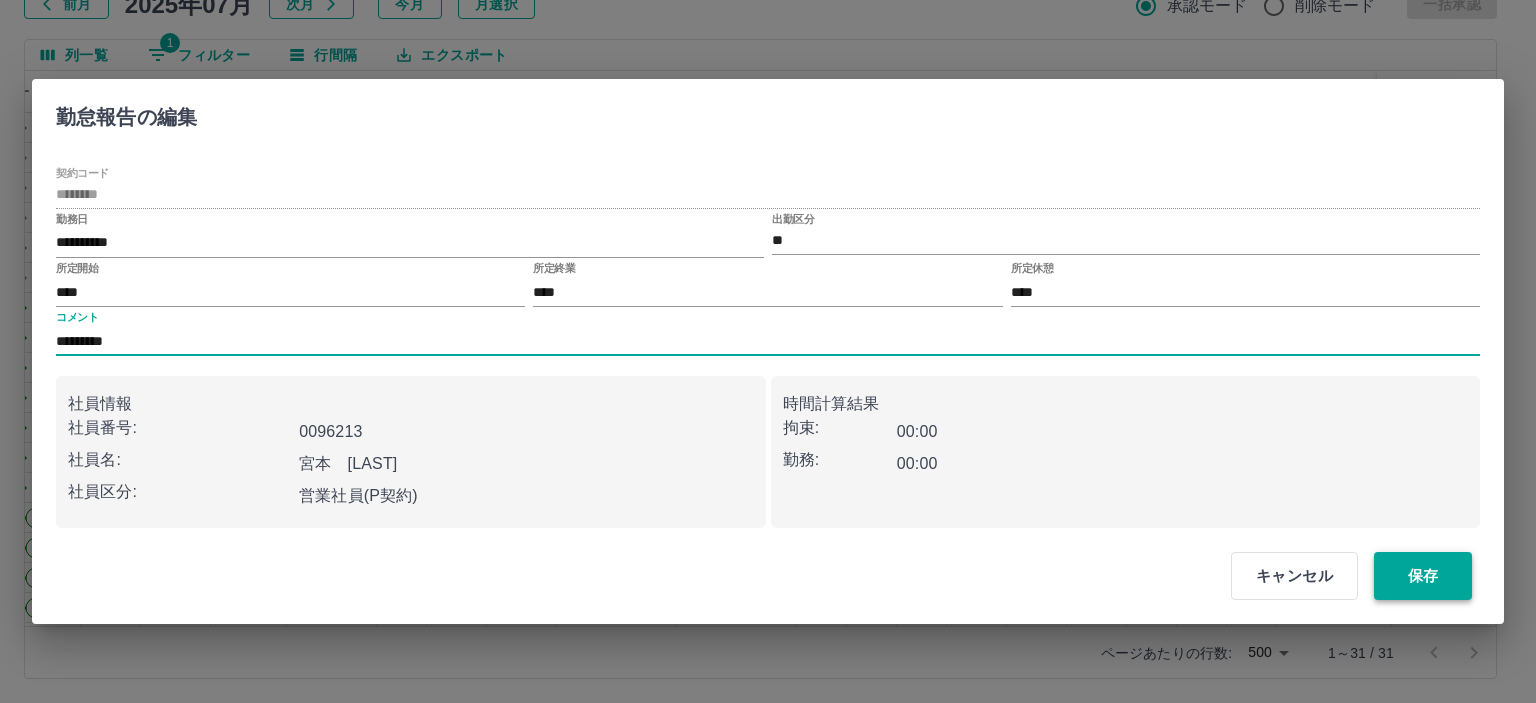 type on "*********" 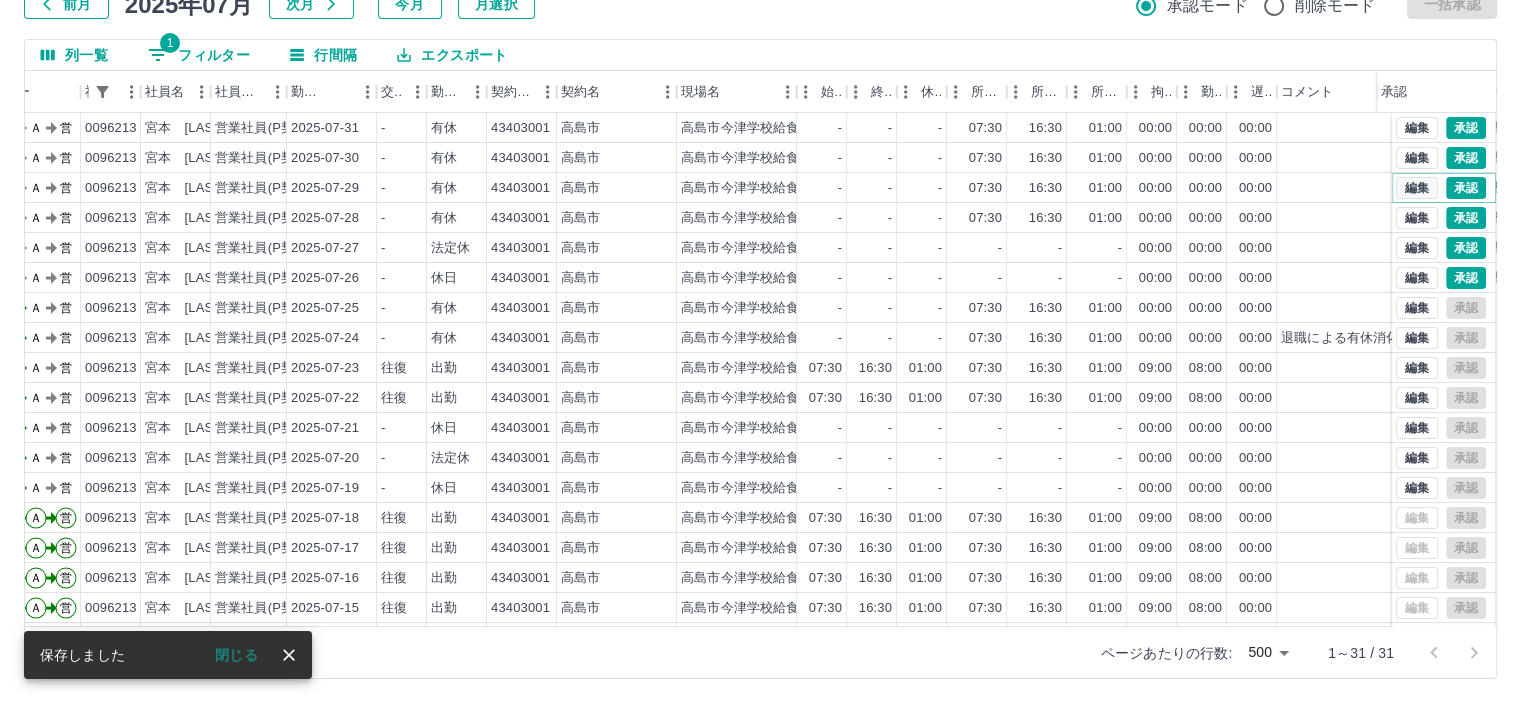 click on "編集" at bounding box center (1417, 188) 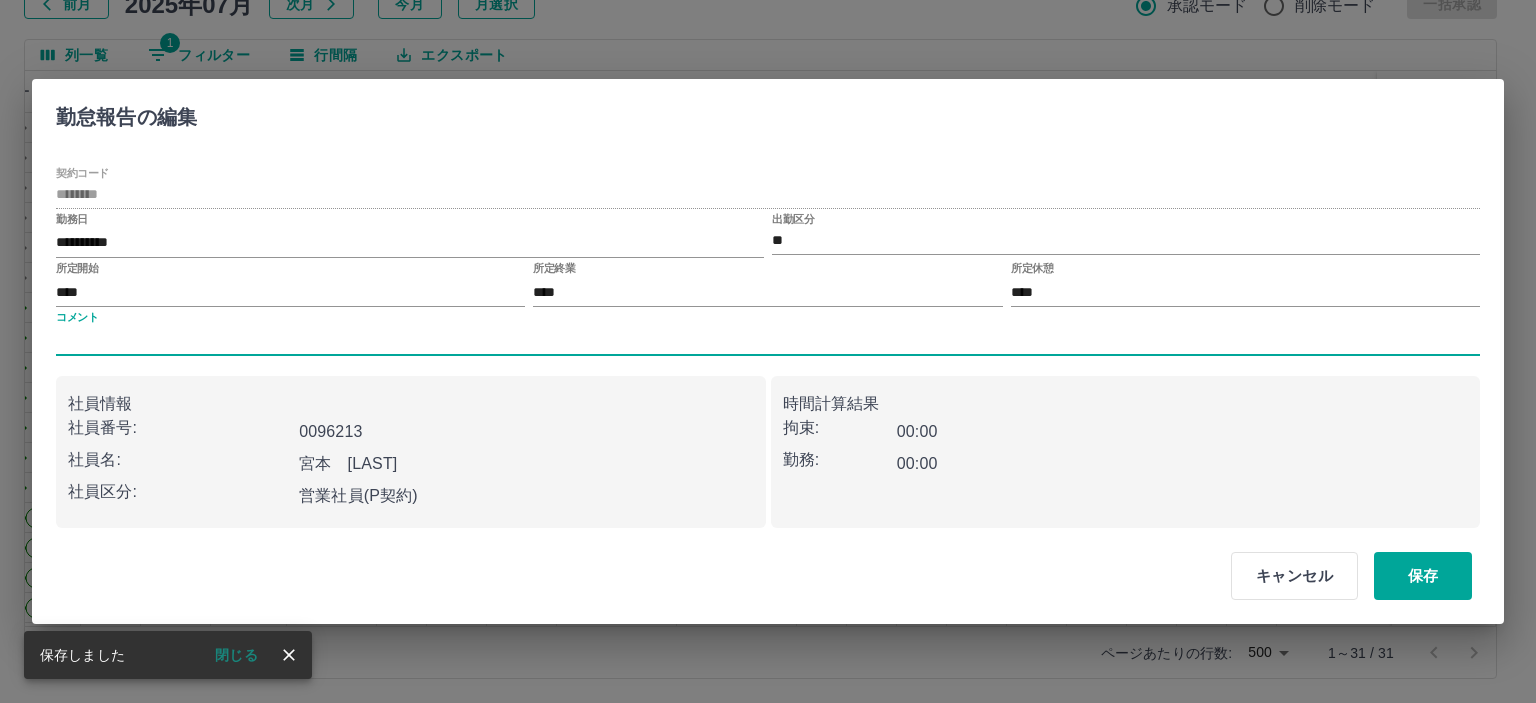 click on "コメント" at bounding box center [768, 341] 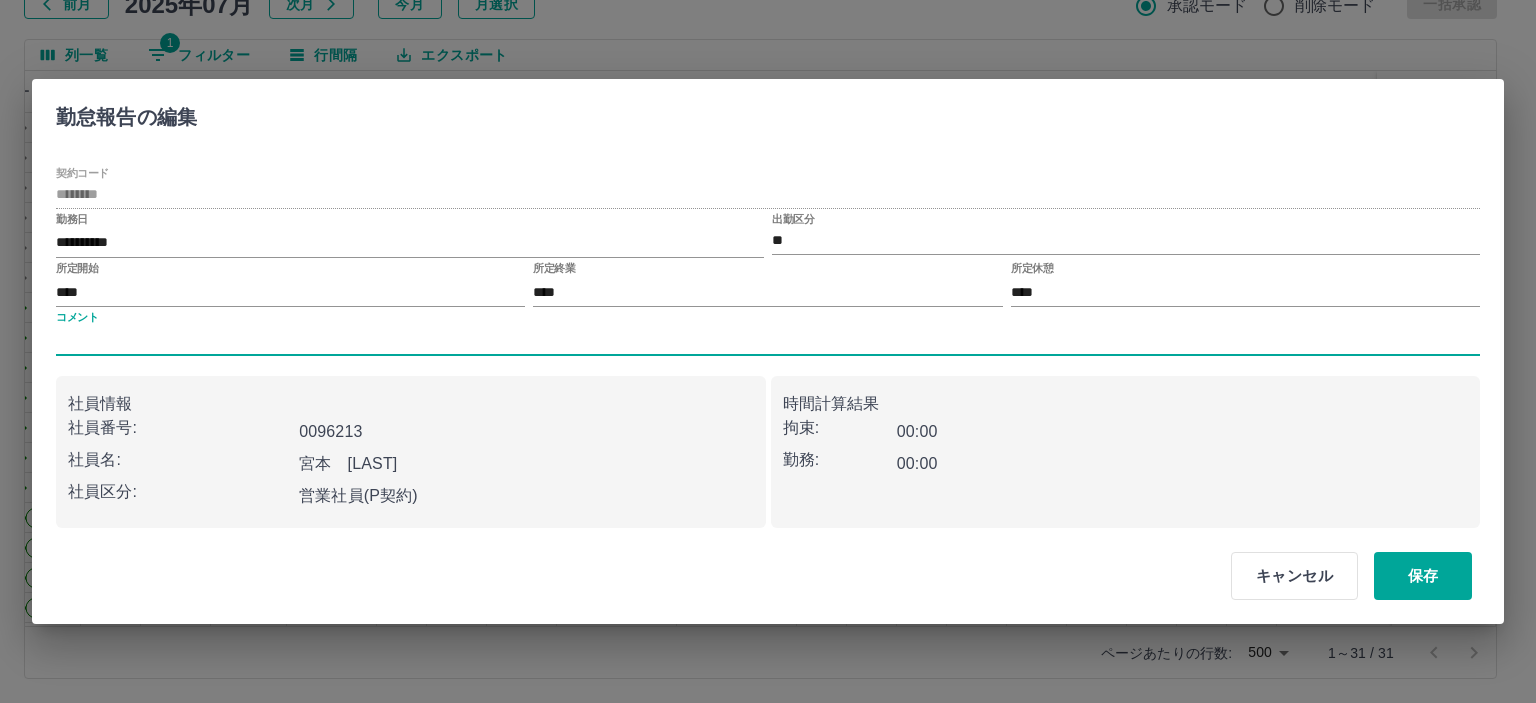 paste on "*********" 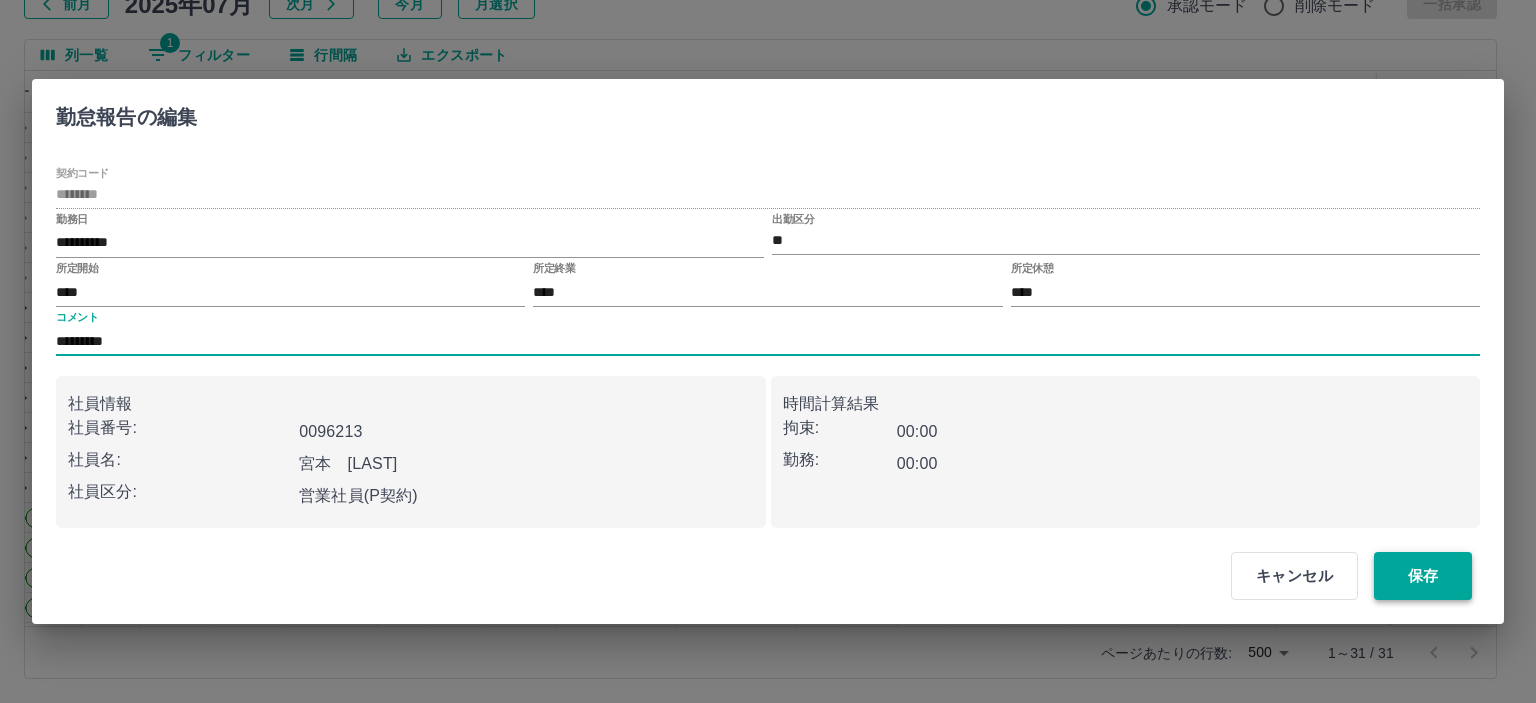 type on "*********" 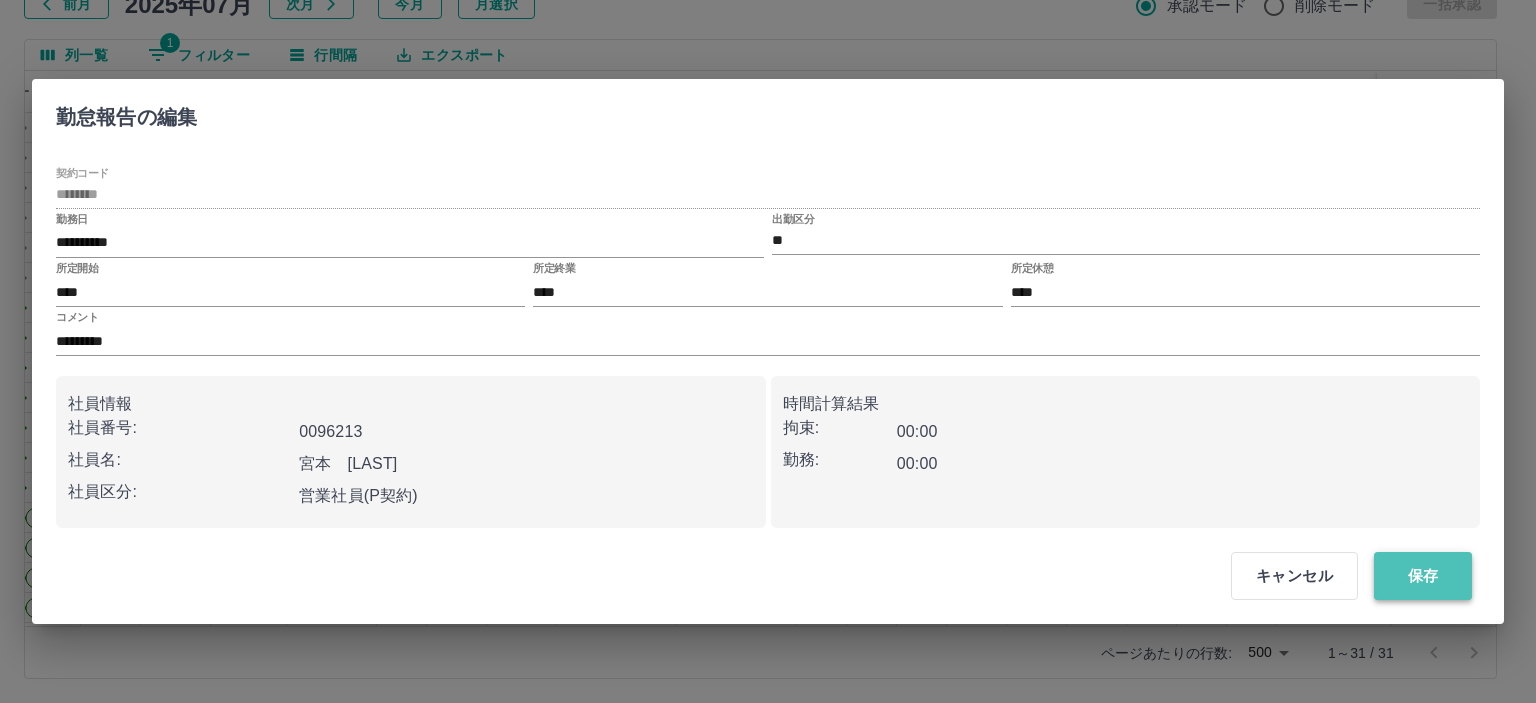 click on "保存" at bounding box center [1423, 576] 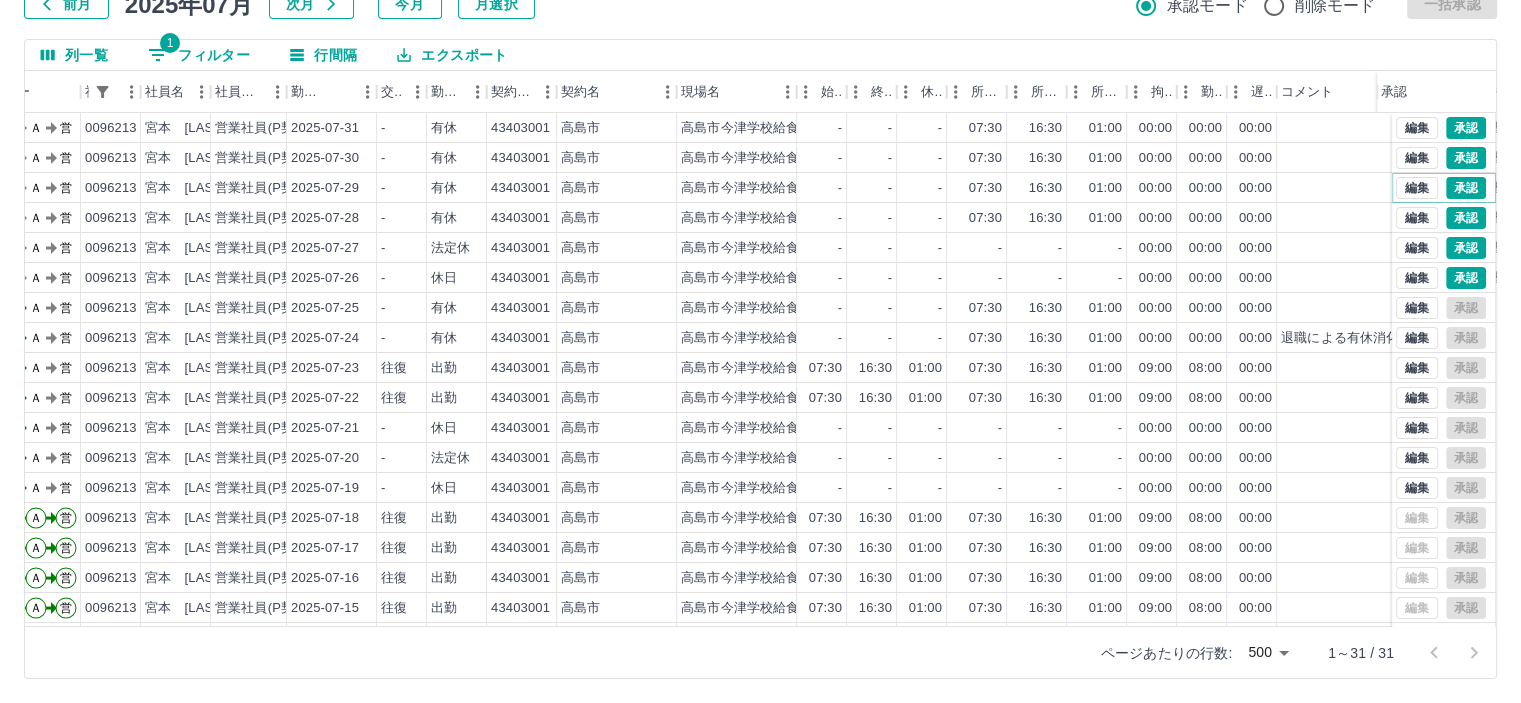 scroll, scrollTop: 42, scrollLeft: 0, axis: vertical 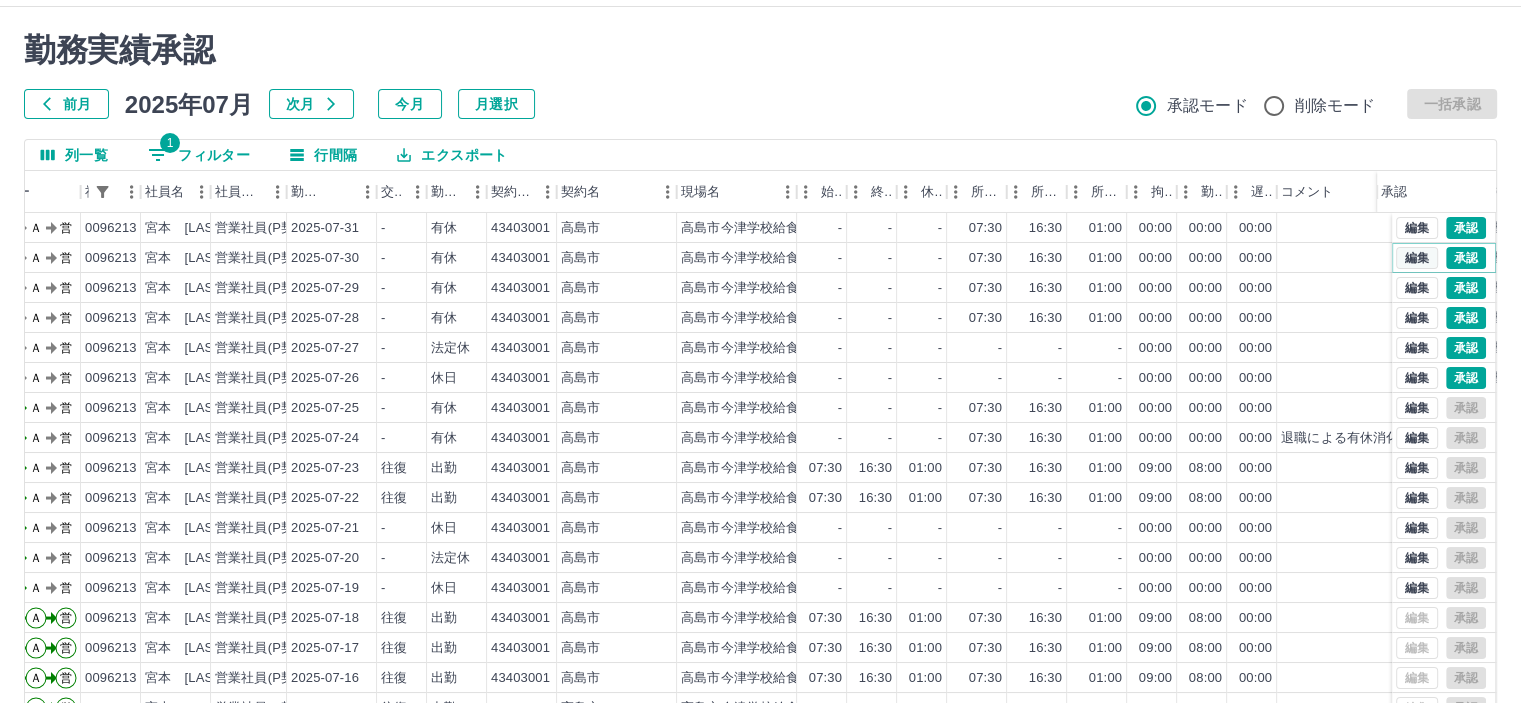 click on "編集" at bounding box center [1417, 258] 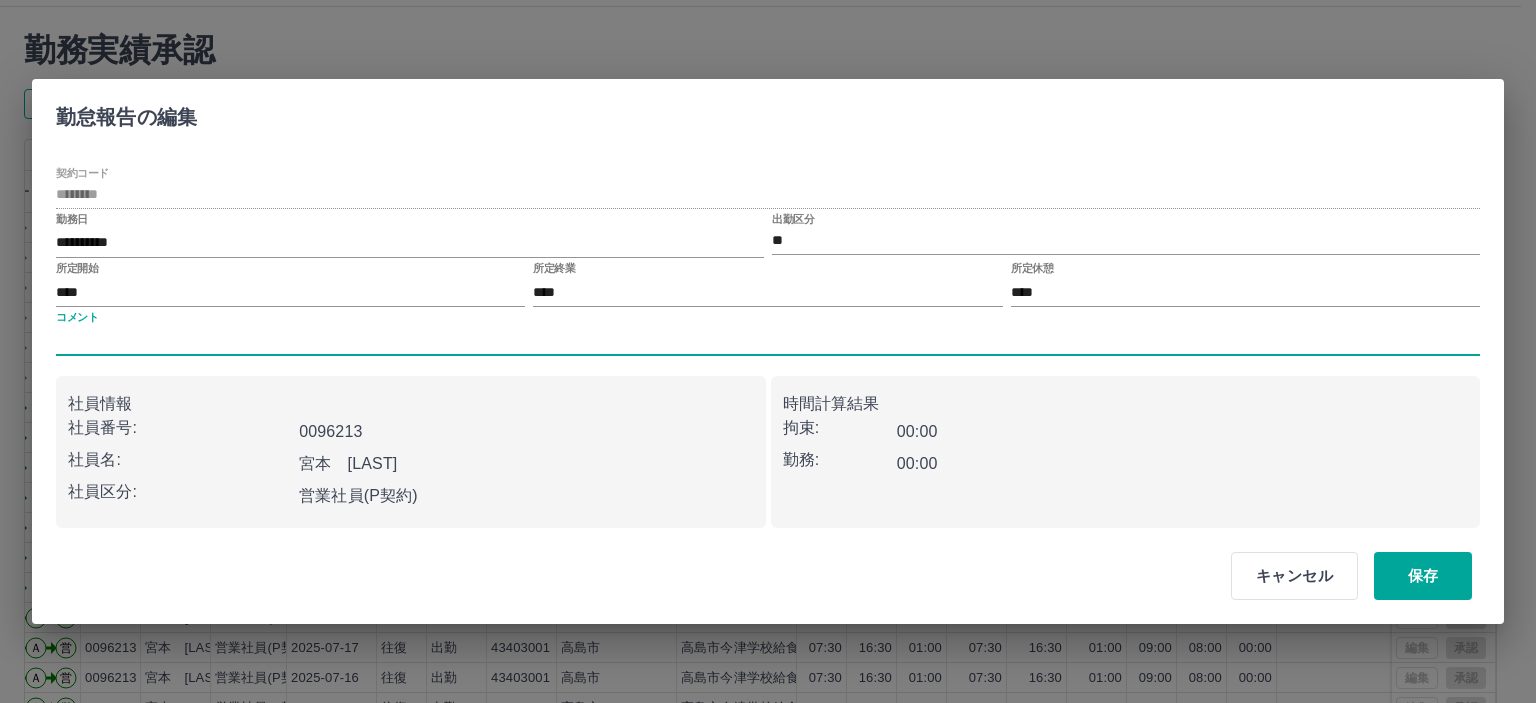 click on "コメント" at bounding box center (768, 341) 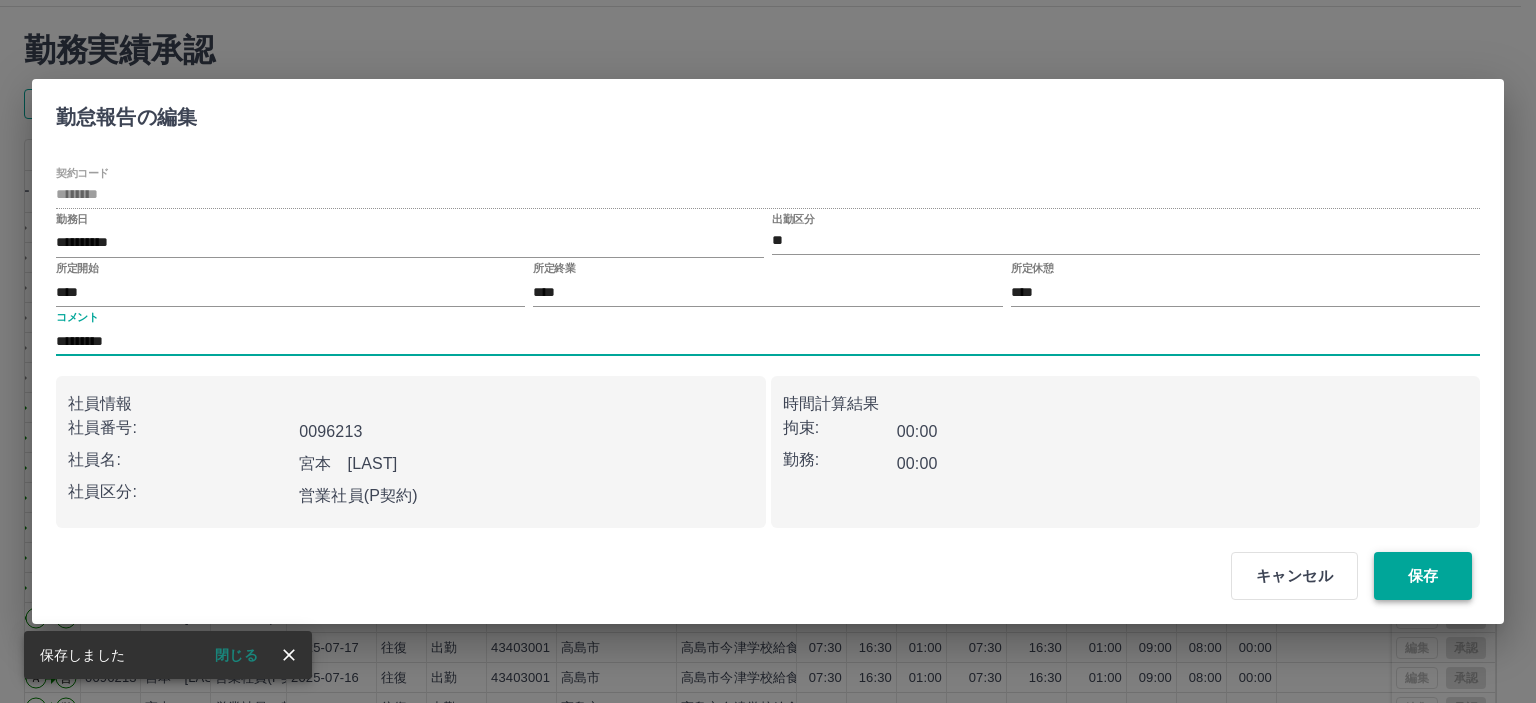 type on "*********" 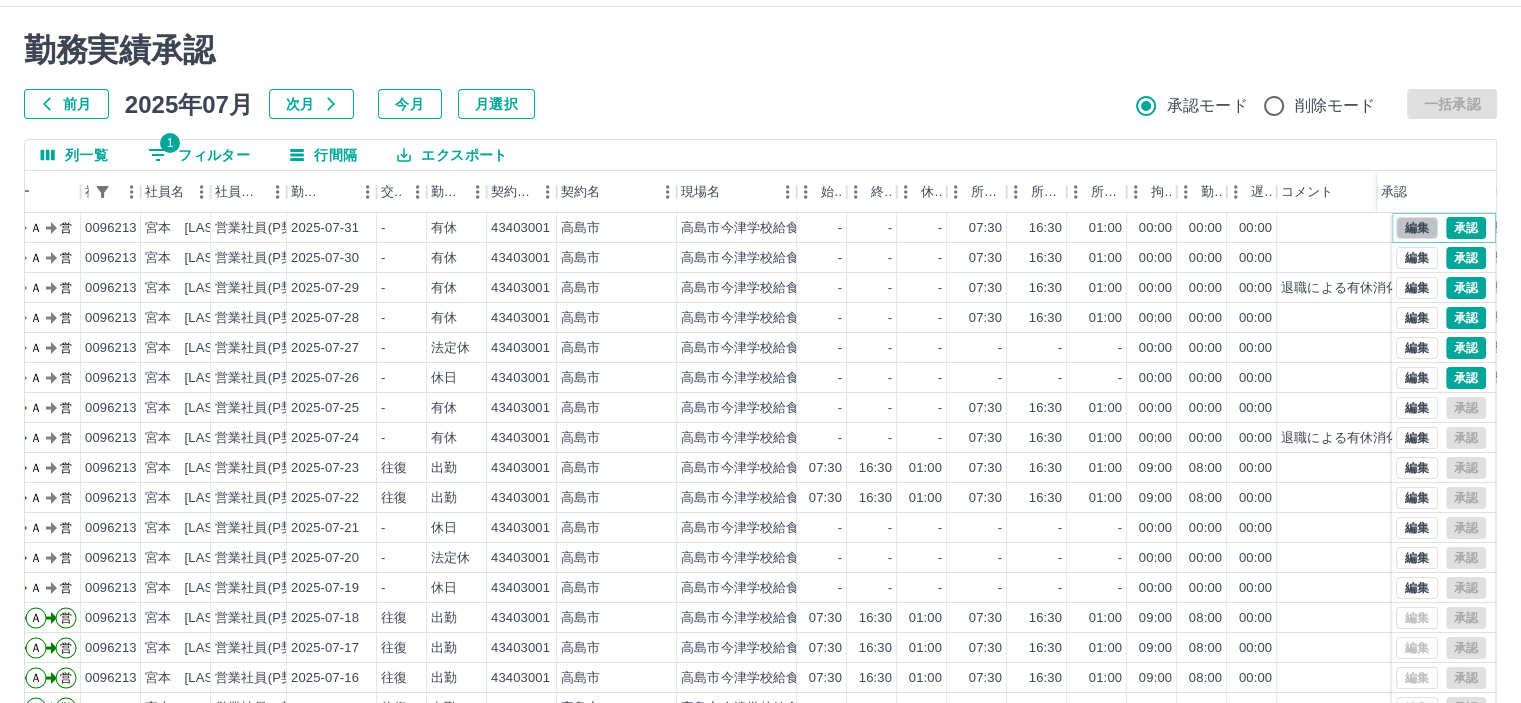 click on "編集" at bounding box center (1417, 228) 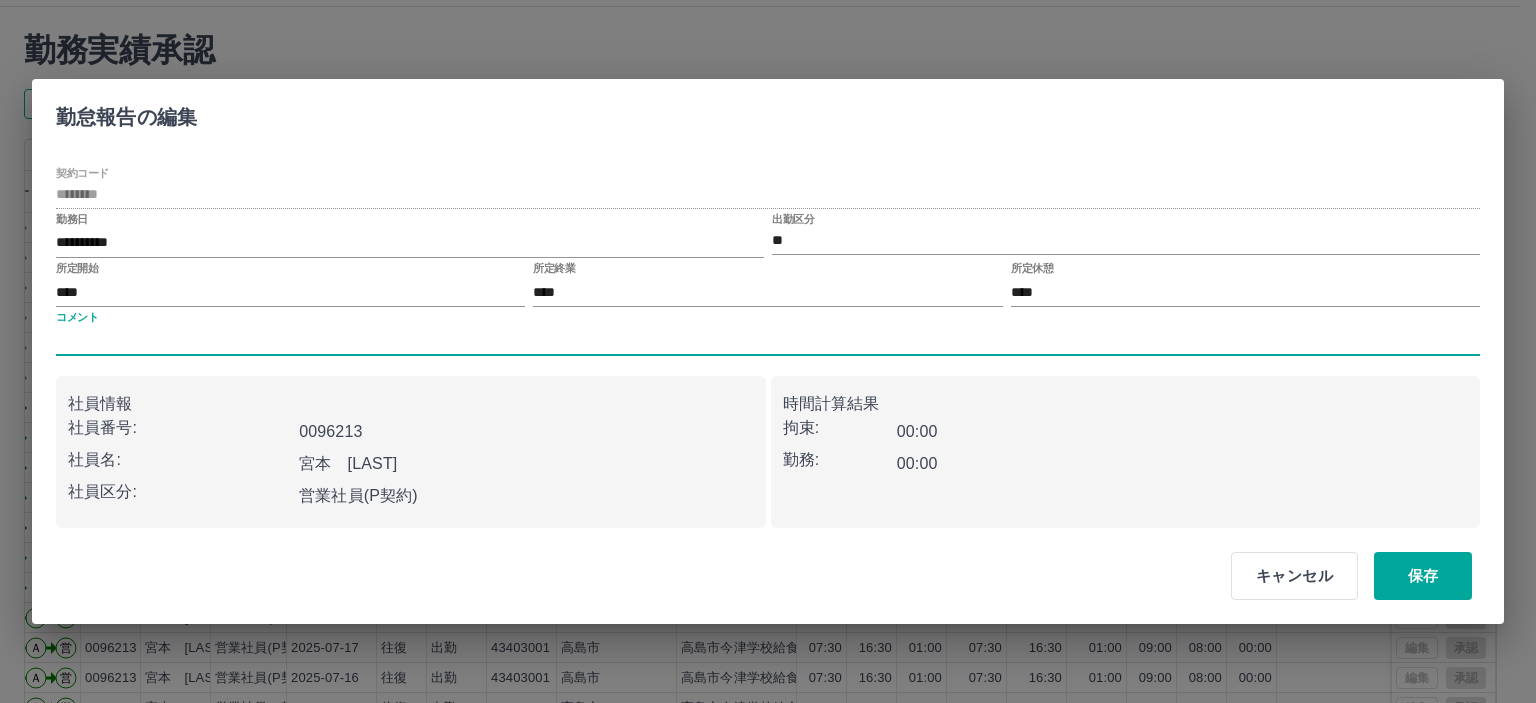 click on "コメント" at bounding box center (768, 341) 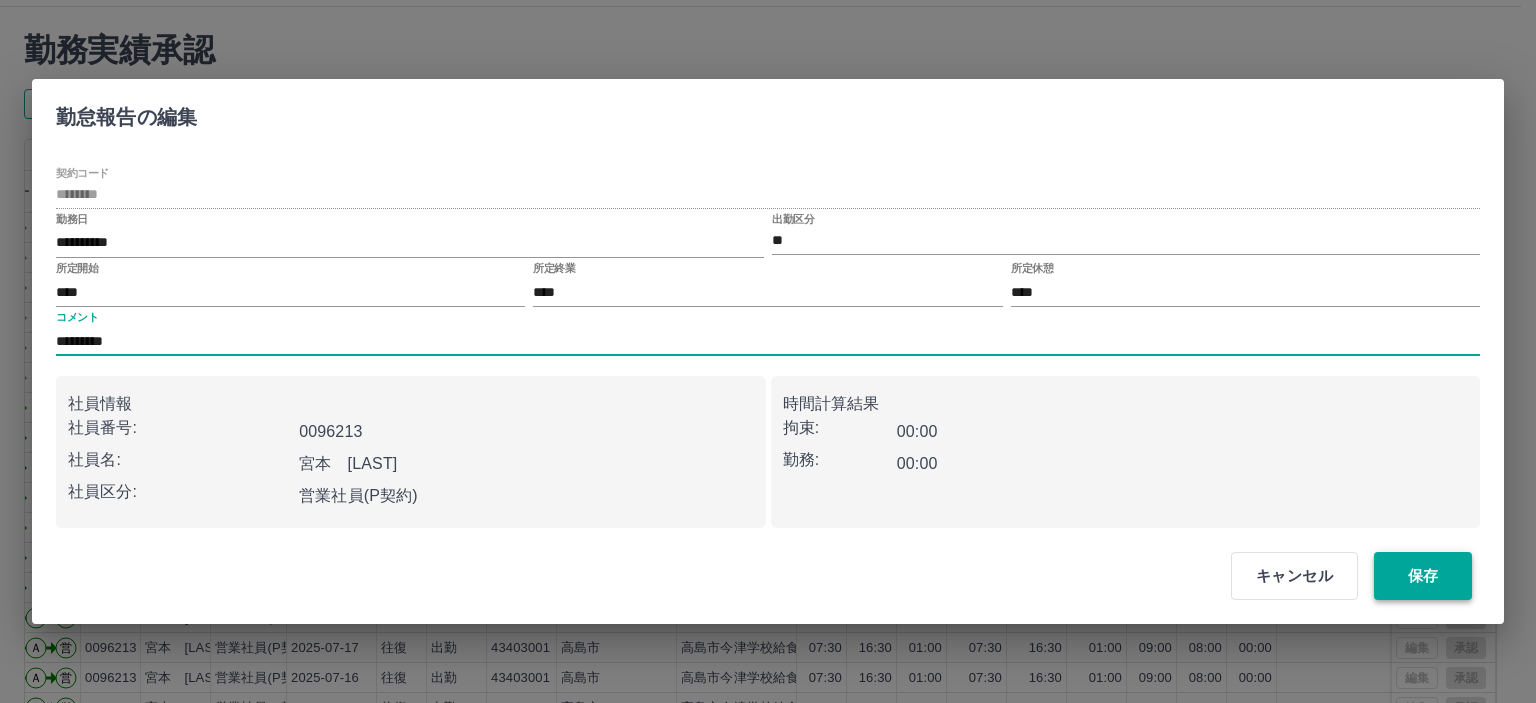 type on "*********" 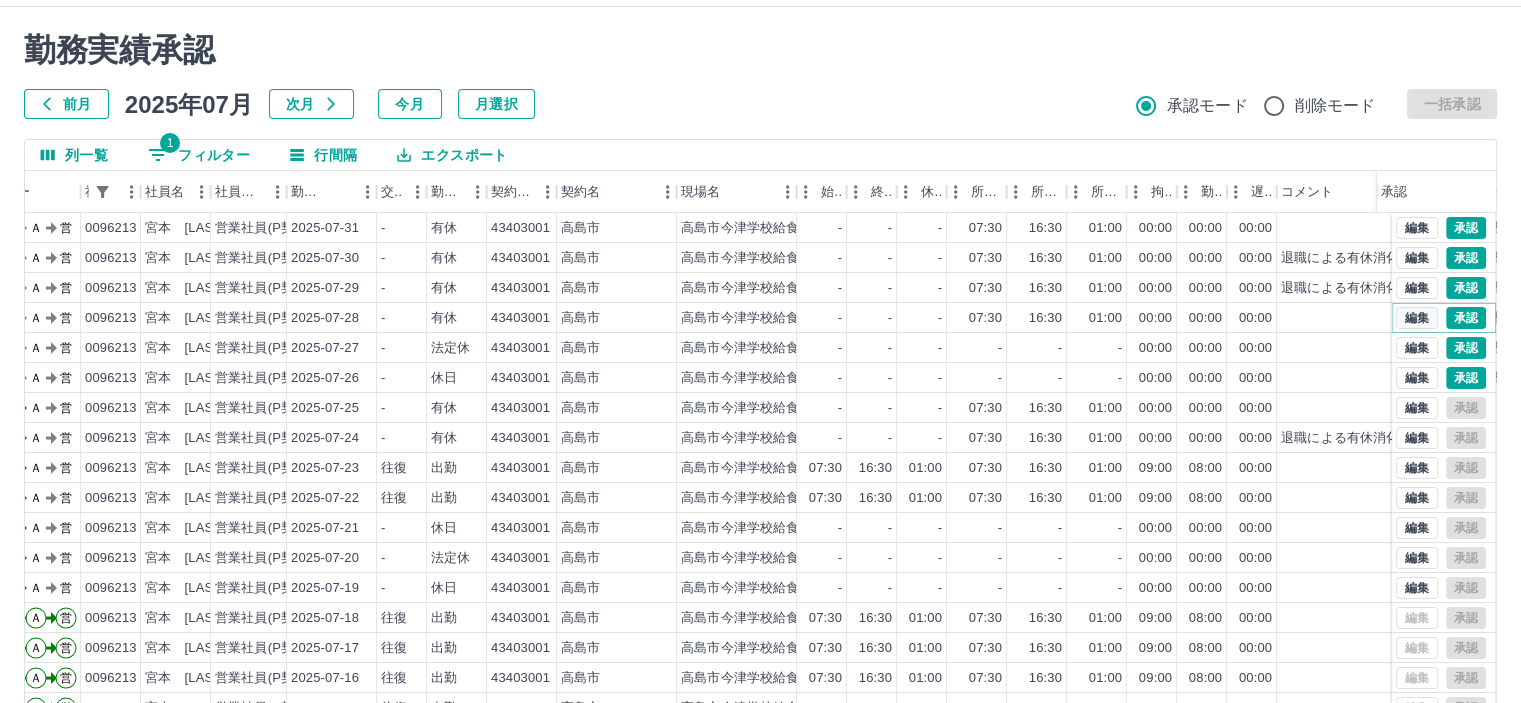 click on "編集" at bounding box center [1417, 318] 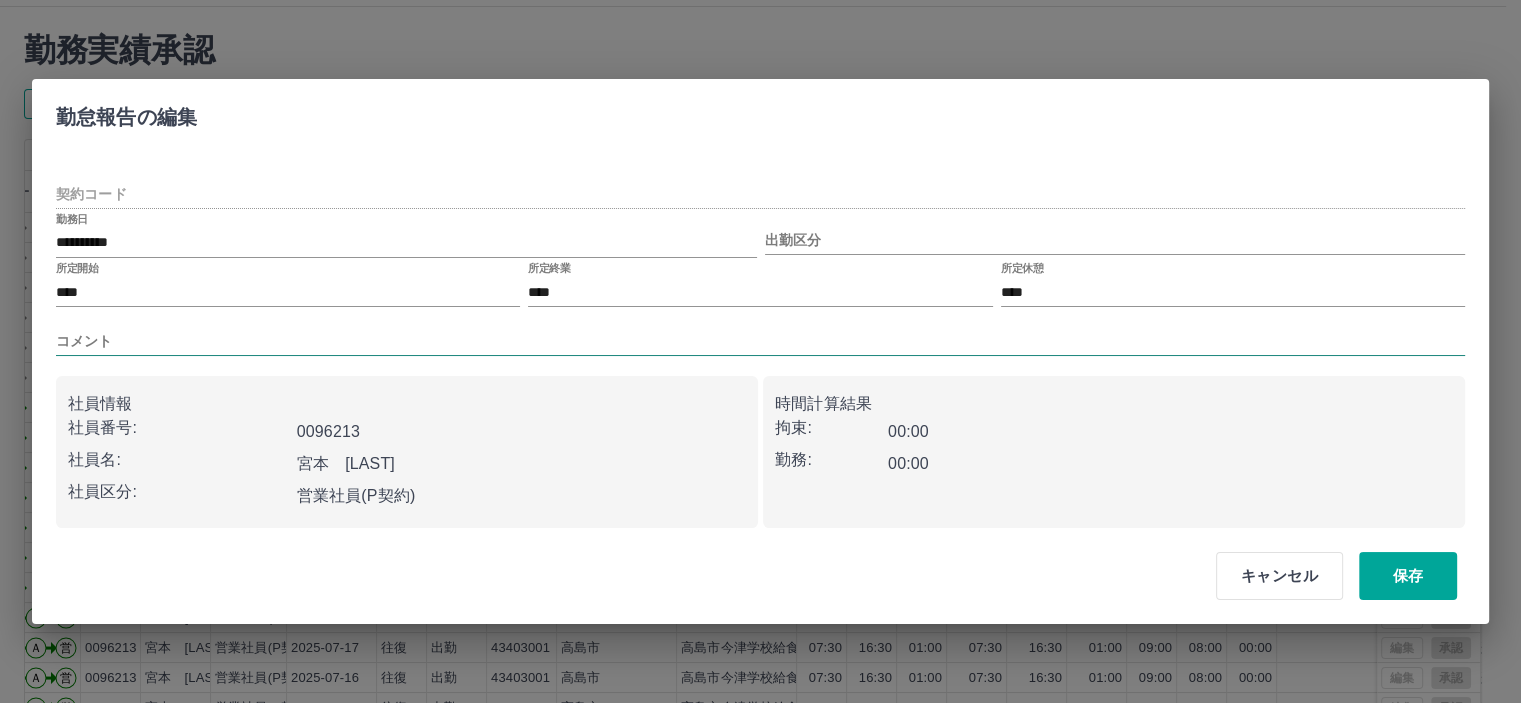type on "********" 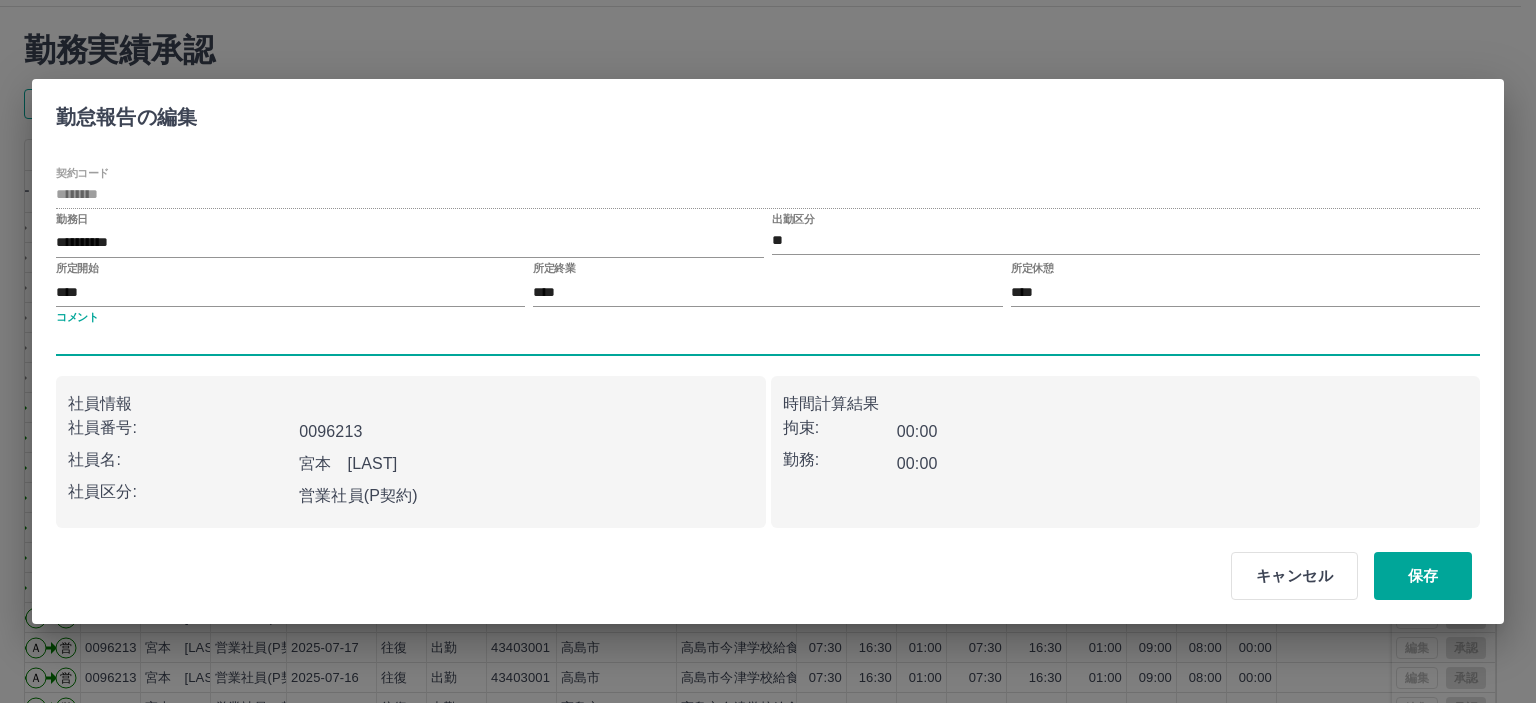 click on "コメント" at bounding box center [768, 341] 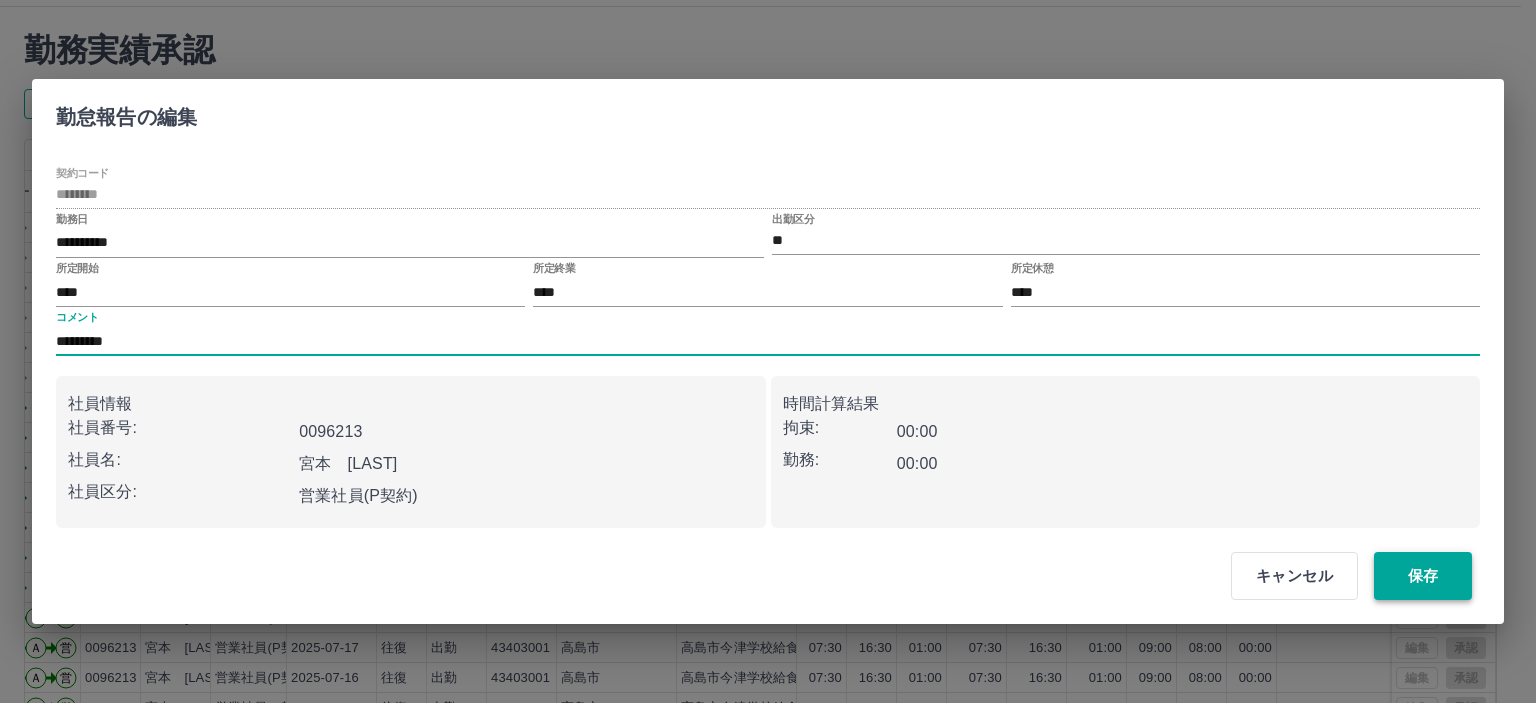 type on "*********" 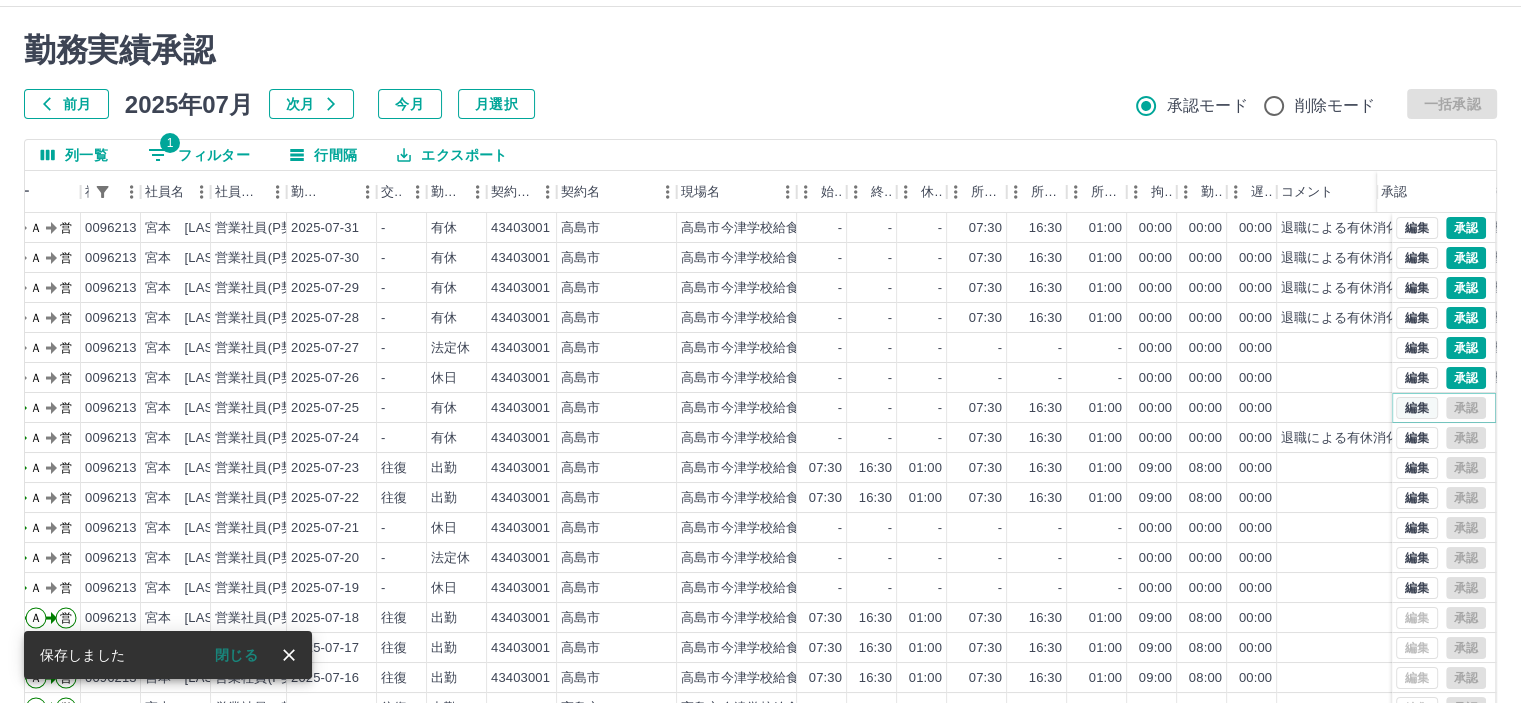 click on "編集" at bounding box center [1417, 408] 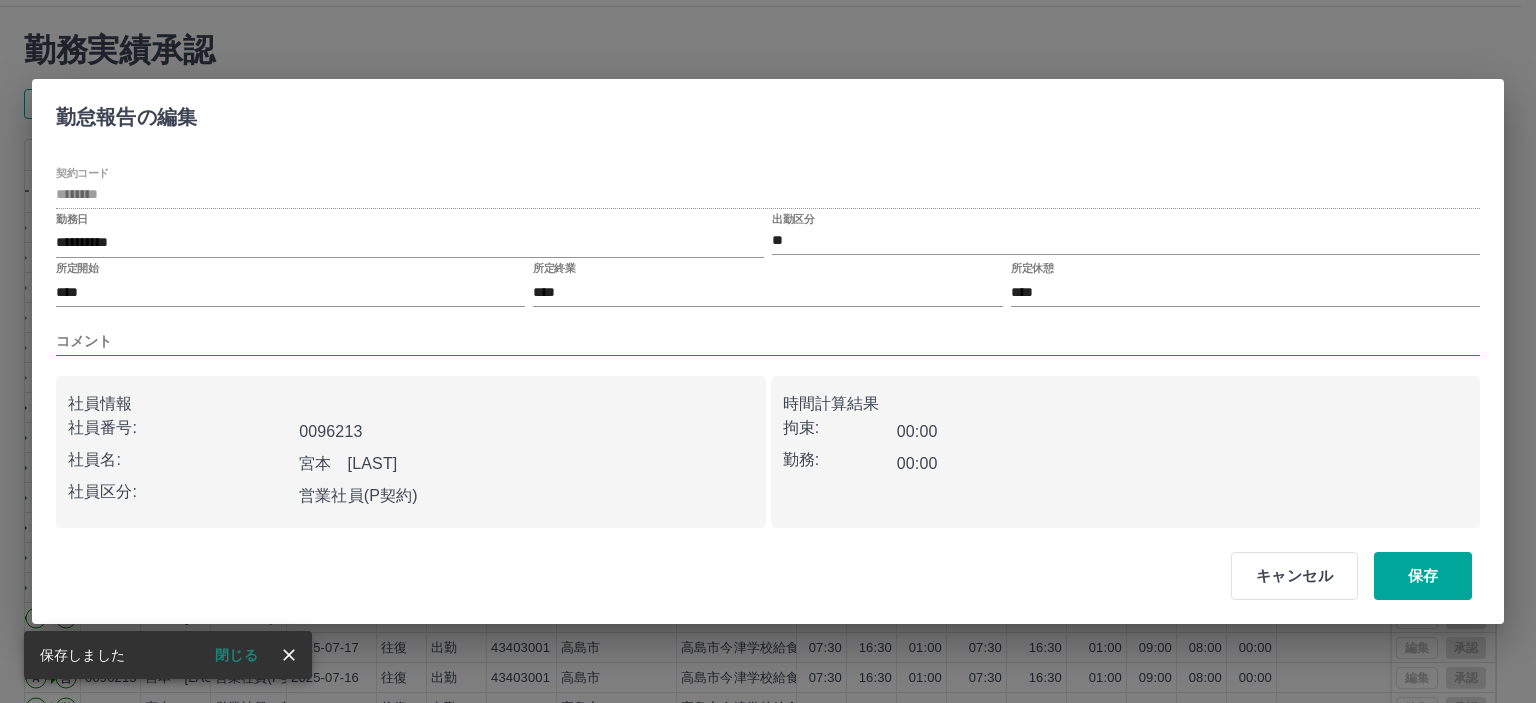 click on "コメント" at bounding box center (768, 341) 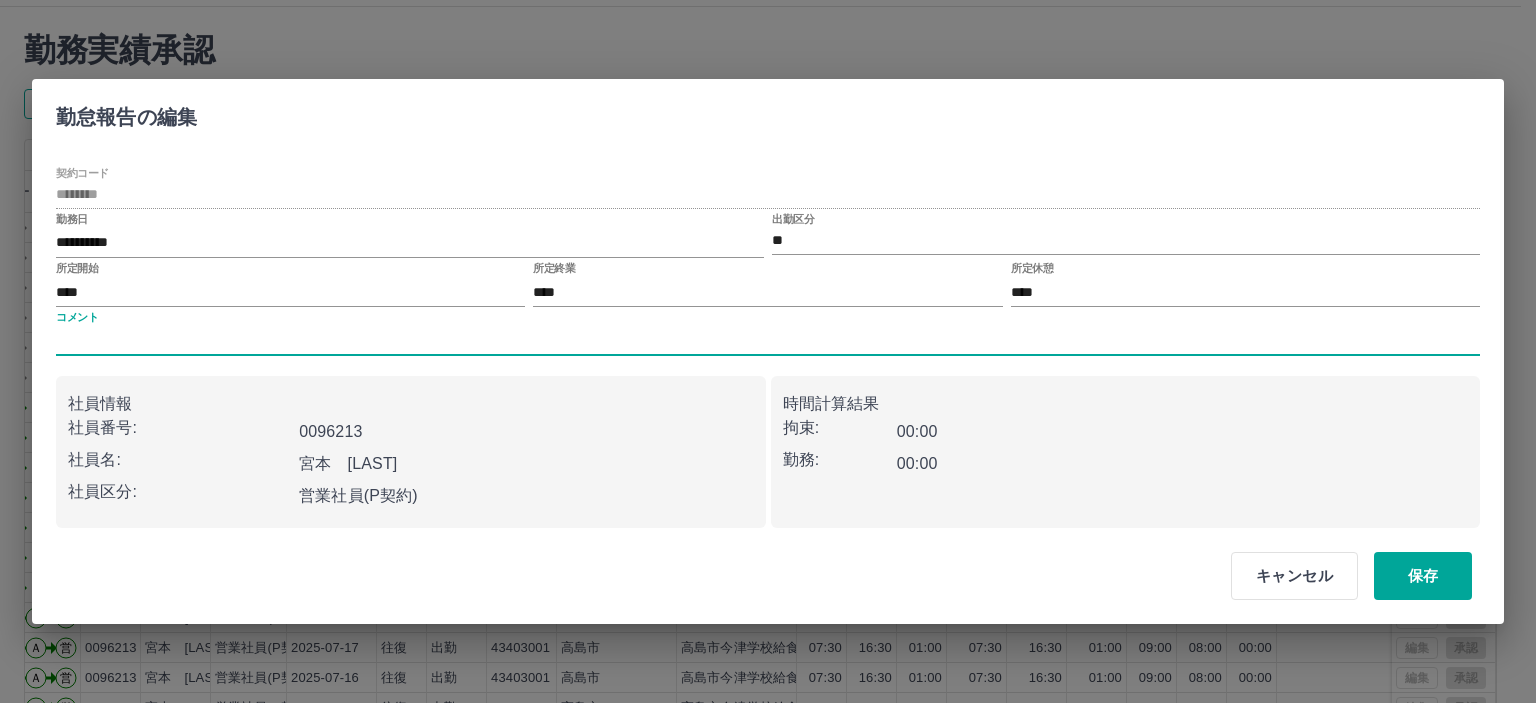 type on "*********" 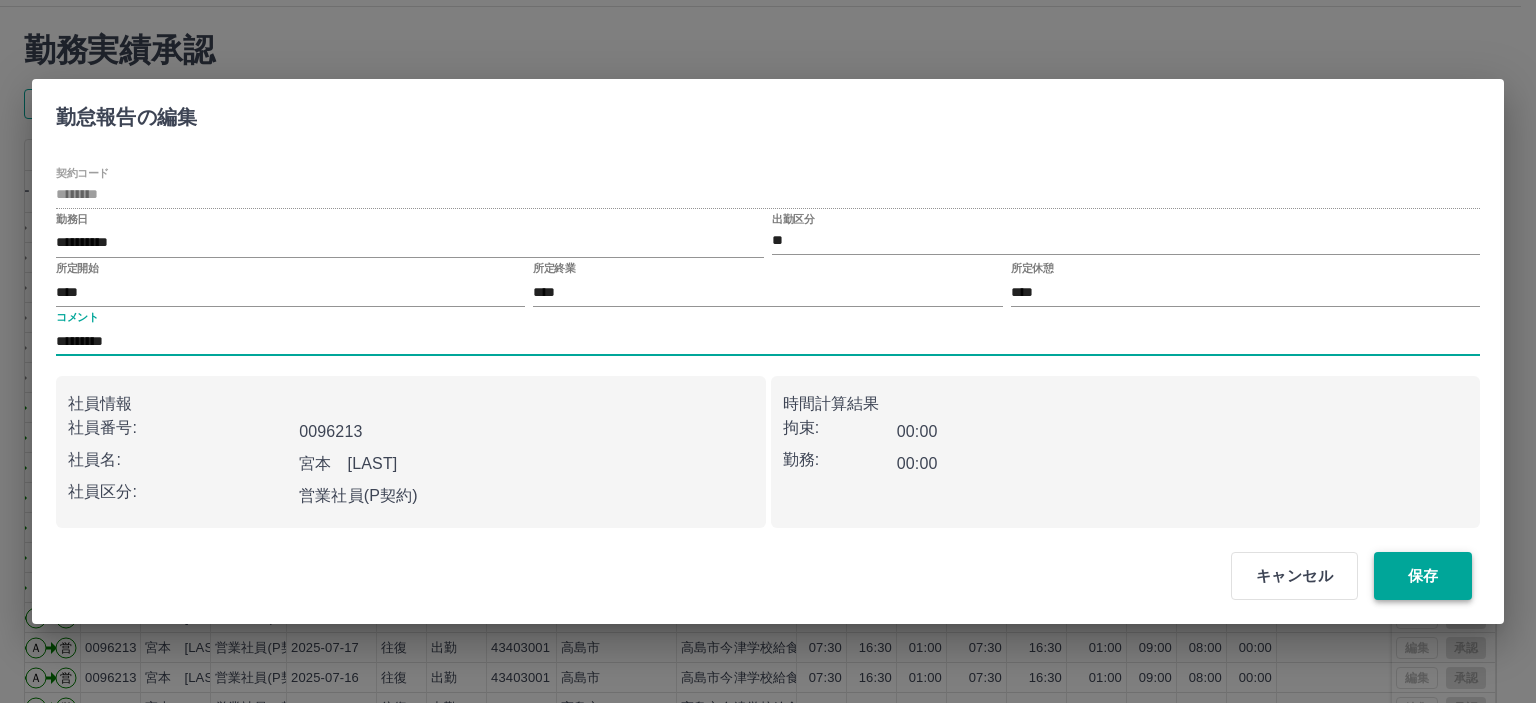 click on "保存" at bounding box center (1423, 576) 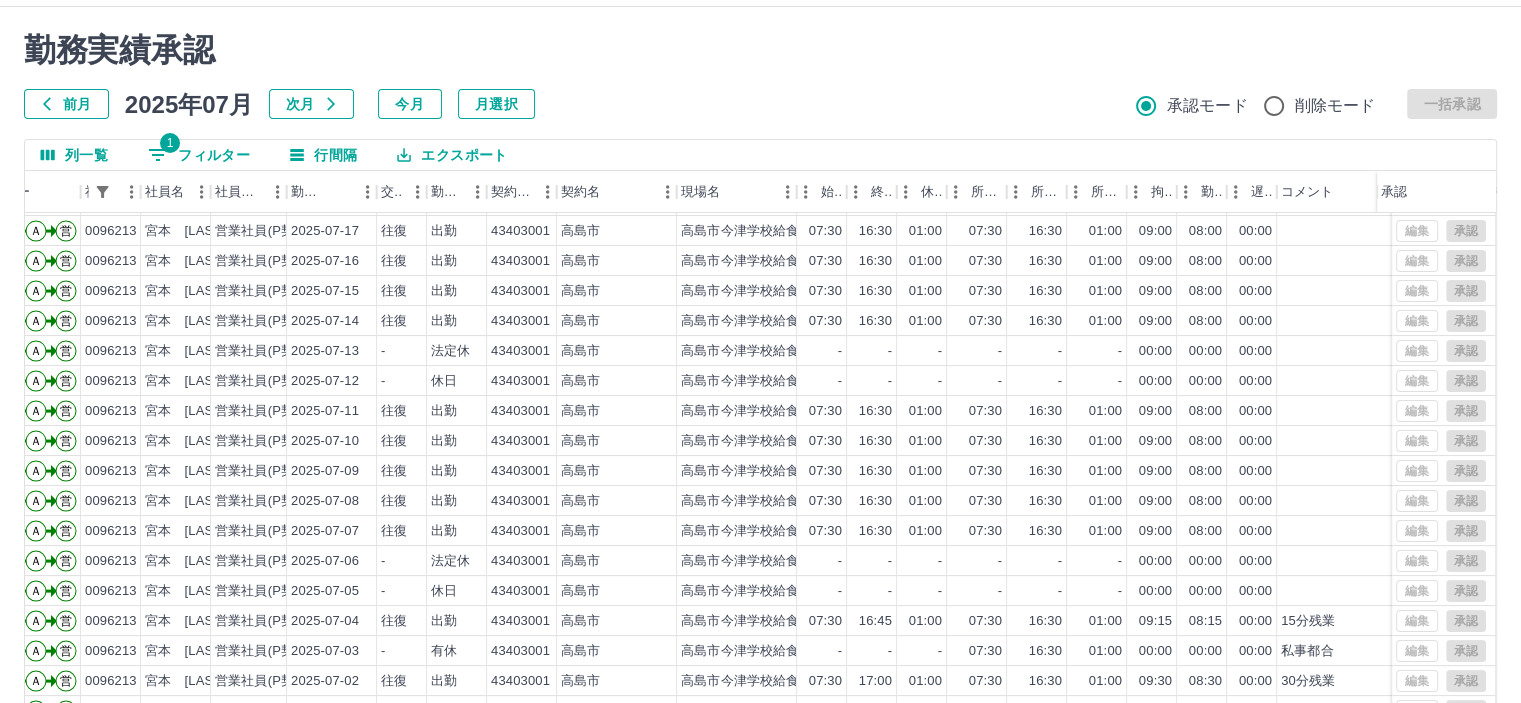 scroll, scrollTop: 0, scrollLeft: 114, axis: horizontal 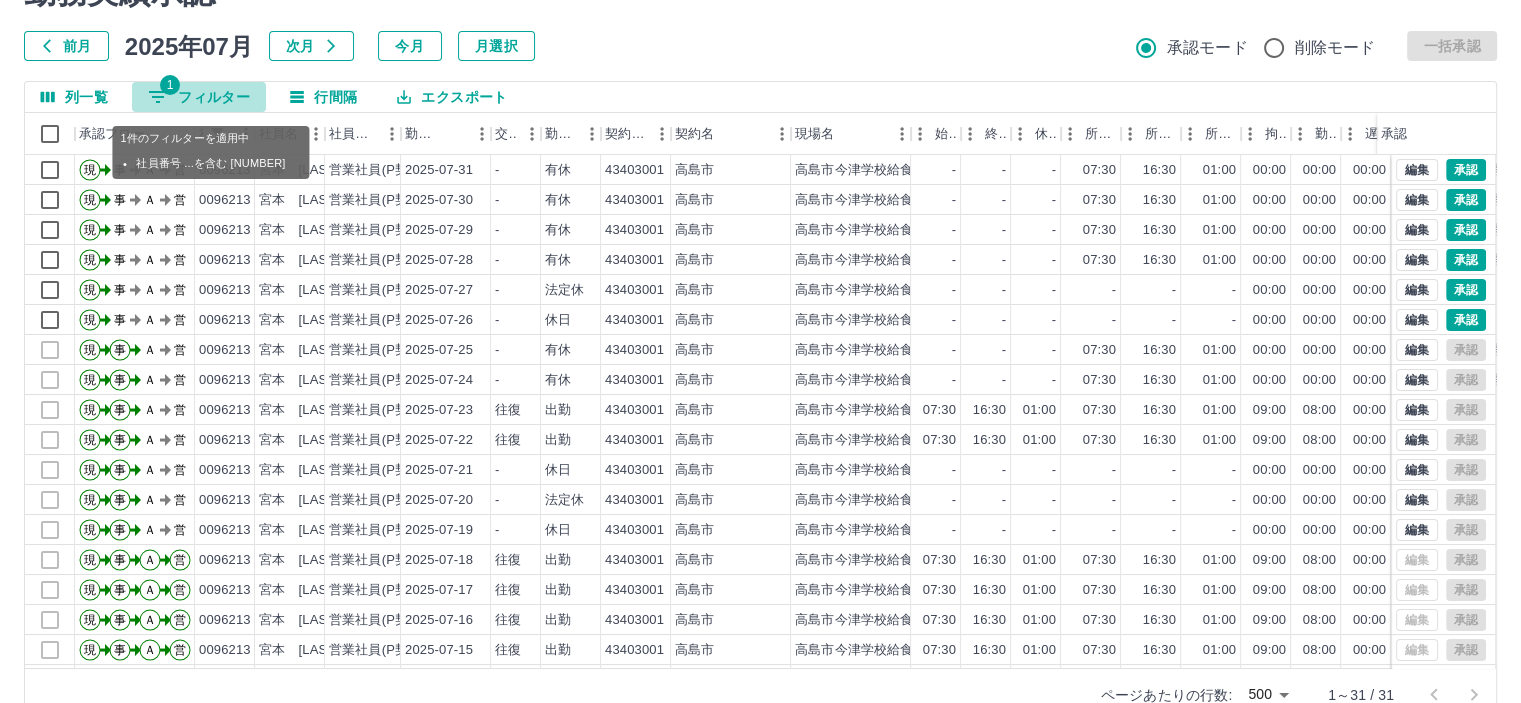 click on "1 フィルター" at bounding box center [199, 97] 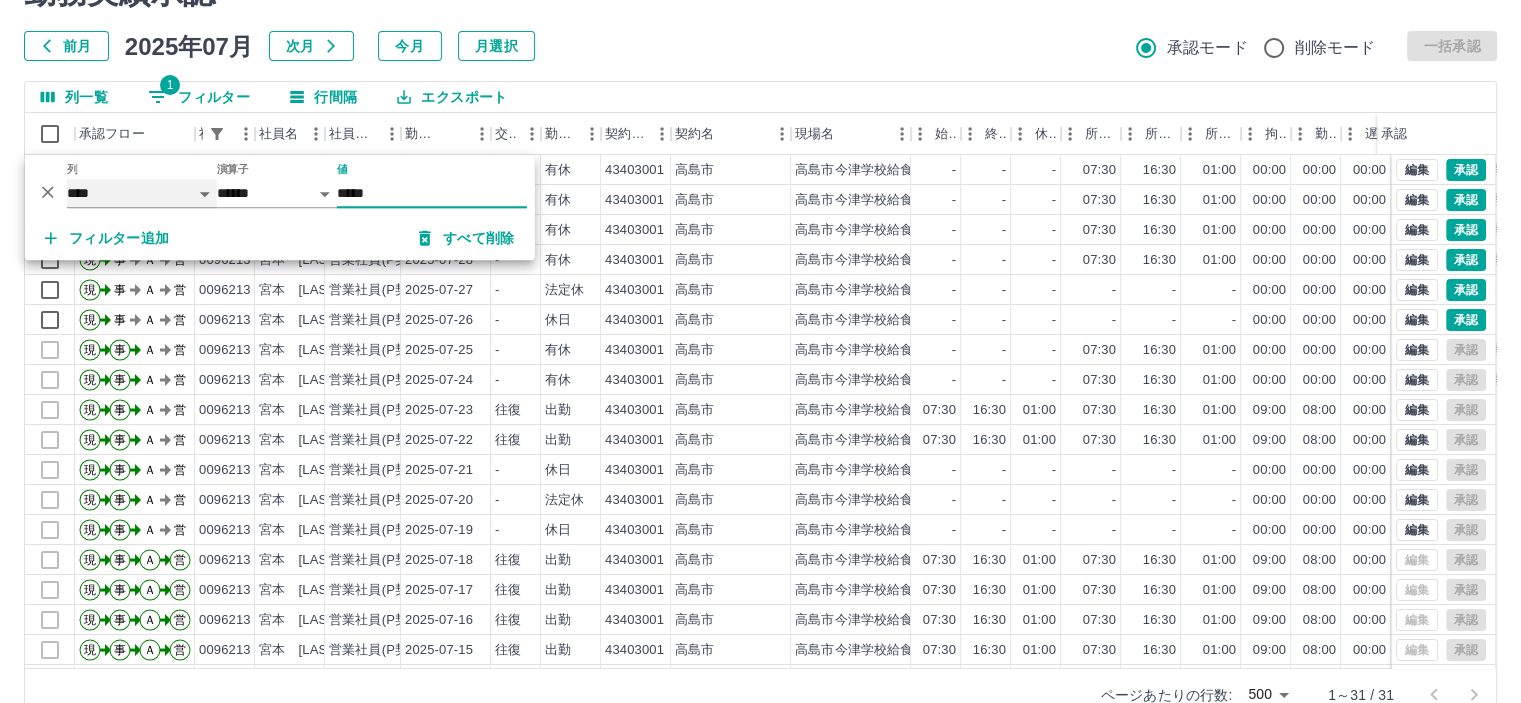 click on "**** *** **** *** *** **** ***** *** *** ** ** ** **** **** **** ** ** *** **** *****" at bounding box center [142, 193] 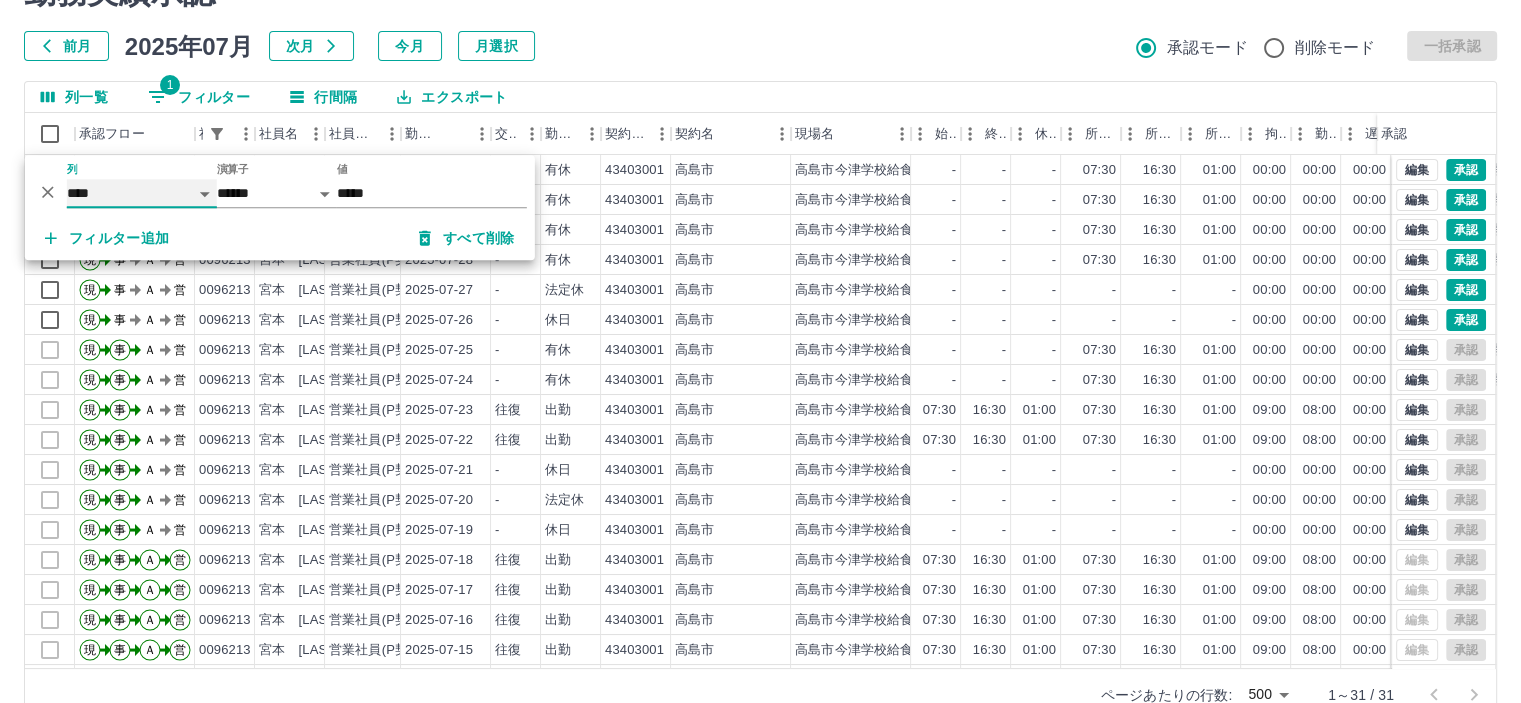 click on "**** *** **** *** *** **** ***** *** *** ** ** ** **** **** **** ** ** *** **** *****" at bounding box center (142, 193) 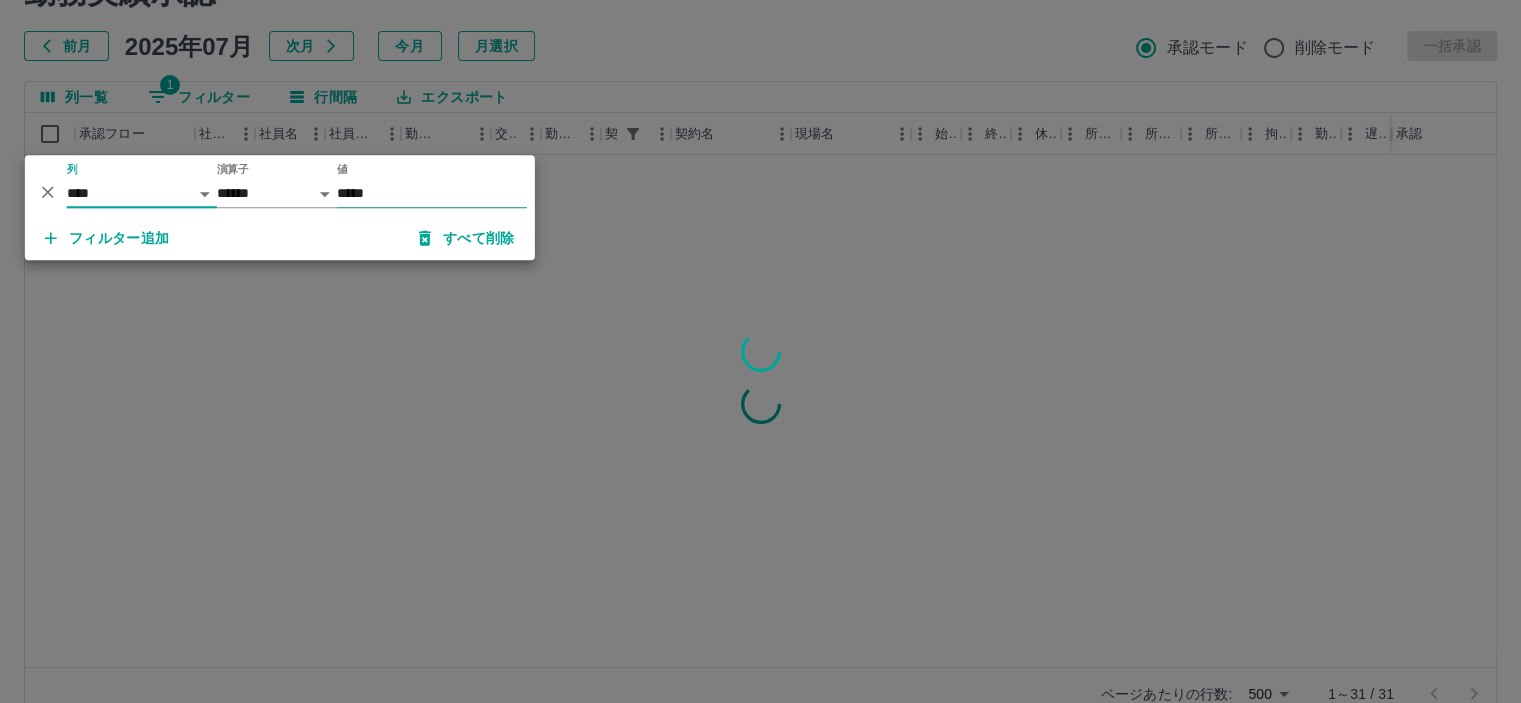 click on "*****" at bounding box center [432, 193] 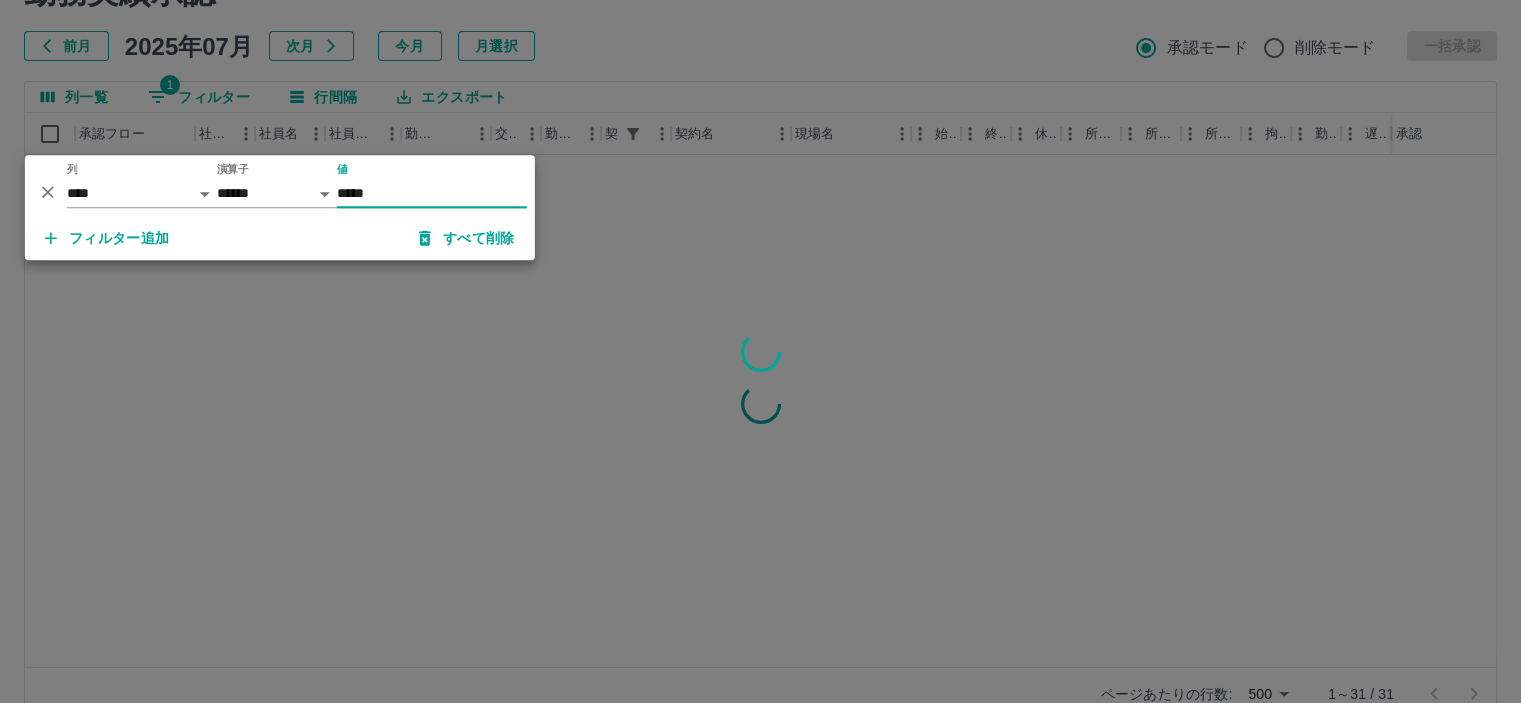 click on "*****" at bounding box center [432, 193] 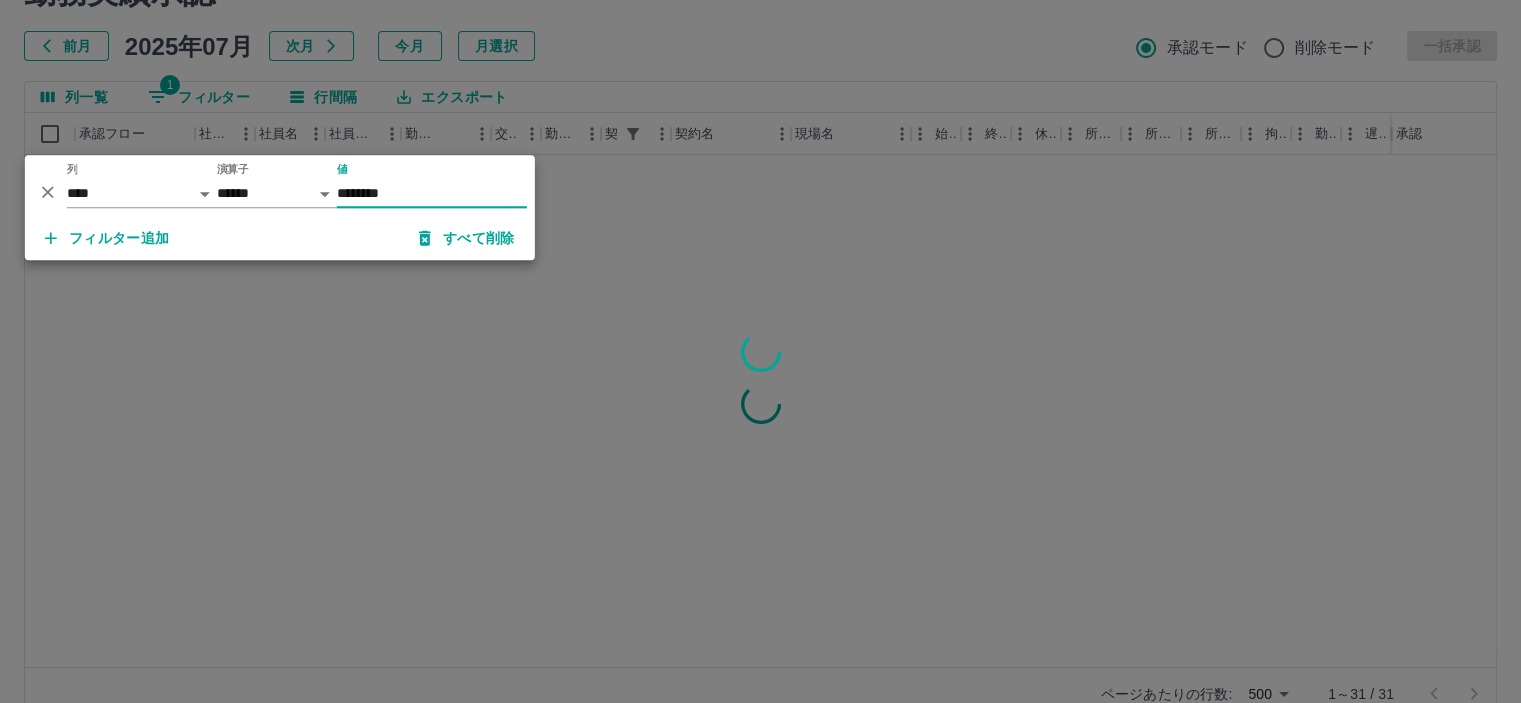 type on "********" 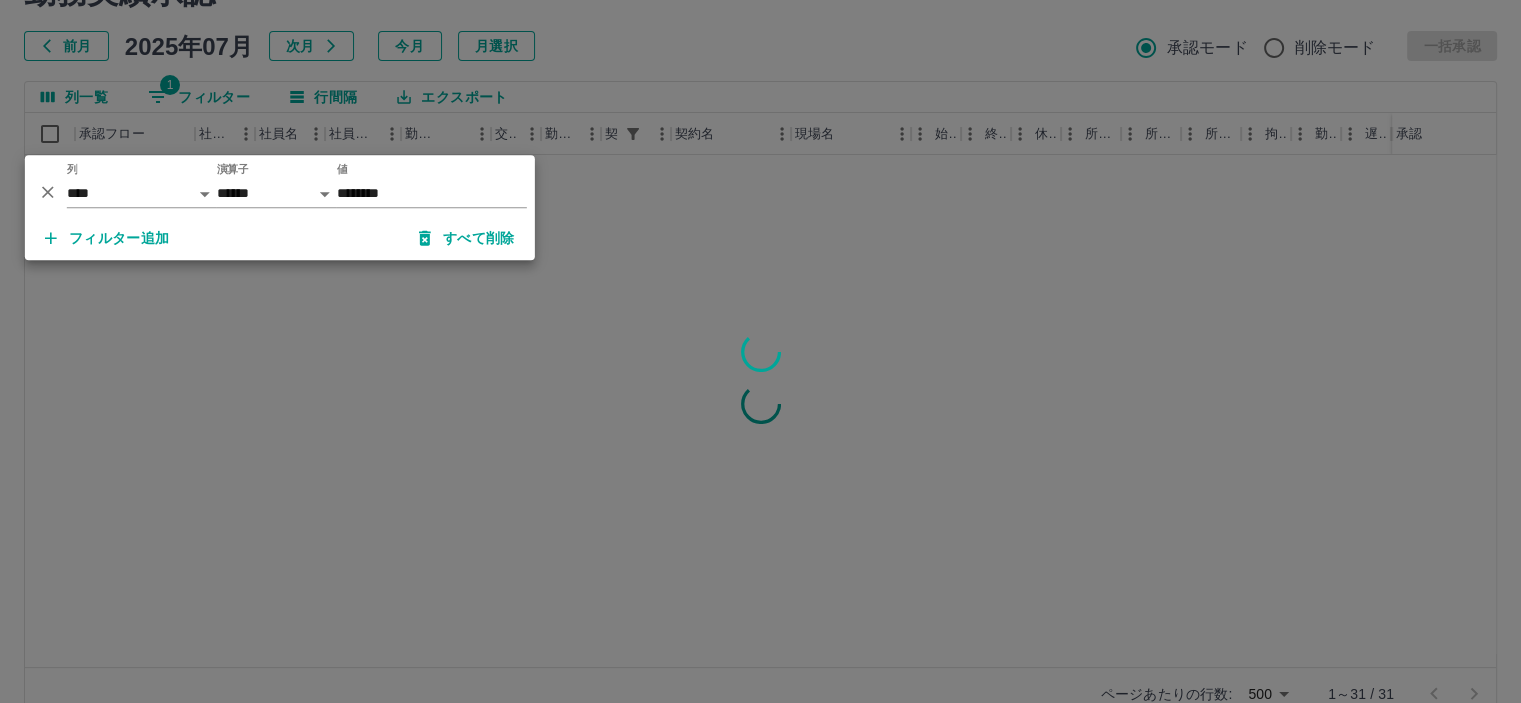 click at bounding box center (760, 351) 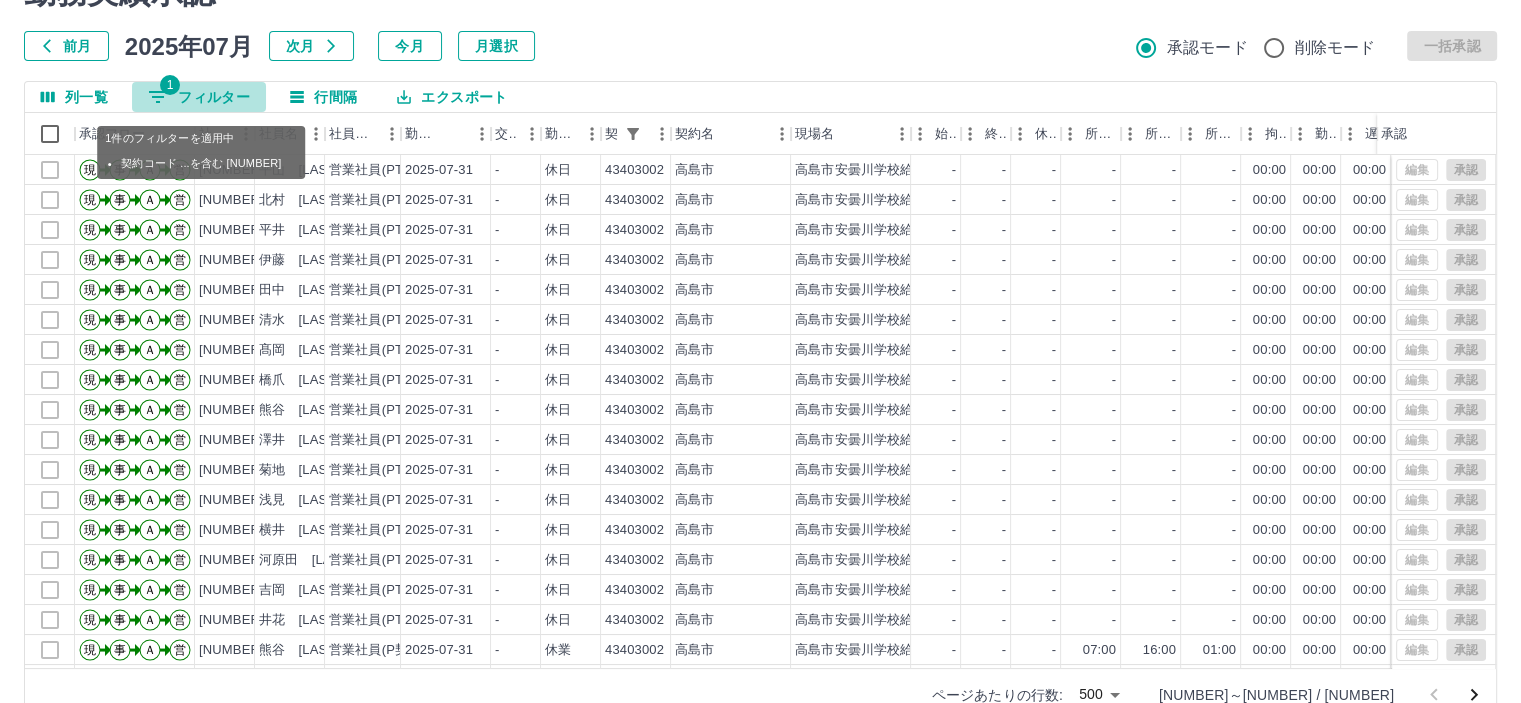 click on "1 フィルター" at bounding box center (199, 97) 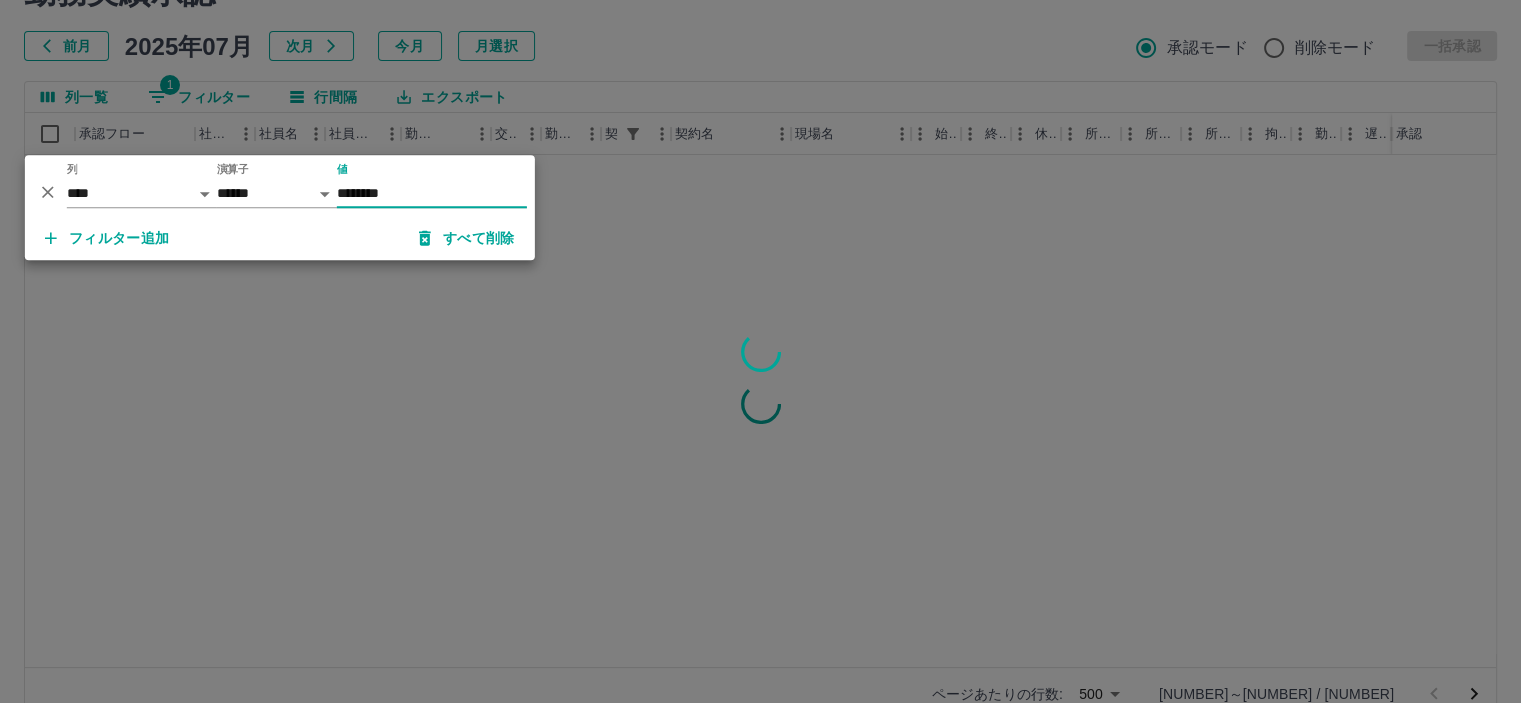 type on "********" 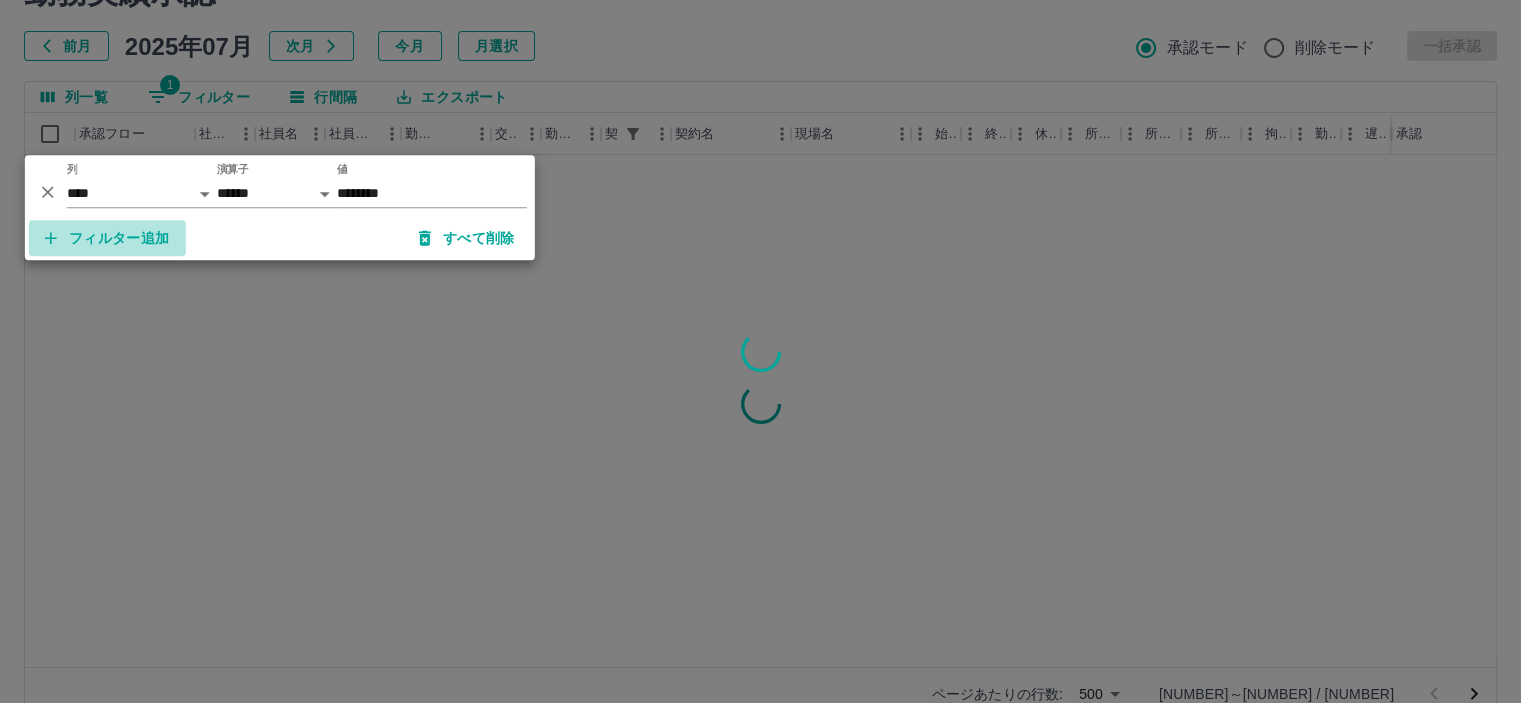 click on "フィルター追加" at bounding box center [107, 238] 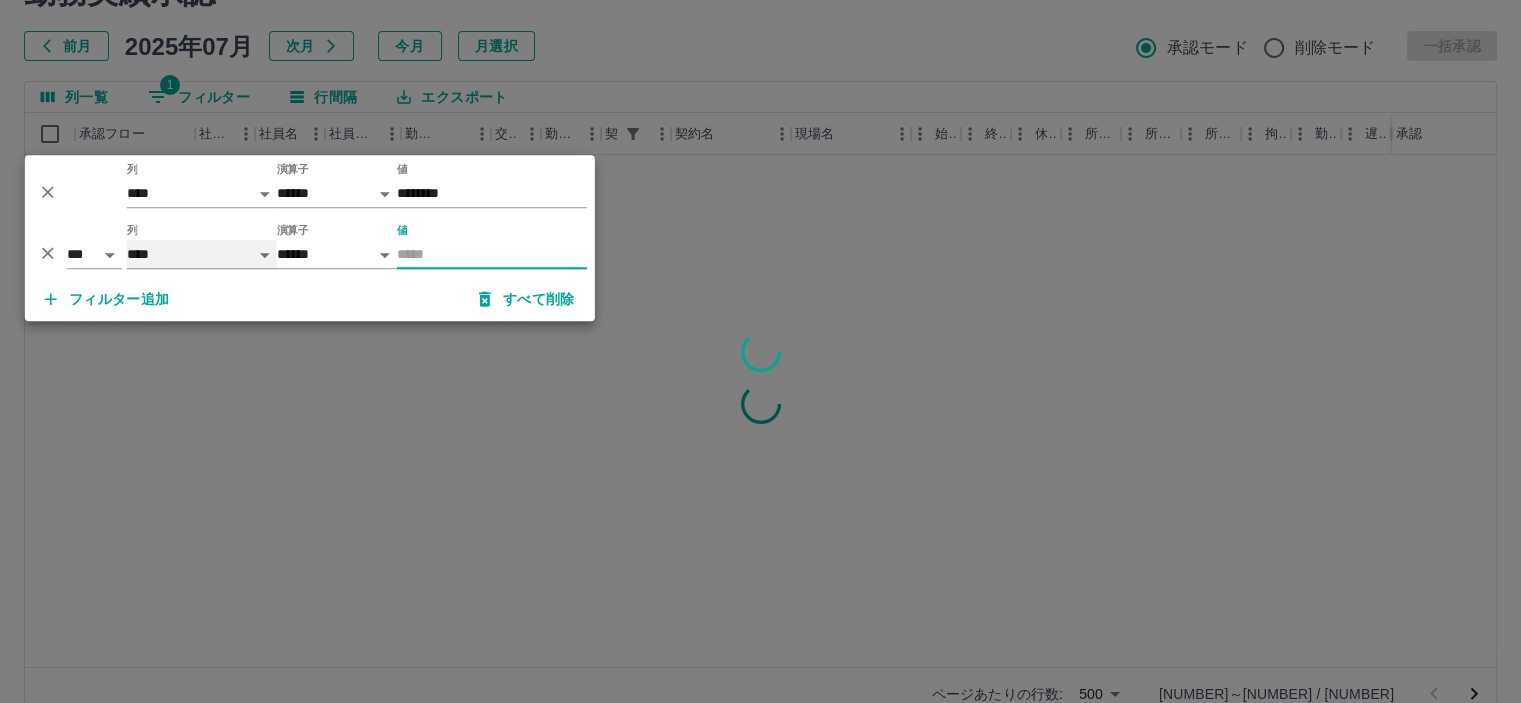 click on "**** *** **** *** *** **** ***** *** *** ** ** ** **** **** **** ** ** *** **** *****" at bounding box center (202, 254) 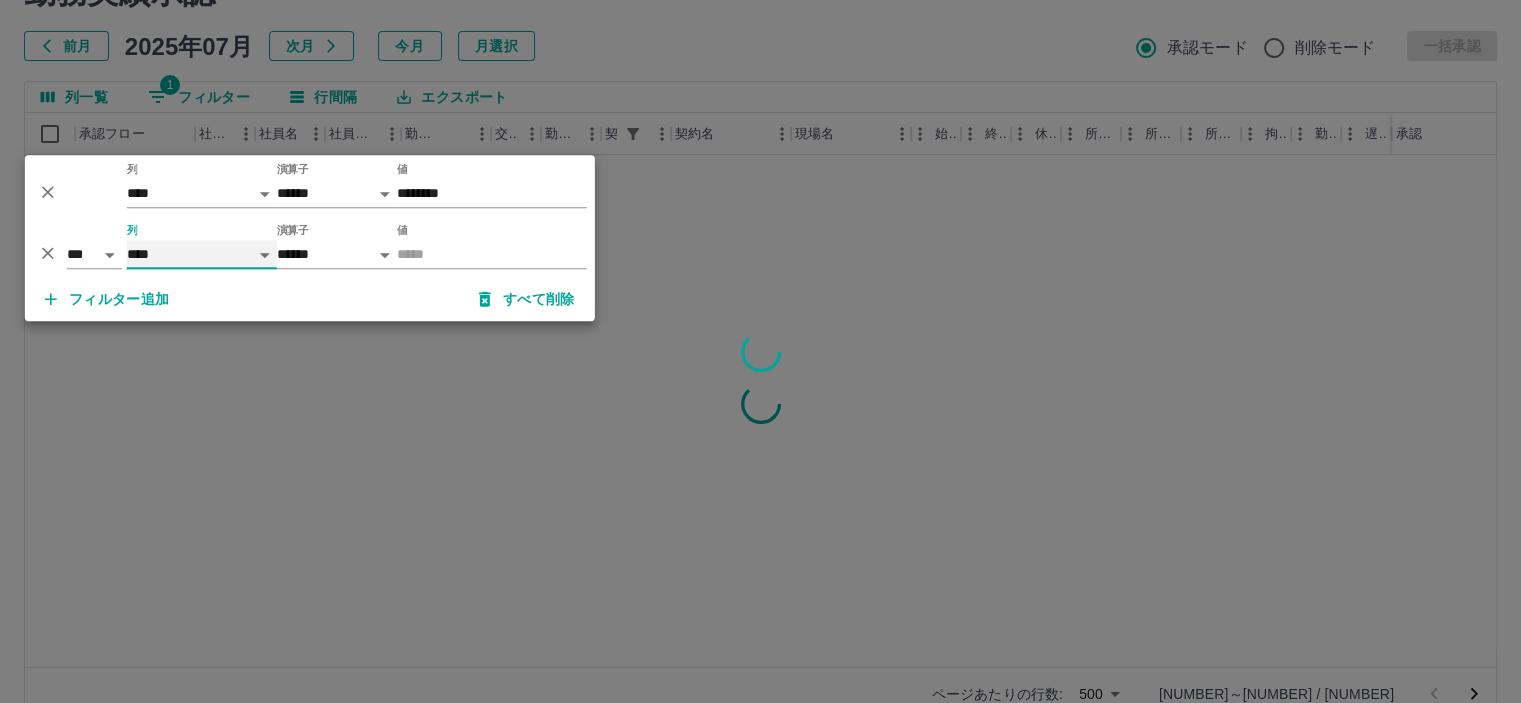 click on "**** *** **** *** *** **** ***** *** *** ** ** ** **** **** **** ** ** *** **** *****" at bounding box center (202, 254) 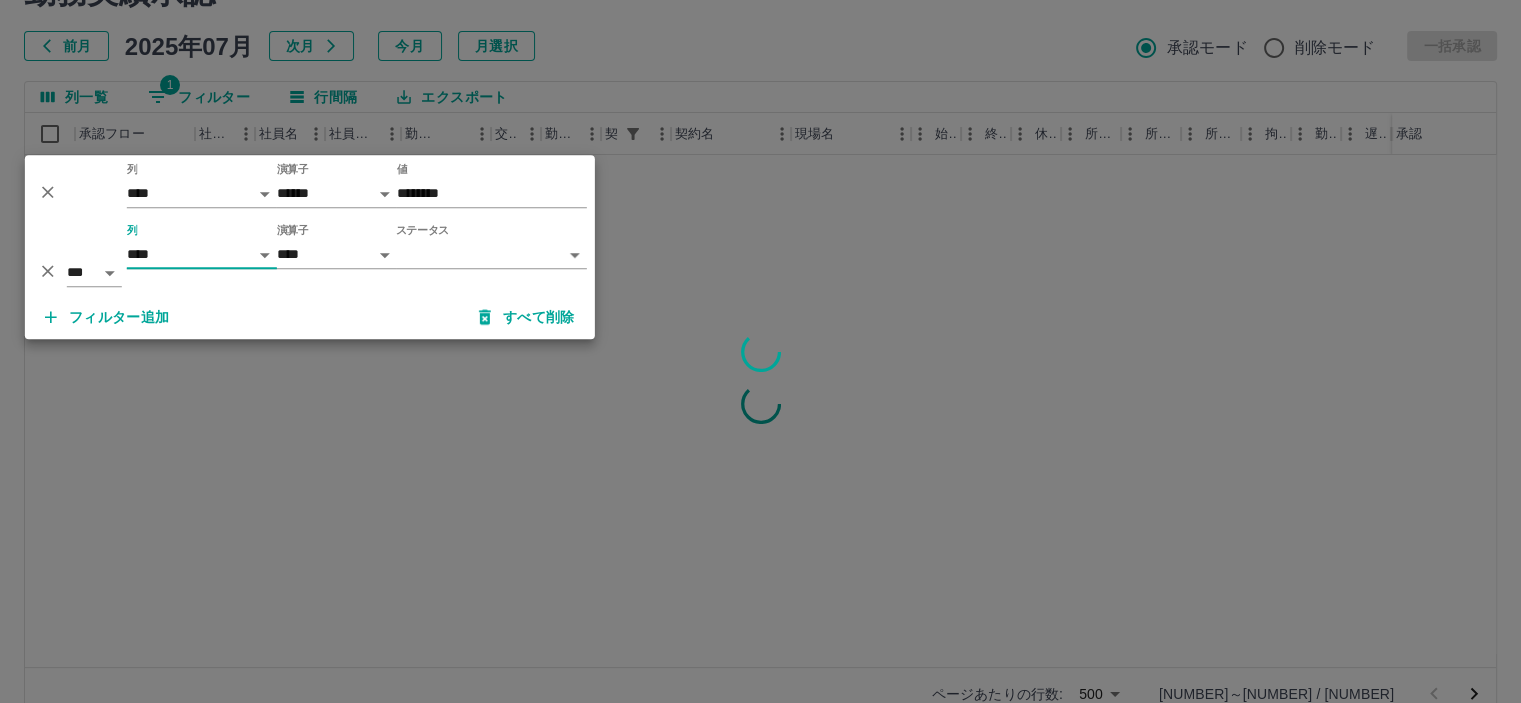 click on "SDH勤怠 坂口　修子 勤務実績承認 前月 2025年07月 次月 今月 月選択 承認モード 削除モード 一括承認 列一覧 1 フィルター 行間隔 エクスポート 承認フロー 社員番号 社員名 社員区分 勤務日 交通費 勤務区分 契約コード 契約名 現場名 始業 終業 休憩 所定開始 所定終業 所定休憩 拘束 勤務 遅刻等 コメント ステータス 承認 ページあたりの行数: 500 *** 1～500 / 983 SDH勤怠 *** ** 列 **** *** **** *** *** **** ***** *** *** ** ** ** **** **** **** ** ** *** **** ***** 演算子 ****** ******* 値 ******** *** ** 列 **** *** **** *** *** **** ***** *** *** ** ** ** **** **** **** ** ** *** **** ***** 演算子 **** ****** ステータス ​ ********* フィルター追加 すべて削除" at bounding box center [760, 322] 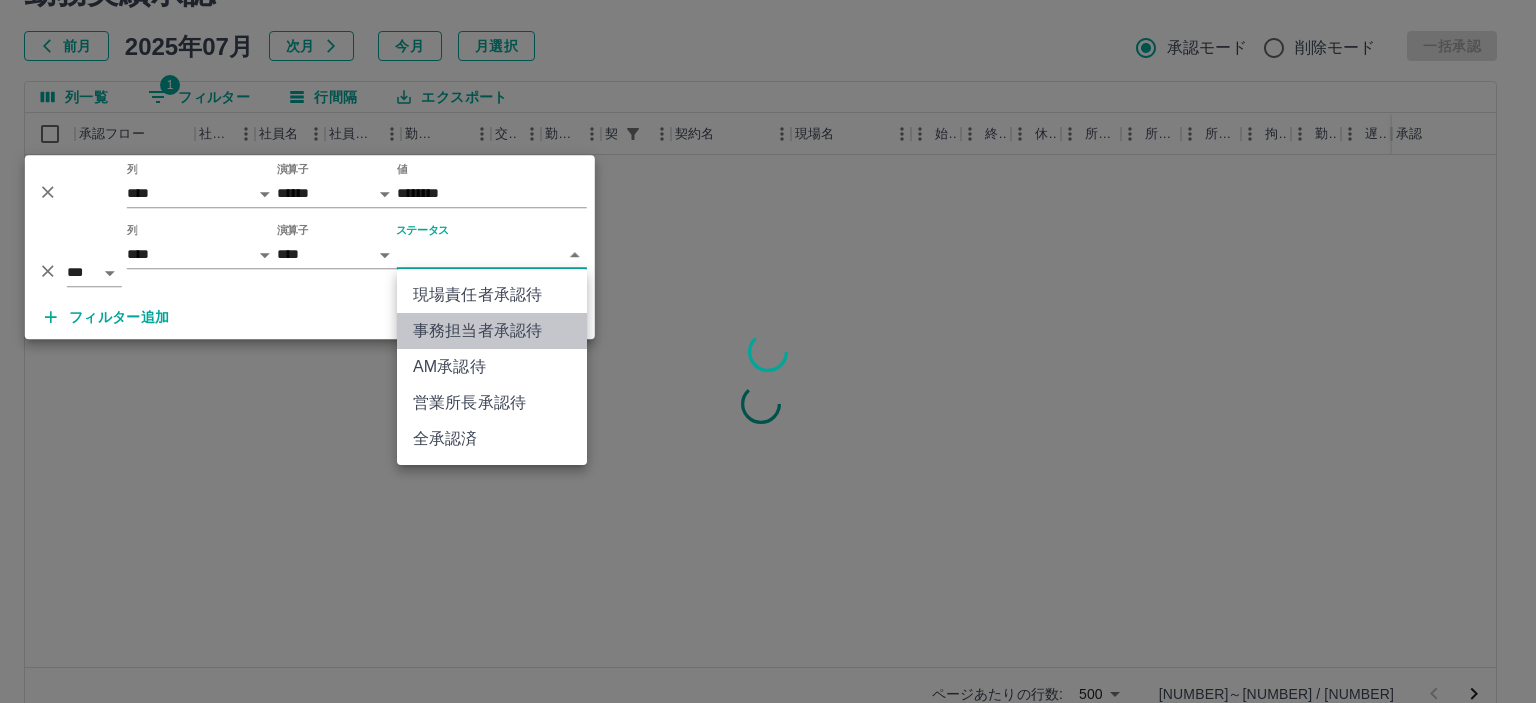 click on "事務担当者承認待" at bounding box center (492, 331) 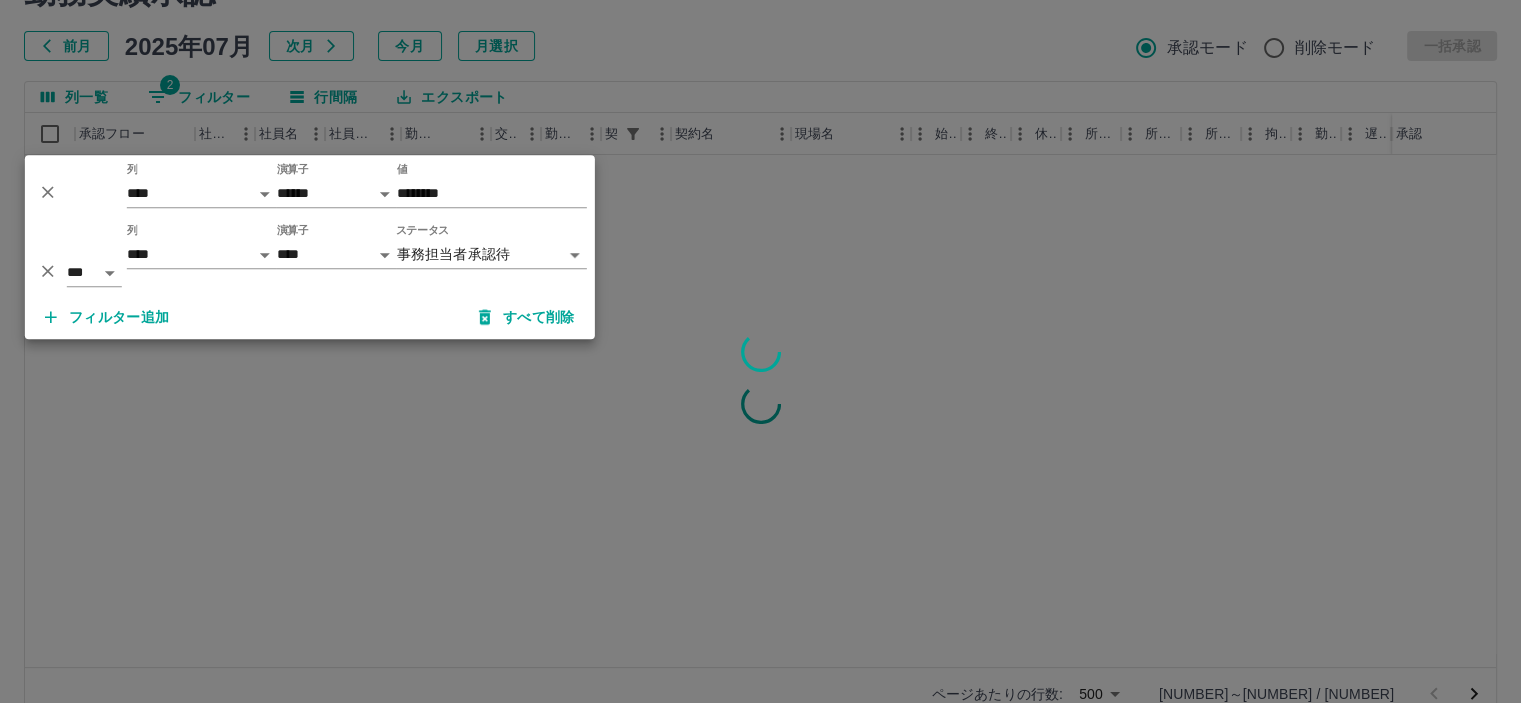 click at bounding box center (760, 351) 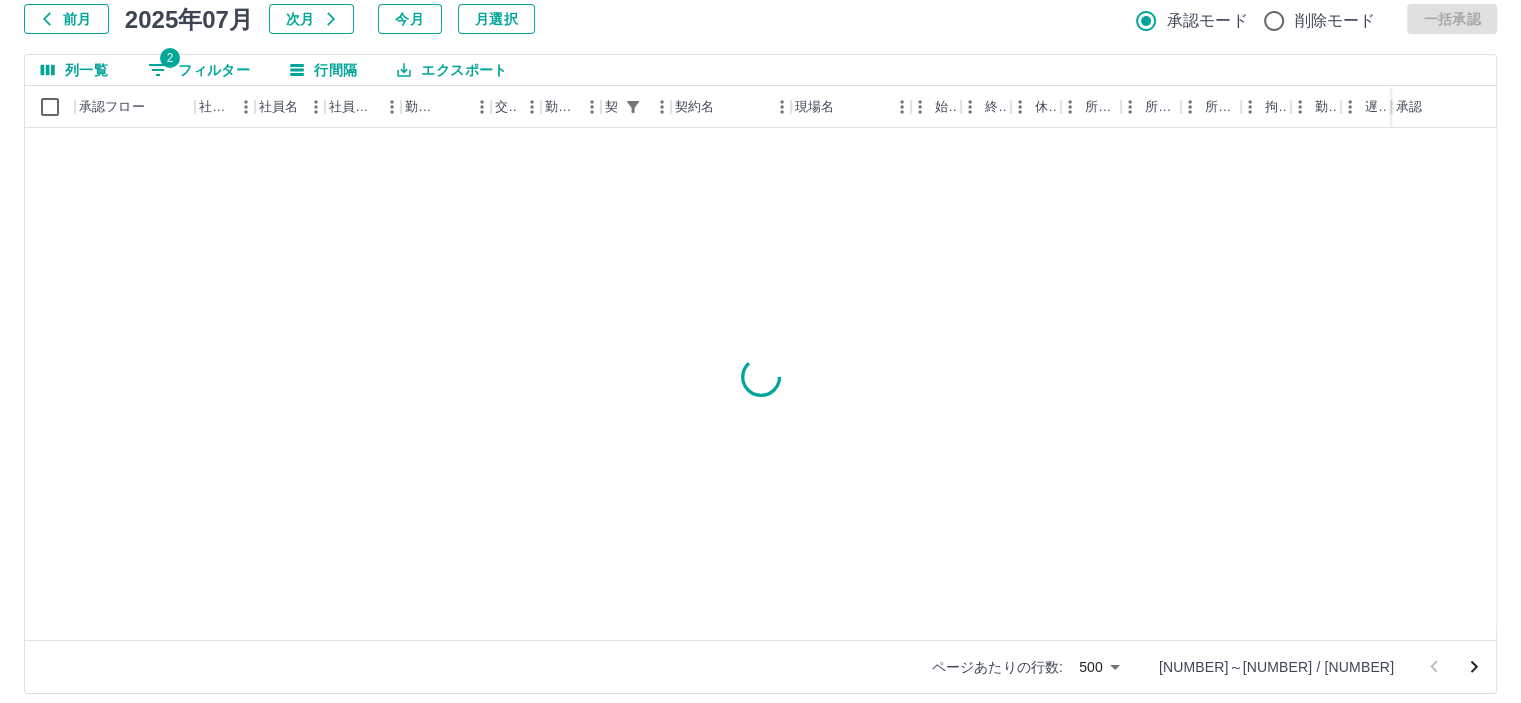 scroll, scrollTop: 142, scrollLeft: 0, axis: vertical 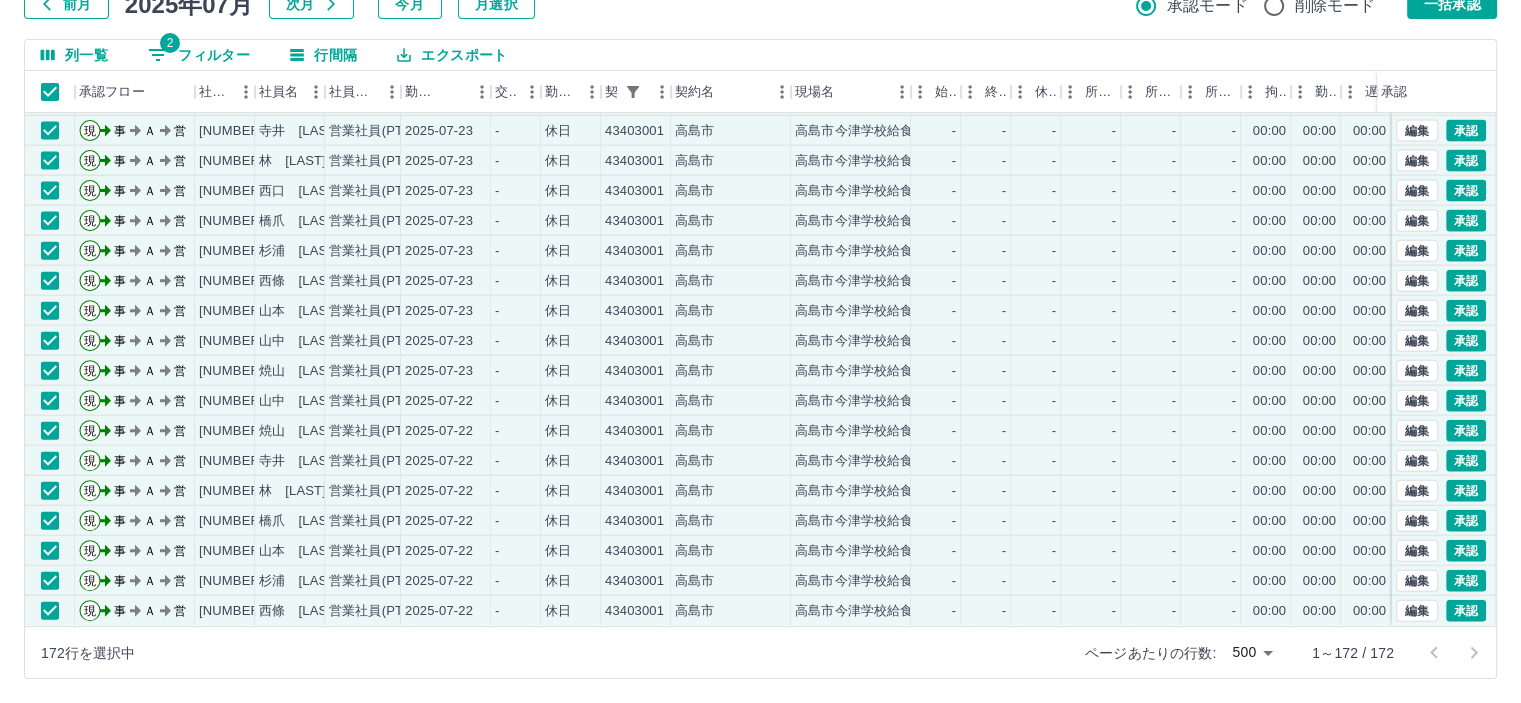 drag, startPoint x: 1468, startPoint y: 10, endPoint x: 1289, endPoint y: 202, distance: 262.49762 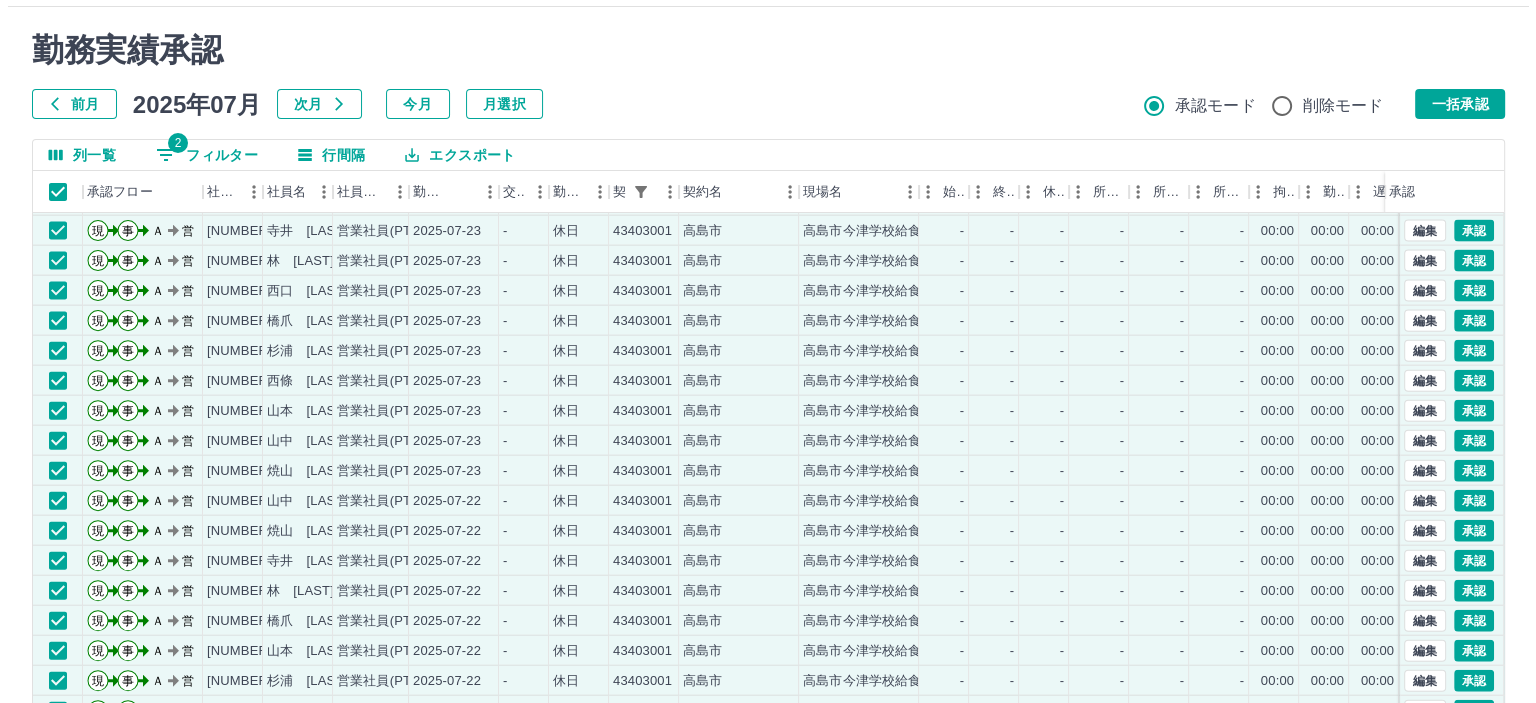 scroll, scrollTop: 0, scrollLeft: 0, axis: both 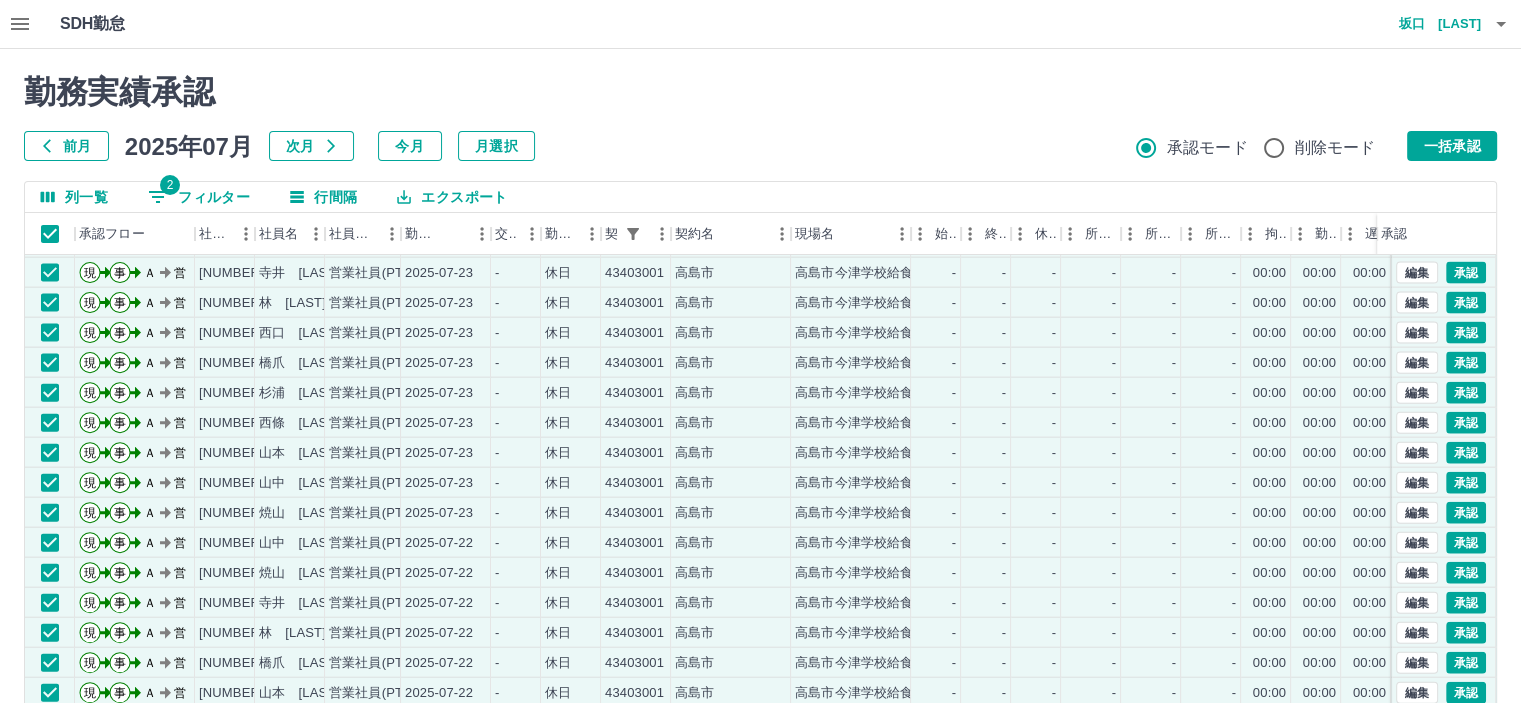 click 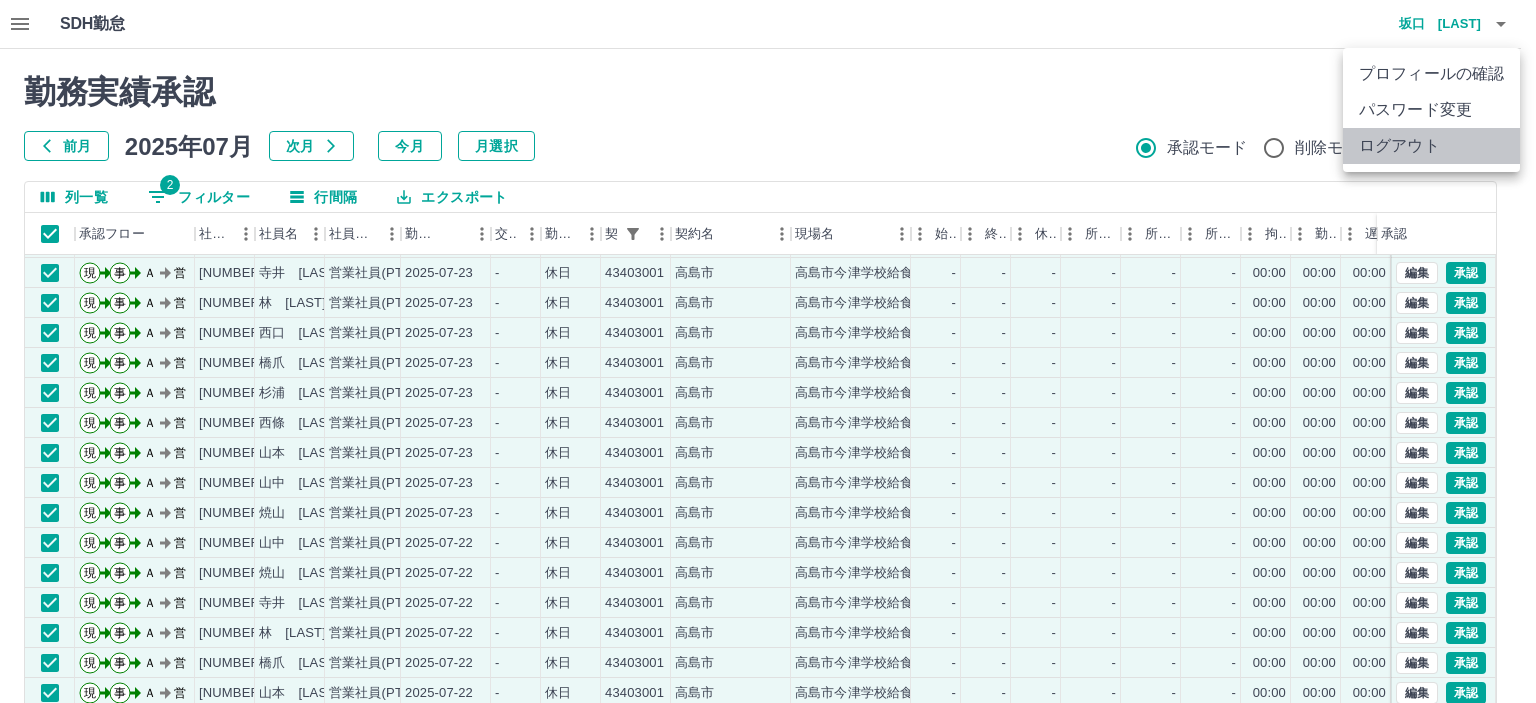 click on "ログアウト" at bounding box center (1431, 146) 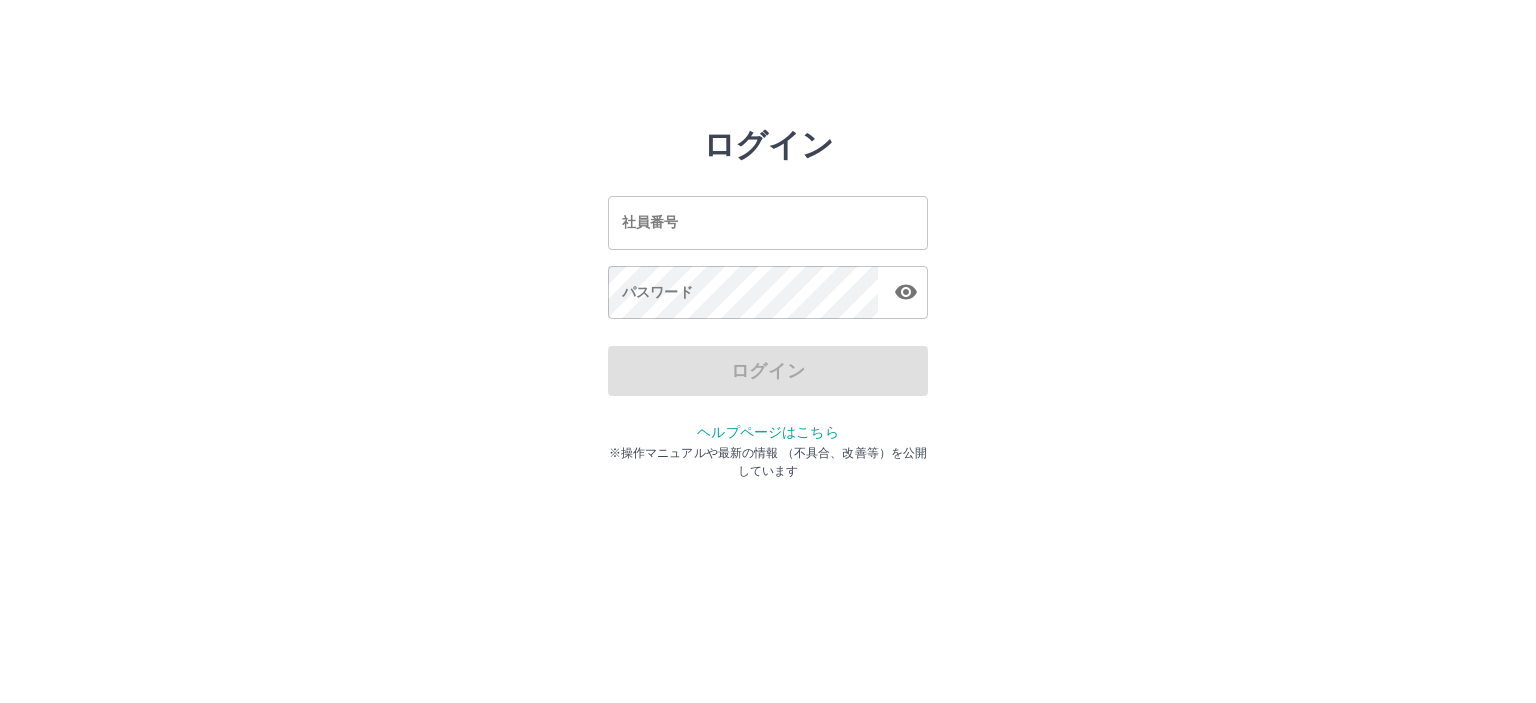 scroll, scrollTop: 0, scrollLeft: 0, axis: both 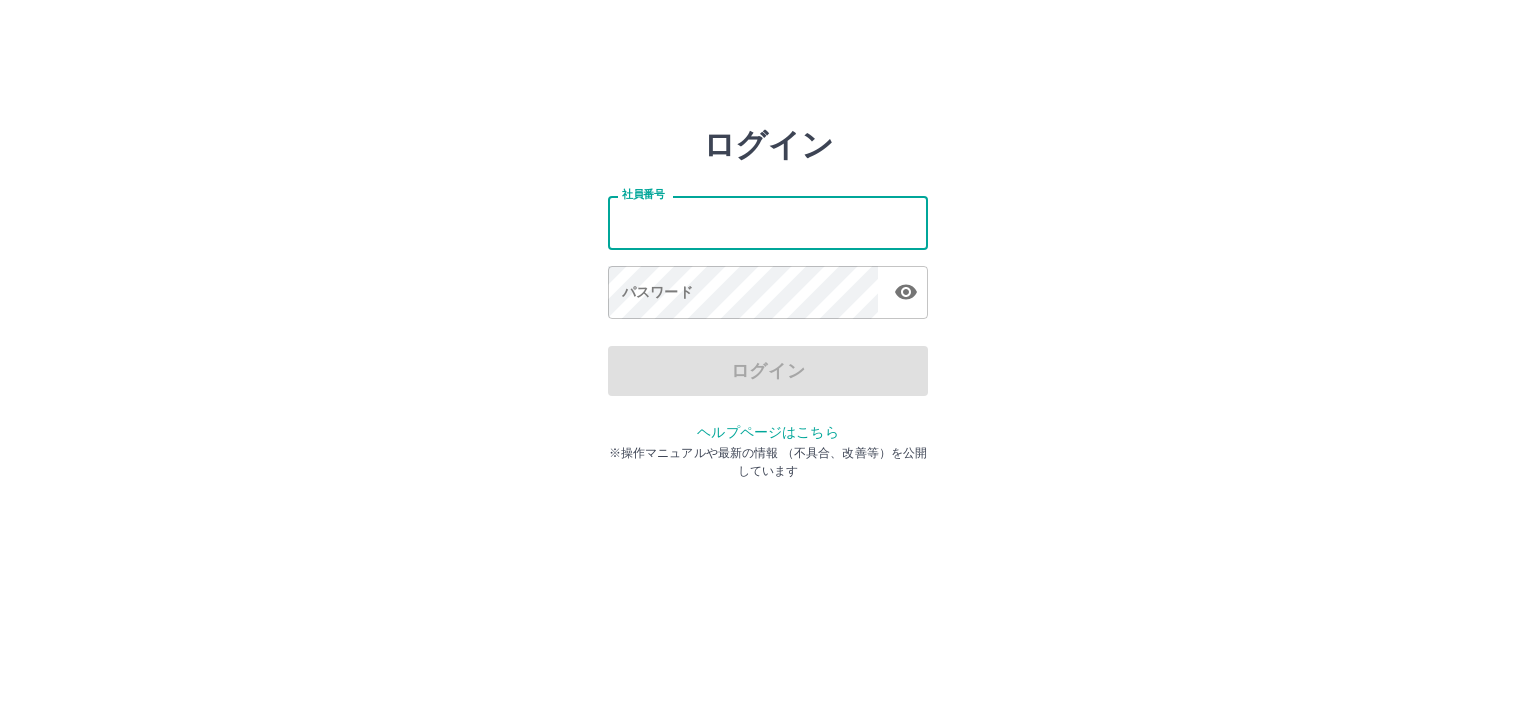type on "*******" 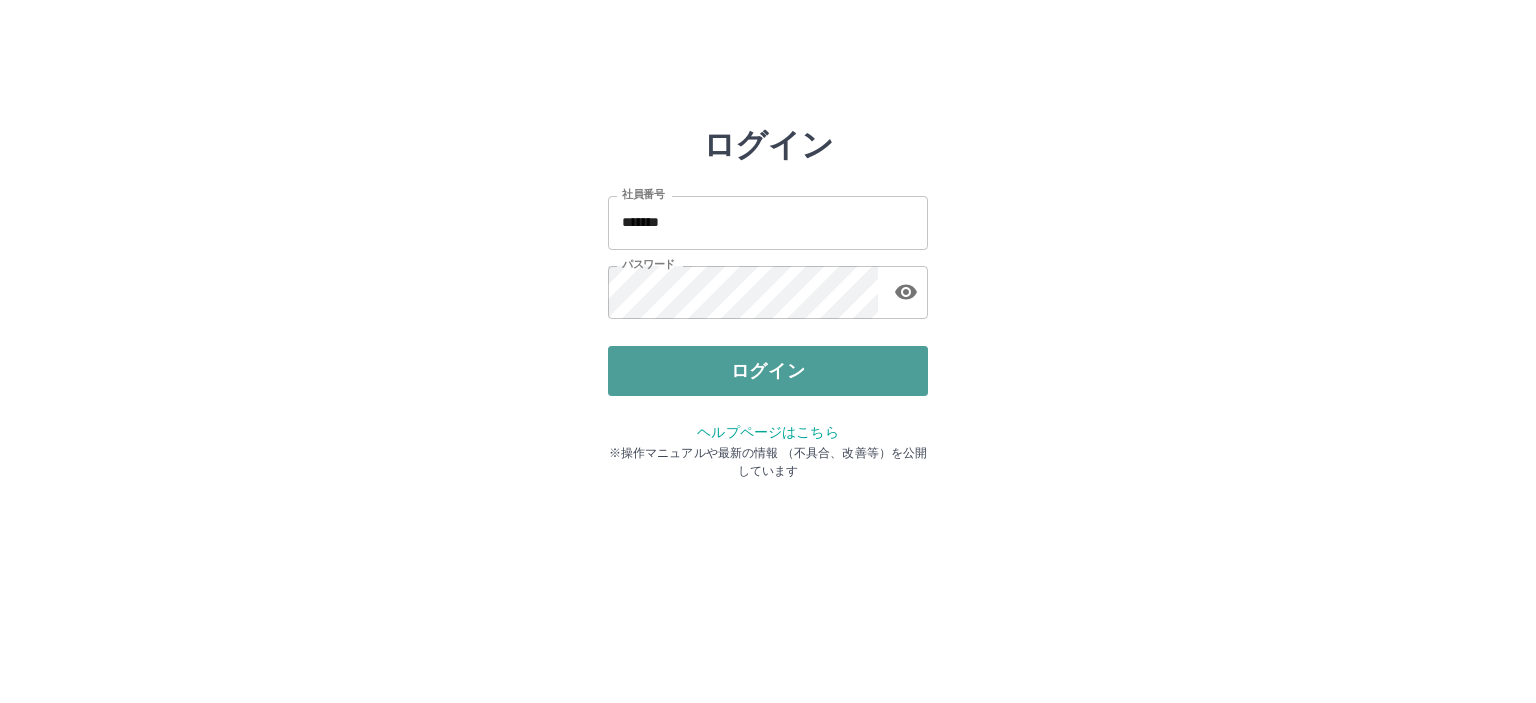 click on "ログイン" at bounding box center (768, 371) 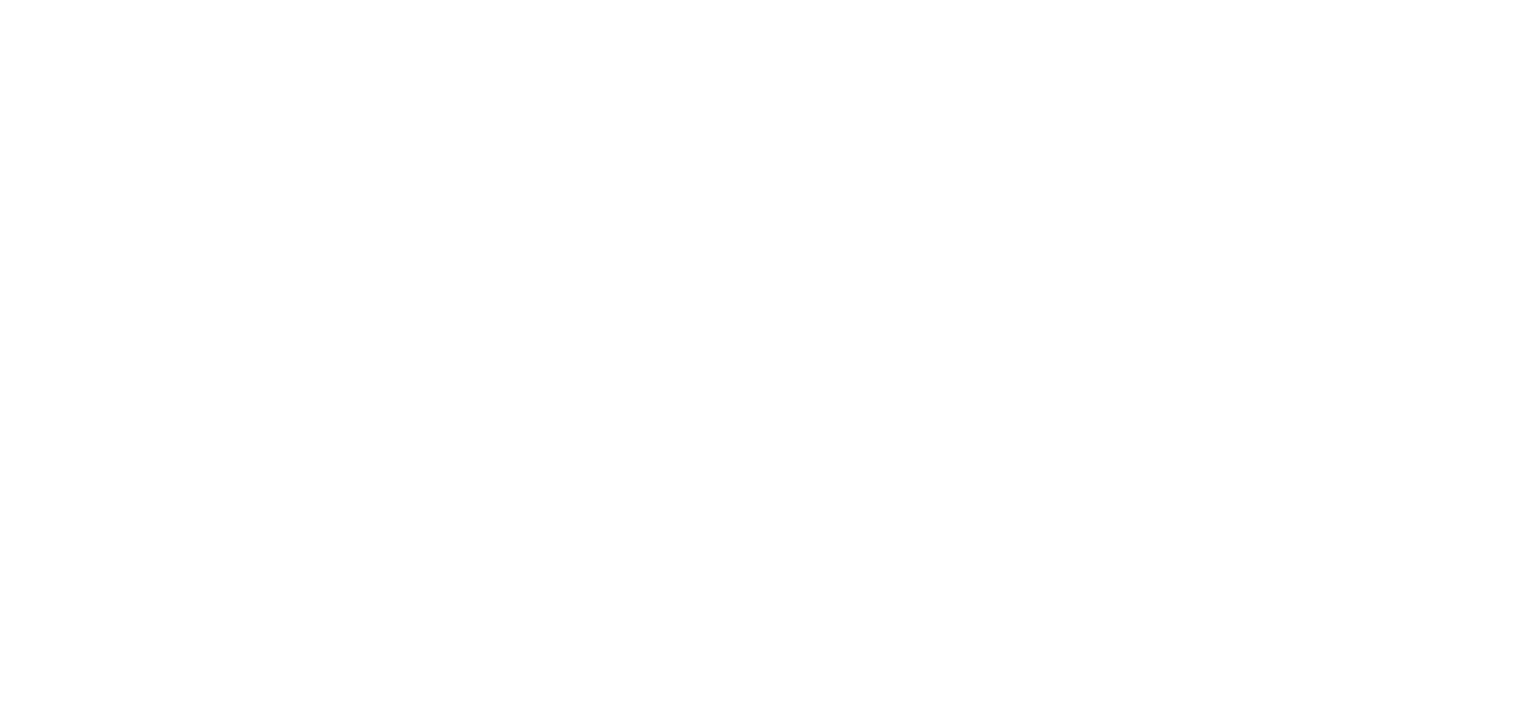 scroll, scrollTop: 0, scrollLeft: 0, axis: both 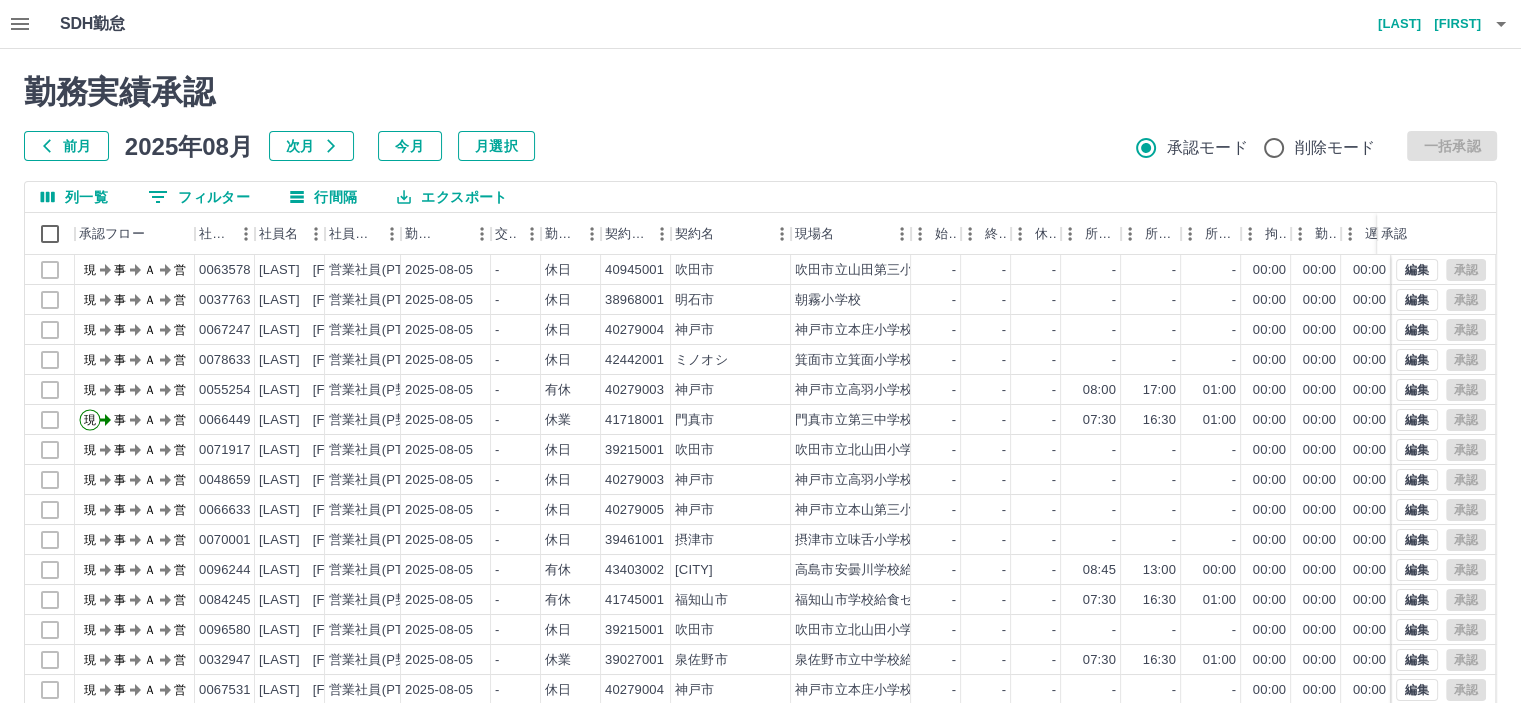 click on "前月" at bounding box center [66, 146] 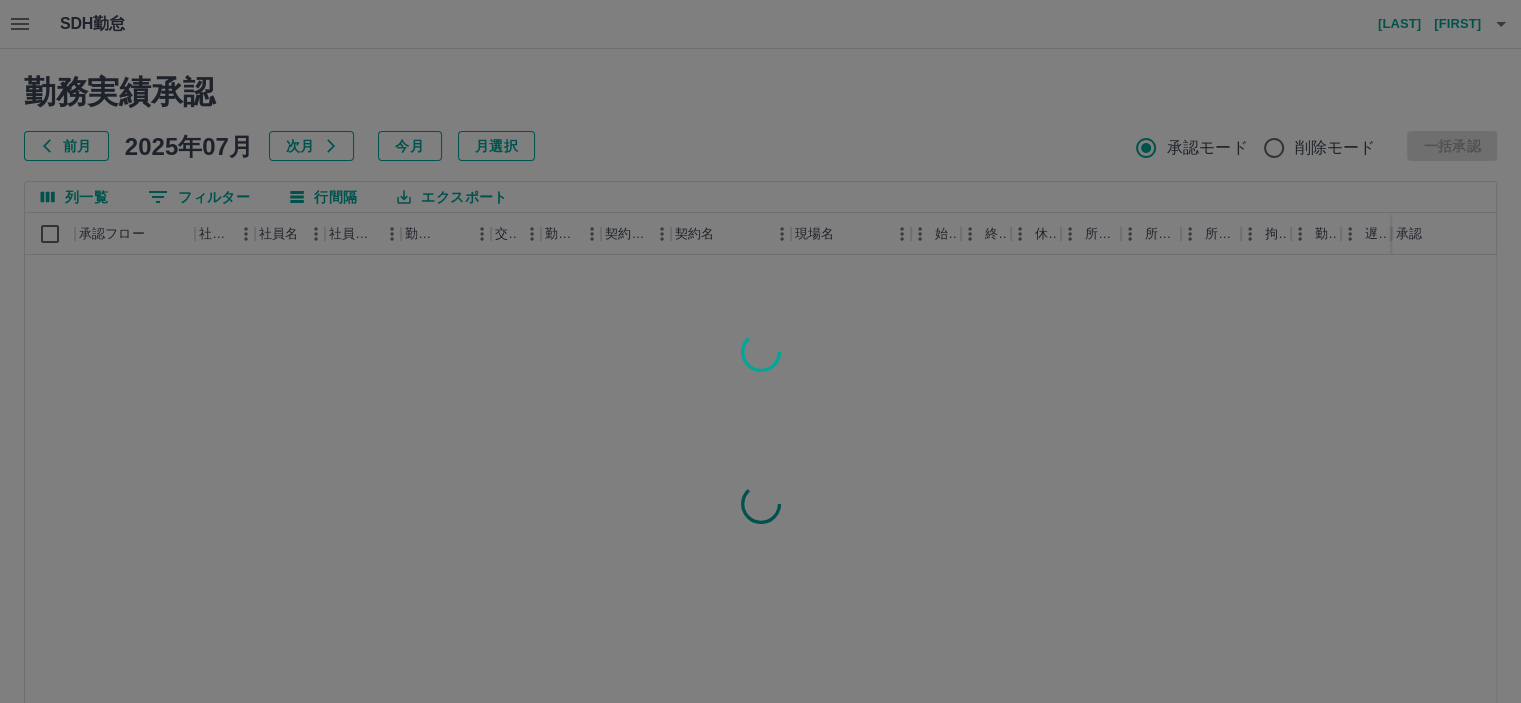 click at bounding box center [760, 351] 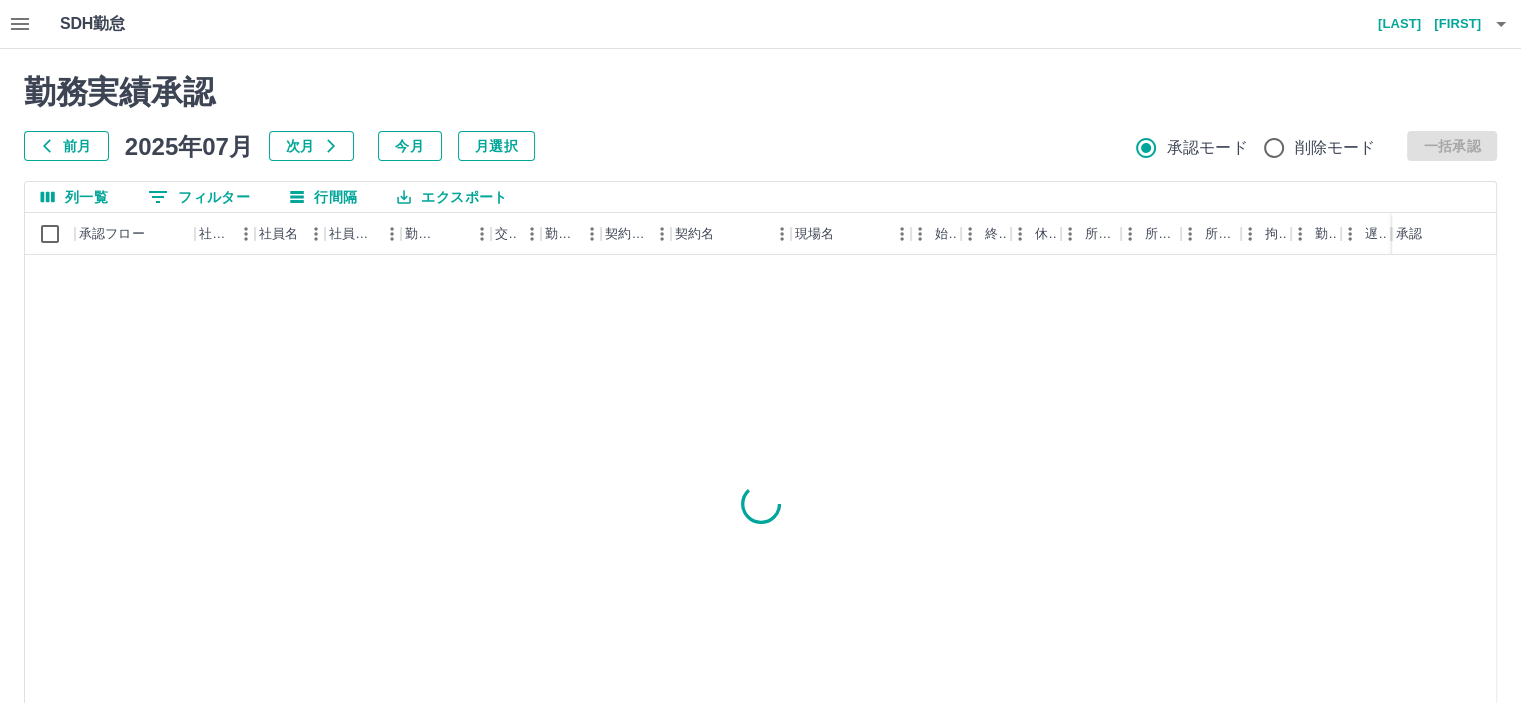 click on "0 フィルター" at bounding box center [199, 197] 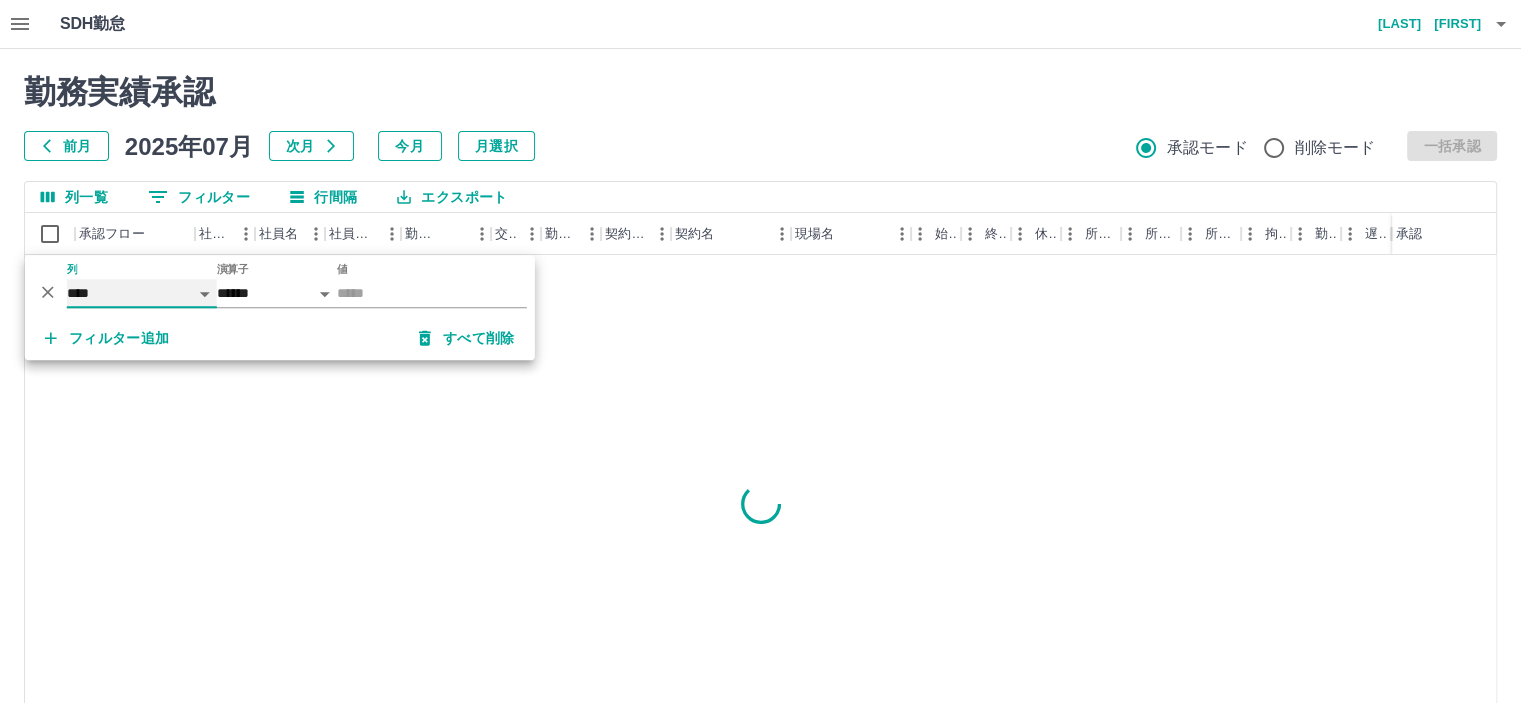 click on "**** *** **** *** *** **** ***** *** *** ** ** ** **** **** **** ** ** *** **** *****" at bounding box center [142, 293] 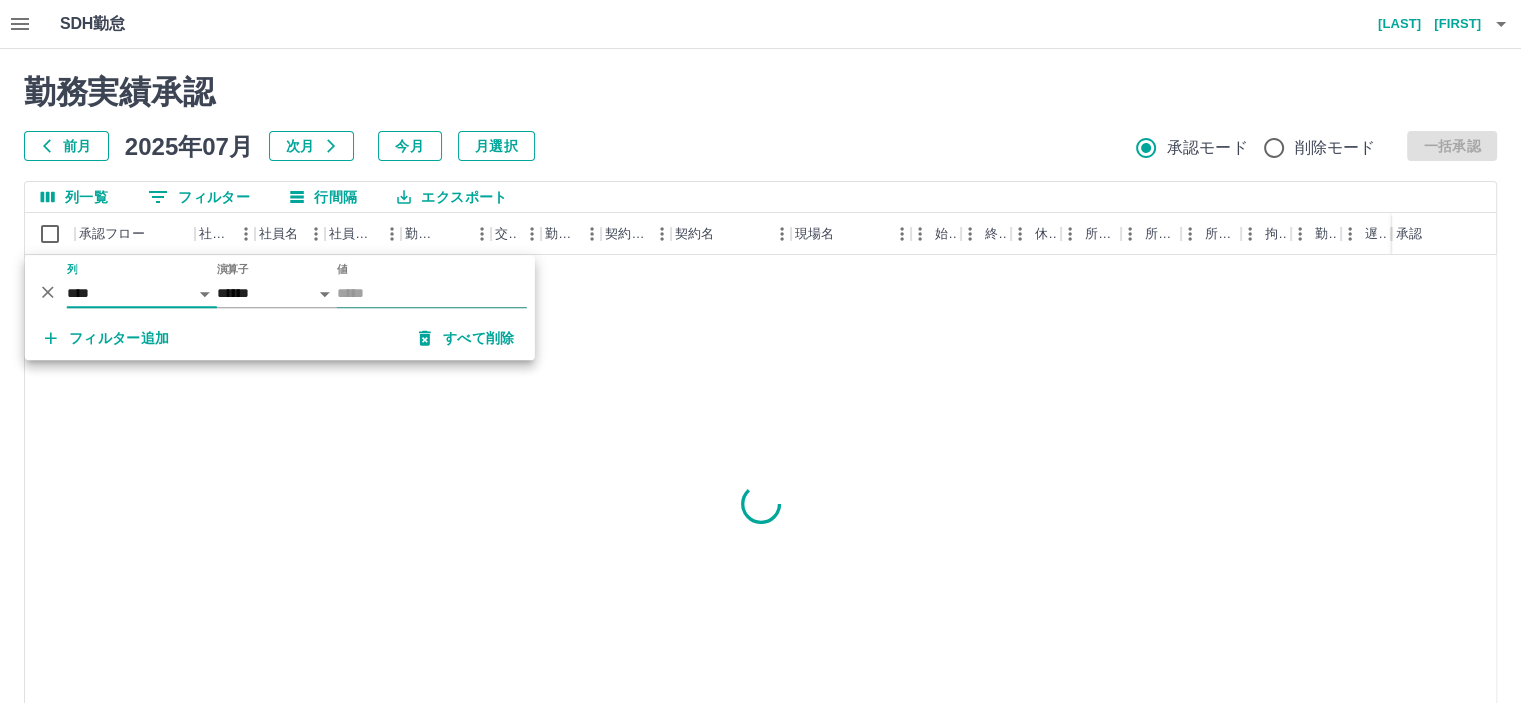 click on "値" at bounding box center [432, 293] 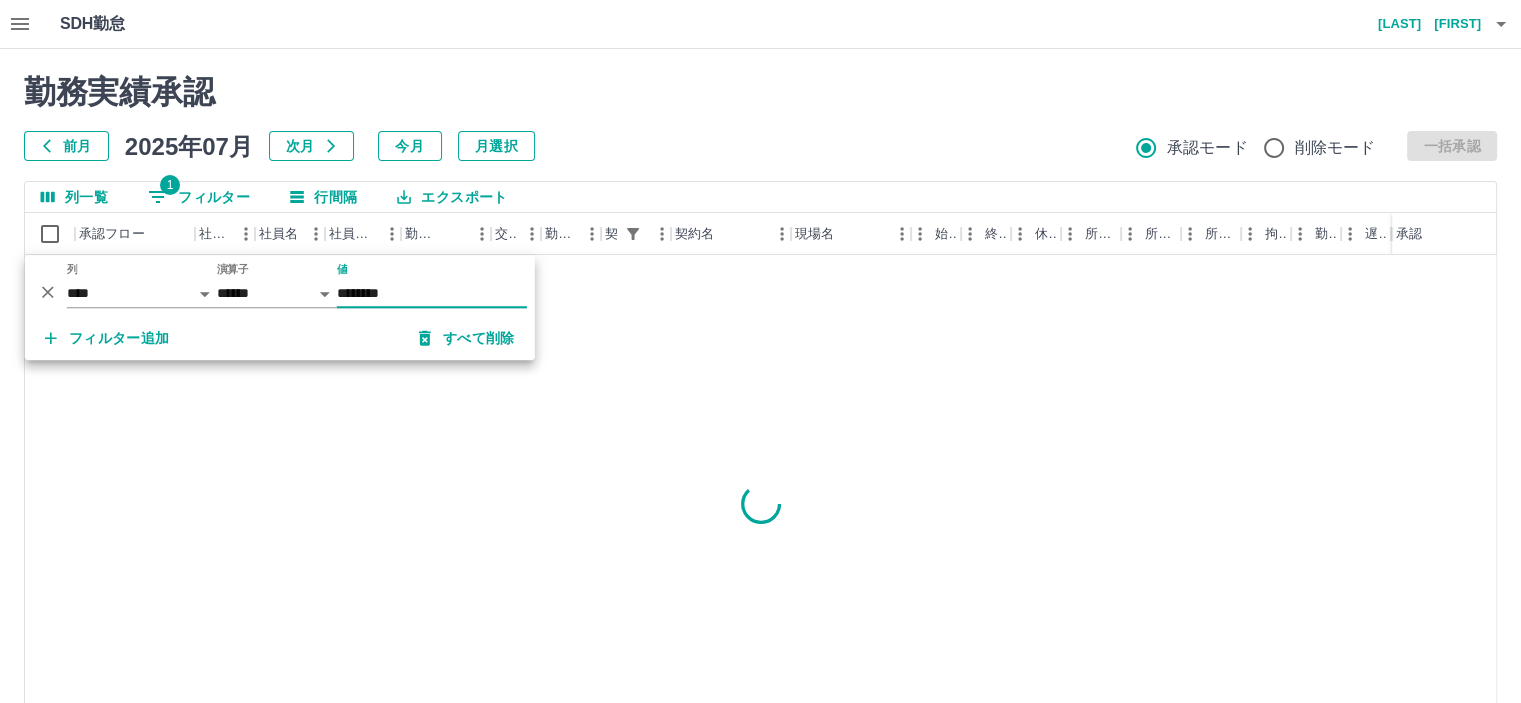 type on "********" 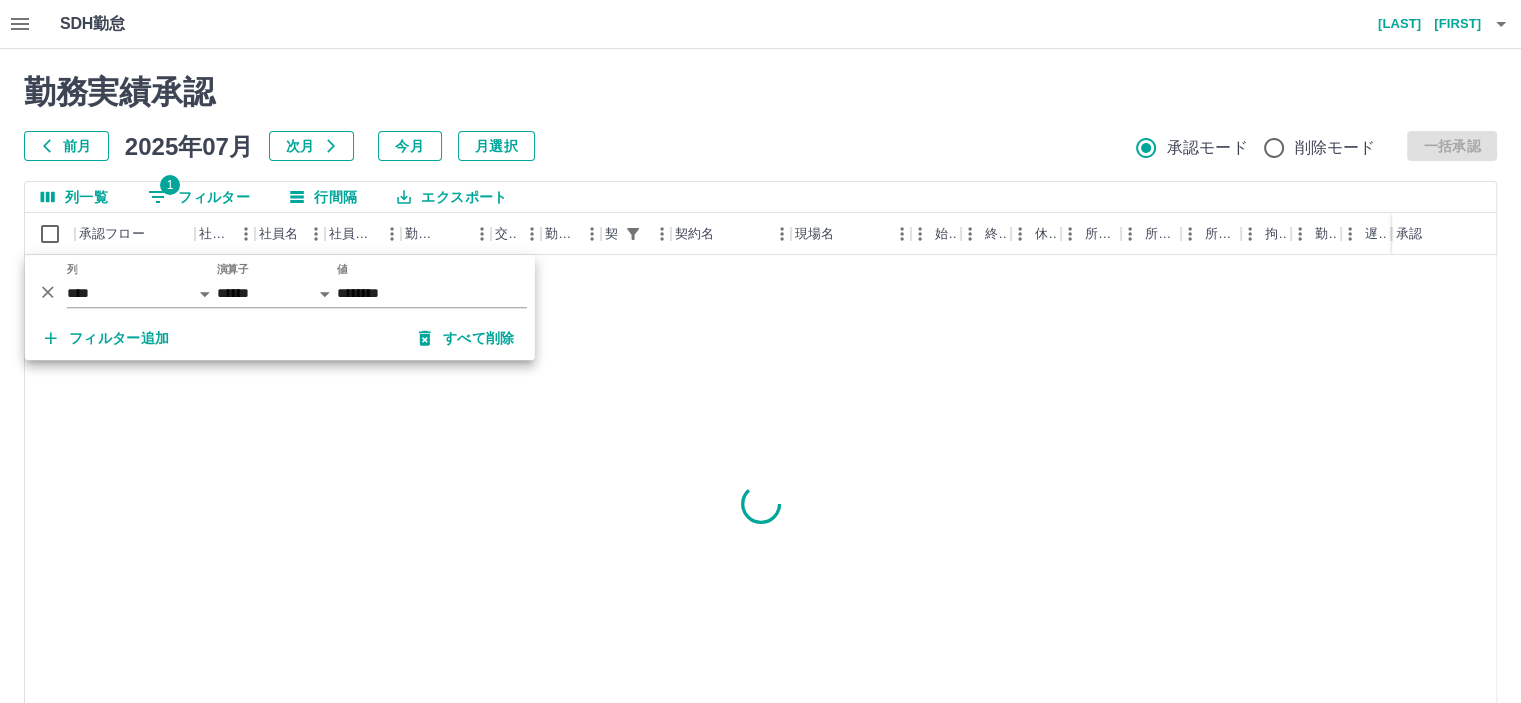 click on "勤務実績承認" at bounding box center (760, 92) 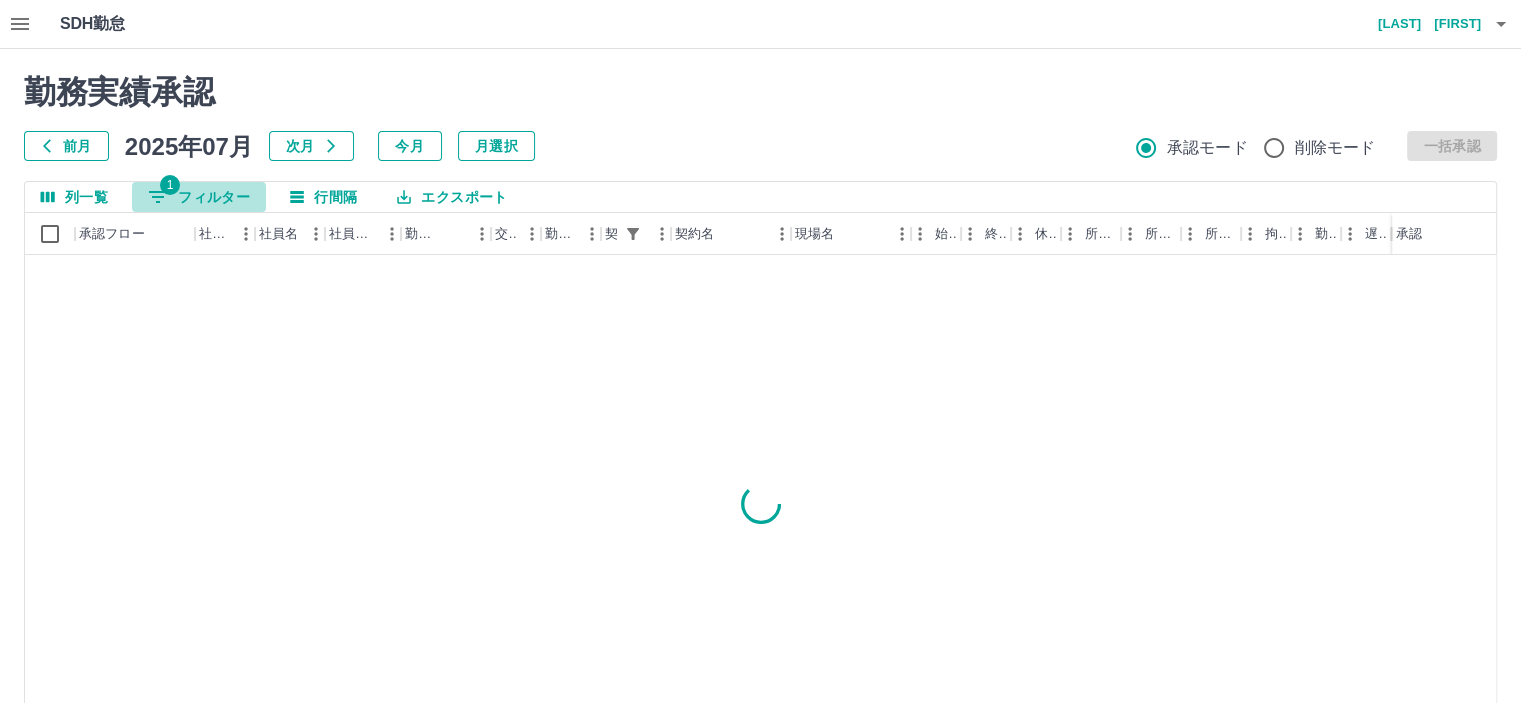 click on "1 フィルター" at bounding box center [199, 197] 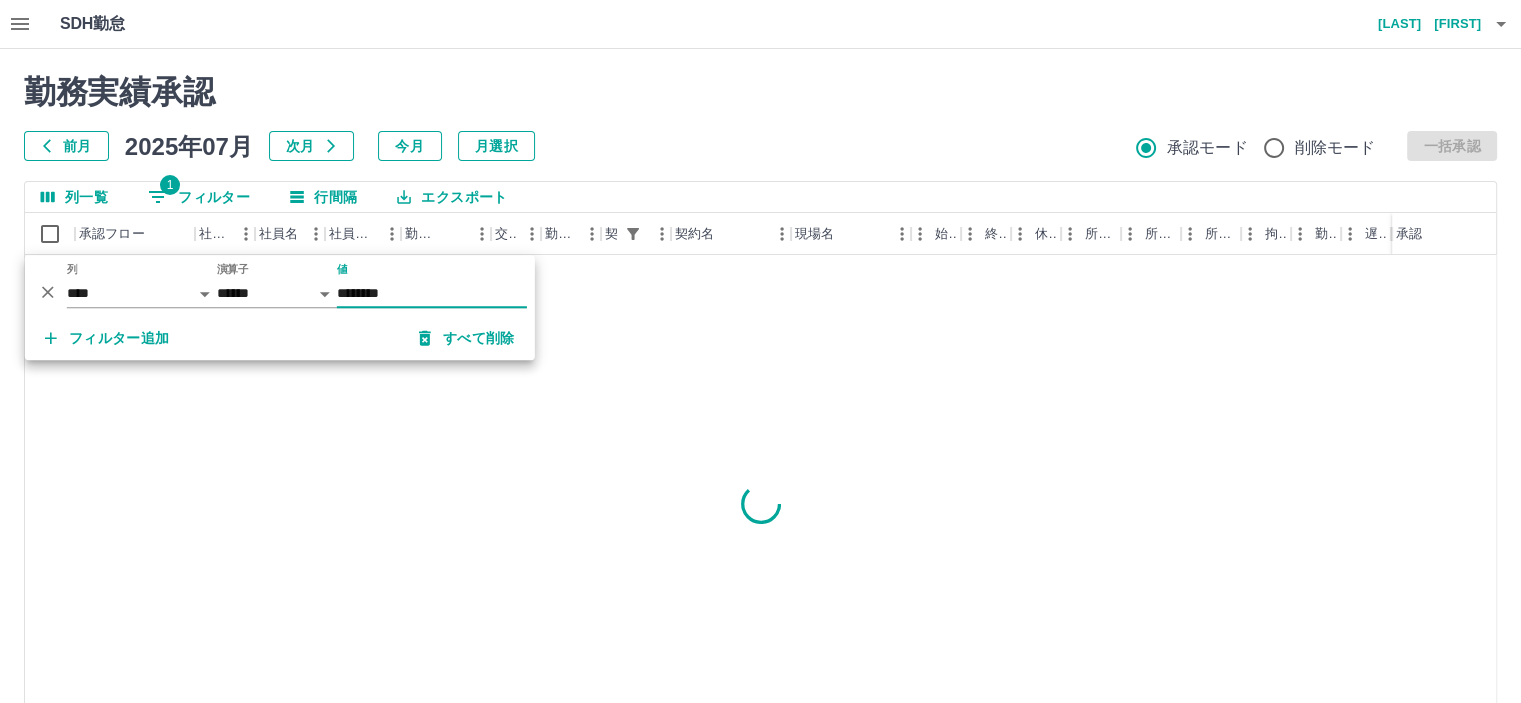 click on "フィルター追加" at bounding box center (107, 338) 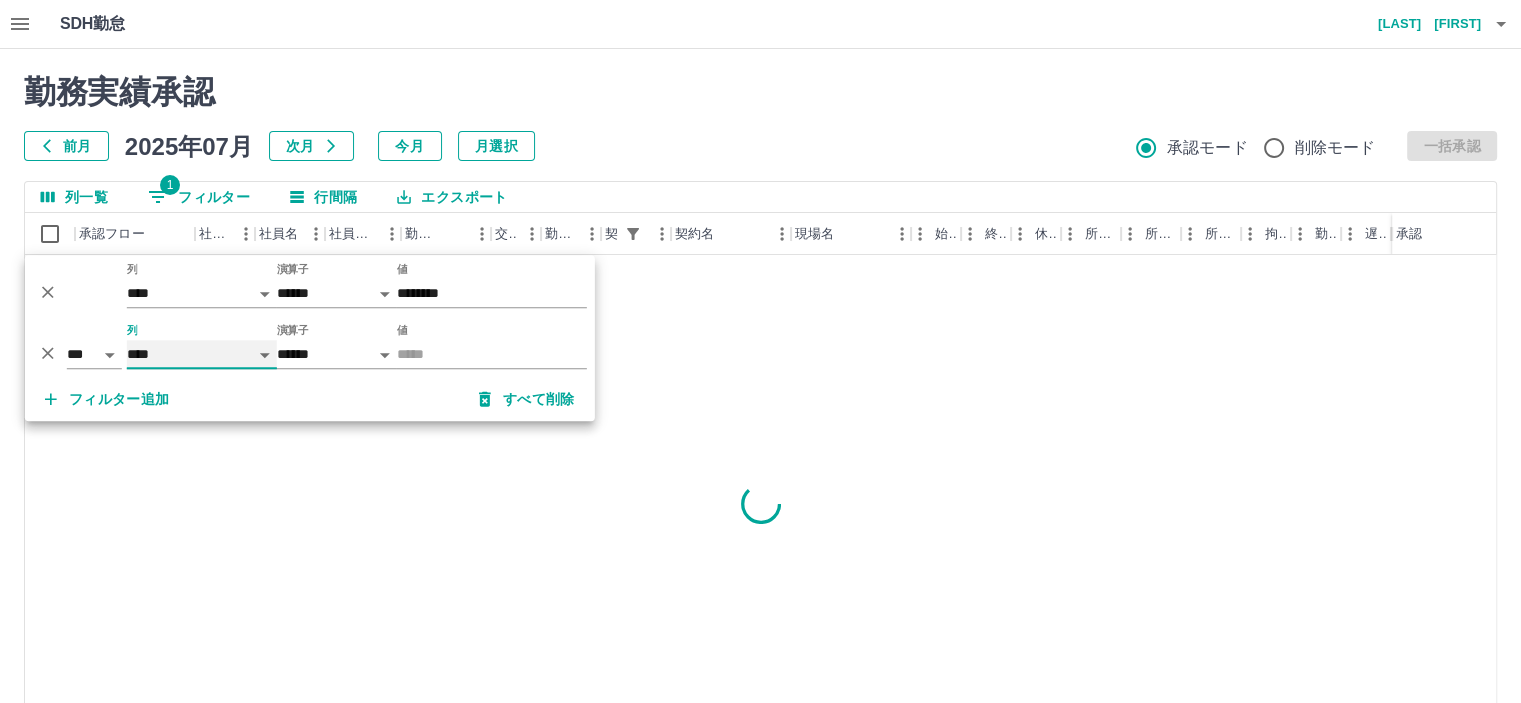click on "**** *** **** *** *** **** ***** *** *** ** ** ** **** **** **** ** ** *** **** *****" at bounding box center (202, 354) 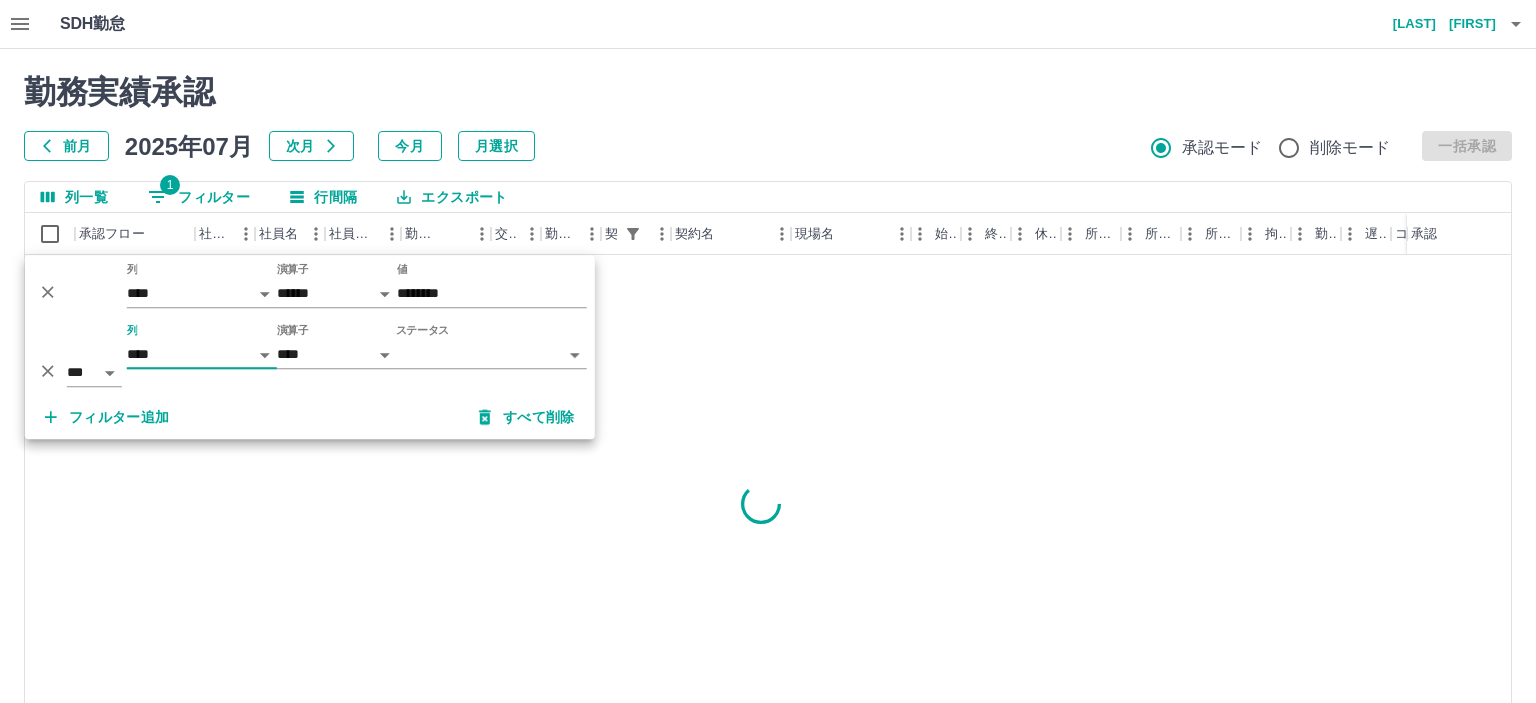 click on "SDH勤怠 池田　光希 勤務実績承認 前月 2025年07月 次月 今月 月選択 承認モード 削除モード 一括承認 列一覧 1 フィルター 行間隔 エクスポート 承認フロー 社員番号 社員名 社員区分 勤務日 交通費 勤務区分 契約コード 契約名 現場名 始業 終業 休憩 所定開始 所定終業 所定休憩 拘束 勤務 遅刻等 コメント ステータス 承認 ページあたりの行数: 20 ** 1～20 / 1030 SDH勤怠 *** ** 列 **** *** **** *** *** **** ***** *** *** ** ** ** **** **** **** ** ** *** **** ***** 演算子 ****** ******* 値 ******** *** ** 列 **** *** **** *** *** **** ***** *** *** ** ** ** **** **** **** ** ** *** **** ***** 演算子 **** ****** ステータス ​ ********* フィルター追加 すべて削除" at bounding box center [768, 422] 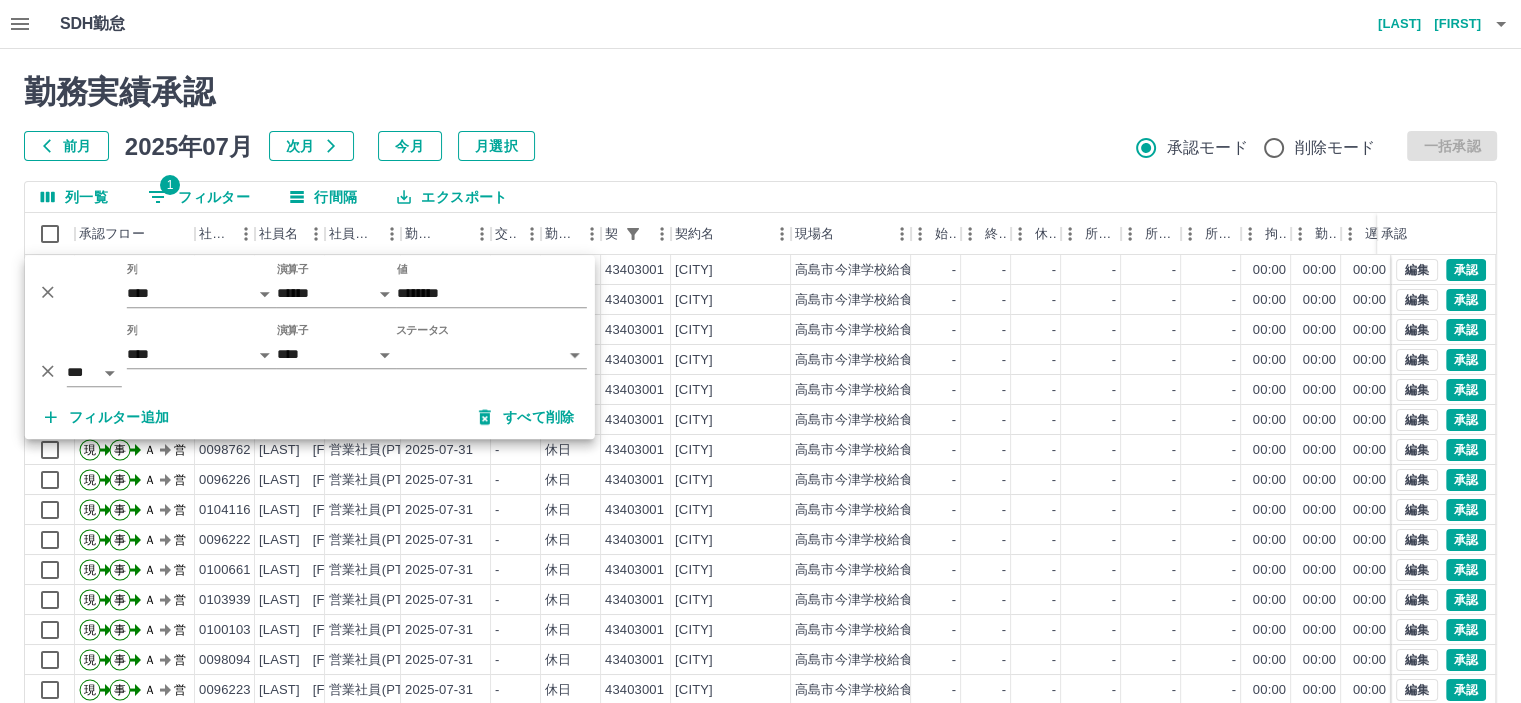 click on "SDH勤怠 池田　光希 勤務実績承認 前月 2025年07月 次月 今月 月選択 承認モード 削除モード 一括承認 列一覧 1 フィルター 行間隔 エクスポート 承認フロー 社員番号 社員名 社員区分 勤務日 交通費 勤務区分 契約コード 契約名 現場名 始業 終業 休憩 所定開始 所定終業 所定休憩 拘束 勤務 遅刻等 コメント ステータス 承認 現 事 Ａ 営 0104846 阪田　美夕 営業社員(PT契約) 2025-07-31  -  休日 43403001 高島市 高島市今津学校給食センター - - - - - - 00:00 00:00 00:00 AM承認待 現 事 Ａ 営 0096225 山中　宏明 営業社員(PT契約) 2025-07-31  -  休日 43403001 高島市 高島市今津学校給食センター - - - - - - 00:00 00:00 00:00 AM承認待 現 事 Ａ 営 0097159 伊吹　正保 営業社員(PT契約) 2025-07-31  -  休日 43403001 高島市 高島市今津学校給食センター - - - - - - 00:00 00:00 00:00 AM承認待 現 事 Ａ 営 0096211 2025-07-31" at bounding box center [760, 422] 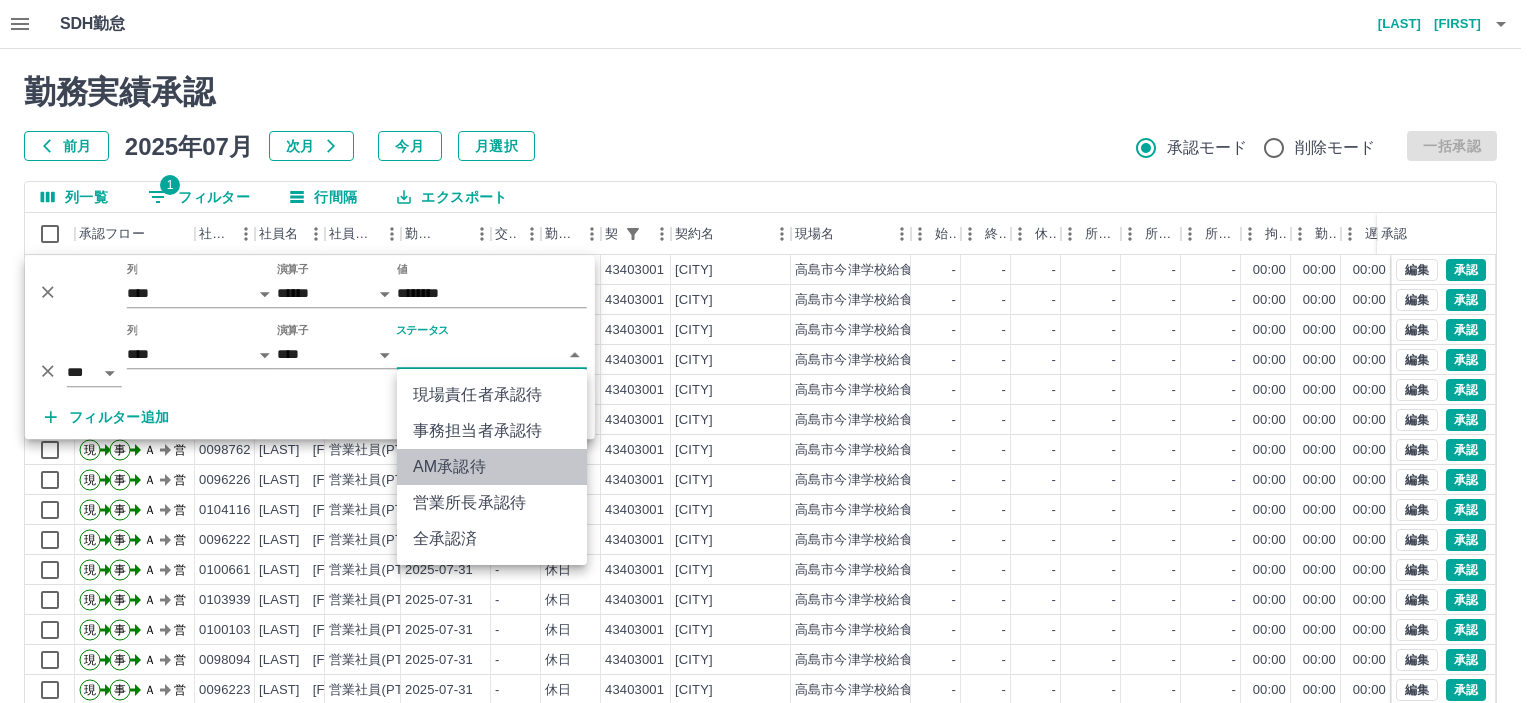 click on "AM承認待" at bounding box center [492, 467] 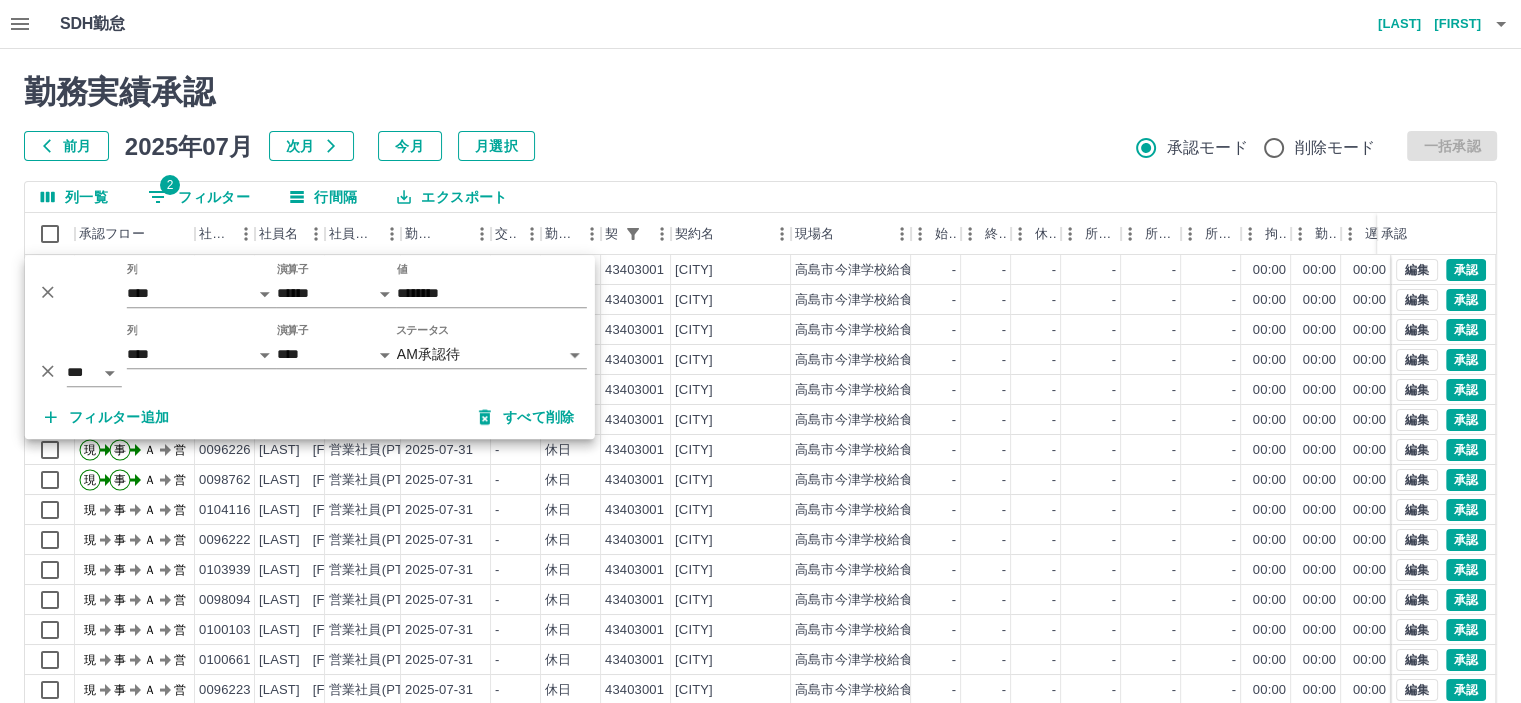 click on "勤務実績承認 前月 2025年07月 次月 今月 月選択 承認モード 削除モード 一括承認" at bounding box center [760, 117] 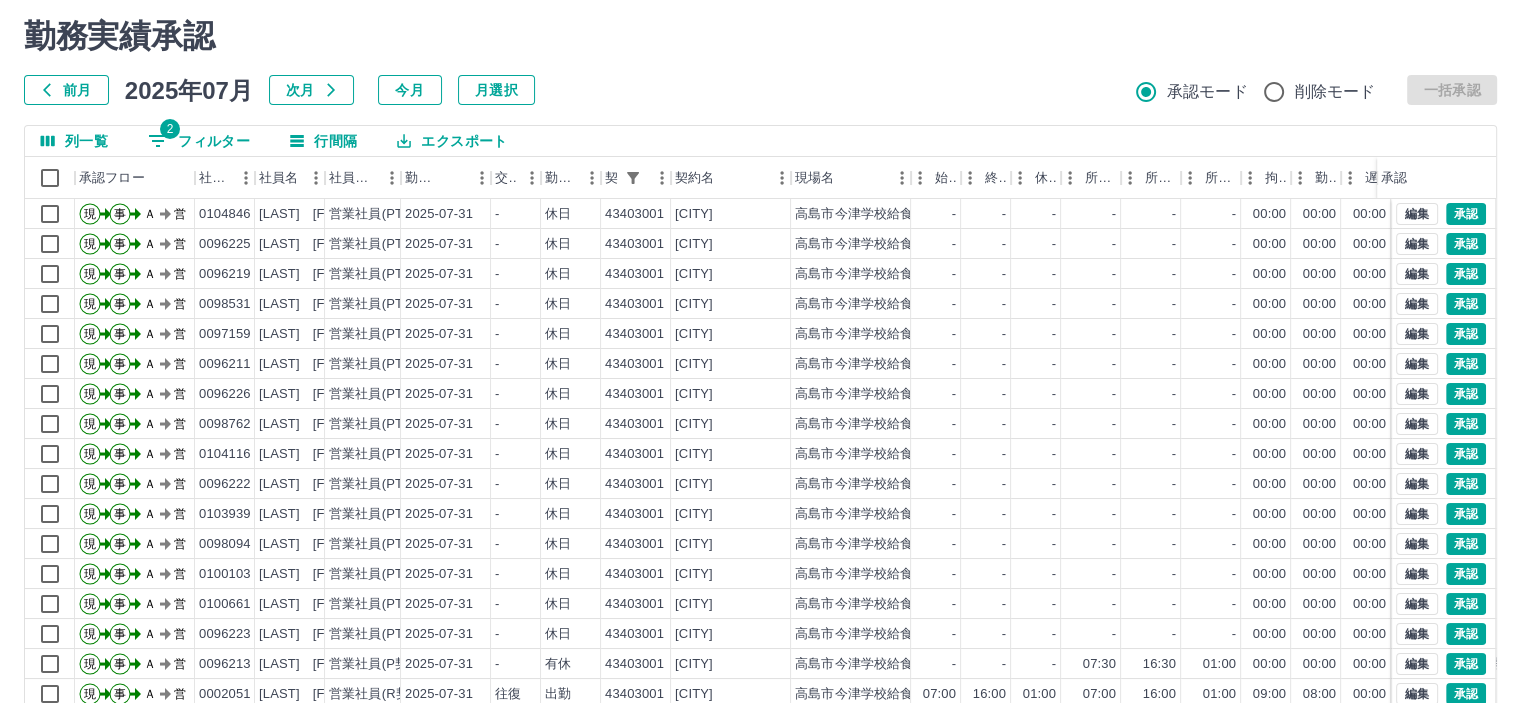 scroll, scrollTop: 100, scrollLeft: 0, axis: vertical 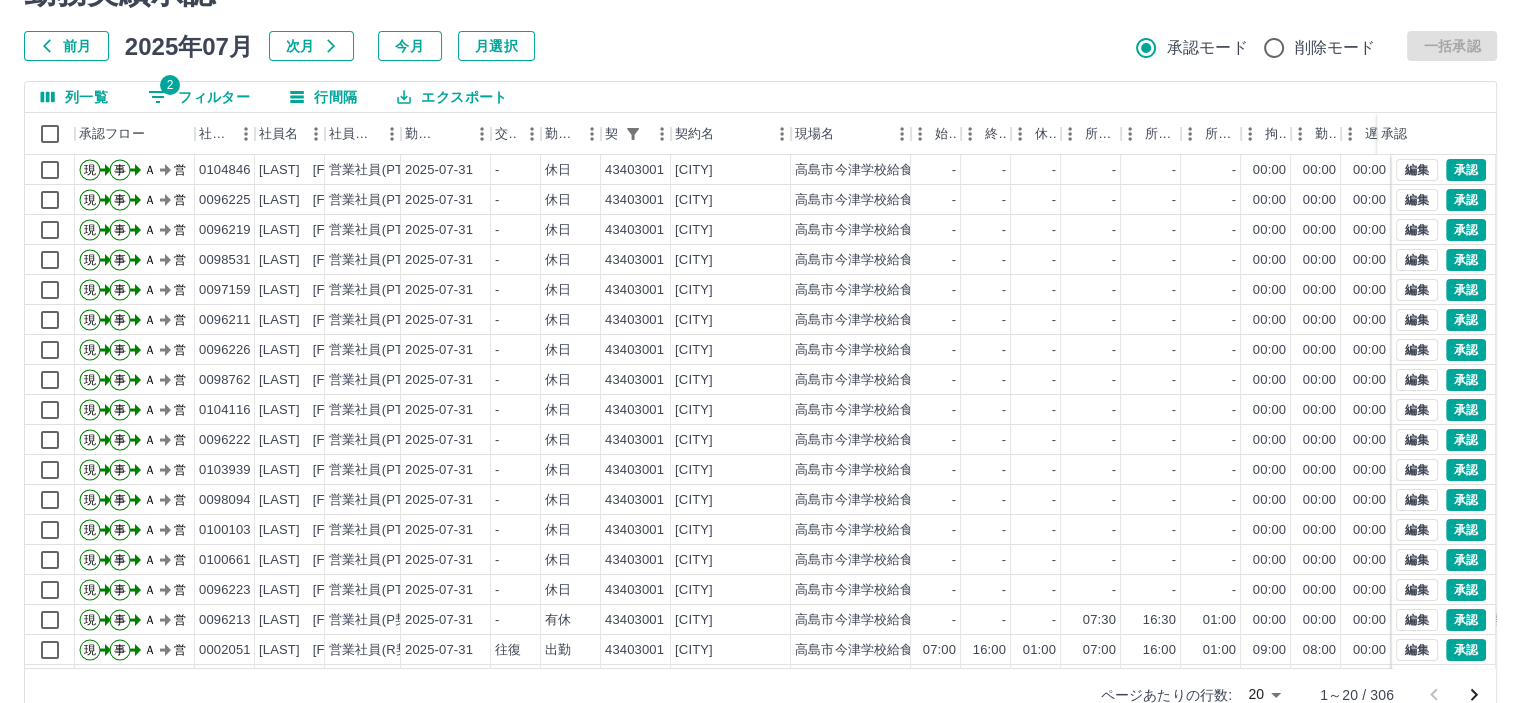 click on "SDH勤怠 池田　光希 勤務実績承認 前月 2025年07月 次月 今月 月選択 承認モード 削除モード 一括承認 列一覧 2 フィルター 行間隔 エクスポート 承認フロー 社員番号 社員名 社員区分 勤務日 交通費 勤務区分 契約コード 契約名 現場名 始業 終業 休憩 所定開始 所定終業 所定休憩 拘束 勤務 遅刻等 コメント ステータス 承認 現 事 Ａ 営 0104846 阪田　美夕 営業社員(PT契約) 2025-07-31  -  休日 43403001 高島市 高島市今津学校給食センター - - - - - - 00:00 00:00 00:00 AM承認待 現 事 Ａ 営 0096225 山中　宏明 営業社員(PT契約) 2025-07-31  -  休日 43403001 高島市 高島市今津学校給食センター - - - - - - 00:00 00:00 00:00 AM承認待 現 事 Ａ 営 0096219 林　陽子 営業社員(PT契約) 2025-07-31  -  休日 43403001 高島市 高島市今津学校給食センター - - - - - - 00:00 00:00 00:00 AM承認待 現 事 Ａ 営 0098531 2025-07-31 -" at bounding box center (760, 322) 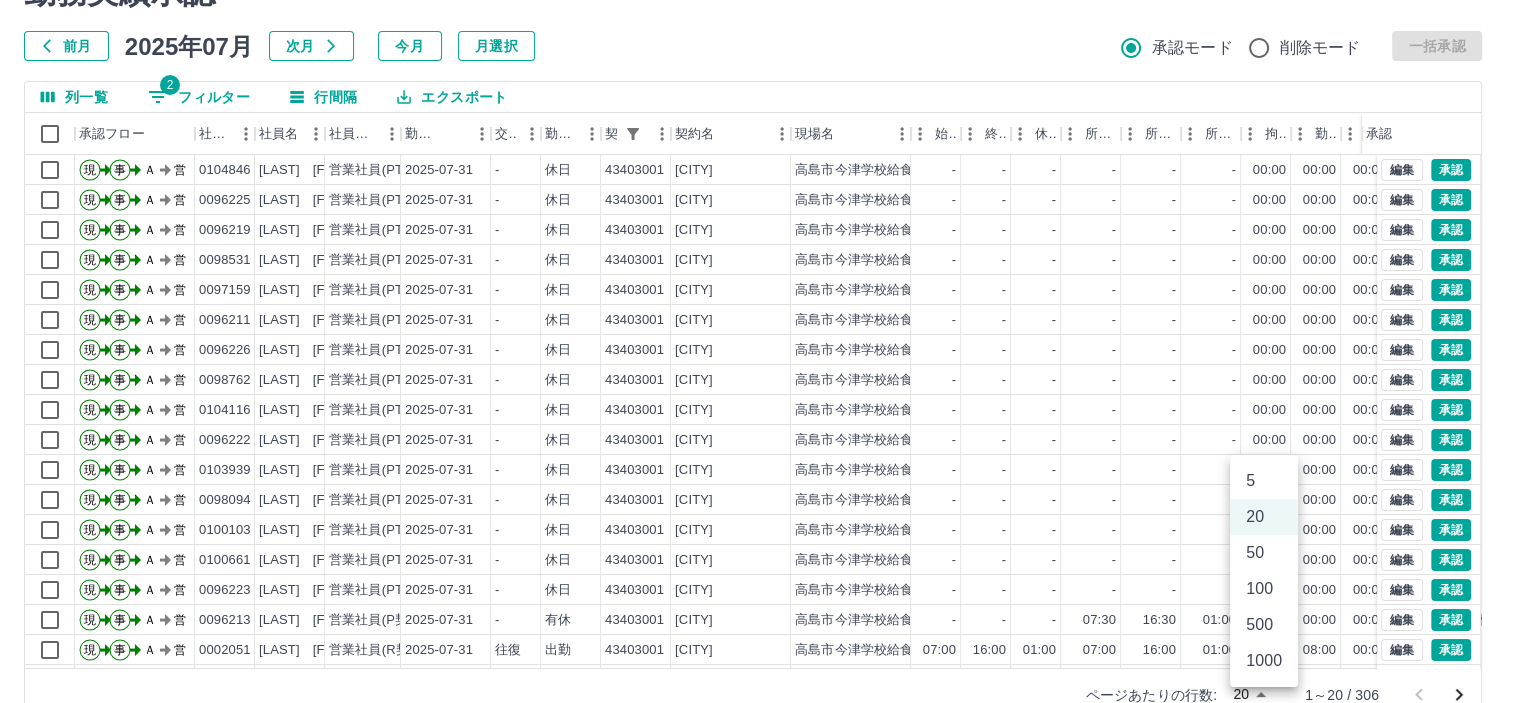 scroll, scrollTop: 106, scrollLeft: 0, axis: vertical 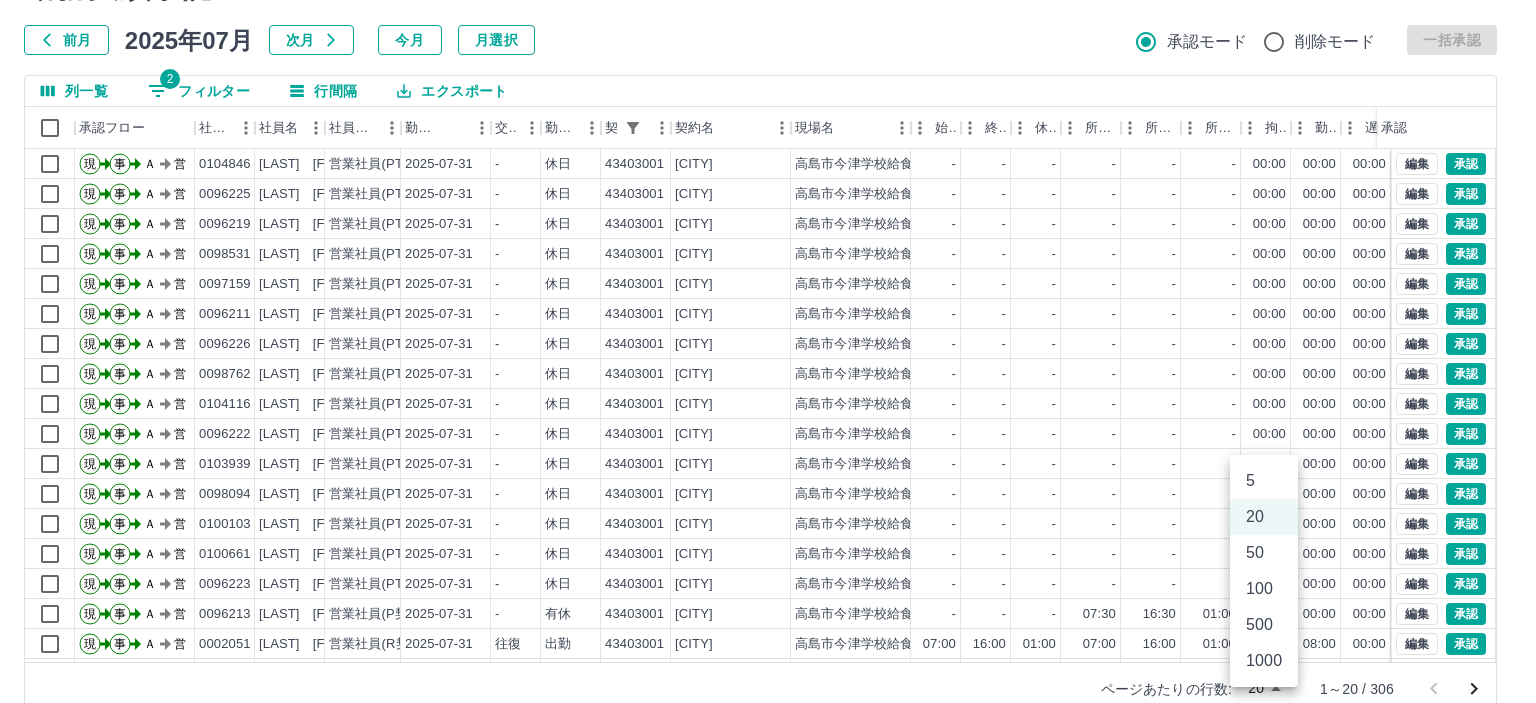 click on "500" at bounding box center [1264, 625] 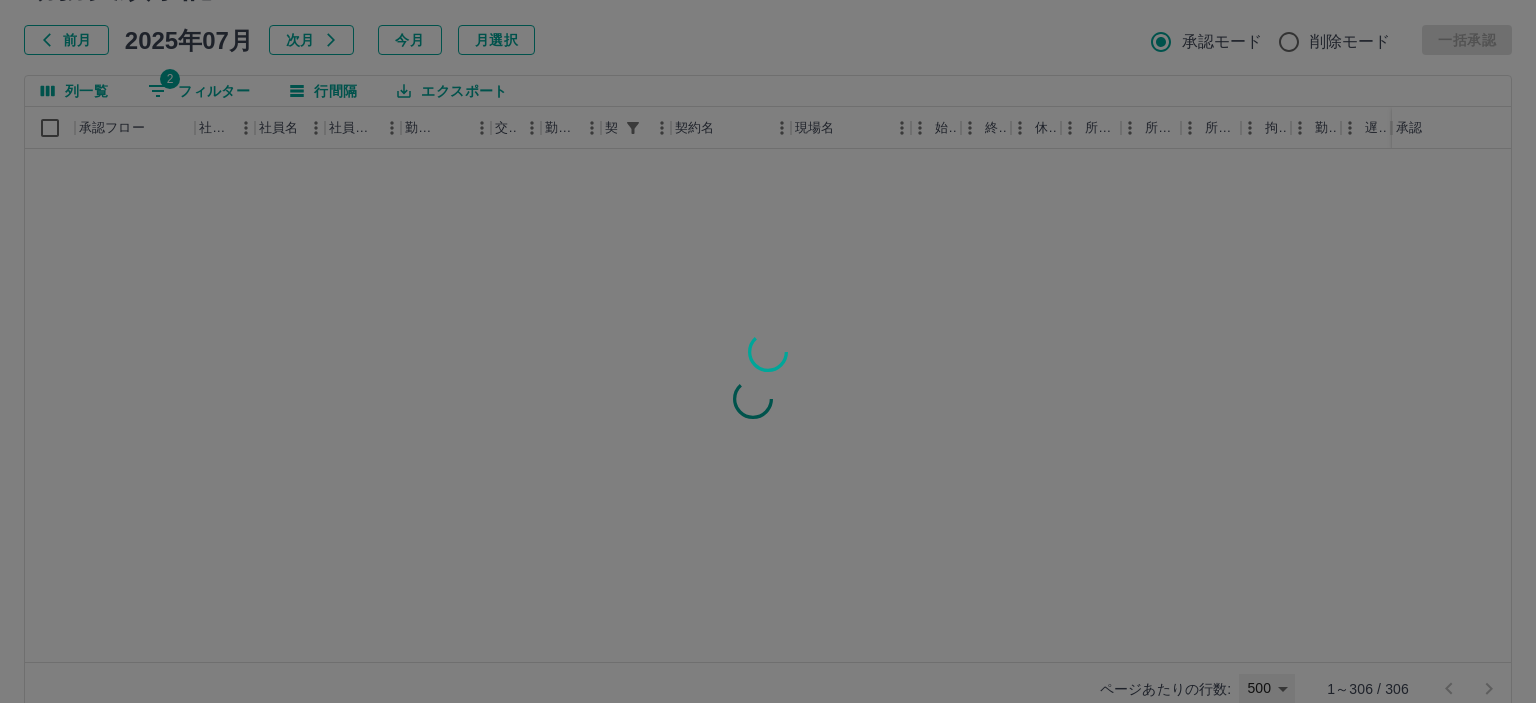 type on "***" 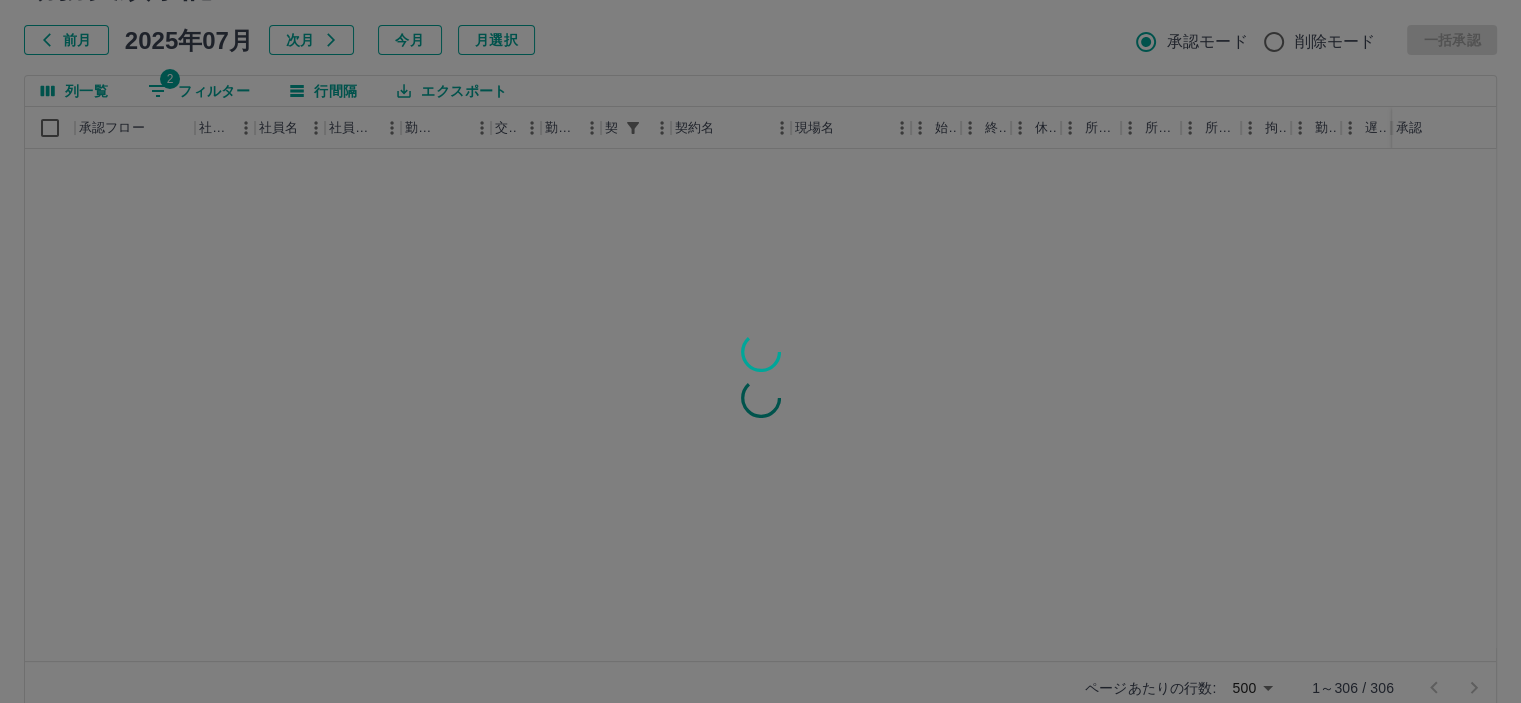 click at bounding box center (760, 351) 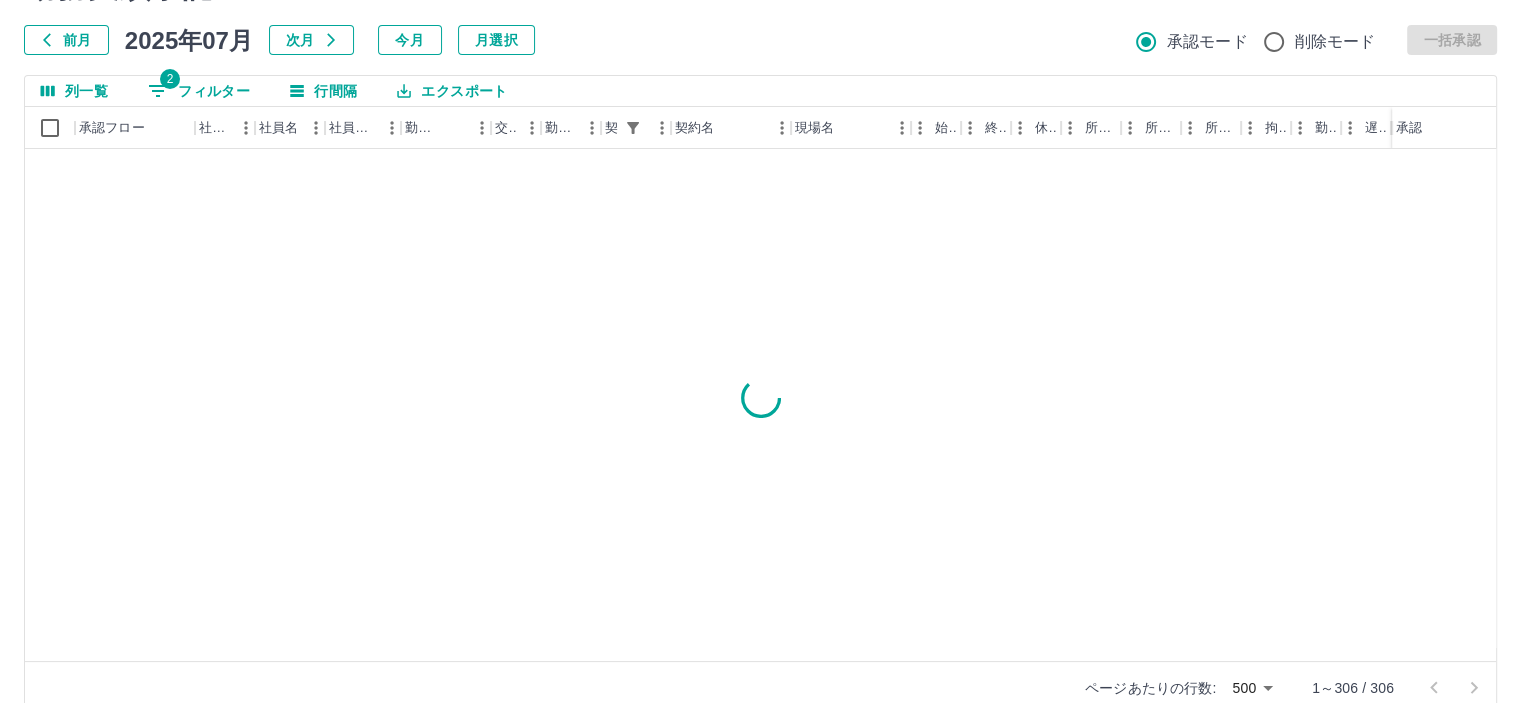 click on "2 フィルター" at bounding box center [199, 91] 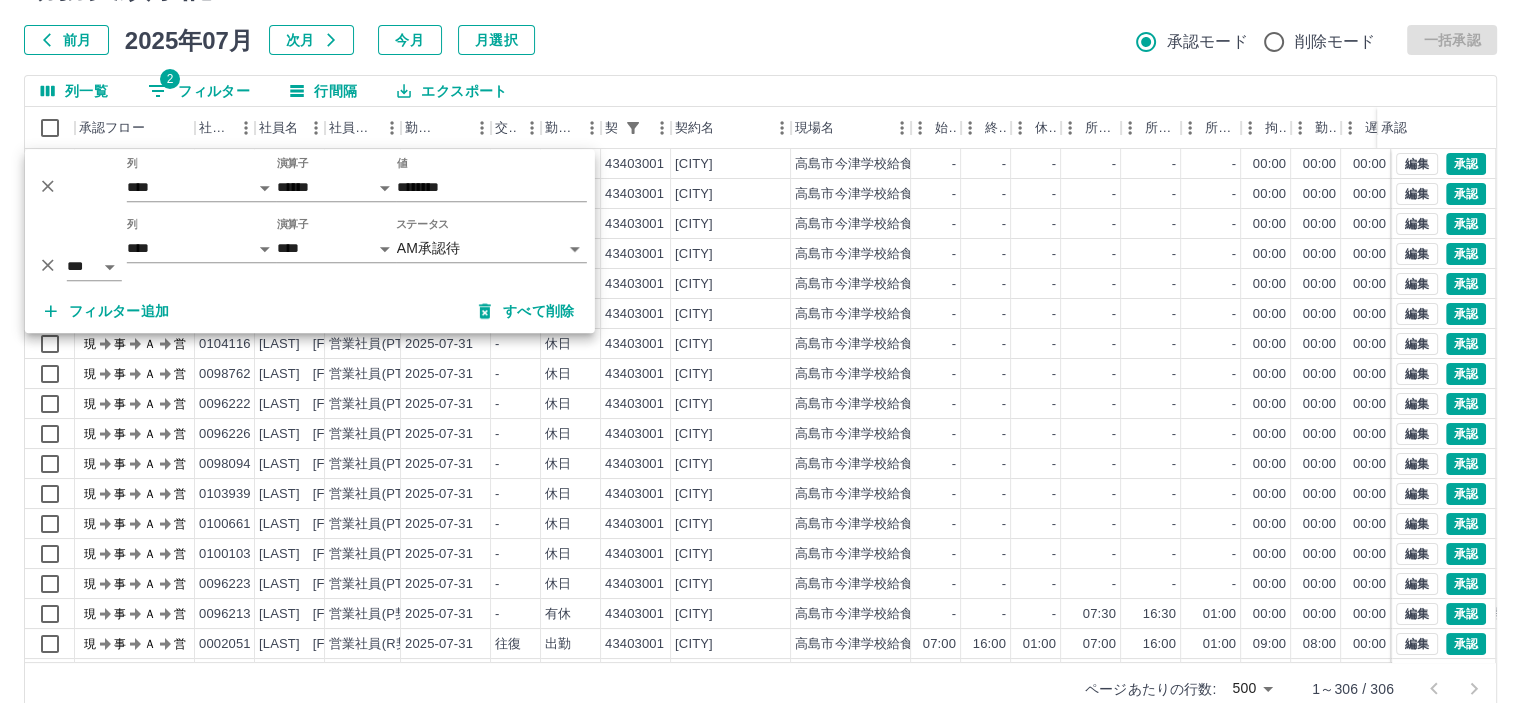 click on "前月 2025年07月 次月 今月 月選択 承認モード 削除モード 一括承認" at bounding box center (760, 40) 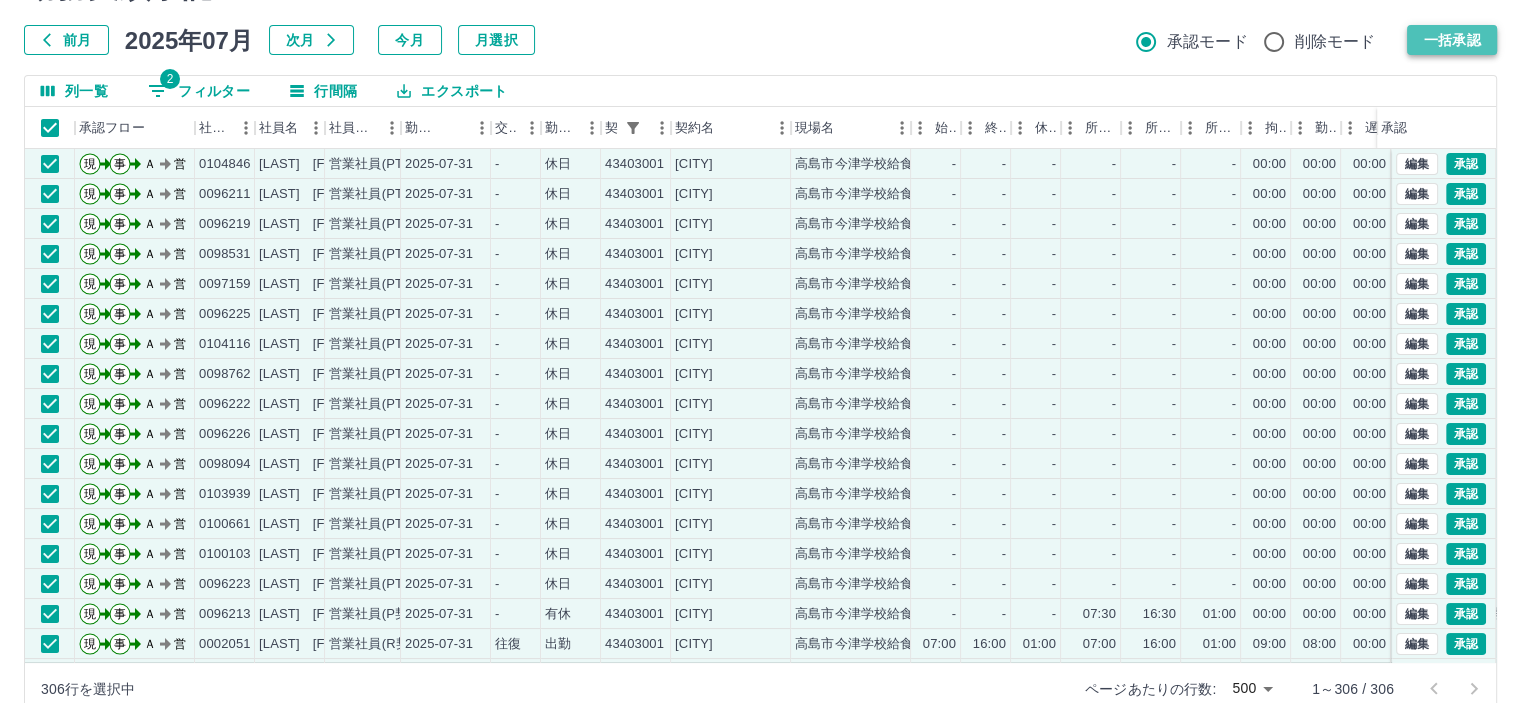 click on "一括承認" at bounding box center (1452, 40) 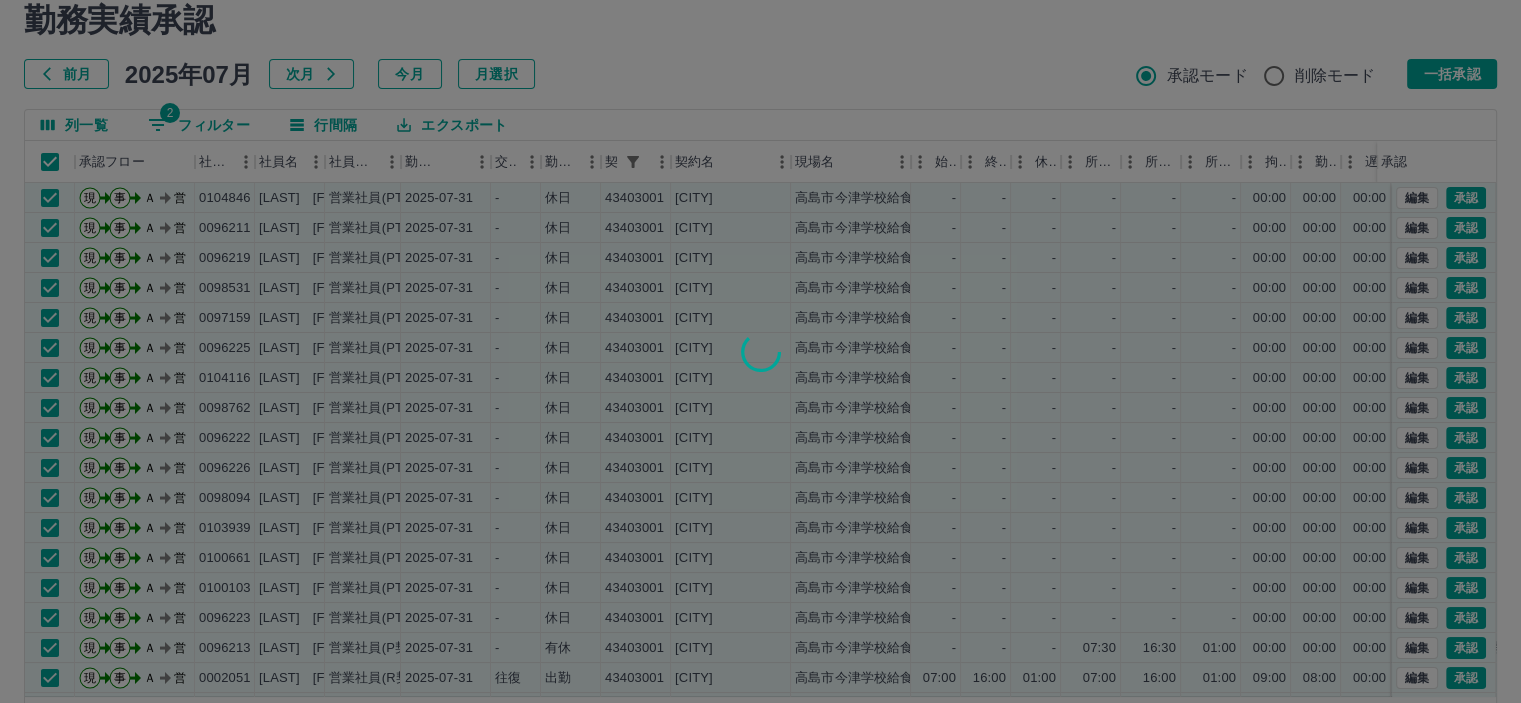 scroll, scrollTop: 106, scrollLeft: 0, axis: vertical 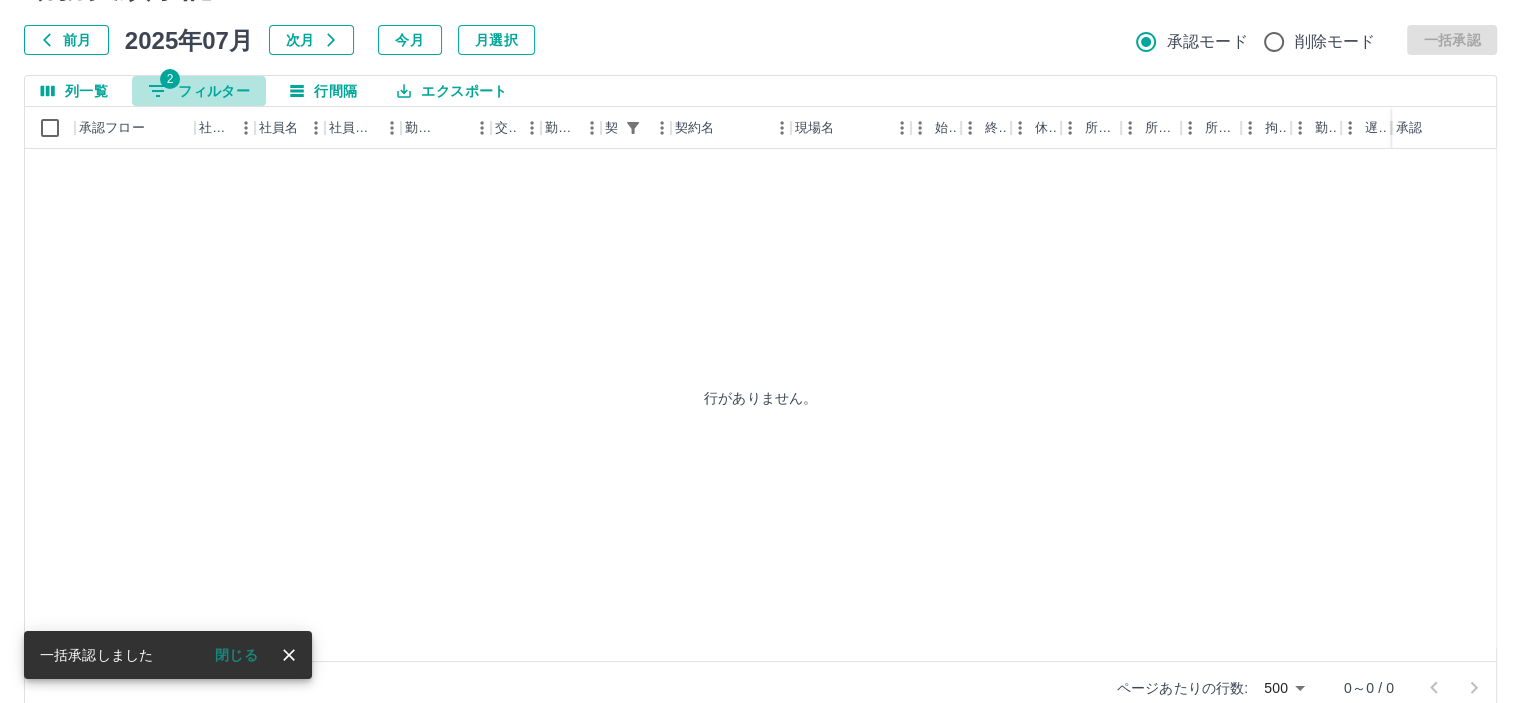 click on "2 フィルター" at bounding box center [199, 91] 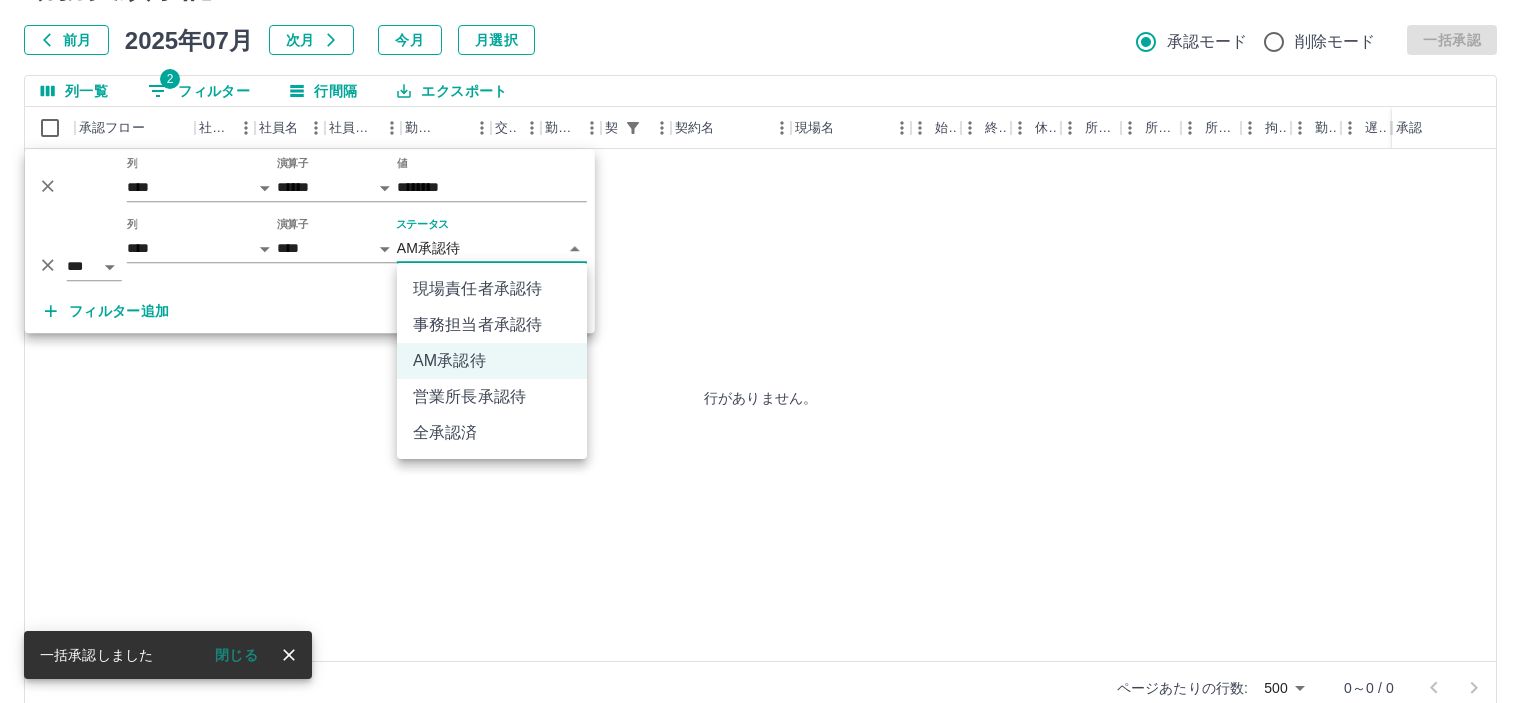 click on "**********" at bounding box center (768, 316) 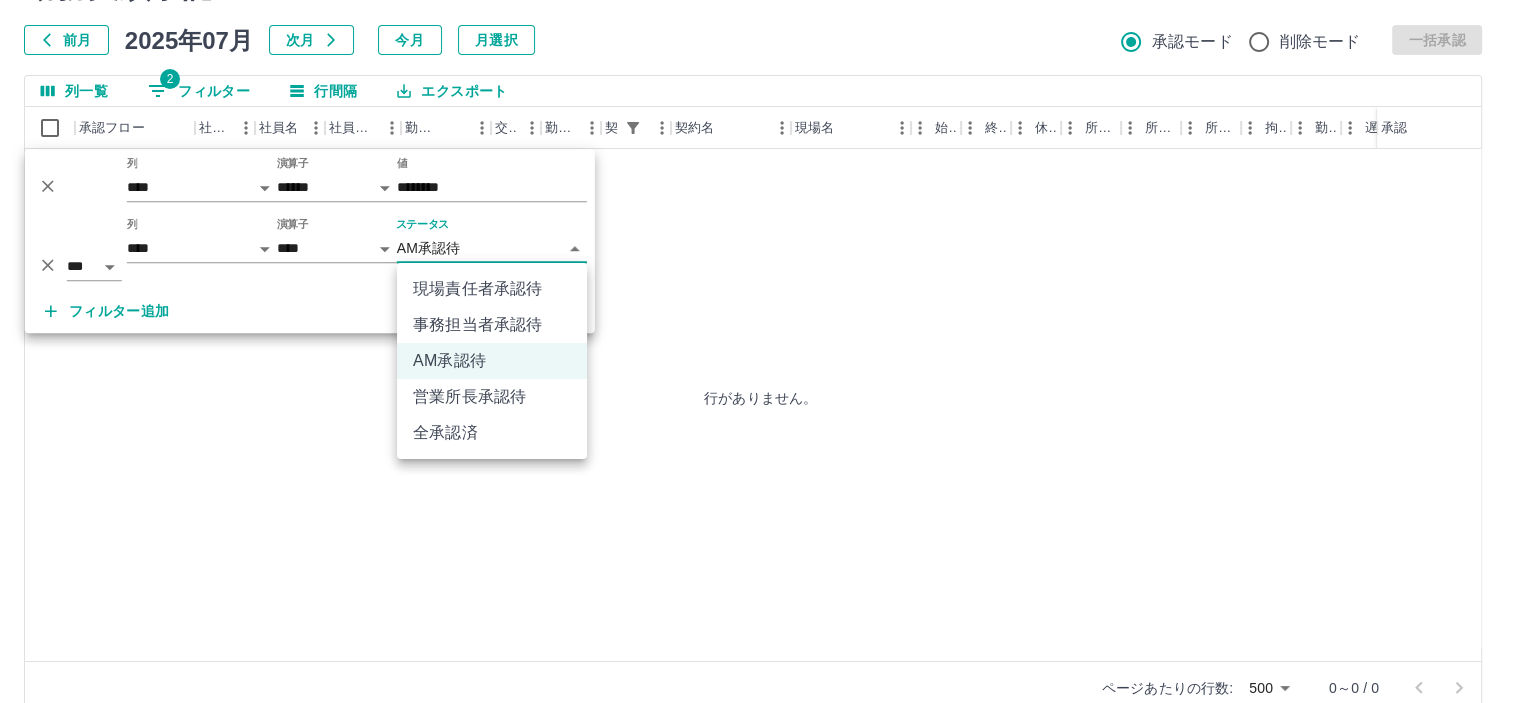click on "**********" at bounding box center (760, 316) 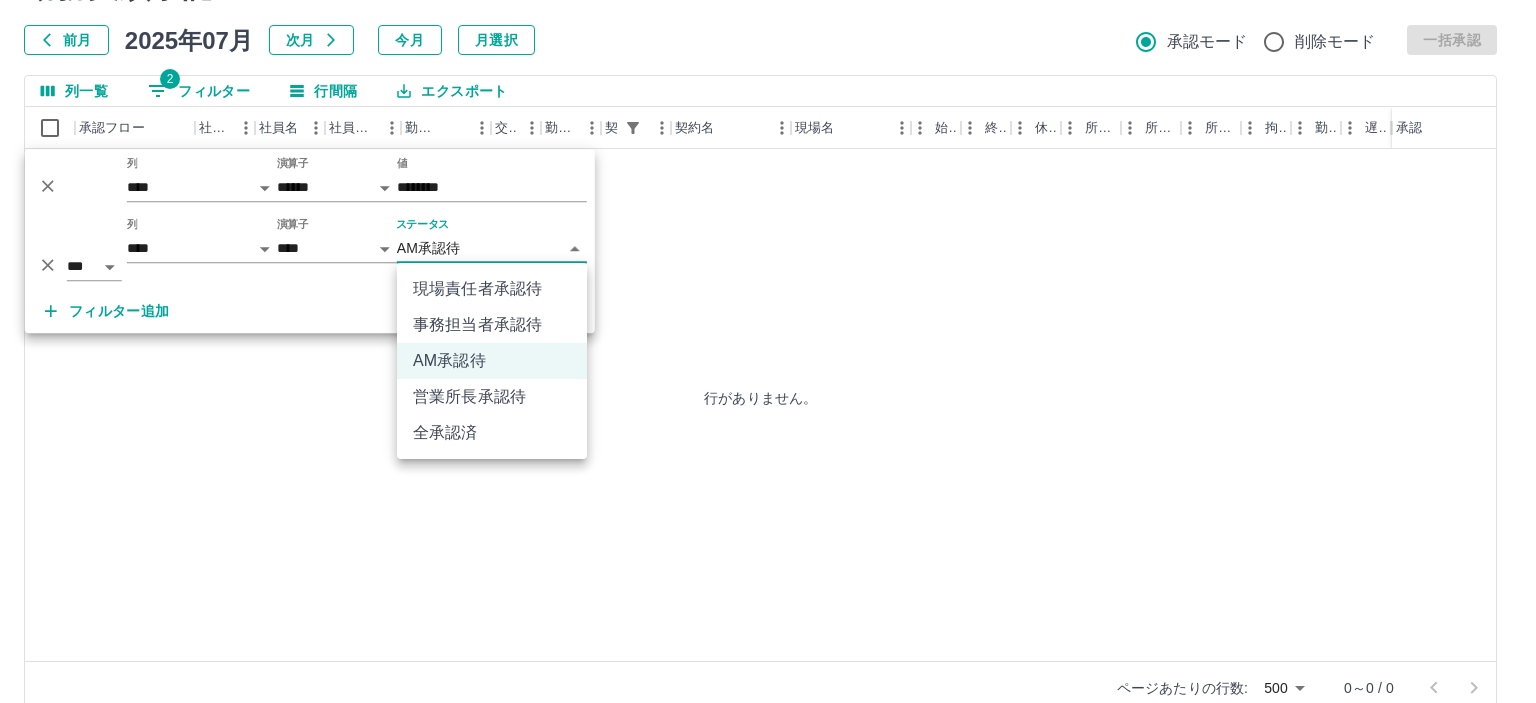 click on "営業所長承認待" at bounding box center [492, 397] 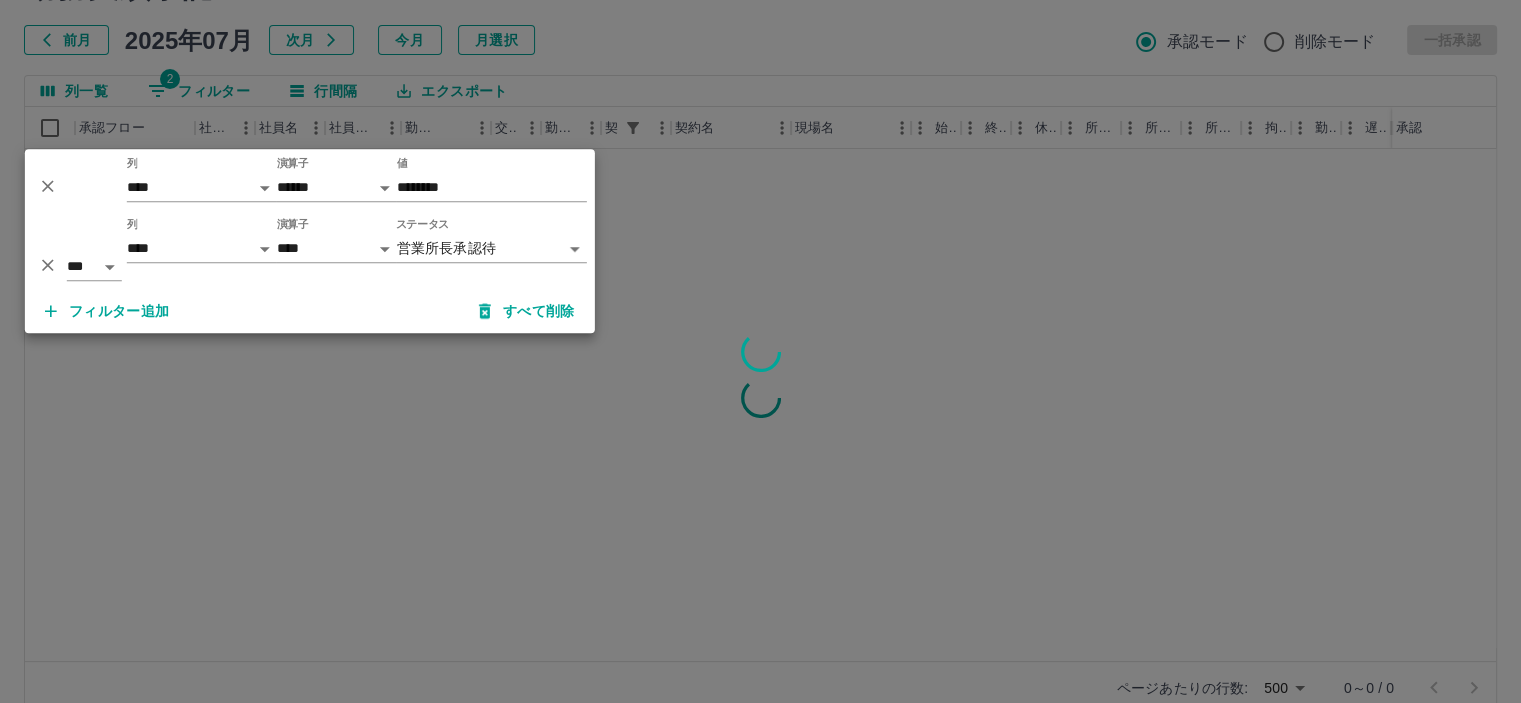 click at bounding box center (760, 351) 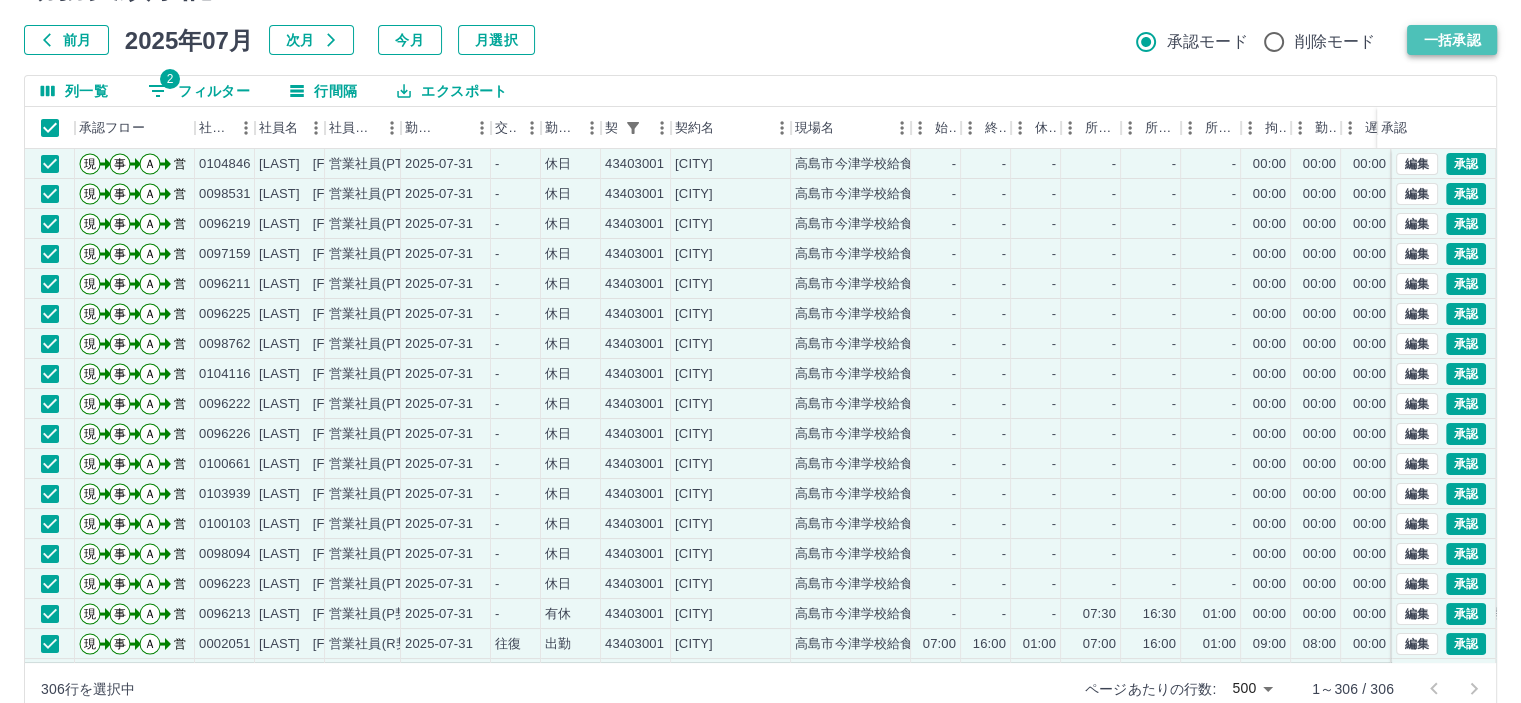 click on "一括承認" at bounding box center [1452, 40] 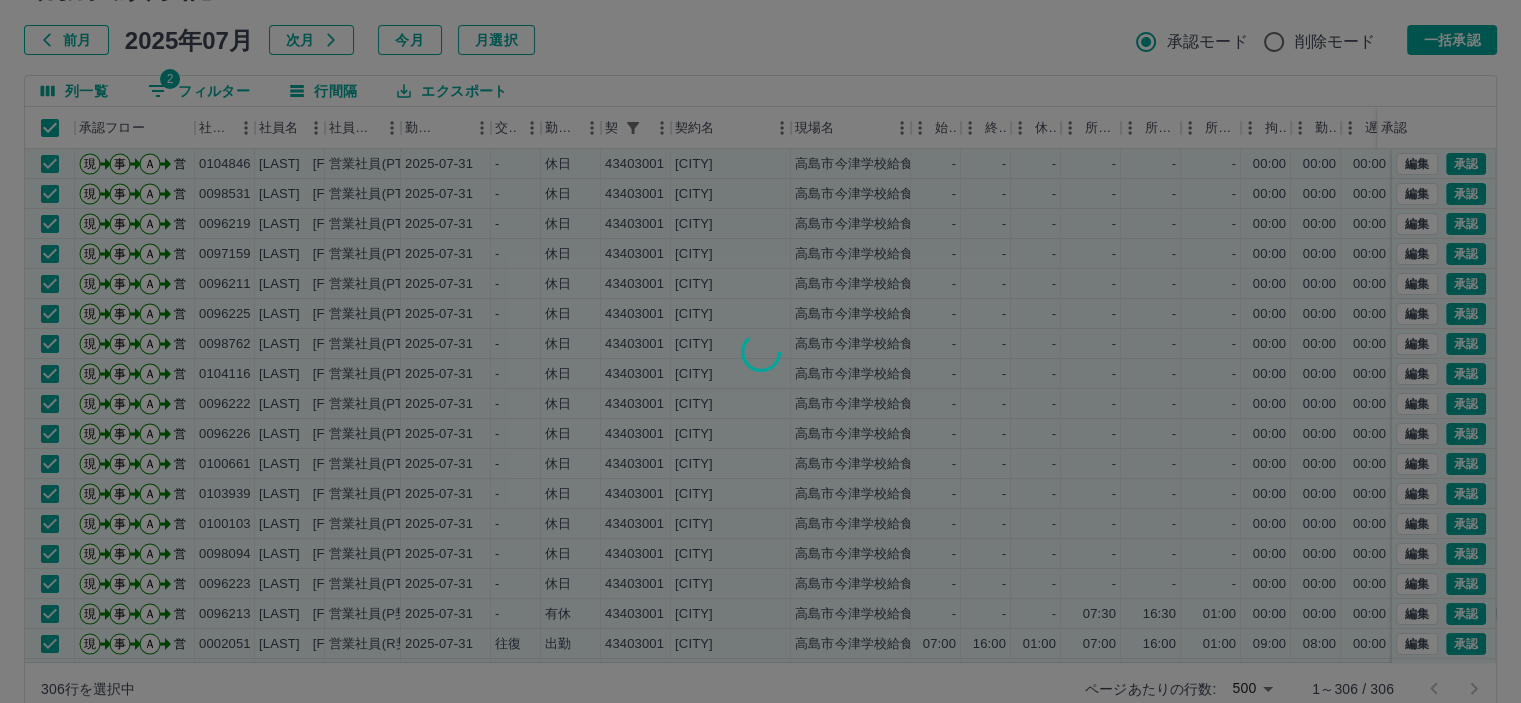 type 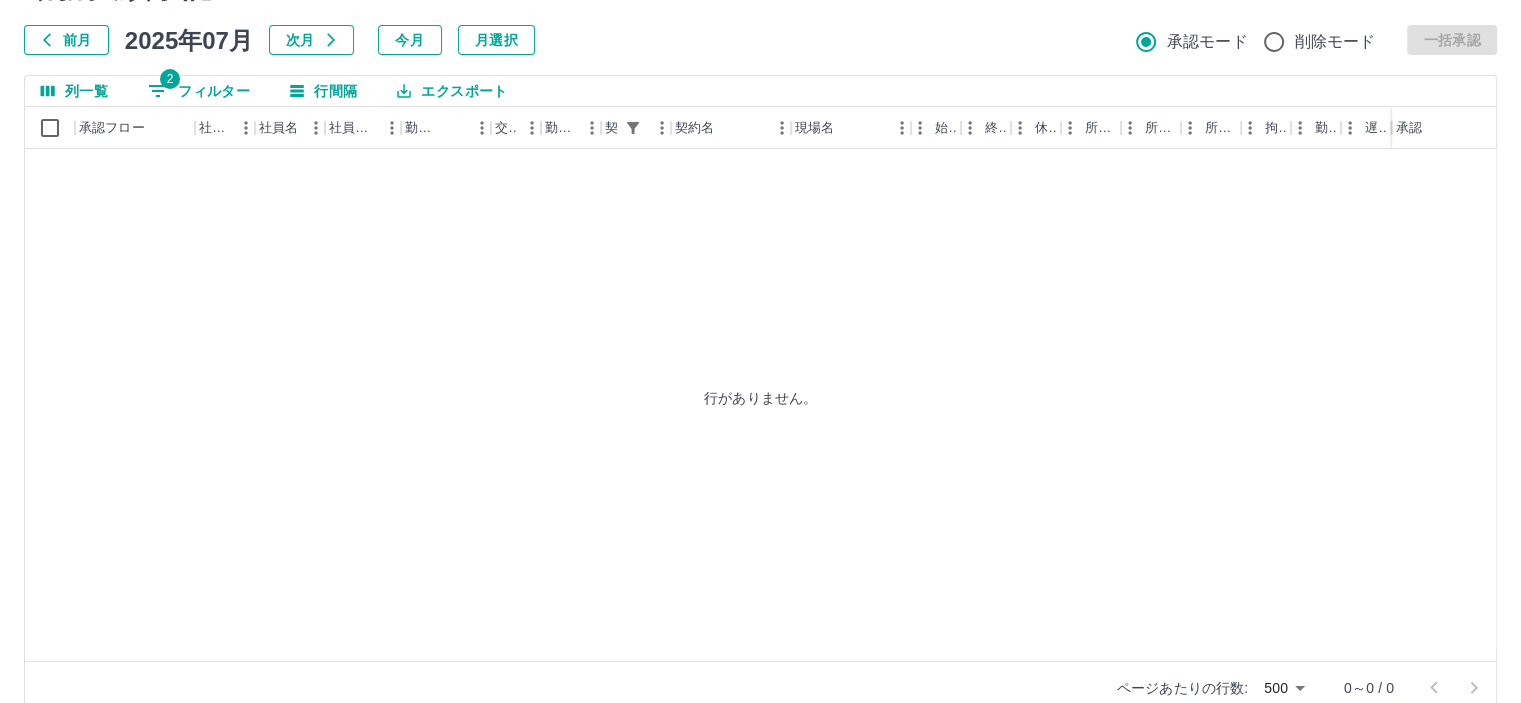 click on "2 フィルター" at bounding box center [199, 91] 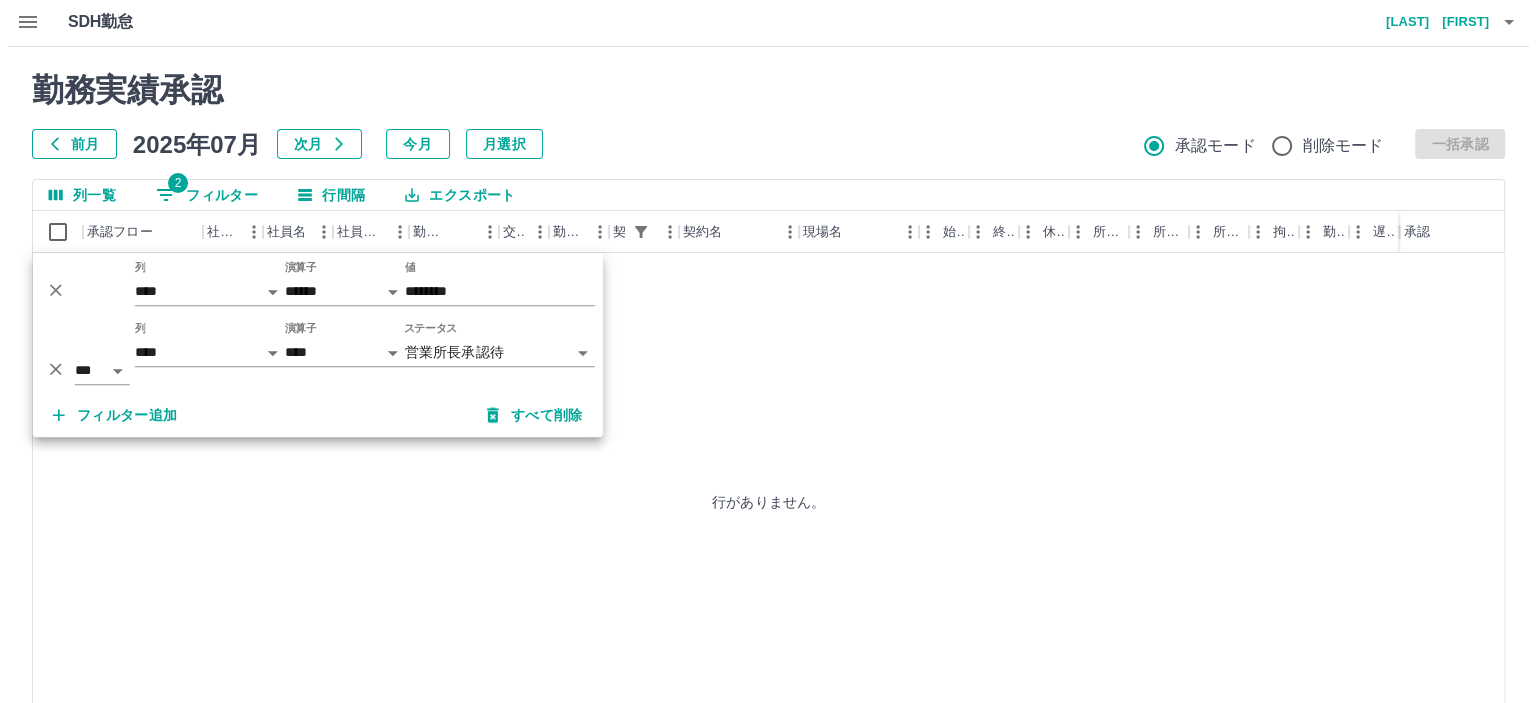 scroll, scrollTop: 0, scrollLeft: 0, axis: both 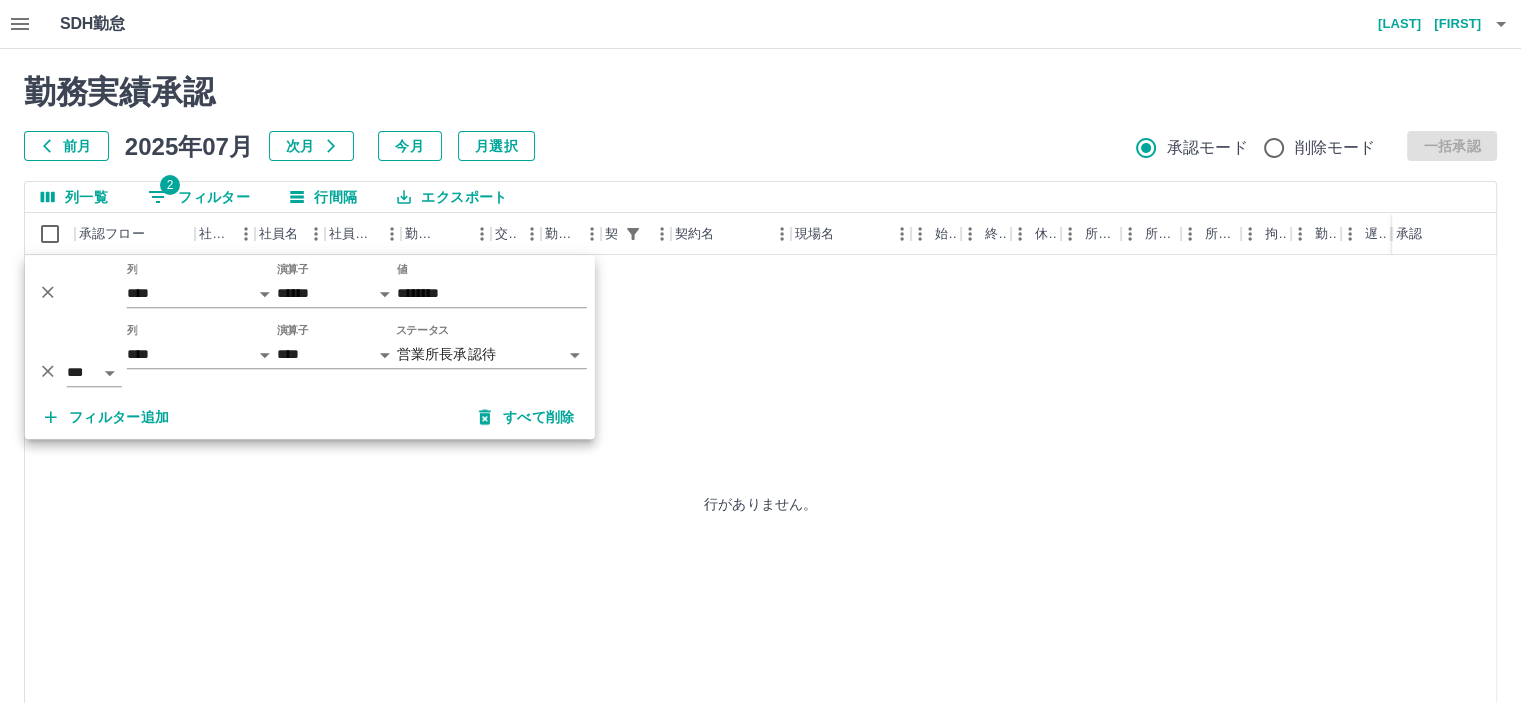 click 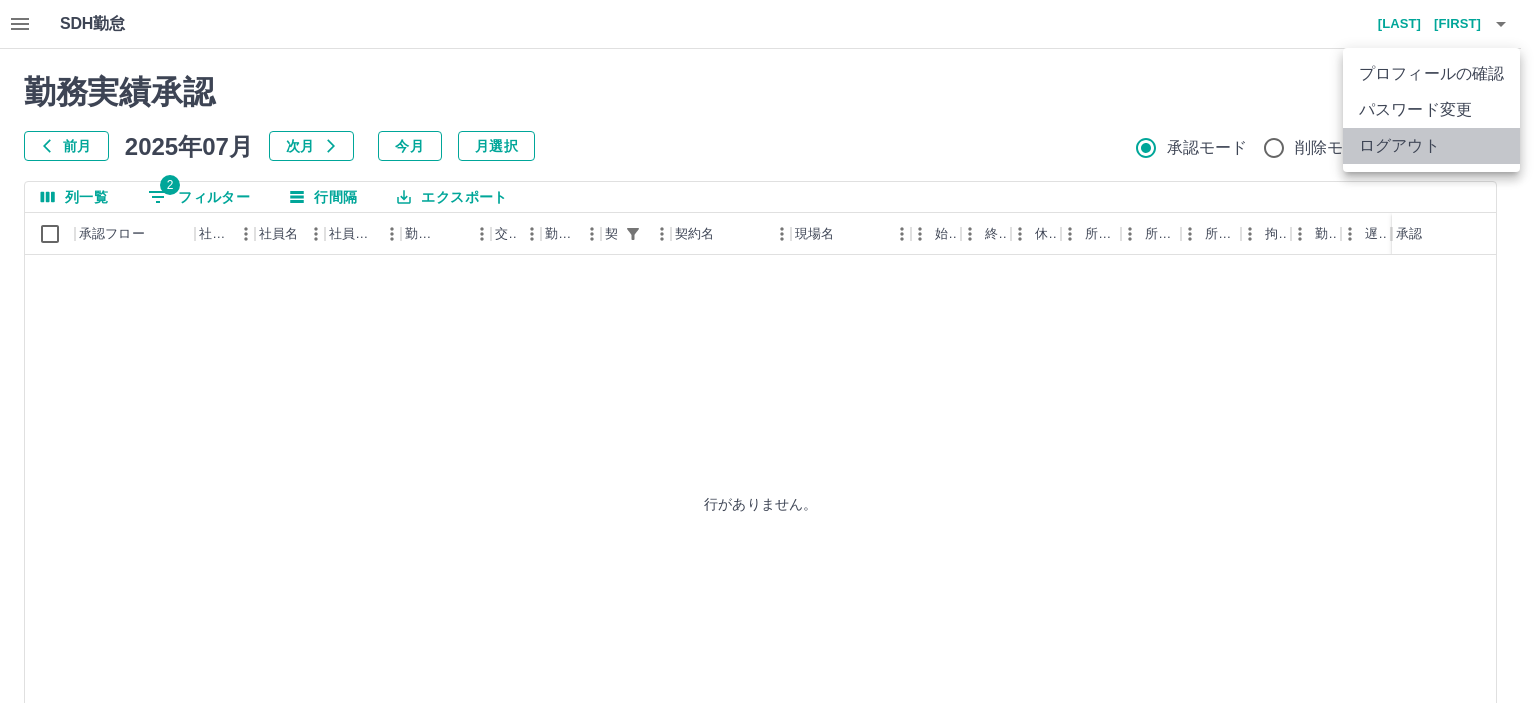 click on "ログアウト" at bounding box center [1431, 146] 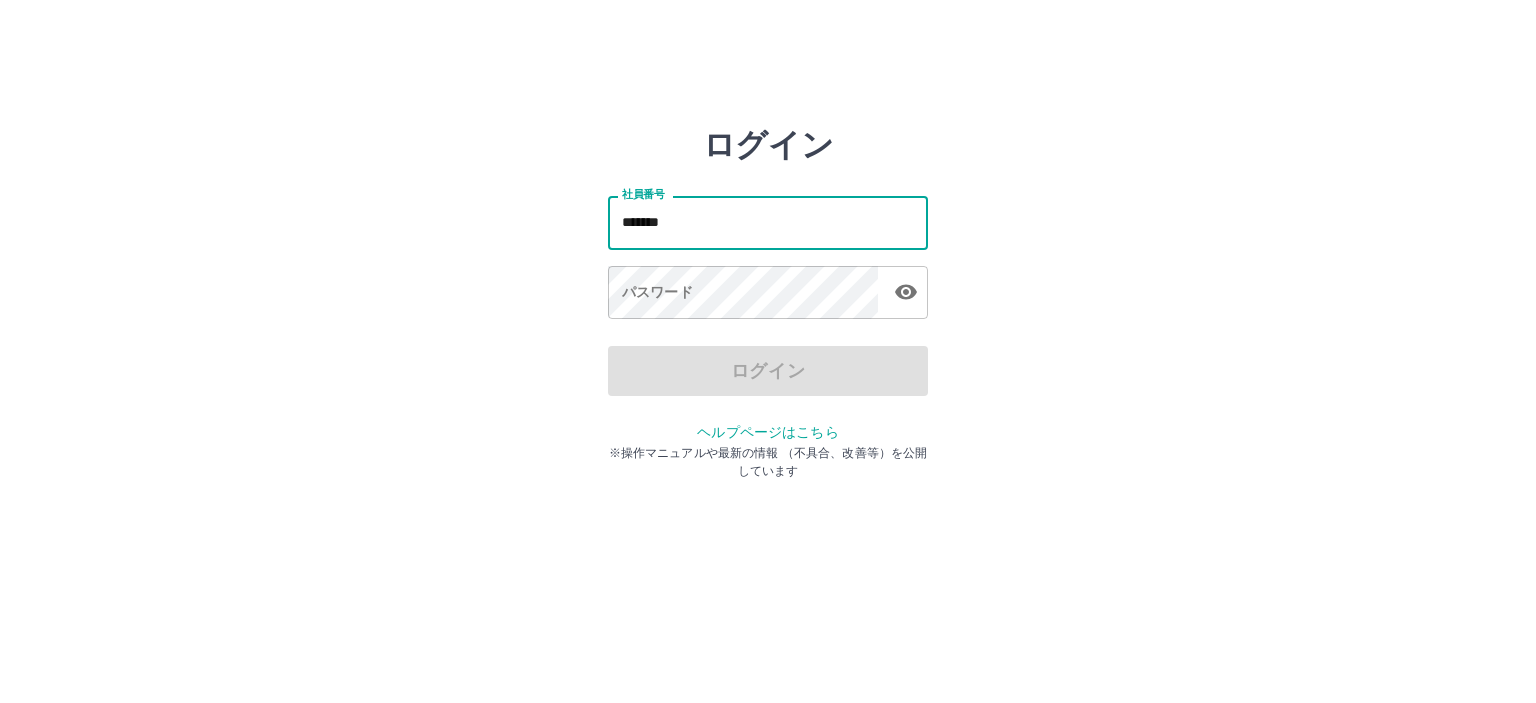 scroll, scrollTop: 0, scrollLeft: 0, axis: both 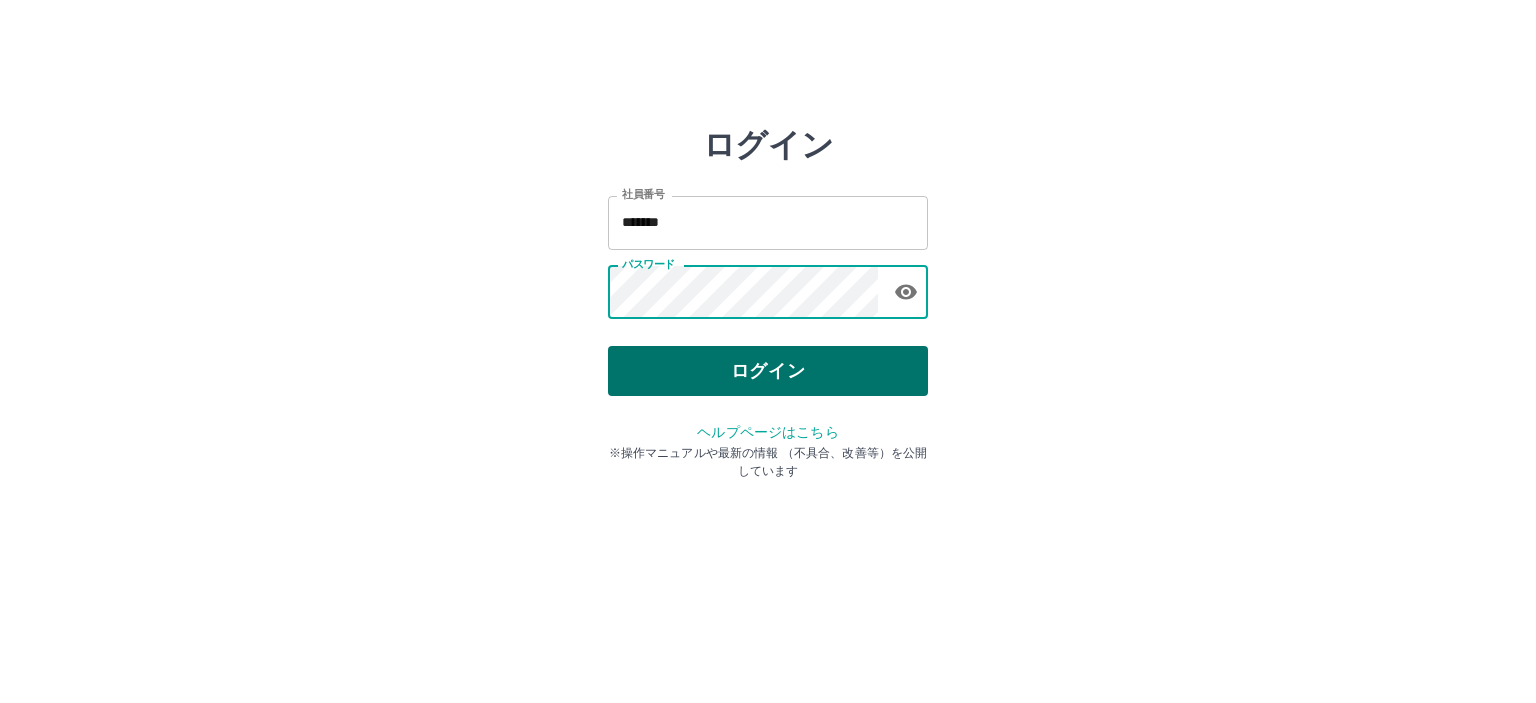 click on "ログイン" at bounding box center [768, 371] 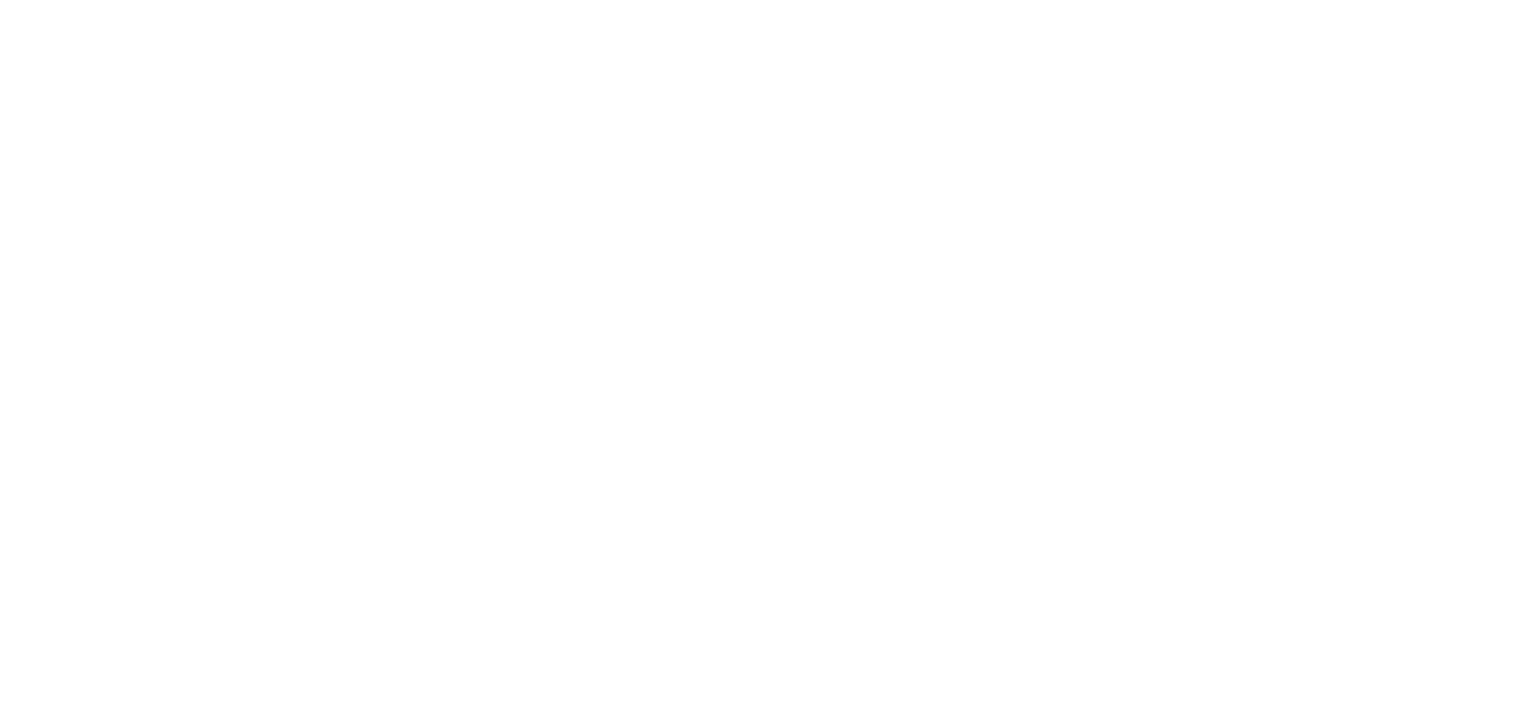 scroll, scrollTop: 0, scrollLeft: 0, axis: both 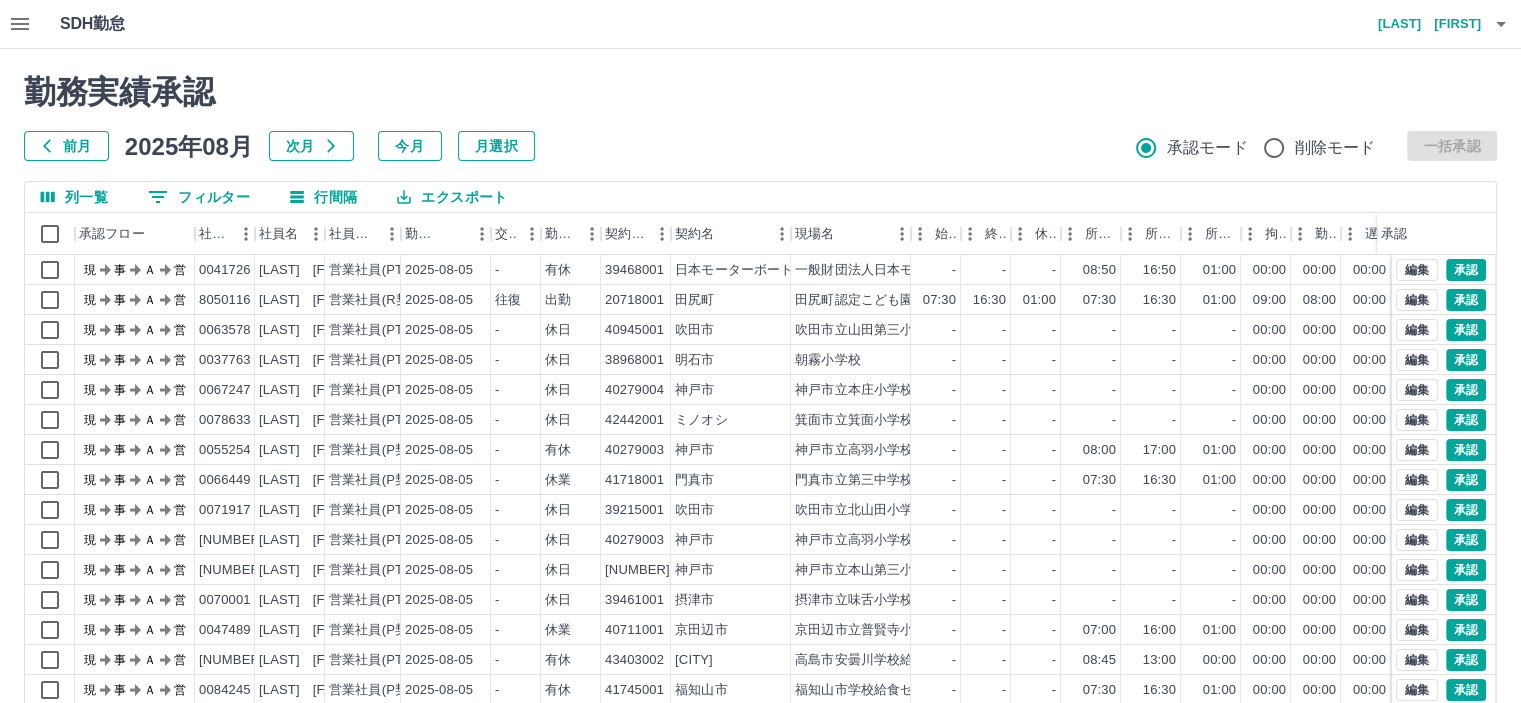 drag, startPoint x: 47, startPoint y: 57, endPoint x: 32, endPoint y: 38, distance: 24.207438 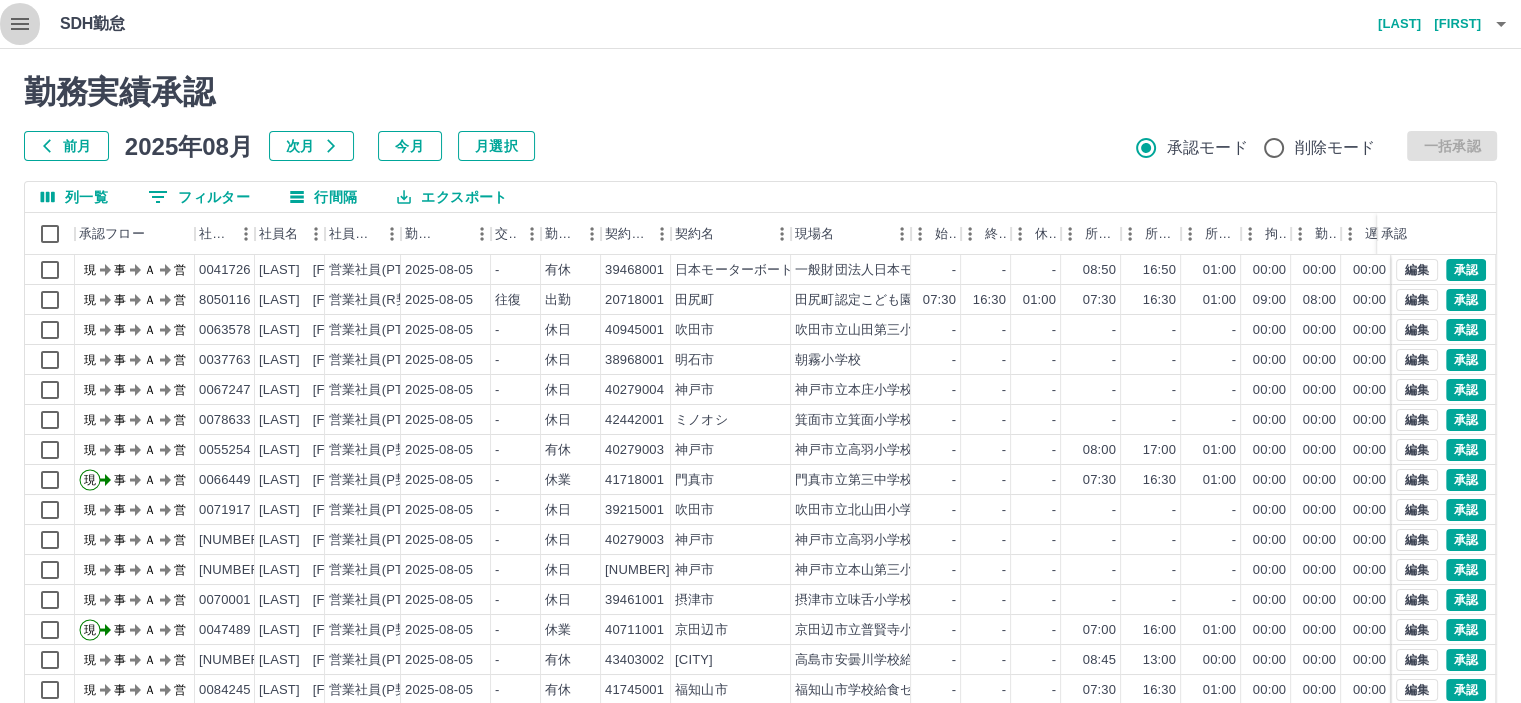 click 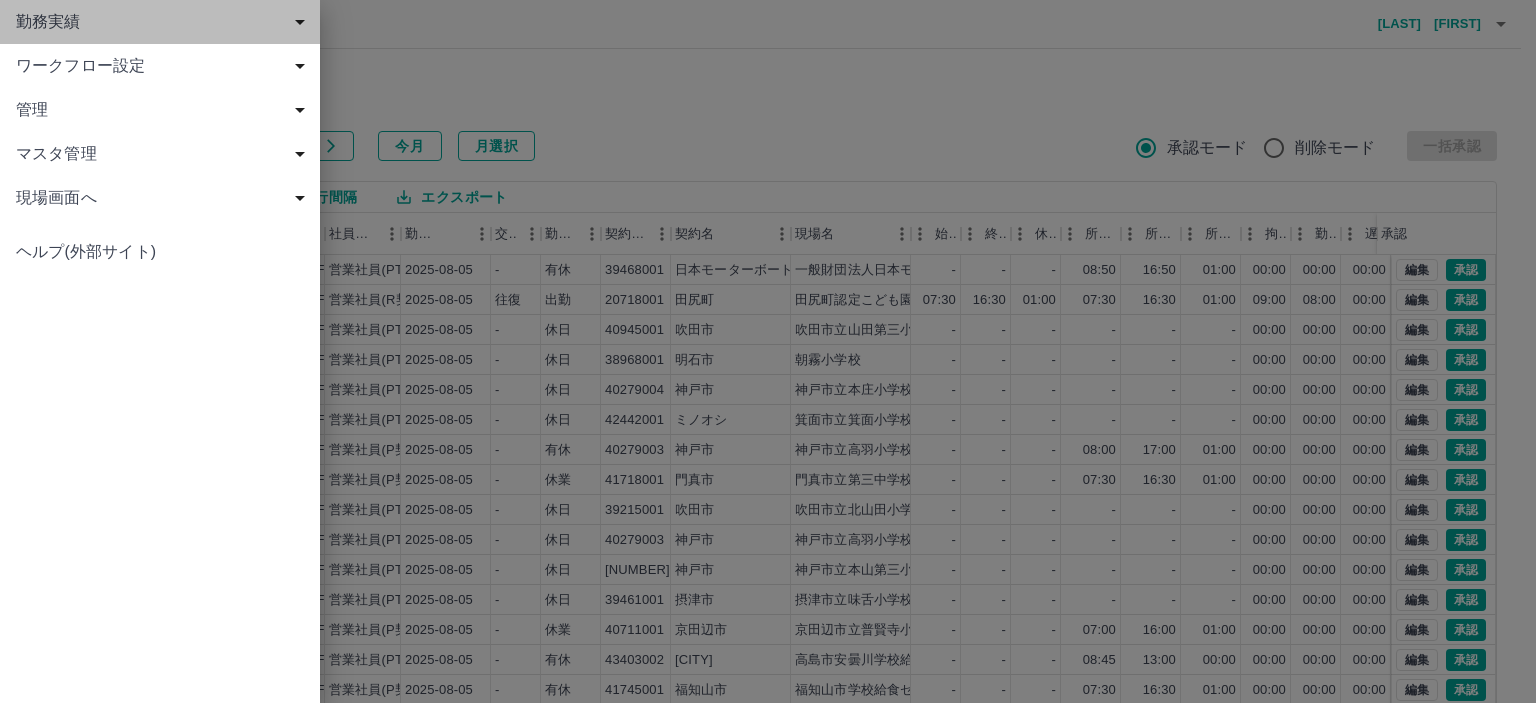 click on "勤務実績" at bounding box center [164, 22] 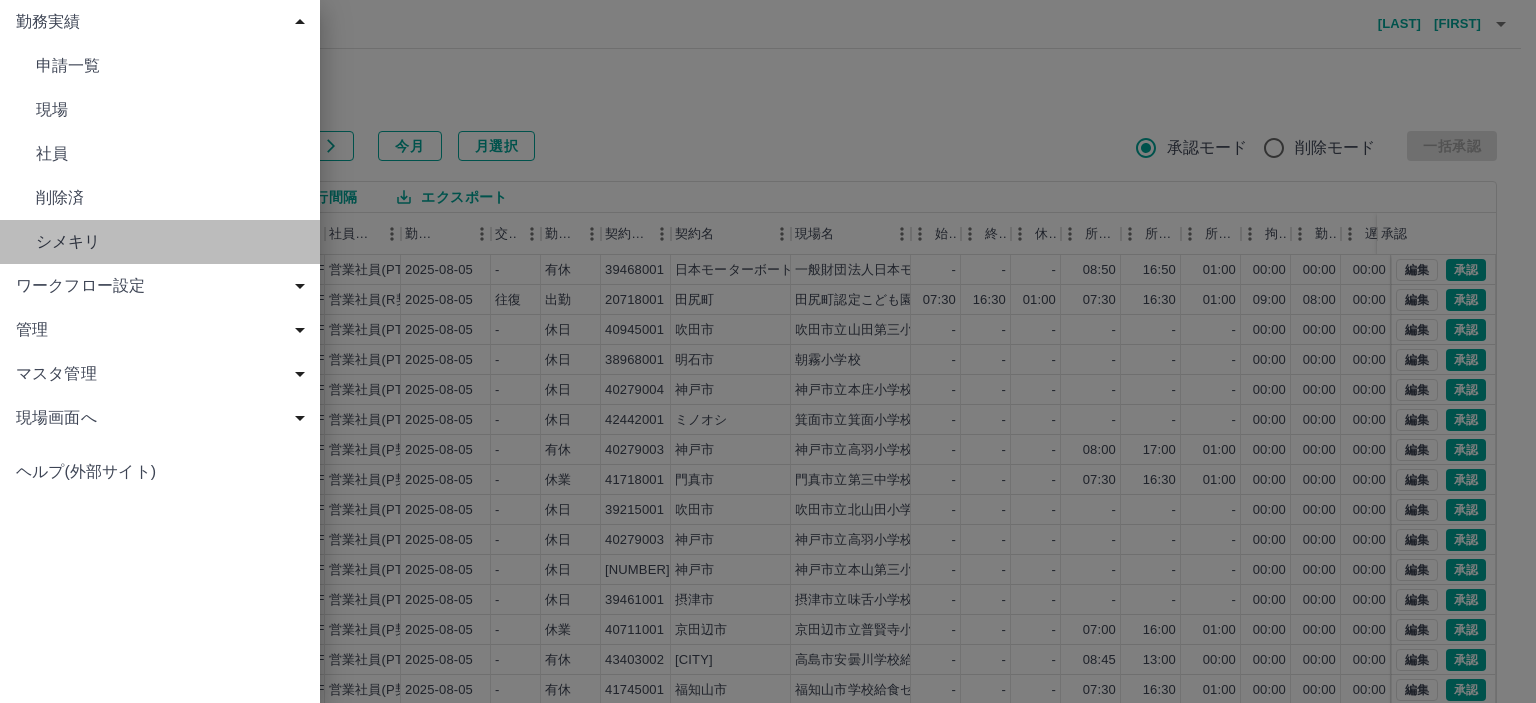 click on "シメキリ" at bounding box center [170, 242] 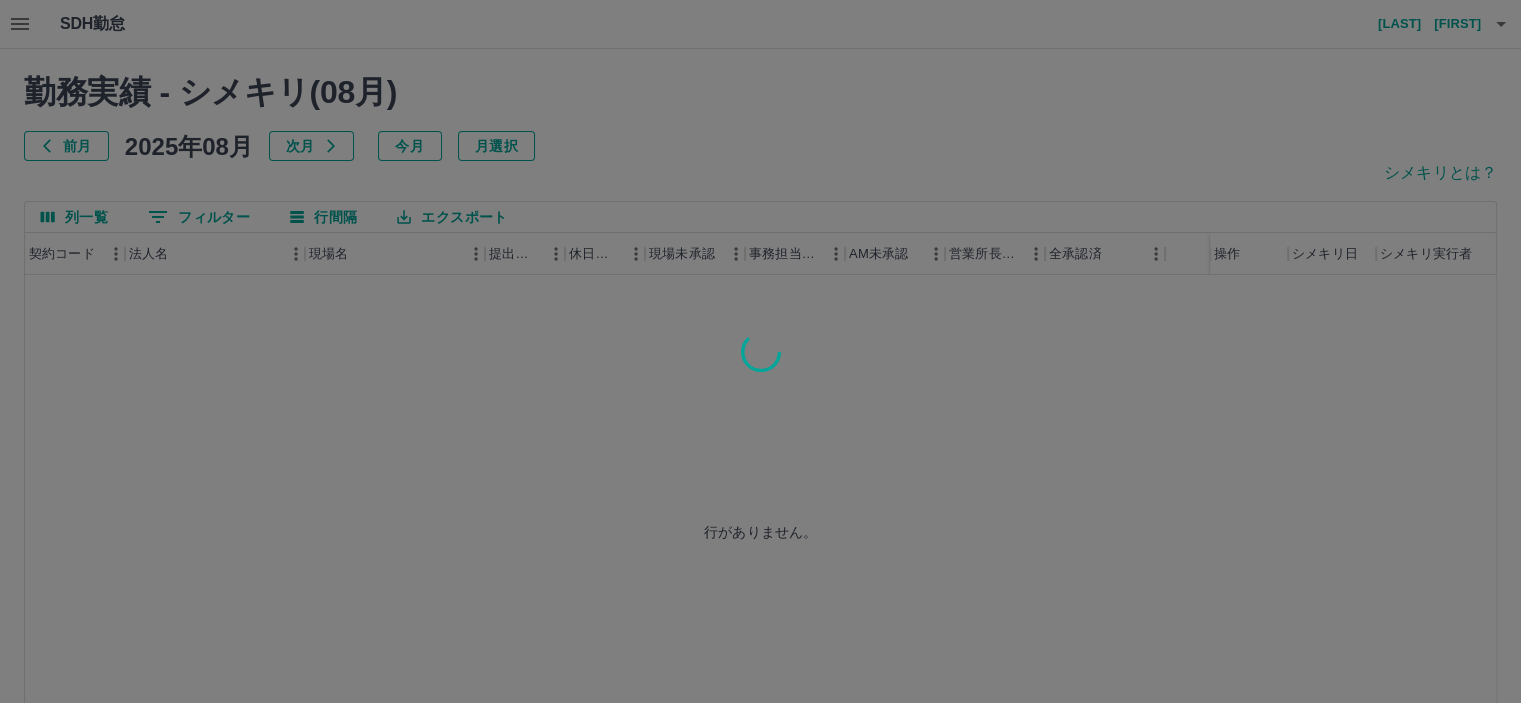 click at bounding box center [760, 351] 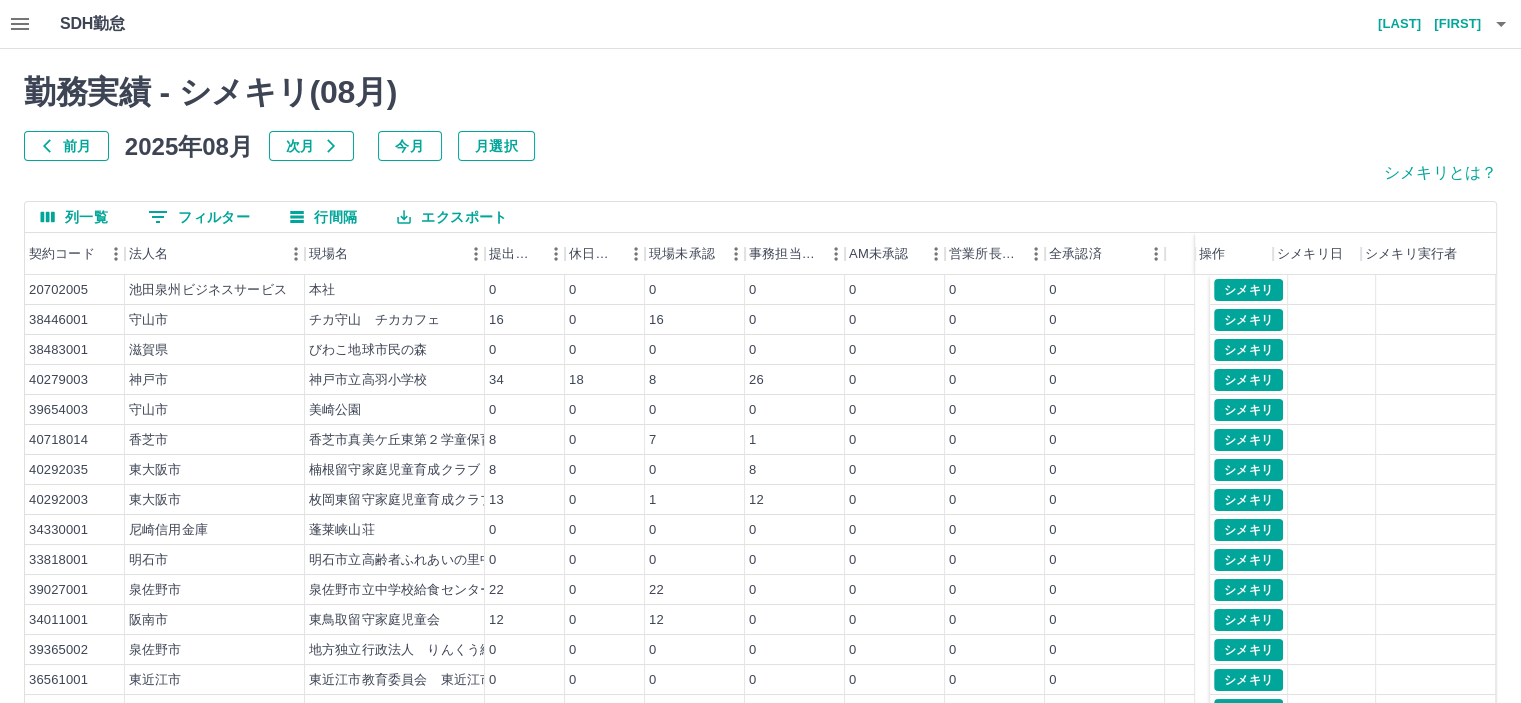 click on "前月" at bounding box center [66, 146] 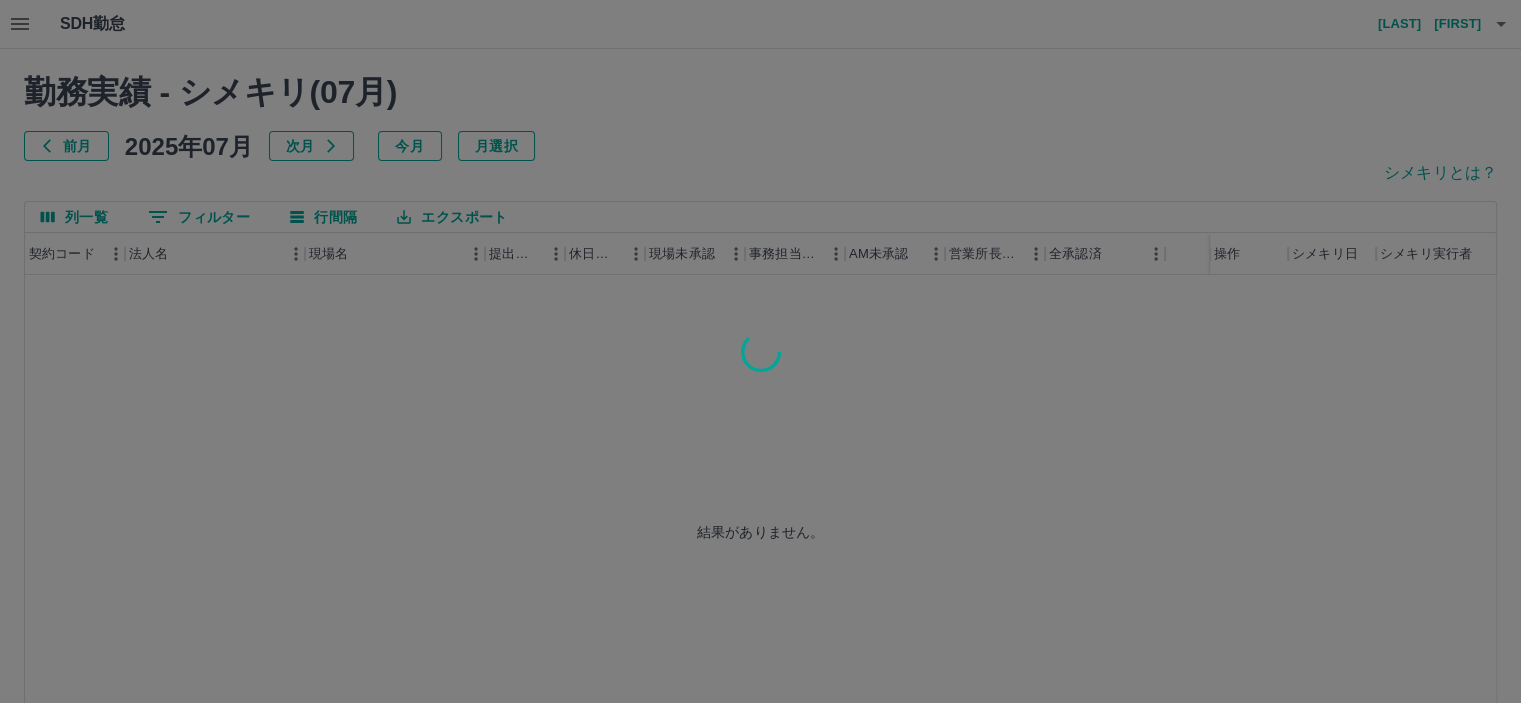 click at bounding box center [760, 351] 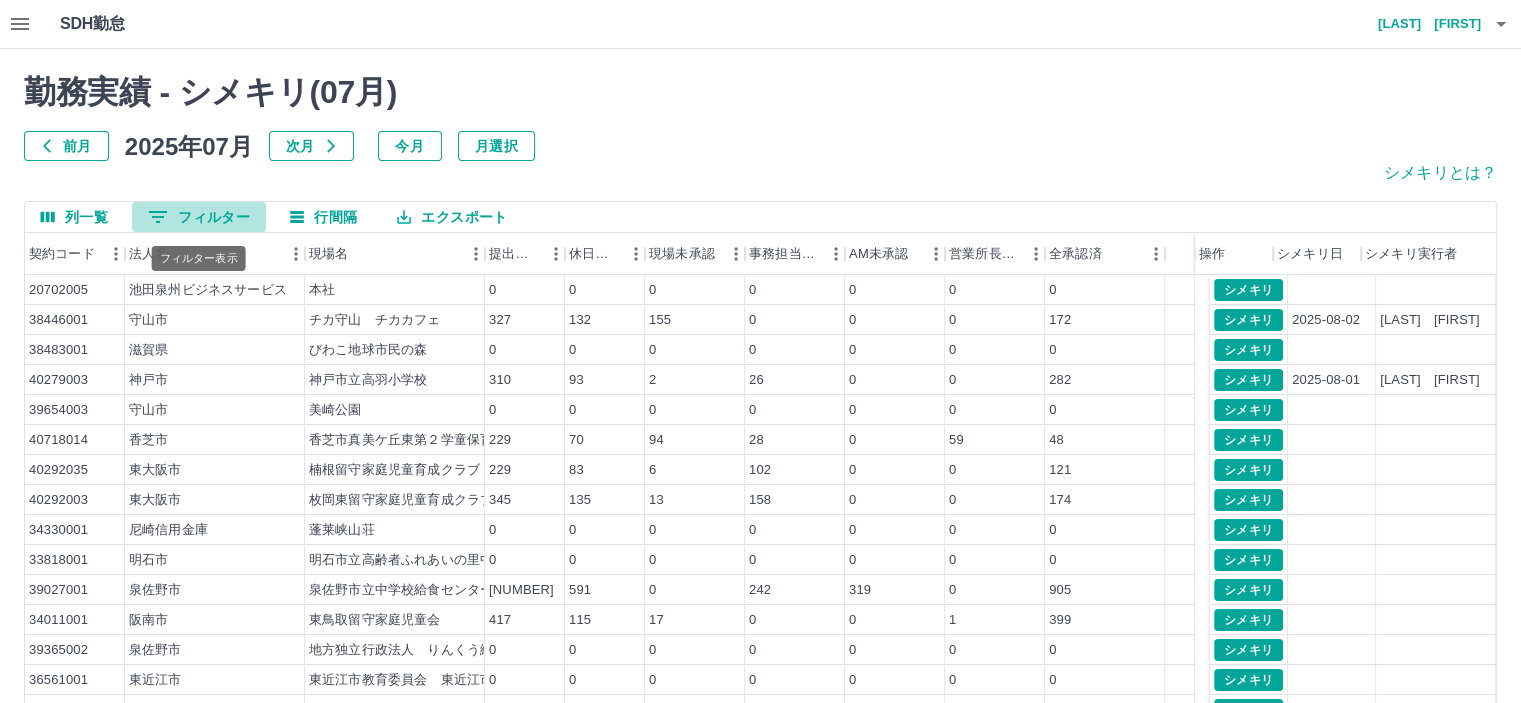 click on "0 フィルター" at bounding box center (199, 217) 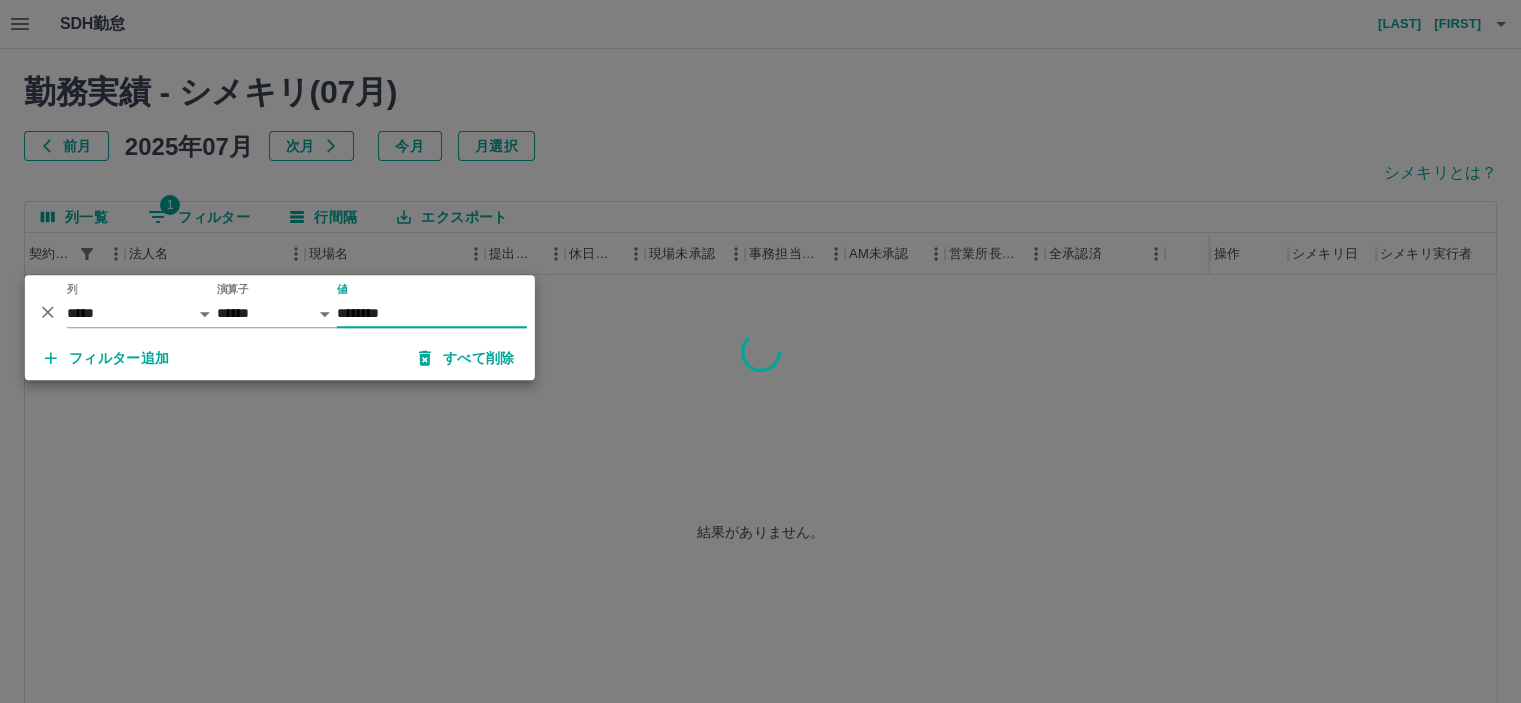 type on "********" 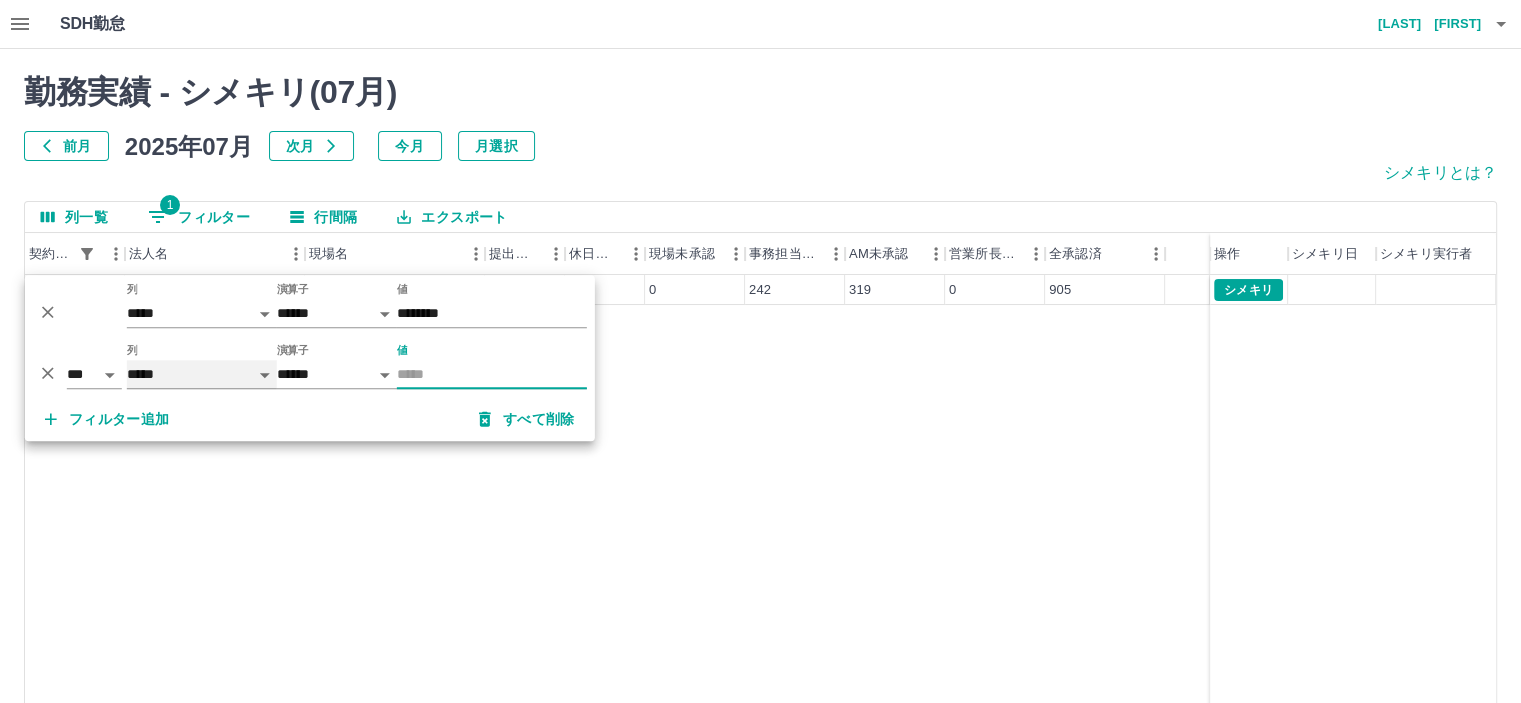 click on "***** *** ***" at bounding box center (202, 374) 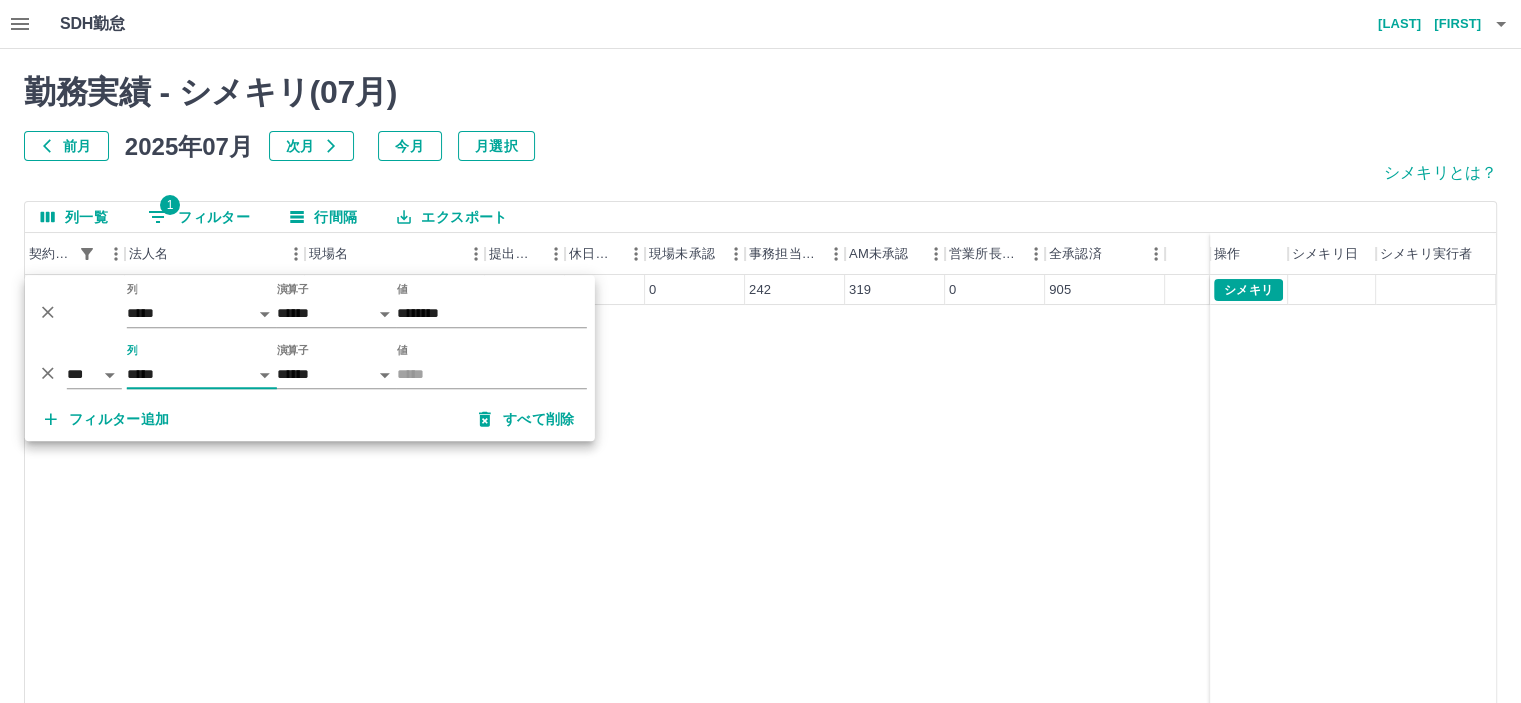 click at bounding box center (48, 366) 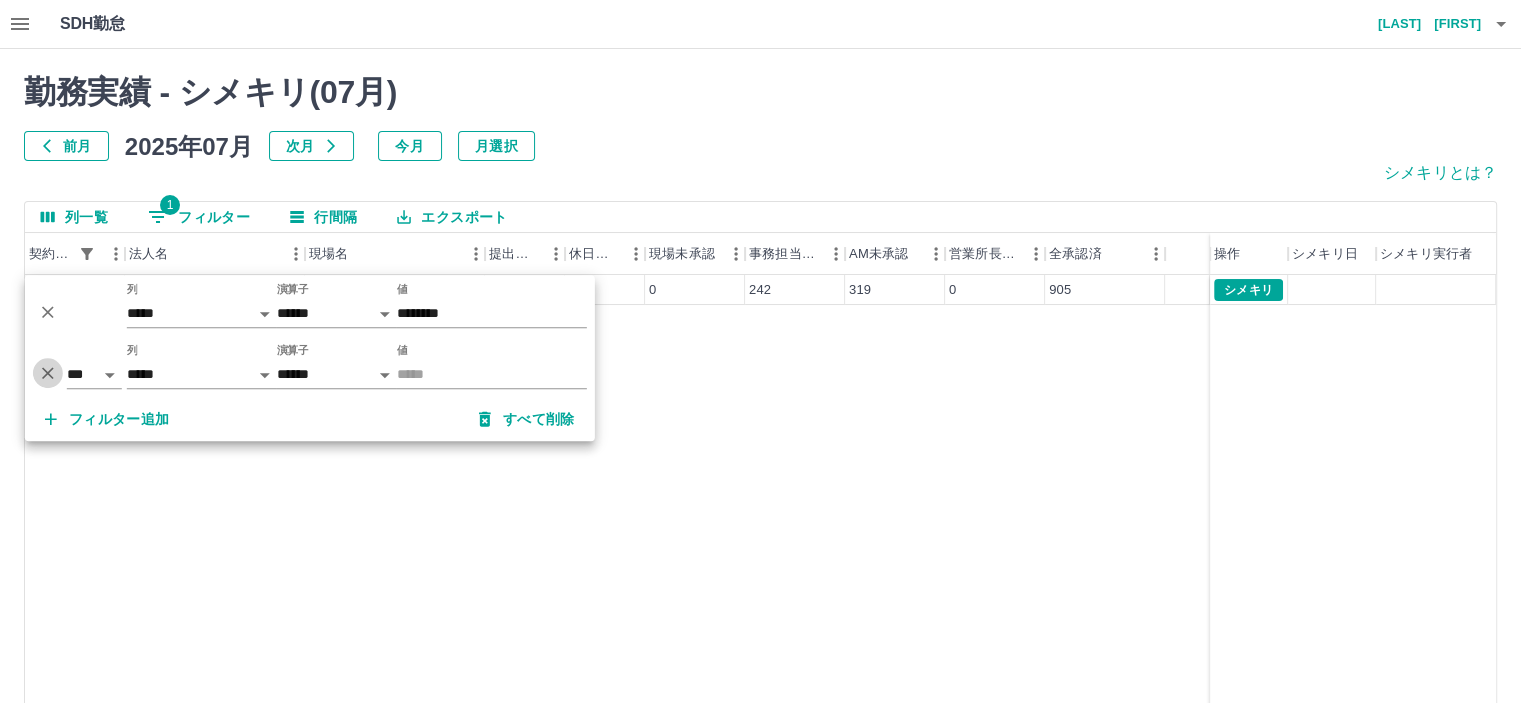 click 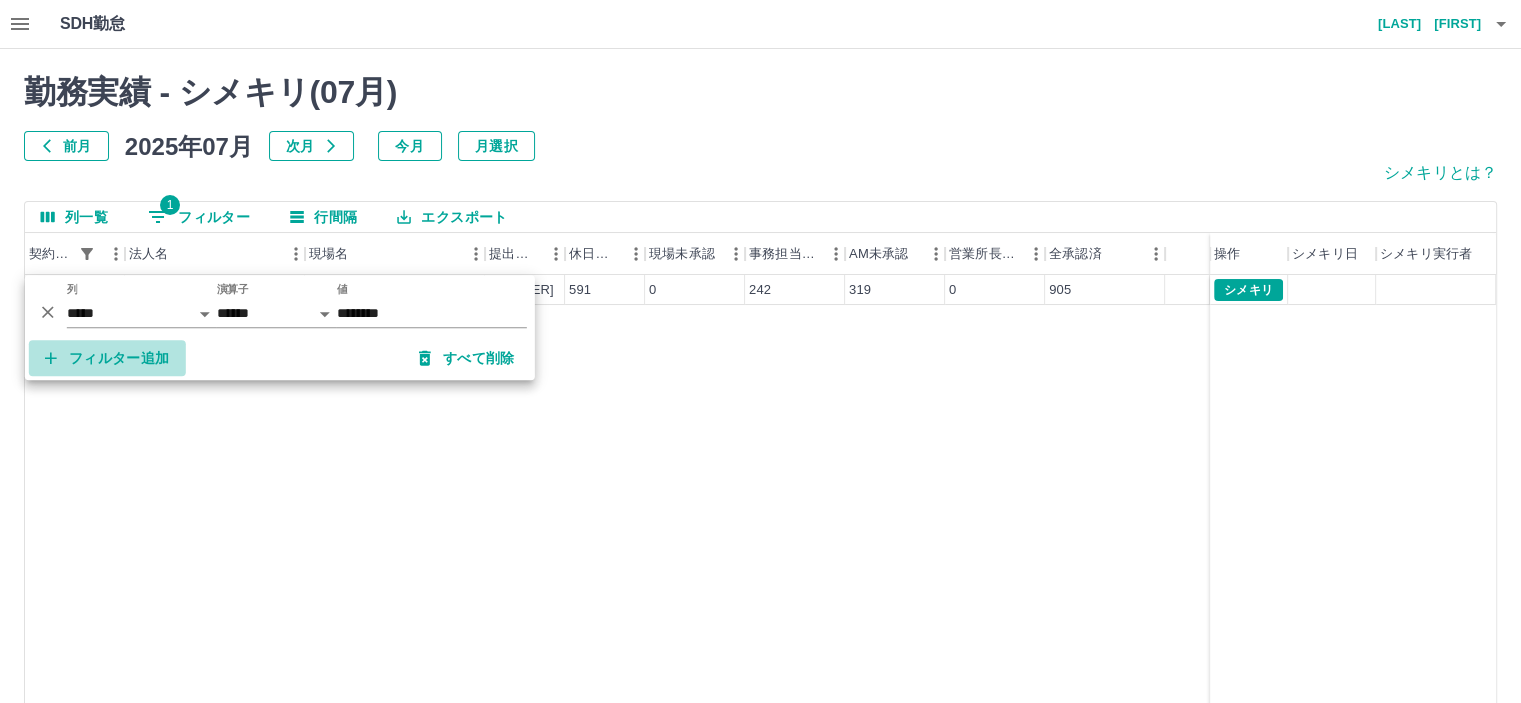 click on "フィルター追加" at bounding box center [107, 358] 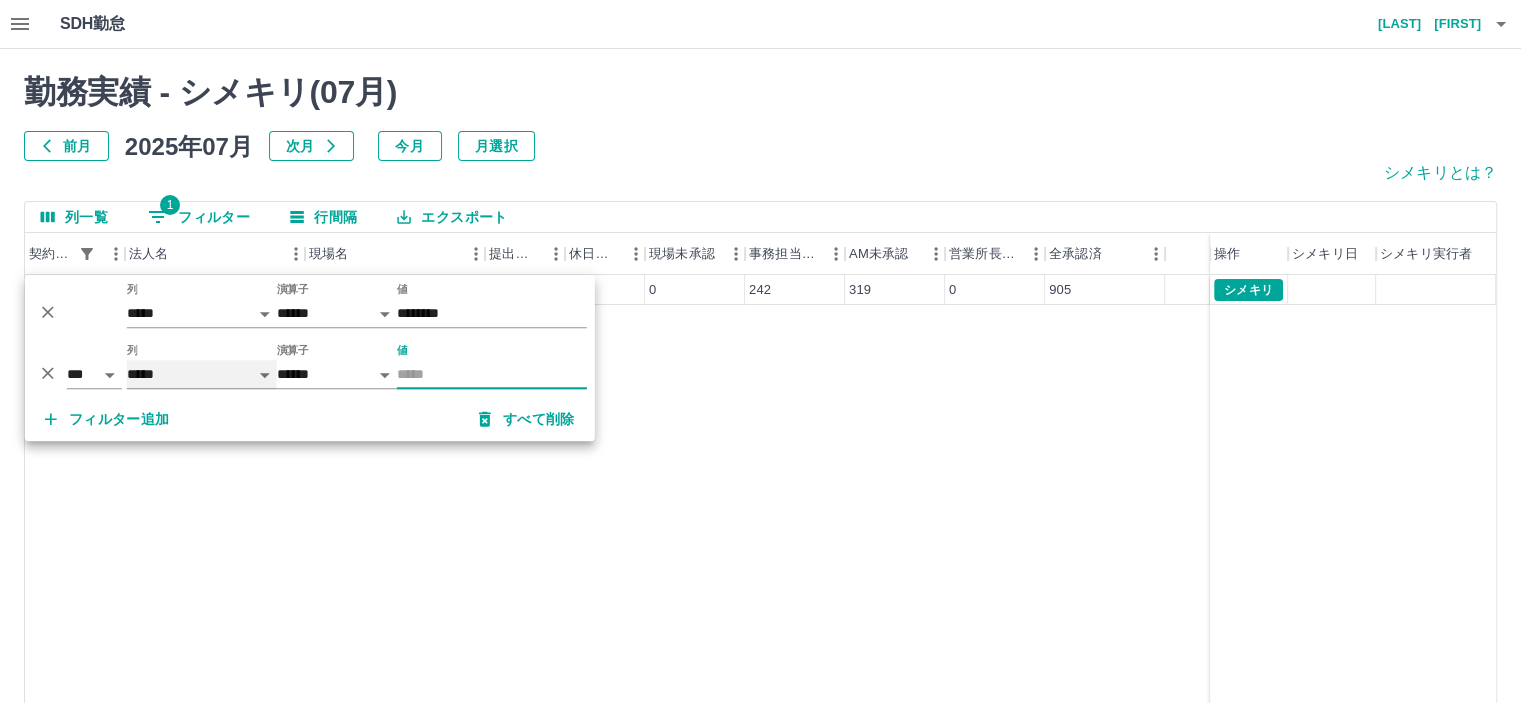 click on "***** *** ***" at bounding box center (202, 374) 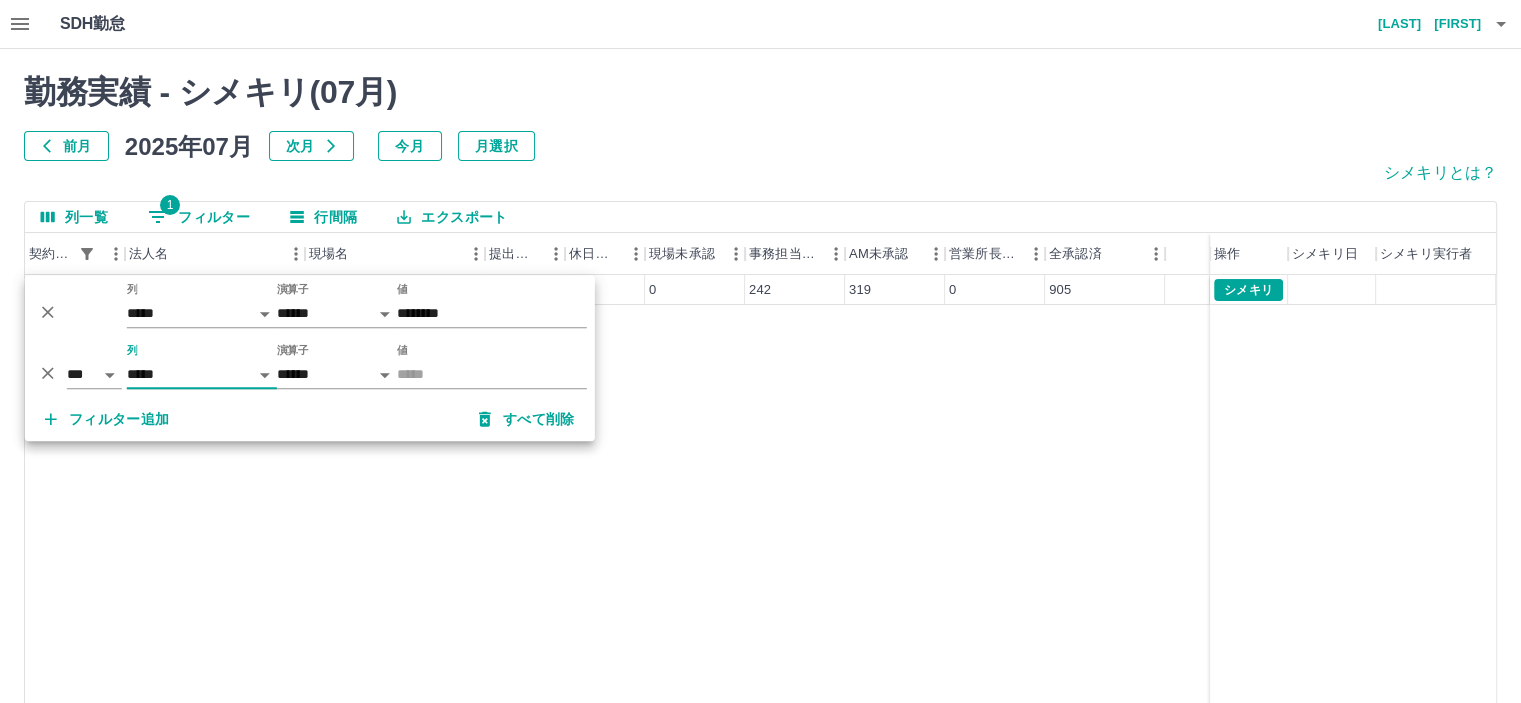 click 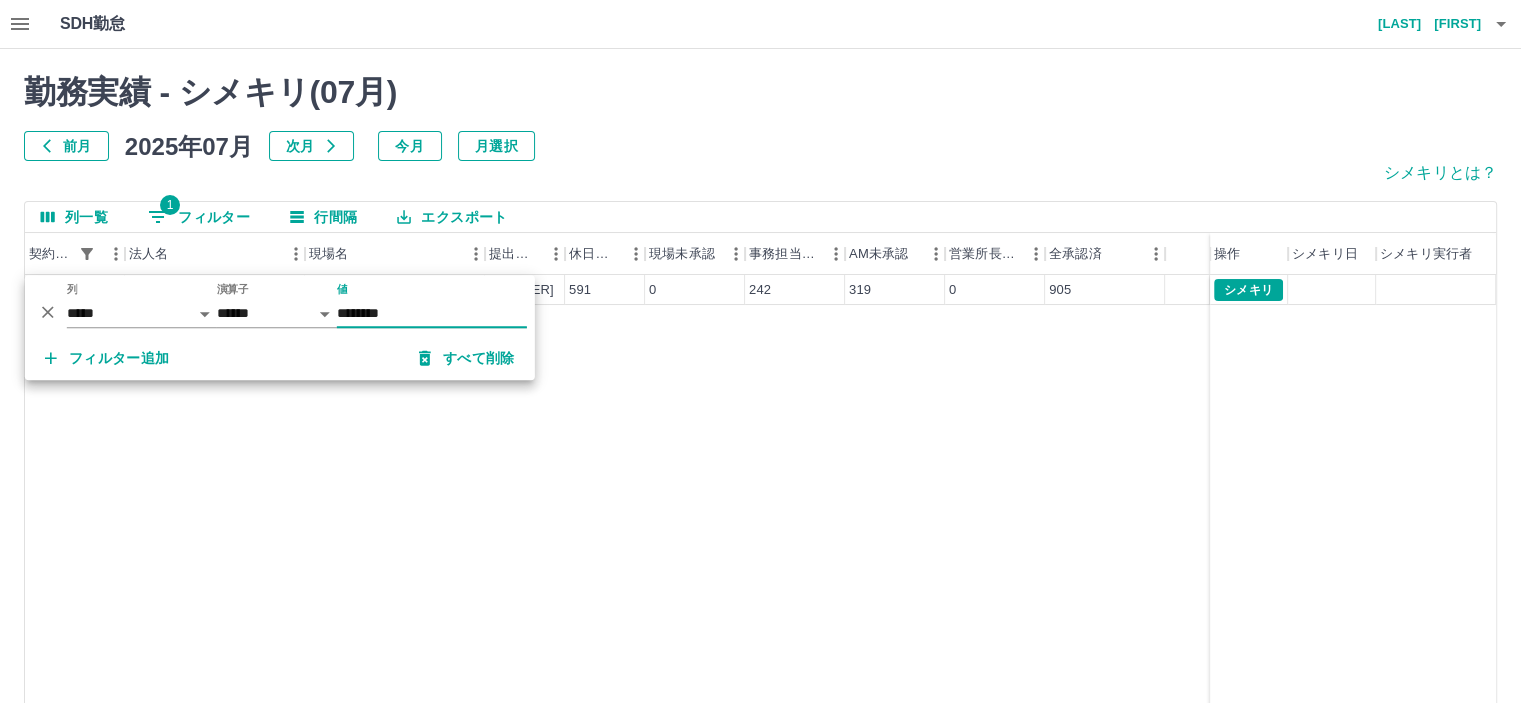 click on "39027001 泉佐野市 泉佐野市立中学校給食センター 1466 591 0 242 319 0 905 シメキリ" at bounding box center [760, 531] 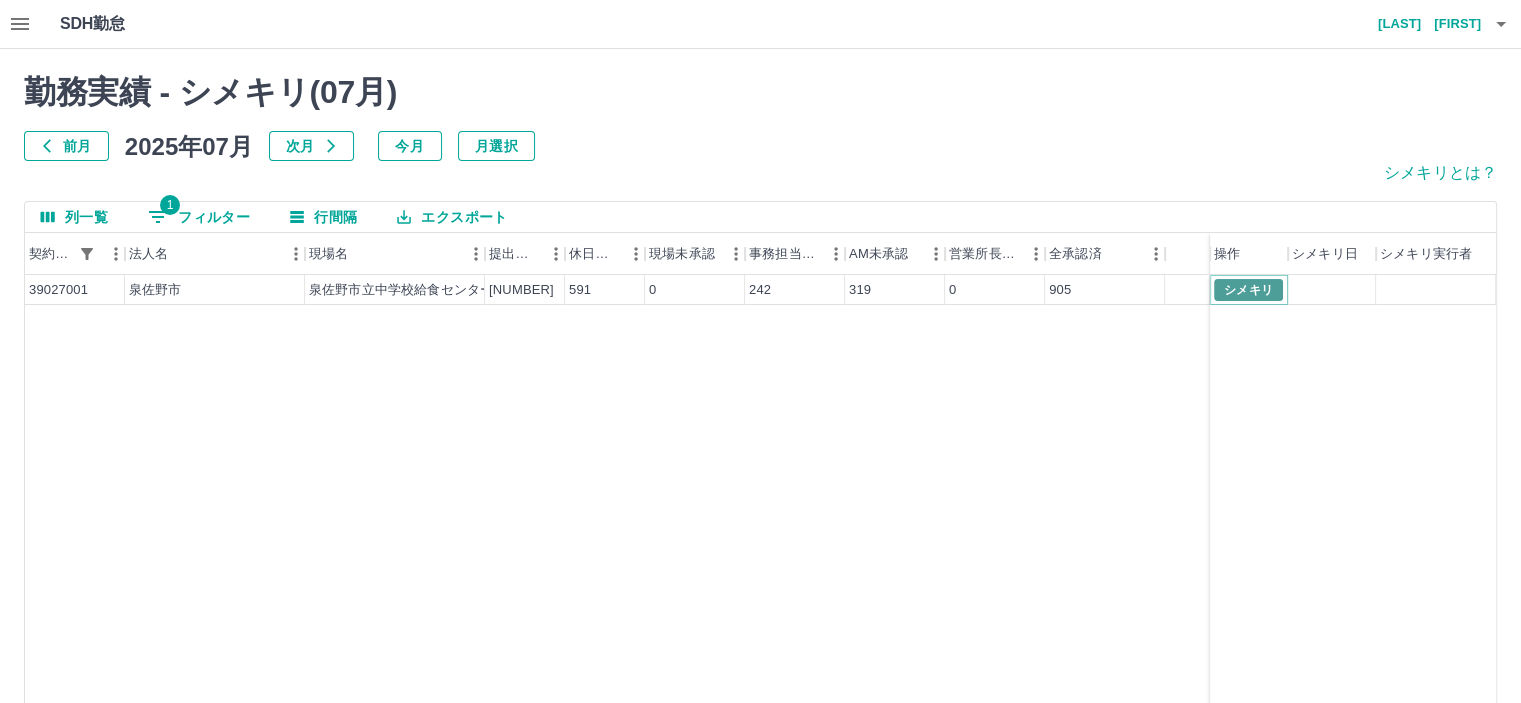 click on "シメキリ" at bounding box center (1248, 290) 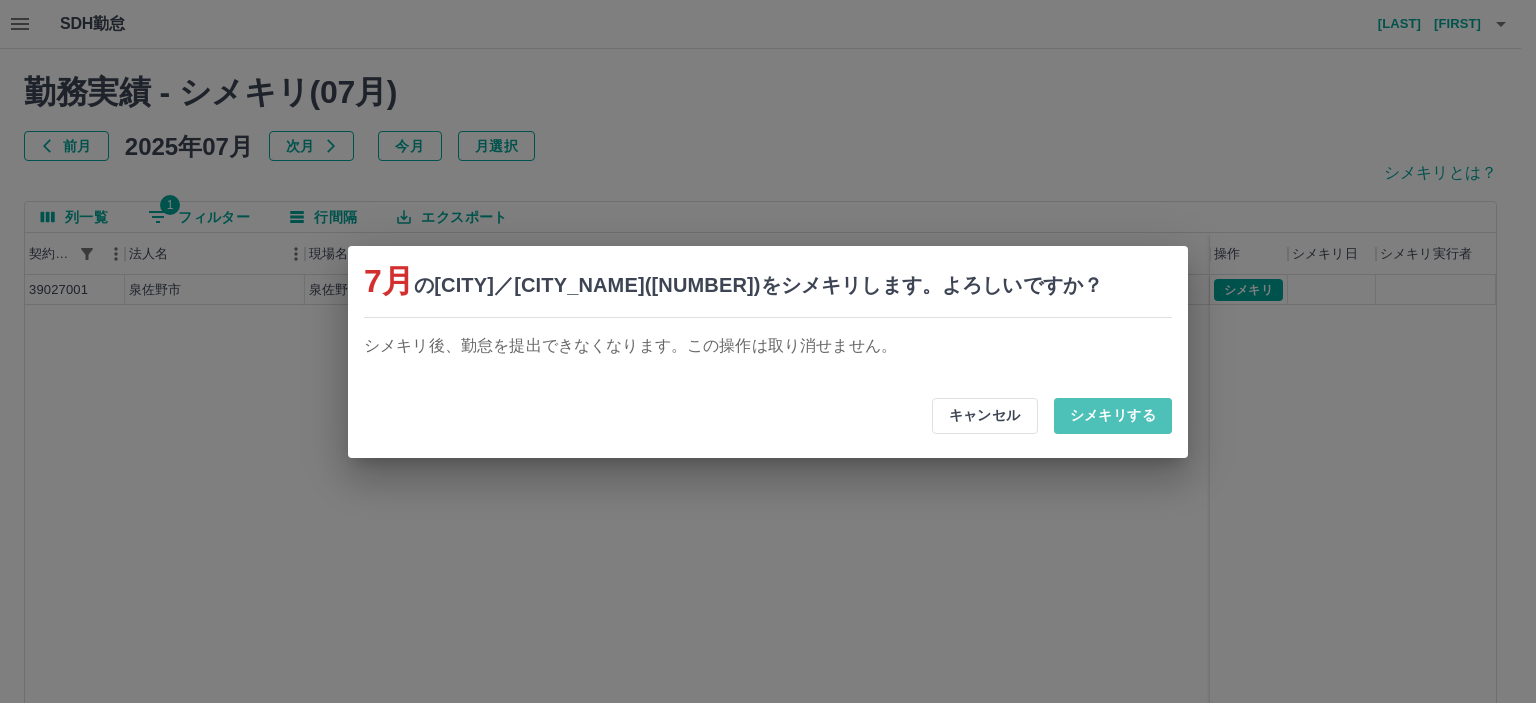 click on "シメキリする" at bounding box center (1113, 416) 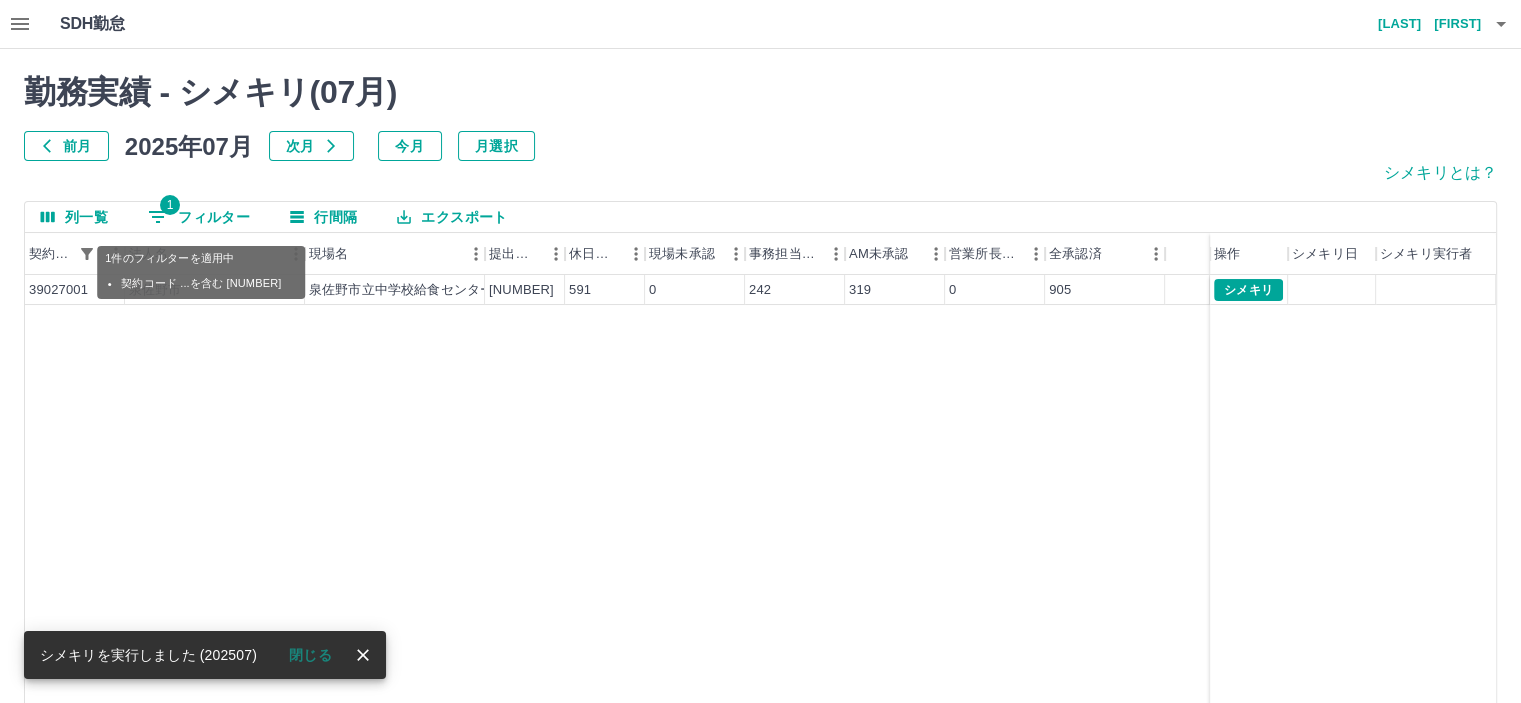click on "1 フィルター" at bounding box center [199, 217] 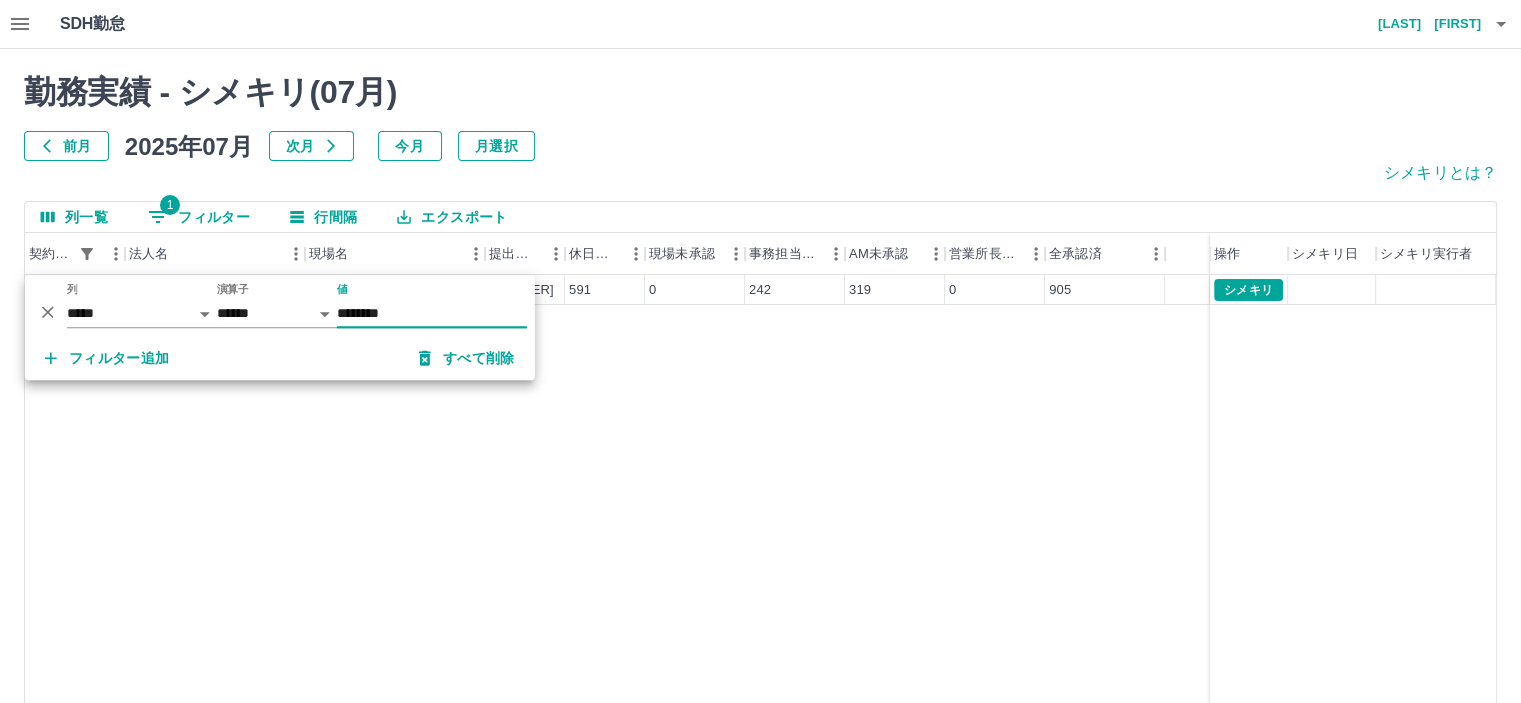 click on "********" at bounding box center [432, 313] 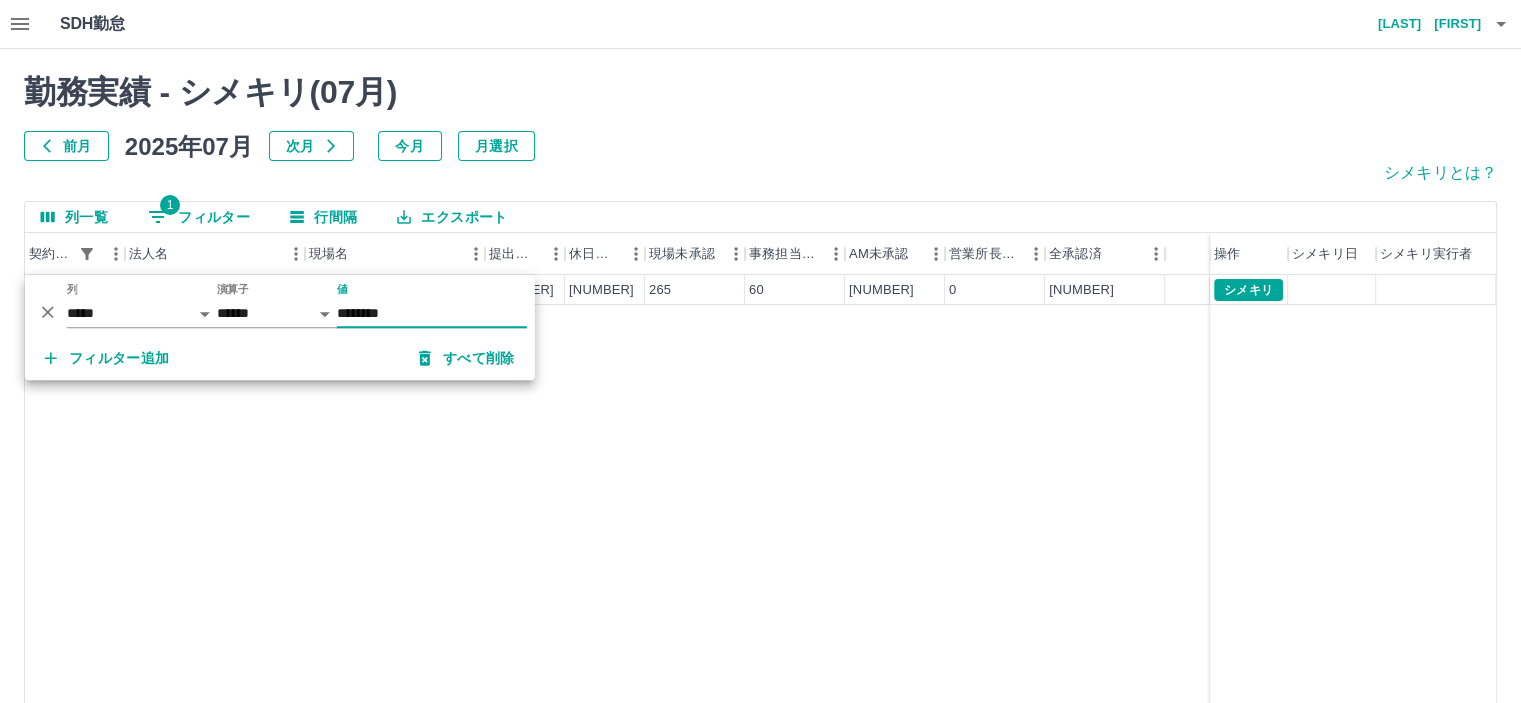 type on "********" 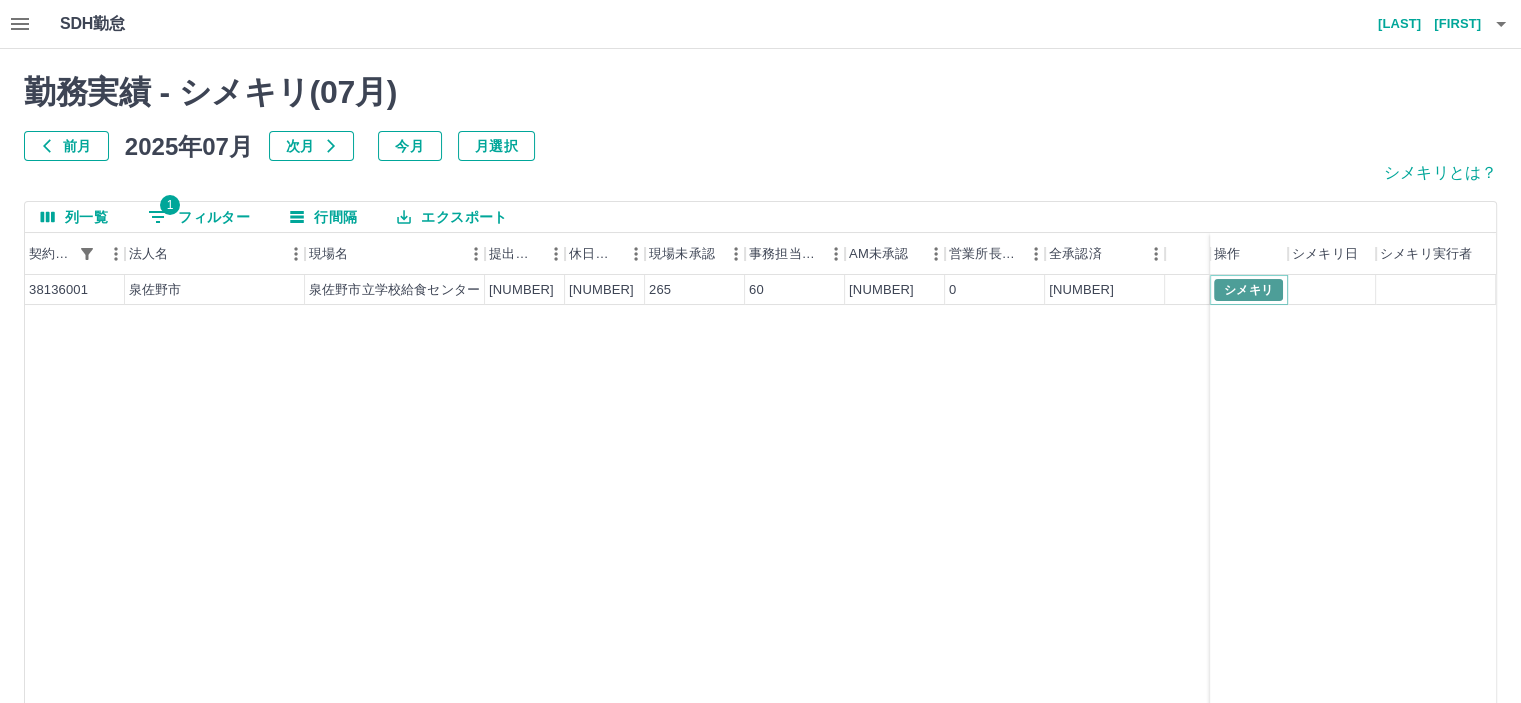 click on "シメキリ" at bounding box center [1248, 290] 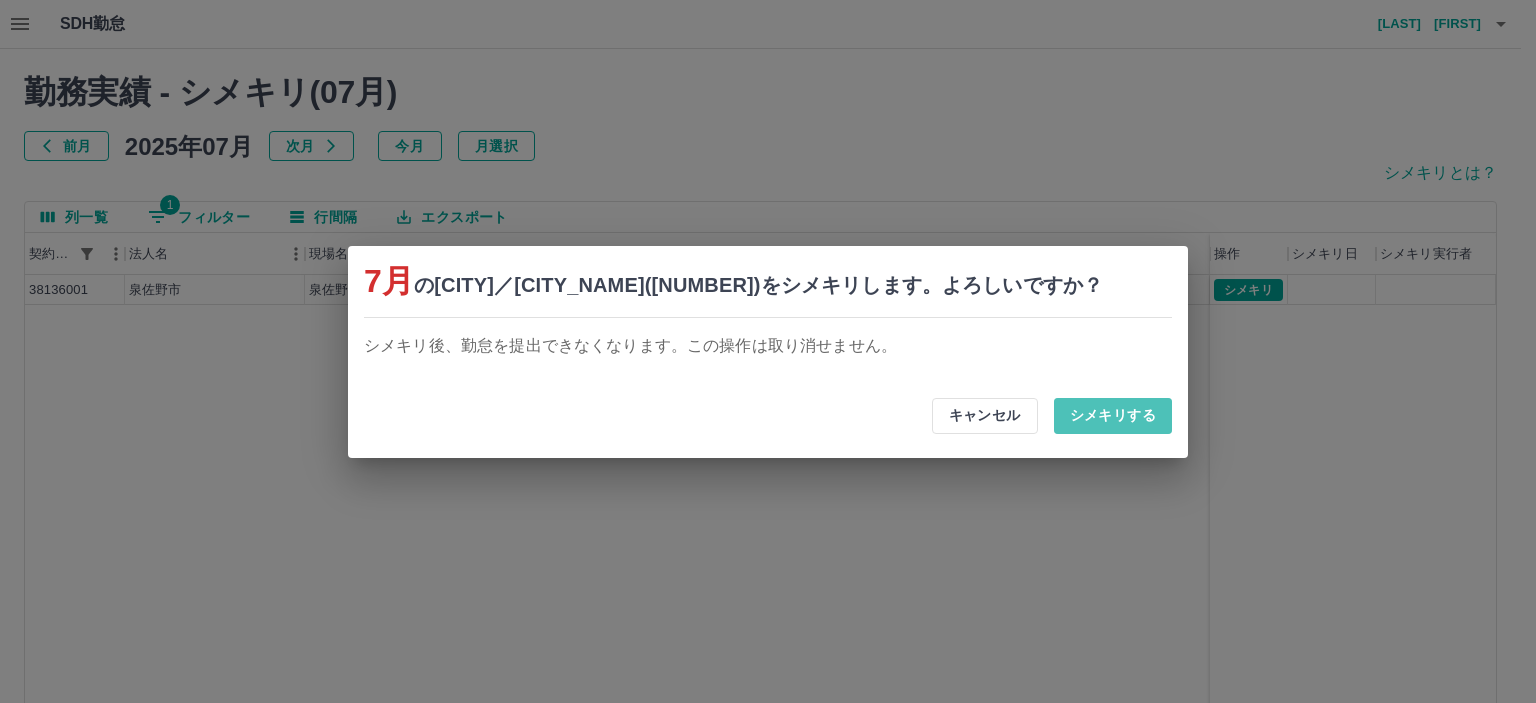 click on "シメキリする" at bounding box center (1113, 416) 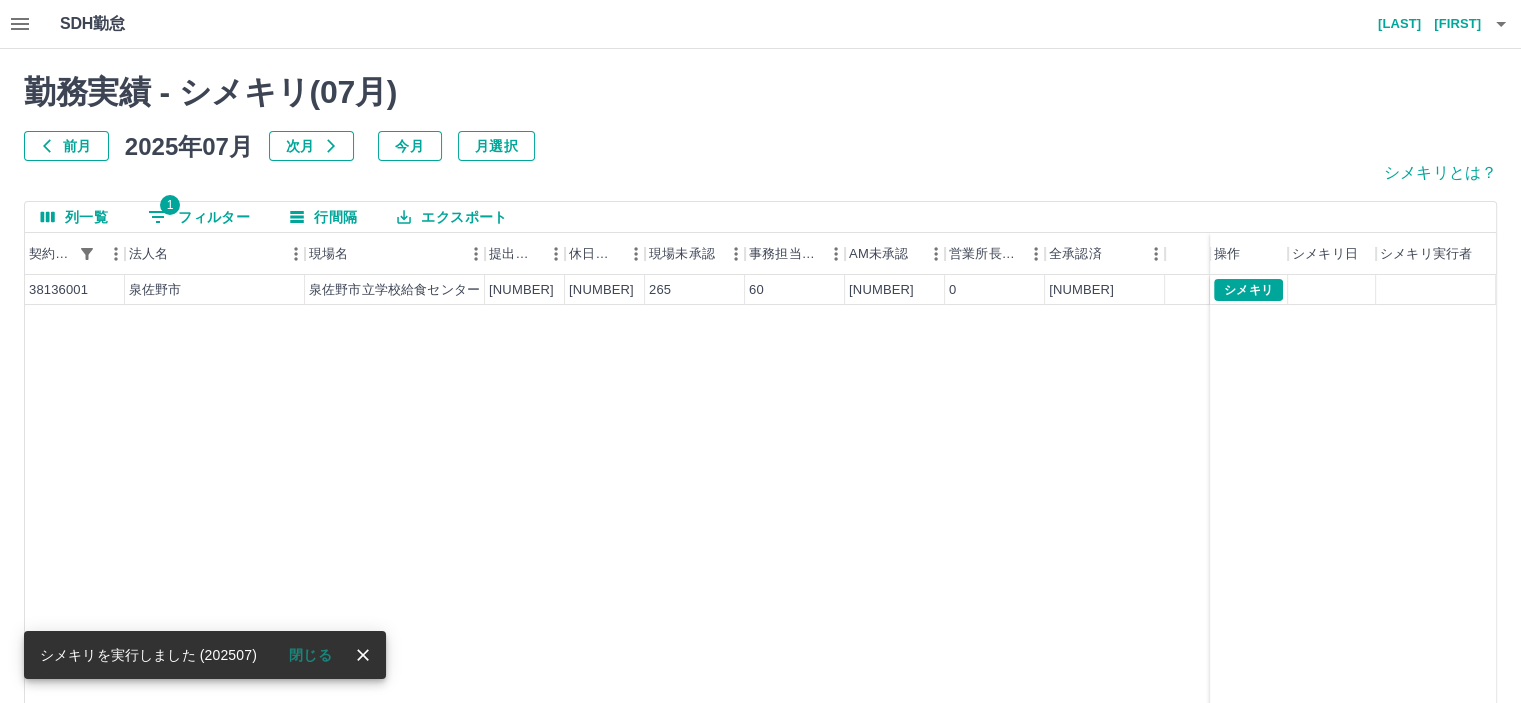 click 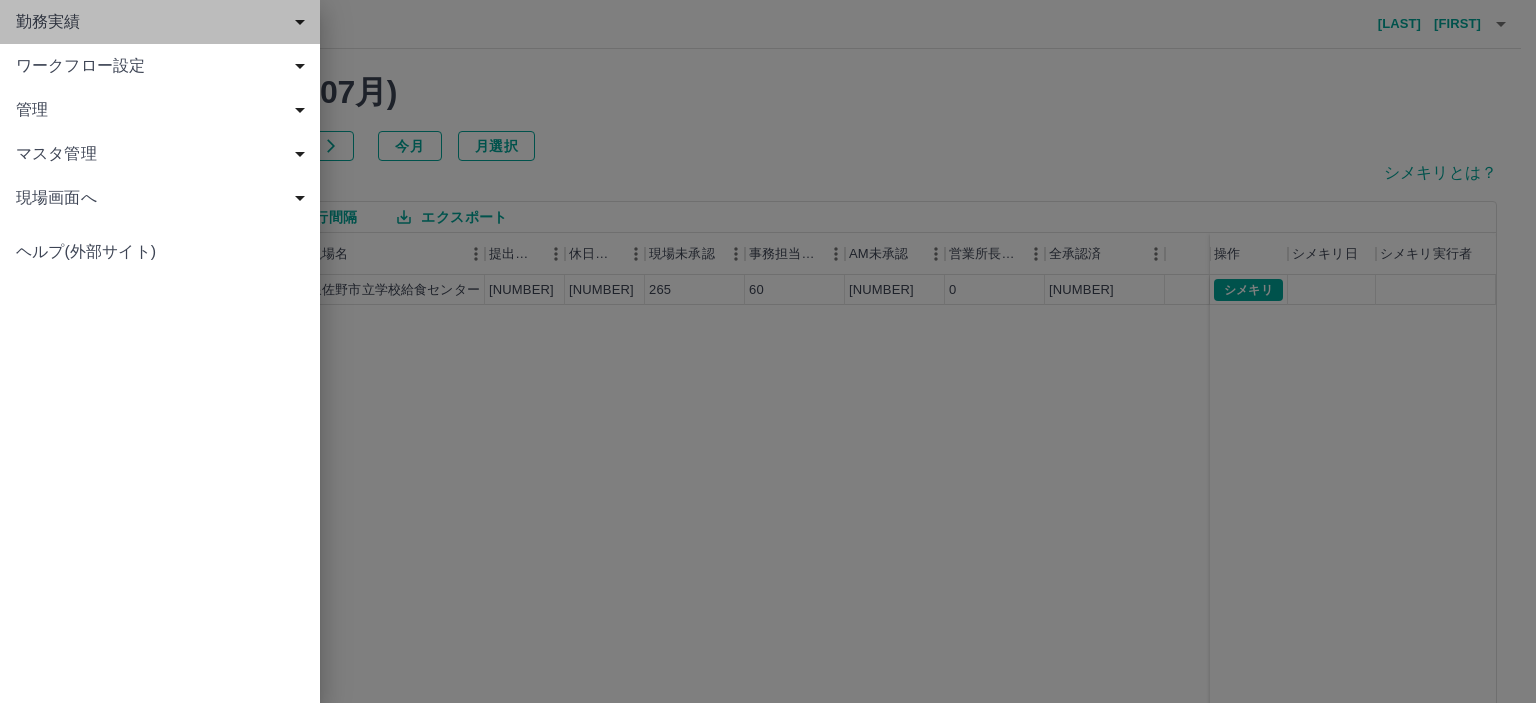 click on "勤務実績" at bounding box center (164, 22) 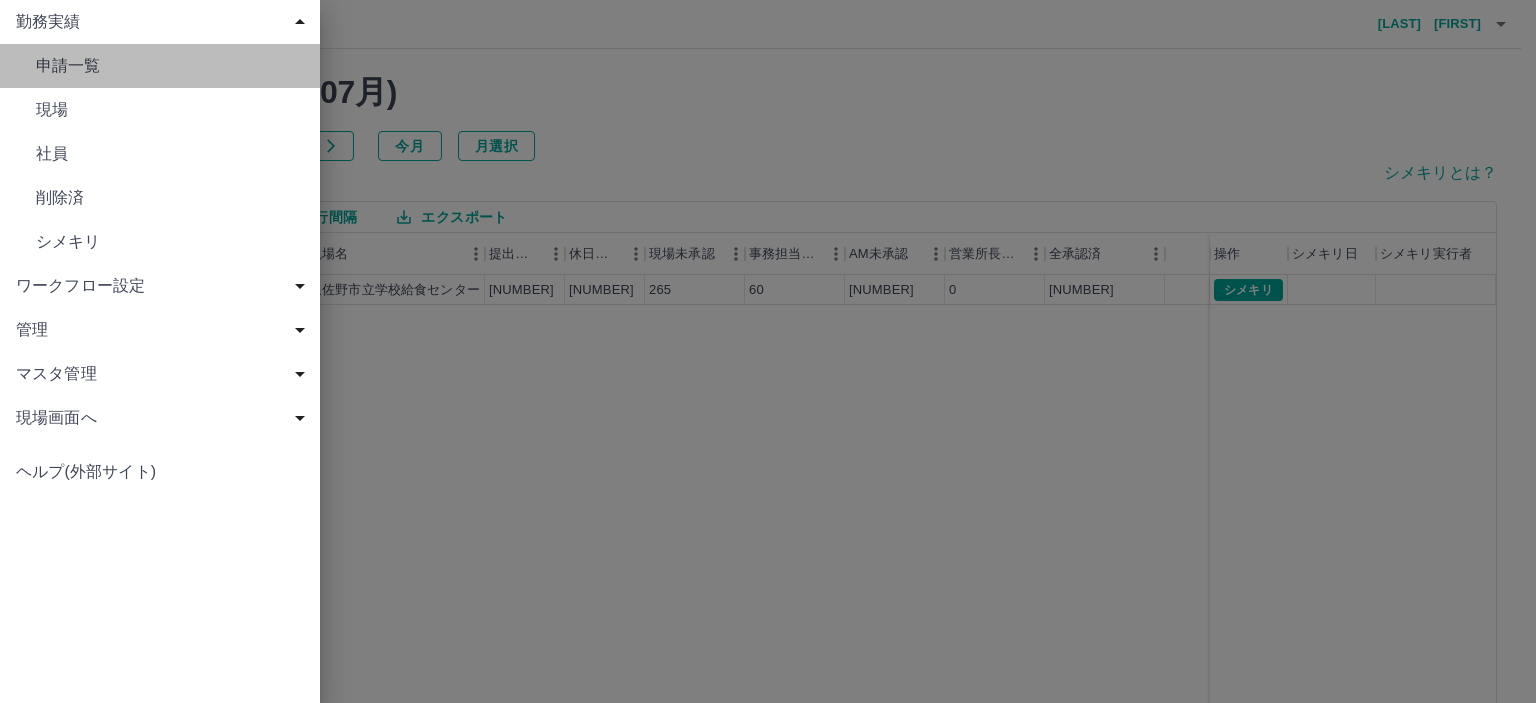 click on "申請一覧" at bounding box center (170, 66) 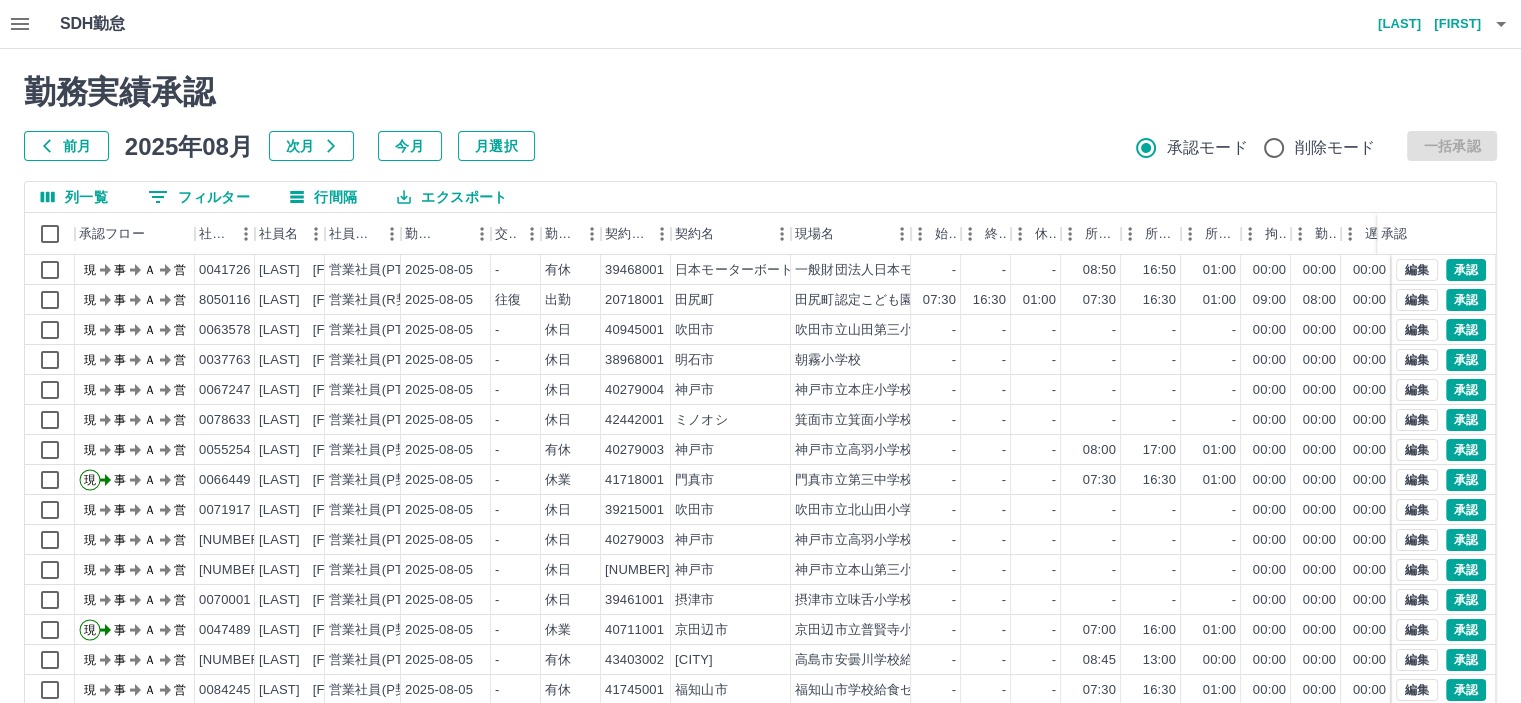 click on "前月" at bounding box center (66, 146) 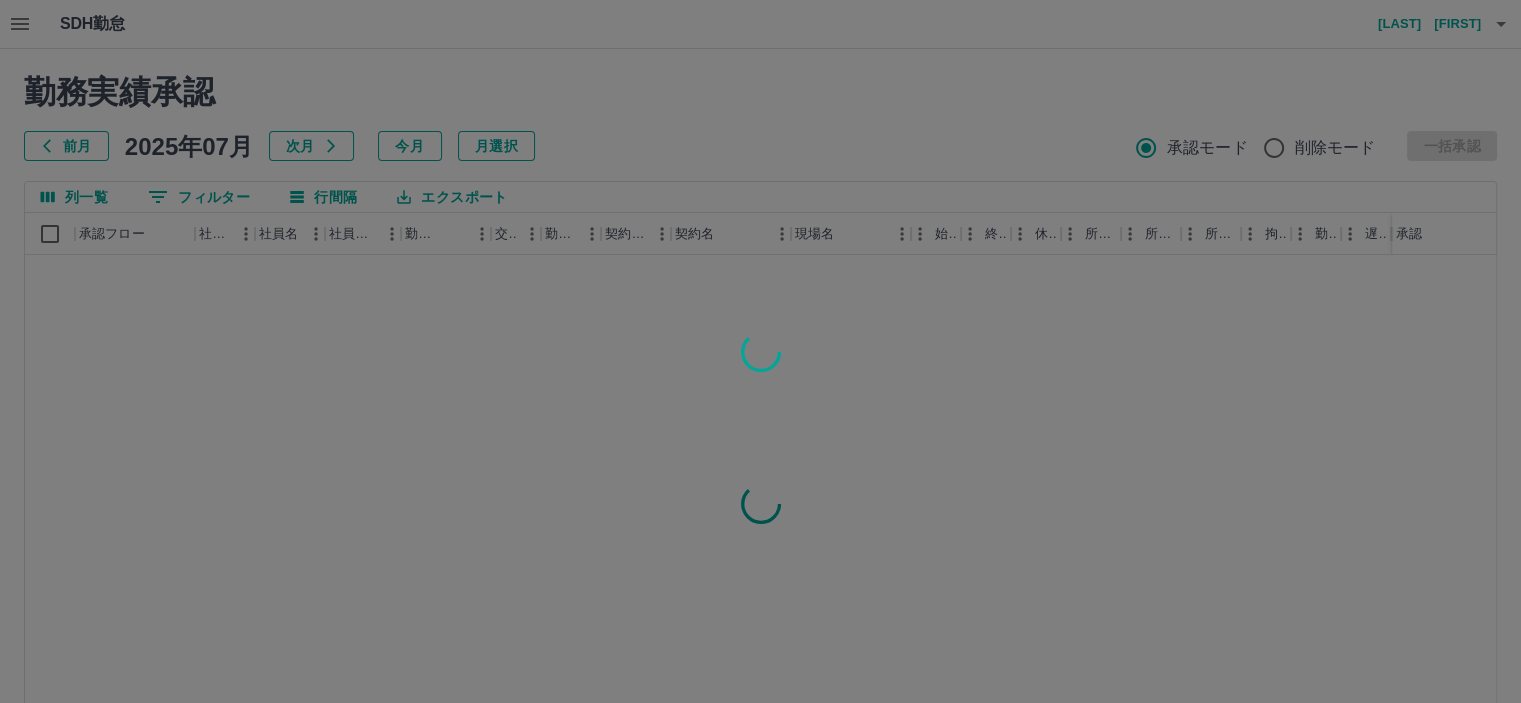drag, startPoint x: 240, startPoint y: 195, endPoint x: 219, endPoint y: 196, distance: 21.023796 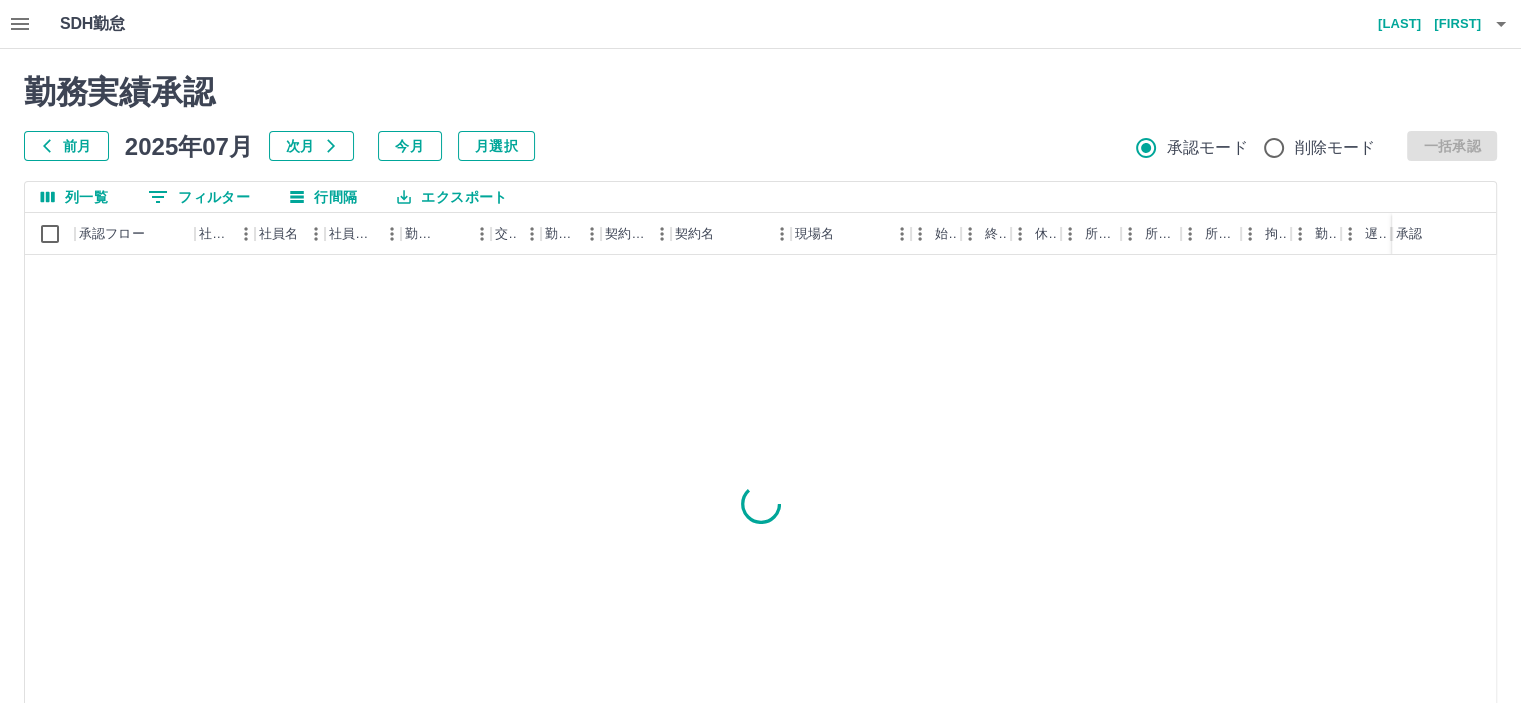 click on "0 フィルター" at bounding box center (199, 197) 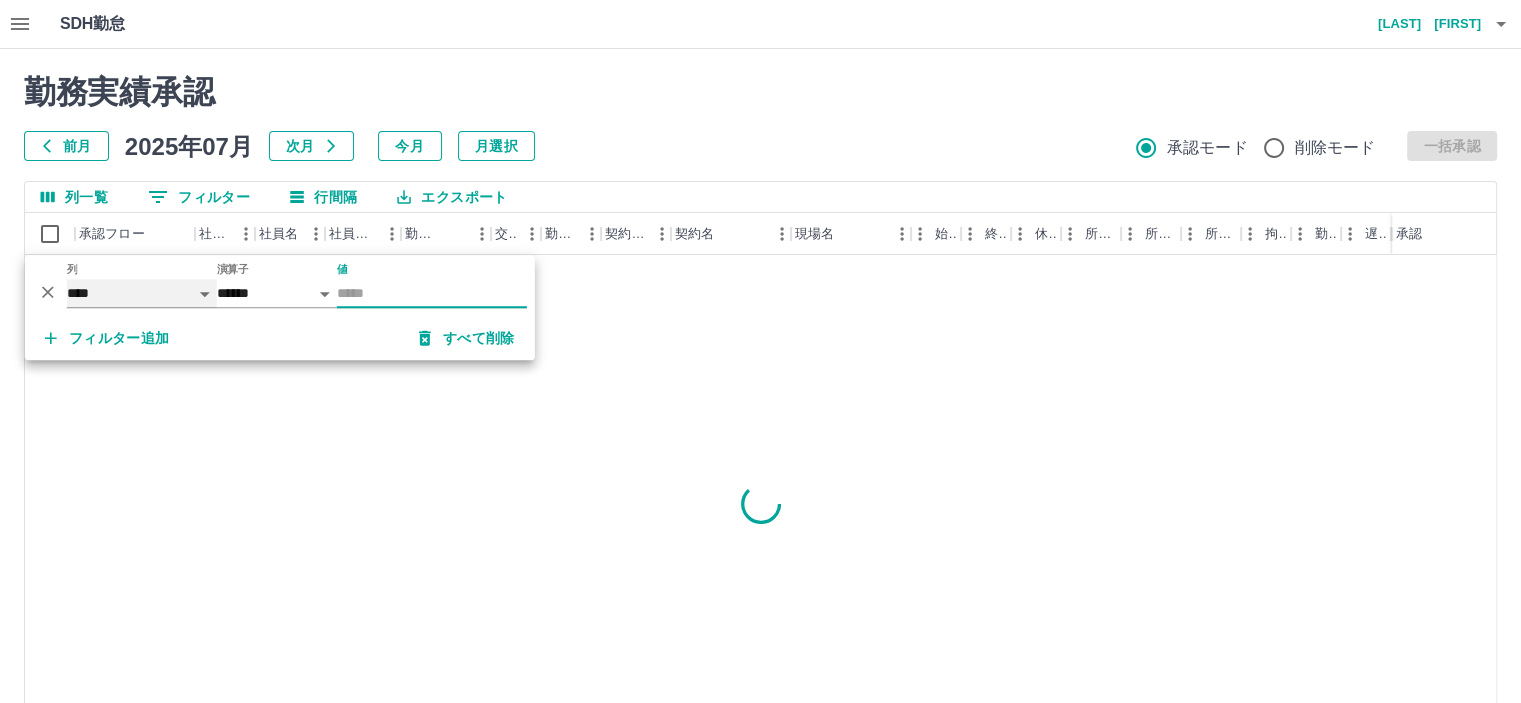click on "**** *** **** *** *** **** ***** *** *** ** ** ** **** **** **** ** ** *** **** *****" at bounding box center (142, 293) 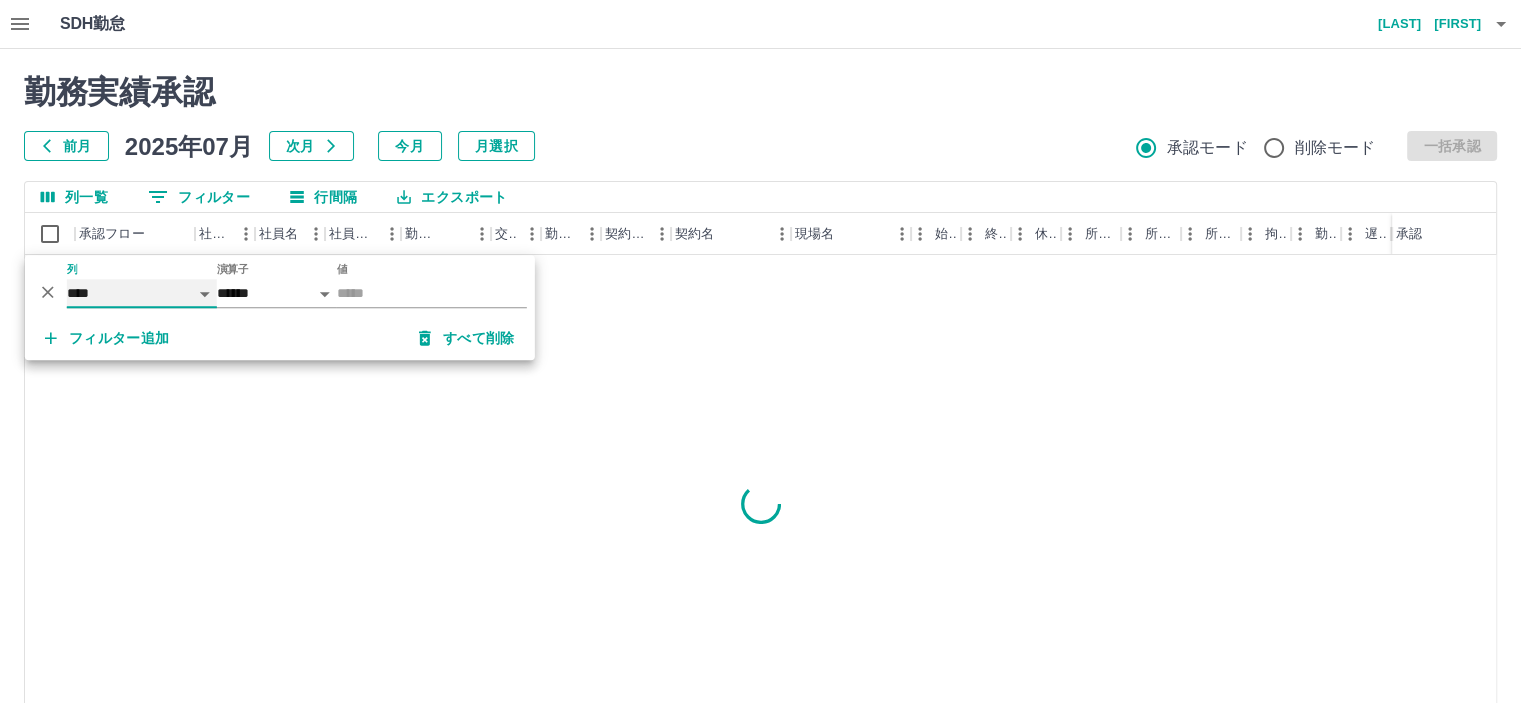 click on "**** *** **** *** *** **** ***** *** *** ** ** ** **** **** **** ** ** *** **** *****" at bounding box center [142, 293] 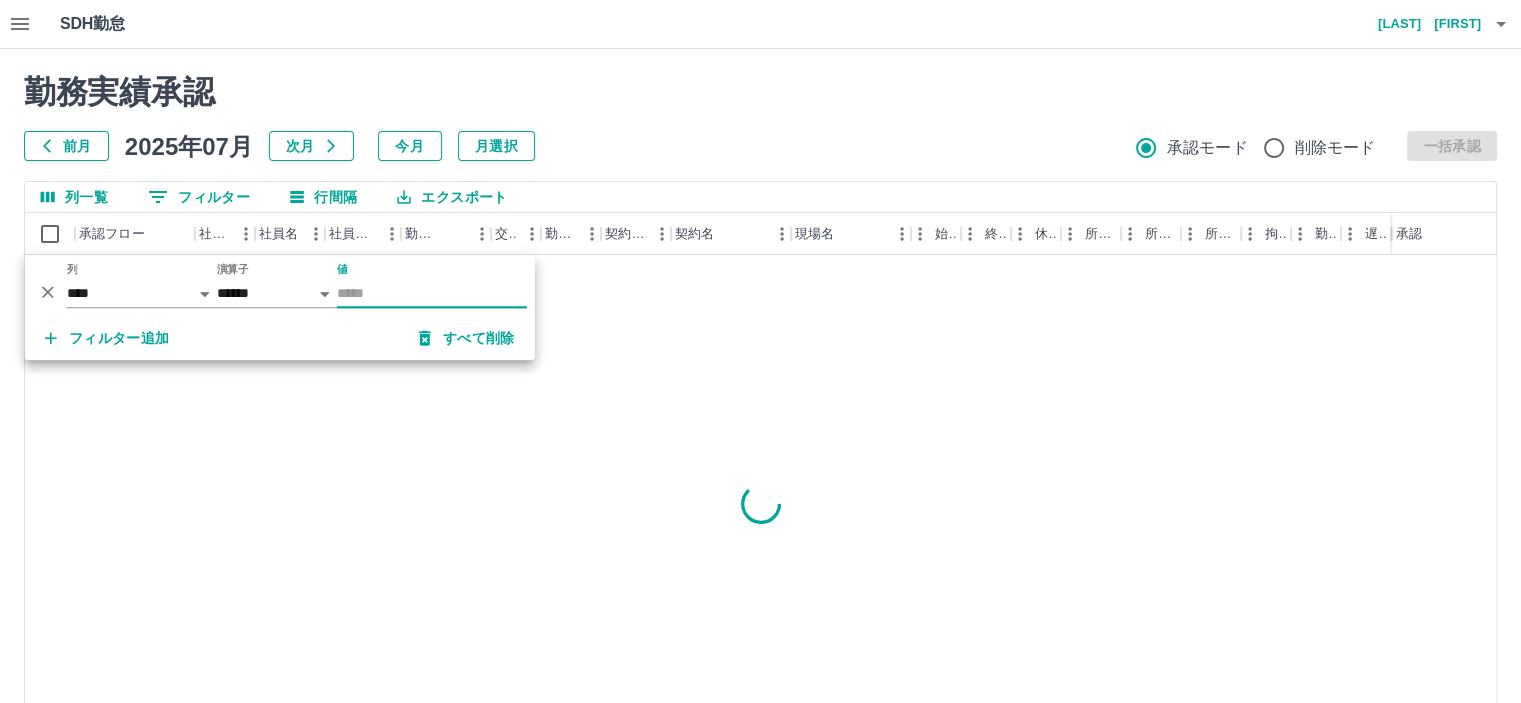 click on "値" at bounding box center [432, 293] 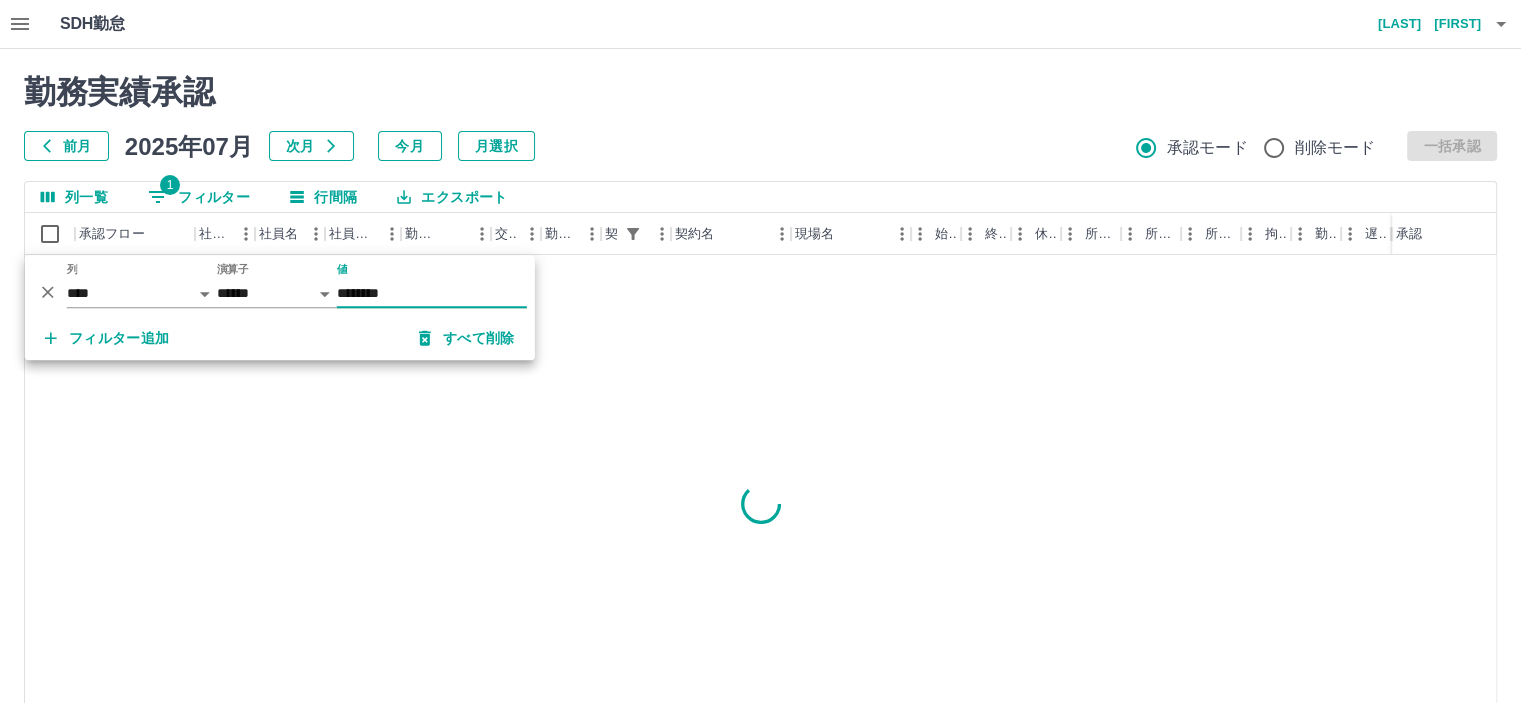 type on "********" 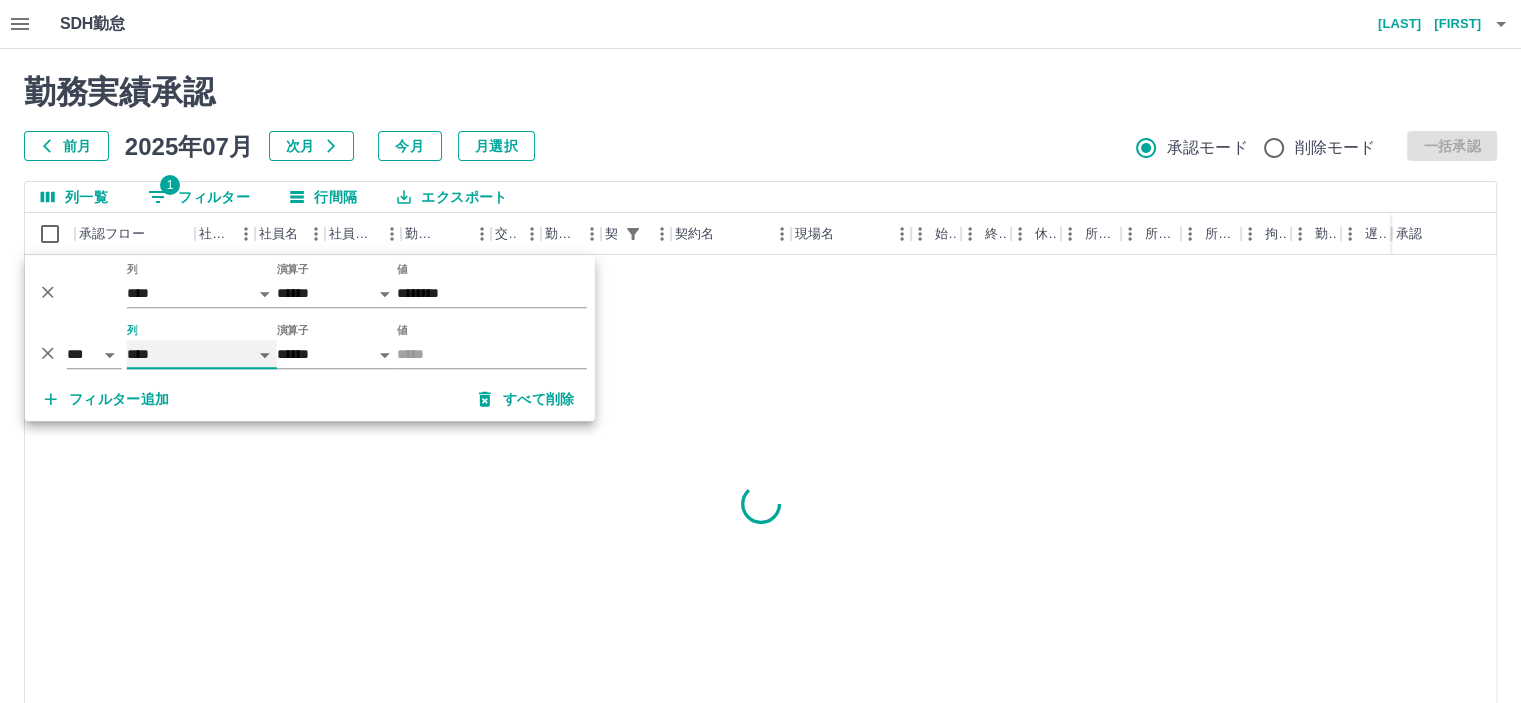click on "**** *** **** *** *** **** ***** *** *** ** ** ** **** **** **** ** ** *** **** *****" at bounding box center (202, 354) 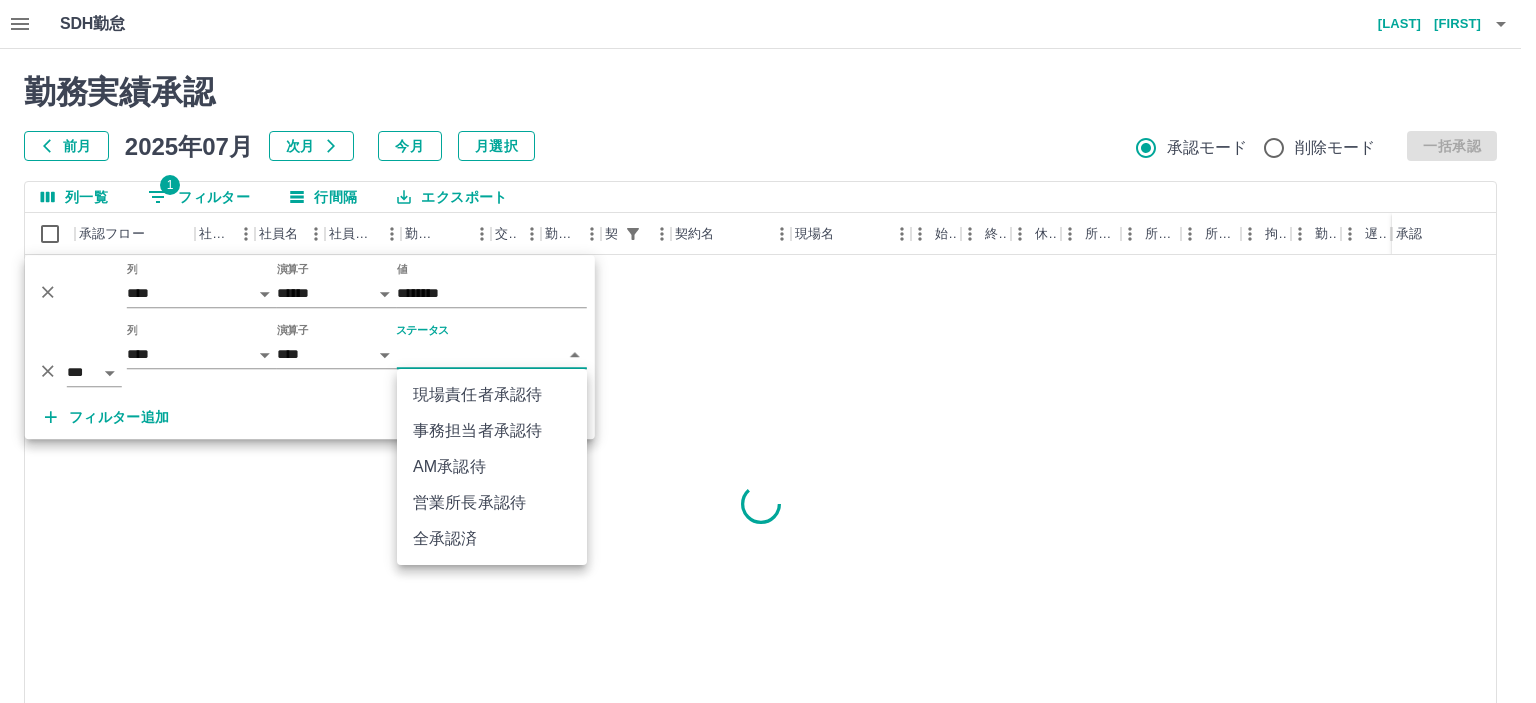 click on "SDH勤怠 坂口　修子 勤務実績承認 前月 2025年07月 次月 今月 月選択 承認モード 削除モード 一括承認 列一覧 1 フィルター 行間隔 エクスポート 承認フロー 社員番号 社員名 社員区分 勤務日 交通費 勤務区分 契約コード 契約名 現場名 始業 終業 休憩 所定開始 所定終業 所定休憩 拘束 勤務 遅刻等 コメント ステータス 承認 ページあたりの行数: 20 ** 1～20 / 3341 SDH勤怠 *** ** 列 **** *** **** *** *** **** ***** *** *** ** ** ** **** **** **** ** ** *** **** ***** 演算子 ****** ******* 値 ******** *** ** 列 **** *** **** *** *** **** ***** *** *** ** ** ** **** **** **** ** ** *** **** ***** 演算子 **** ****** ステータス ​ ********* フィルター追加 すべて削除 現場責任者承認待 事務担当者承認待 AM承認待 営業所長承認待 全承認済" at bounding box center (768, 422) 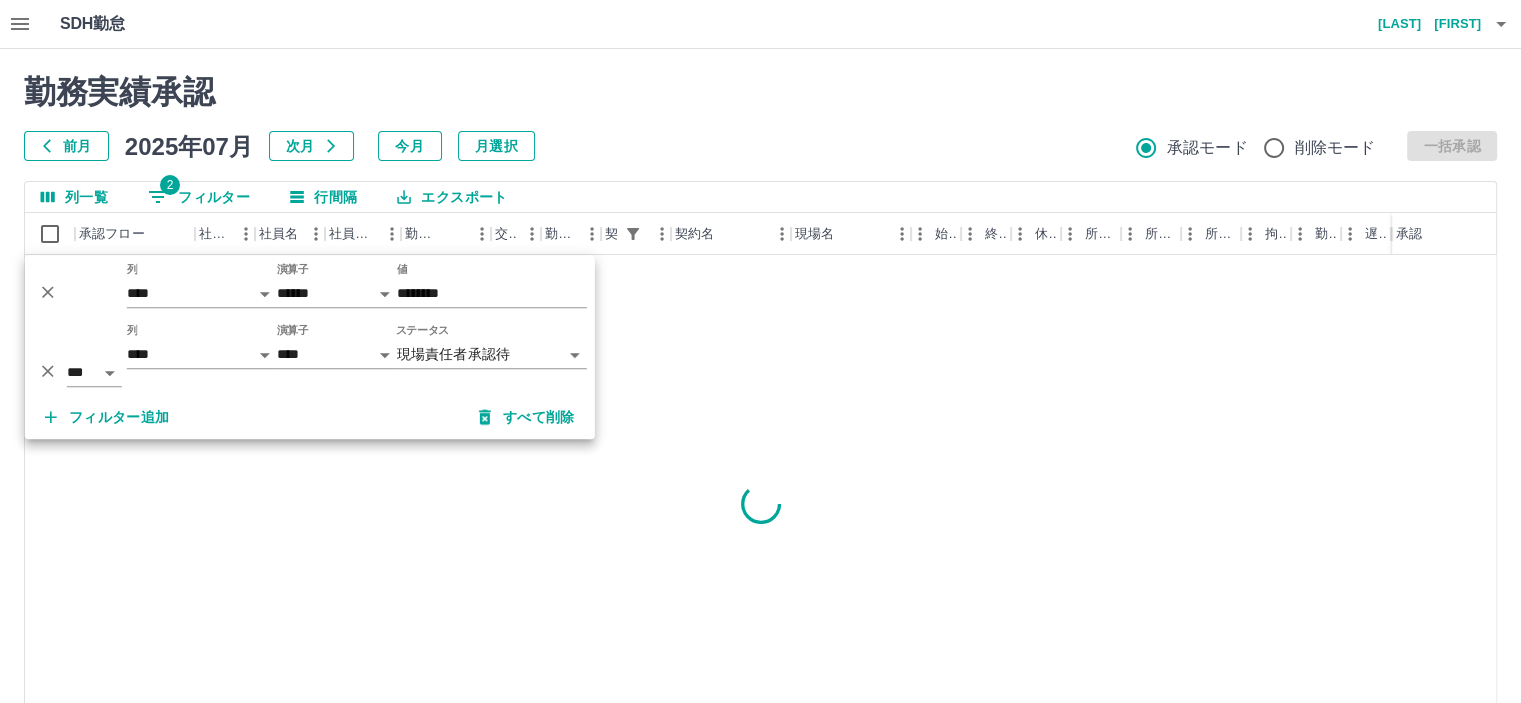 click on "勤務実績承認 前月 2025年07月 次月 今月 月選択 承認モード 削除モード 一括承認 列一覧 2 フィルター 行間隔 エクスポート 承認フロー 社員番号 社員名 社員区分 勤務日 交通費 勤務区分 契約コード 契約名 現場名 始業 終業 休憩 所定開始 所定終業 所定休憩 拘束 勤務 遅刻等 コメント ステータス 承認 ページあたりの行数: 20 ** 1～20 / 3341" at bounding box center [760, 447] 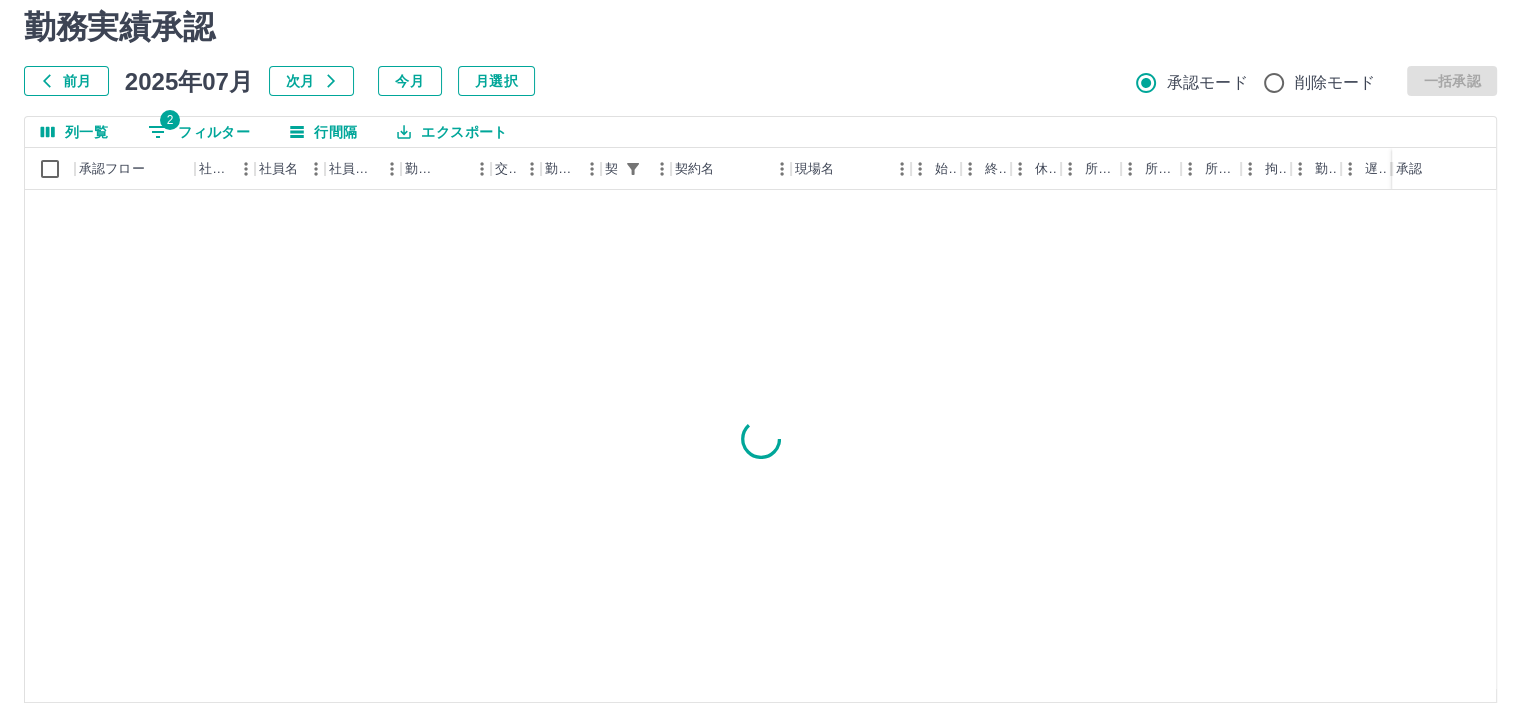 scroll, scrollTop: 142, scrollLeft: 0, axis: vertical 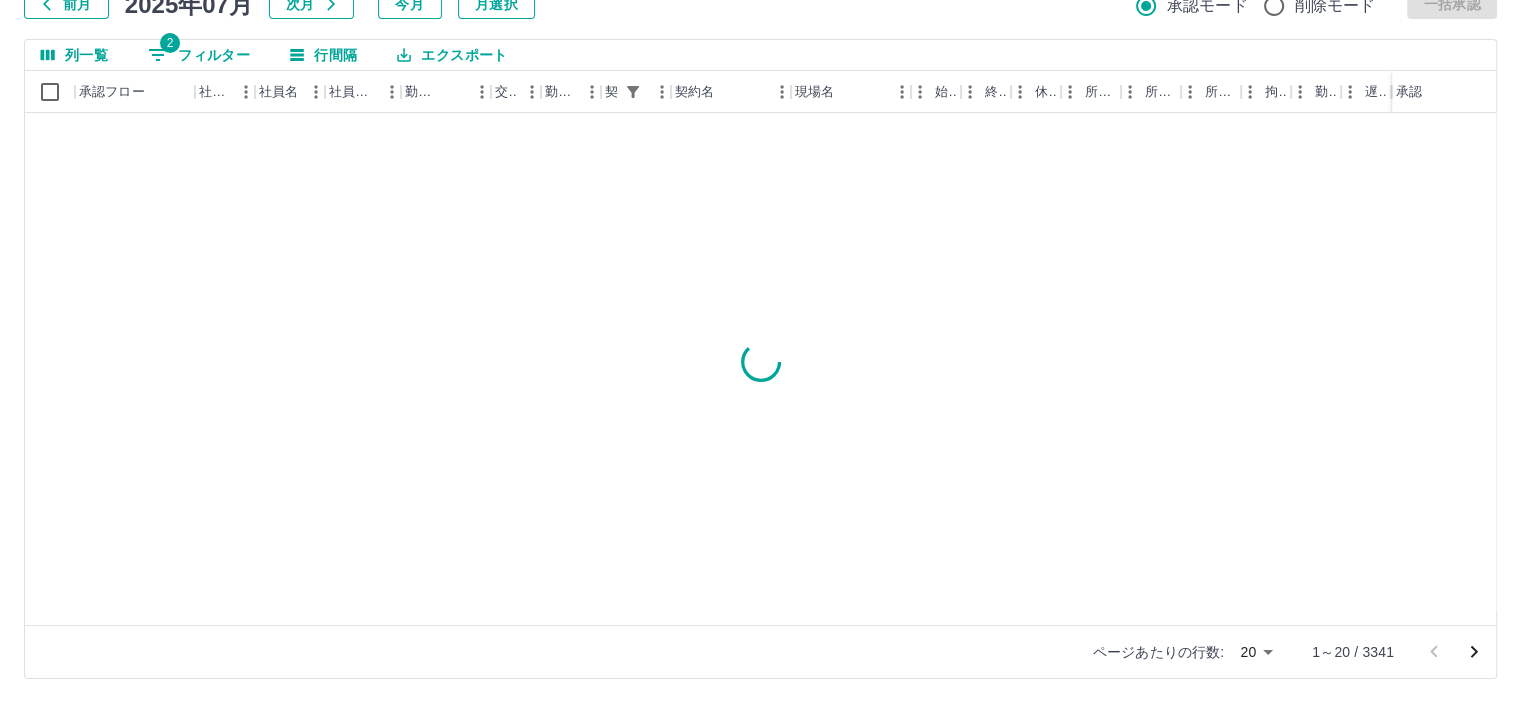 click on "SDH勤怠 坂口　修子 勤務実績承認 前月 2025年07月 次月 今月 月選択 承認モード 削除モード 一括承認 列一覧 2 フィルター 行間隔 エクスポート 承認フロー 社員番号 社員名 社員区分 勤務日 交通費 勤務区分 契約コード 契約名 現場名 始業 終業 休憩 所定開始 所定終業 所定休憩 拘束 勤務 遅刻等 コメント ステータス 承認 ページあたりの行数: 20 ** 1～20 / 3341 SDH勤怠" at bounding box center [760, 280] 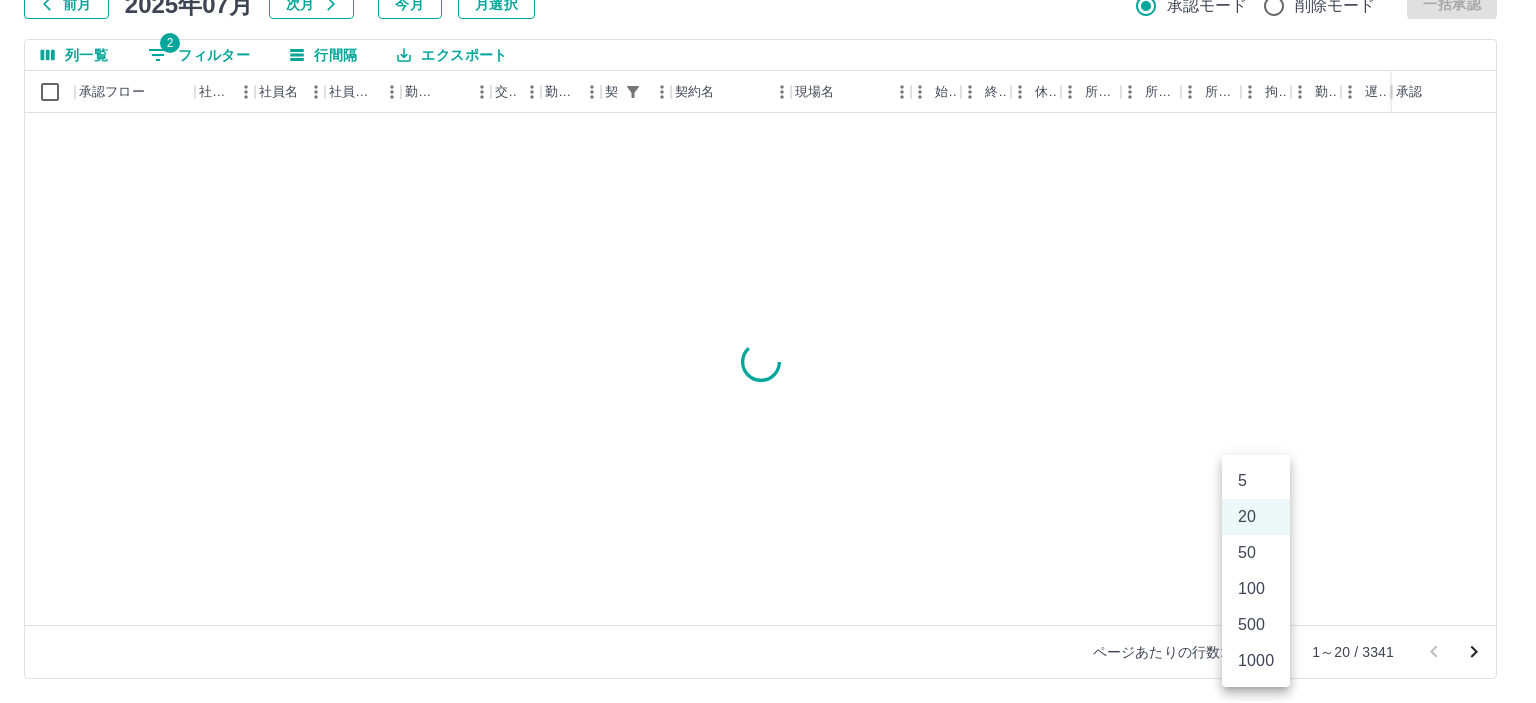 click on "500" at bounding box center [1256, 625] 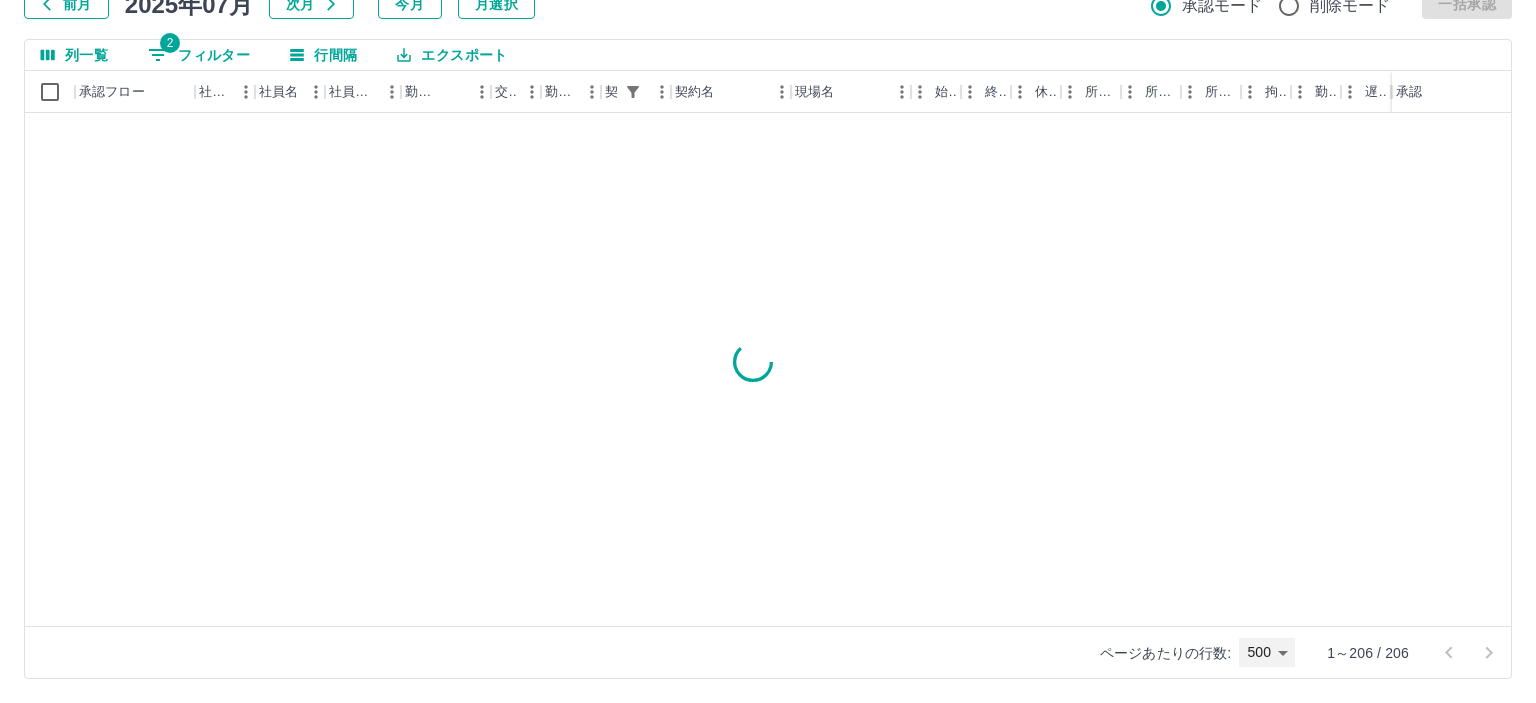 type on "***" 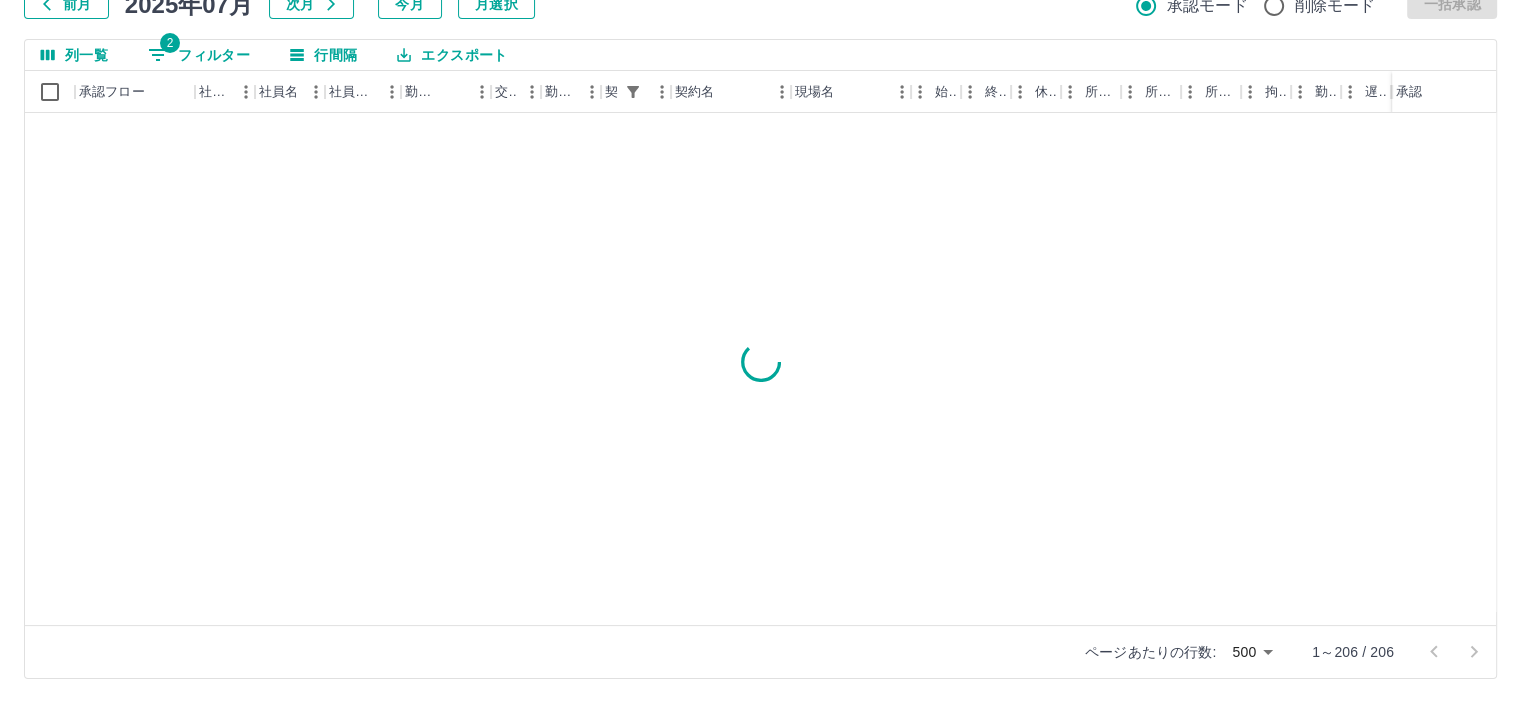 click on "ページあたりの行数: 500 *** 1～206 / 206" at bounding box center (760, 651) 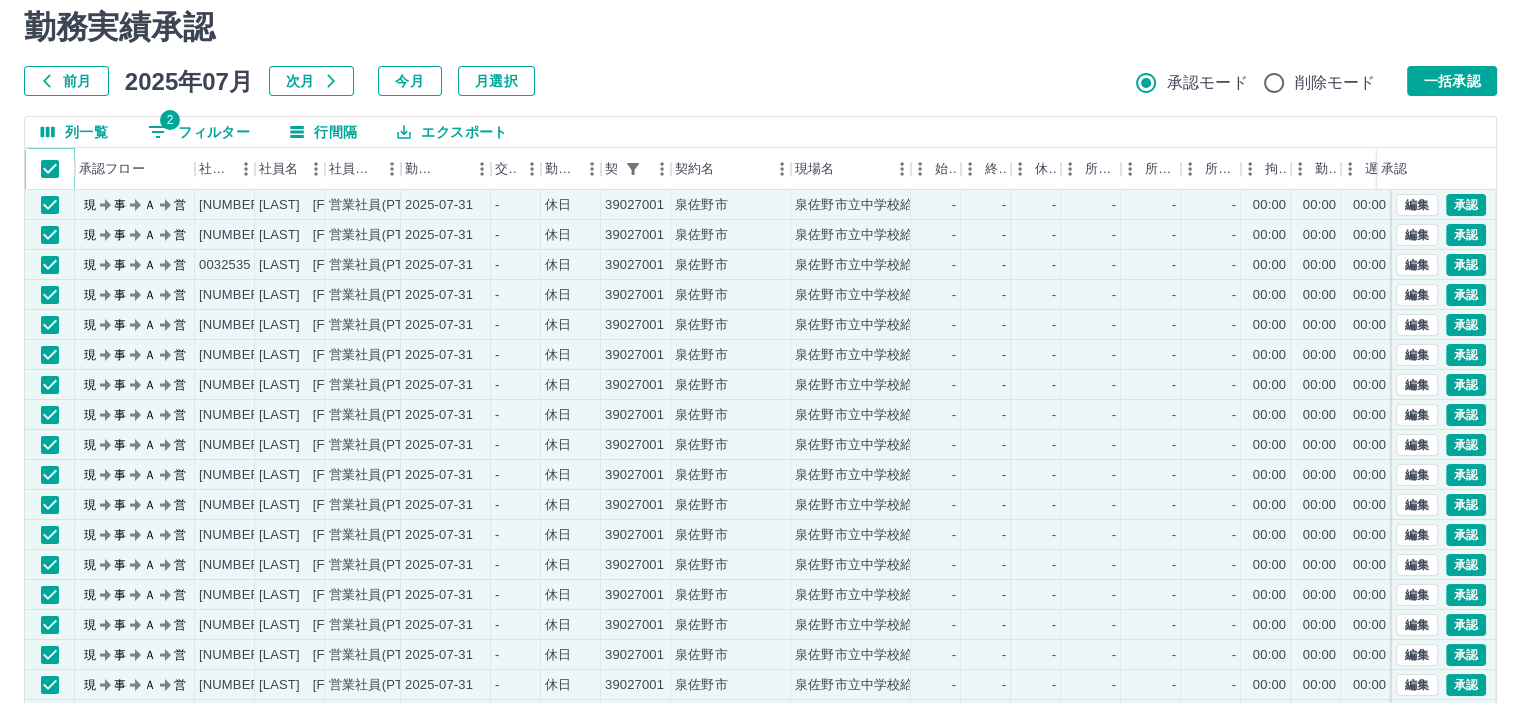 scroll, scrollTop: 100, scrollLeft: 0, axis: vertical 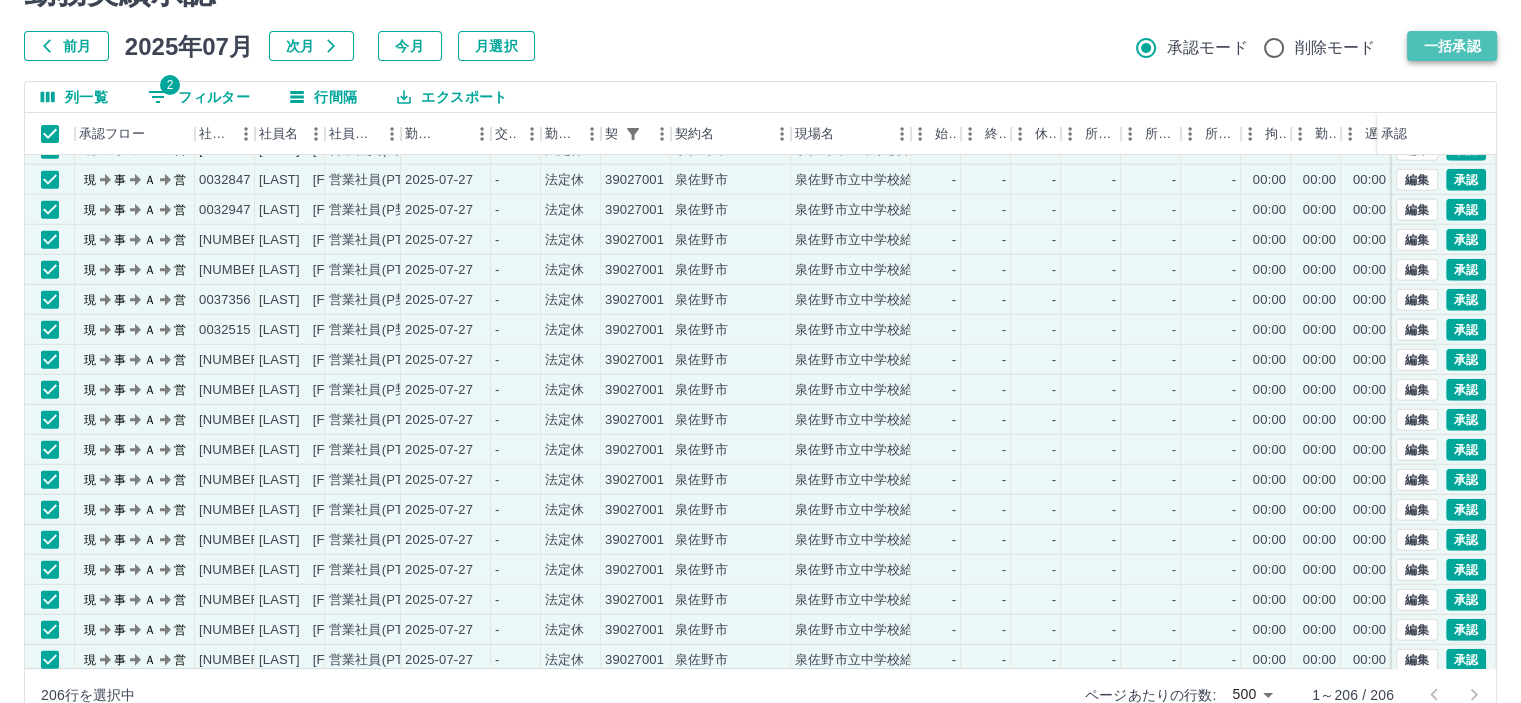 click on "一括承認" at bounding box center [1452, 46] 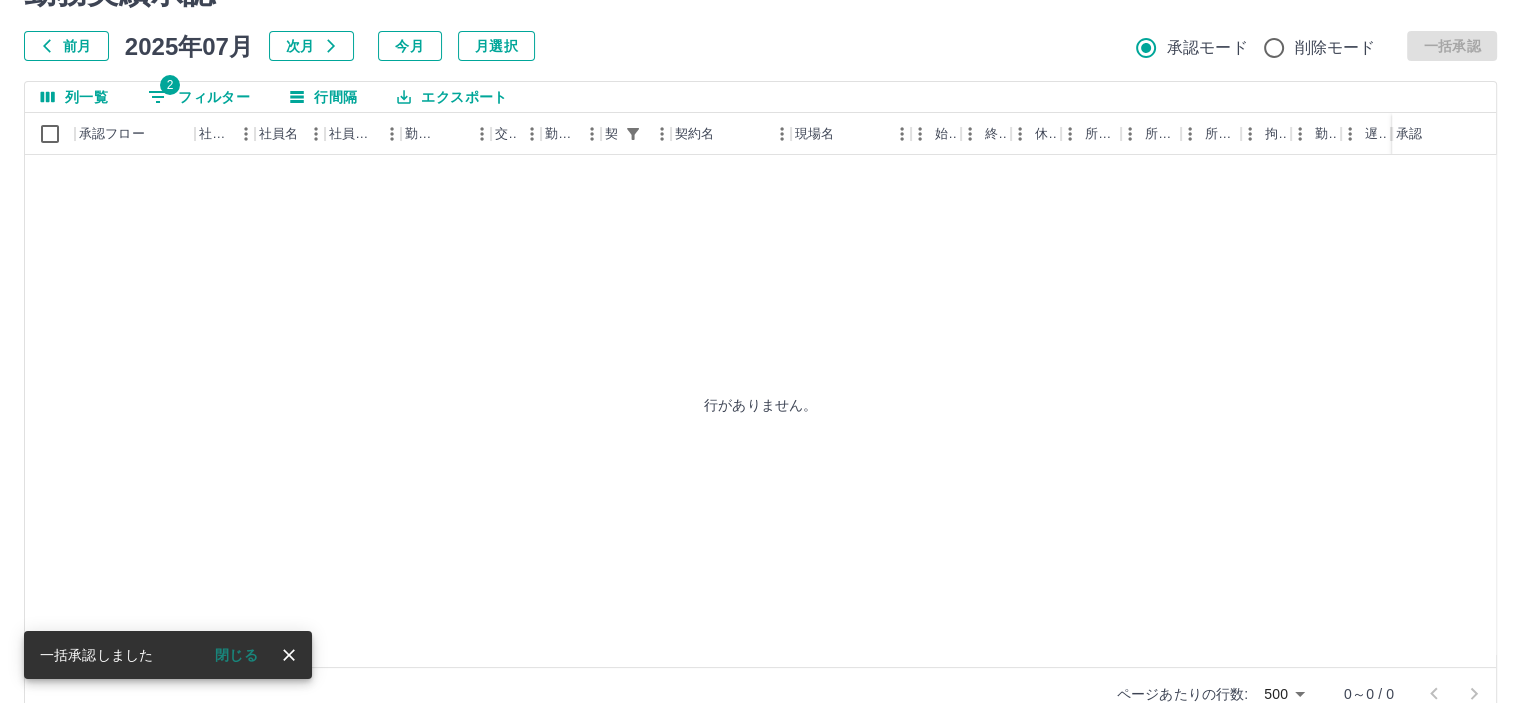 scroll, scrollTop: 0, scrollLeft: 0, axis: both 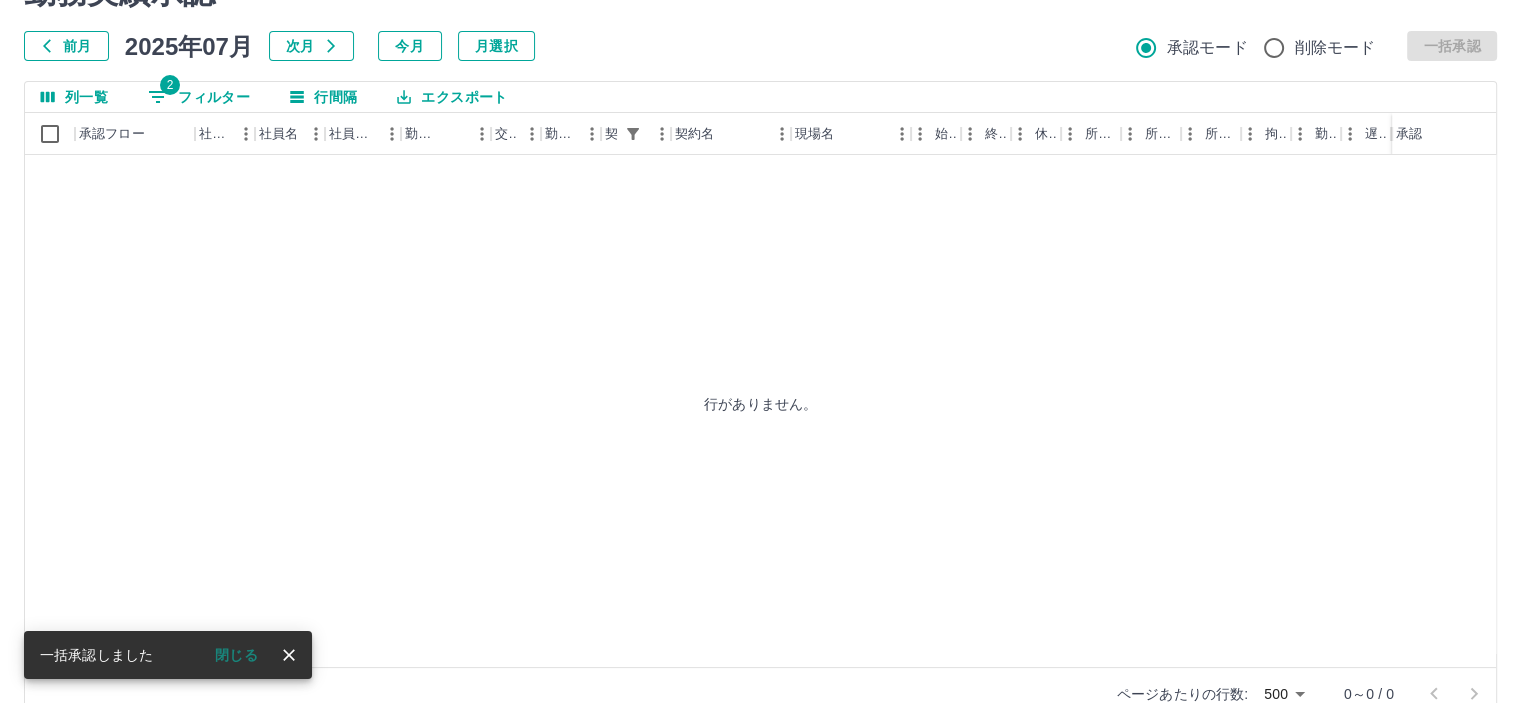 click on "2 フィルター" at bounding box center [199, 97] 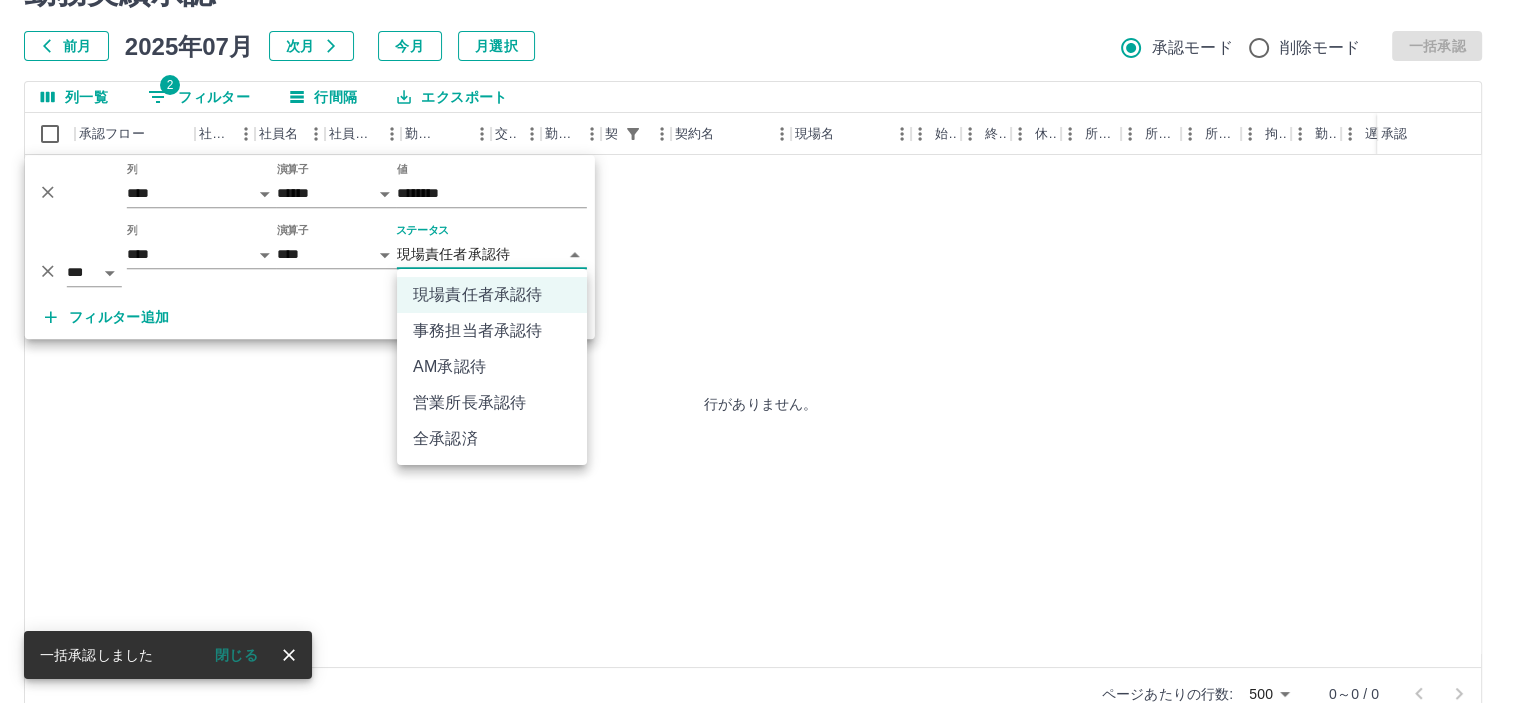 click on "**********" at bounding box center [760, 322] 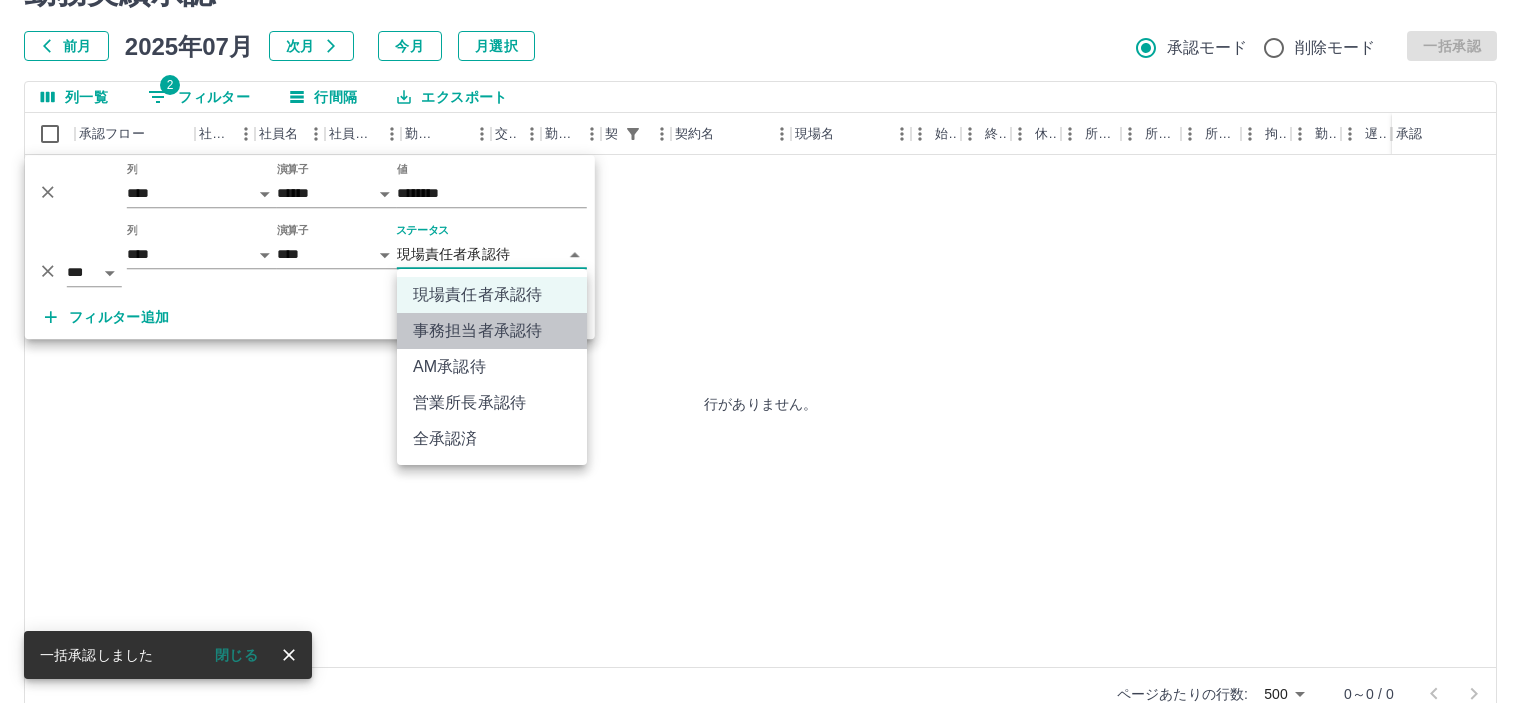 click on "事務担当者承認待" at bounding box center (492, 331) 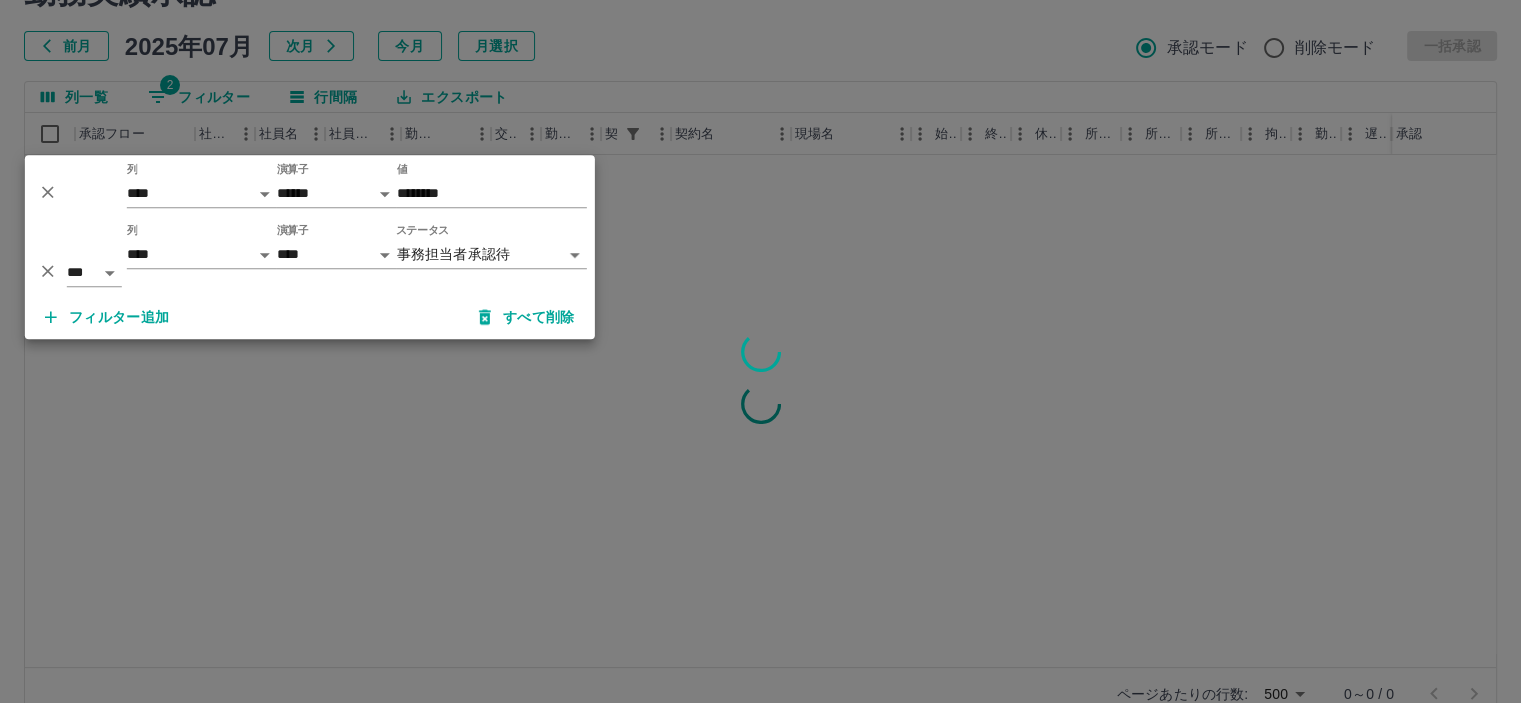 click at bounding box center (760, 351) 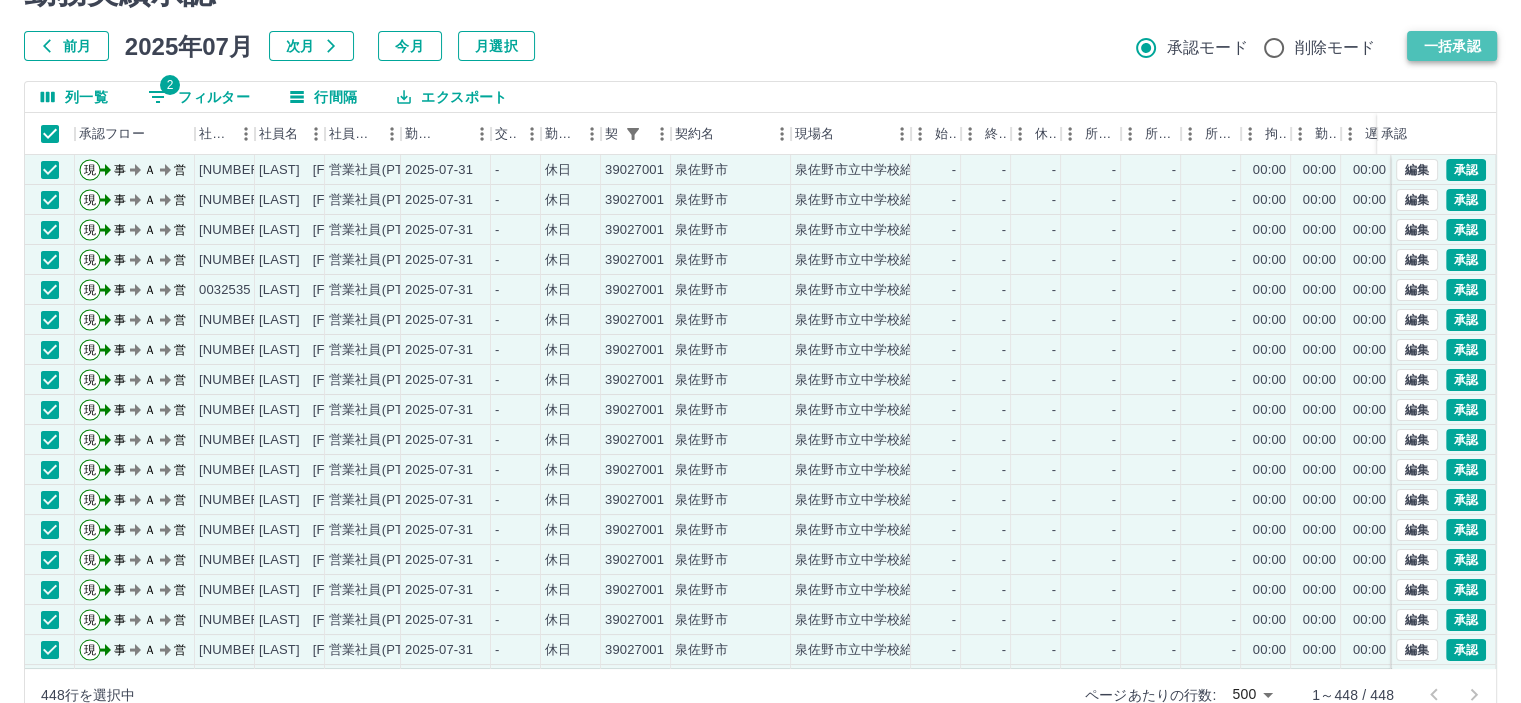 click on "一括承認" at bounding box center [1452, 46] 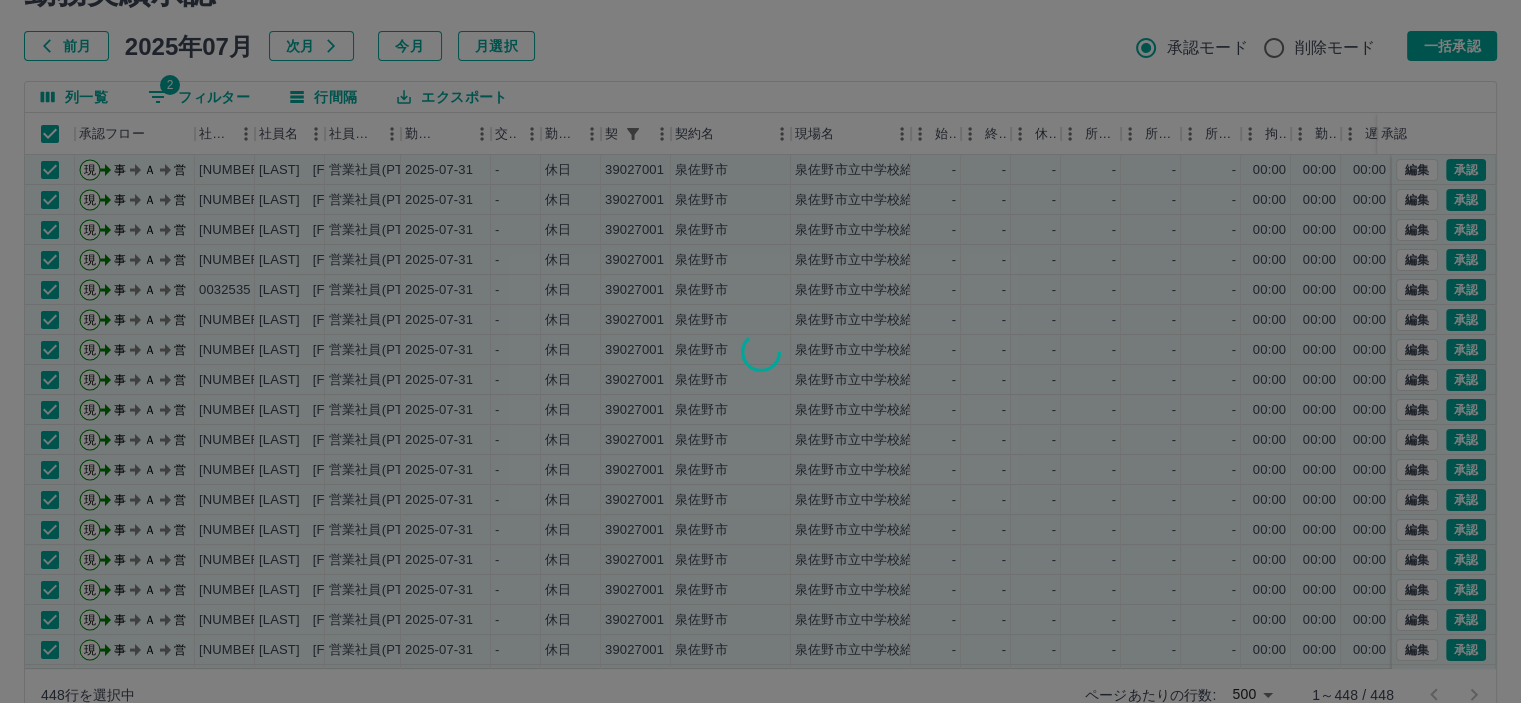 scroll, scrollTop: 0, scrollLeft: 0, axis: both 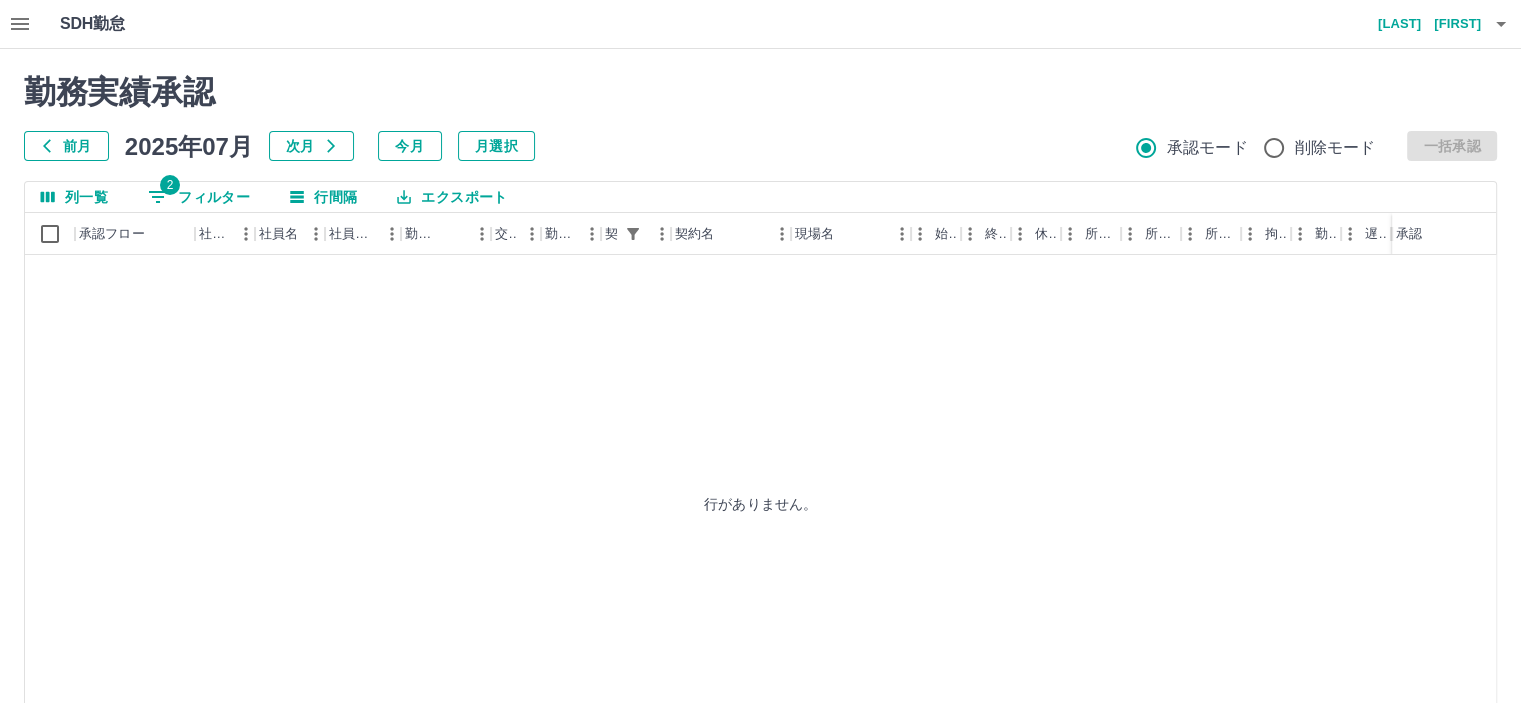 click on "2 フィルター" at bounding box center (199, 197) 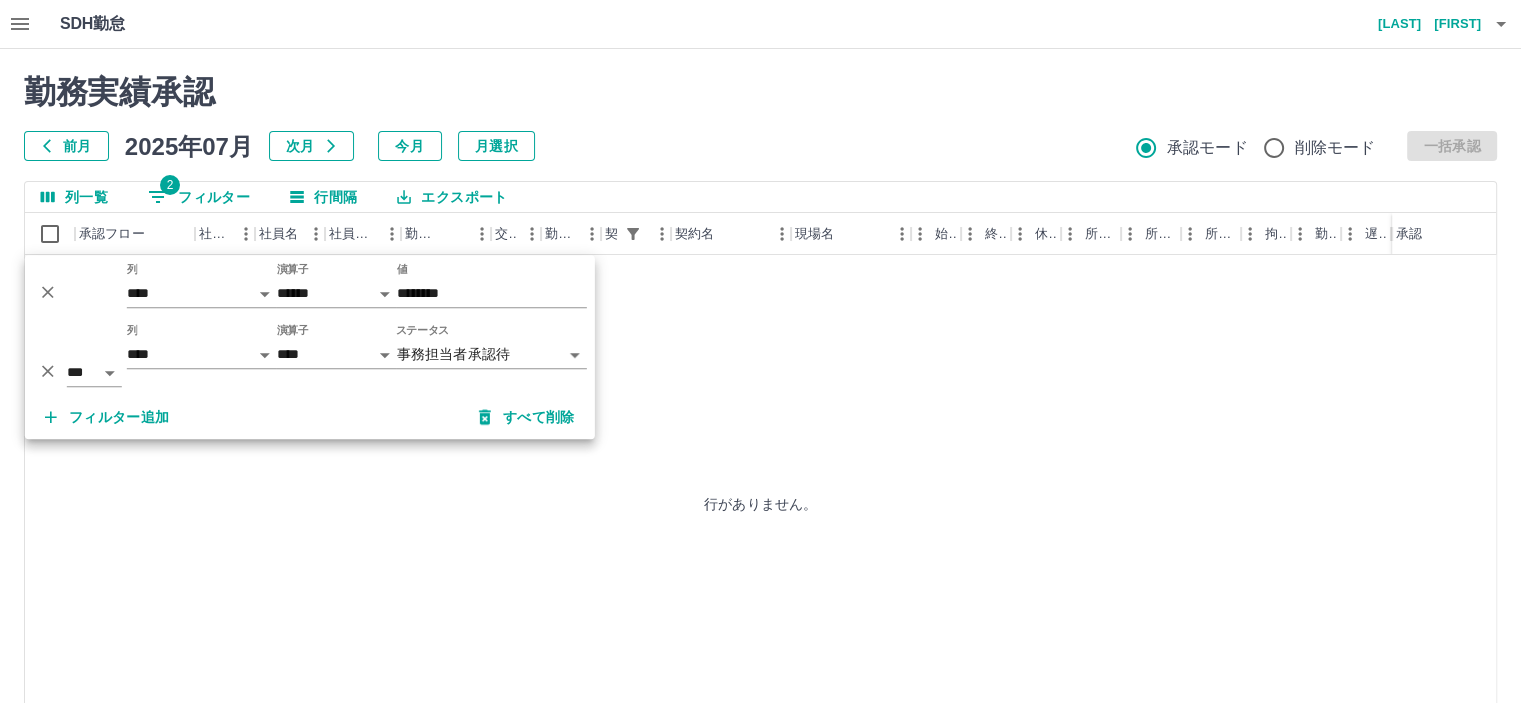 click on "勤務実績承認 前月 2025年07月 次月 今月 月選択 承認モード 削除モード 一括承認" at bounding box center (760, 117) 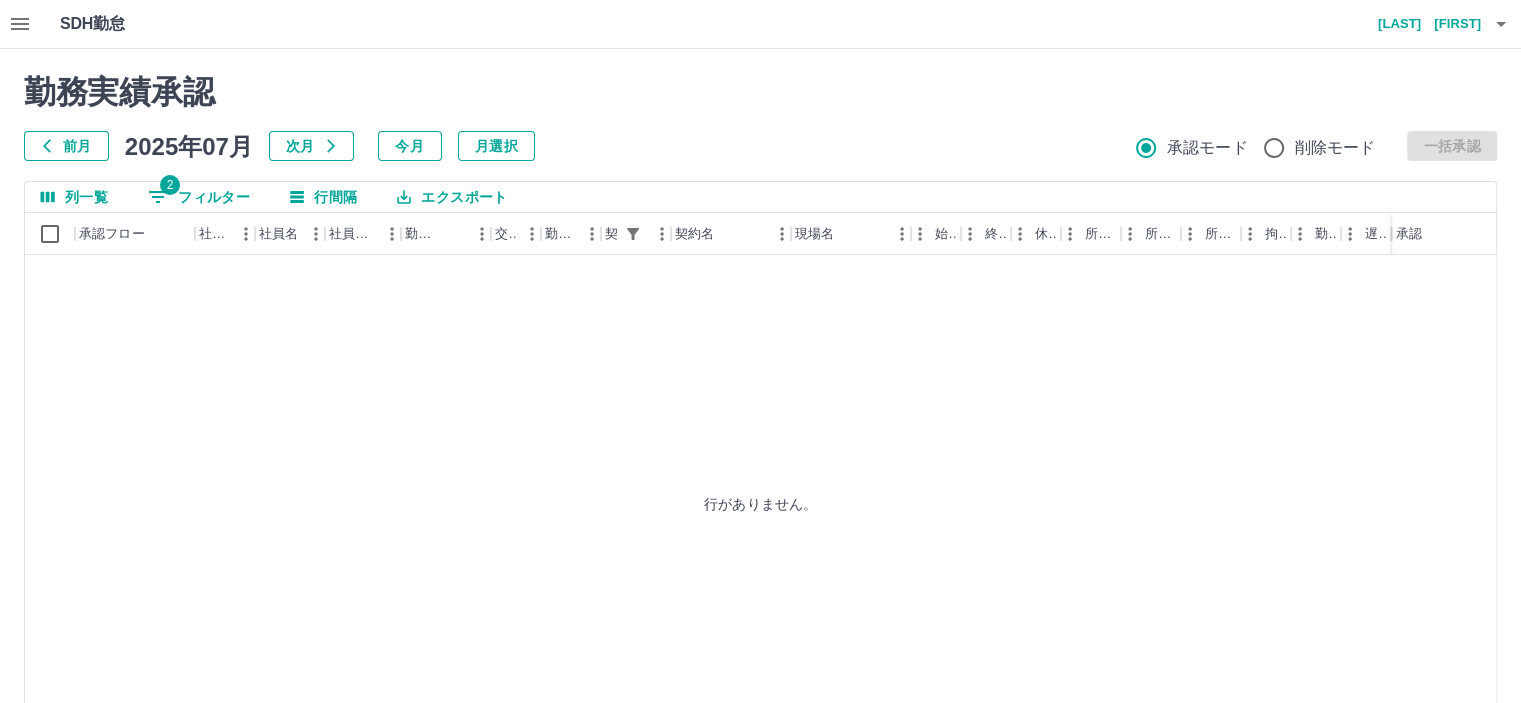 click 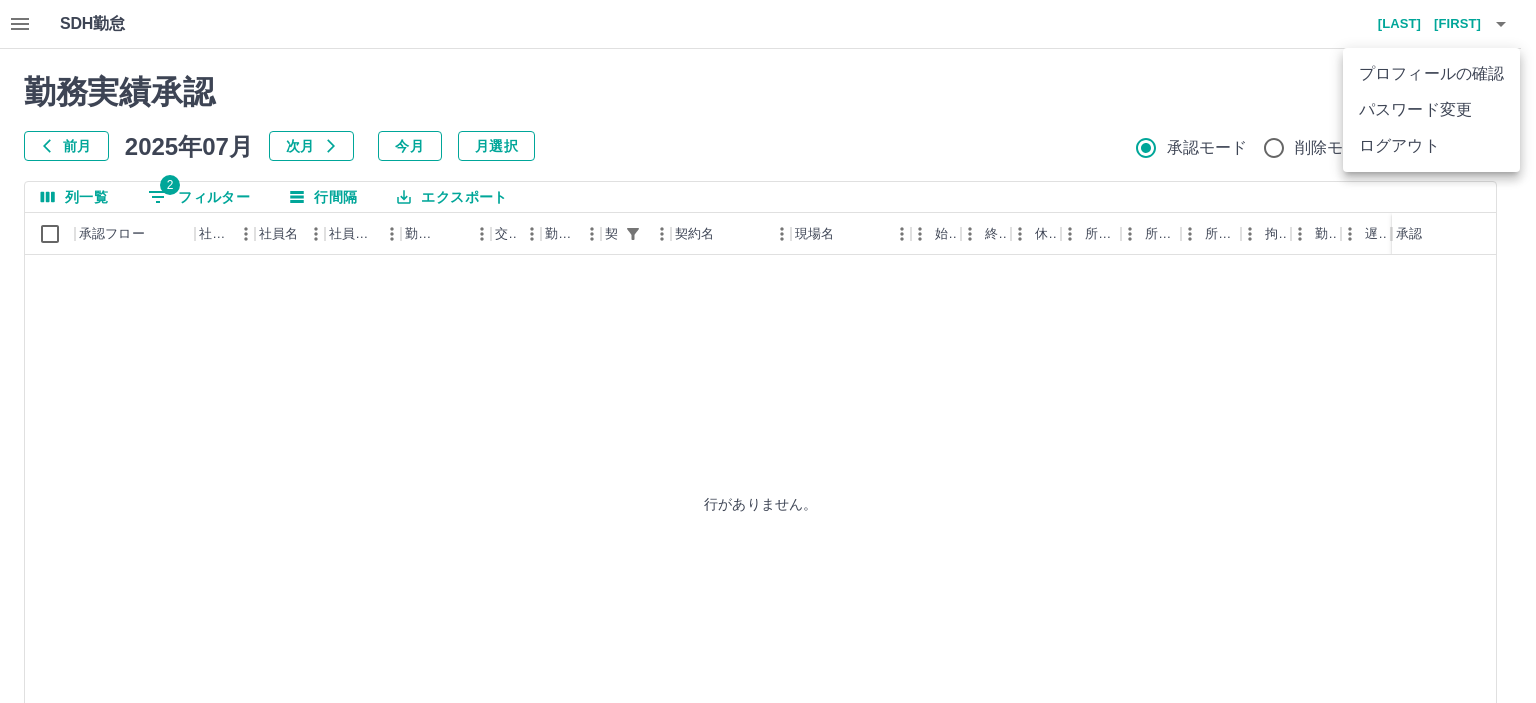 drag, startPoint x: 1118, startPoint y: 99, endPoint x: 1007, endPoint y: 114, distance: 112.00893 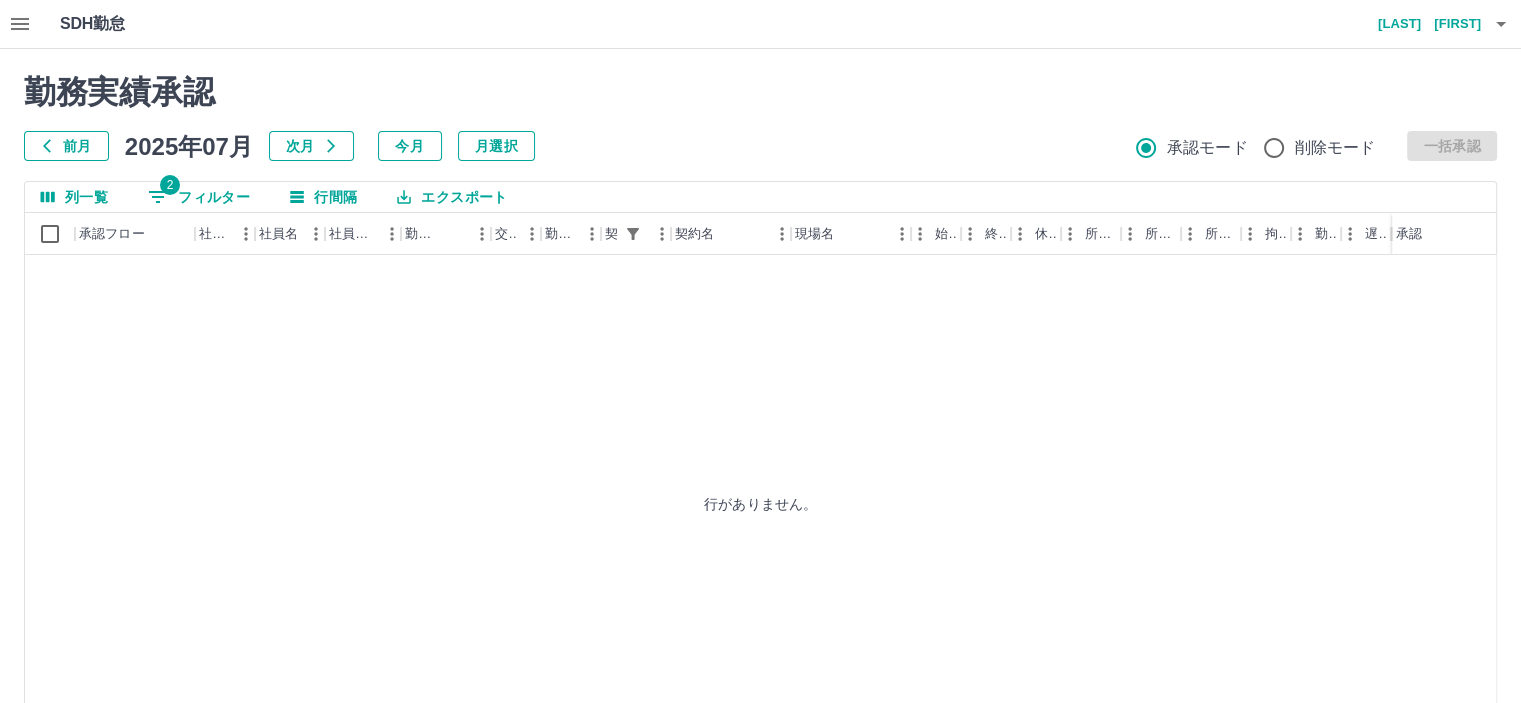 click on "2 フィルター" at bounding box center [199, 197] 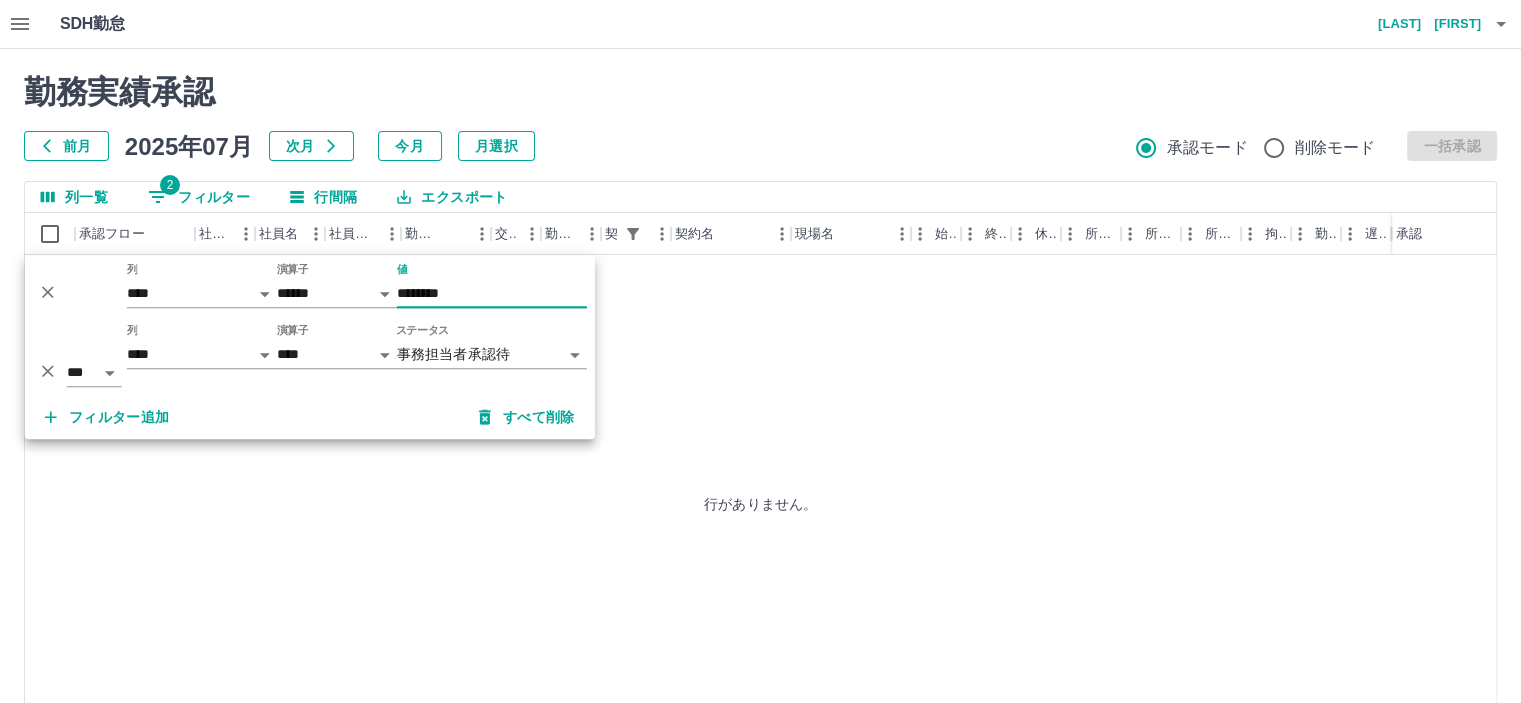 click on "********" at bounding box center [492, 293] 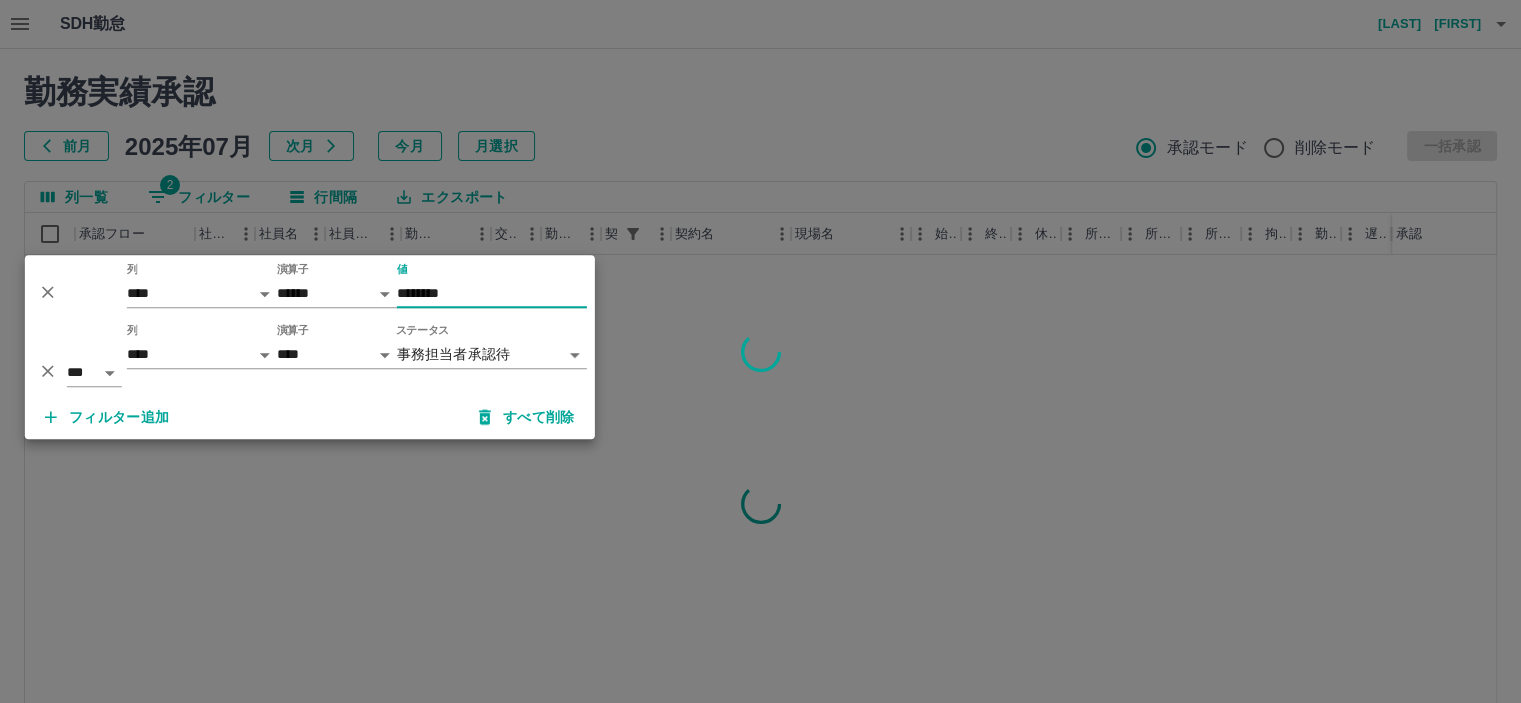 type on "********" 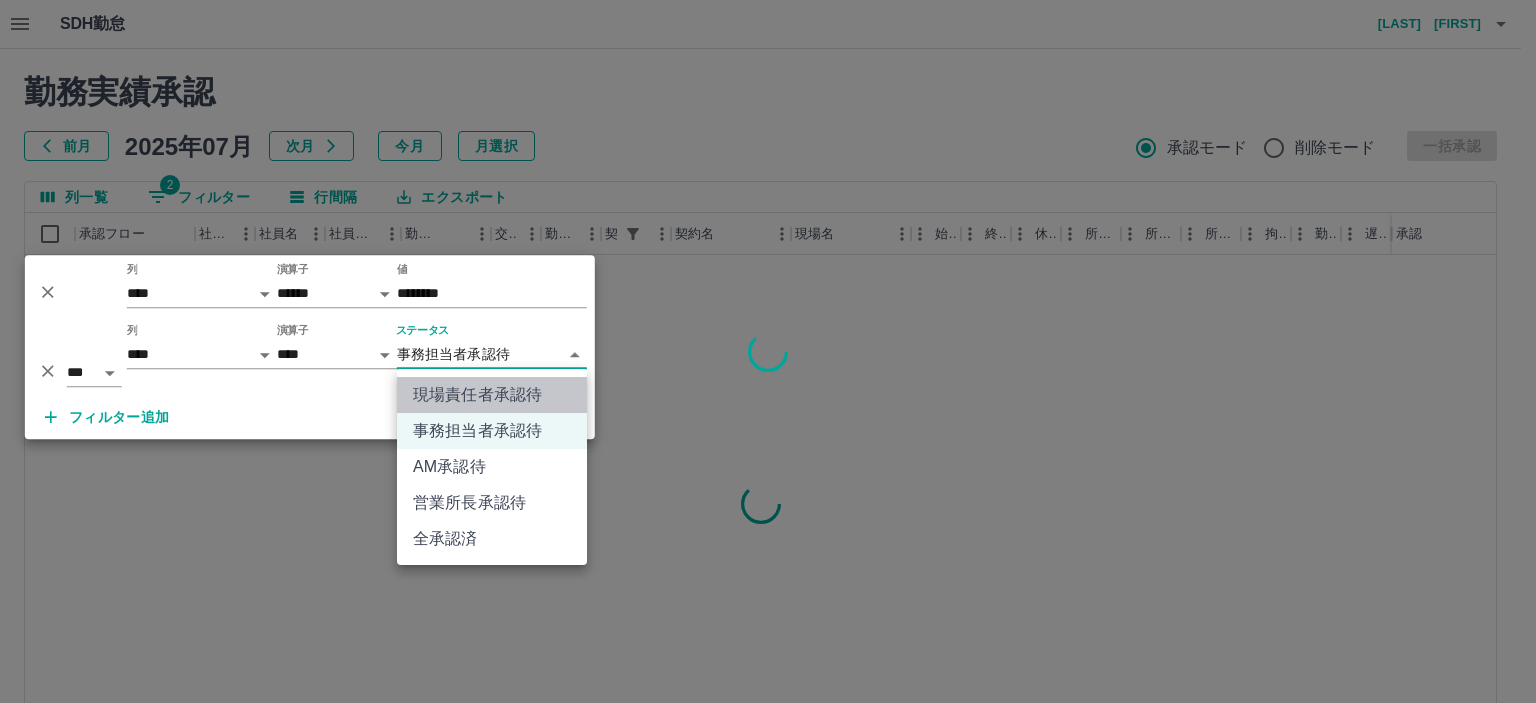 click on "現場責任者承認待" at bounding box center (492, 395) 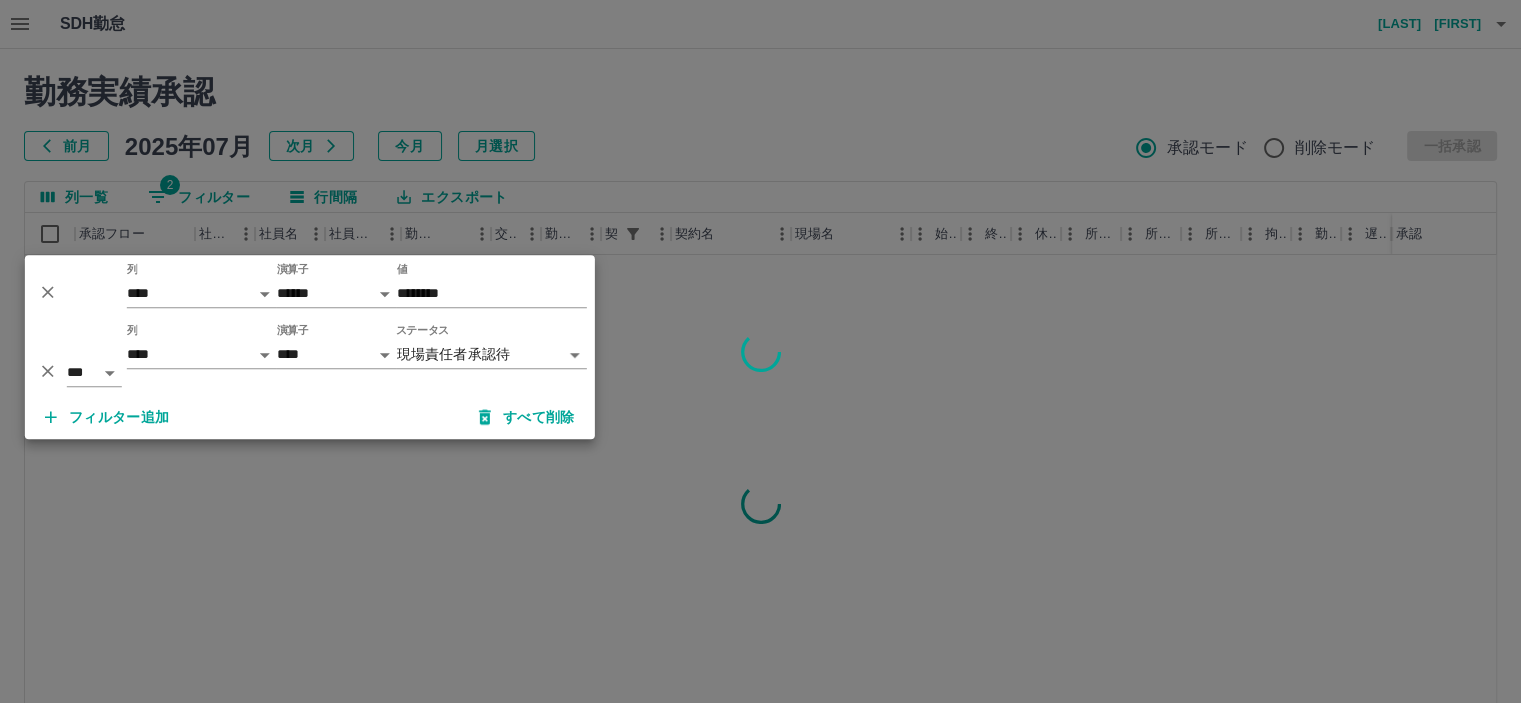 click at bounding box center (760, 351) 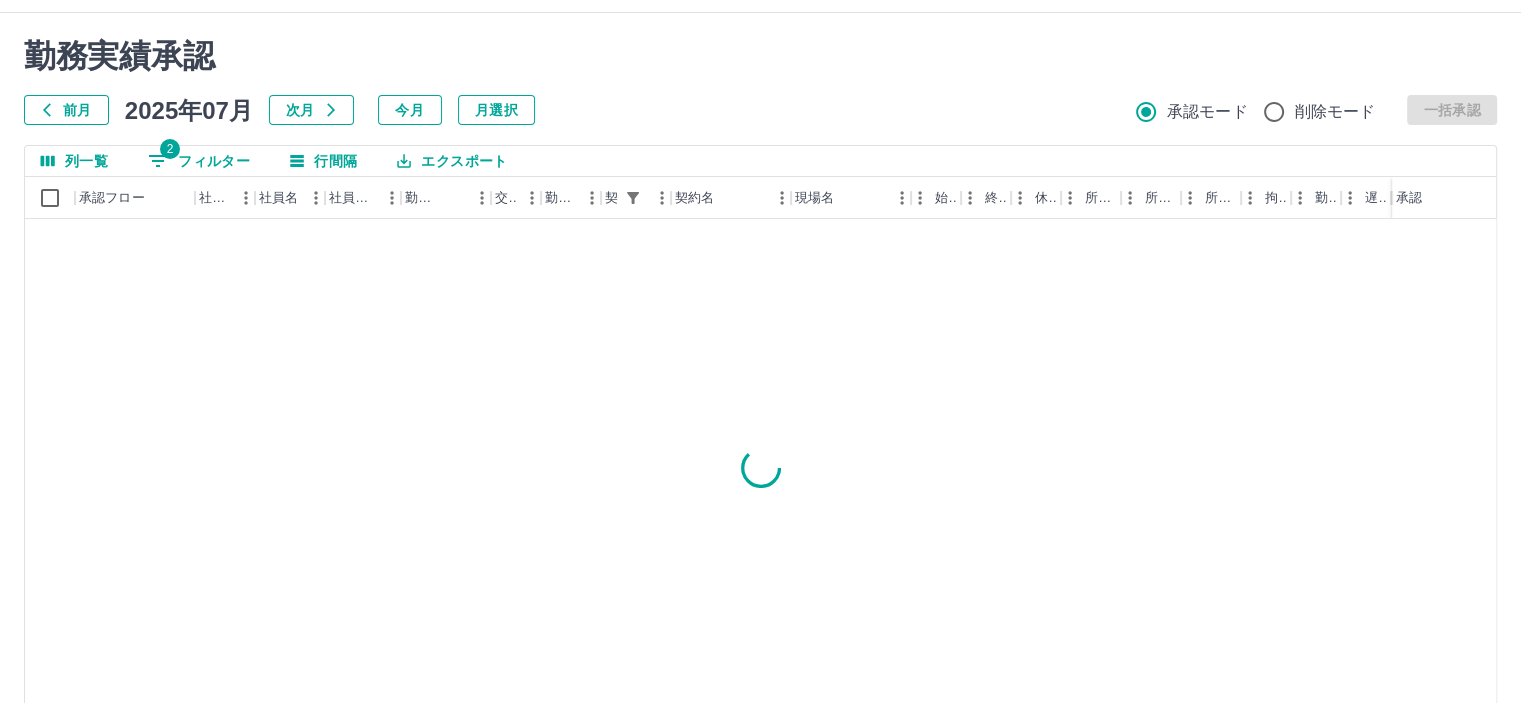 scroll, scrollTop: 100, scrollLeft: 0, axis: vertical 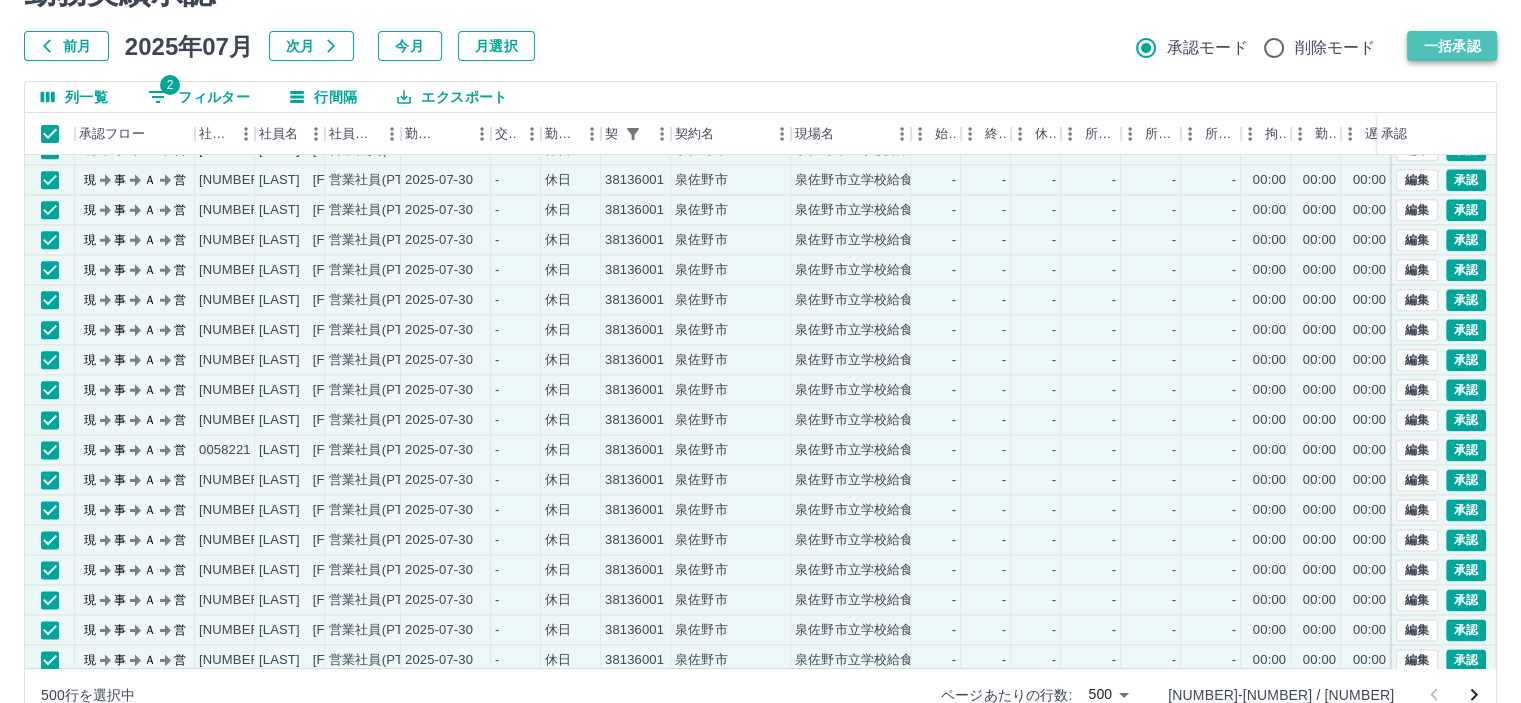 click on "一括承認" at bounding box center [1452, 46] 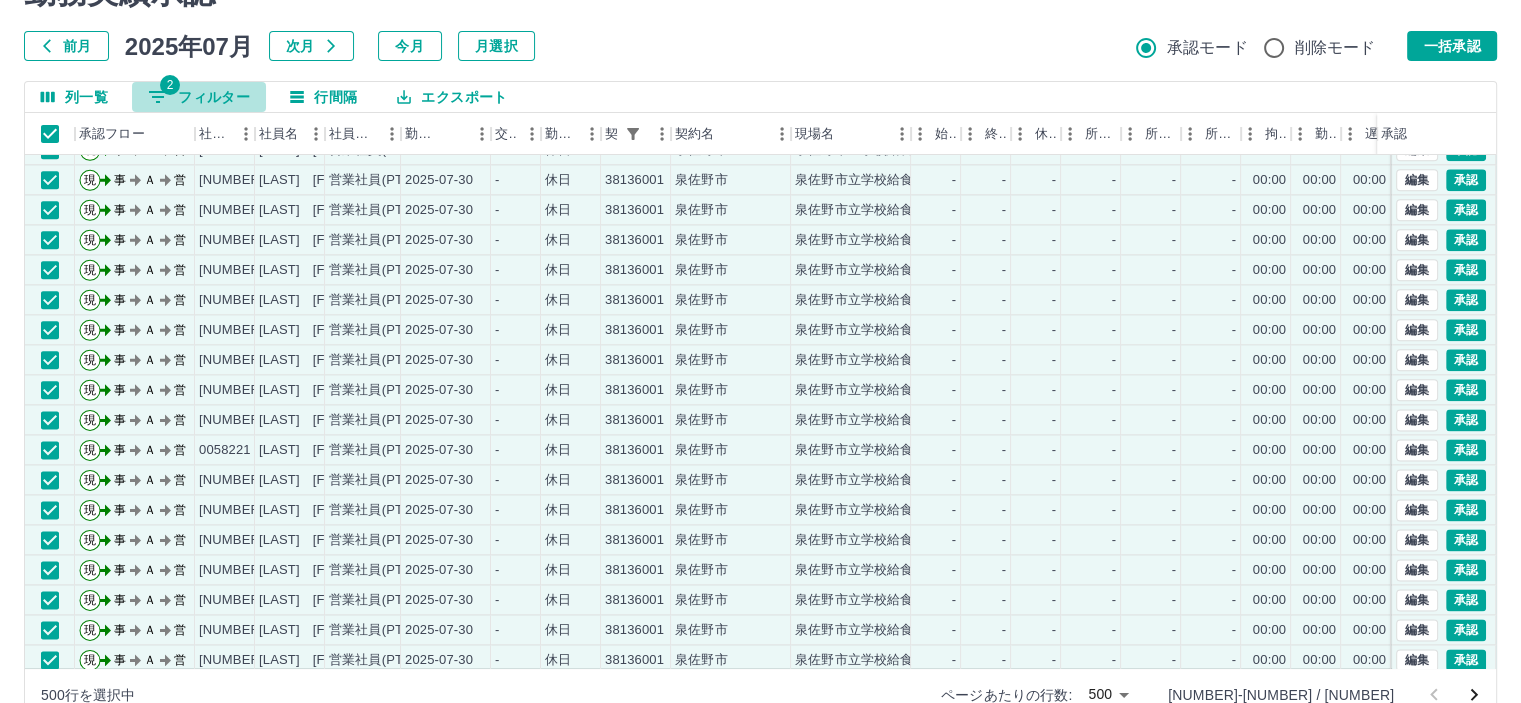 click on "2 フィルター" at bounding box center (199, 97) 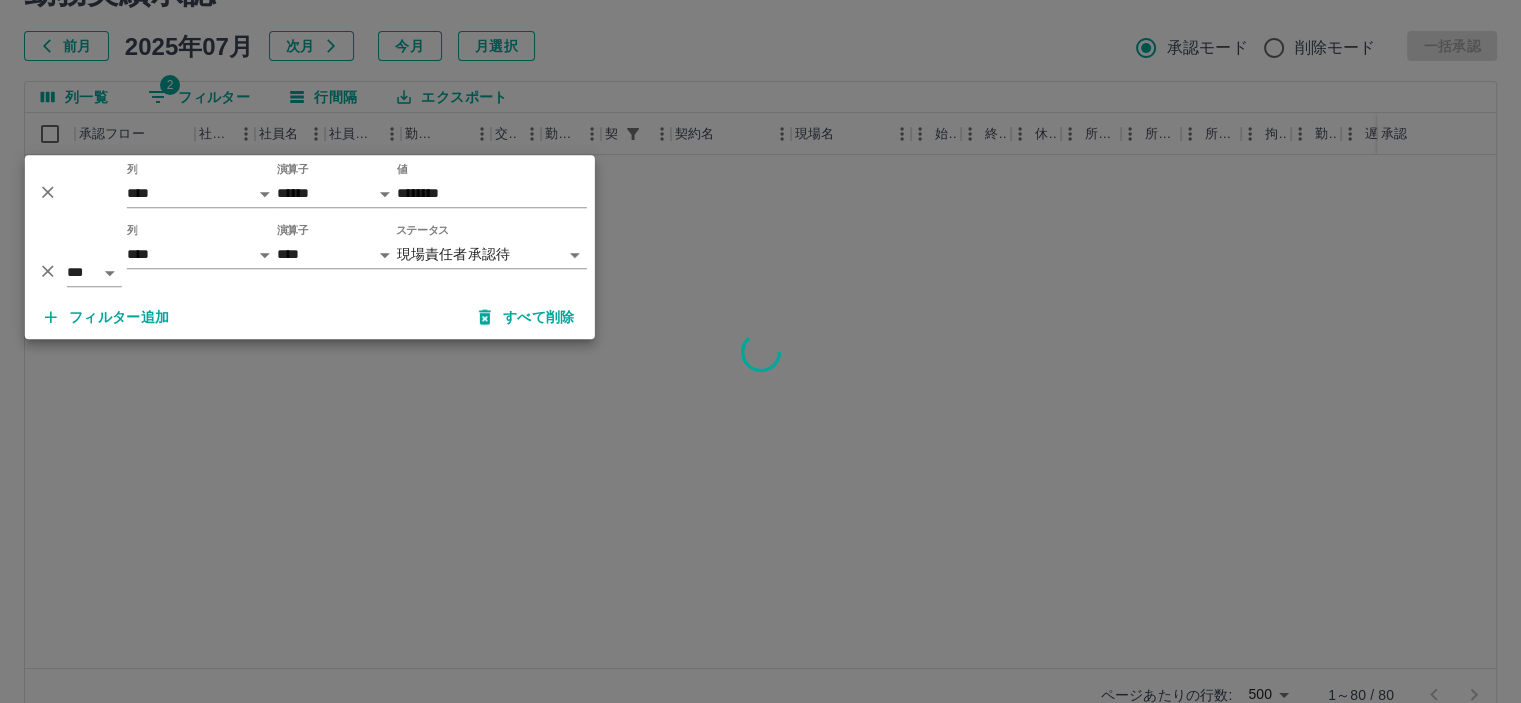 click at bounding box center [760, 351] 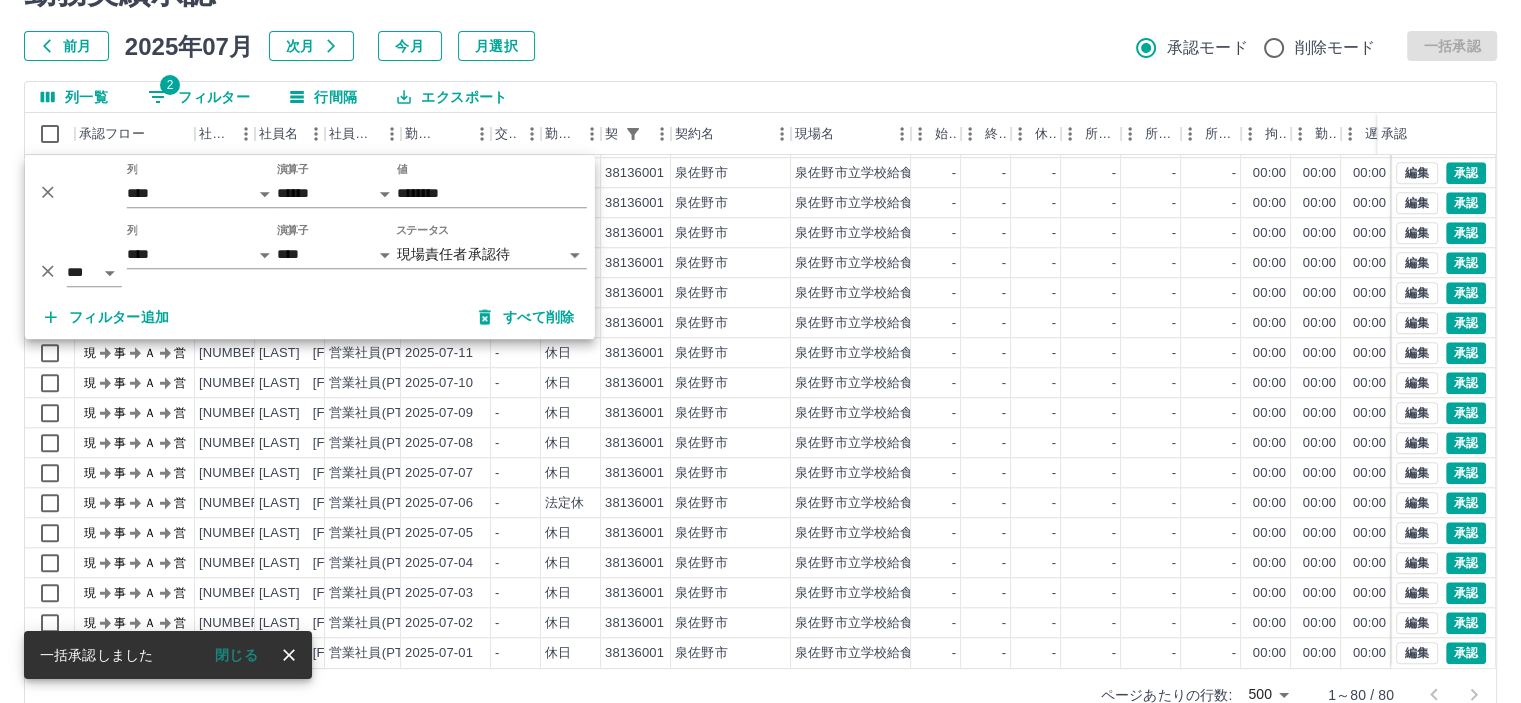 scroll, scrollTop: 1901, scrollLeft: 0, axis: vertical 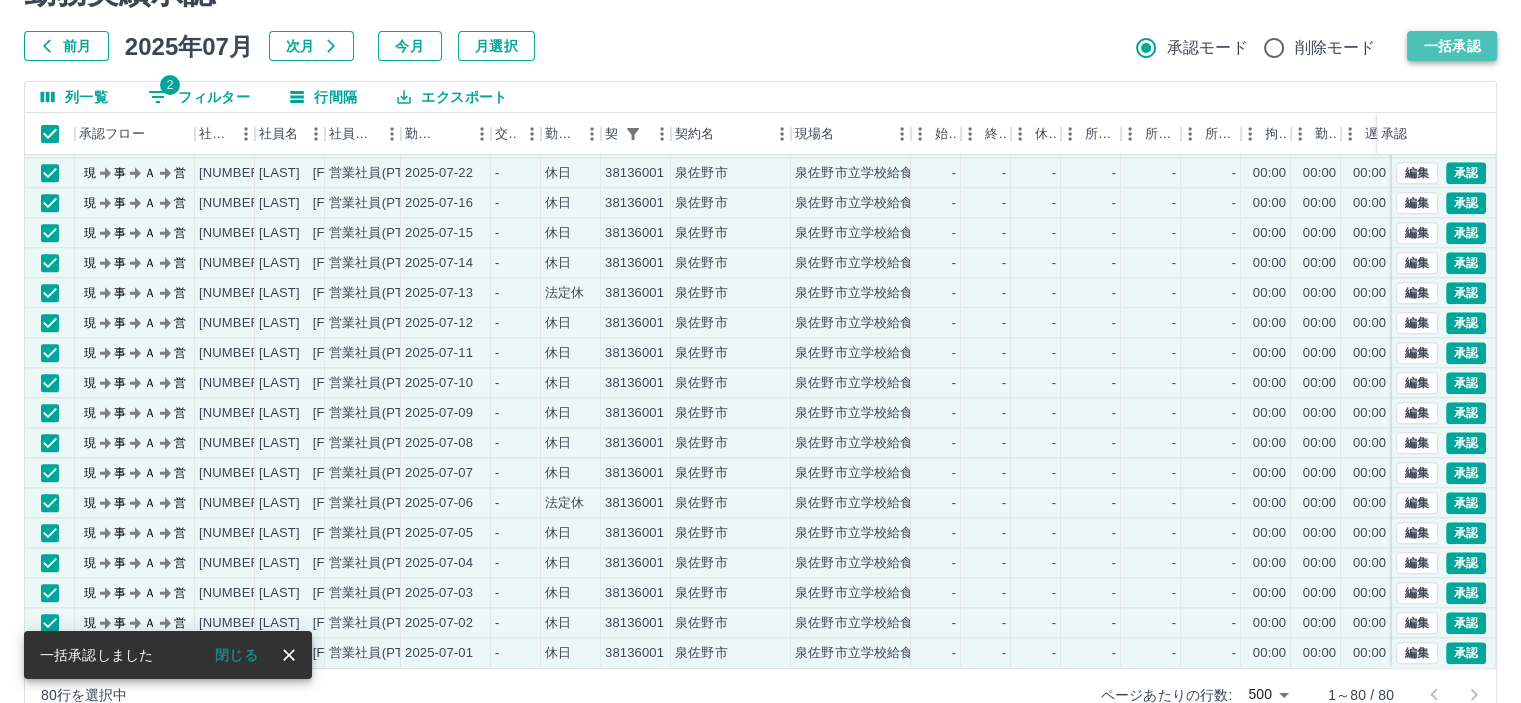 click on "一括承認" at bounding box center [1452, 46] 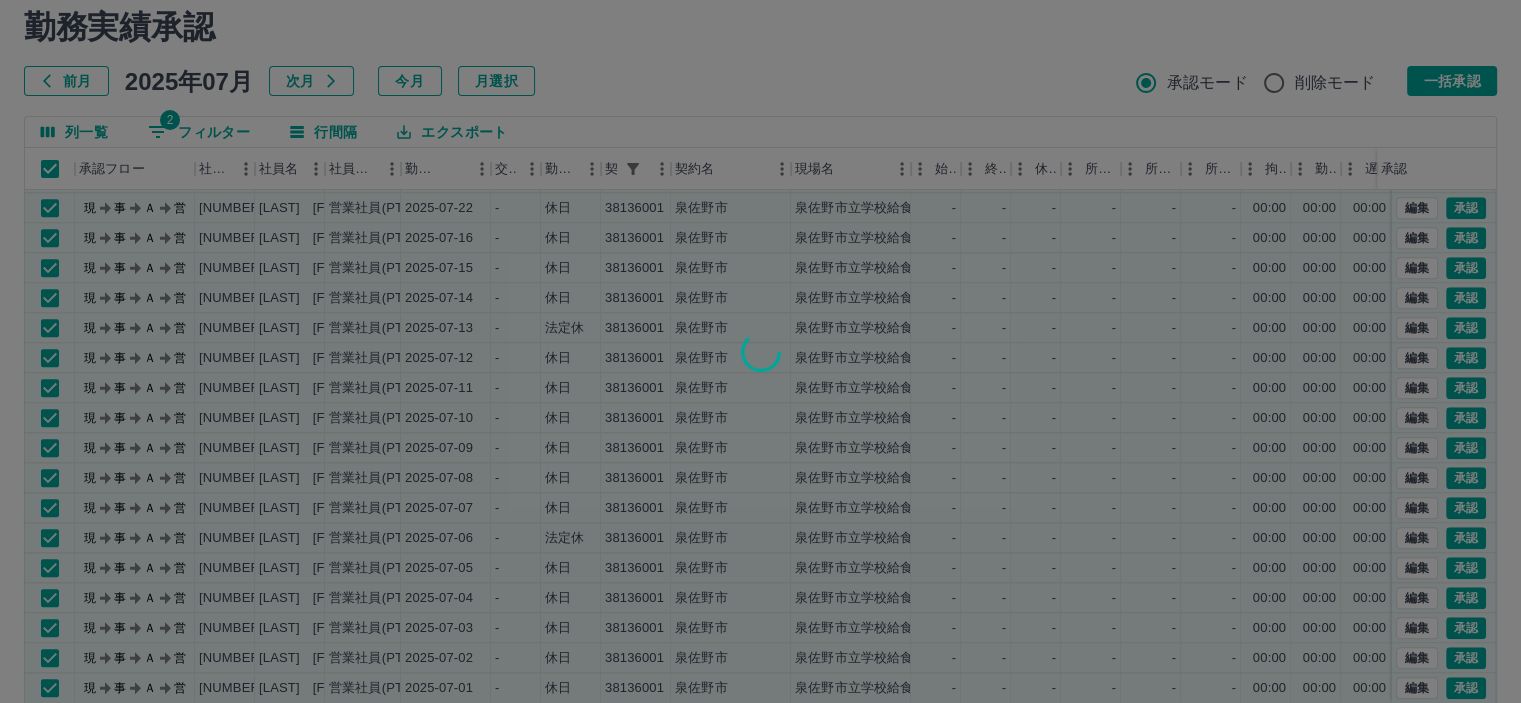 scroll, scrollTop: 100, scrollLeft: 0, axis: vertical 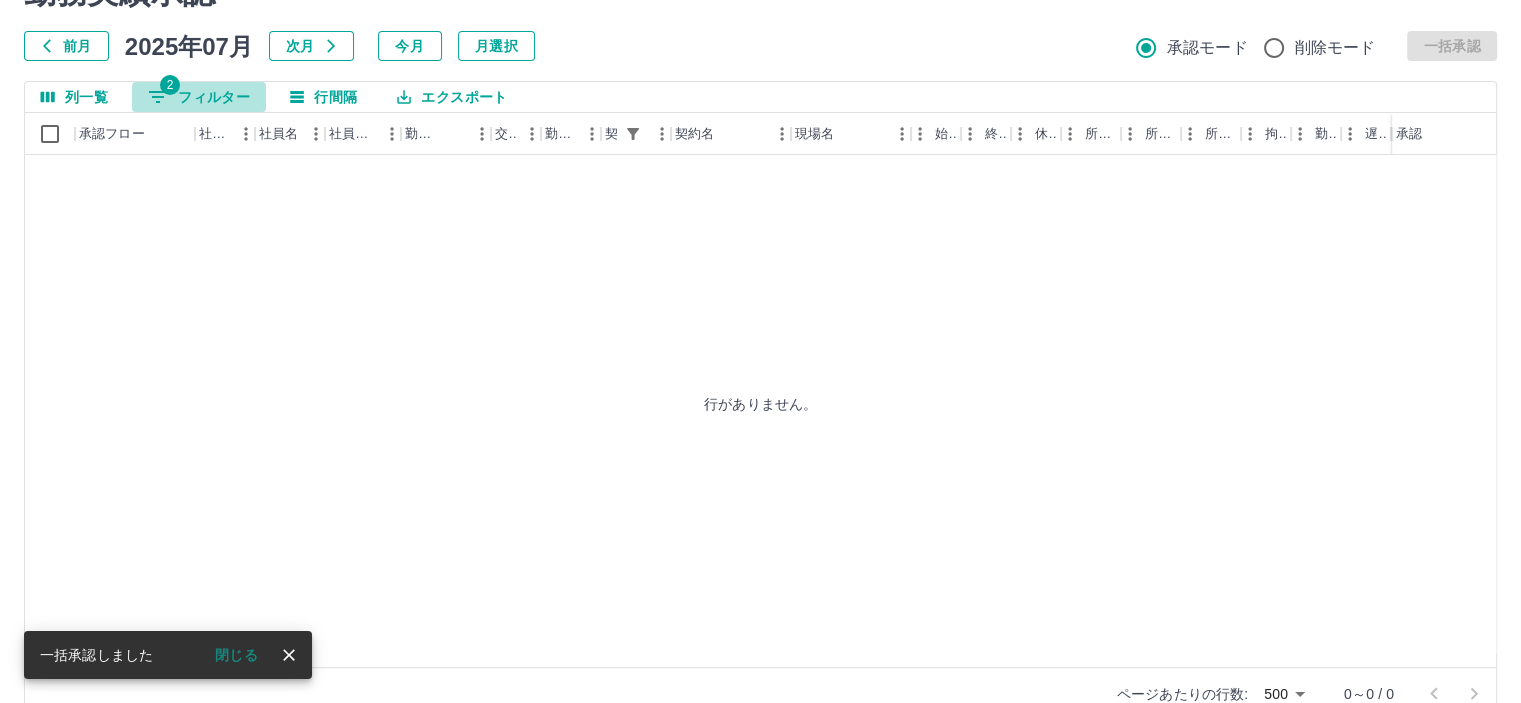 click on "2 フィルター" at bounding box center (199, 97) 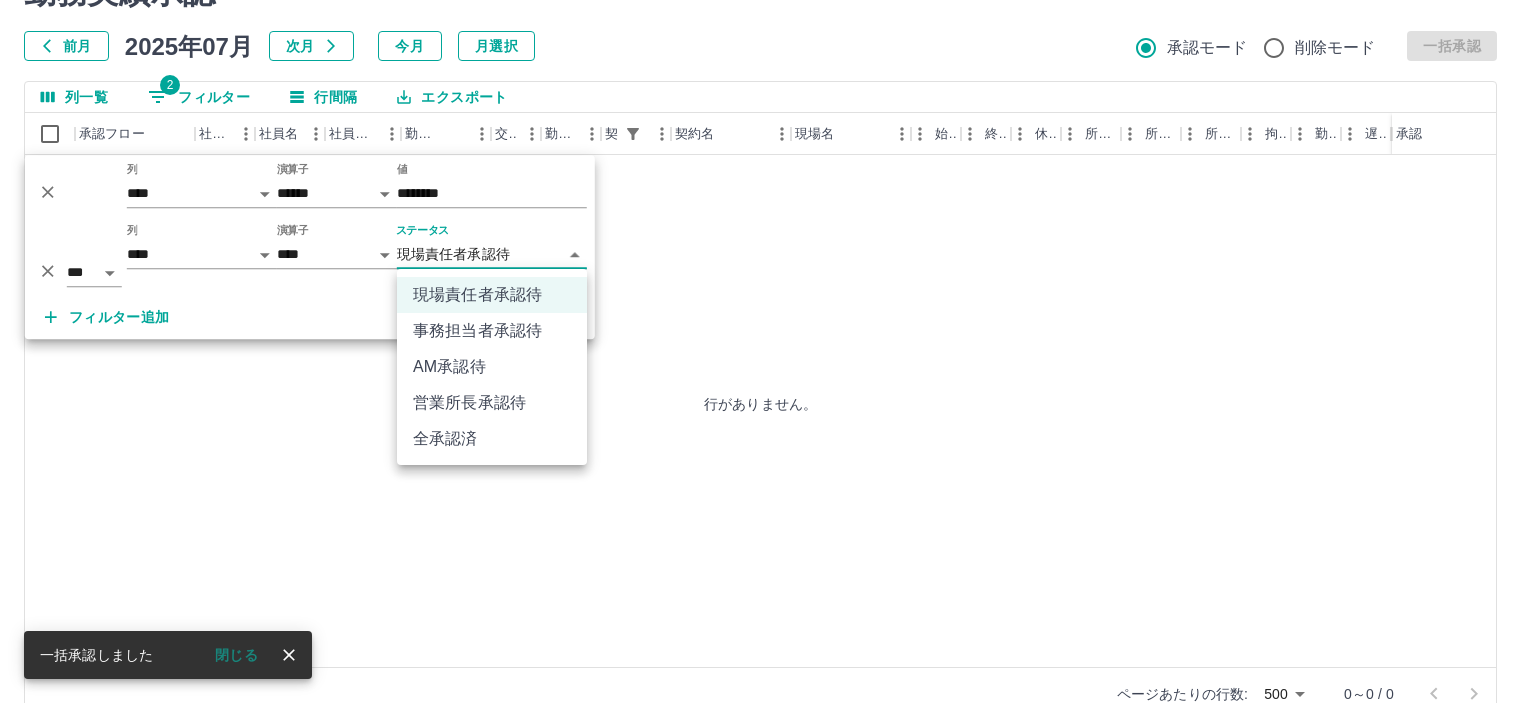 click on "**********" at bounding box center (768, 322) 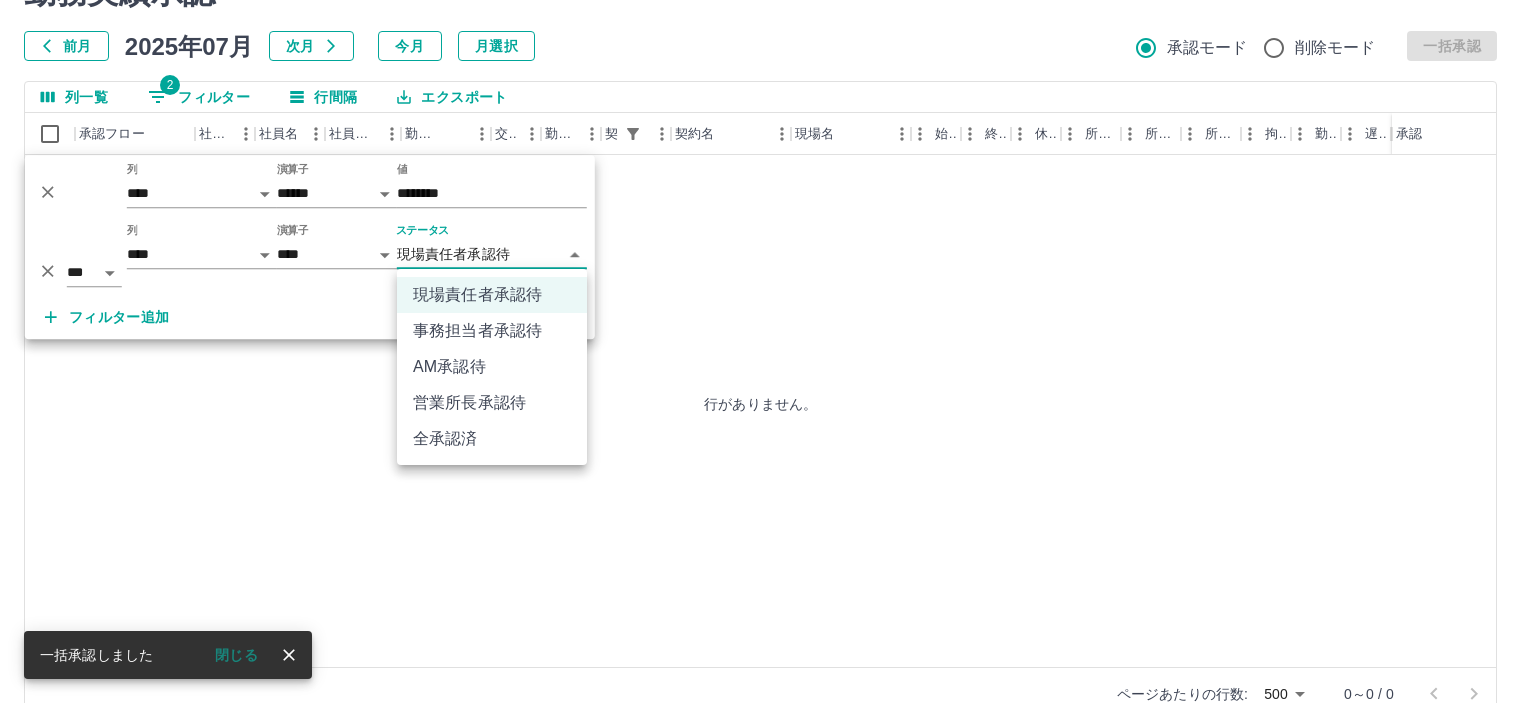 click on "事務担当者承認待" at bounding box center (492, 331) 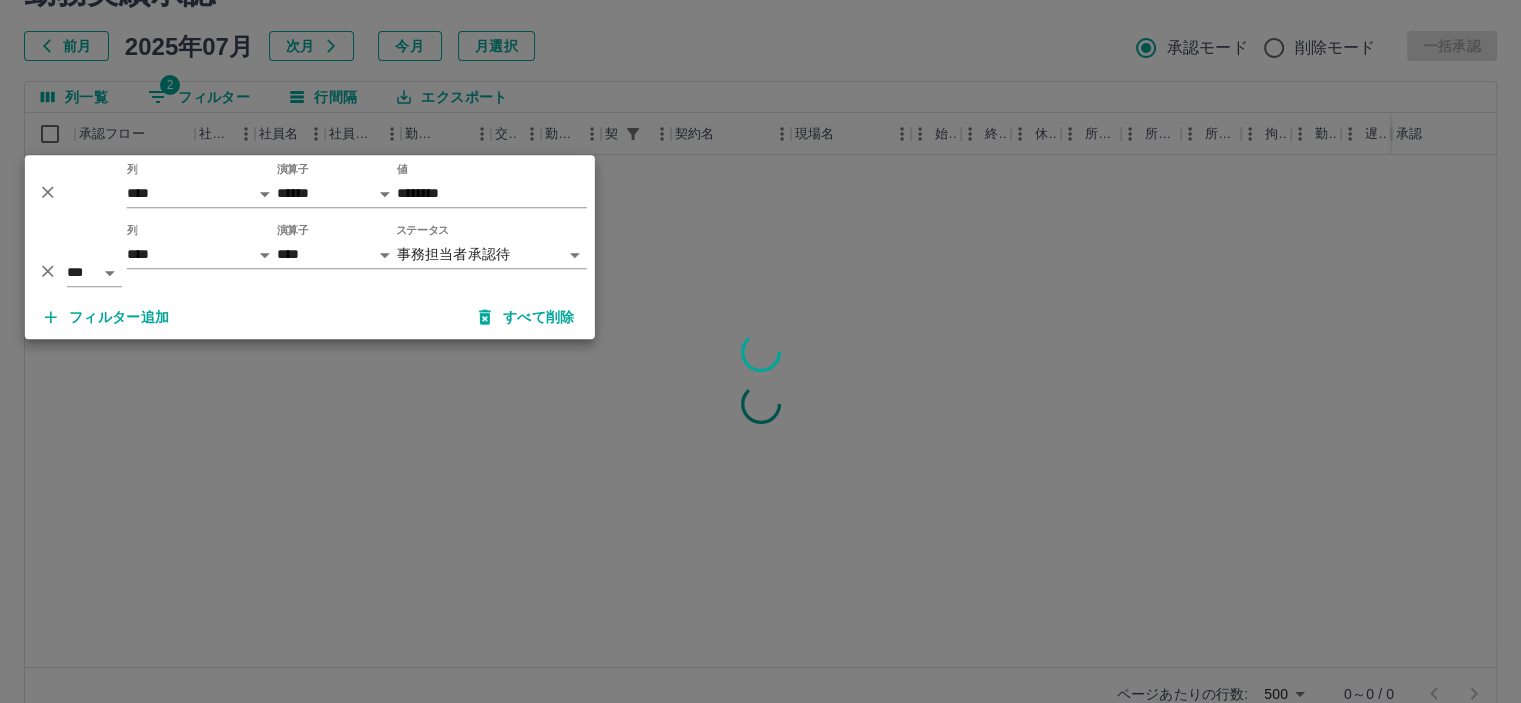 click at bounding box center (760, 351) 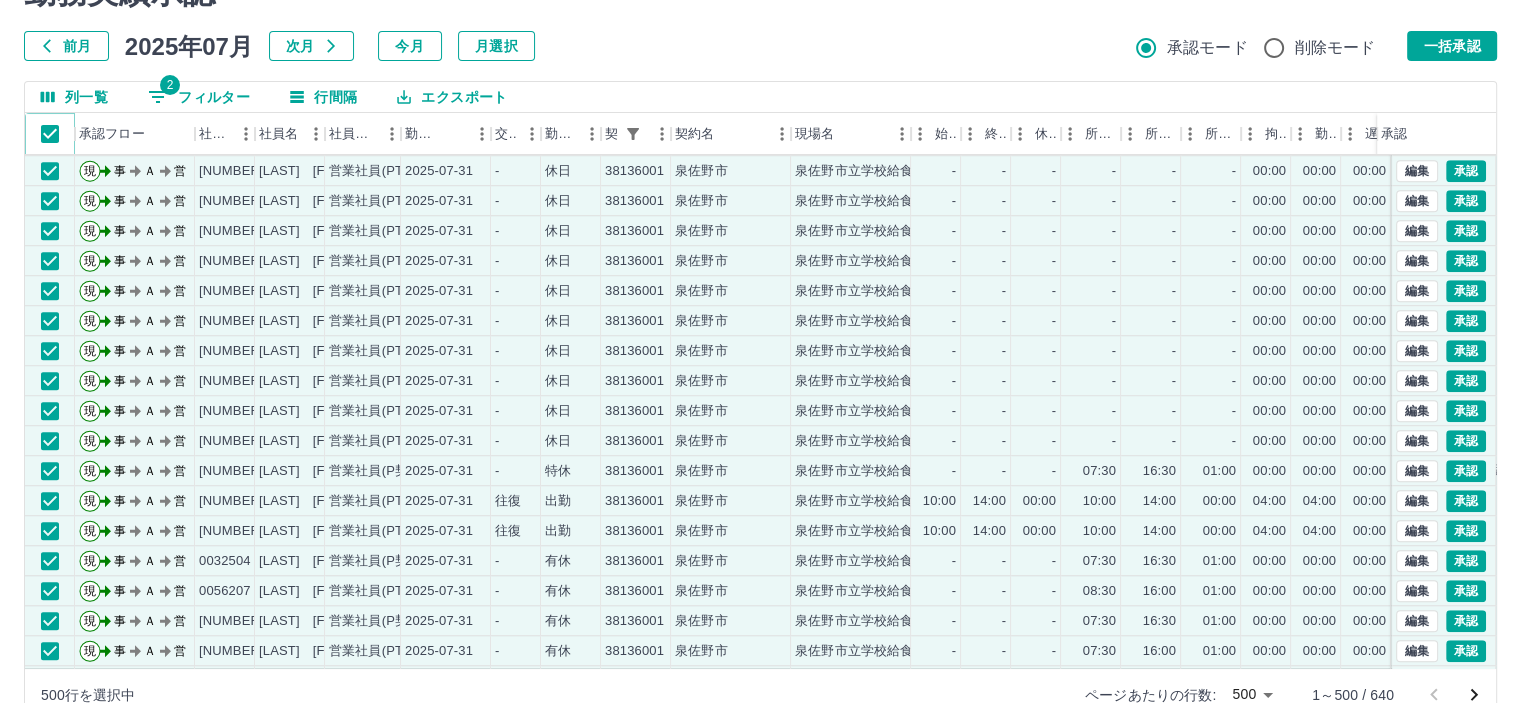 scroll, scrollTop: 1500, scrollLeft: 0, axis: vertical 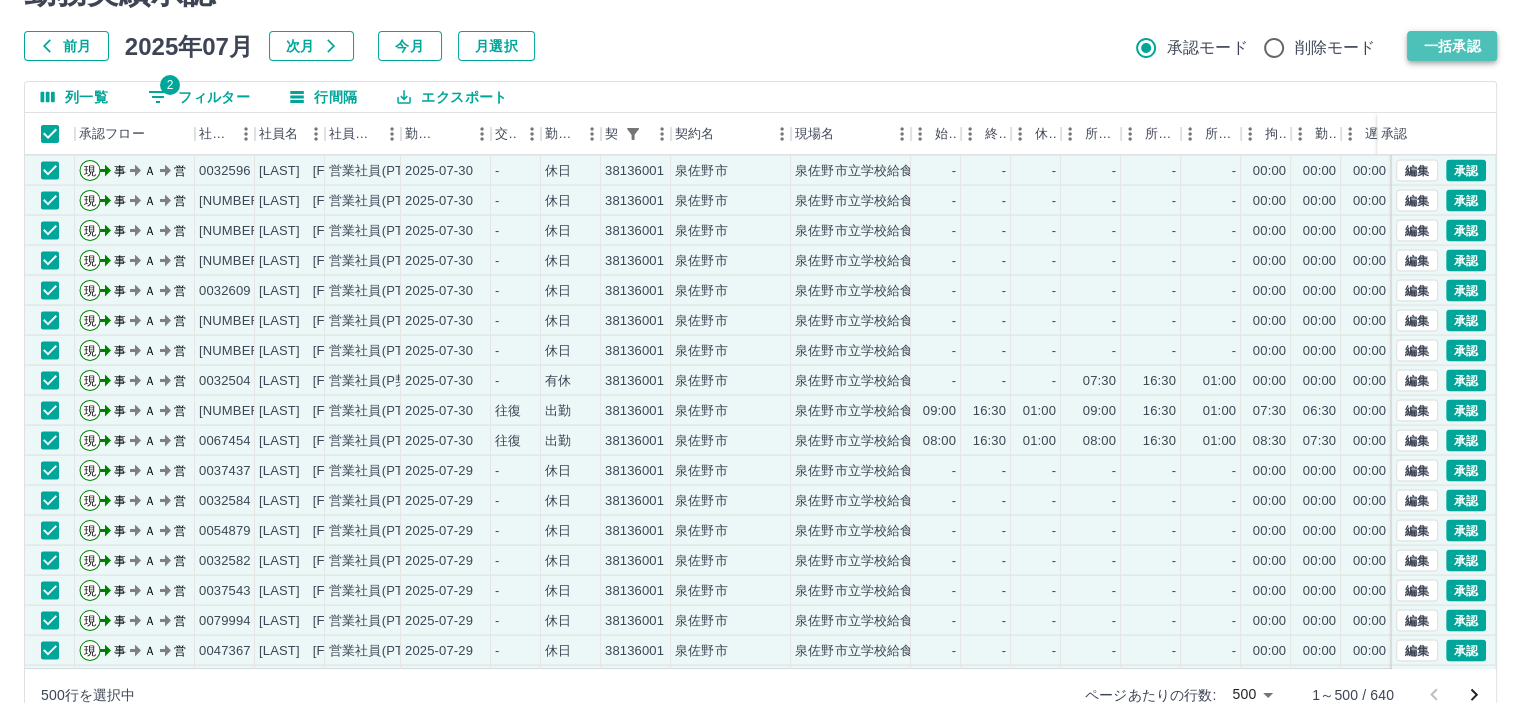 click on "一括承認" at bounding box center (1452, 46) 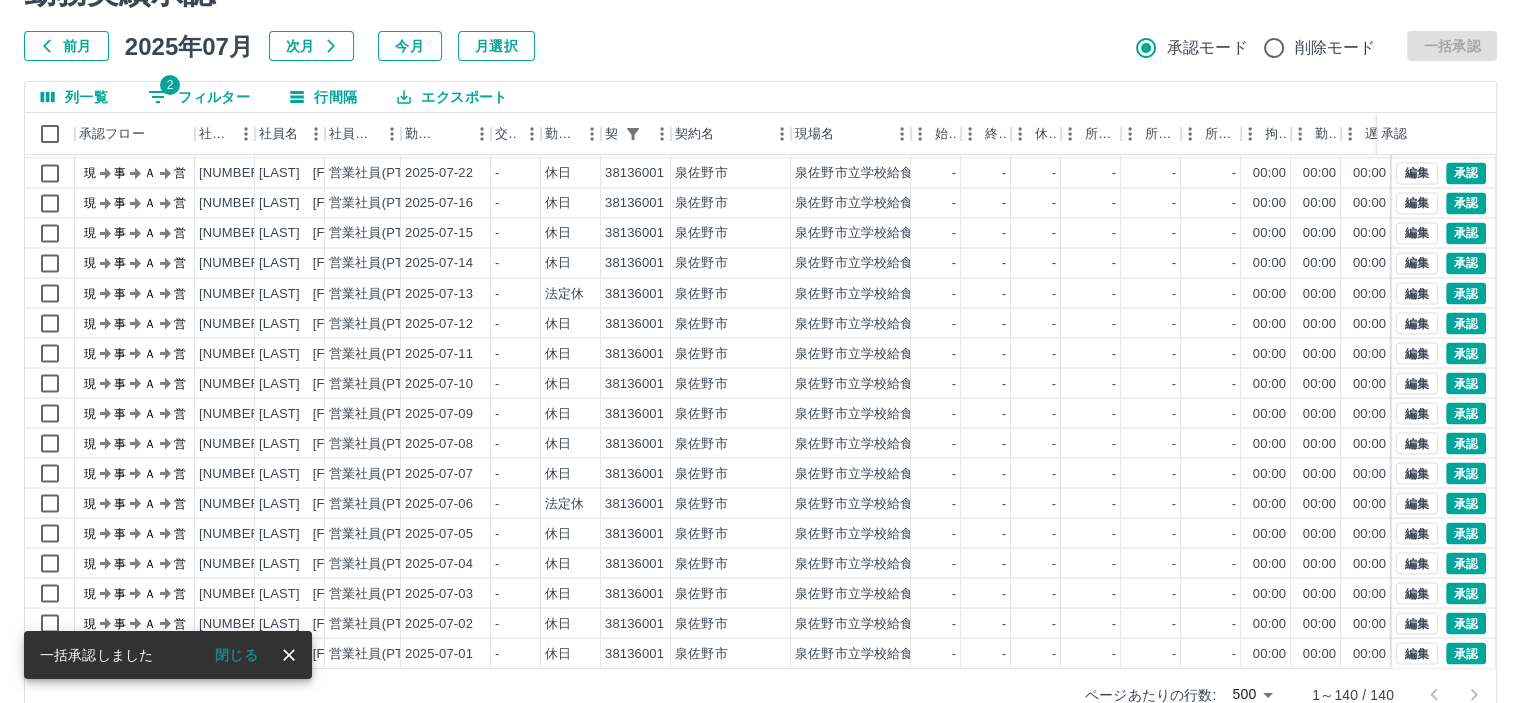 scroll, scrollTop: 3701, scrollLeft: 0, axis: vertical 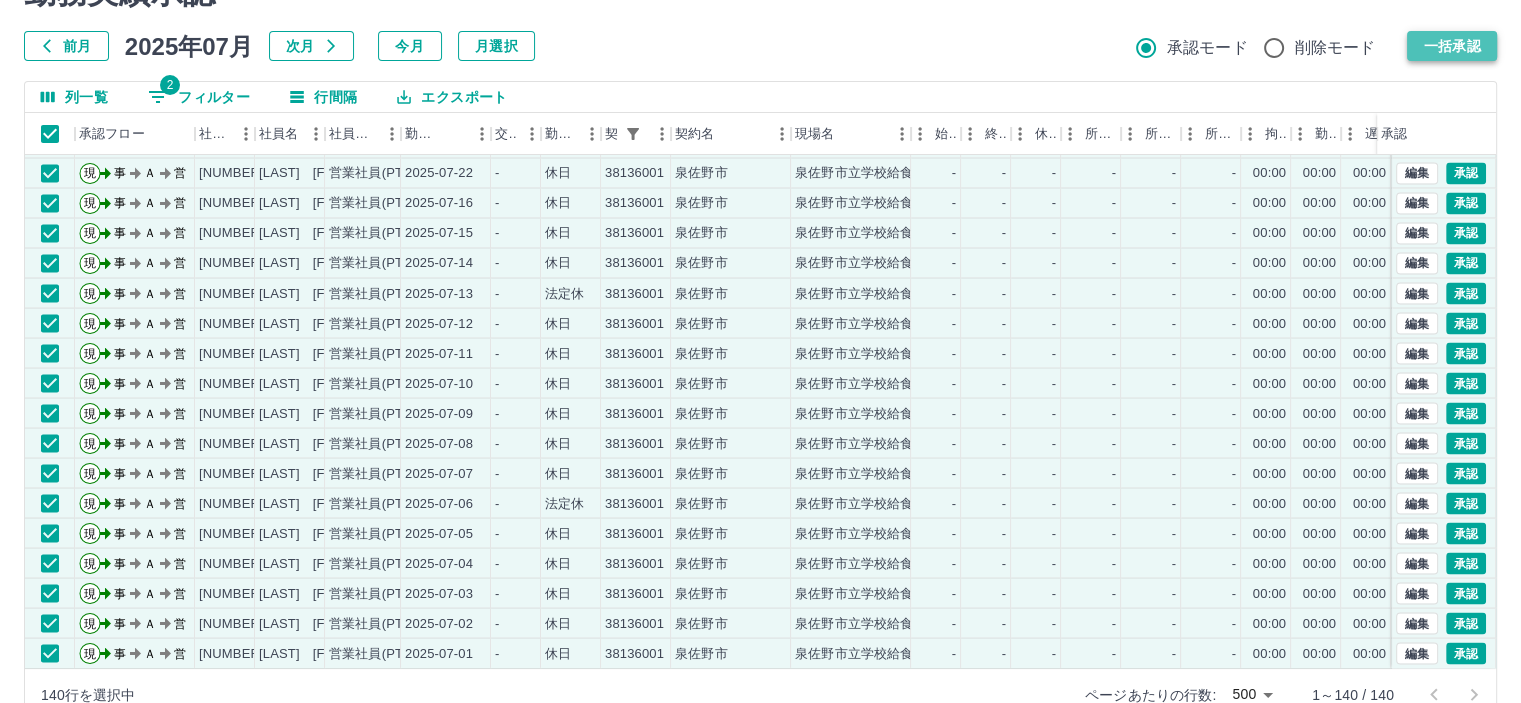 click on "一括承認" at bounding box center [1452, 46] 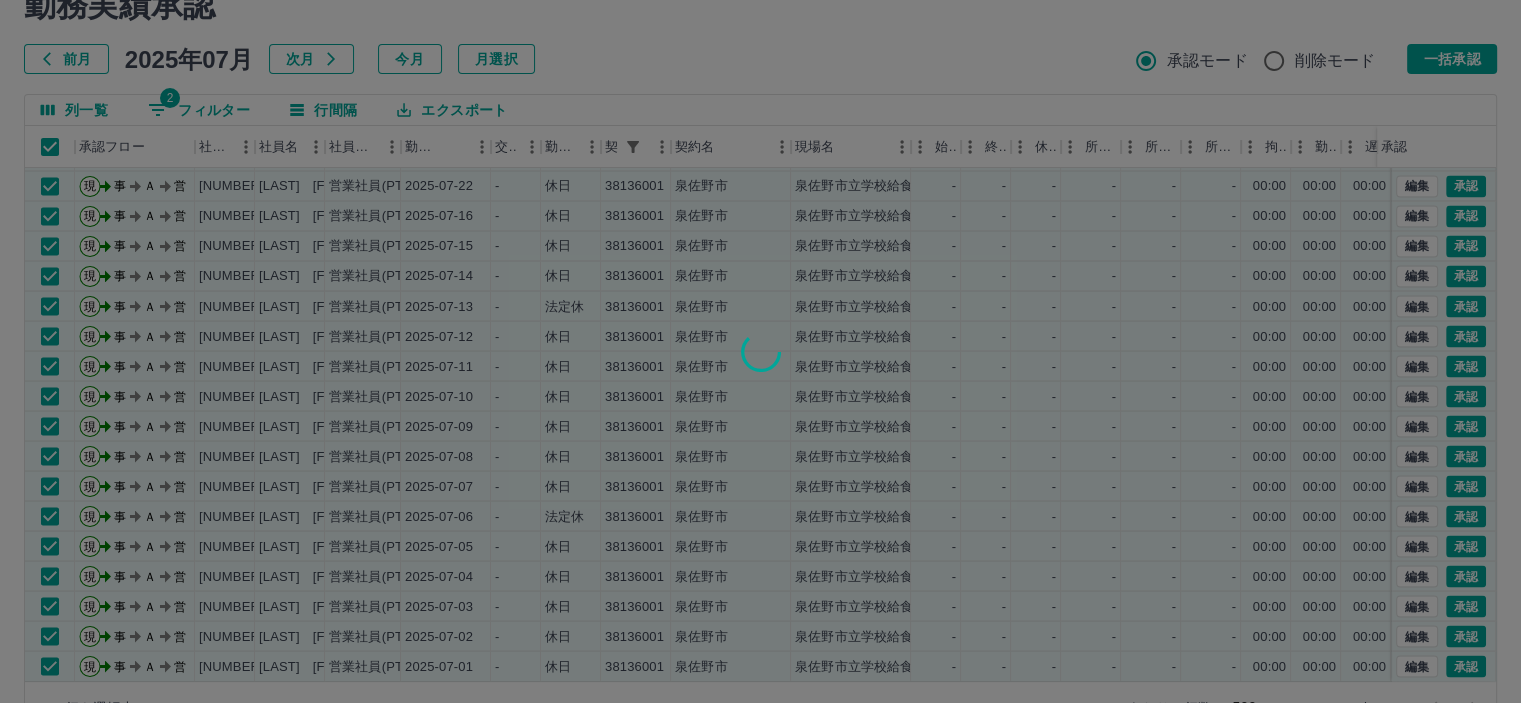 scroll, scrollTop: 0, scrollLeft: 0, axis: both 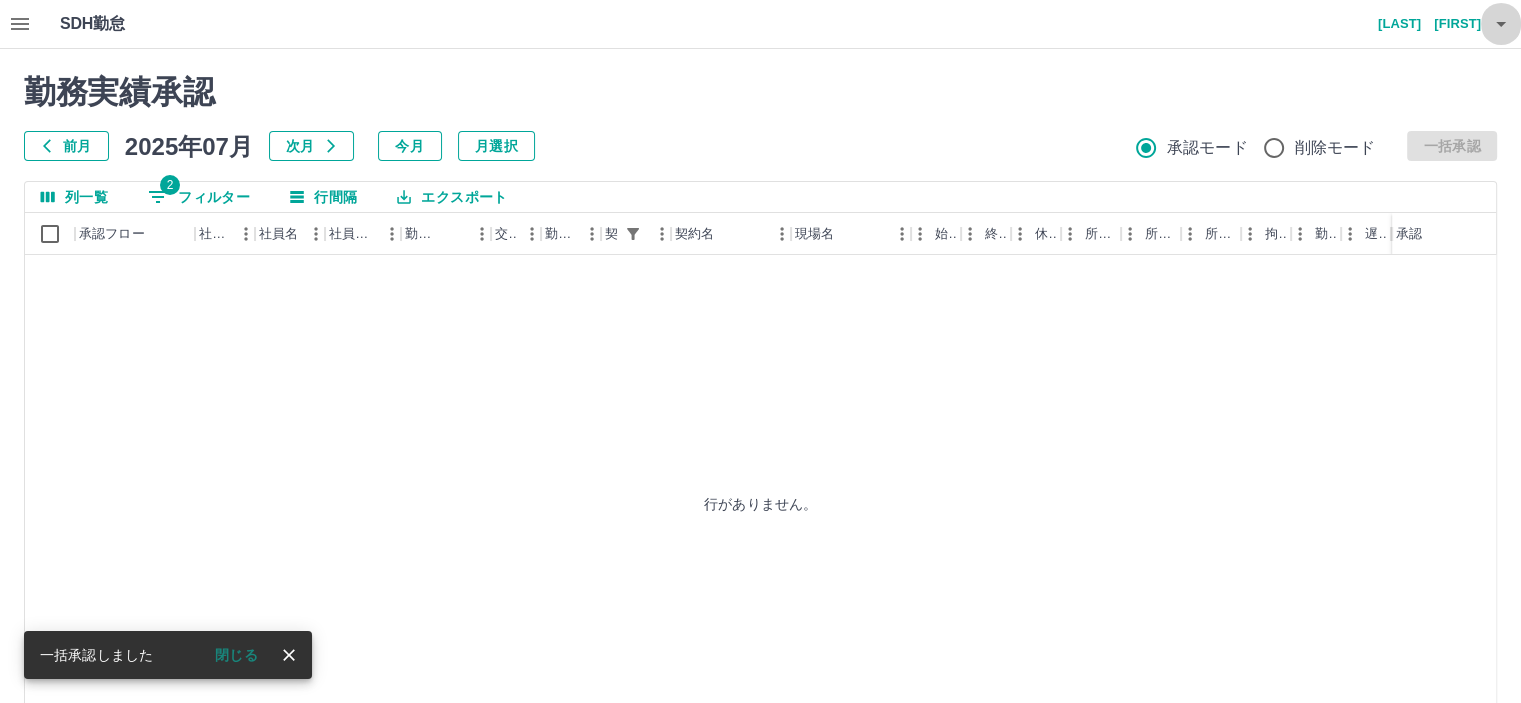 click 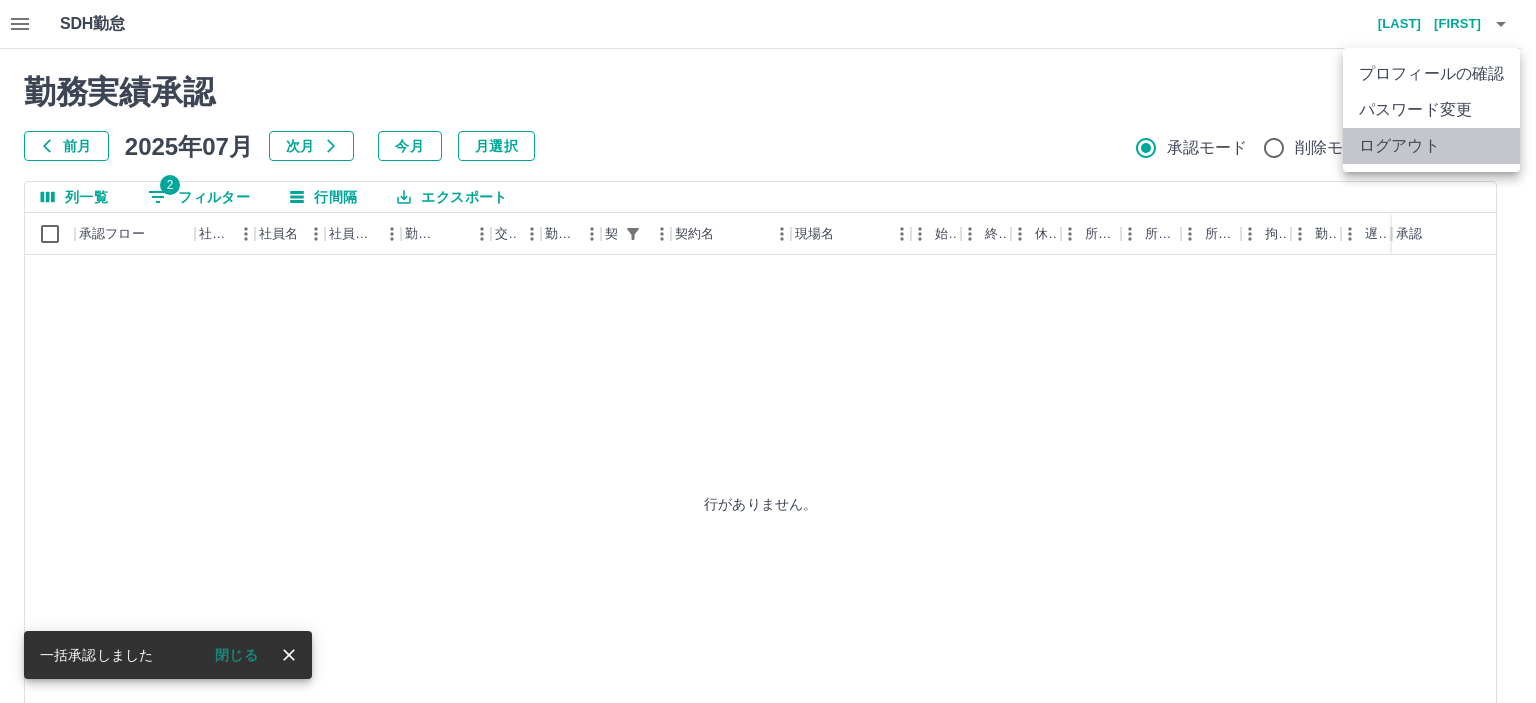 click on "ログアウト" at bounding box center [1431, 146] 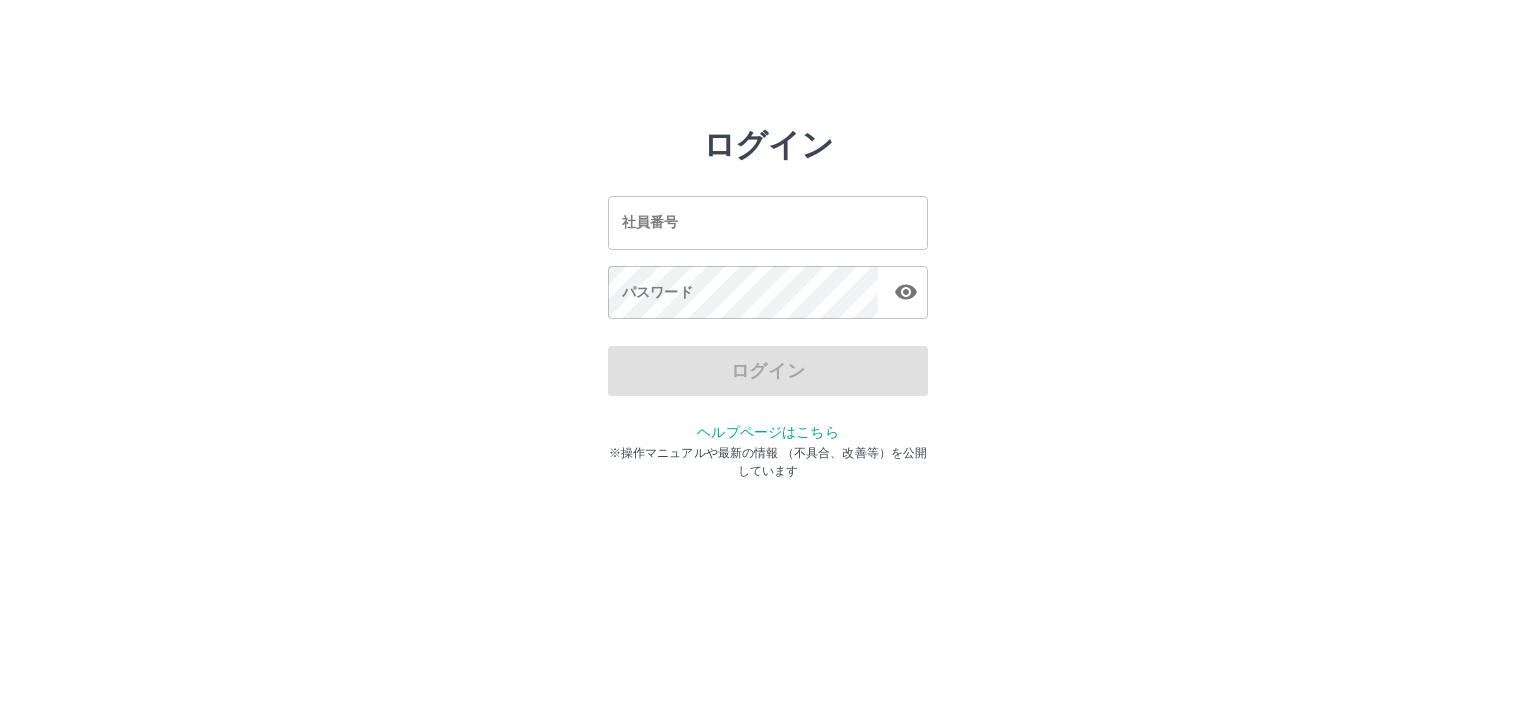 scroll, scrollTop: 0, scrollLeft: 0, axis: both 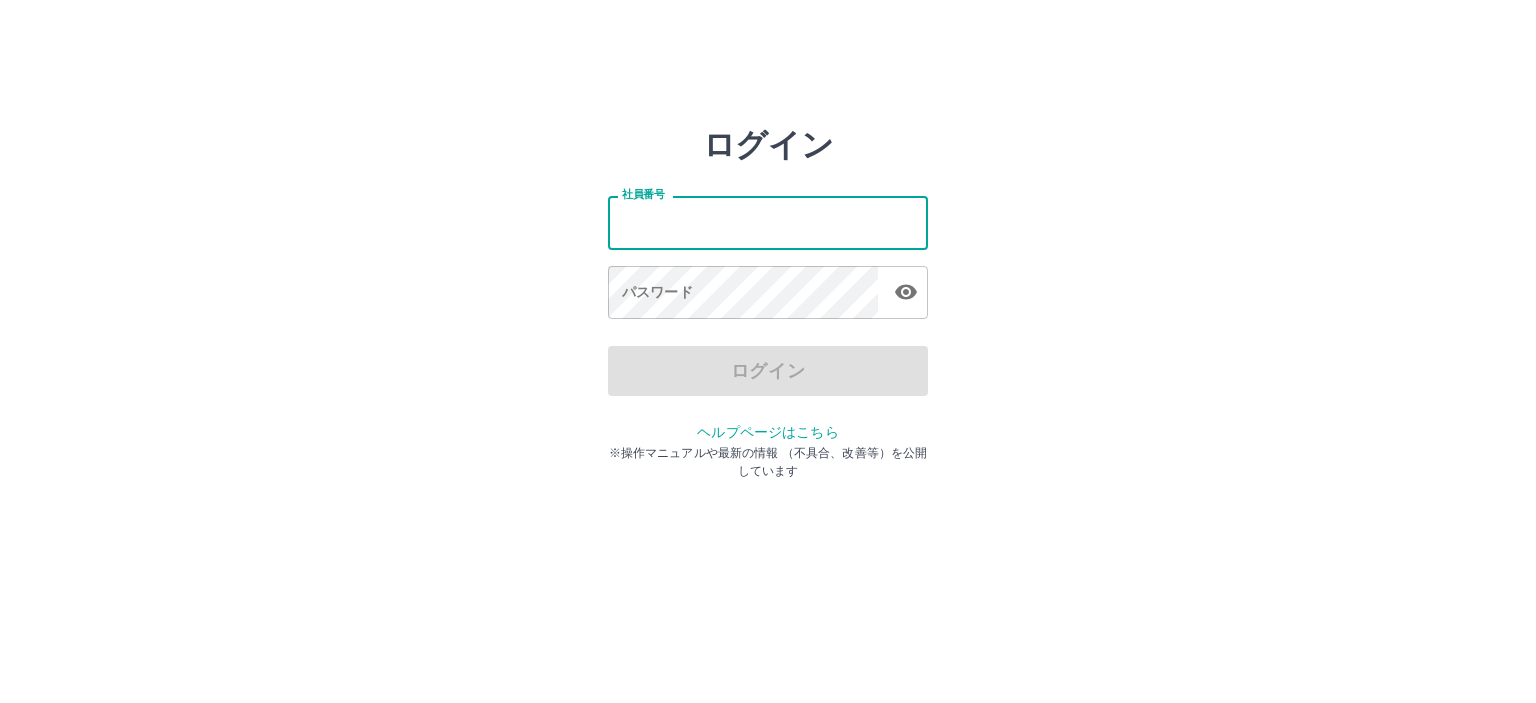 type on "*******" 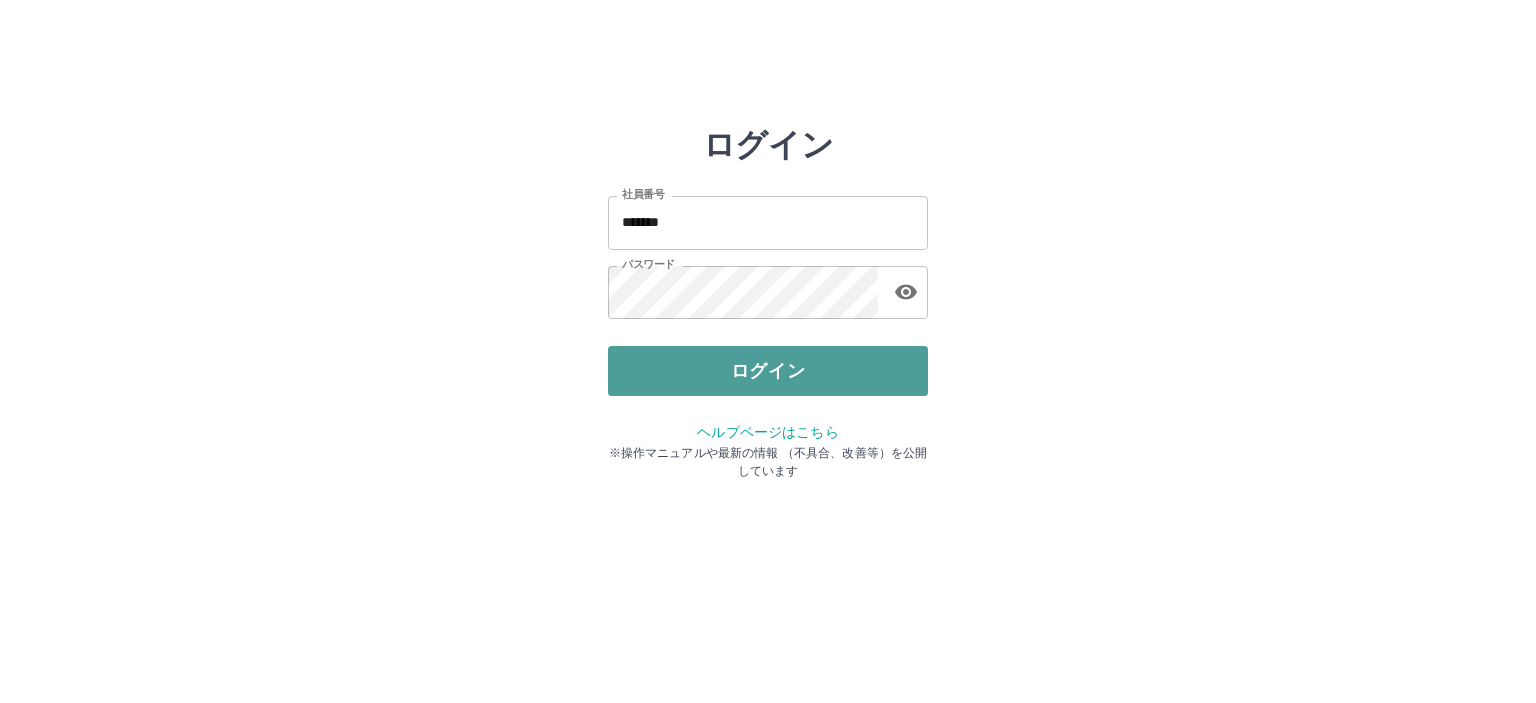 click on "ログイン" at bounding box center (768, 371) 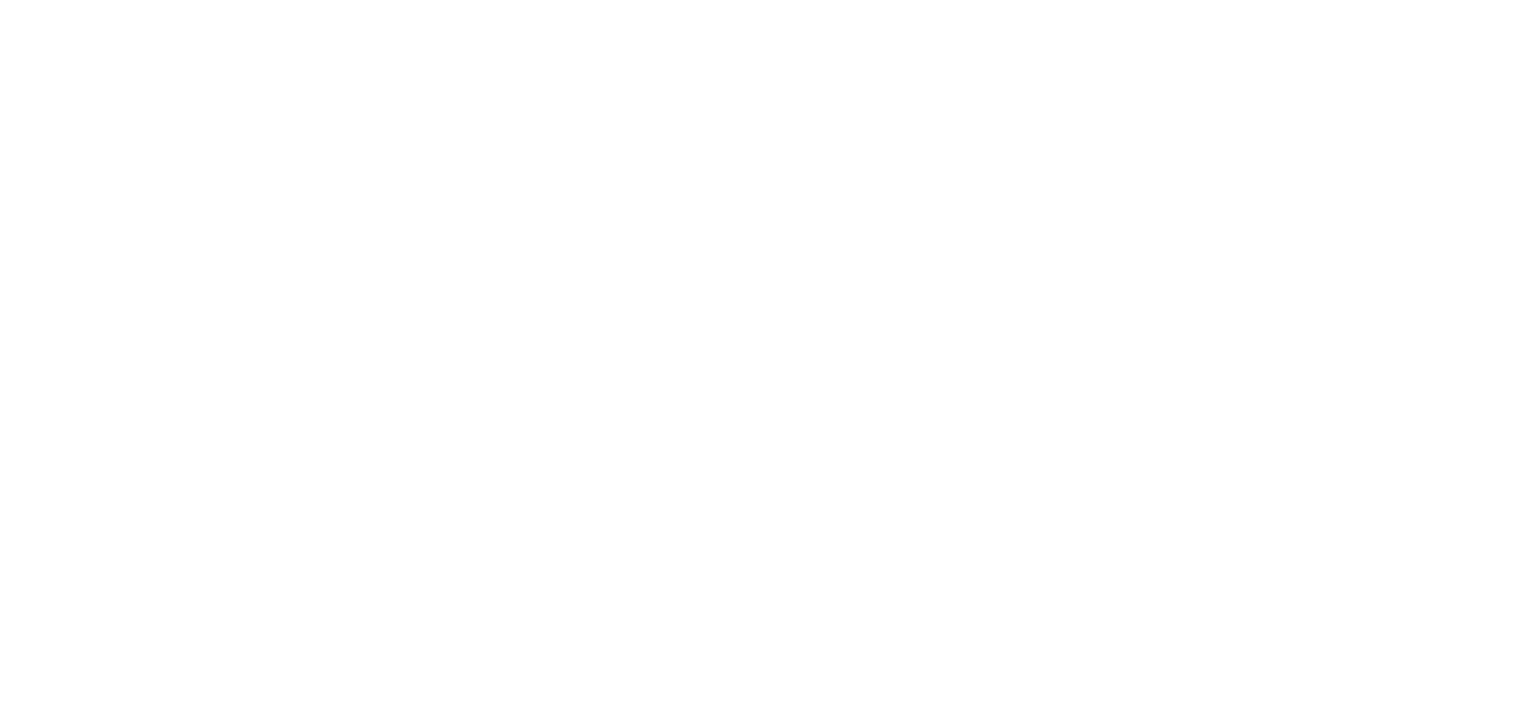 scroll, scrollTop: 0, scrollLeft: 0, axis: both 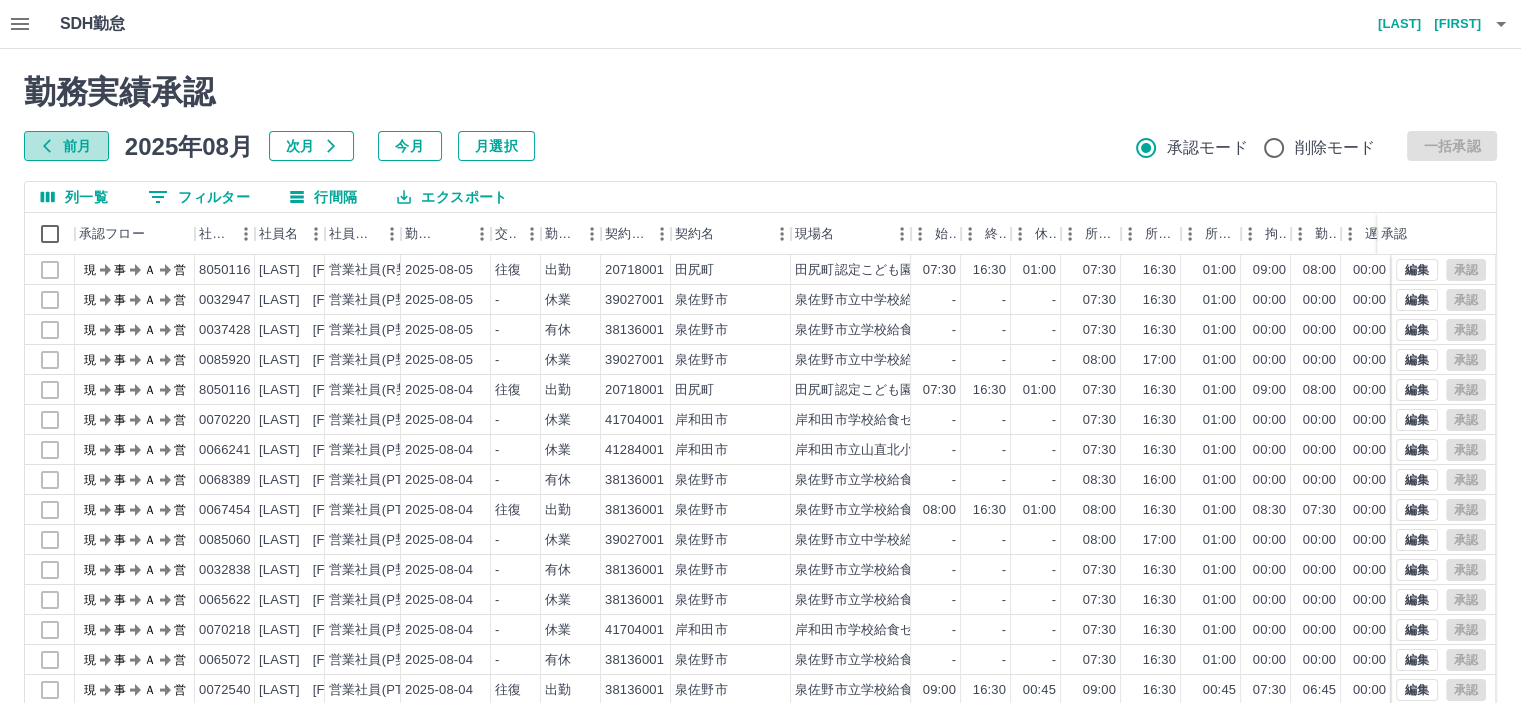 click on "前月" at bounding box center (66, 146) 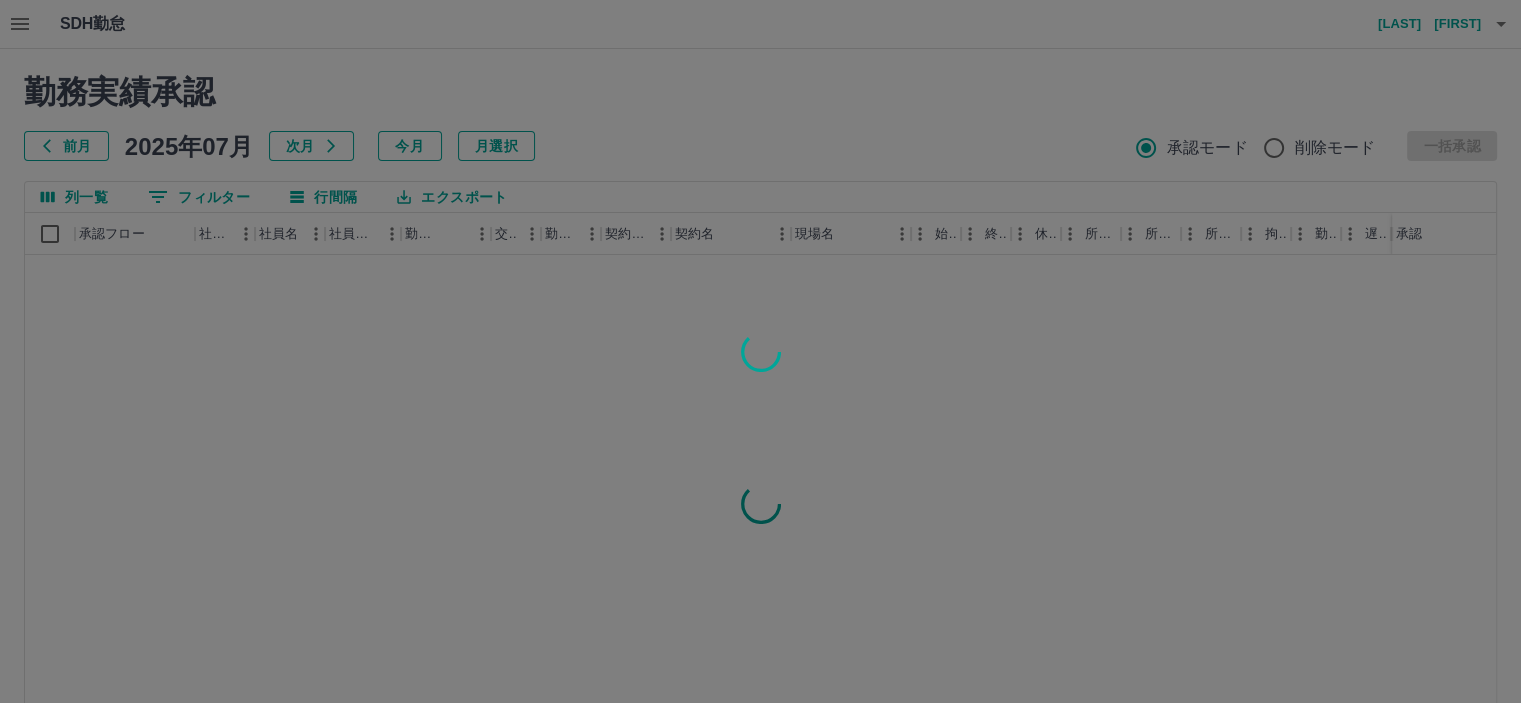 click at bounding box center [760, 351] 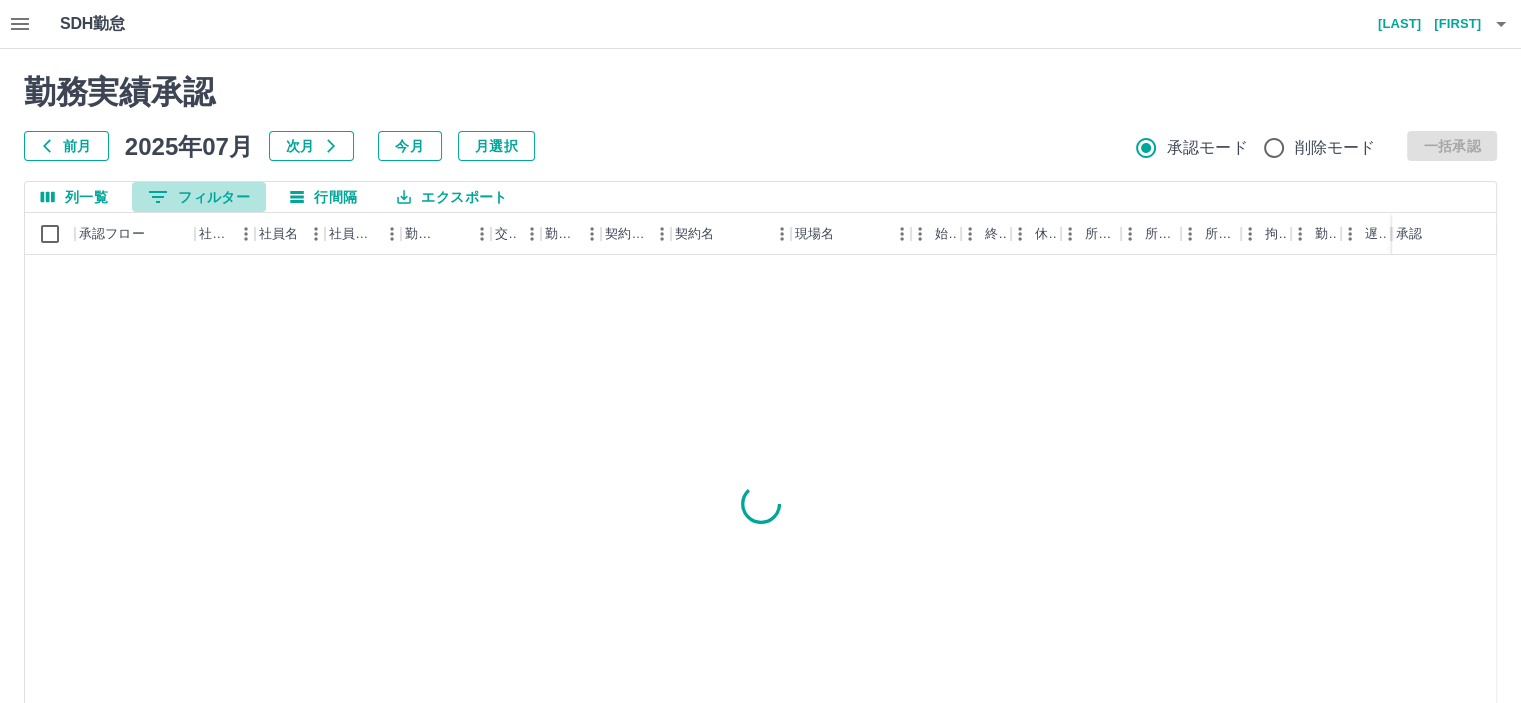 click on "0 フィルター" at bounding box center (199, 197) 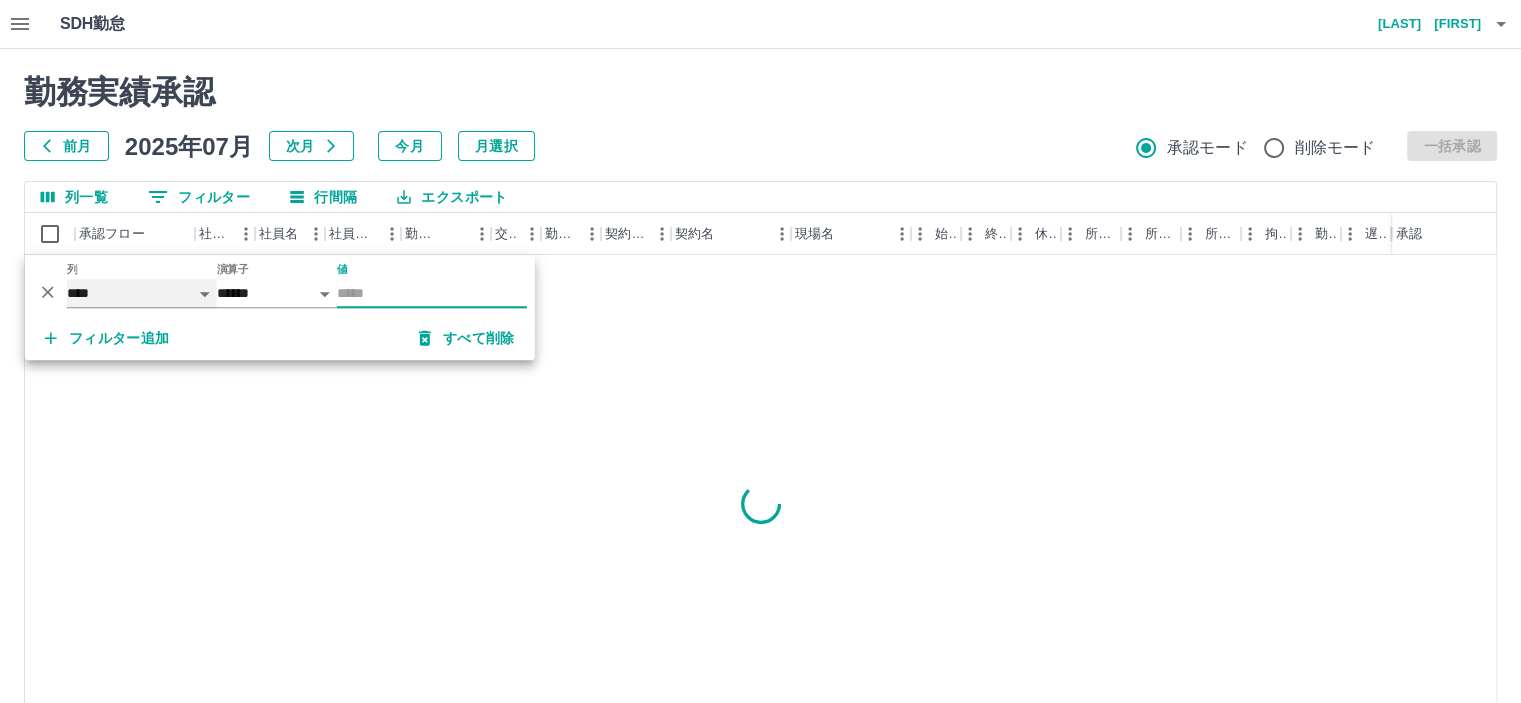 click on "**** *** **** *** *** **** ***** *** *** ** ** ** **** **** **** ** ** *** **** *****" at bounding box center [142, 293] 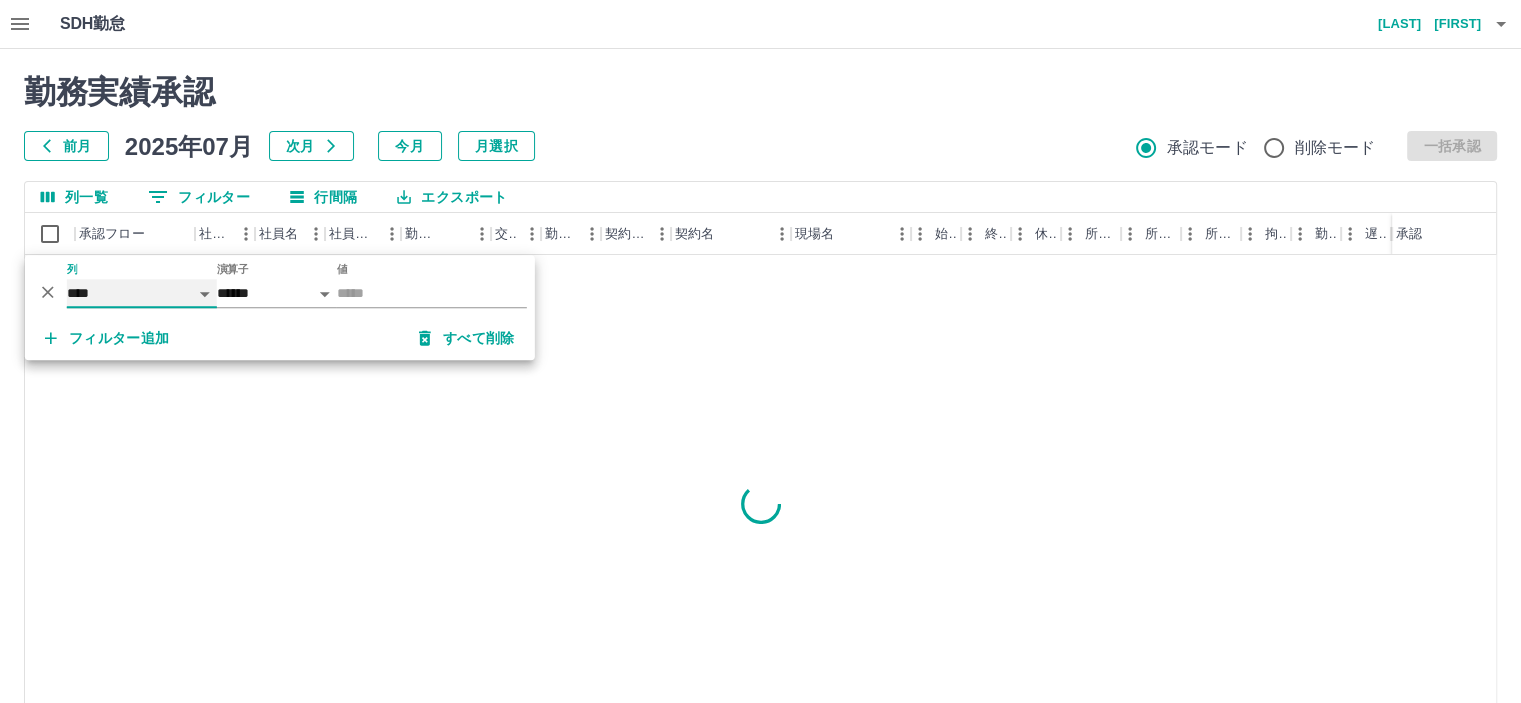 click on "**** *** **** *** *** **** ***** *** *** ** ** ** **** **** **** ** ** *** **** *****" at bounding box center [142, 293] 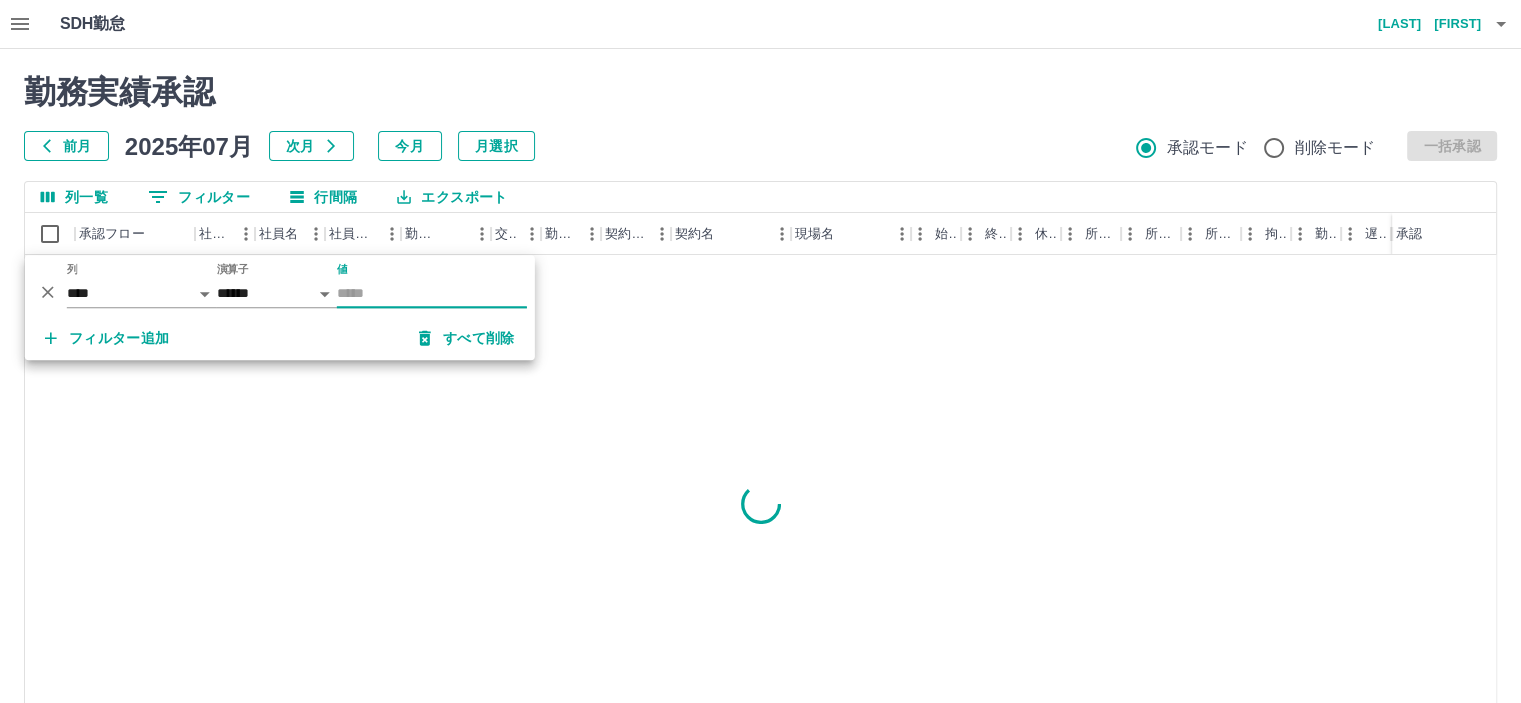 click on "値" at bounding box center [432, 293] 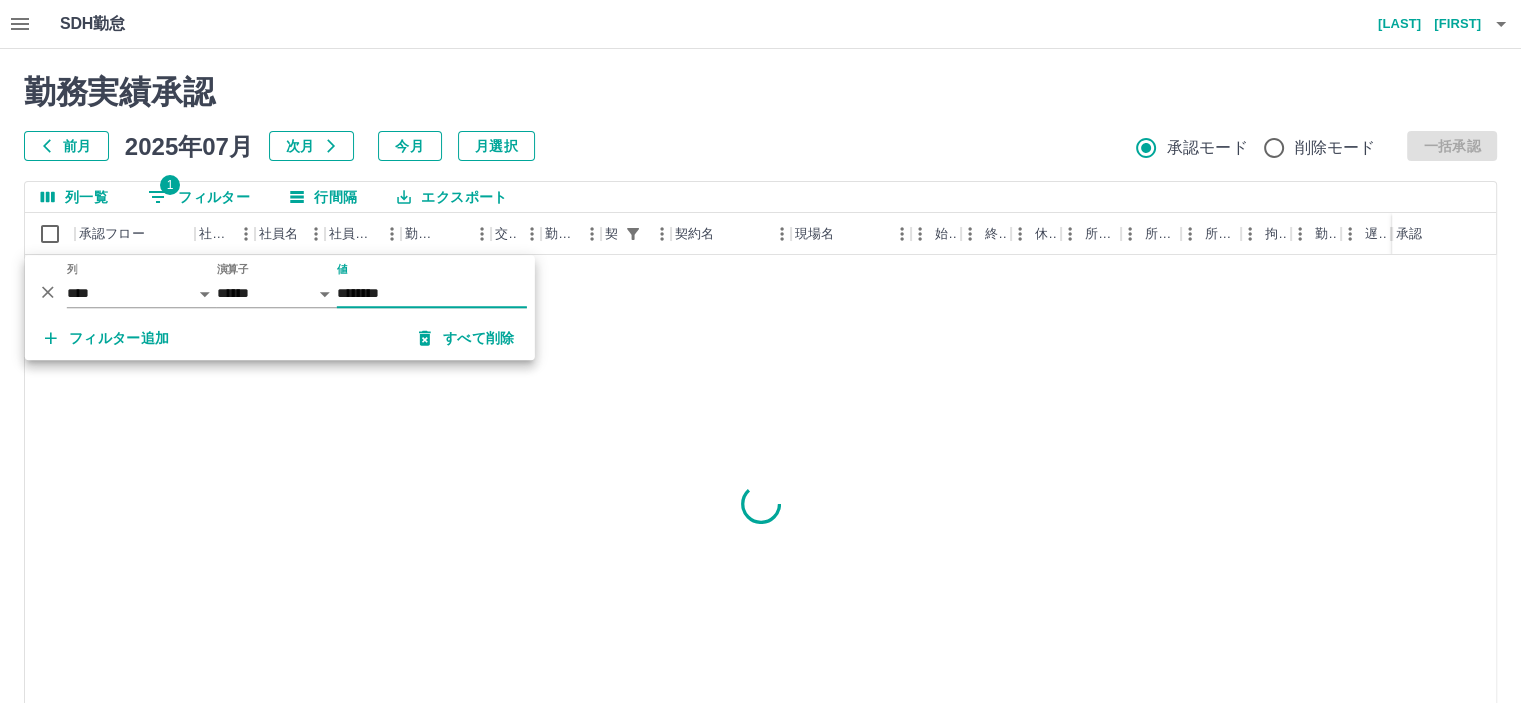 type on "********" 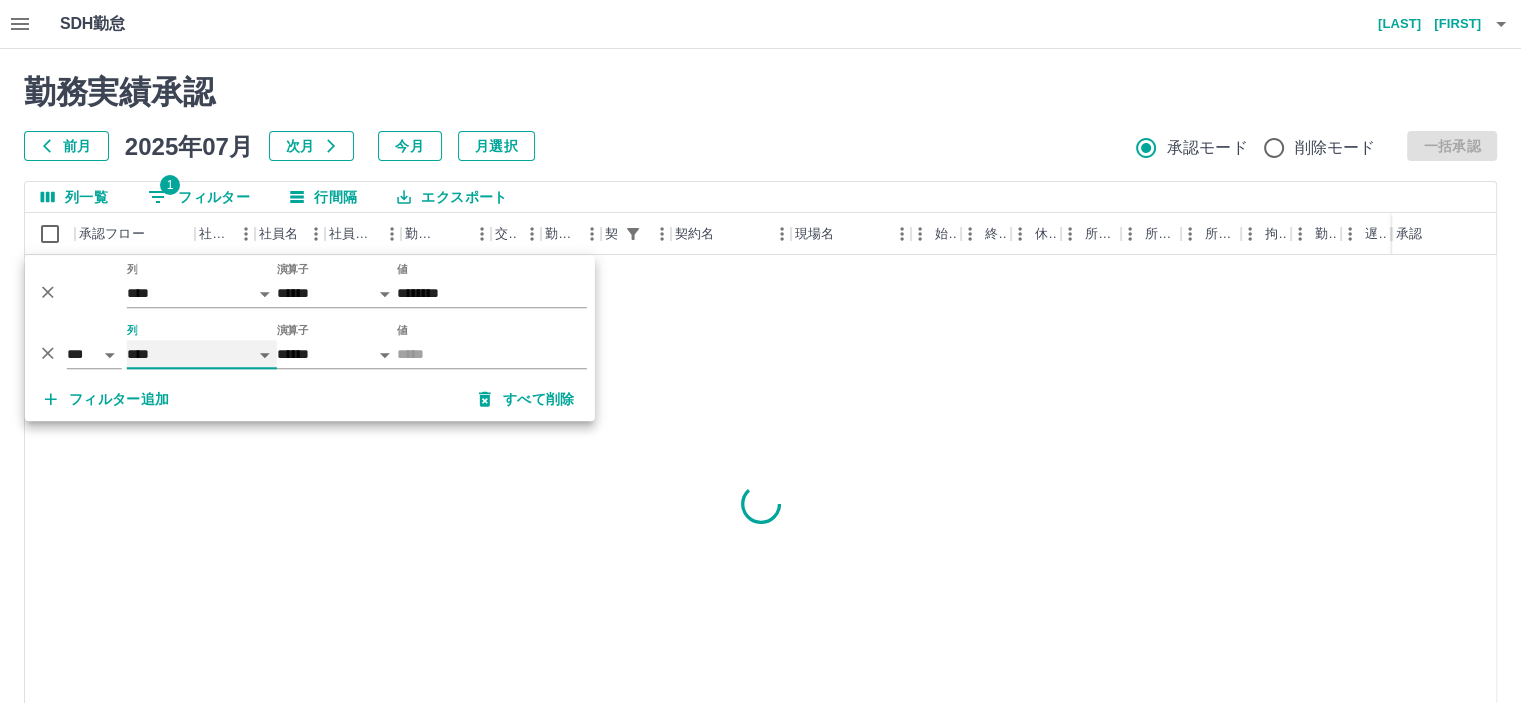 click on "**** *** **** *** *** **** ***** *** *** ** ** ** **** **** **** ** ** *** **** *****" at bounding box center (202, 354) 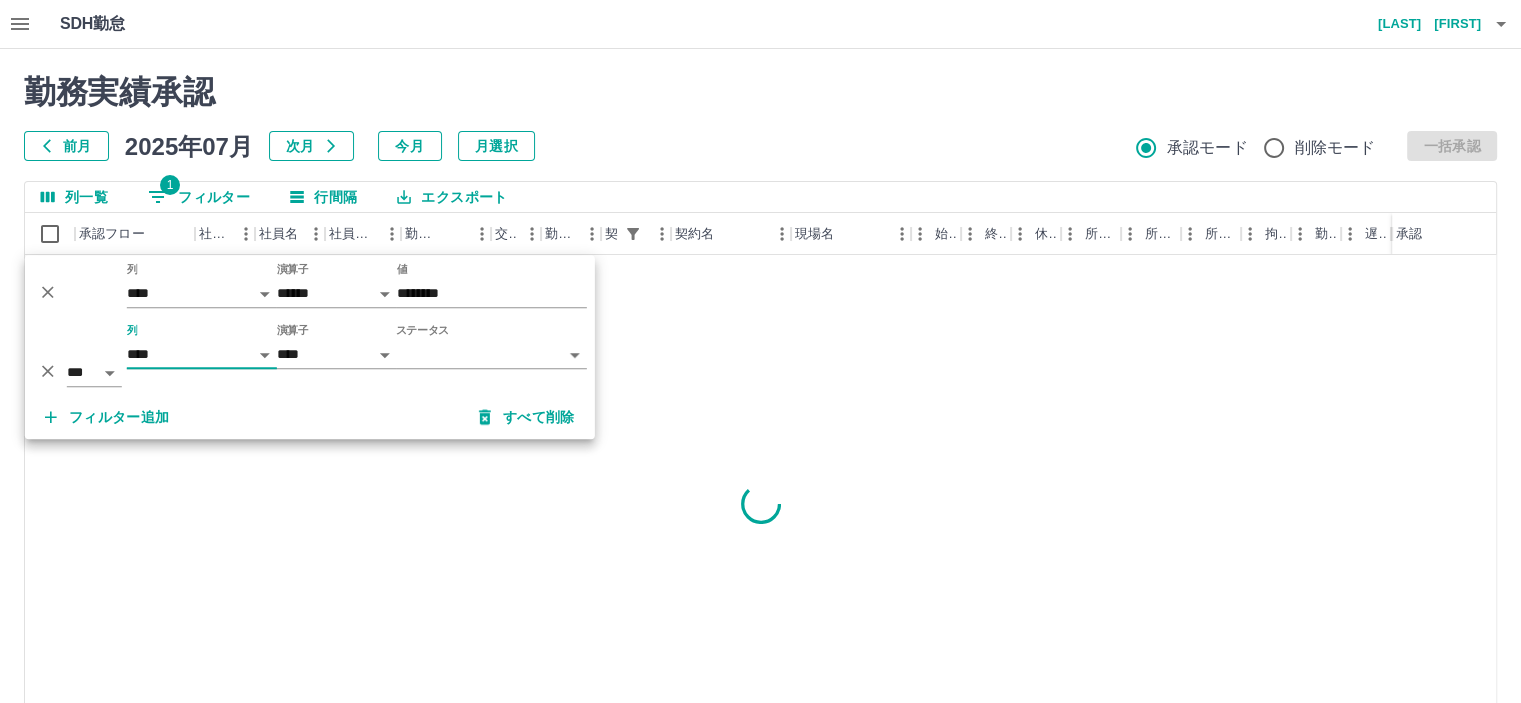 click on "SDH勤怠 [LAST]　[FIRST] 勤務実績承認 前月 2025年07月 次月 今月 月選択 承認モード 削除モード 一括承認 列一覧 1 フィルター 行間隔 エクスポート 承認フロー 社員番号 社員名 社員区分 勤務日 交通費 勤務区分 契約コード 契約名 現場名 始業 終業 休憩 所定開始 所定終業 所定休憩 拘束 勤務 遅刻等 コメント ステータス 承認 ページあたりの行数: 20 ** 1～20 / 126 SDH勤怠 *** ** 列 **** *** **** *** *** **** ***** *** *** ** ** ** **** **** **** ** ** *** **** ***** 演算子 ****** ******* 値 ******** *** ** 列 **** *** **** *** *** **** ***** *** *** ** ** ** **** **** **** ** ** *** **** ***** 演算子 **** ****** ステータス ​ ********* フィルター追加 すべて削除" at bounding box center (760, 422) 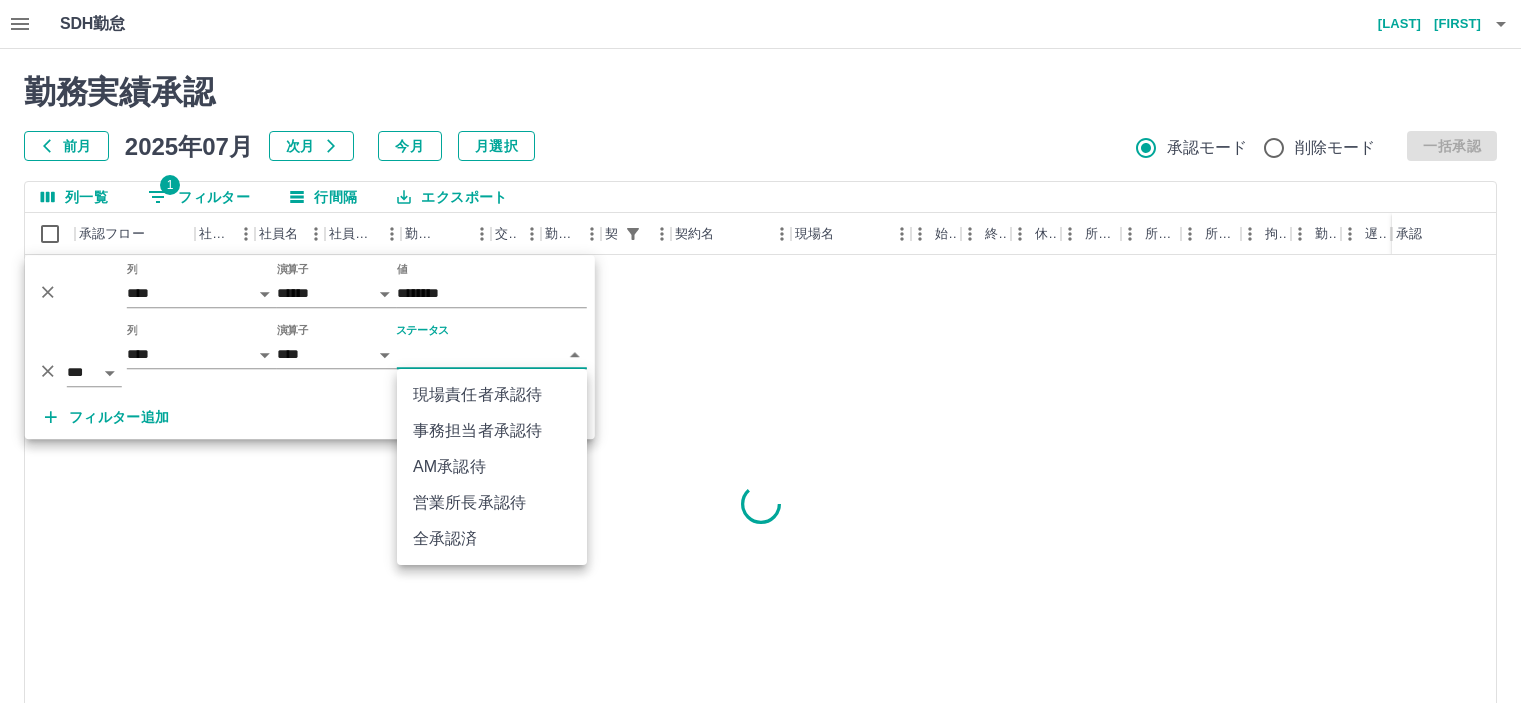 click on "AM承認待" at bounding box center [492, 467] 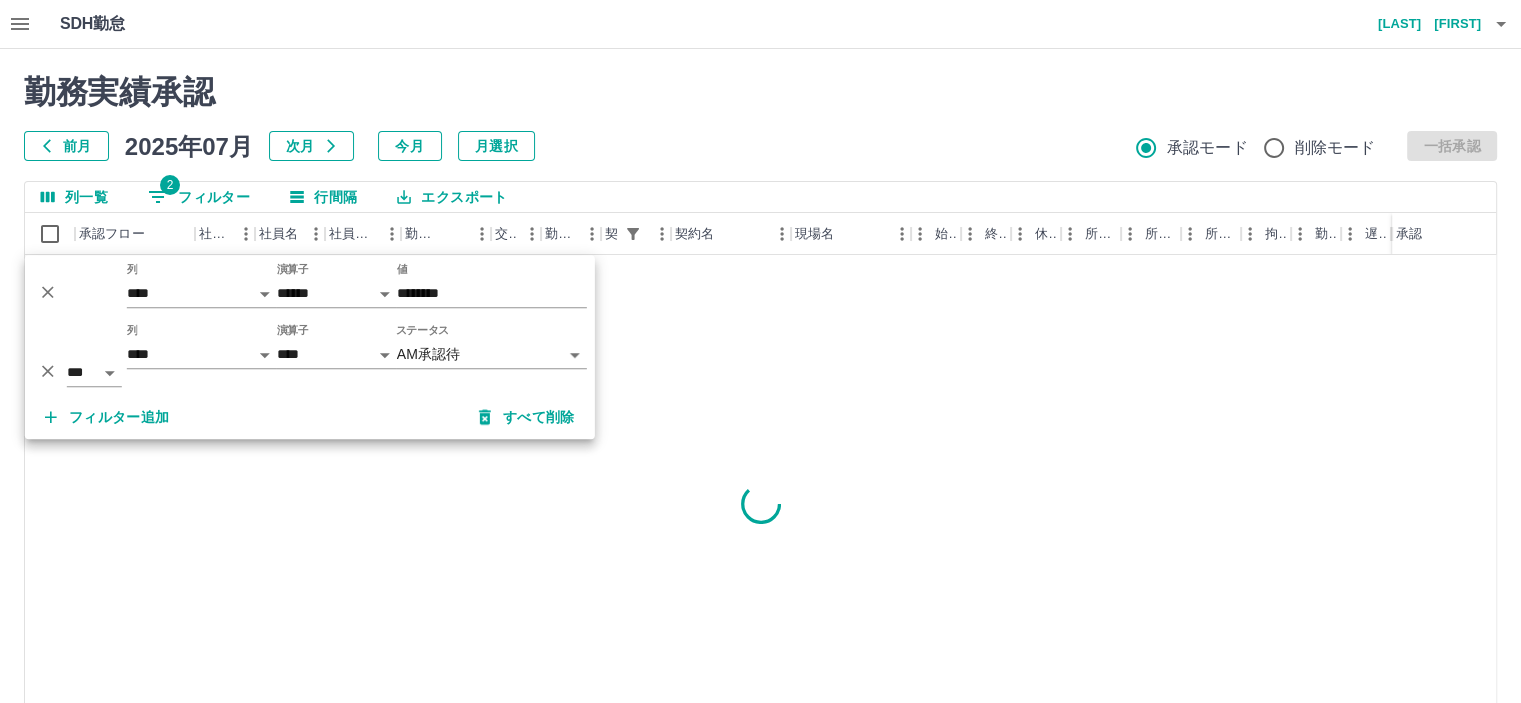 click on "勤務実績承認" at bounding box center [760, 92] 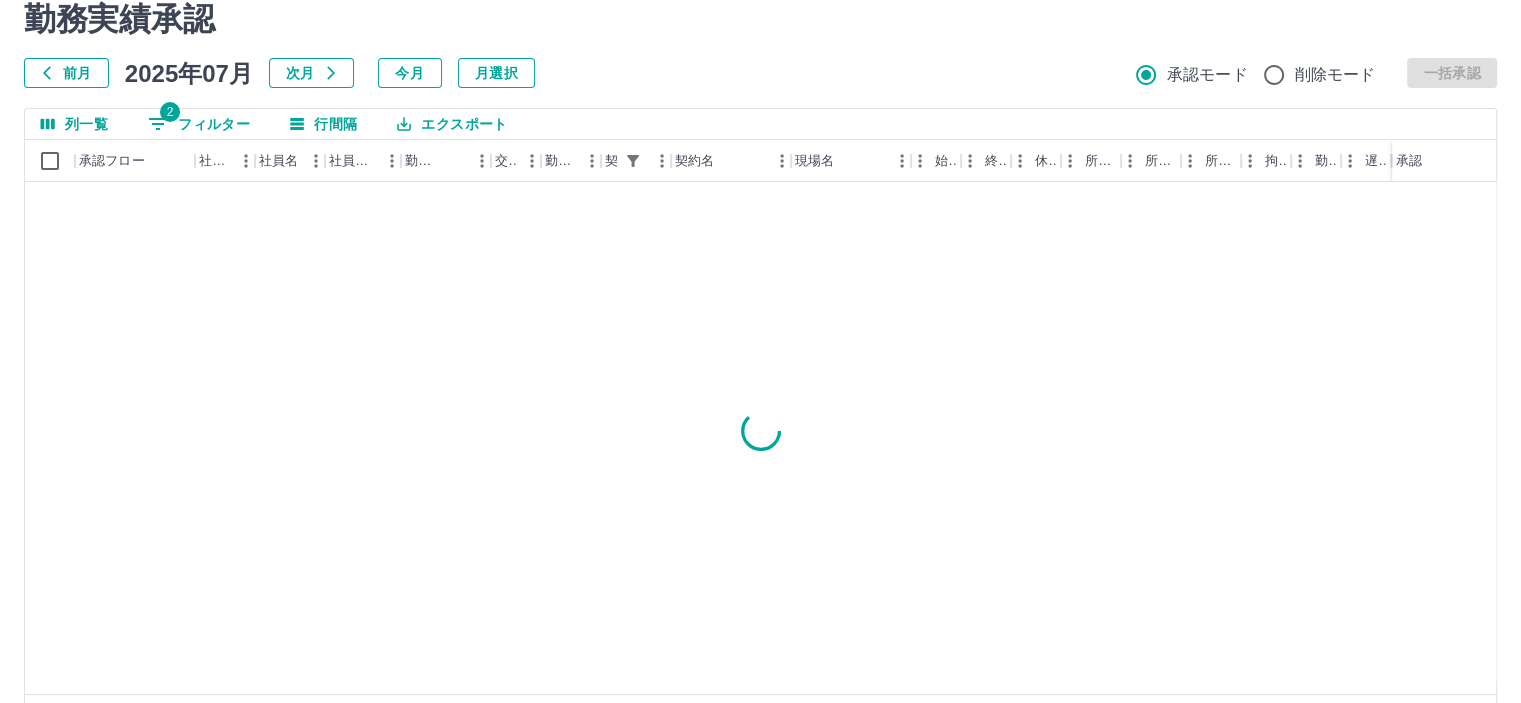 scroll, scrollTop: 142, scrollLeft: 0, axis: vertical 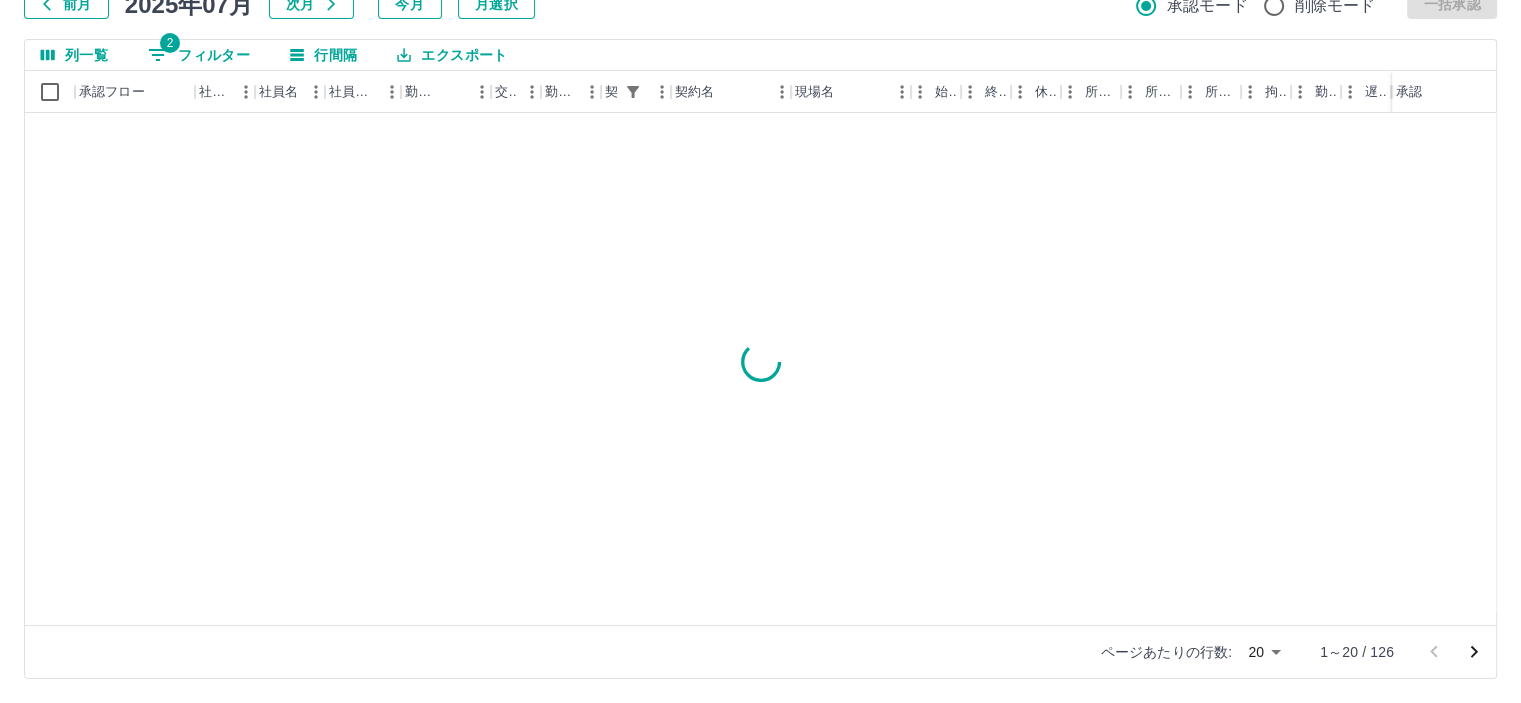 click on "SDH勤怠 [LAST]　[FIRST] 勤務実績承認 前月 2025年07月 次月 今月 月選択 承認モード 削除モード 一括承認 列一覧 2 フィルター 行間隔 エクスポート 承認フロー 社員番号 社員名 社員区分 勤務日 交通費 勤務区分 契約コード 契約名 現場名 始業 終業 休憩 所定開始 所定終業 所定休憩 拘束 勤務 遅刻等 コメント ステータス 承認 ページあたりの行数: 20 ** 1～20 / 126 SDH勤怠" at bounding box center (760, 280) 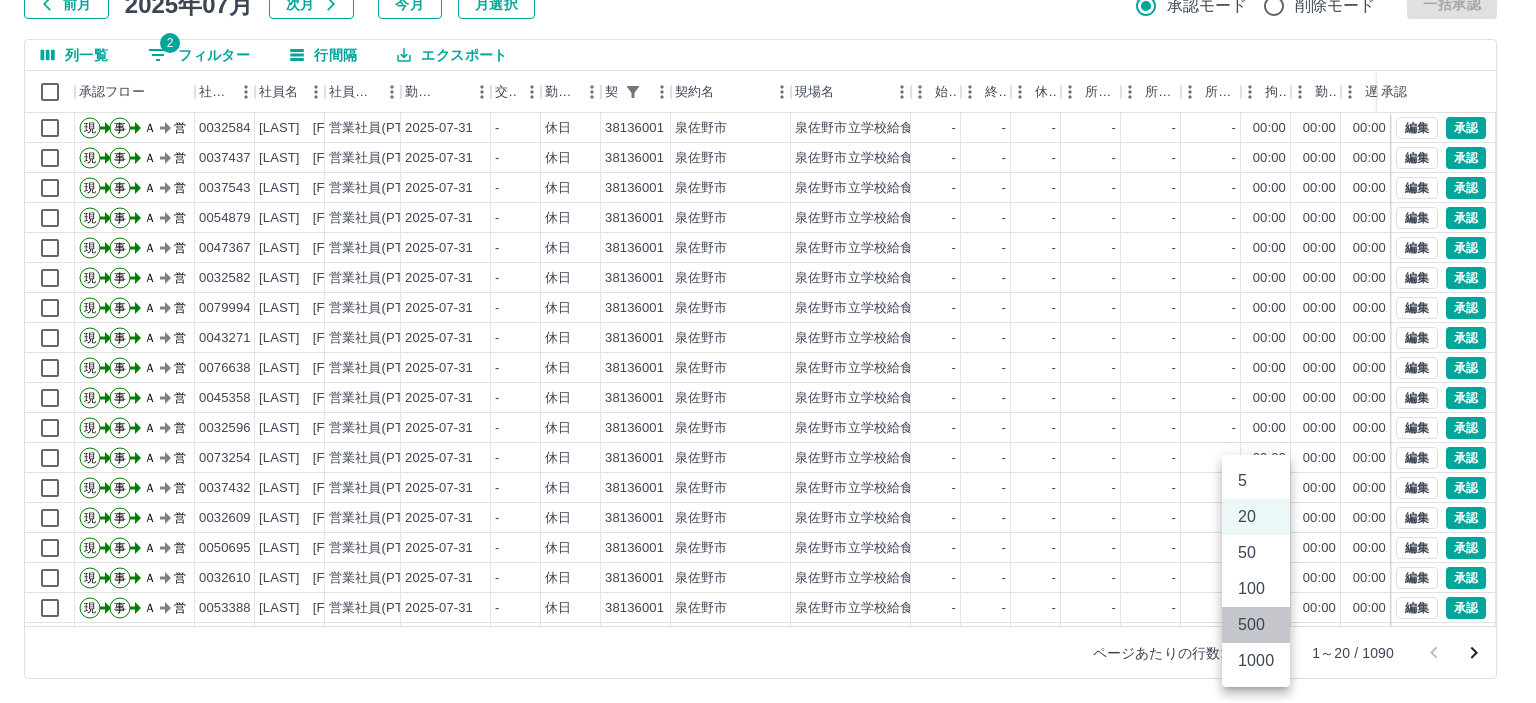click on "500" at bounding box center [1256, 625] 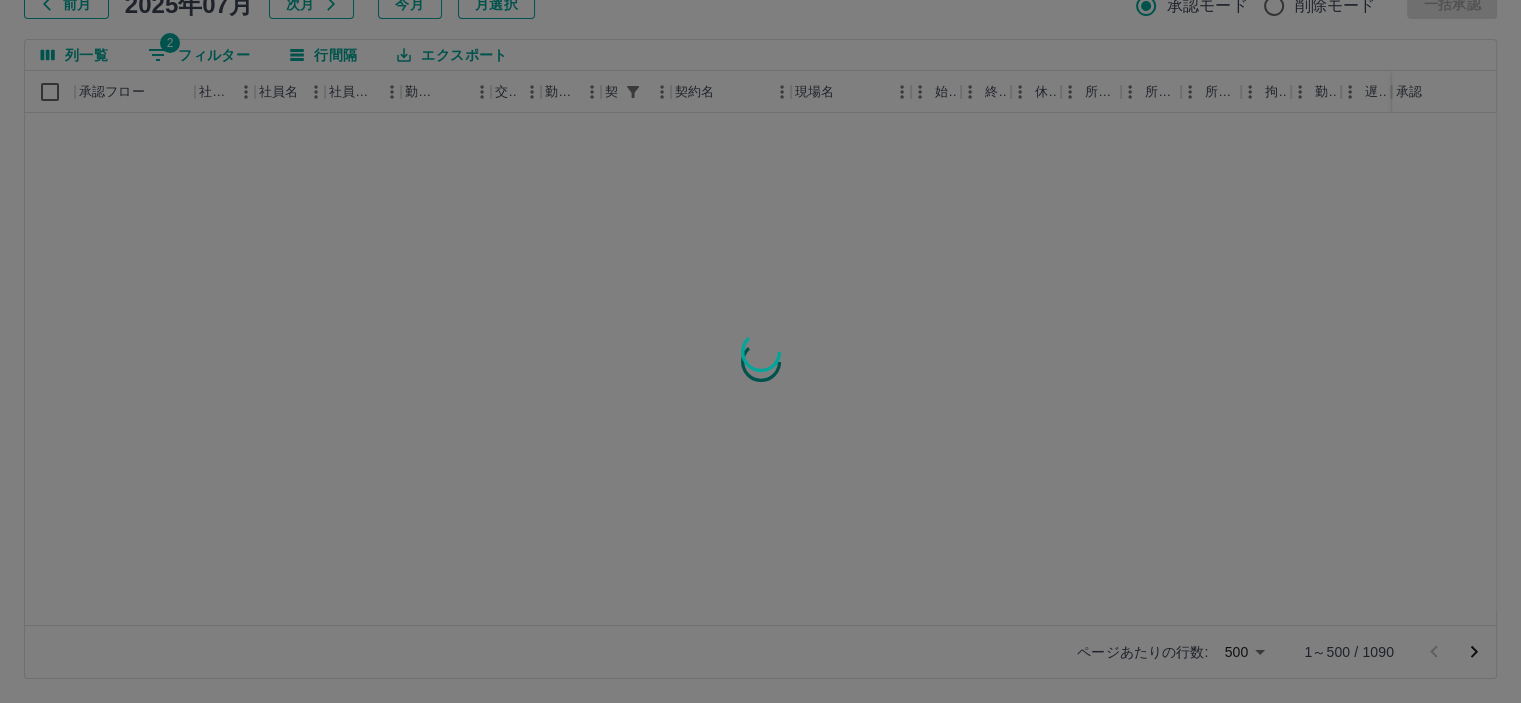 click at bounding box center [760, 351] 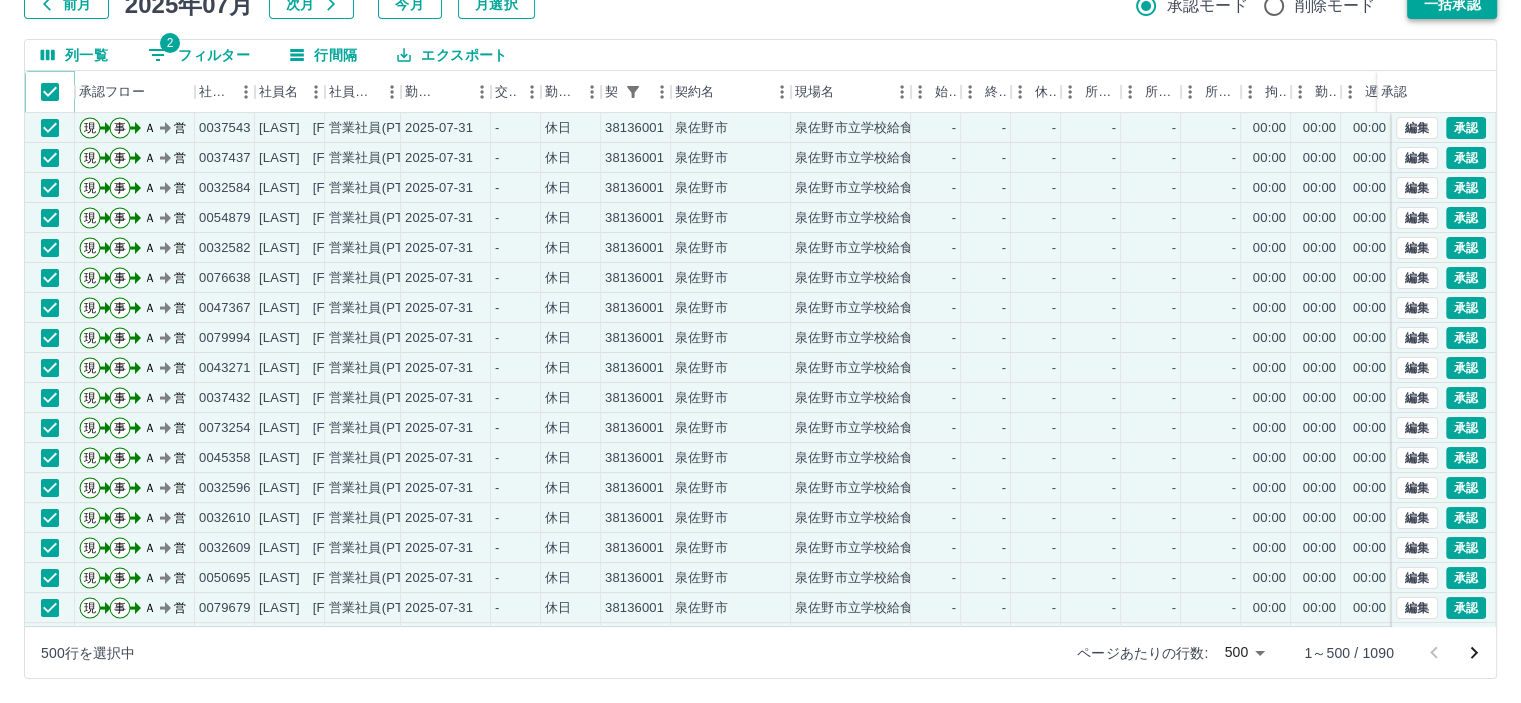 scroll, scrollTop: 42, scrollLeft: 0, axis: vertical 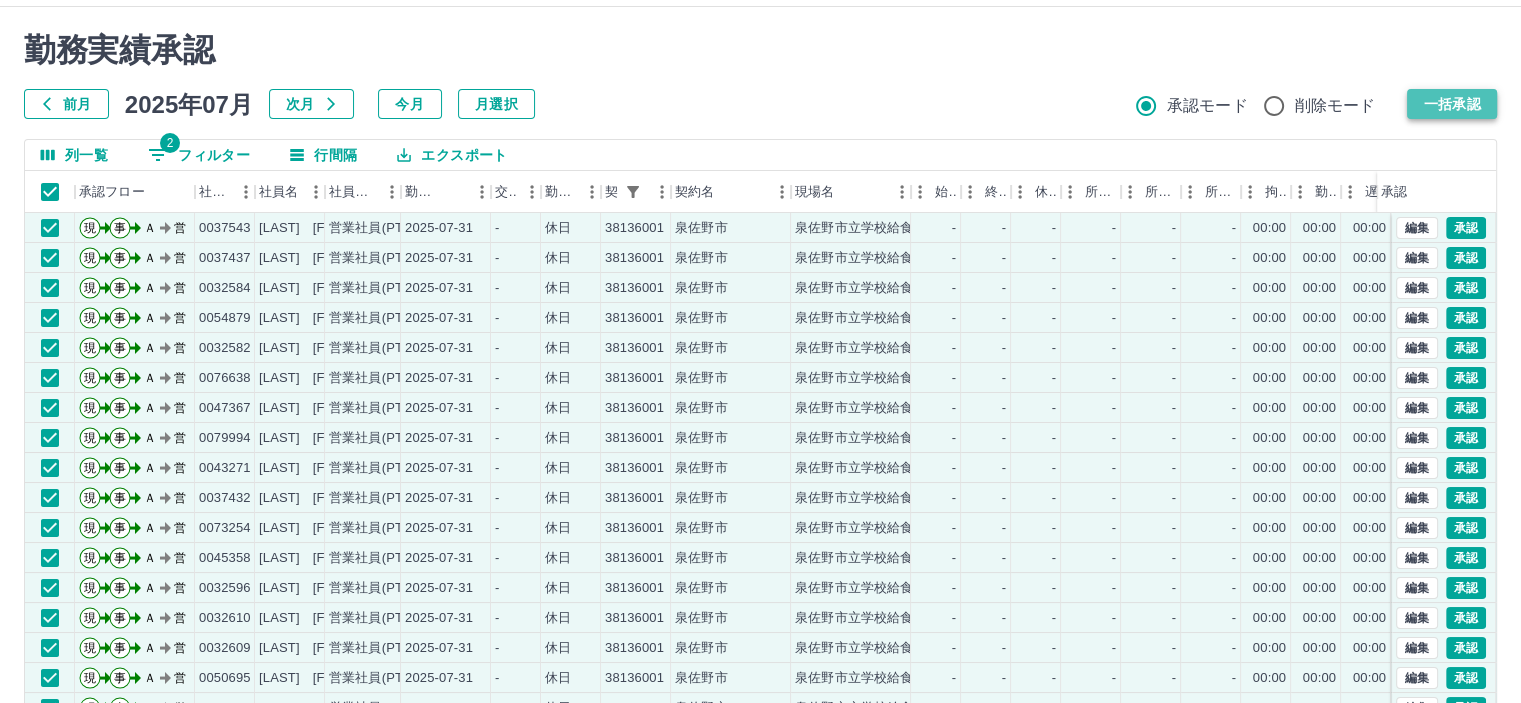 click on "一括承認" at bounding box center [1452, 104] 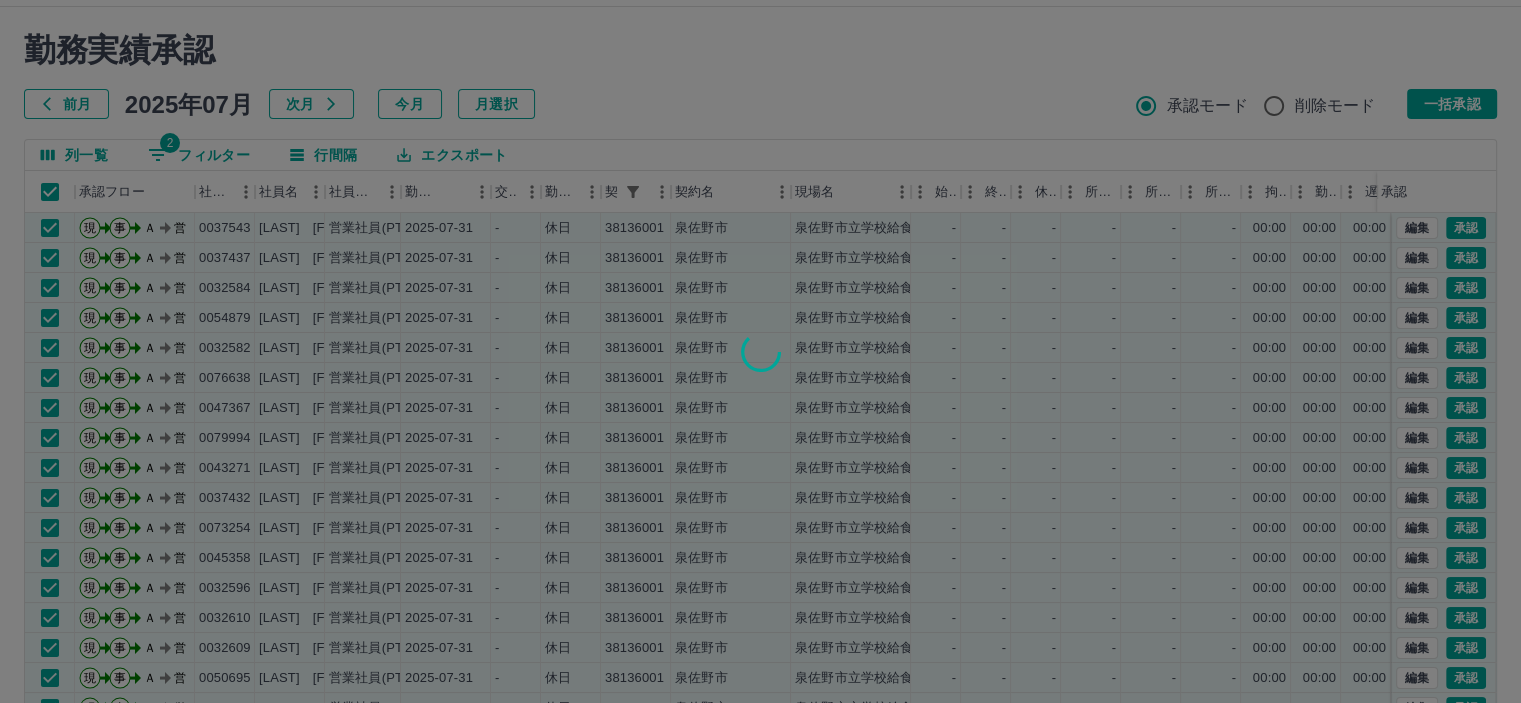 scroll, scrollTop: 142, scrollLeft: 0, axis: vertical 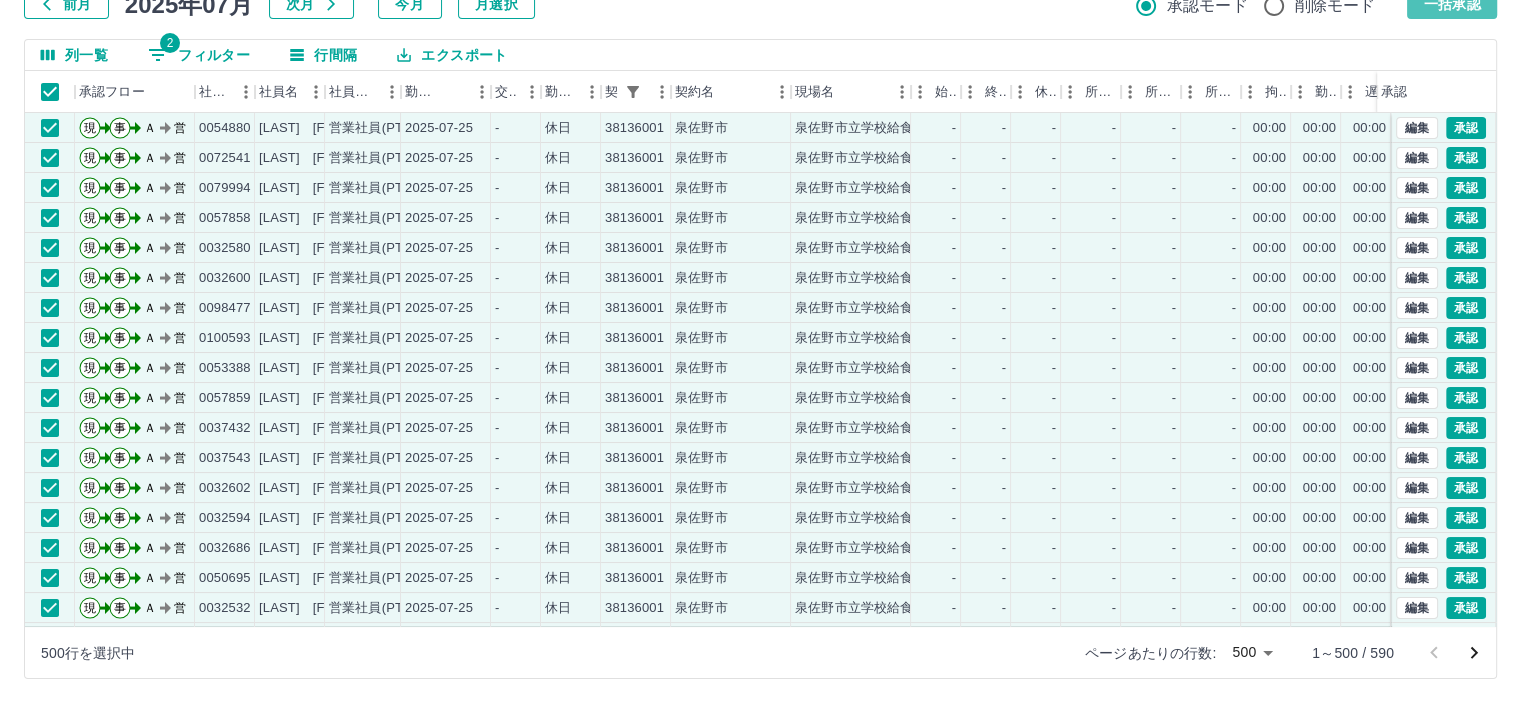 drag, startPoint x: 1473, startPoint y: 6, endPoint x: 796, endPoint y: 7, distance: 677.00073 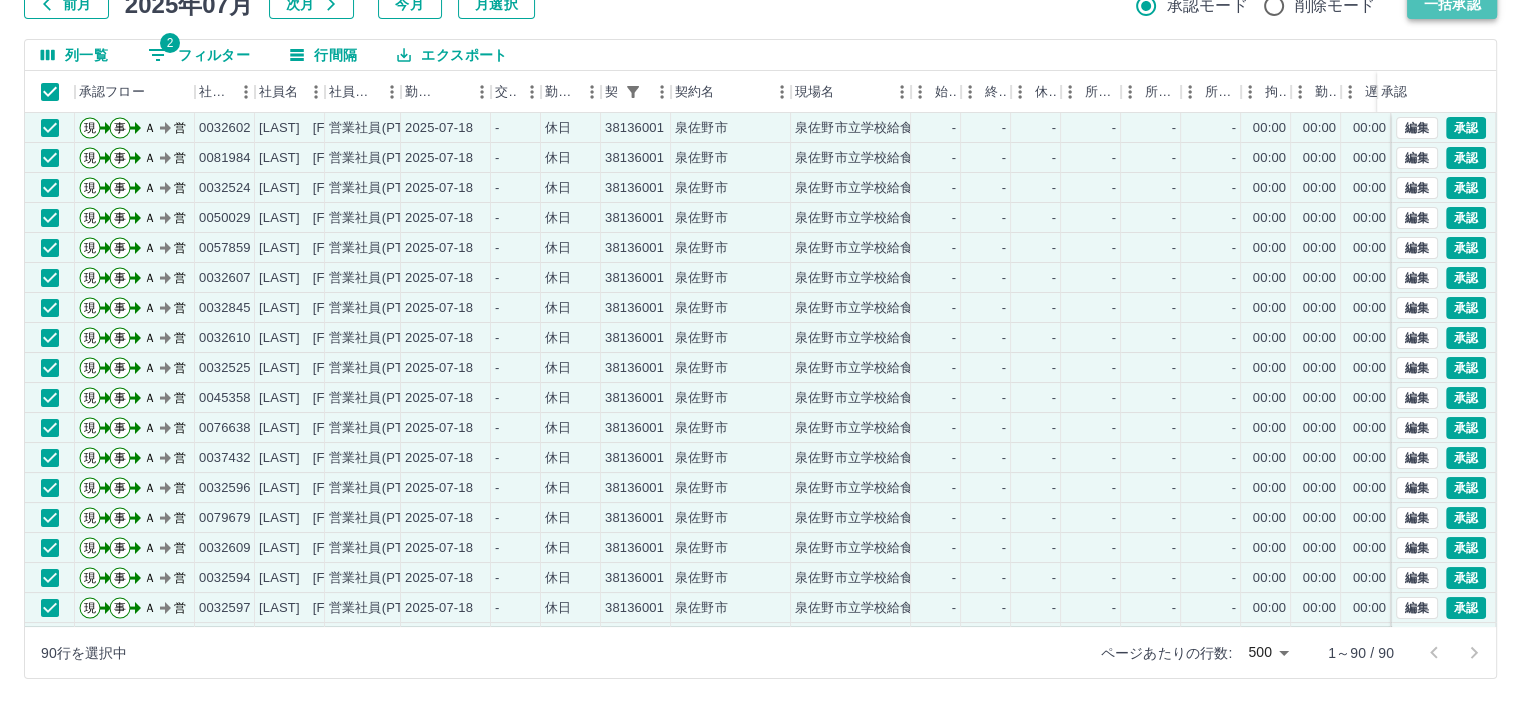 click on "一括承認" at bounding box center (1452, 4) 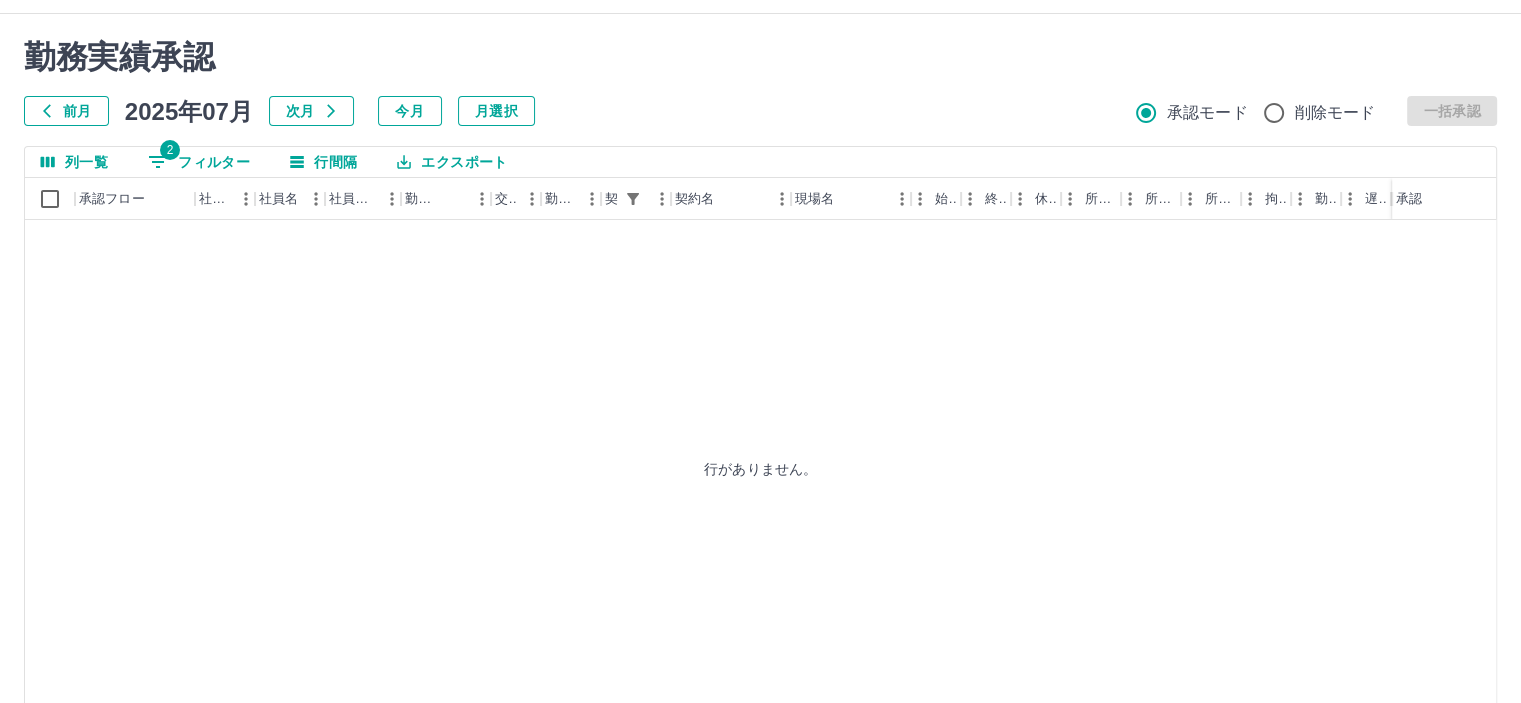 scroll, scrollTop: 0, scrollLeft: 0, axis: both 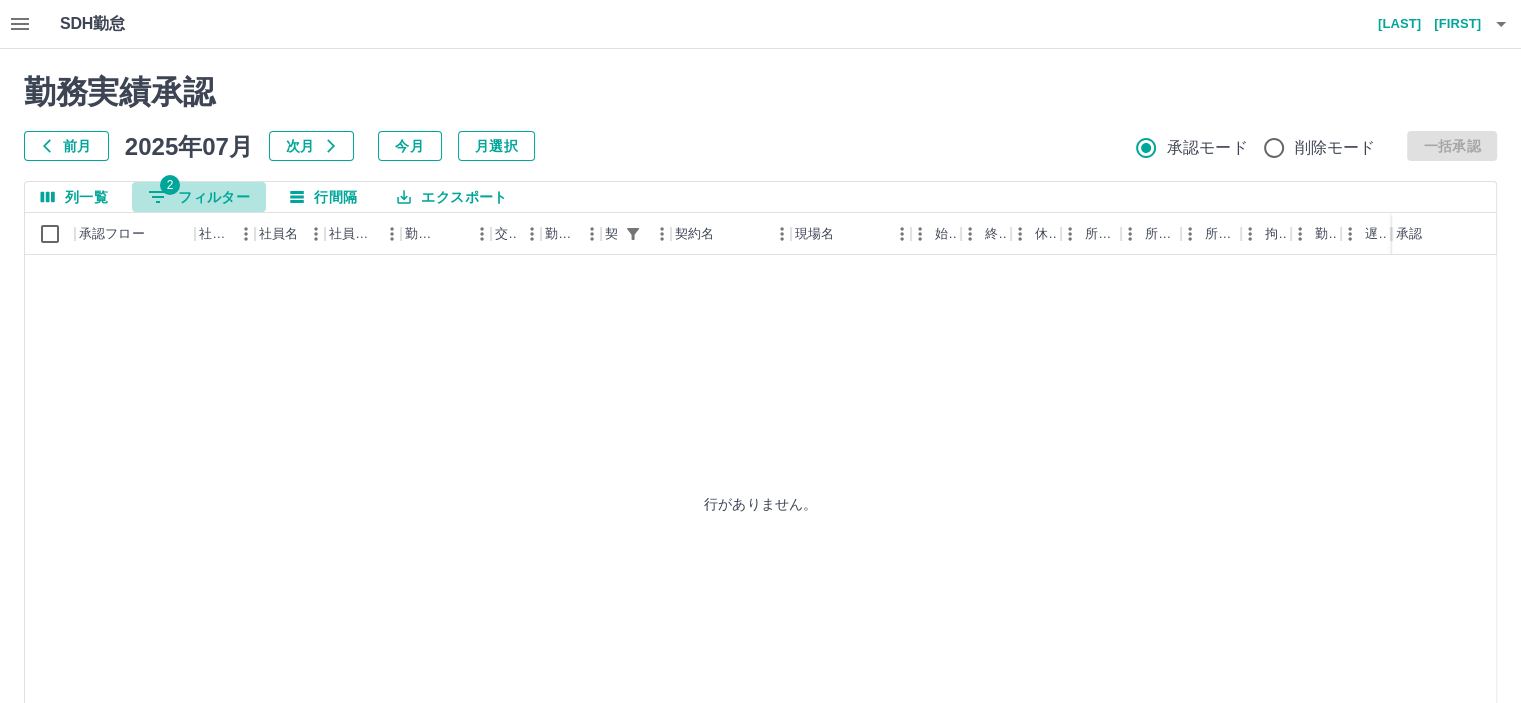 click on "2 フィルター" at bounding box center [199, 197] 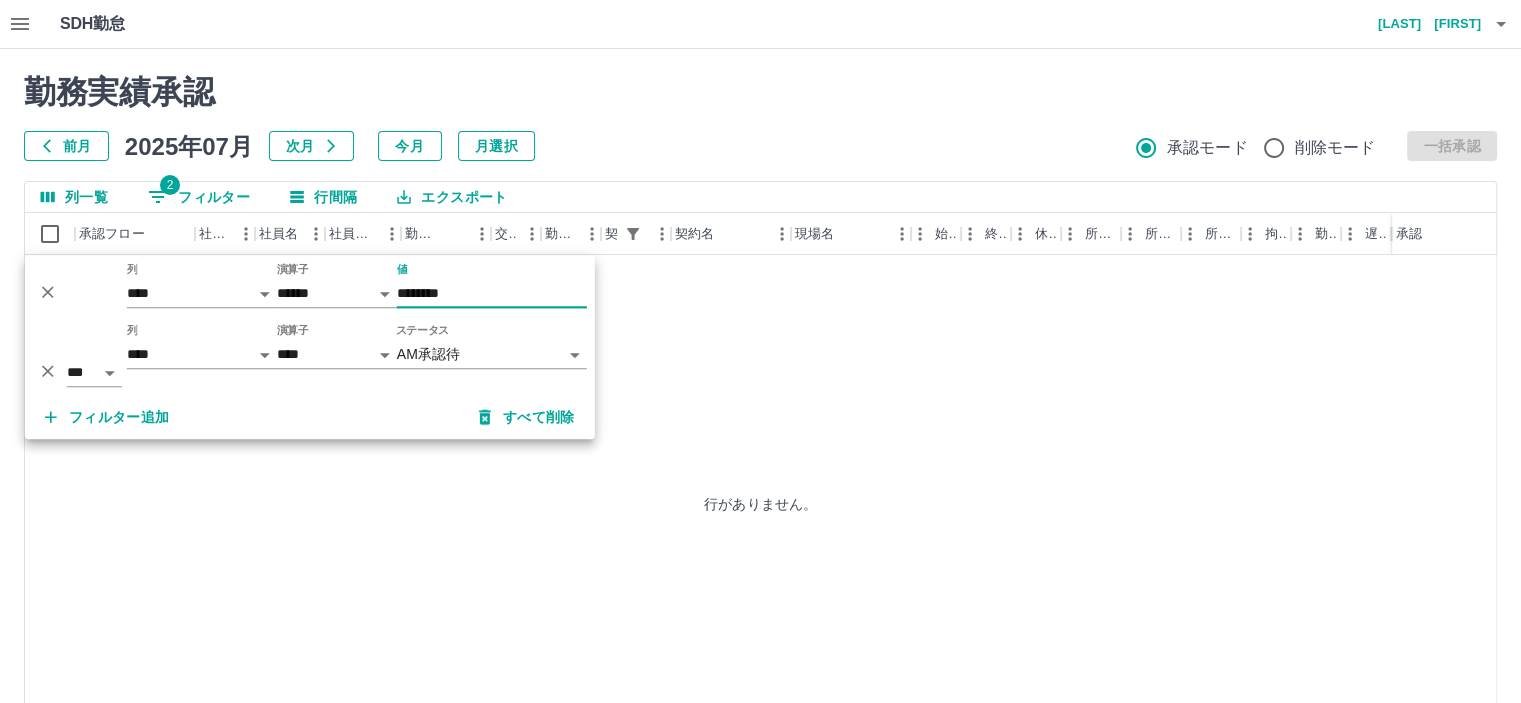 drag, startPoint x: 405, startPoint y: 293, endPoint x: 430, endPoint y: 302, distance: 26.57066 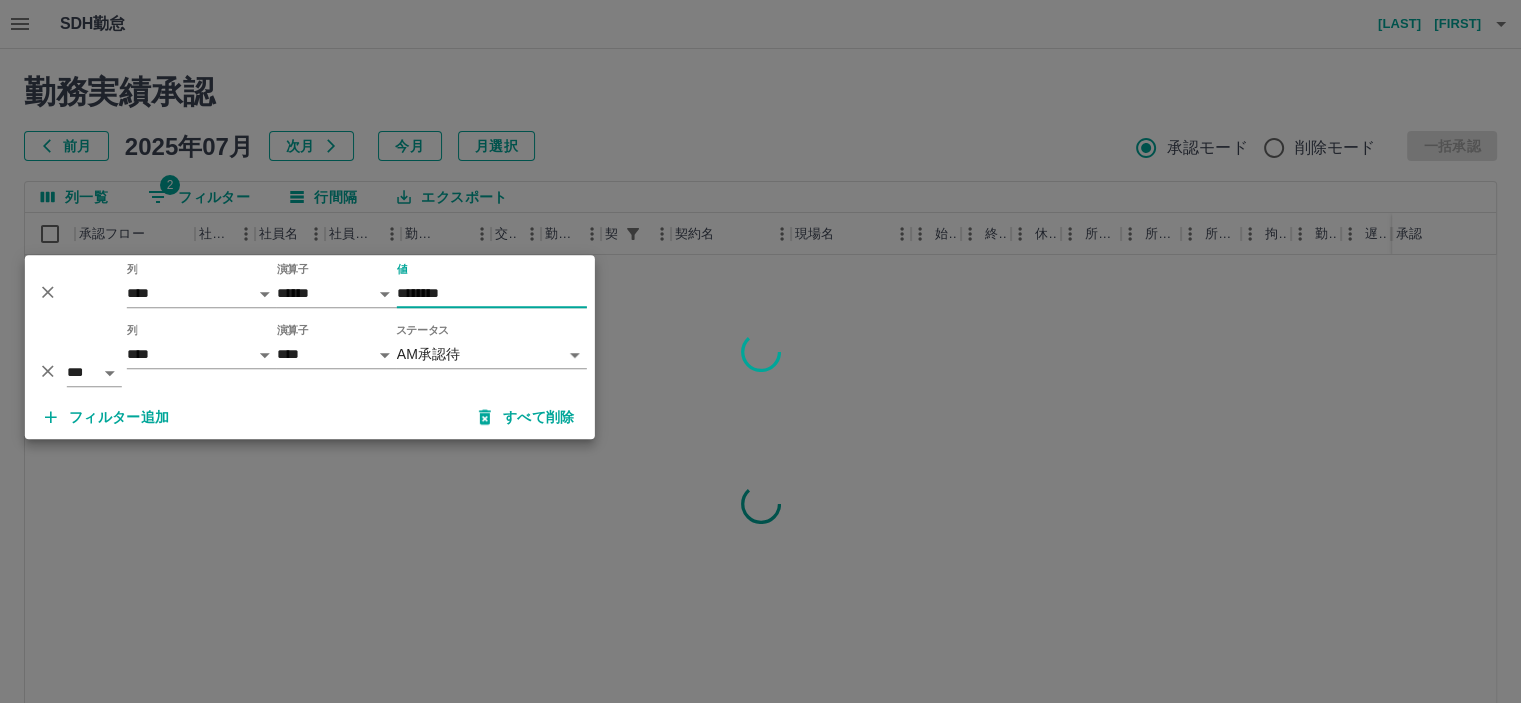 type on "********" 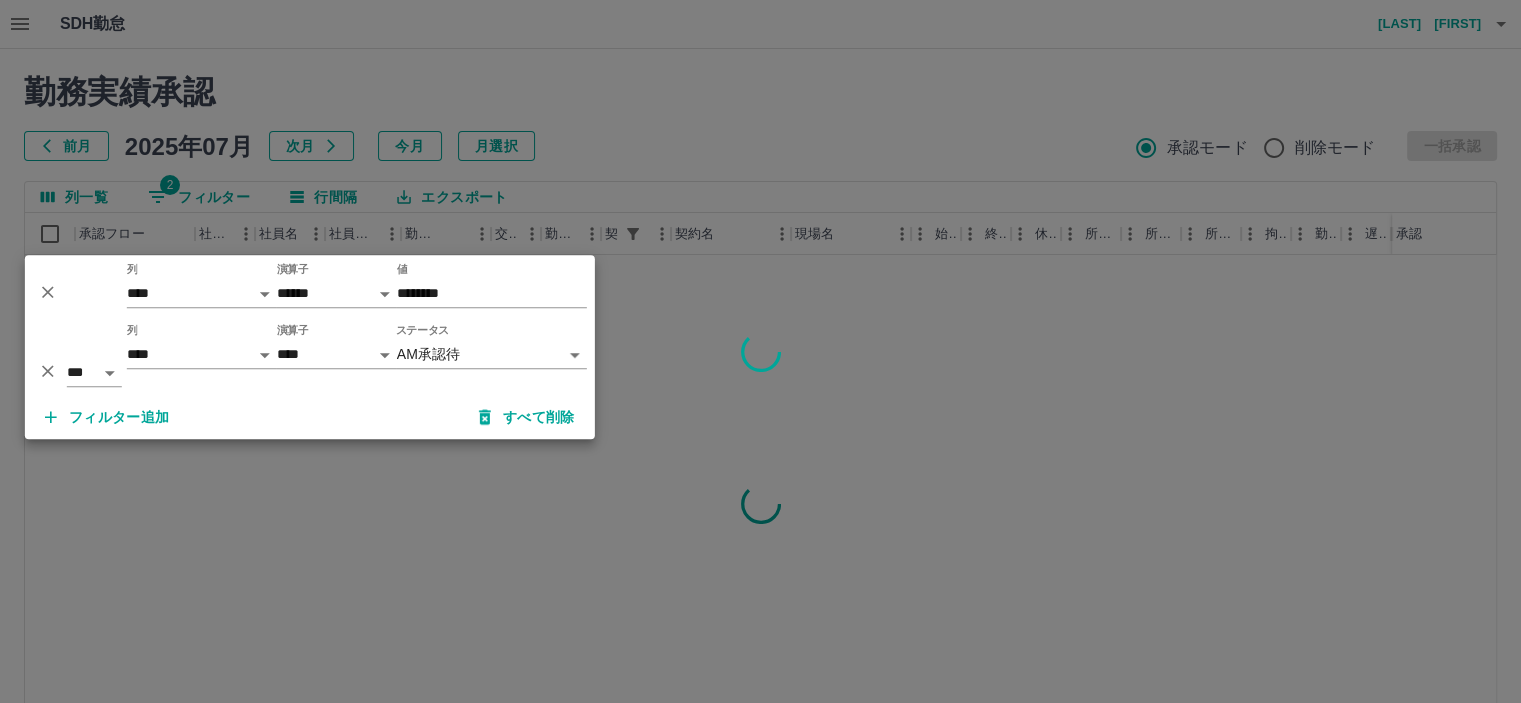 click at bounding box center [760, 351] 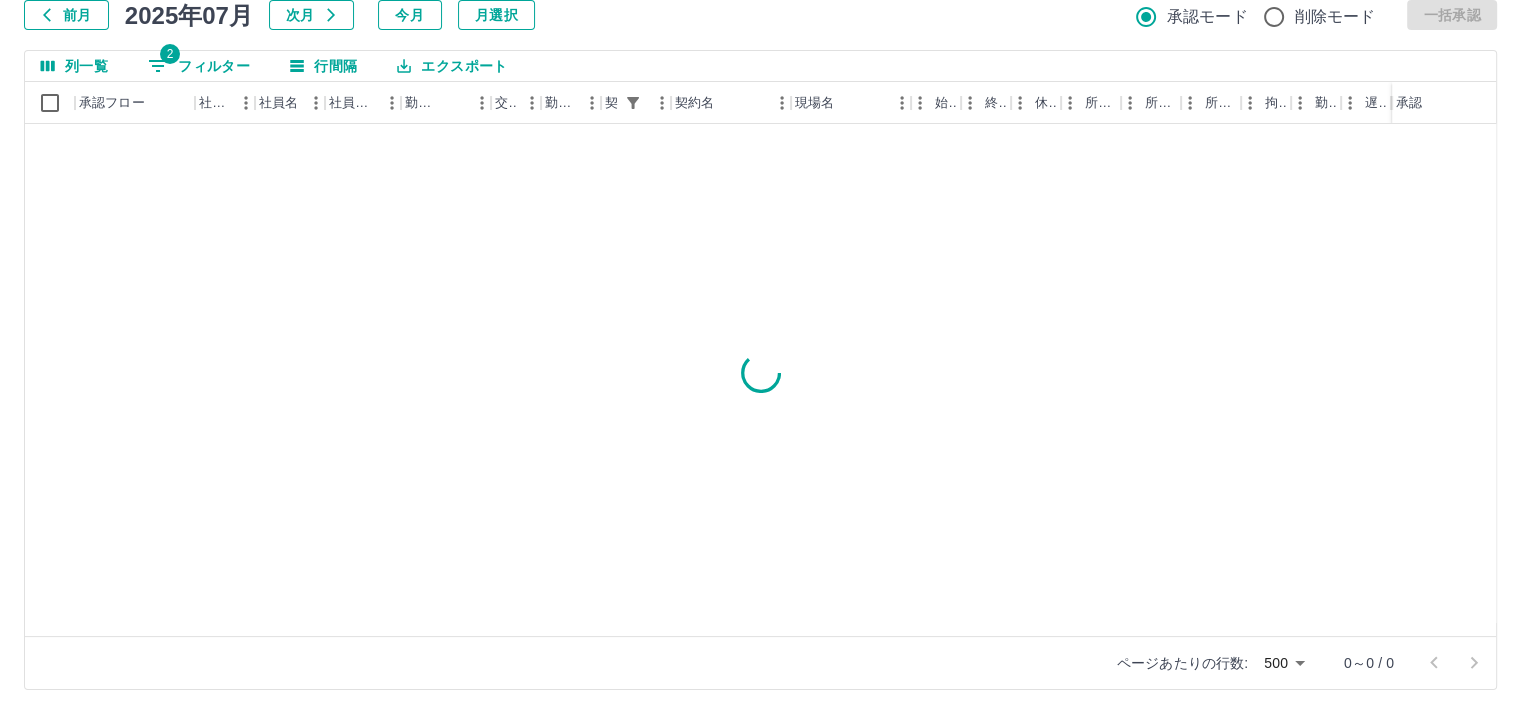 scroll, scrollTop: 142, scrollLeft: 0, axis: vertical 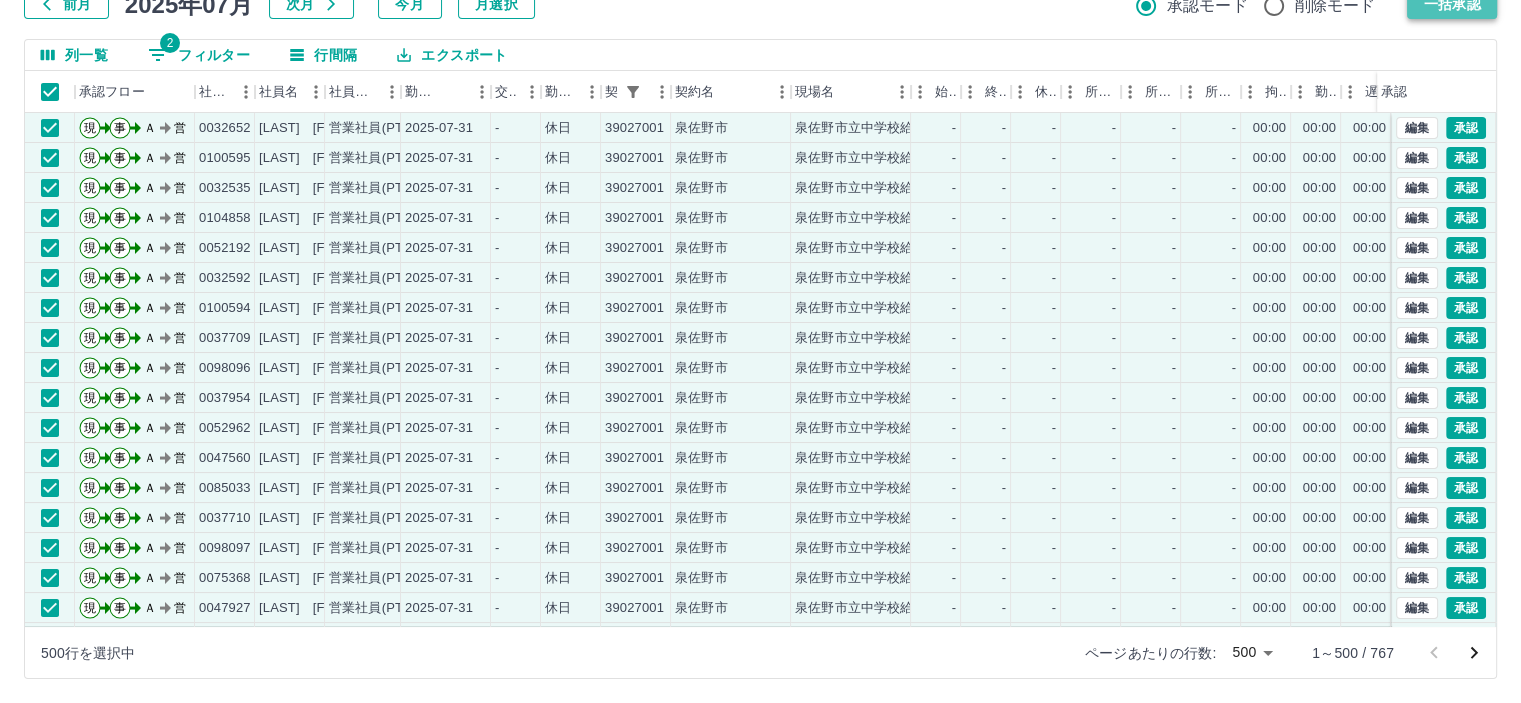click on "一括承認" at bounding box center [1452, 4] 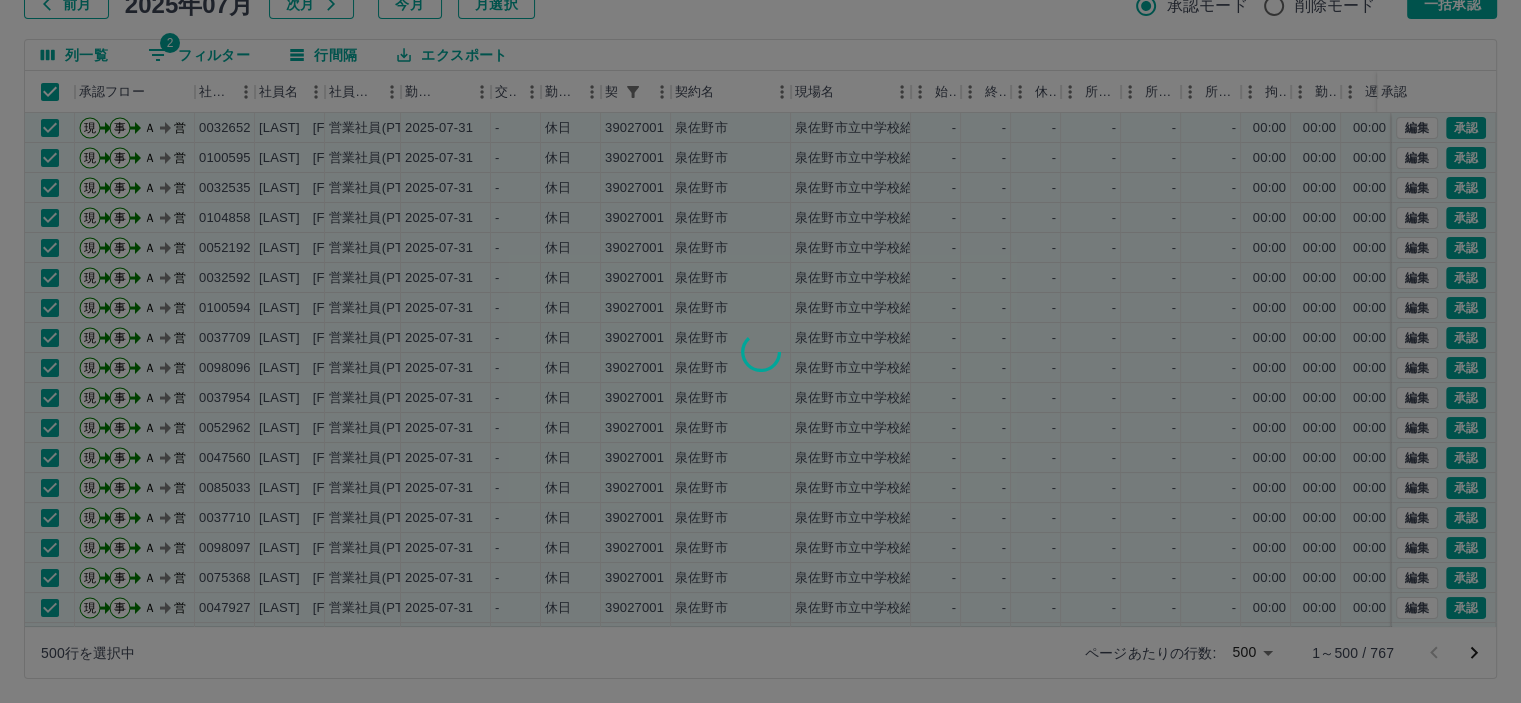 type 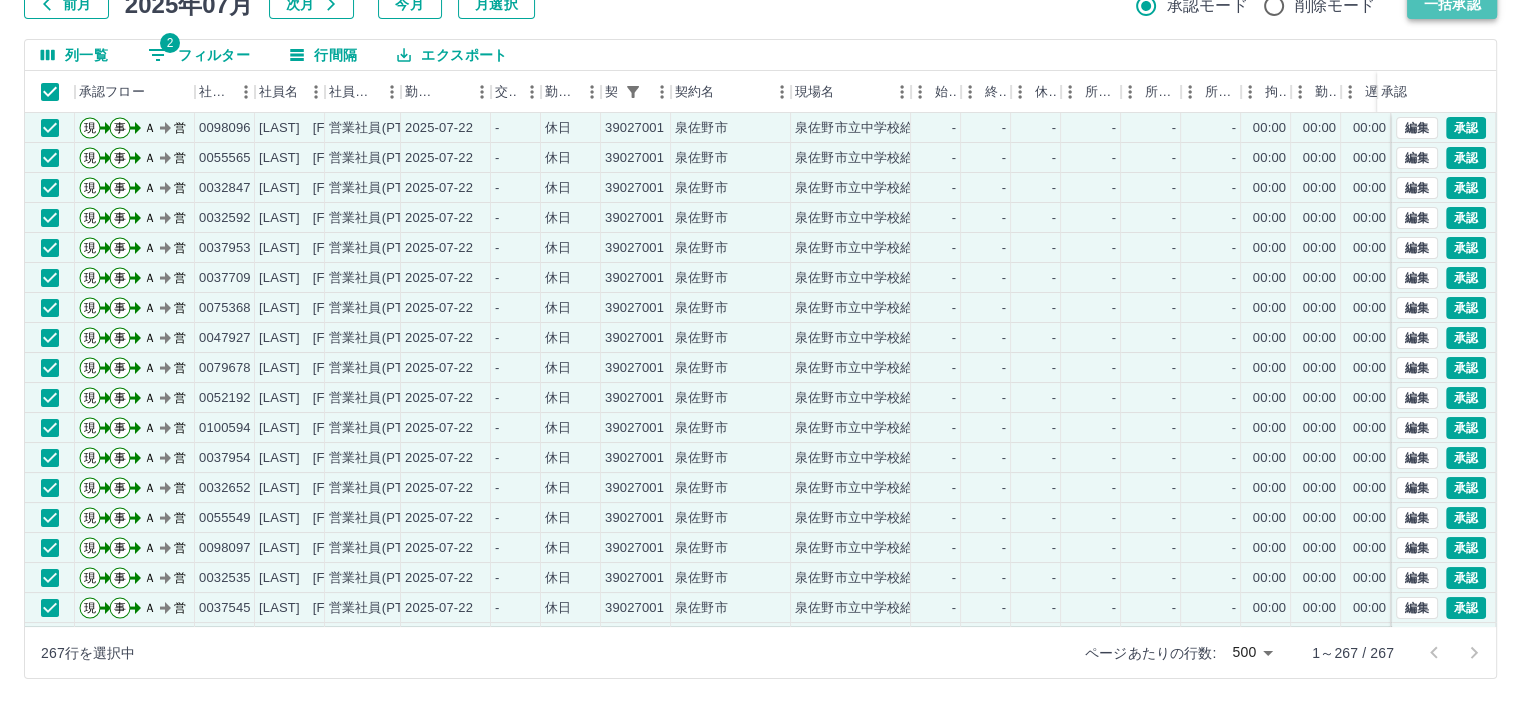 click on "一括承認" at bounding box center [1452, 4] 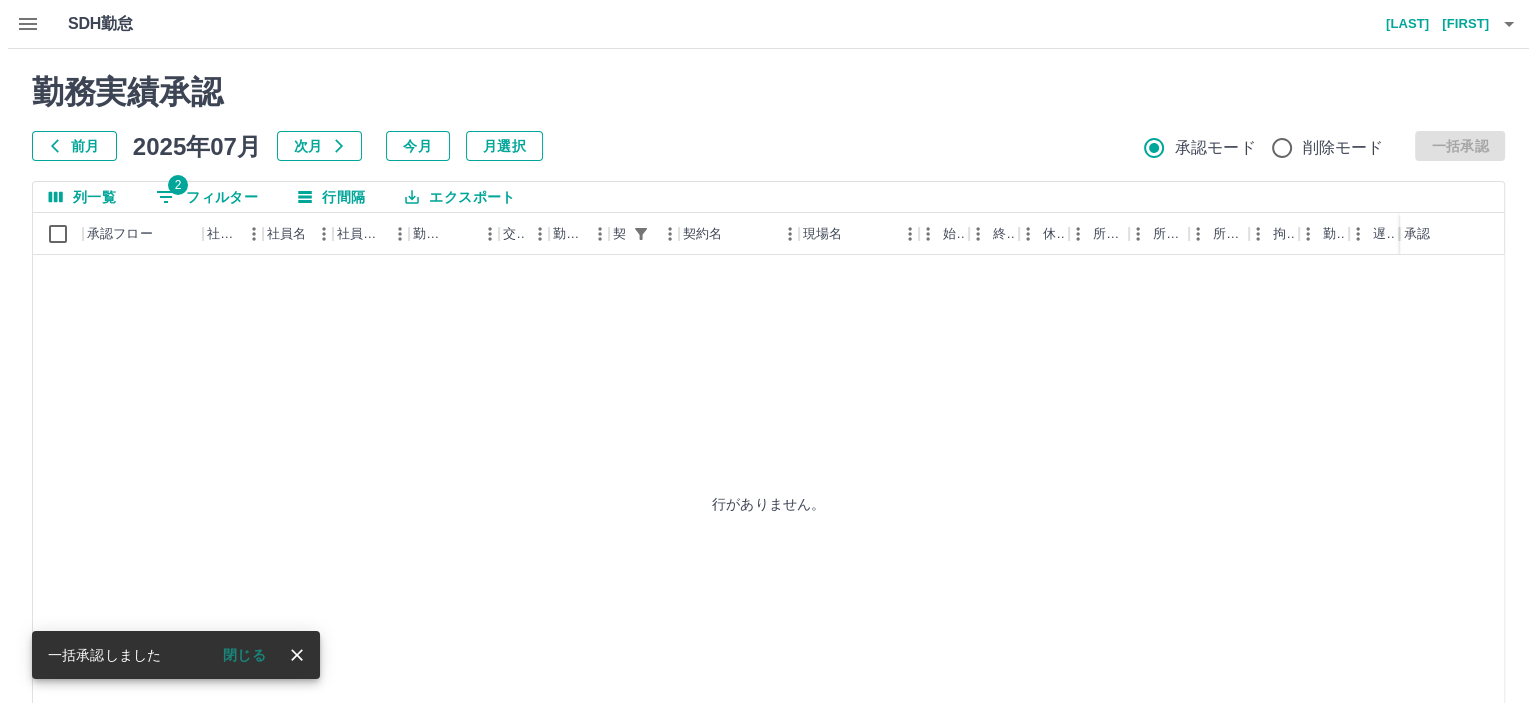 scroll, scrollTop: 0, scrollLeft: 0, axis: both 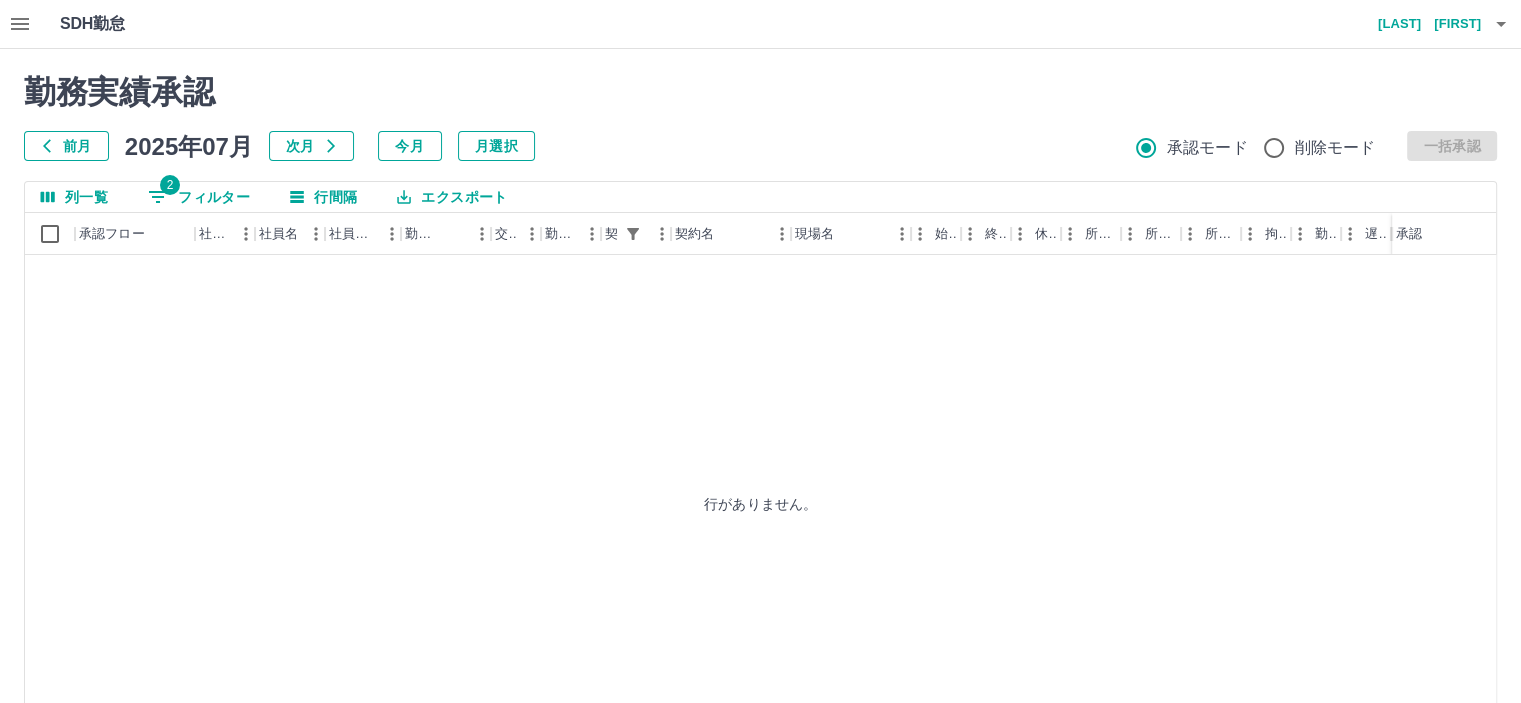click 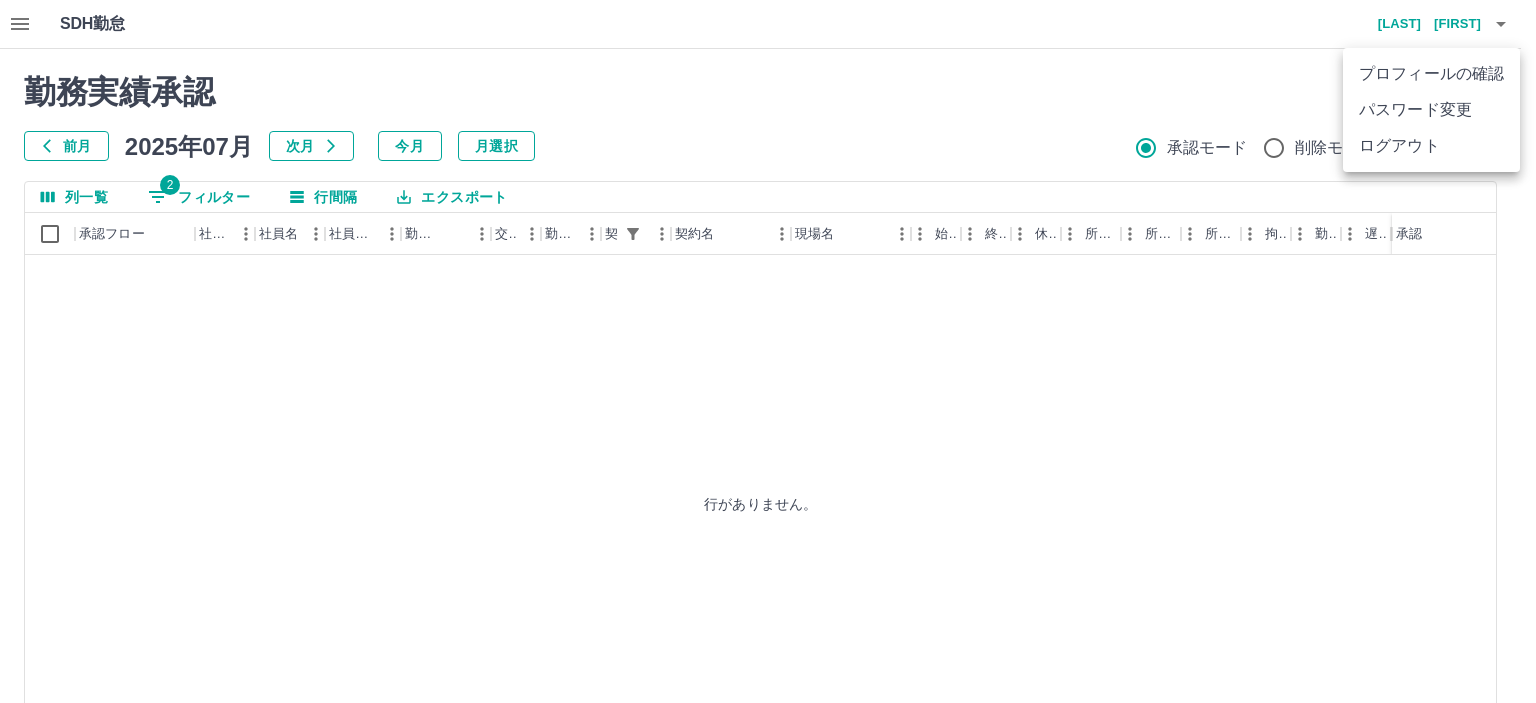 click at bounding box center (768, 351) 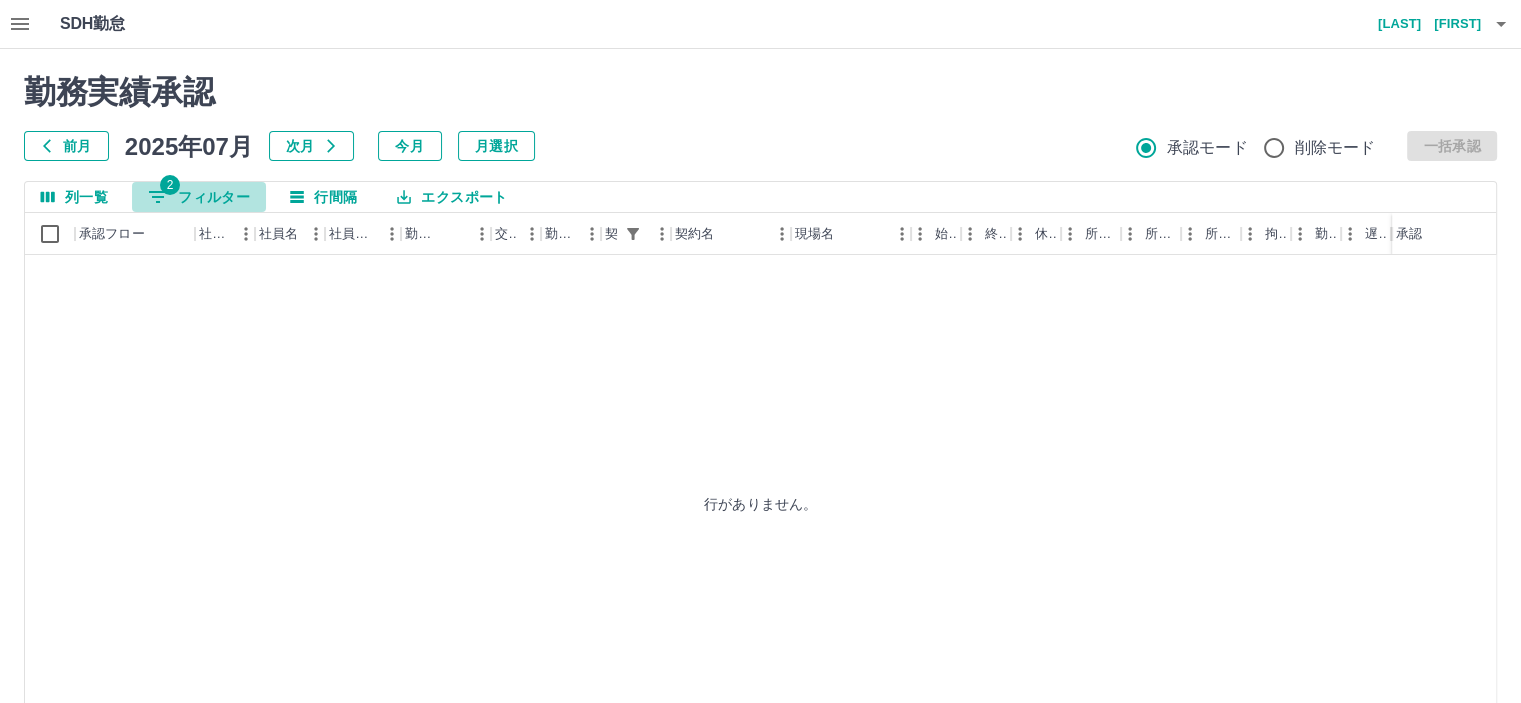click on "2 フィルター" at bounding box center (199, 197) 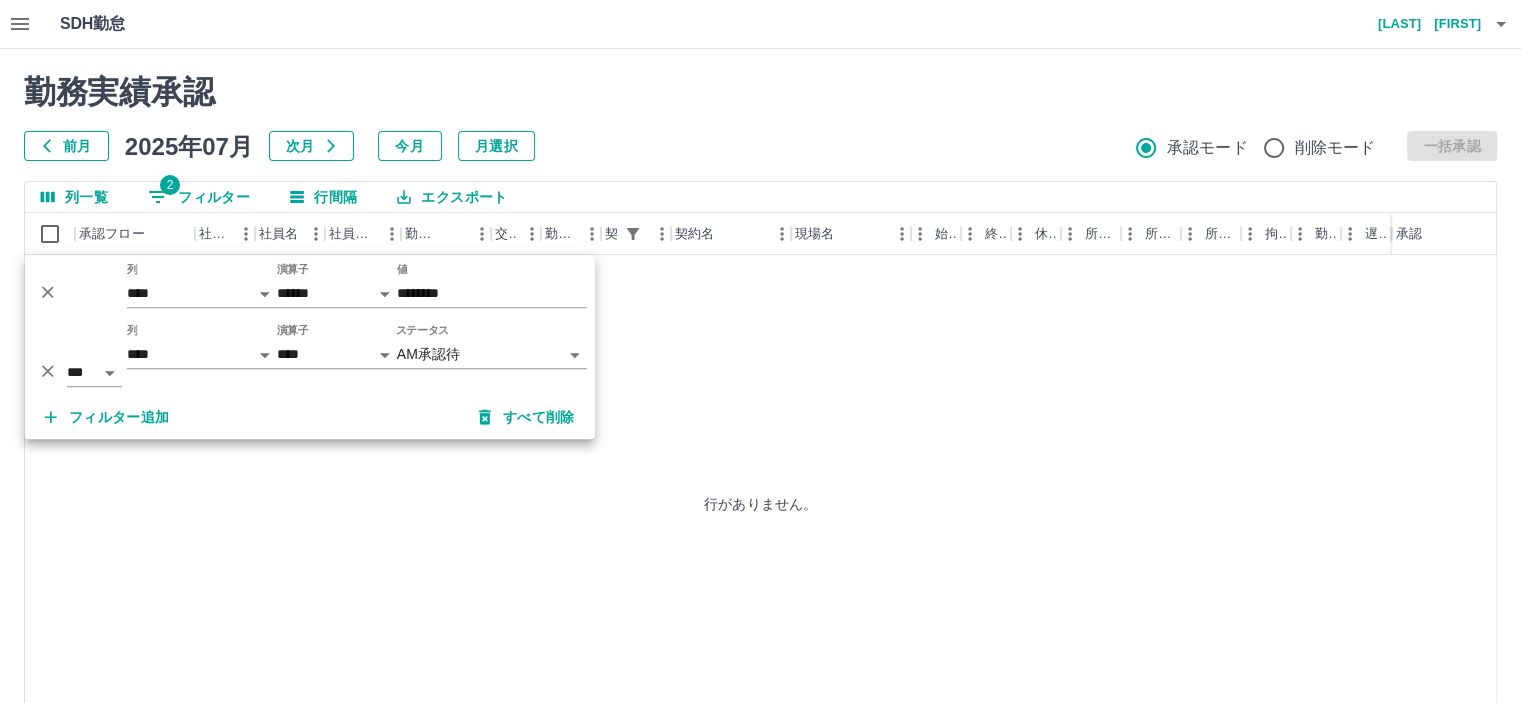 click on "前月 2025年07月 次月 今月 月選択 承認モード 削除モード 一括承認" at bounding box center [760, 146] 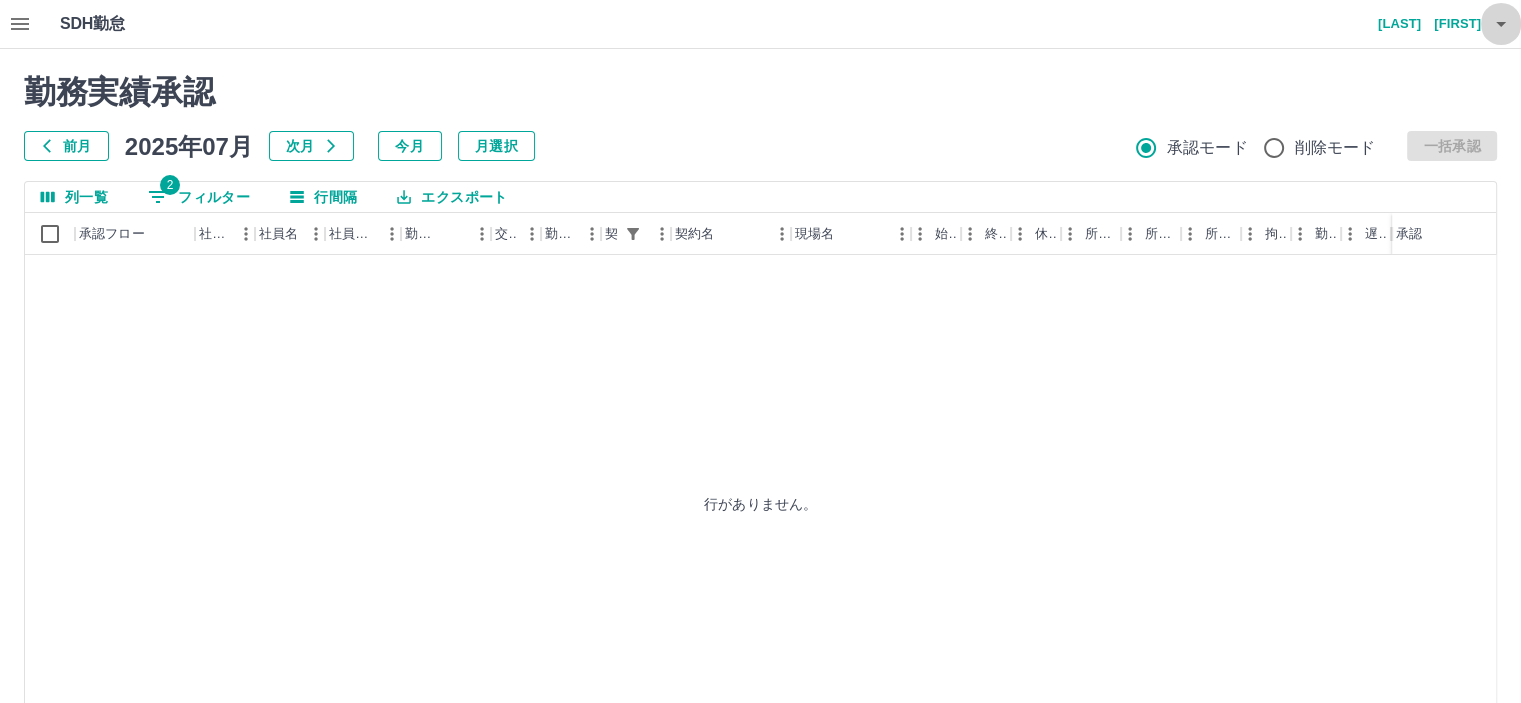 click 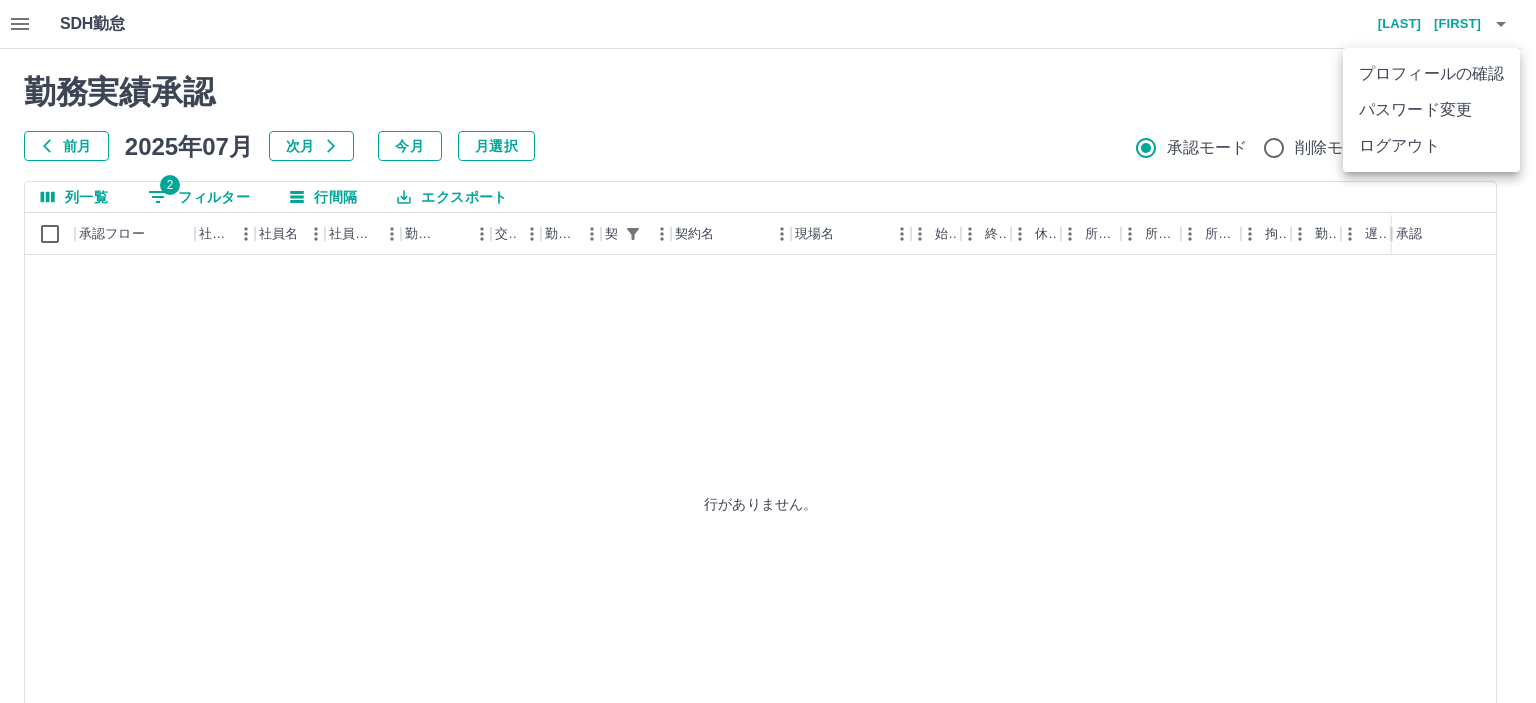 click on "ログアウト" at bounding box center (1431, 146) 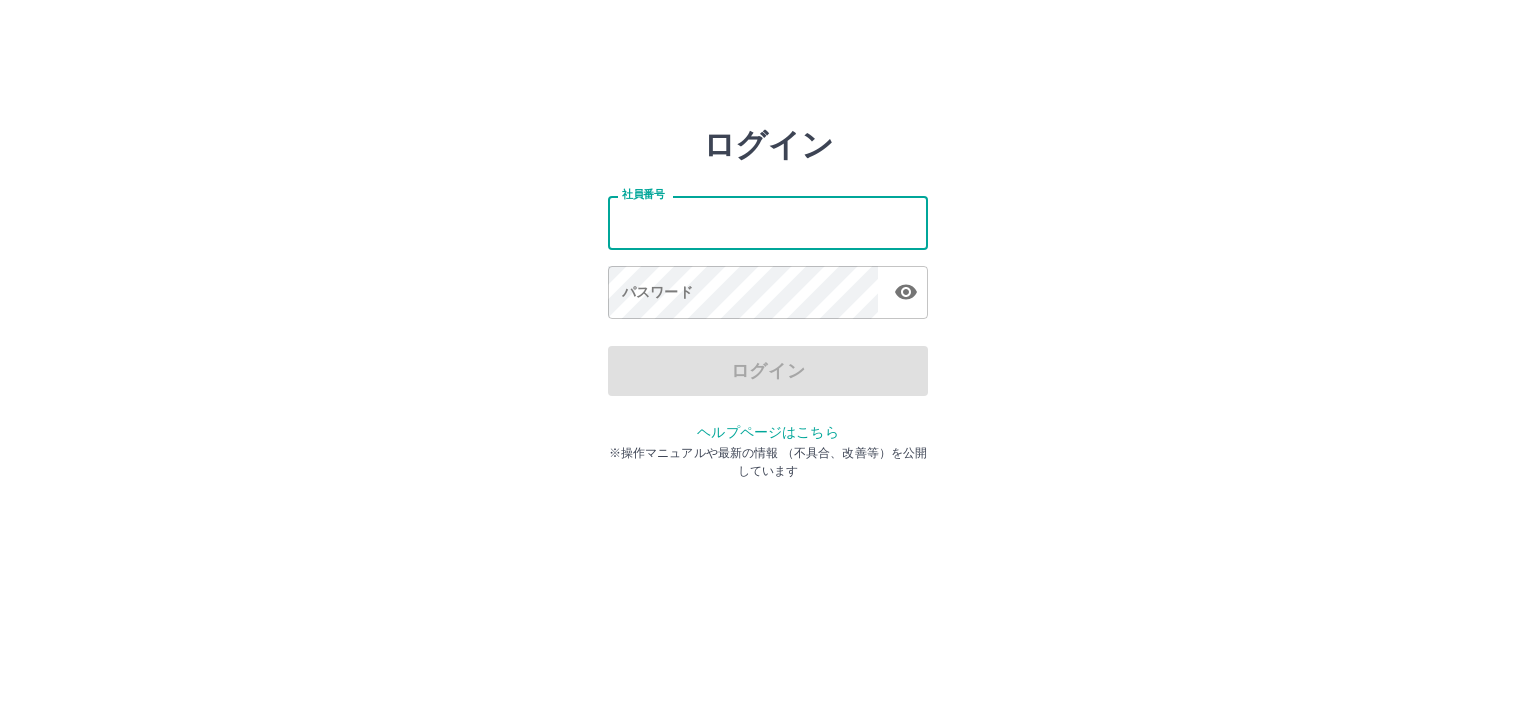 scroll, scrollTop: 0, scrollLeft: 0, axis: both 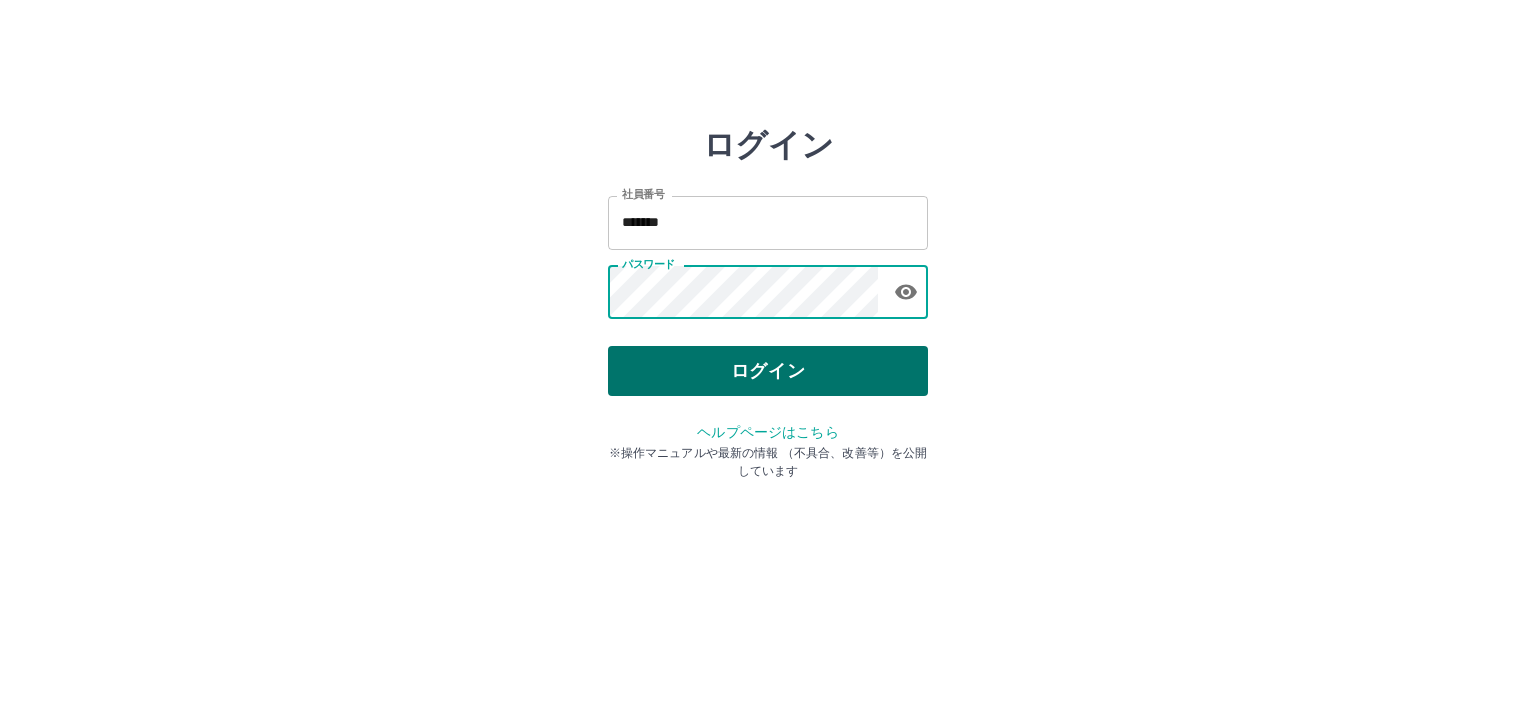 click on "ログイン" at bounding box center (768, 371) 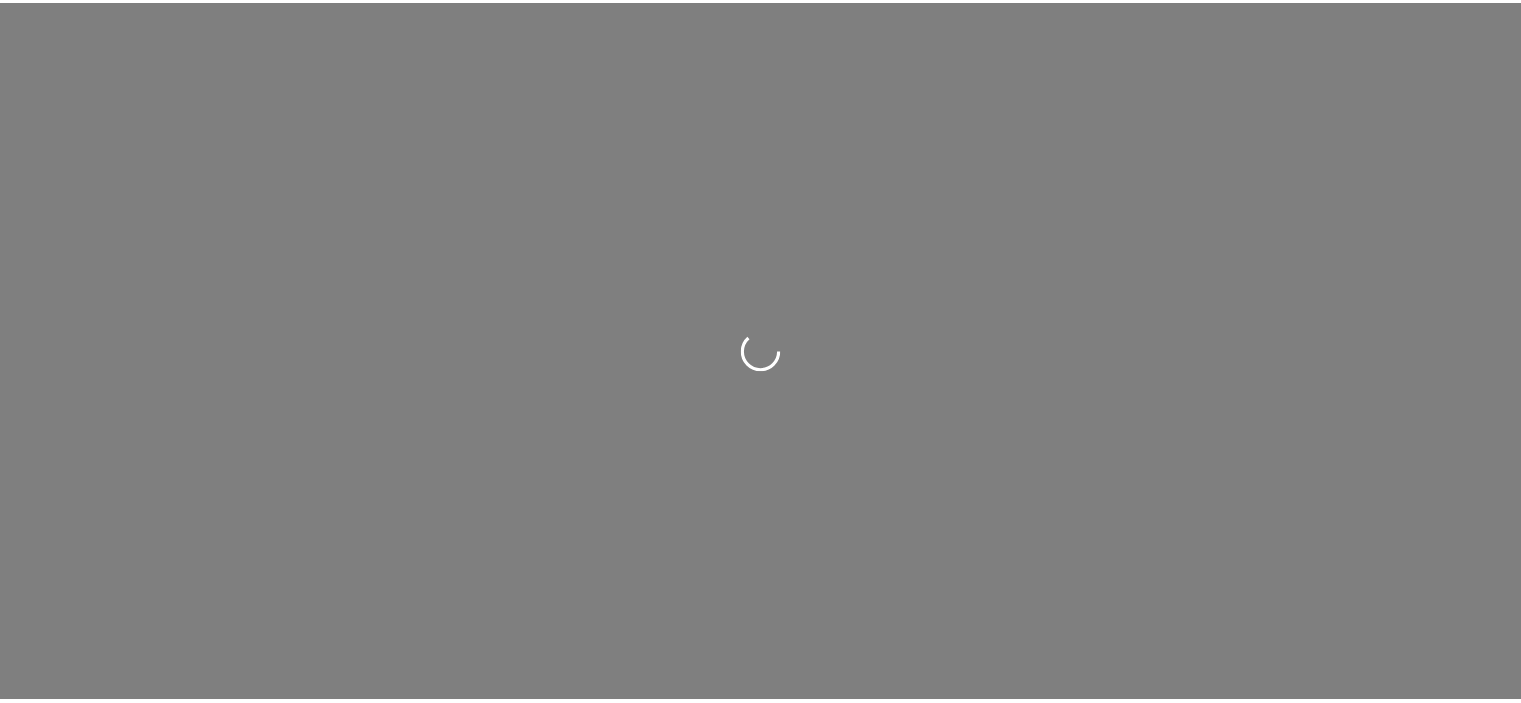 scroll, scrollTop: 0, scrollLeft: 0, axis: both 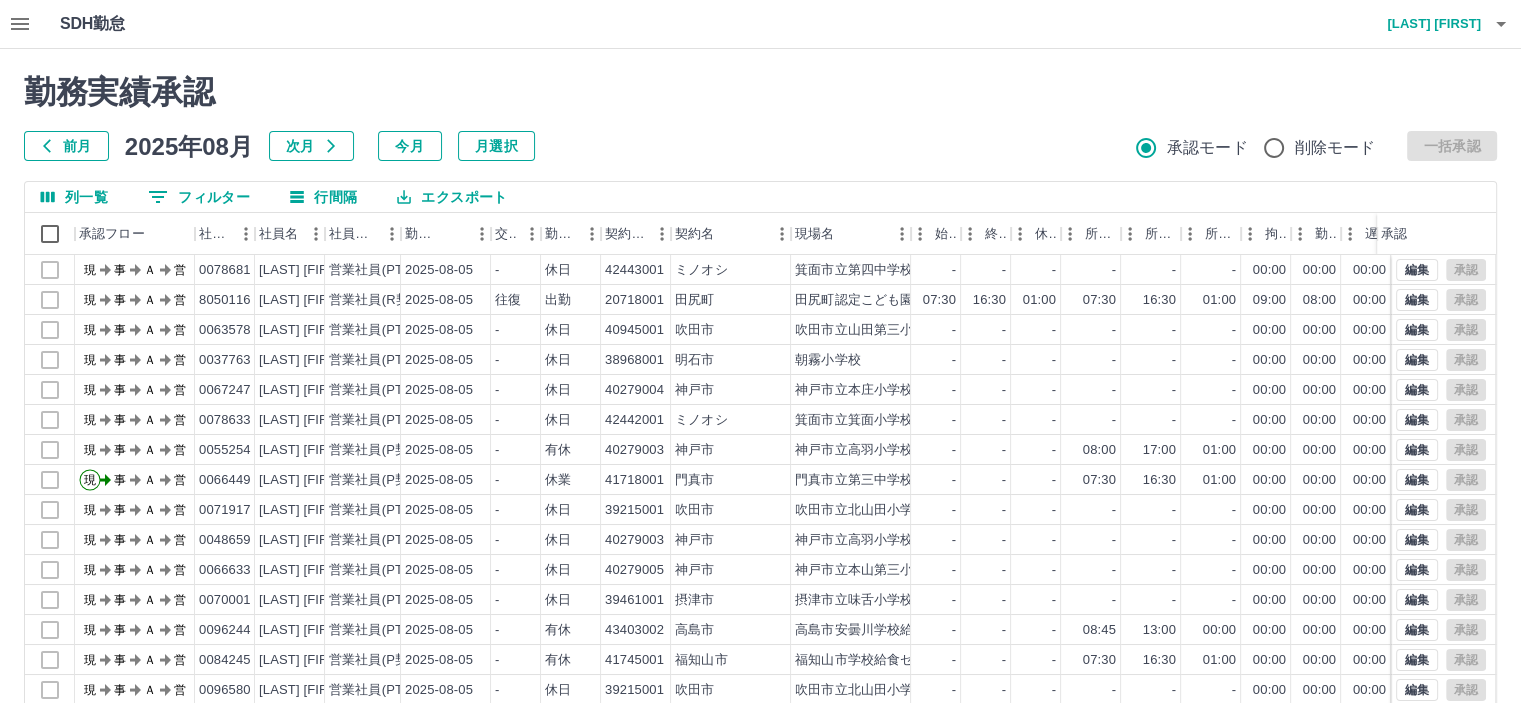 click on "前月" at bounding box center (66, 146) 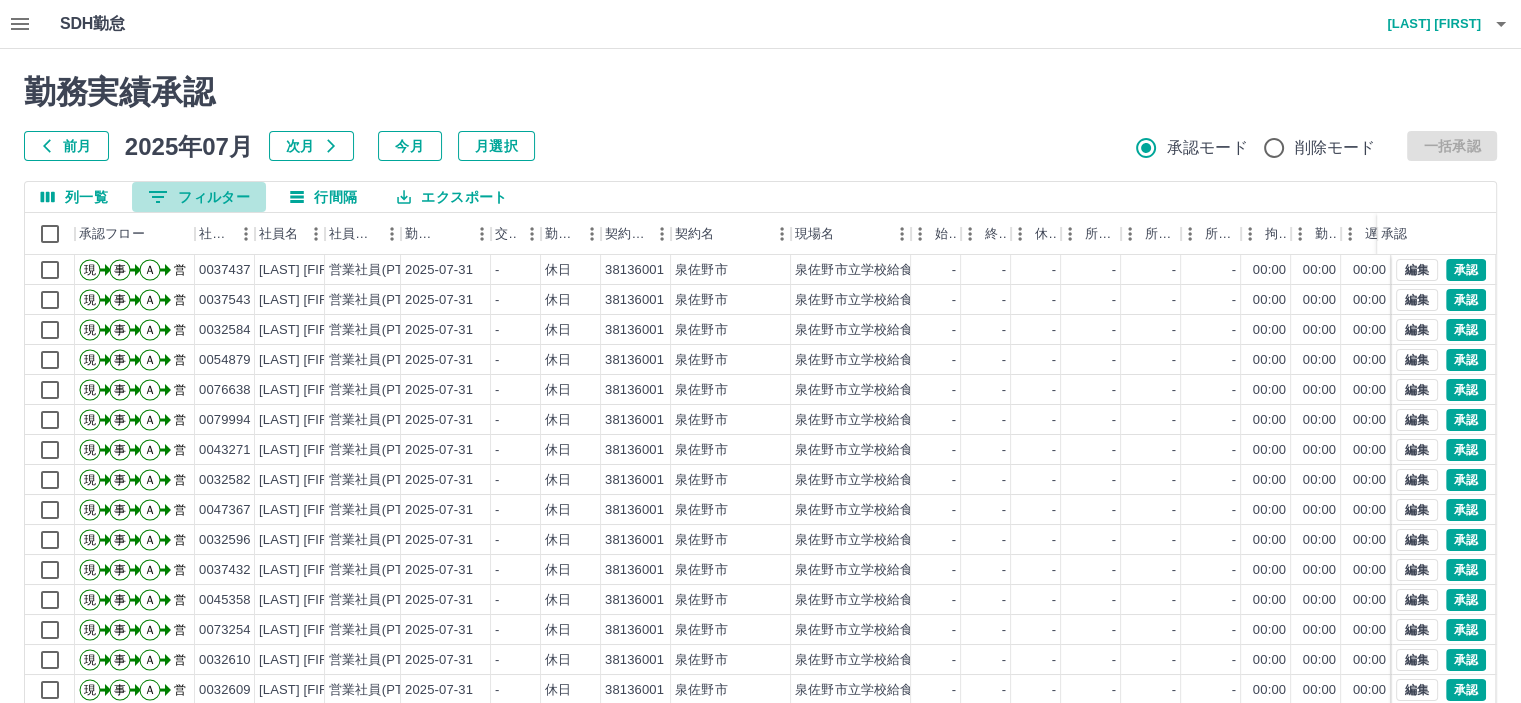 click on "0 フィルター" at bounding box center (199, 197) 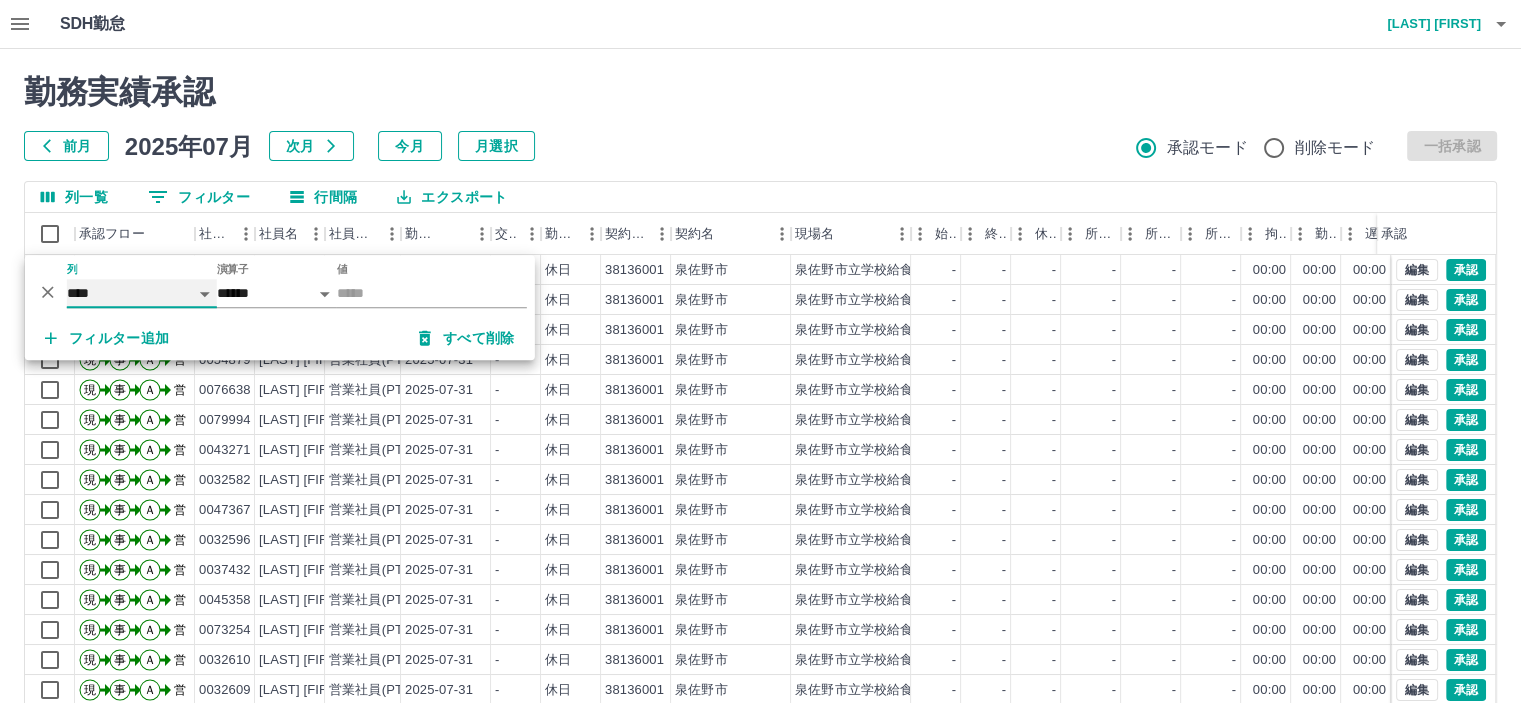 click on "**** *** **** *** *** **** ***** *** *** ** ** ** **** **** **** ** ** *** **** *****" at bounding box center [142, 293] 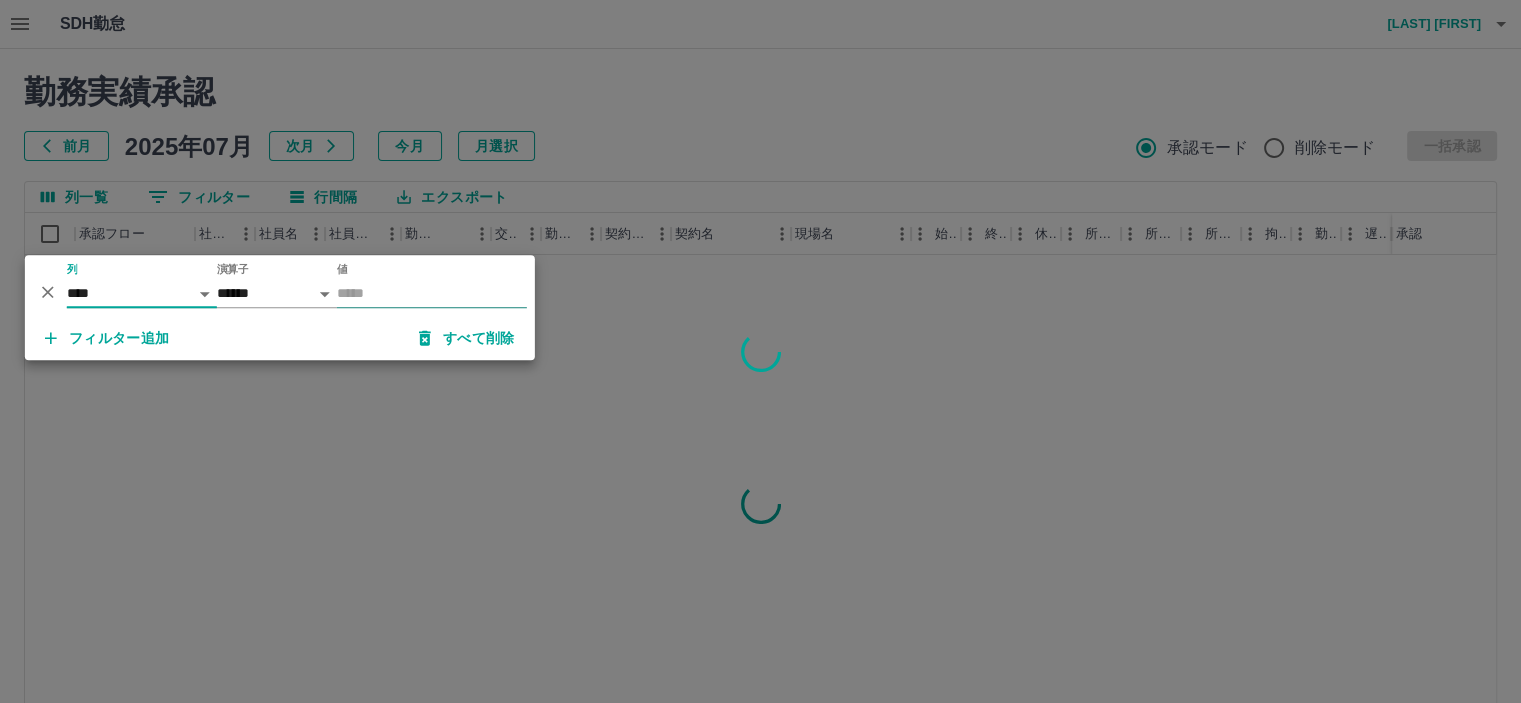 click on "値" at bounding box center [432, 293] 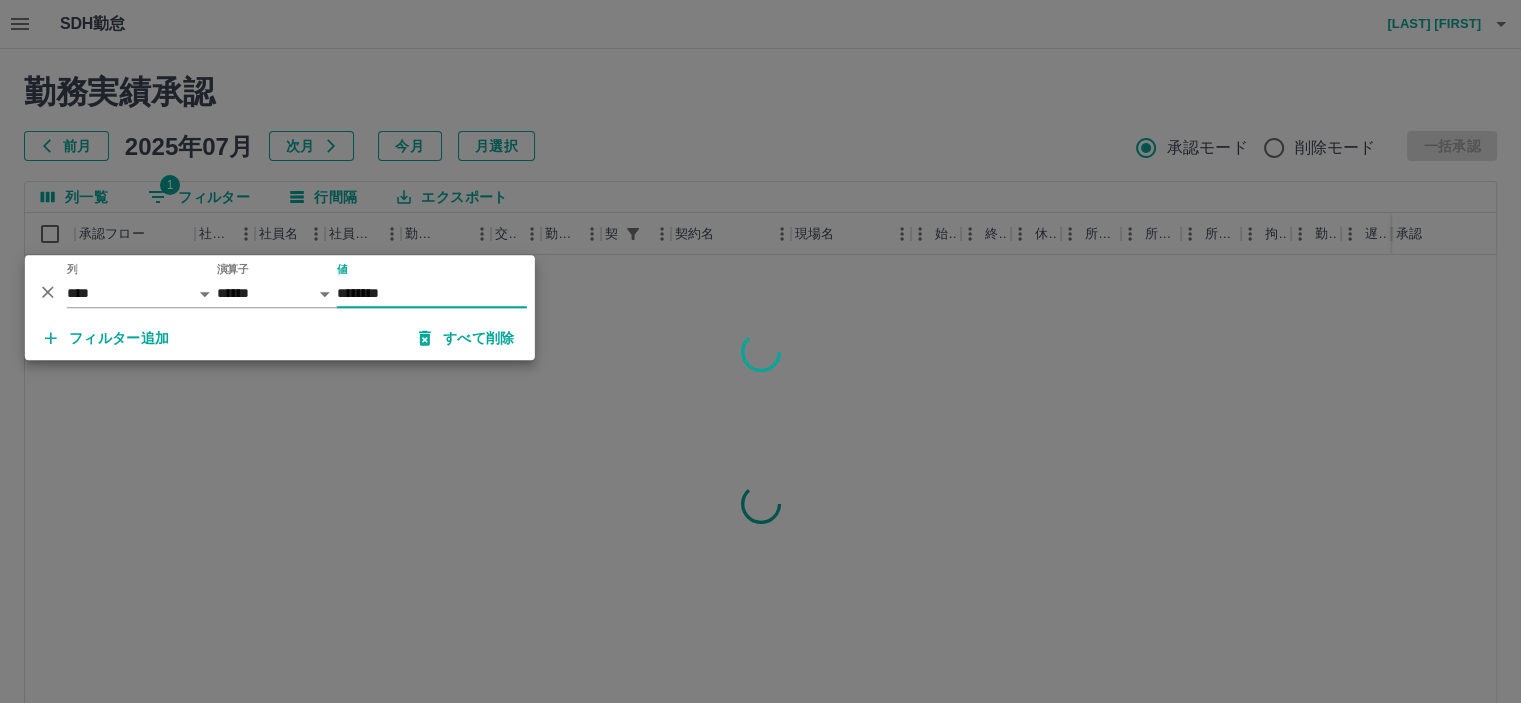 type on "********" 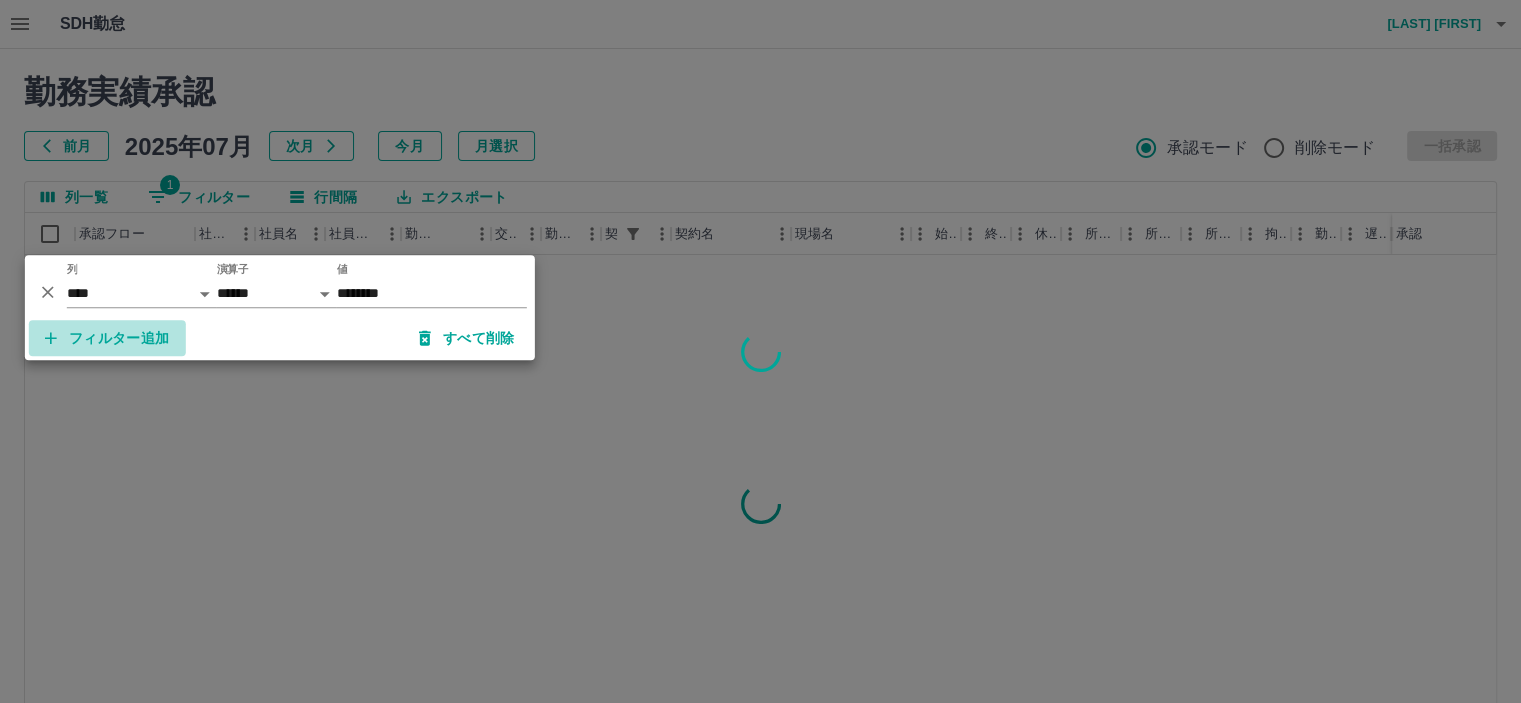 click on "フィルター追加" at bounding box center (107, 338) 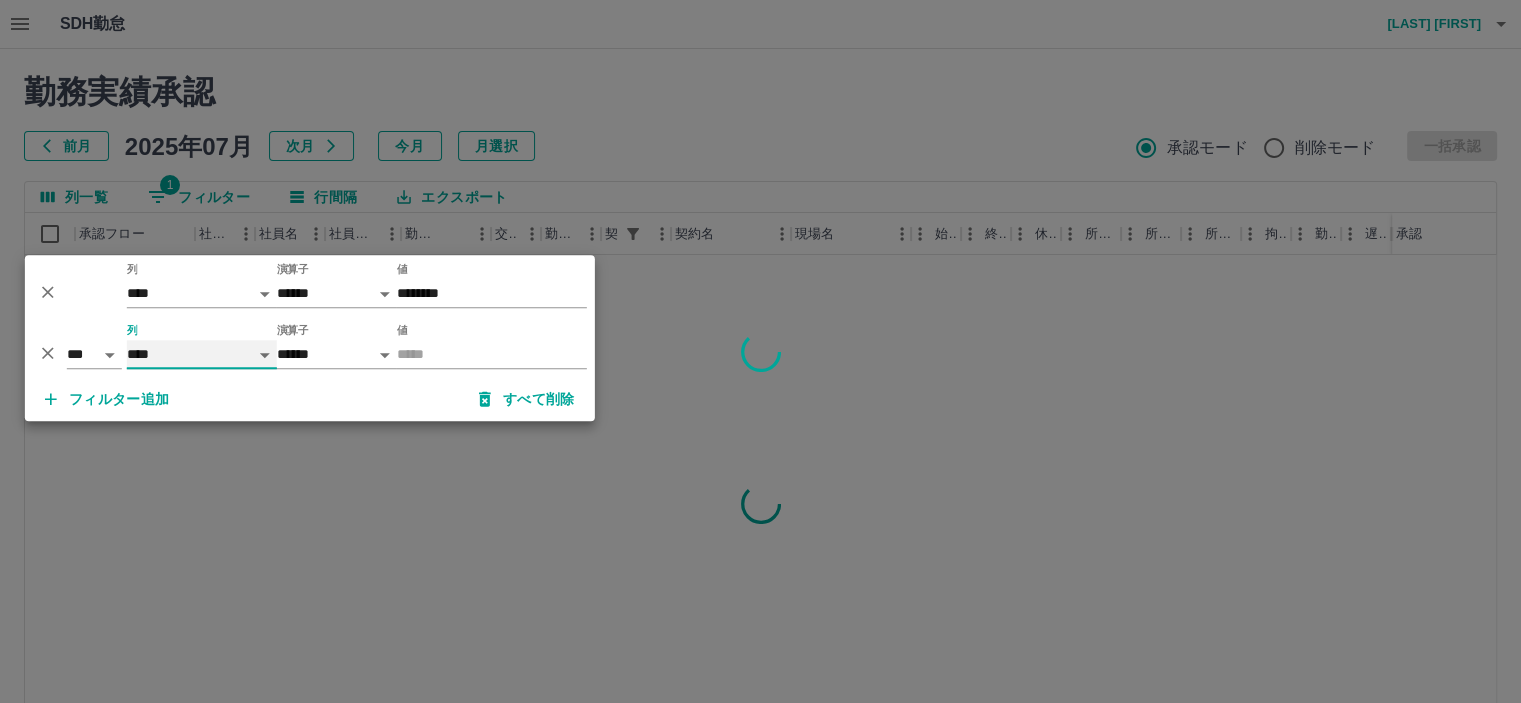 click on "**** *** **** *** *** **** ***** *** *** ** ** ** **** **** **** ** ** *** **** *****" at bounding box center [202, 354] 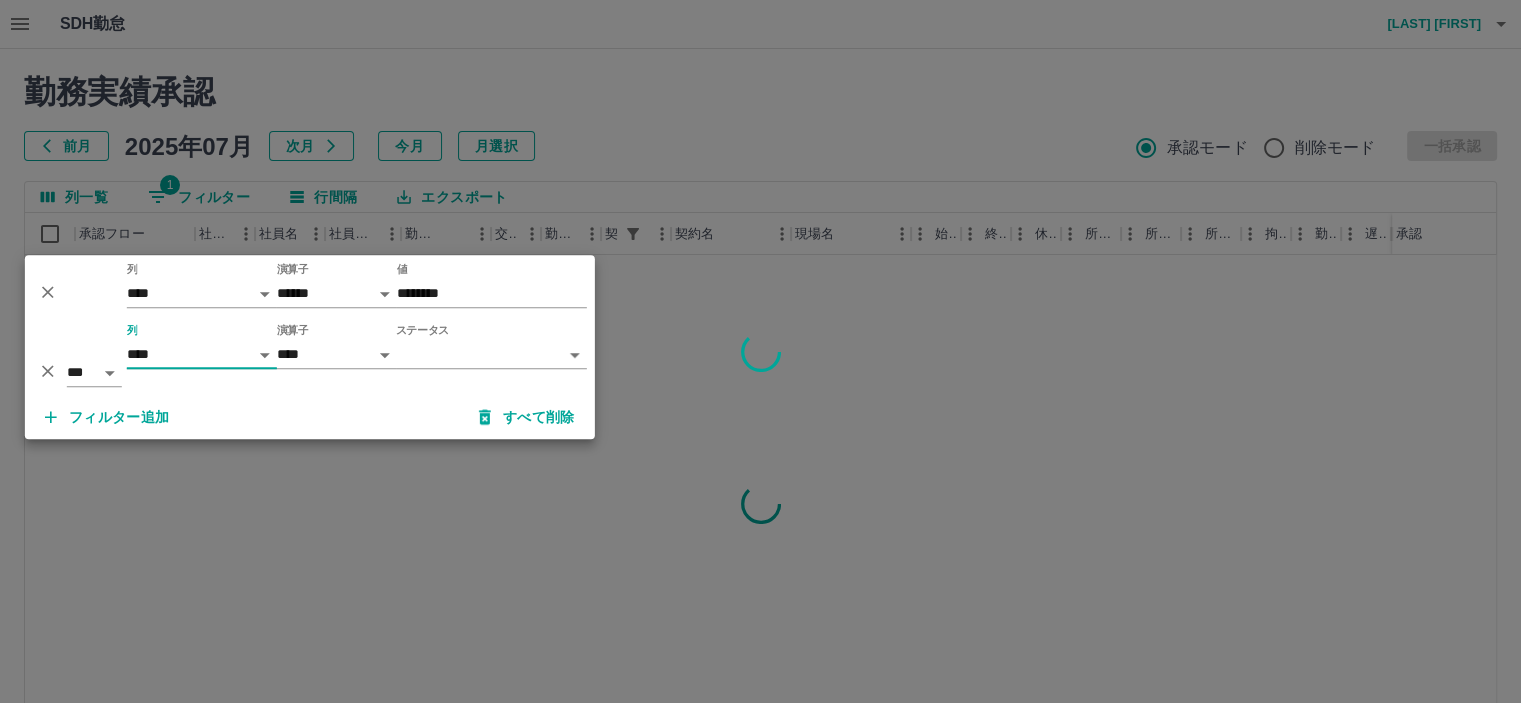 click on "SDH勤怠 池田　光希 勤務実績承認 前月 2025年07月 次月 今月 月選択 承認モード 削除モード 一括承認 列一覧 1 フィルター 行間隔 エクスポート 承認フロー 社員番号 社員名 社員区分 勤務日 交通費 勤務区分 契約コード 契約名 現場名 始業 終業 休憩 所定開始 所定終業 所定休憩 拘束 勤務 遅刻等 コメント ステータス 承認 ページあたりの行数: 20 ** 1～20 / 24890 SDH勤怠 *** ** 列 **** *** **** *** *** **** ***** *** *** ** ** ** **** **** **** ** ** *** **** ***** 演算子 ****** ******* 値 ******** *** ** 列 **** *** **** *** *** **** ***** *** *** ** ** ** **** **** **** ** ** *** **** ***** 演算子 **** ****** ステータス ​ ********* フィルター追加 すべて削除" at bounding box center [760, 422] 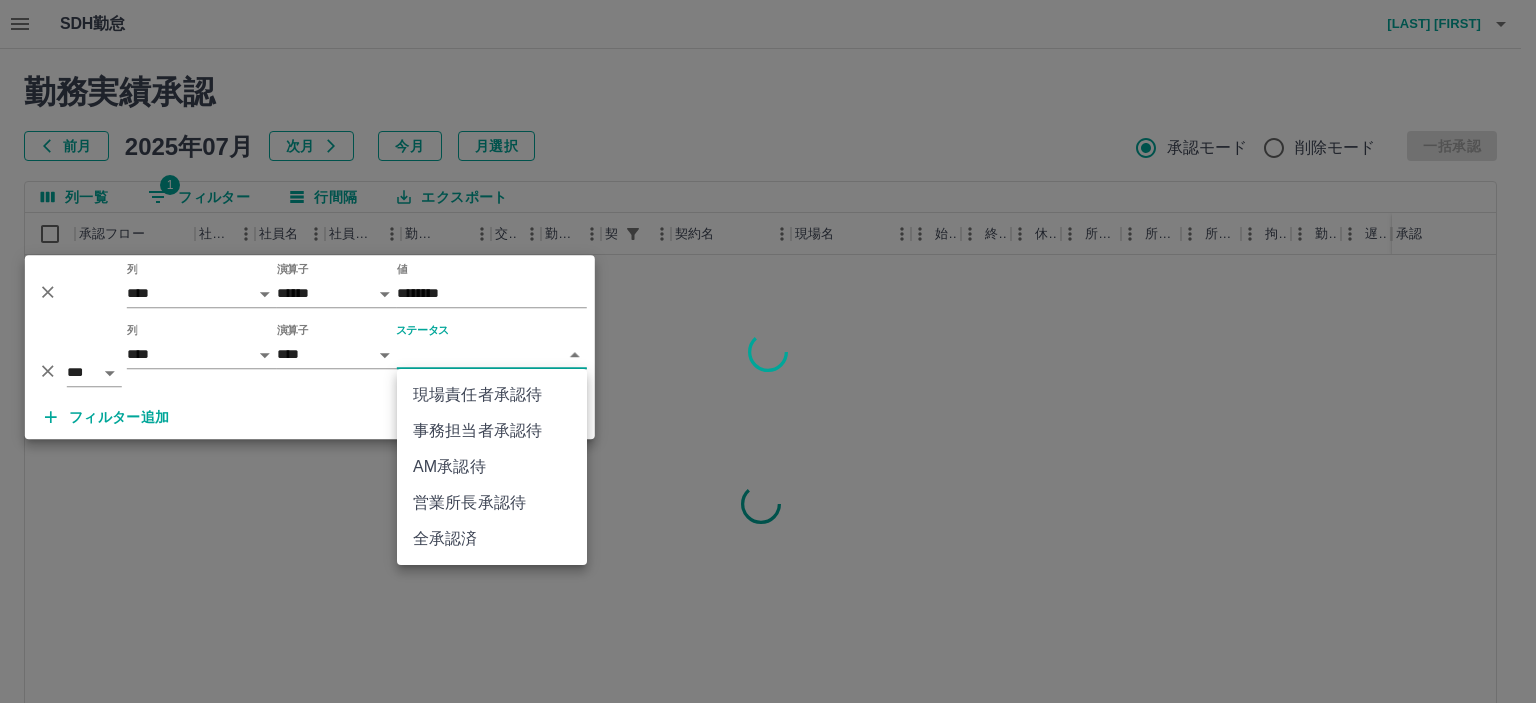 click on "営業所長承認待" at bounding box center (492, 503) 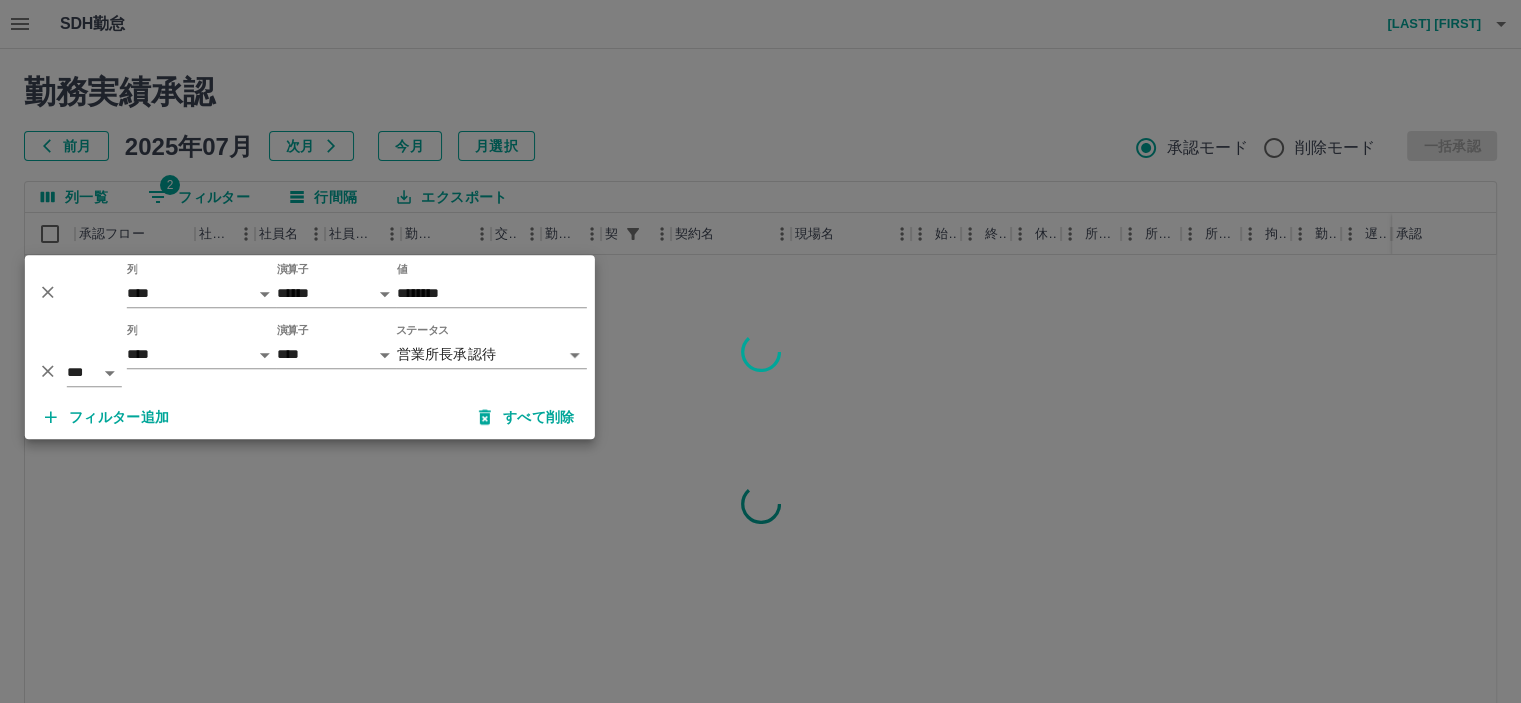 drag, startPoint x: 813, startPoint y: 115, endPoint x: 855, endPoint y: 127, distance: 43.68066 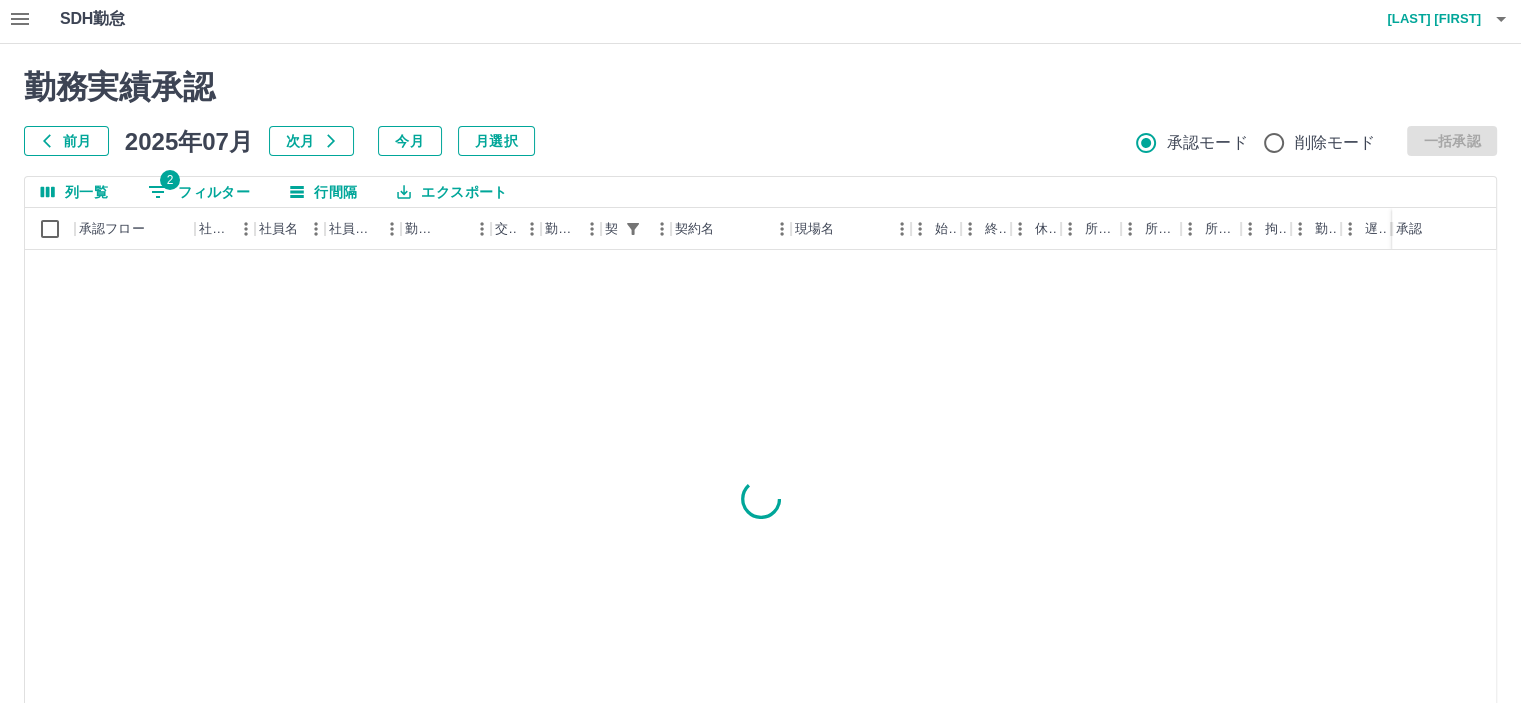 scroll, scrollTop: 142, scrollLeft: 0, axis: vertical 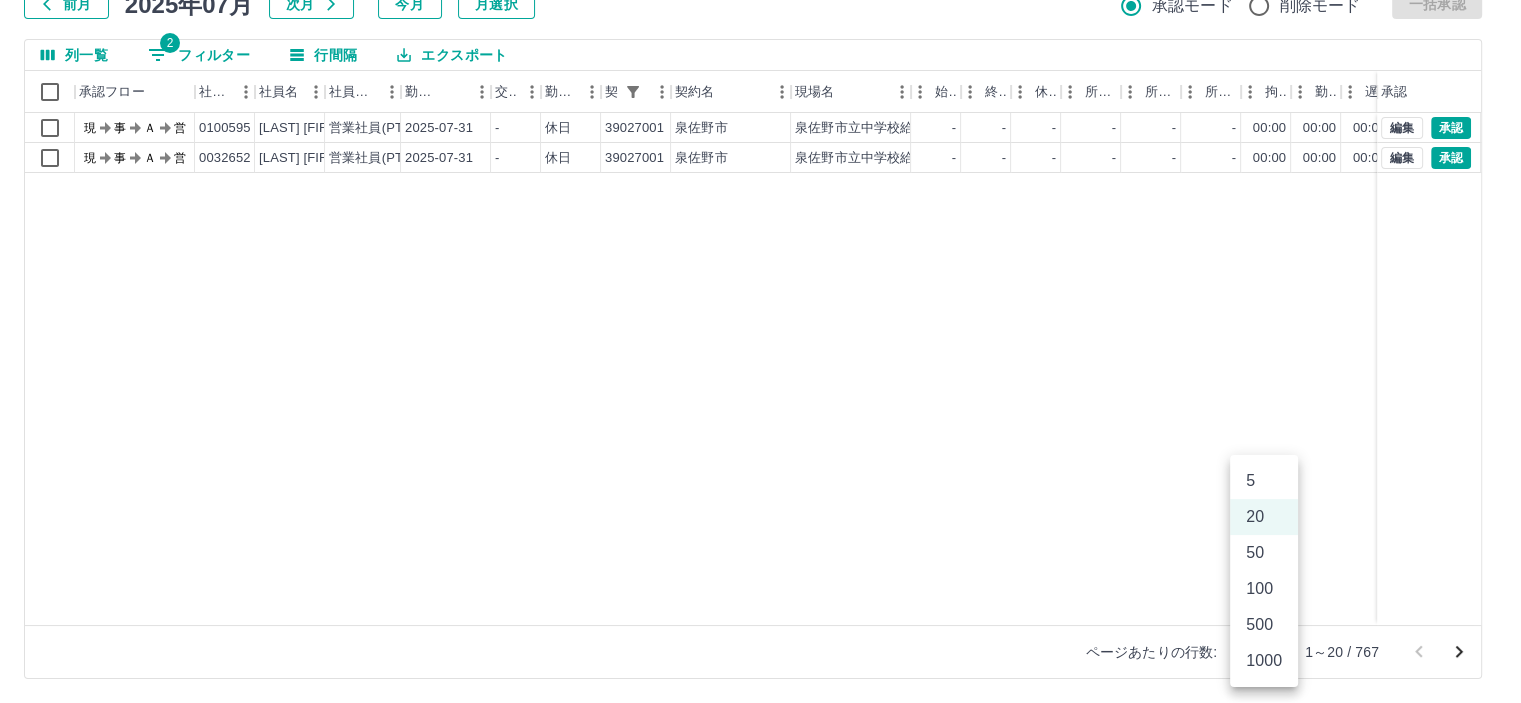 click on "SDH勤怠 池田　光希 勤務実績承認 前月 2025年07月 次月 今月 月選択 承認モード 削除モード 一括承認 列一覧 2 フィルター 行間隔 エクスポート 承認フロー 社員番号 社員名 社員区分 勤務日 交通費 勤務区分 契約コード 契約名 現場名 始業 終業 休憩 所定開始 所定終業 所定休憩 拘束 勤務 遅刻等 コメント ステータス 承認 現 事 Ａ 営 0100595 澤田　玲香 営業社員(PT契約) 2025-07-31  -  休日 39027001 泉佐野市 泉佐野市立中学校給食センター - - - - - - 00:00 00:00 00:00 営業所長承認待 現 事 Ａ 営 0032652 武内　厚子 営業社員(PT契約) 2025-07-31  -  休日 39027001 泉佐野市 泉佐野市立中学校給食センター - - - - - - 00:00 00:00 00:00 営業所長承認待 編集 承認 編集 承認 ページあたりの行数: 20 ** 1～20 / 767 SDH勤怠 5 20 50 100 500 1000" at bounding box center [760, 280] 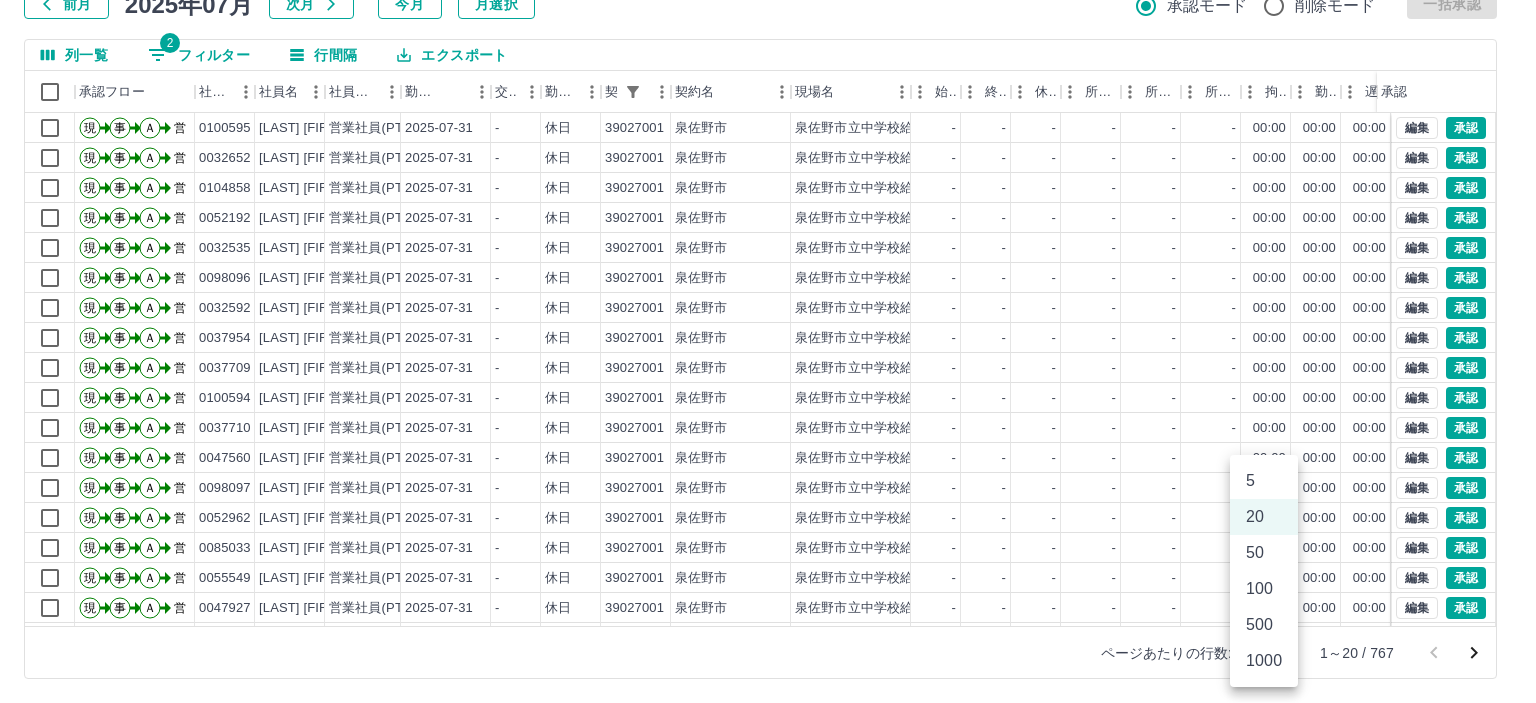 drag, startPoint x: 1260, startPoint y: 629, endPoint x: 1236, endPoint y: 637, distance: 25.298222 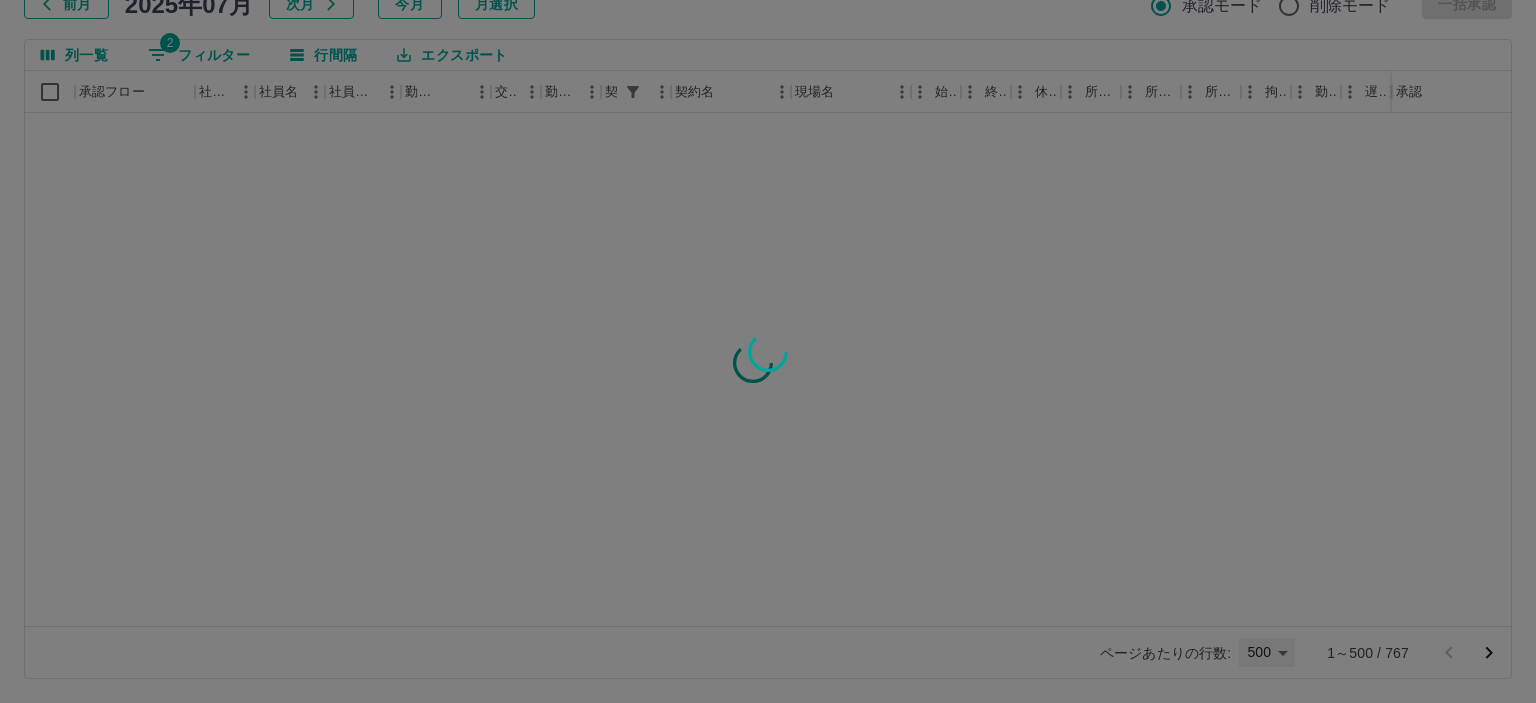 type on "***" 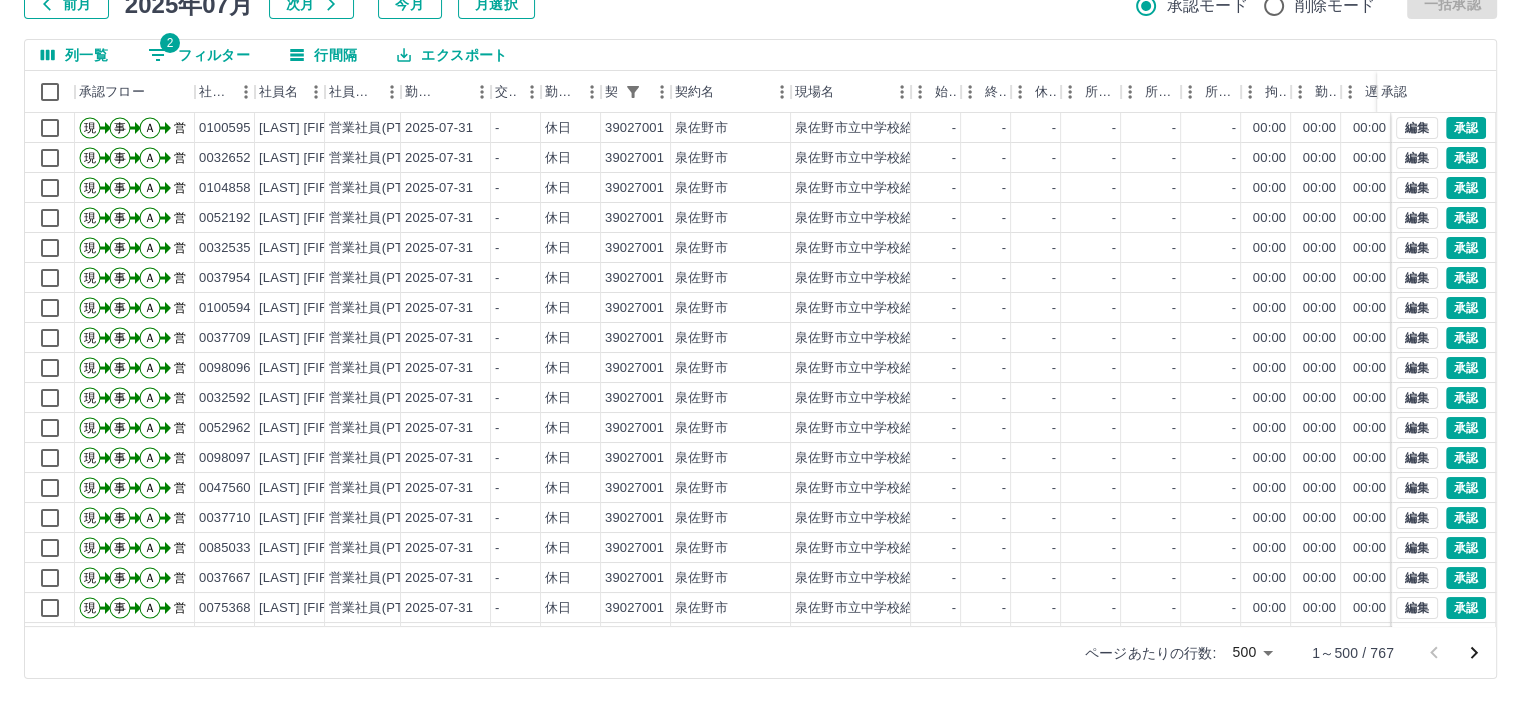 click on "ページあたりの行数: 500 *** 1～500 / 767" at bounding box center [760, 652] 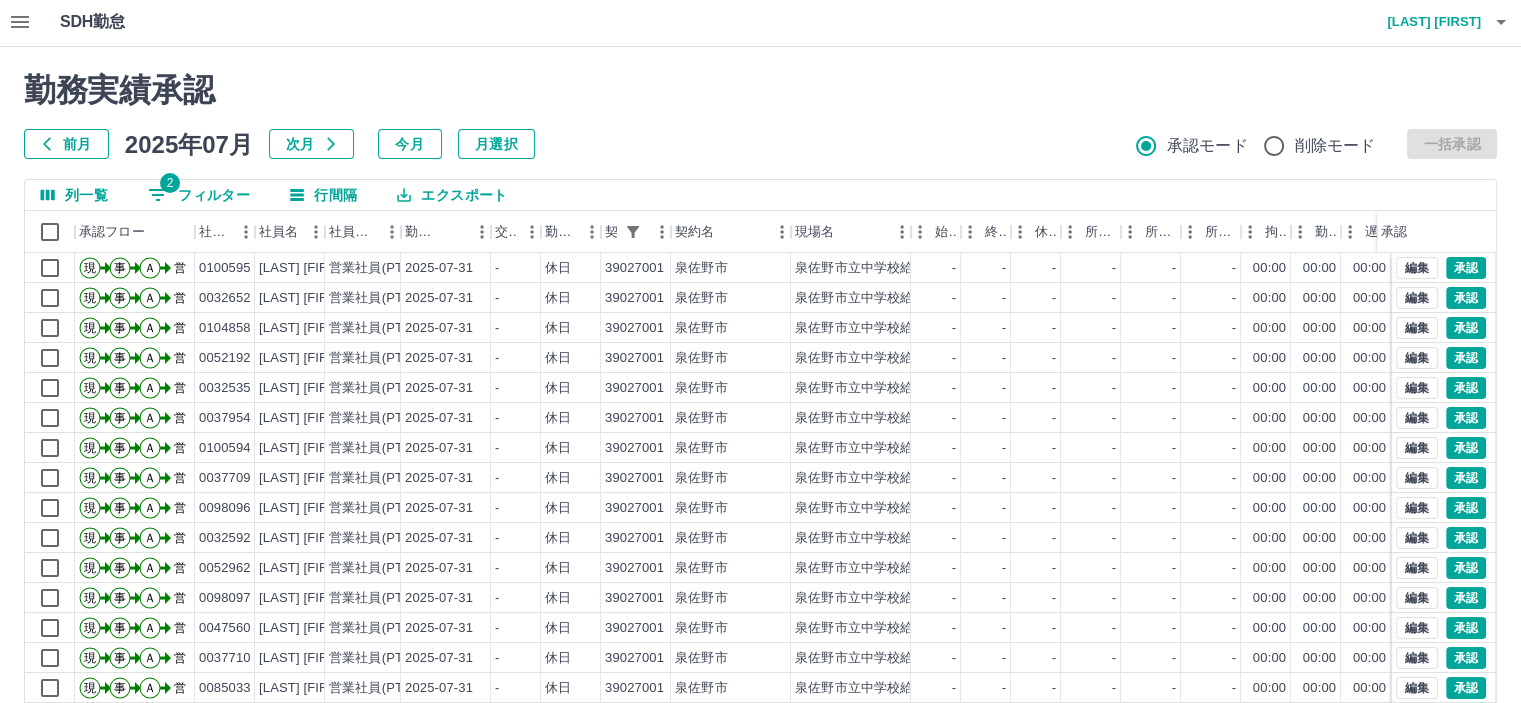 scroll, scrollTop: 0, scrollLeft: 0, axis: both 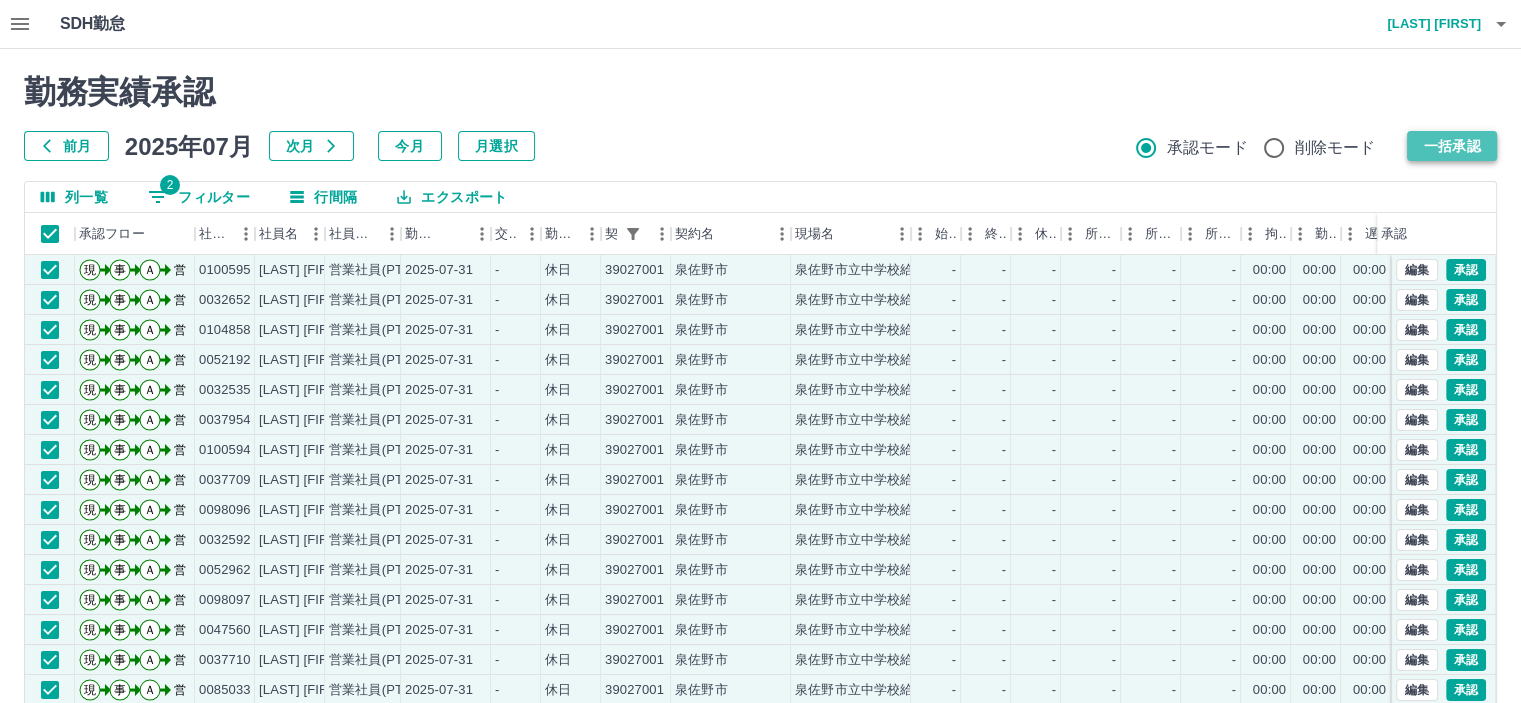 click on "一括承認" at bounding box center (1452, 146) 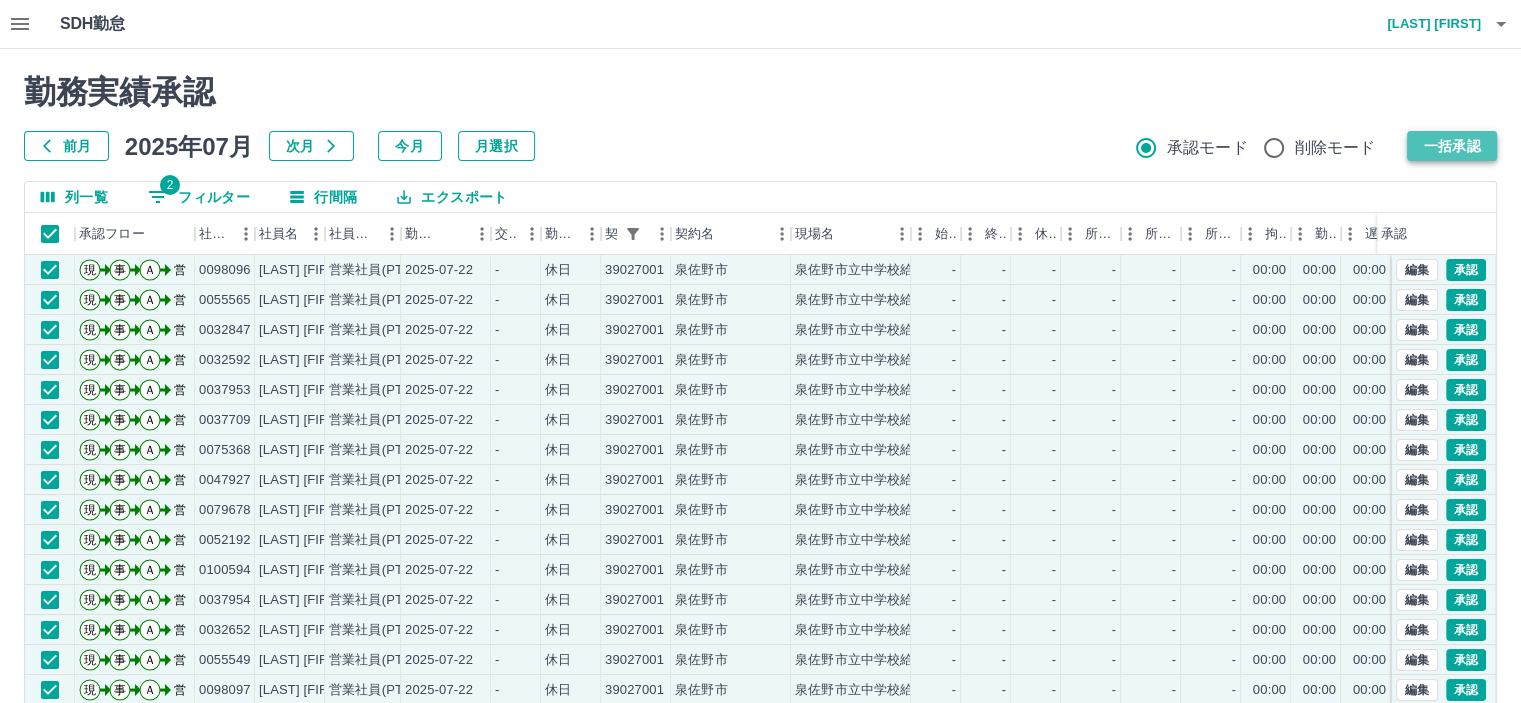 click on "一括承認" at bounding box center [1452, 146] 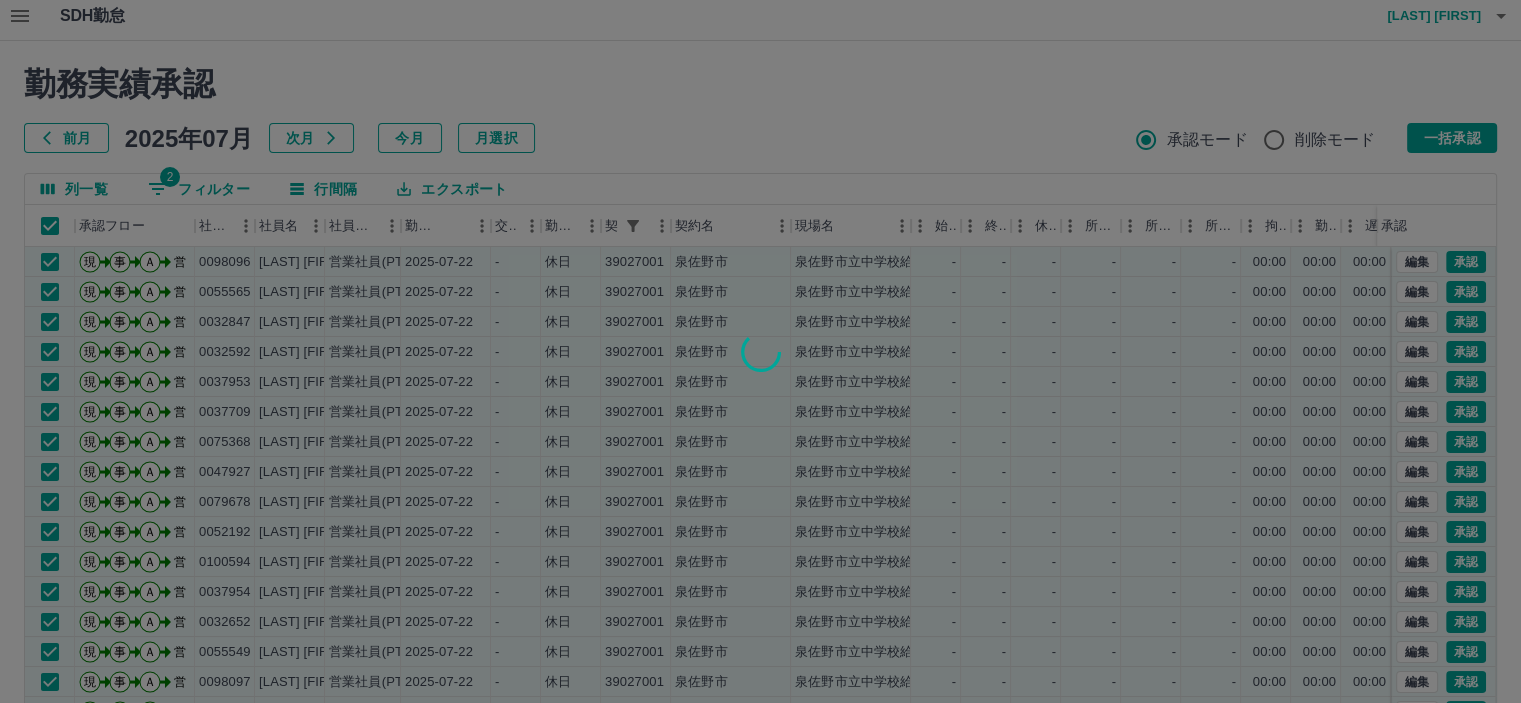 scroll, scrollTop: 0, scrollLeft: 0, axis: both 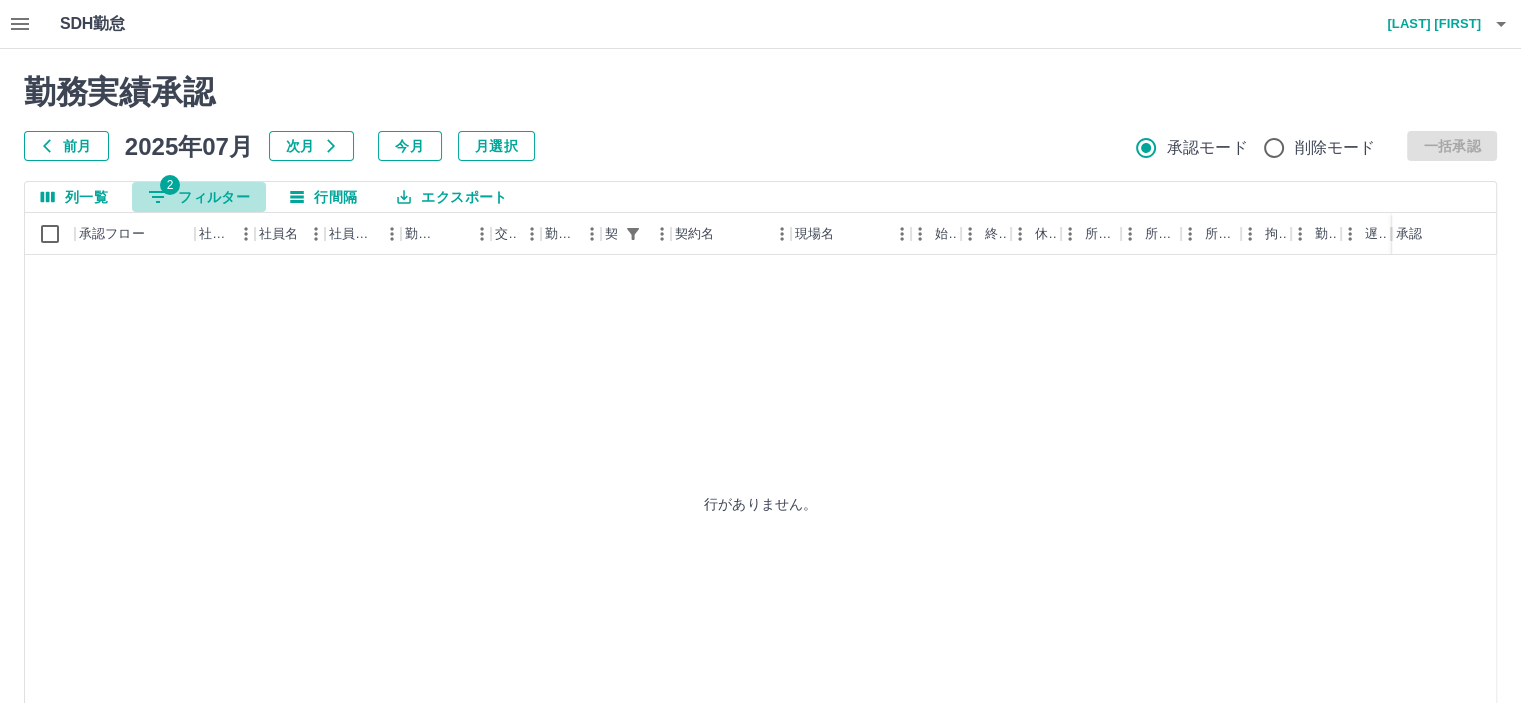 click on "2 フィルター" at bounding box center (199, 197) 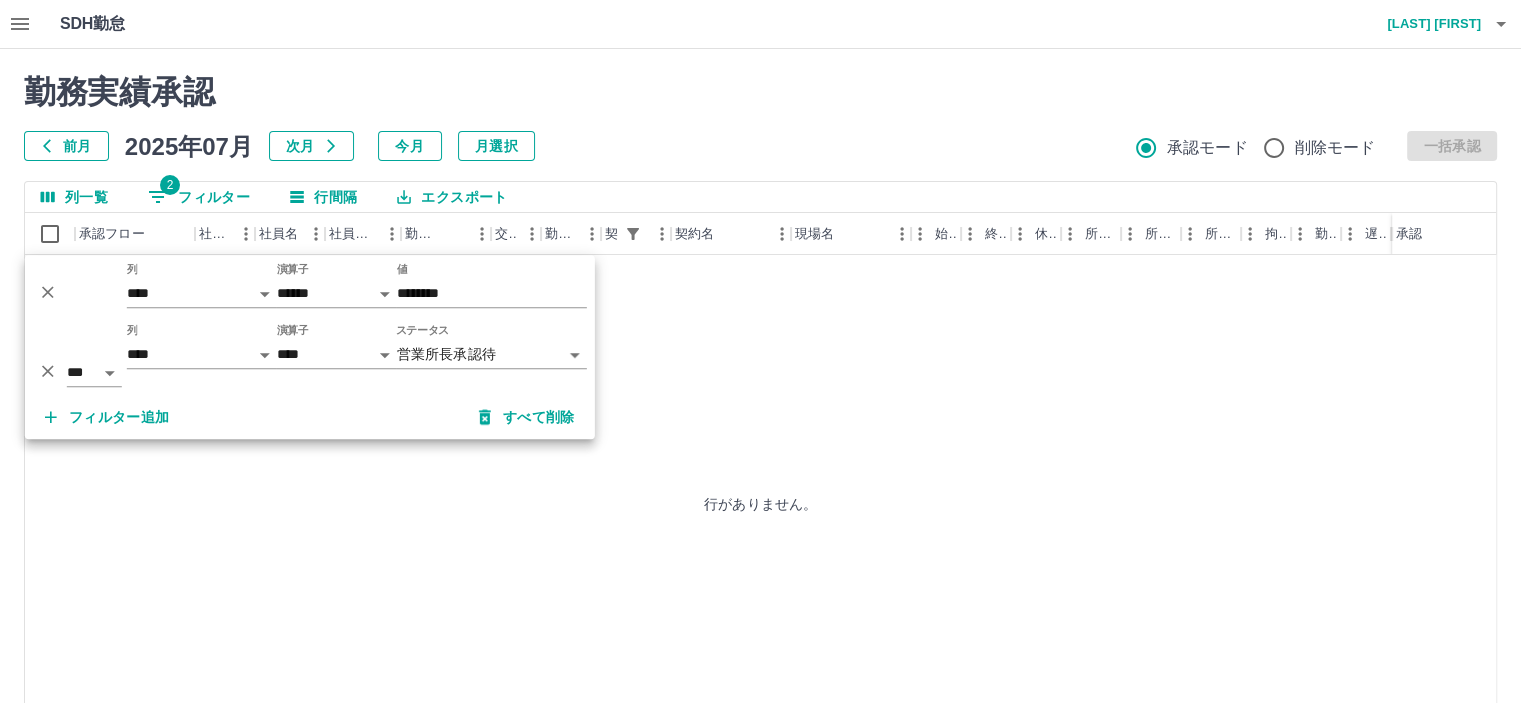 click 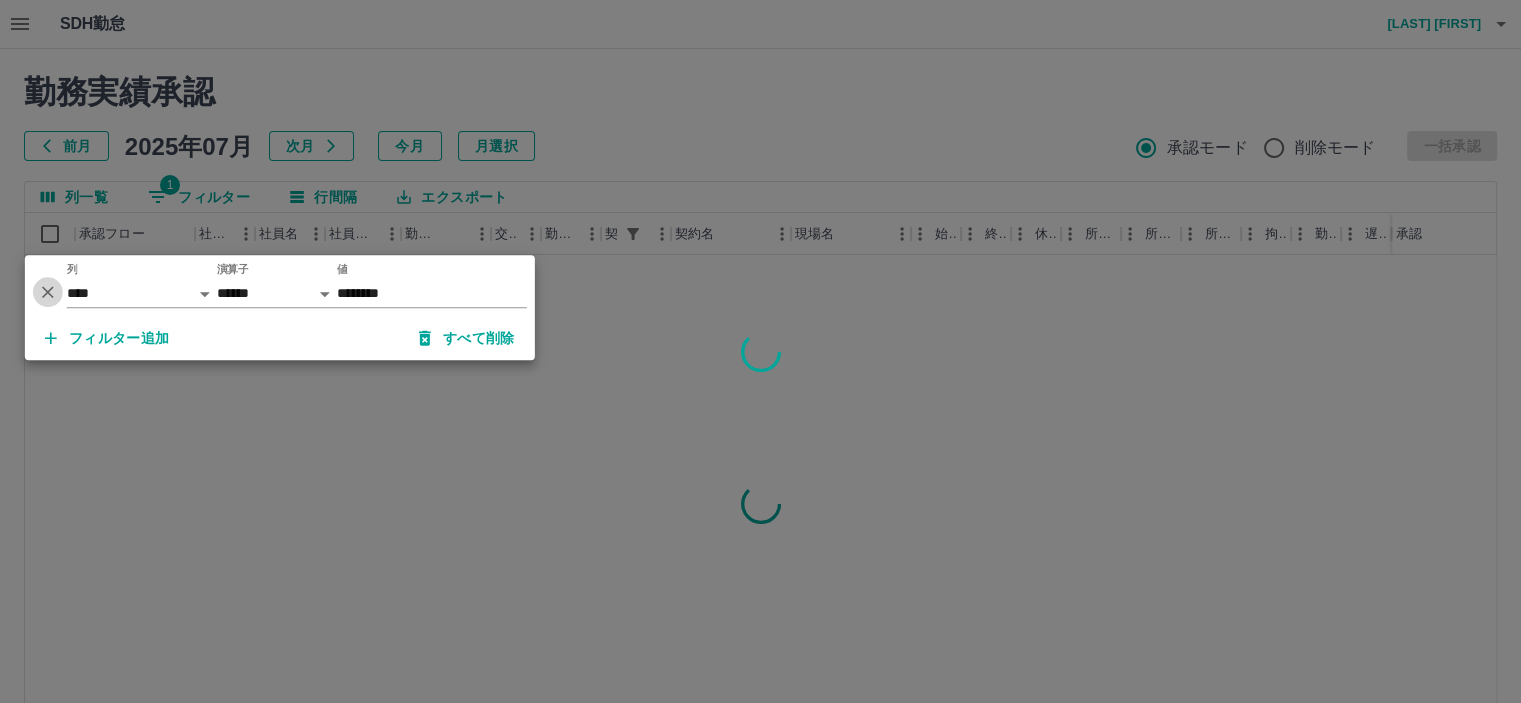 click 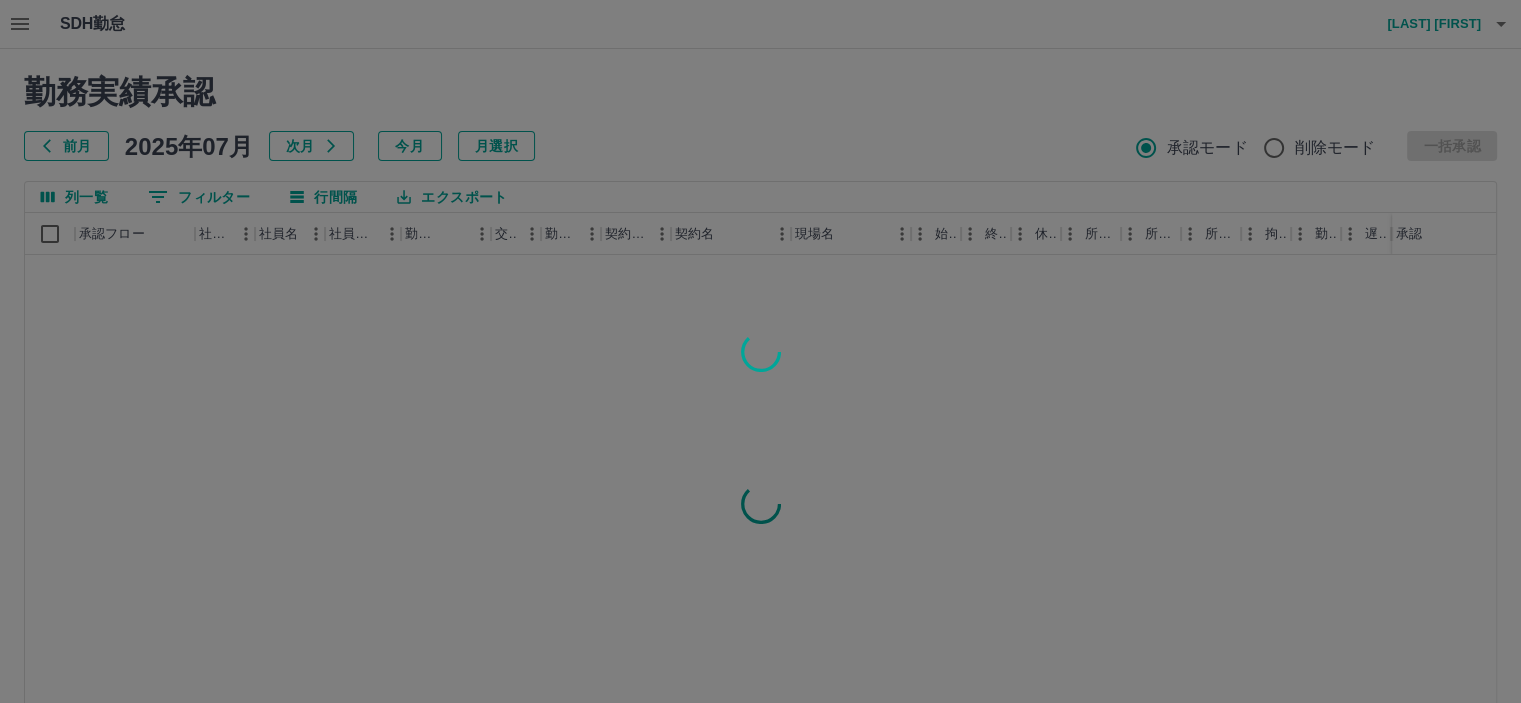 click at bounding box center (760, 351) 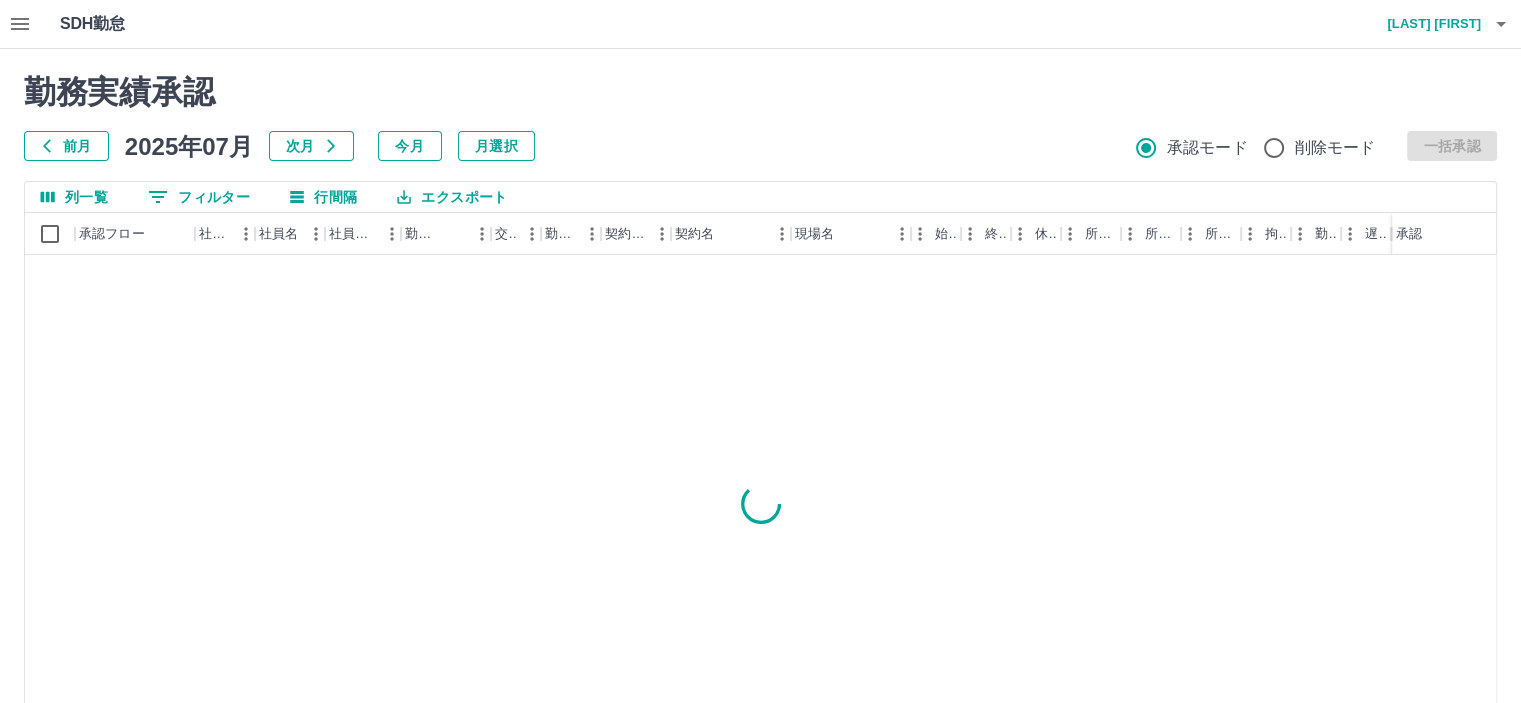 click on "0 フィルター" at bounding box center (199, 197) 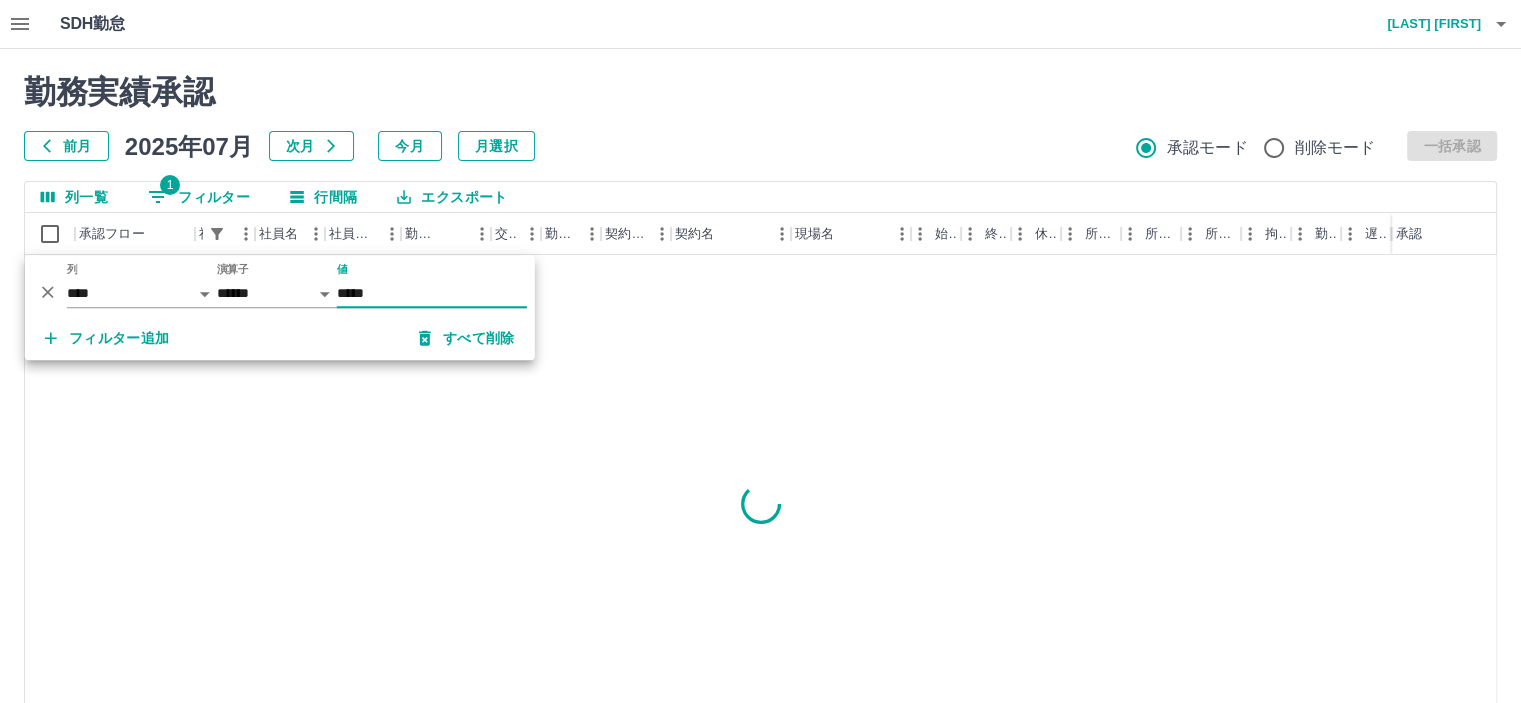 type on "*****" 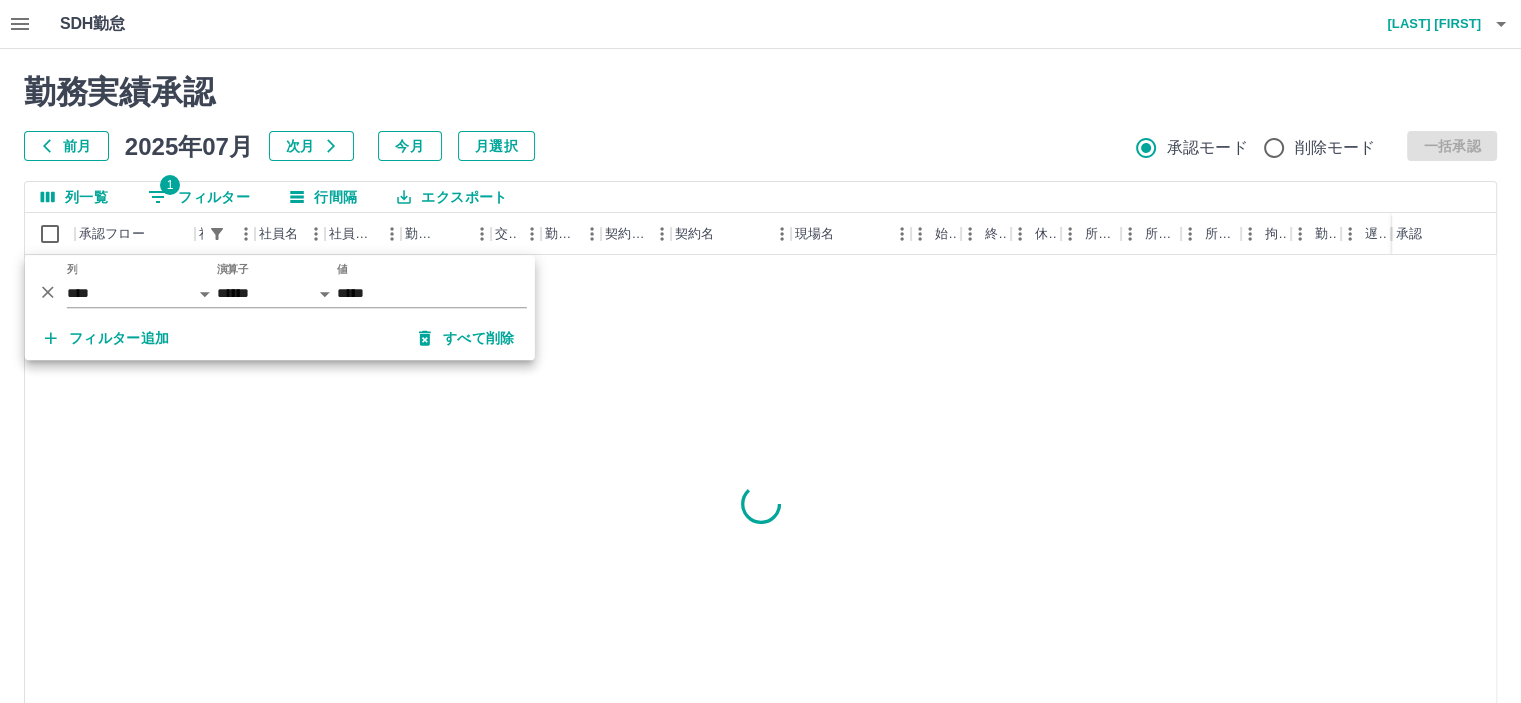 click on "勤務実績承認" at bounding box center [760, 92] 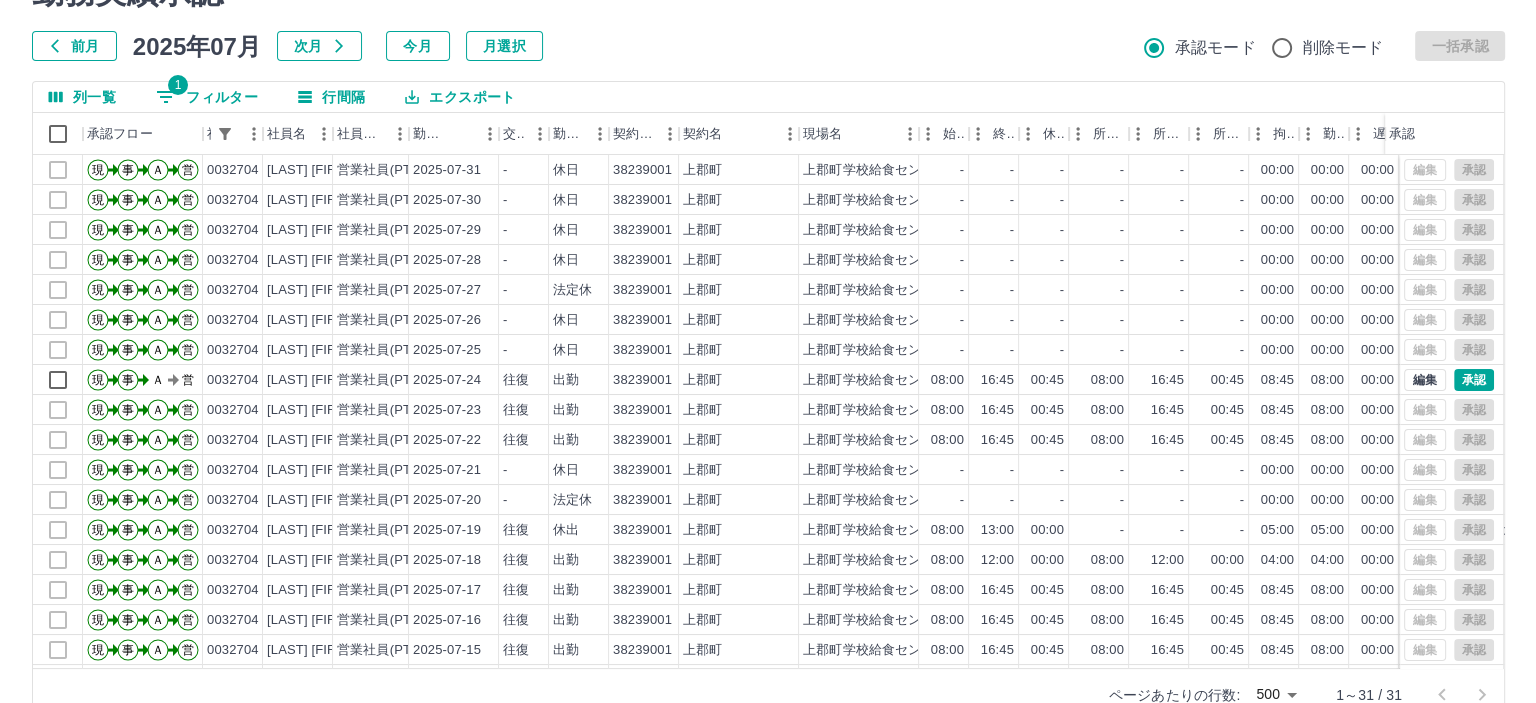 scroll, scrollTop: 0, scrollLeft: 0, axis: both 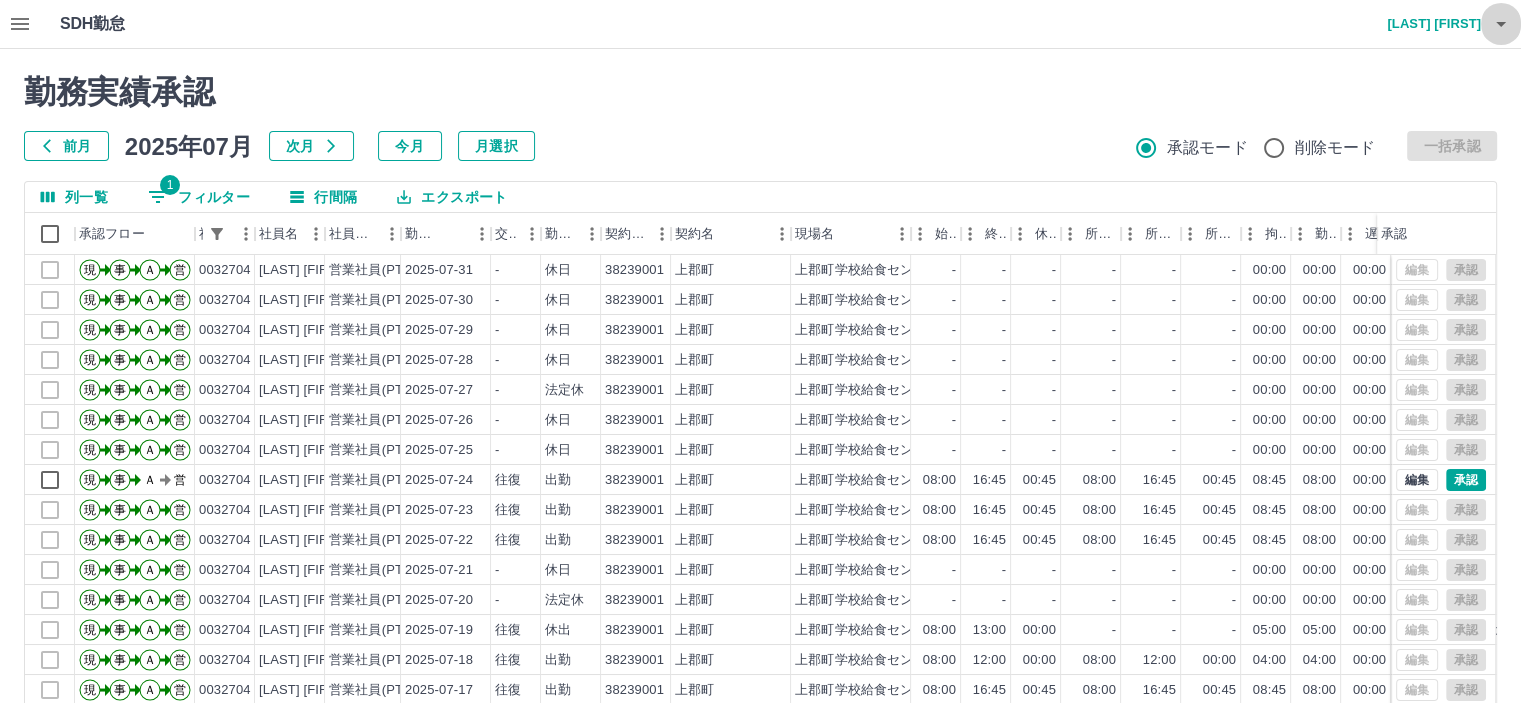 click 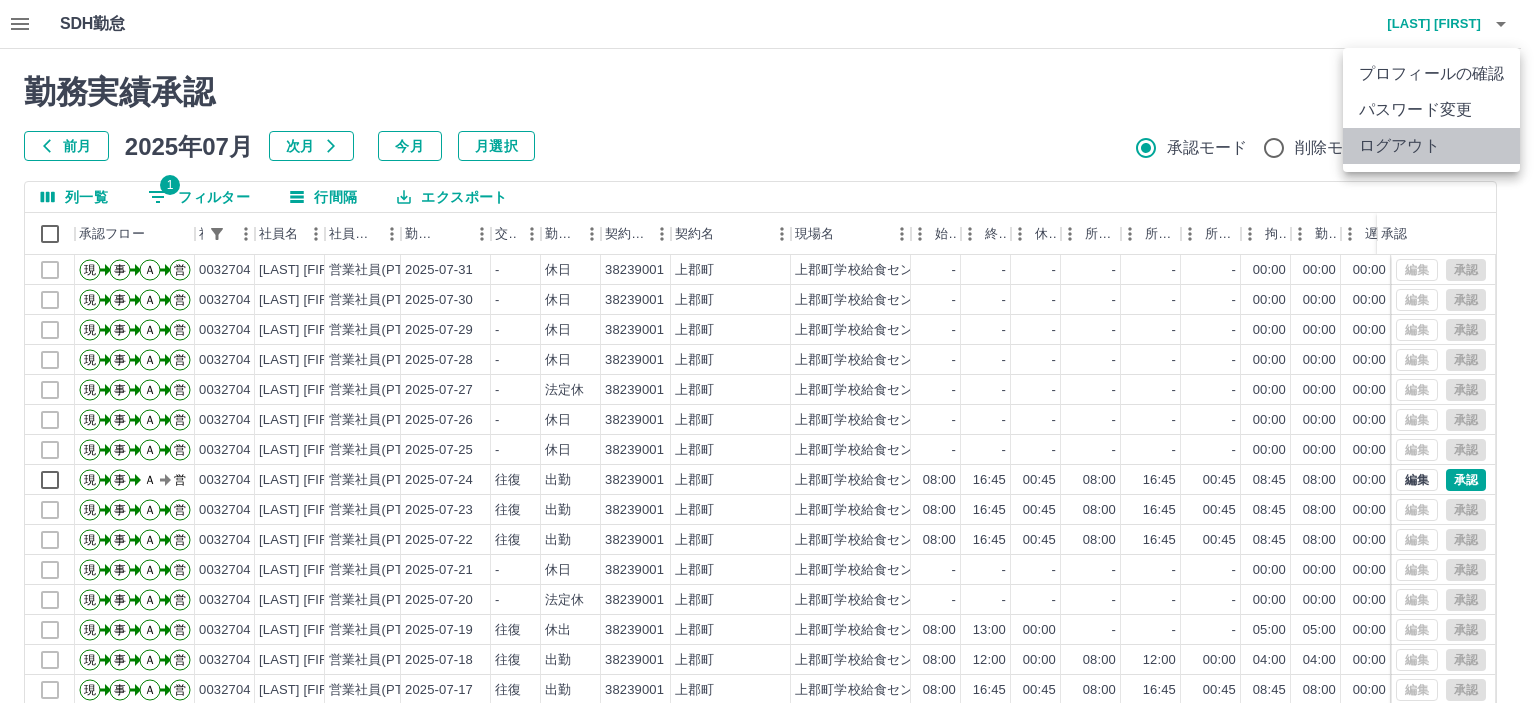 click on "ログアウト" at bounding box center (1431, 146) 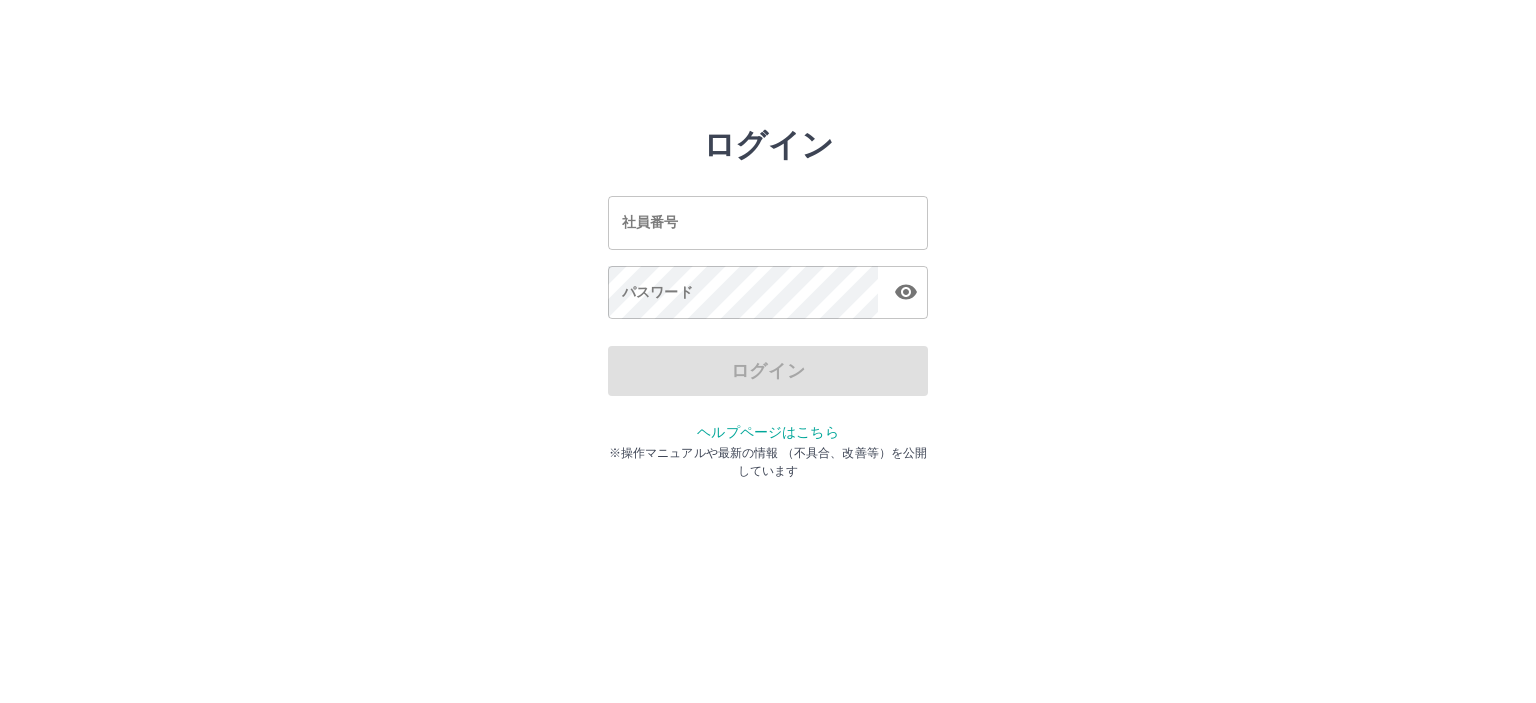 scroll, scrollTop: 0, scrollLeft: 0, axis: both 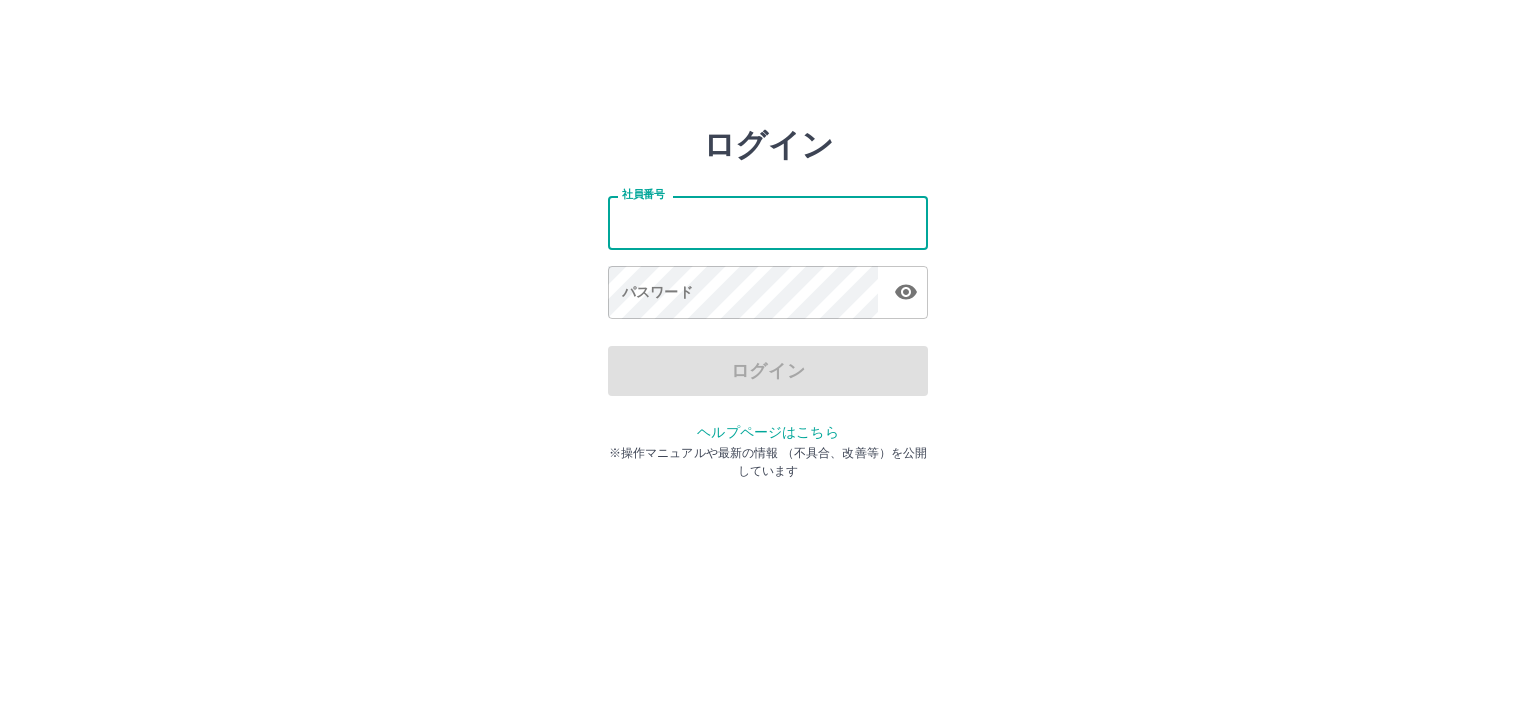 type on "*******" 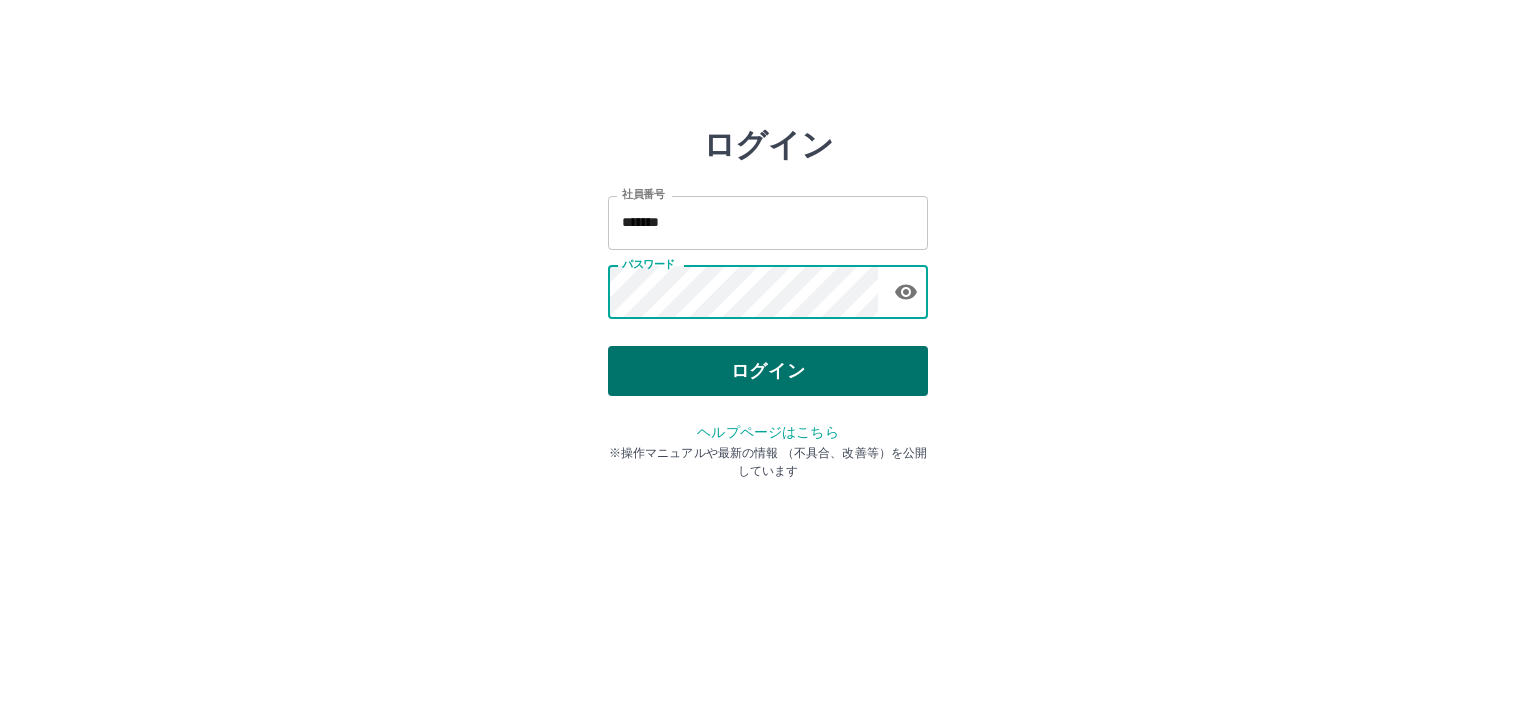 click on "ログイン" at bounding box center (768, 371) 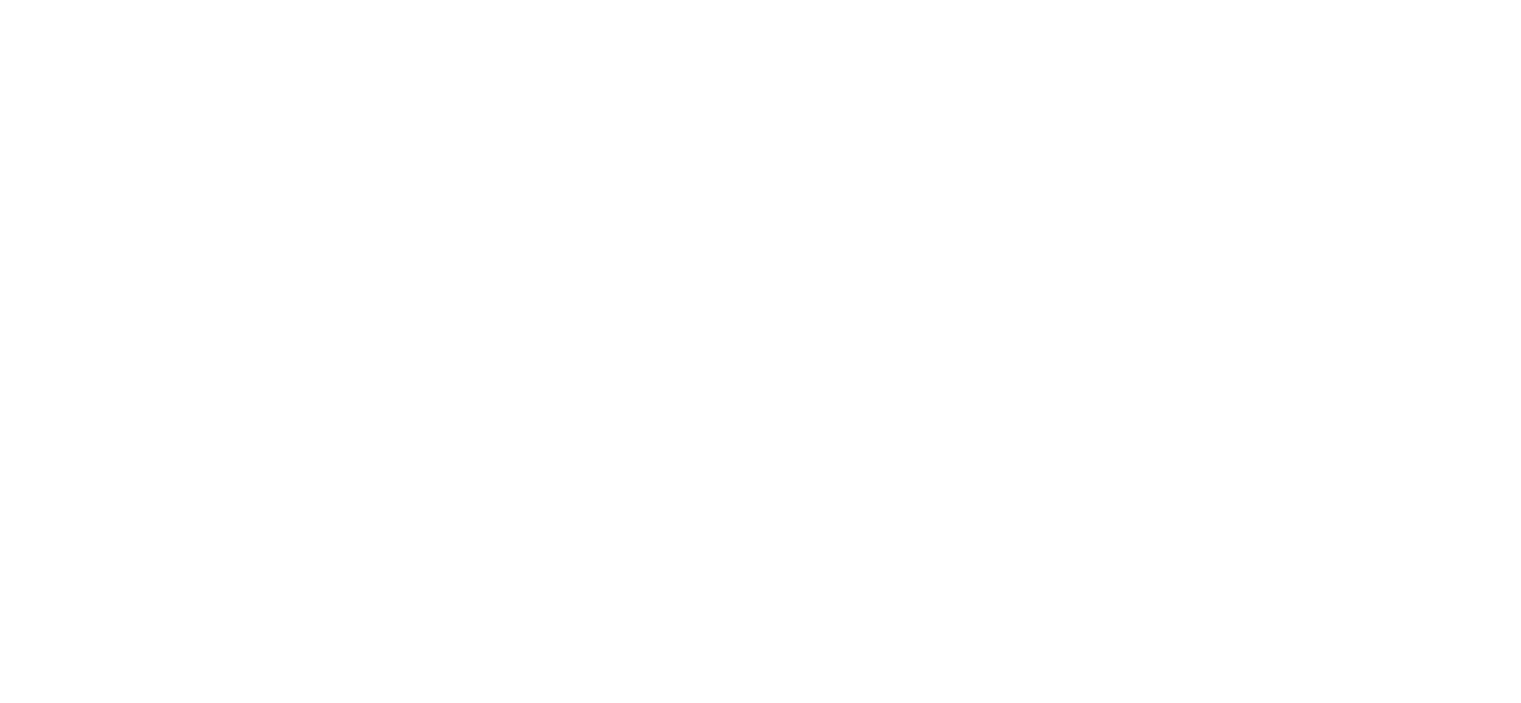 scroll, scrollTop: 0, scrollLeft: 0, axis: both 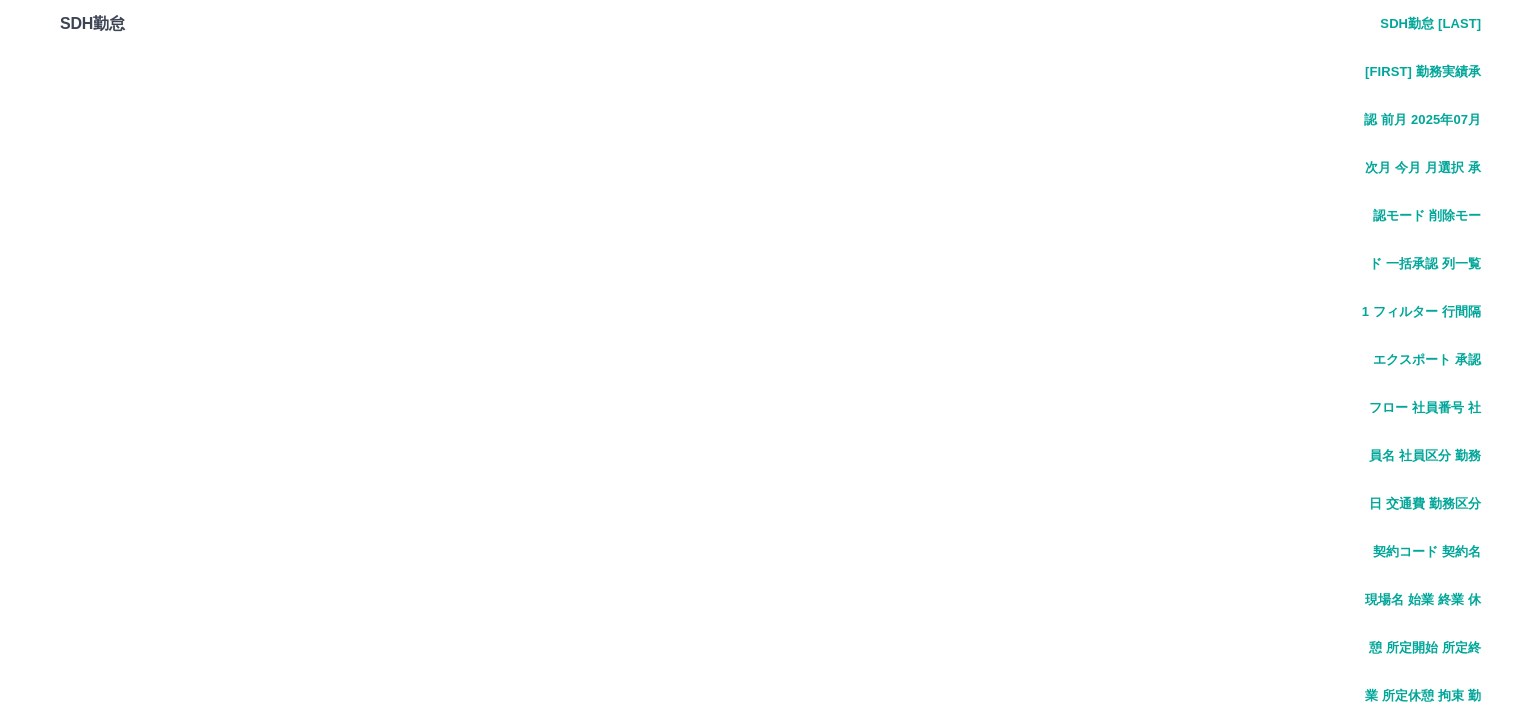 click at bounding box center [760, 351] 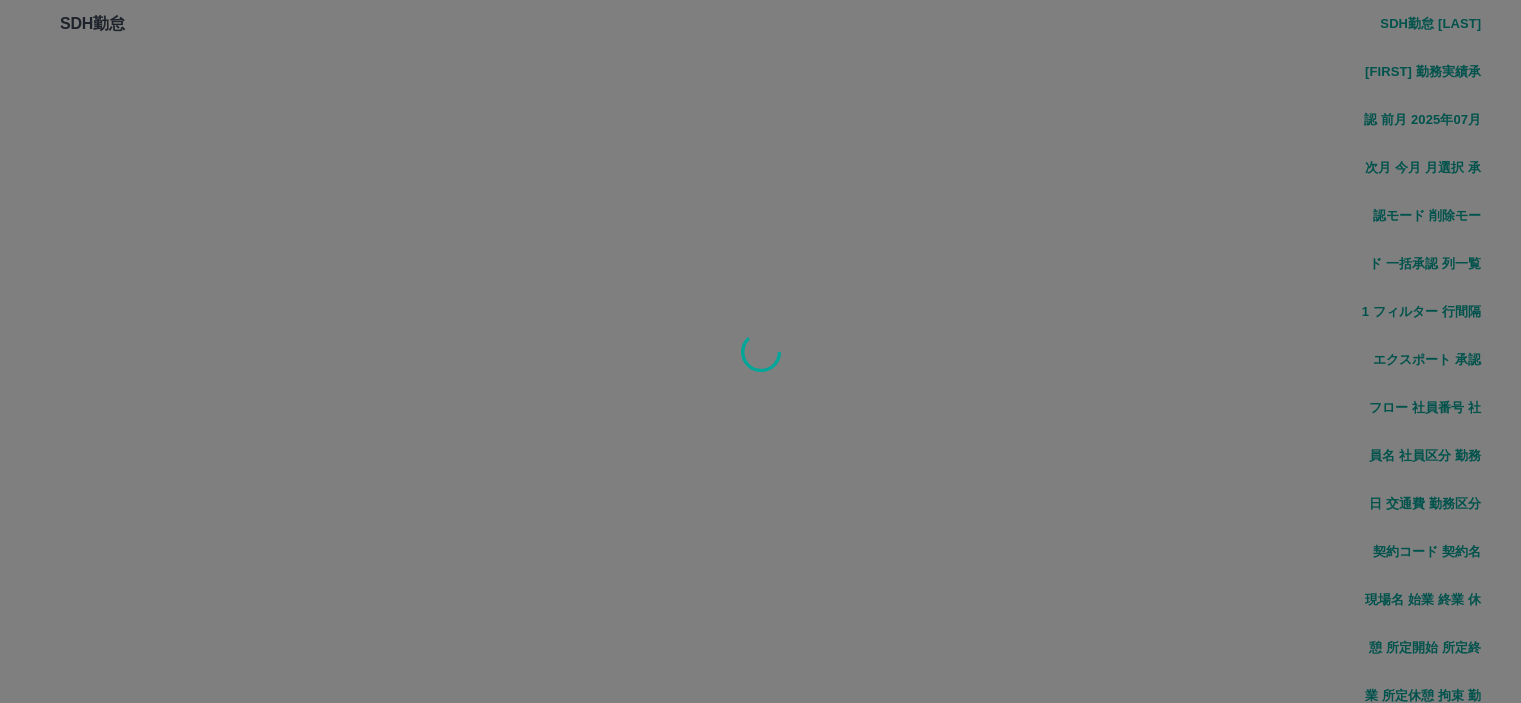 click at bounding box center [760, 351] 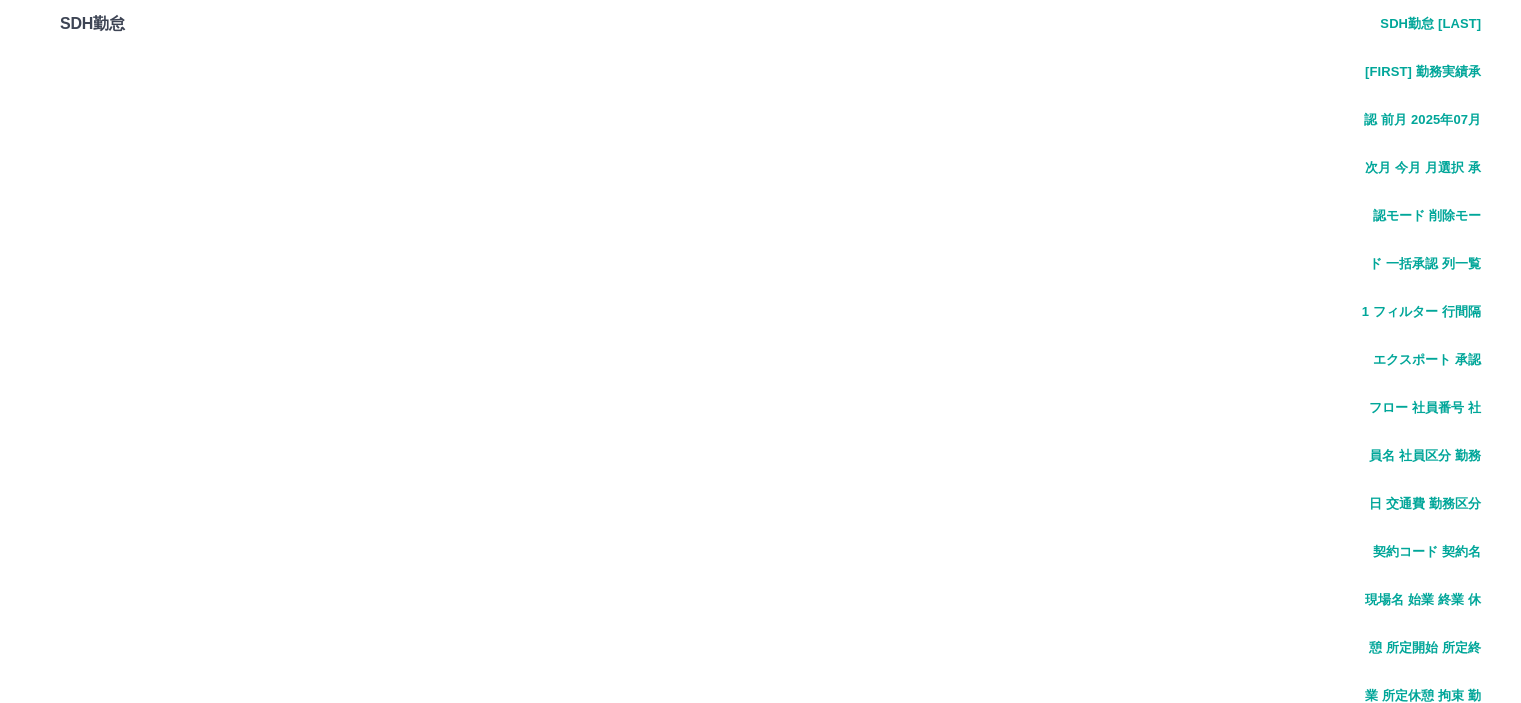 click on "0 フィルター" at bounding box center [199, 1925] 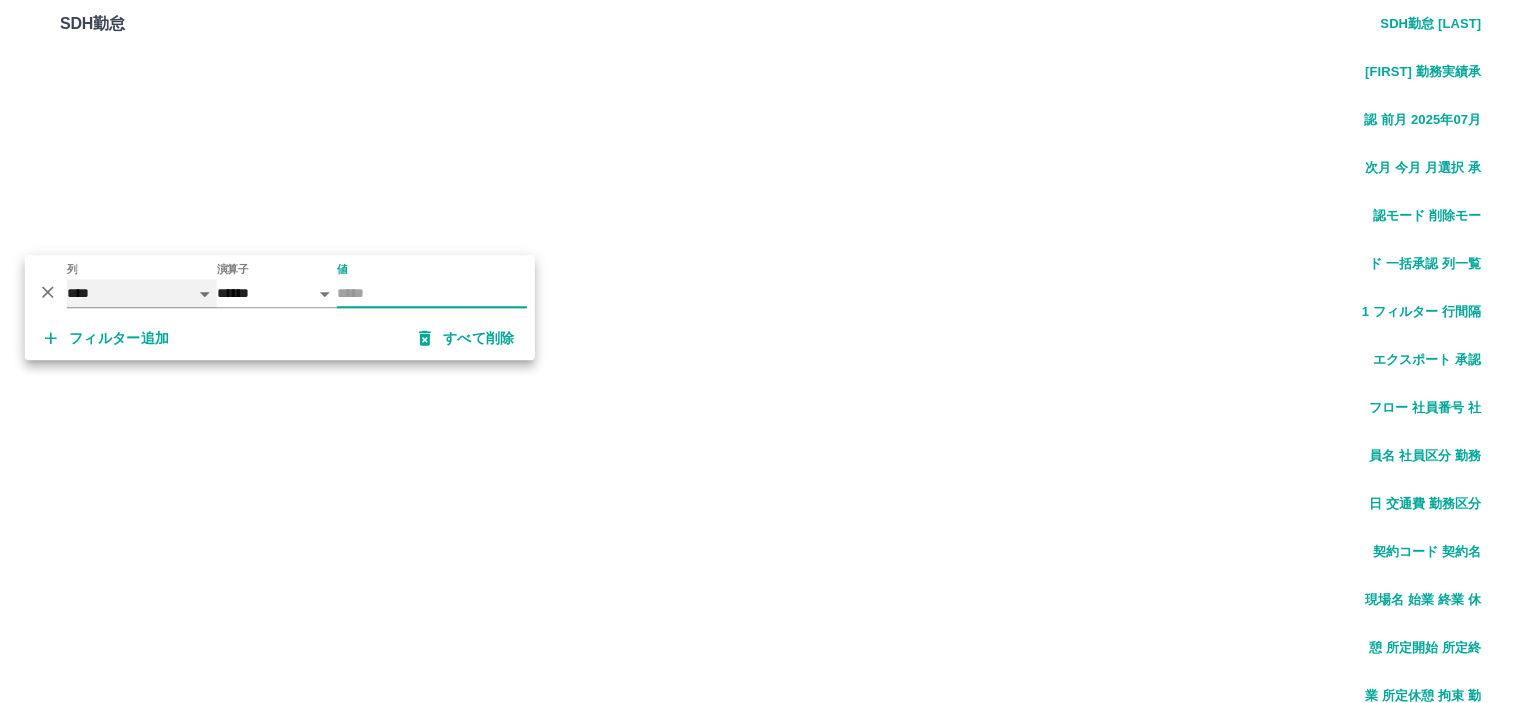 click on "**** *** **** *** *** **** ***** *** *** ** ** ** **** **** **** ** ** *** **** *****" at bounding box center [142, 293] 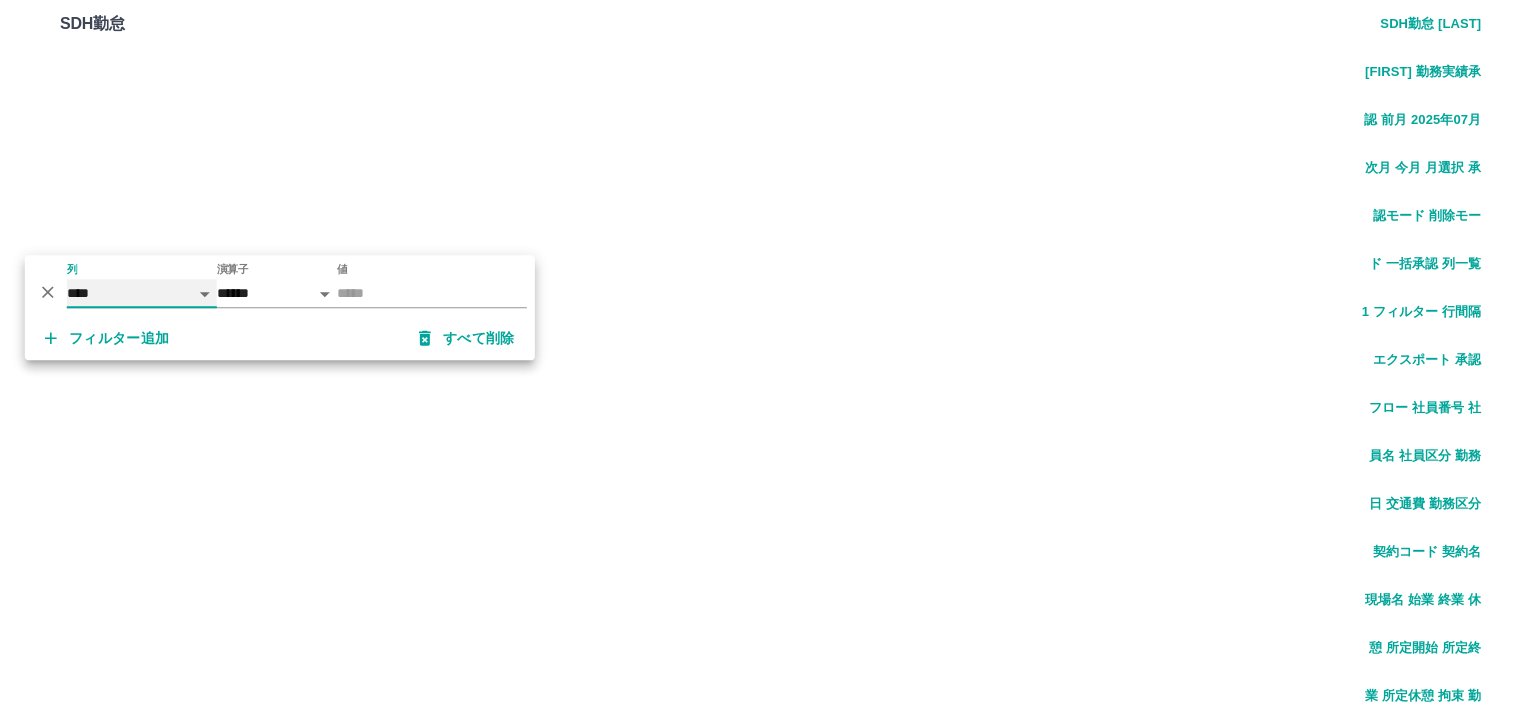 click on "**** *** **** *** *** **** ***** *** *** ** ** ** **** **** **** ** ** *** **** *****" at bounding box center [142, 293] 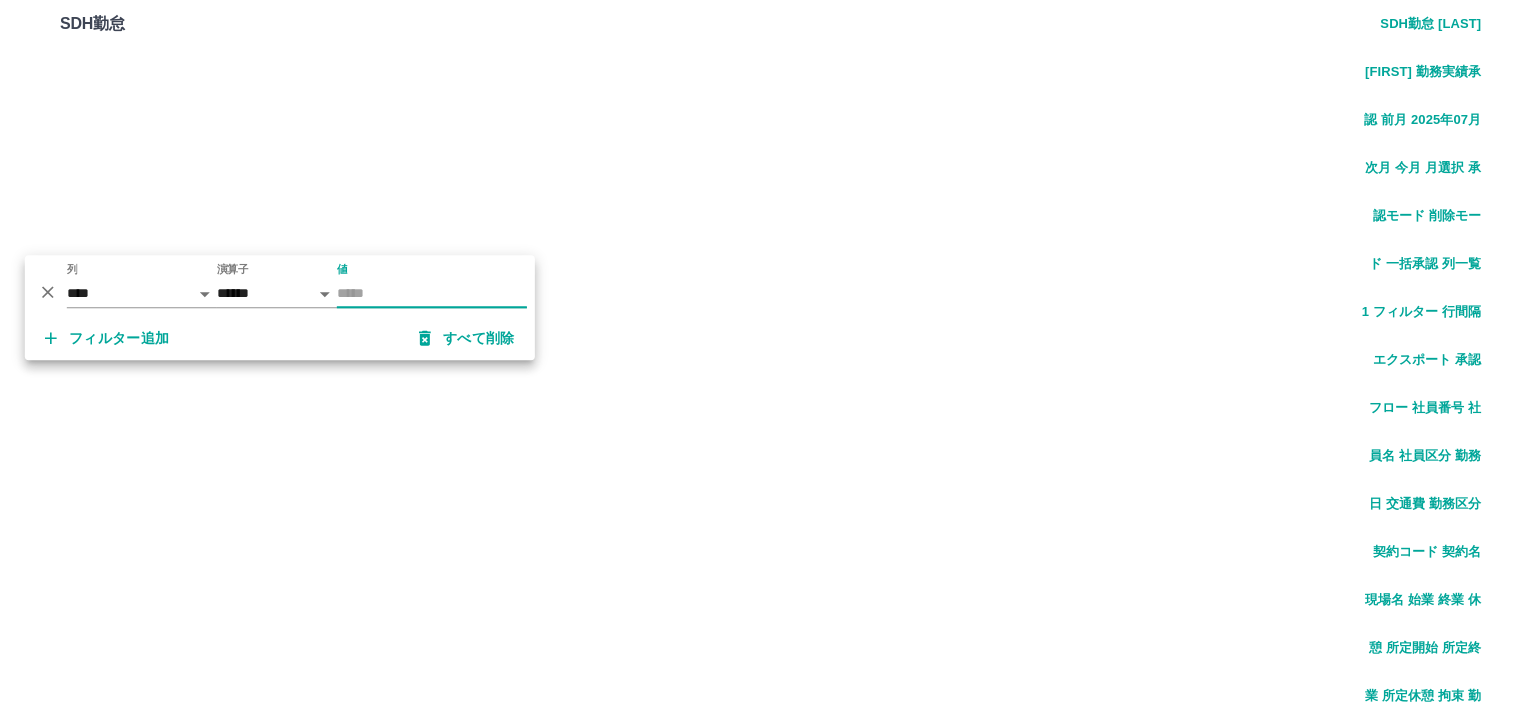 click on "値" at bounding box center [432, 293] 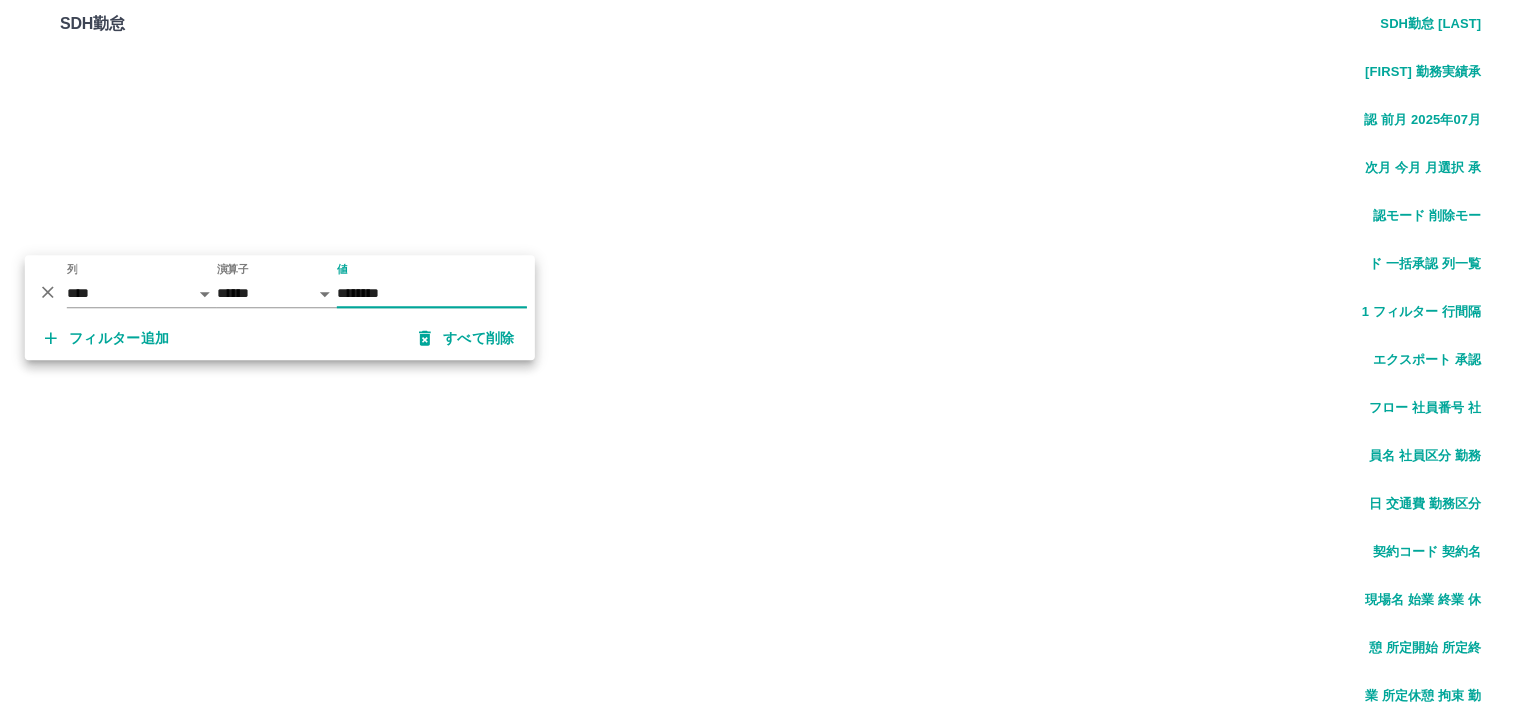 drag, startPoint x: 342, startPoint y: 295, endPoint x: 366, endPoint y: 299, distance: 24.33105 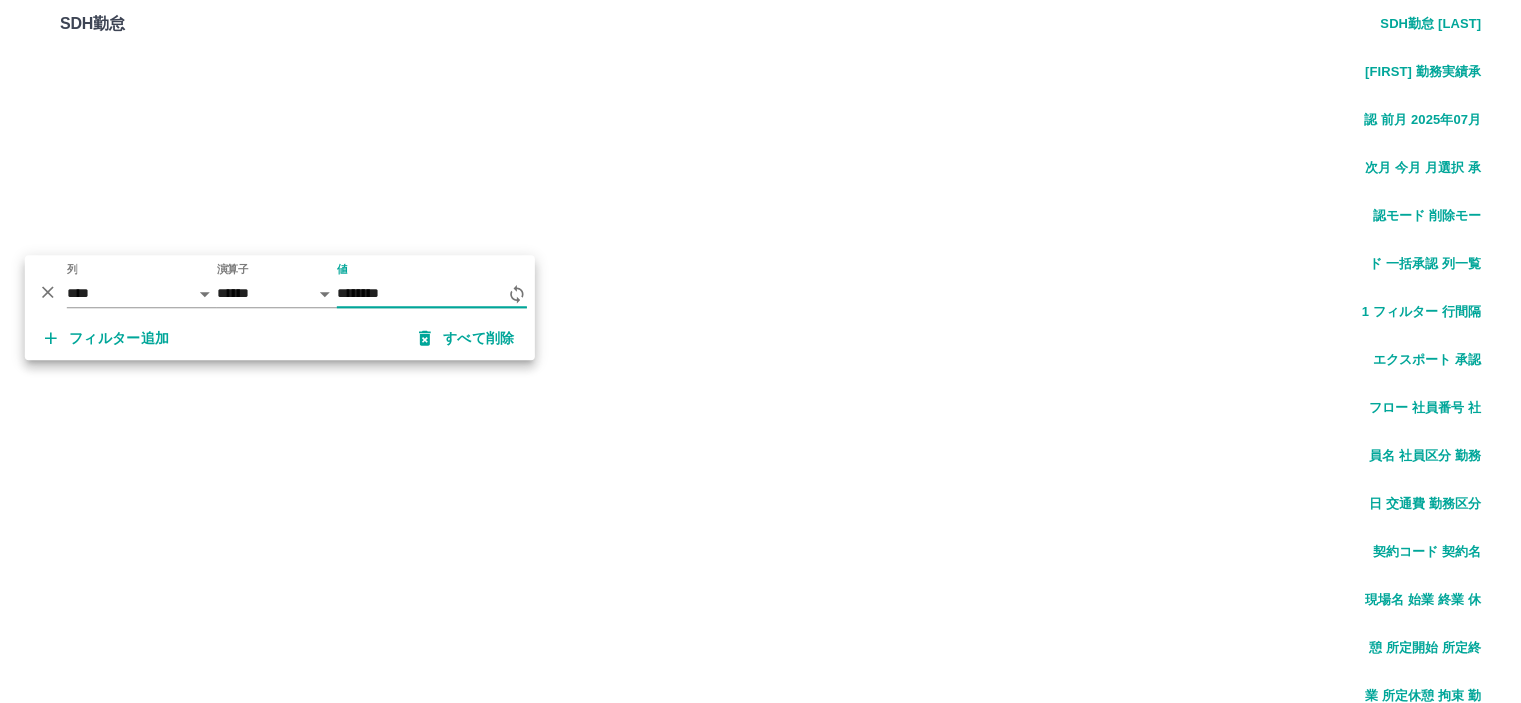 type on "********" 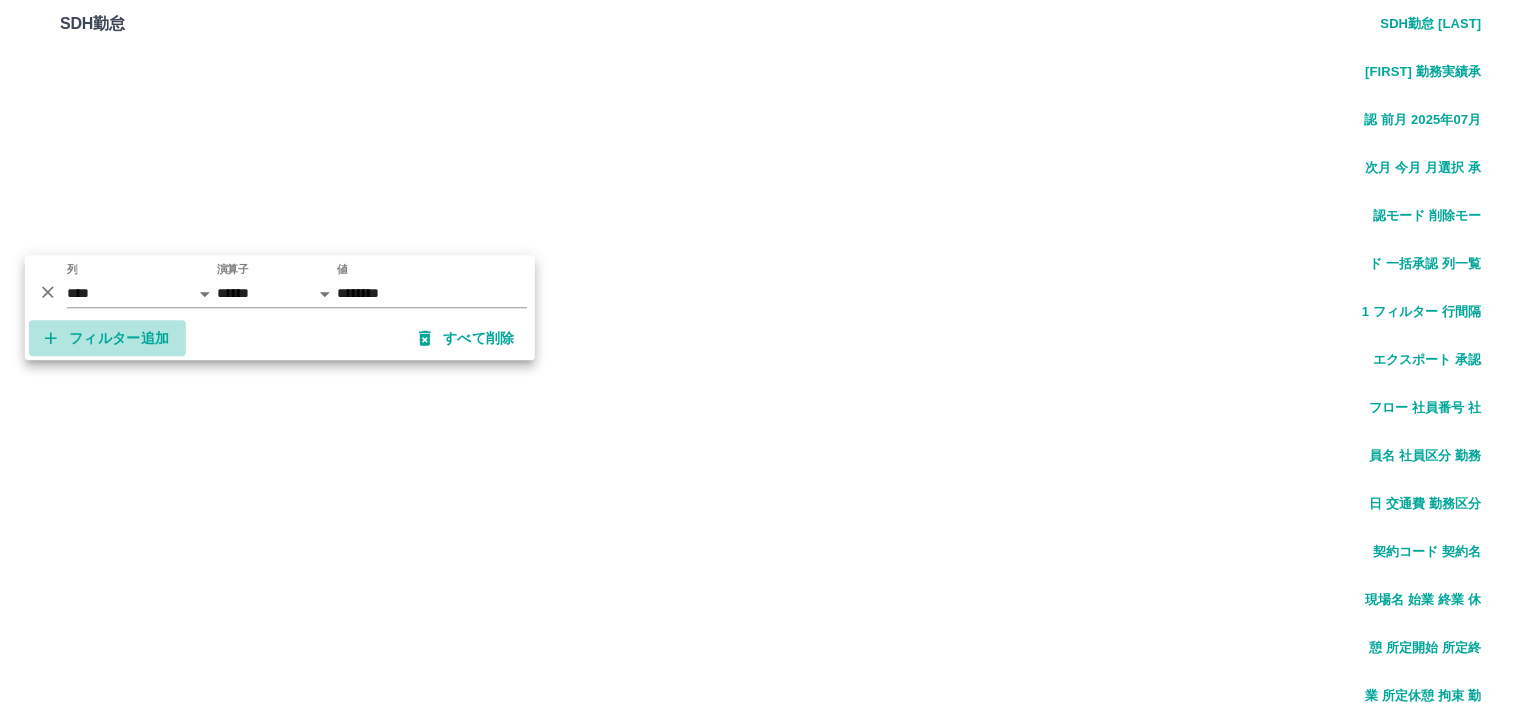 click on "フィルター追加" at bounding box center (107, 338) 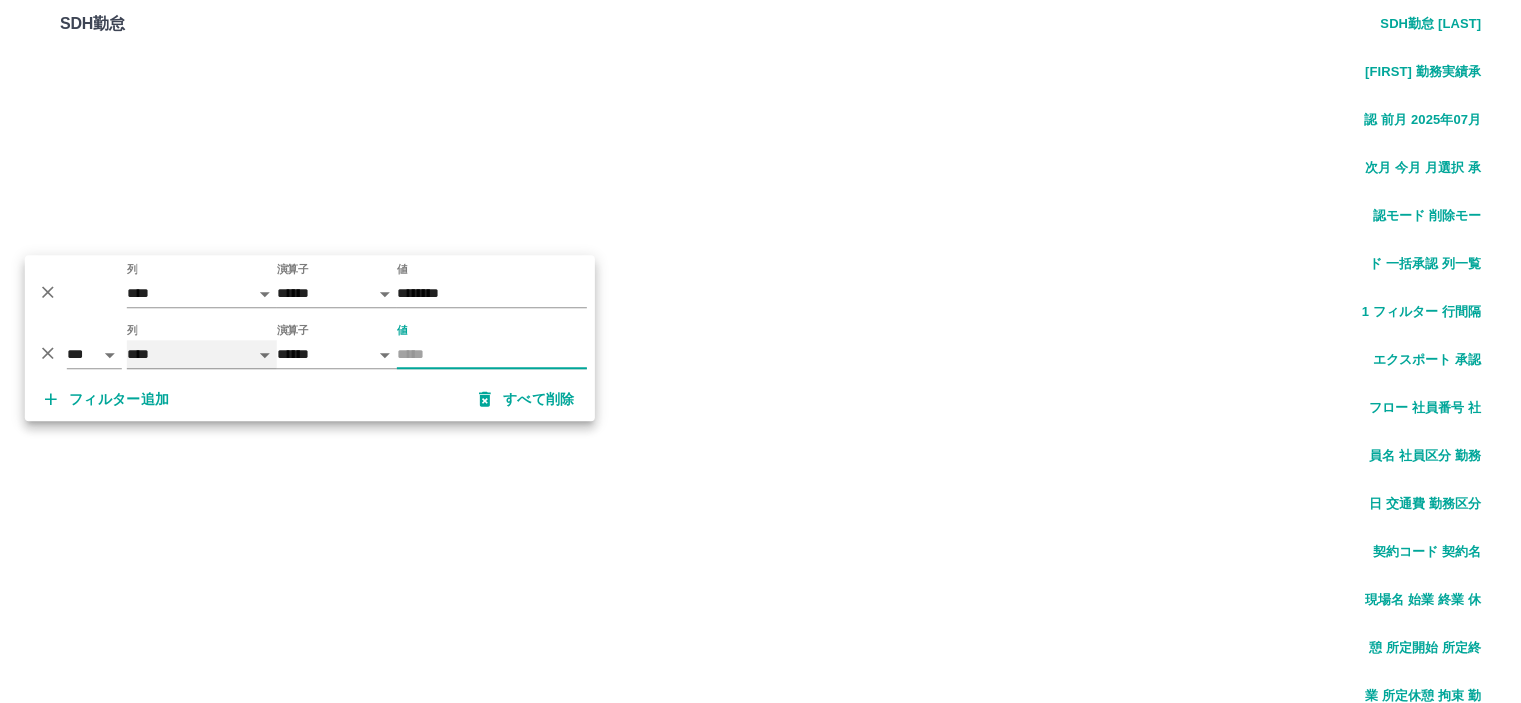 click on "**** *** **** *** *** **** ***** *** *** ** ** ** **** **** **** ** ** *** **** *****" at bounding box center [202, 354] 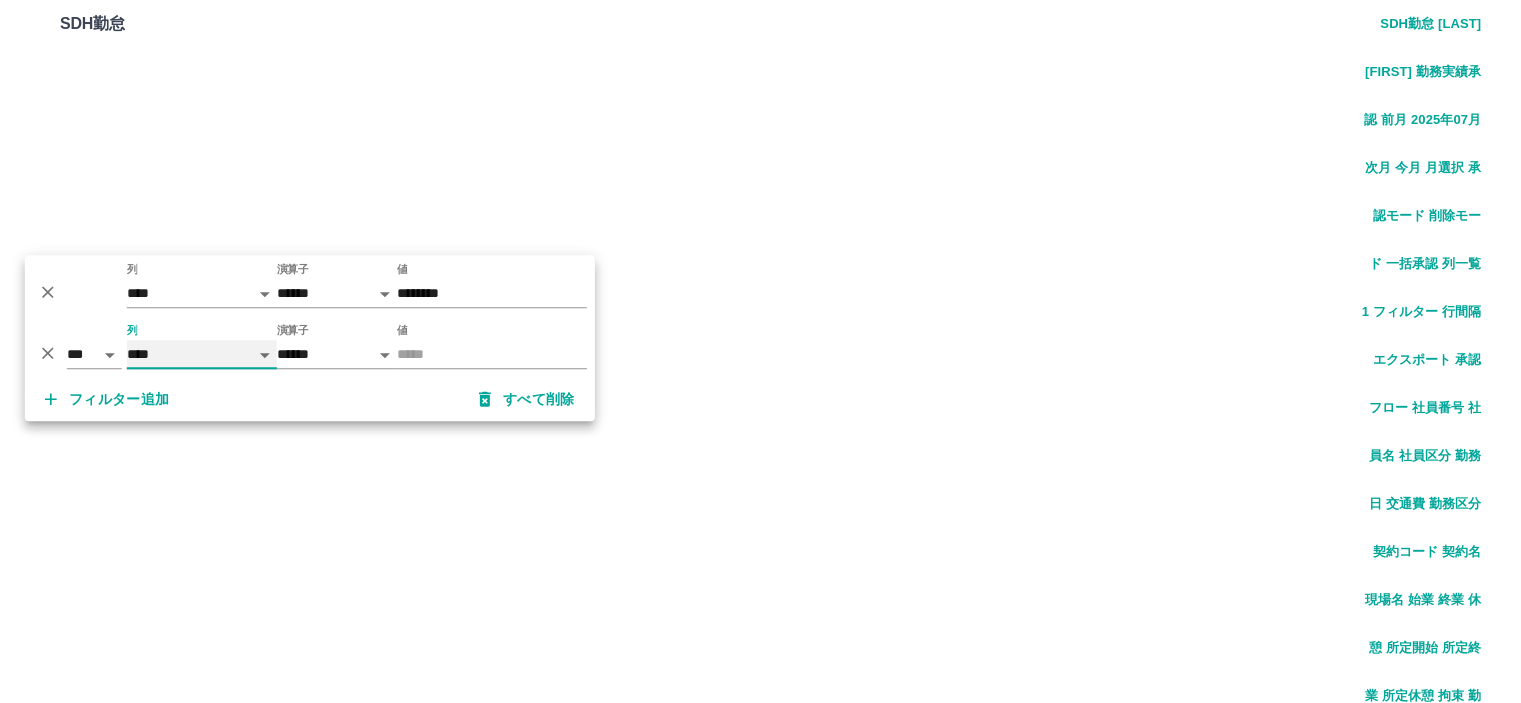 click on "**** *** **** *** *** **** ***** *** *** ** ** ** **** **** **** ** ** *** **** *****" at bounding box center [202, 354] 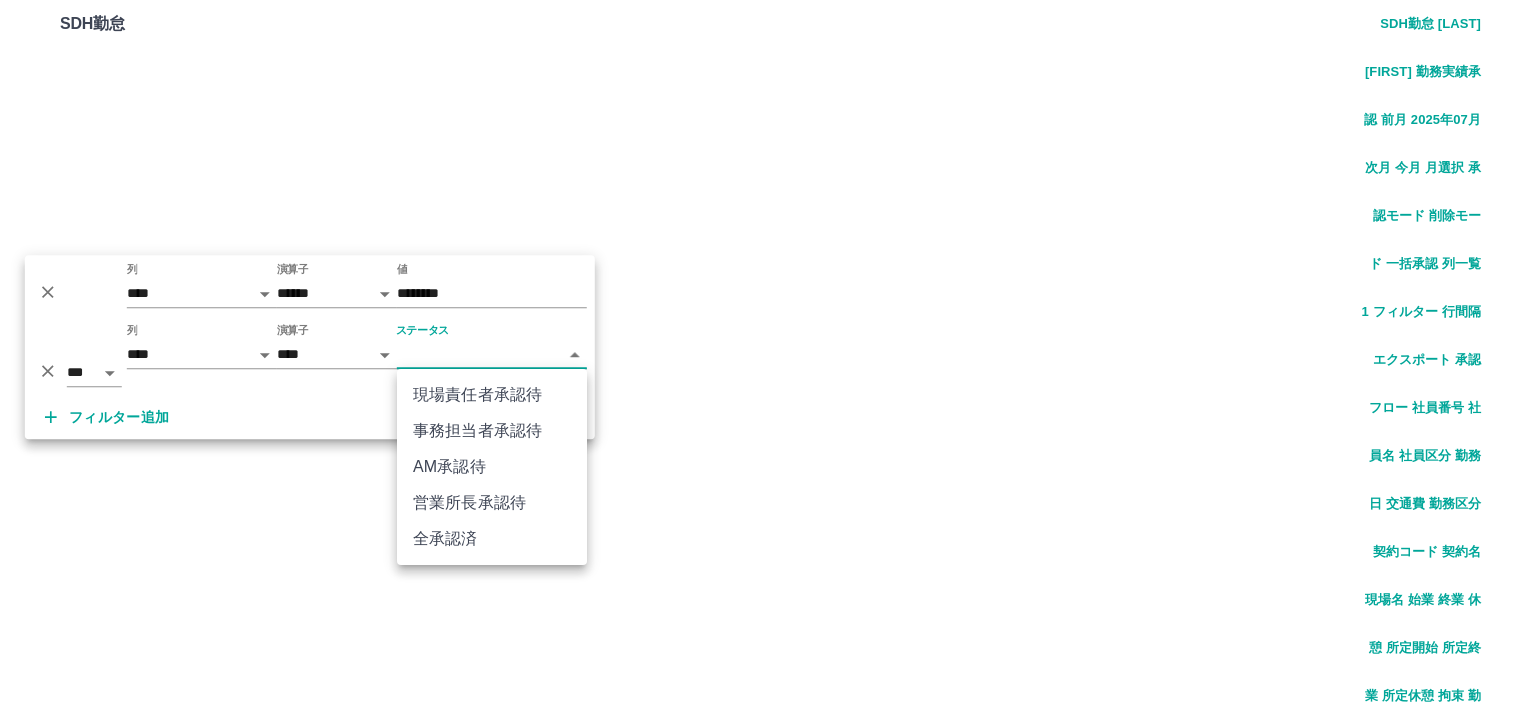 click on "SDH勤怠 [LAST] [FIRST] 勤務実績承認 前月 2025年07月 次月 今月 月選択 承認モード 削除モード 一括承認 列一覧 1 フィルター 行間隔 エクスポート 承認フロー 社員番号 社員名 社員区分 勤務日 交通費 勤務区分 契約コード 契約名 現場名 始業 終業 休憩 所定開始 所定終業 所定休憩 拘束 勤務 遅刻等 コメント ステータス 承認 ページあたりの行数: 20 ** 1～20 / 377 SDH勤怠 *** ** 列 **** *** **** *** *** **** ***** *** *** ** ** ** **** **** **** ** ** *** **** ***** 演算子 ****** ******* 値 ******** *** ** 列 **** *** **** *** *** **** ***** *** *** ** ** ** **** **** **** ** ** *** **** ***** 演算子 **** ****** ステータス ​ ********* フィルター追加 すべて削除 現場責任者承認待 事務担当者承認待 AM承認待 営業所長承認待 全承認済" at bounding box center [768, 1286] 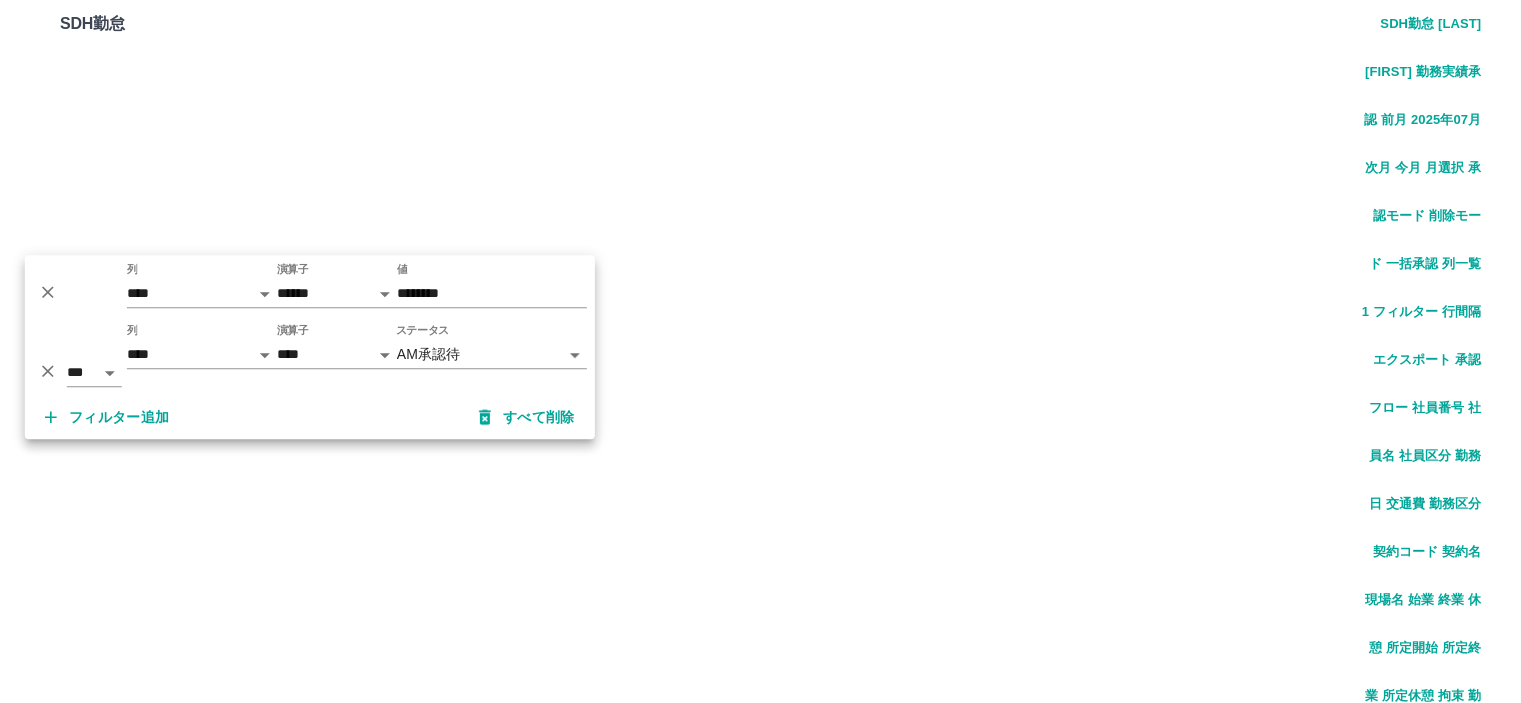 click on "勤務実績承認" at bounding box center [760, 1820] 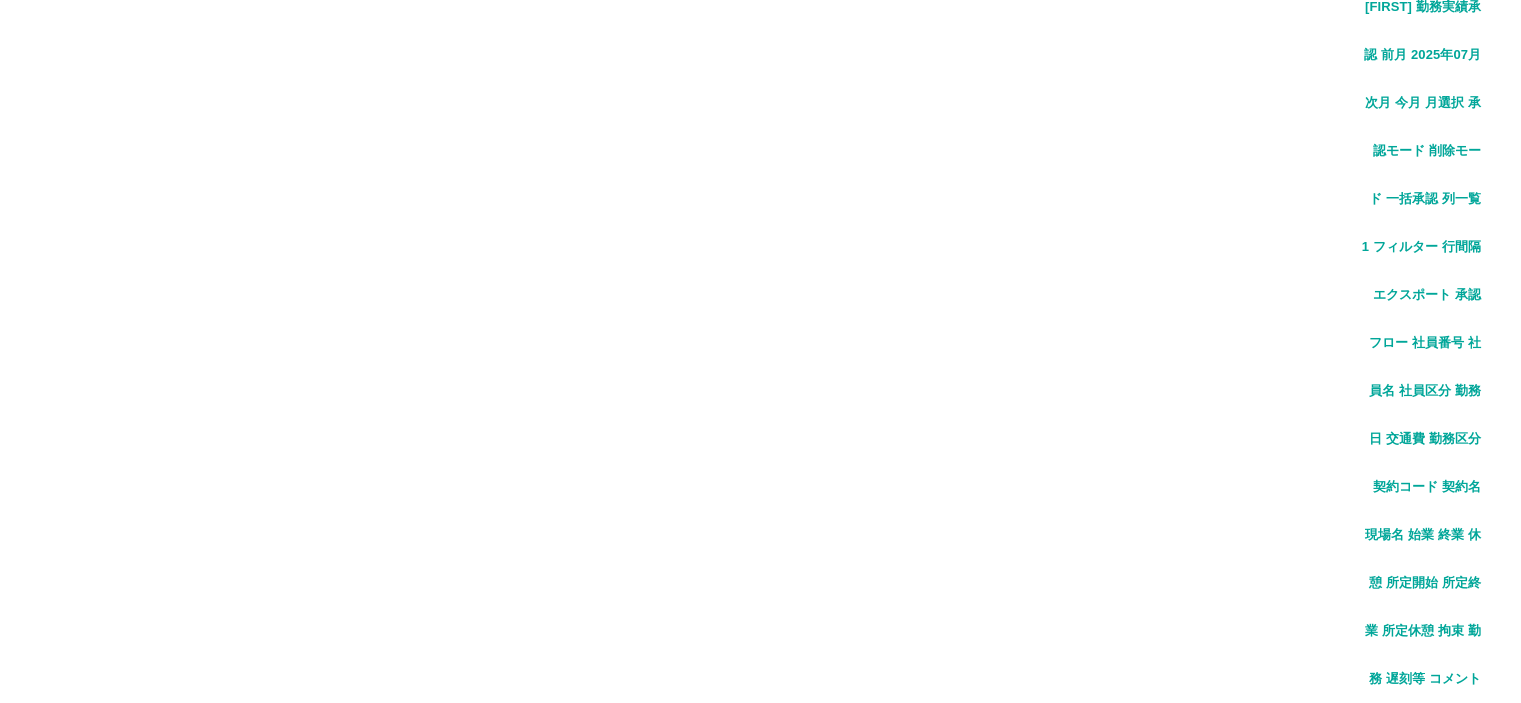 scroll, scrollTop: 100, scrollLeft: 0, axis: vertical 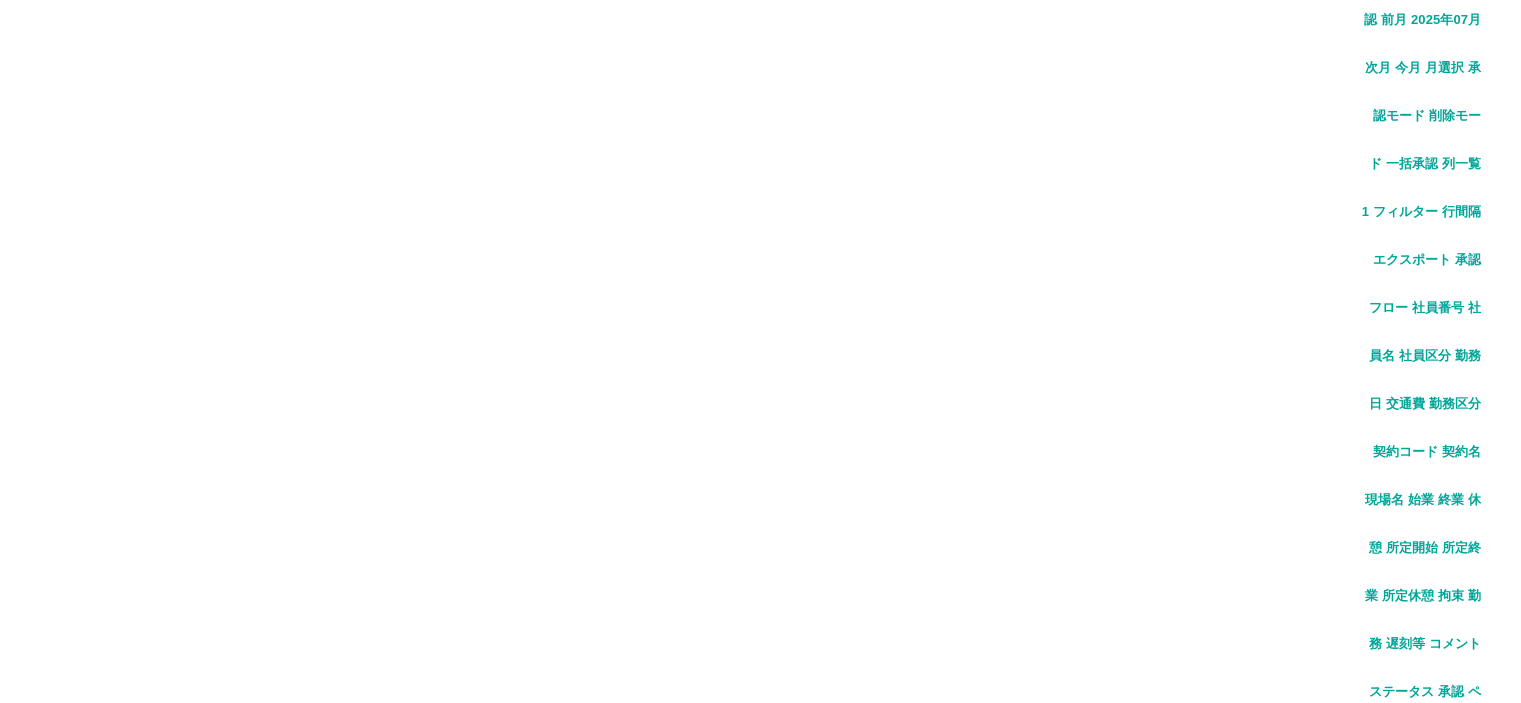 click on "SDH勤怠 [LAST] [FIRST] 勤務実績承認 前月 2025年07月 次月 今月 月選択 承認モード 削除モード 一括承認 列一覧 2 フィルター 行間隔 エクスポート 承認フロー 社員番号 社員名 社員区分 勤務日 交通費 勤務区分 契約コード 契約名 現場名 始業 終業 休憩 所定開始 所定終業 所定休憩 拘束 勤務 遅刻等 コメント ステータス 承認 現 事 Ａ 営 0098654 [LAST] [FIRST] 営業社員(PT契約) 2025-07-24  -  休日 38239001 上郡町 上郡町学校給食センター - - - - - - 00:00 00:00 00:00 AM承認待 現 事 Ａ 営 0050026 [LAST] [FIRST] 営業社員(PT契約) 2025-07-24 往復 出勤 38239001 上郡町 上郡町学校給食センター 08:00 16:45 00:45 08:00 16:45 00:45 08:45 08:00 00:00 AM承認待 現 事 Ａ 営 0032704 [LAST] [FIRST] 営業社員(PT契約) 2025-07-24 往復 出勤 38239001 上郡町 上郡町学校給食センター 08:00 16:45 00:45 08:00 16:45 00:45 08:45 08:00 00:00 現 事" at bounding box center (760, 1186) 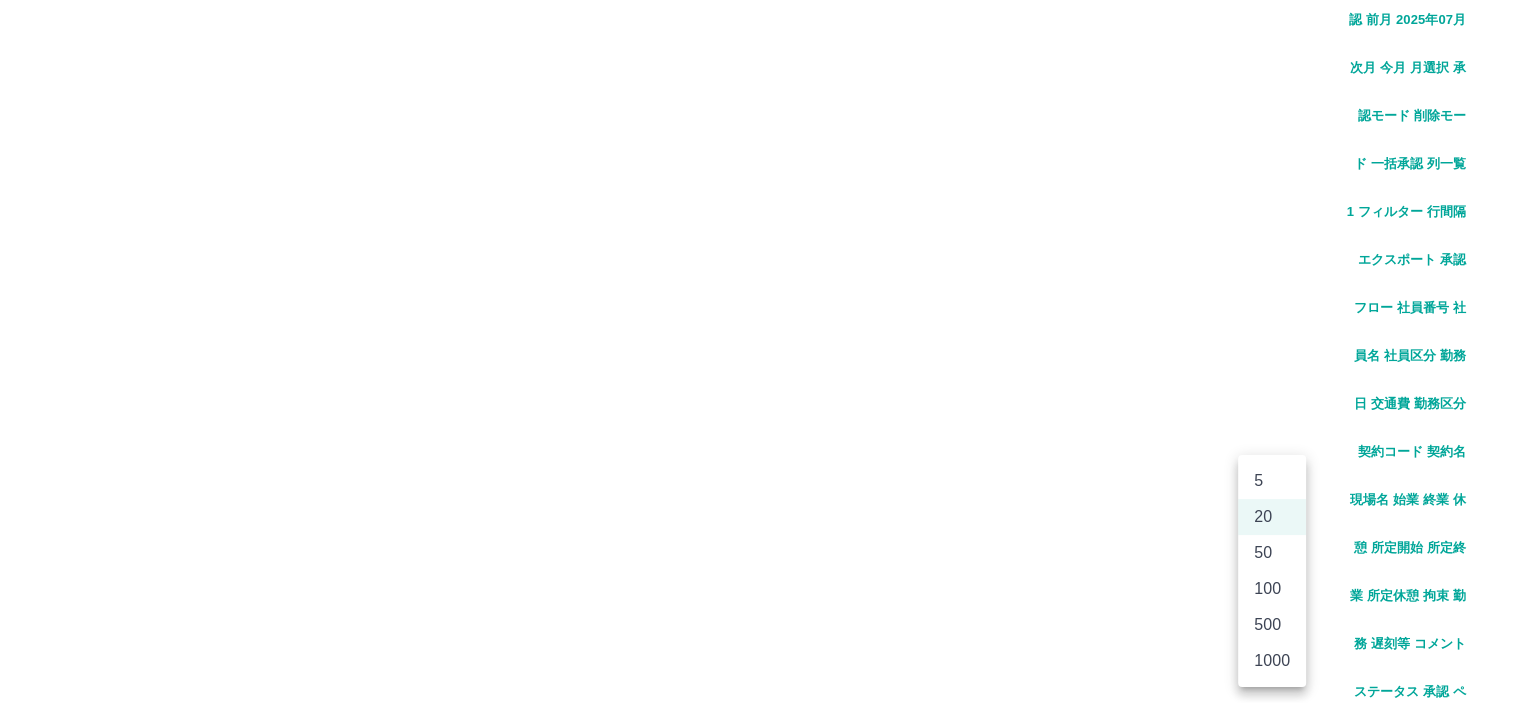 scroll, scrollTop: 106, scrollLeft: 0, axis: vertical 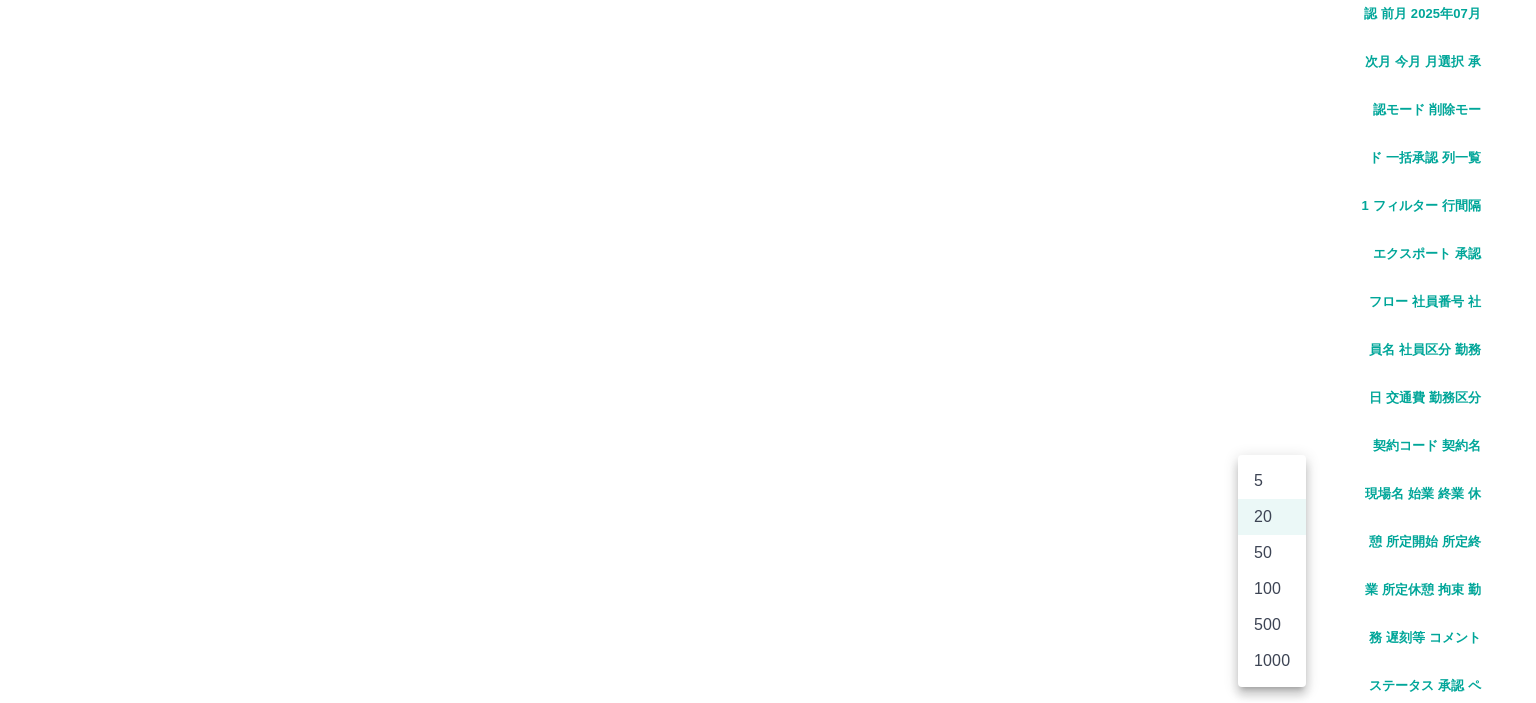 drag, startPoint x: 1272, startPoint y: 584, endPoint x: 1271, endPoint y: 557, distance: 27.018513 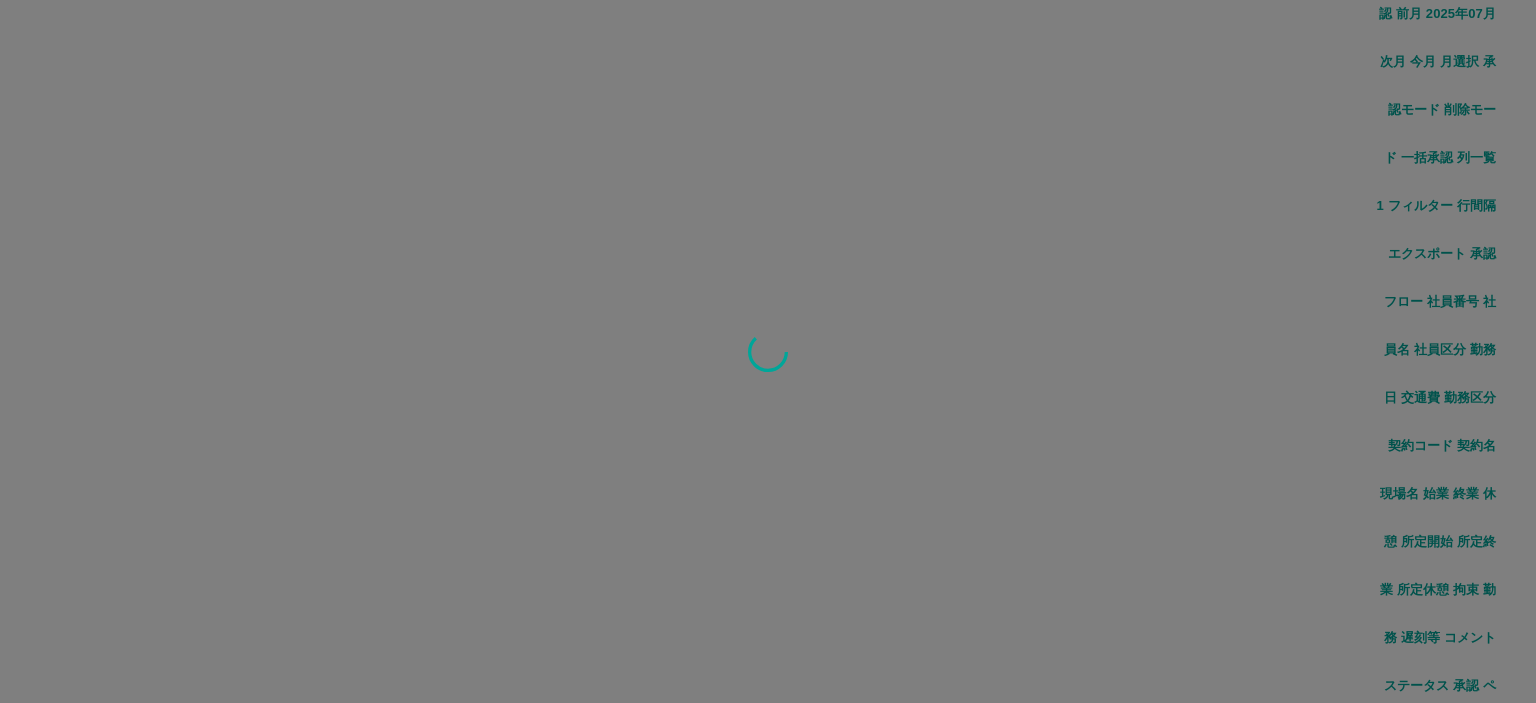 type on "**" 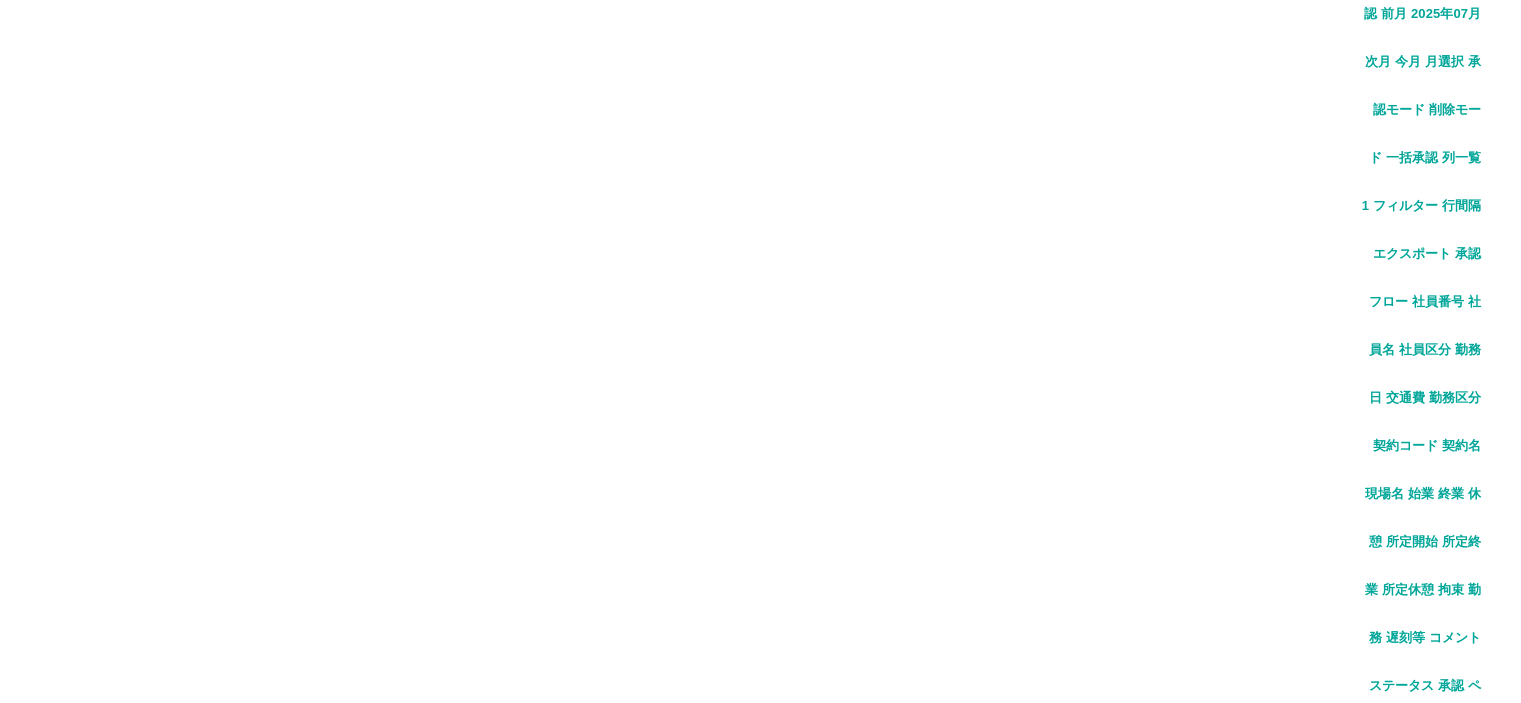 click on "勤務実績承認 前月 2025年07月 次月 今月 月選択 承認モード 削除モード 一括承認 列一覧 2 フィルター 行間隔 エクスポート 承認フロー 社員番号 社員名 社員区分 勤務日 交通費 勤務区分 契約コード 契約名 現場名 始業 終業 休憩 所定開始 所定終業 所定休憩 拘束 勤務 遅刻等 コメント ステータス 承認 現 事 Ａ 営 0098654 [LAST] [FIRST] 営業社員(PT契約) 2025-07-24  -  休日 38239001 上郡町 上郡町学校給食センター - - - - - - 00:00 00:00 00:00 AM承認待 現 事 Ａ 営 0050026 [LAST] [FIRST] 営業社員(PT契約) 2025-07-24 往復 出勤 38239001 上郡町 上郡町学校給食センター 08:00 16:45 00:45 08:00 16:45 00:45 08:45 08:00 00:00 AM承認待 現 事 Ａ 営 0032704 [LAST] [FIRST] 営業社員(PT契約) 2025-07-24 往復 出勤 38239001 上郡町 上郡町学校給食センター 08:00 16:45 00:45 08:00 16:45 00:45 08:45 08:00 00:00 AM承認待 現 事" at bounding box center (760, 2069) 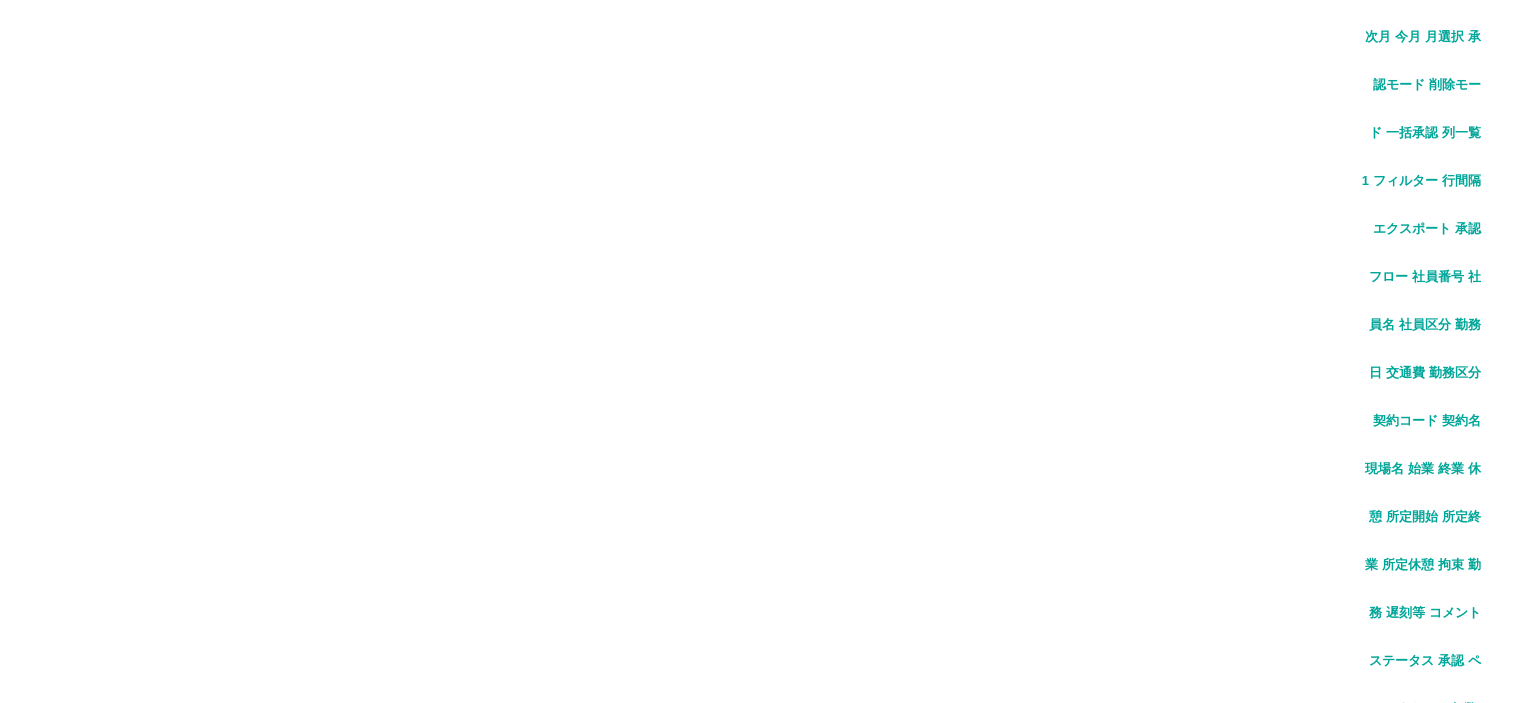 scroll, scrollTop: 142, scrollLeft: 0, axis: vertical 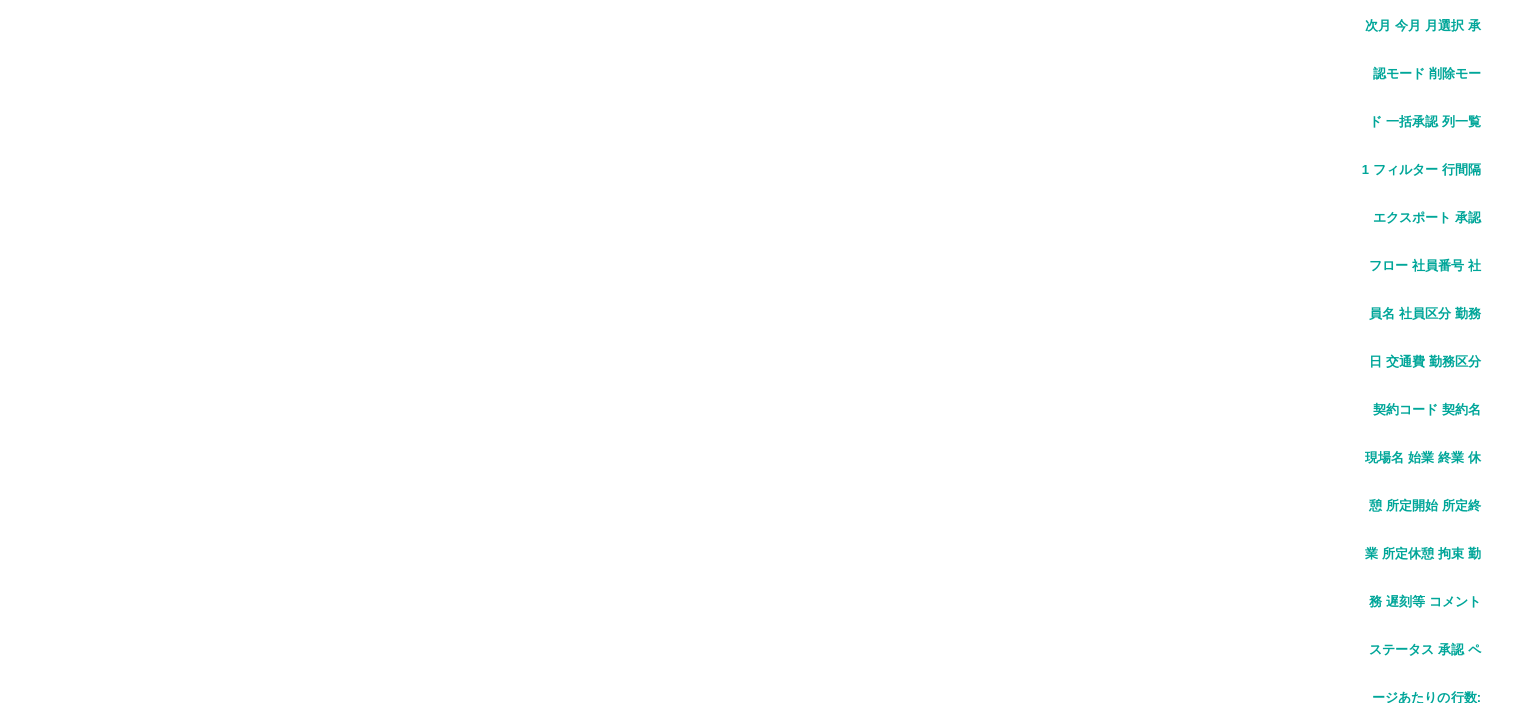 click on "一括承認" at bounding box center (1452, 1732) 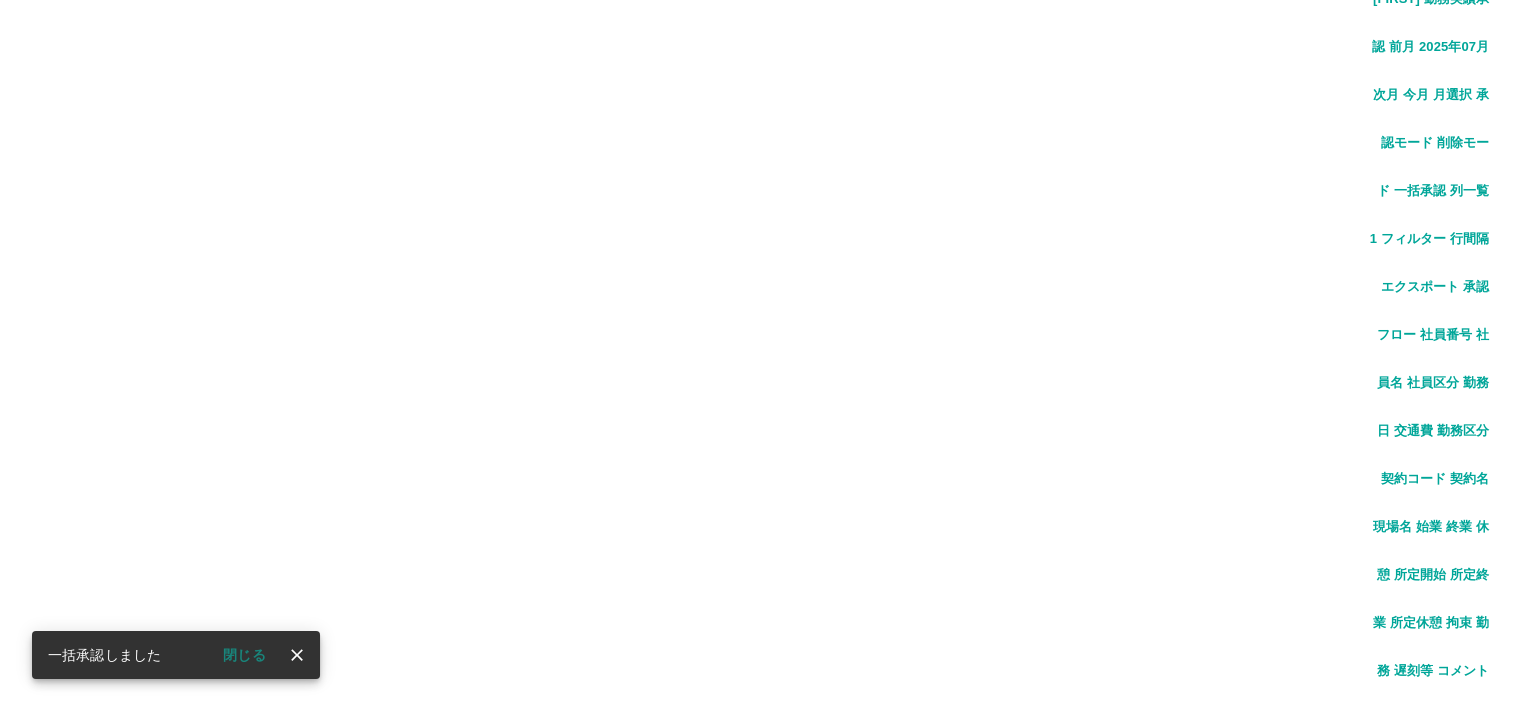 scroll, scrollTop: 0, scrollLeft: 0, axis: both 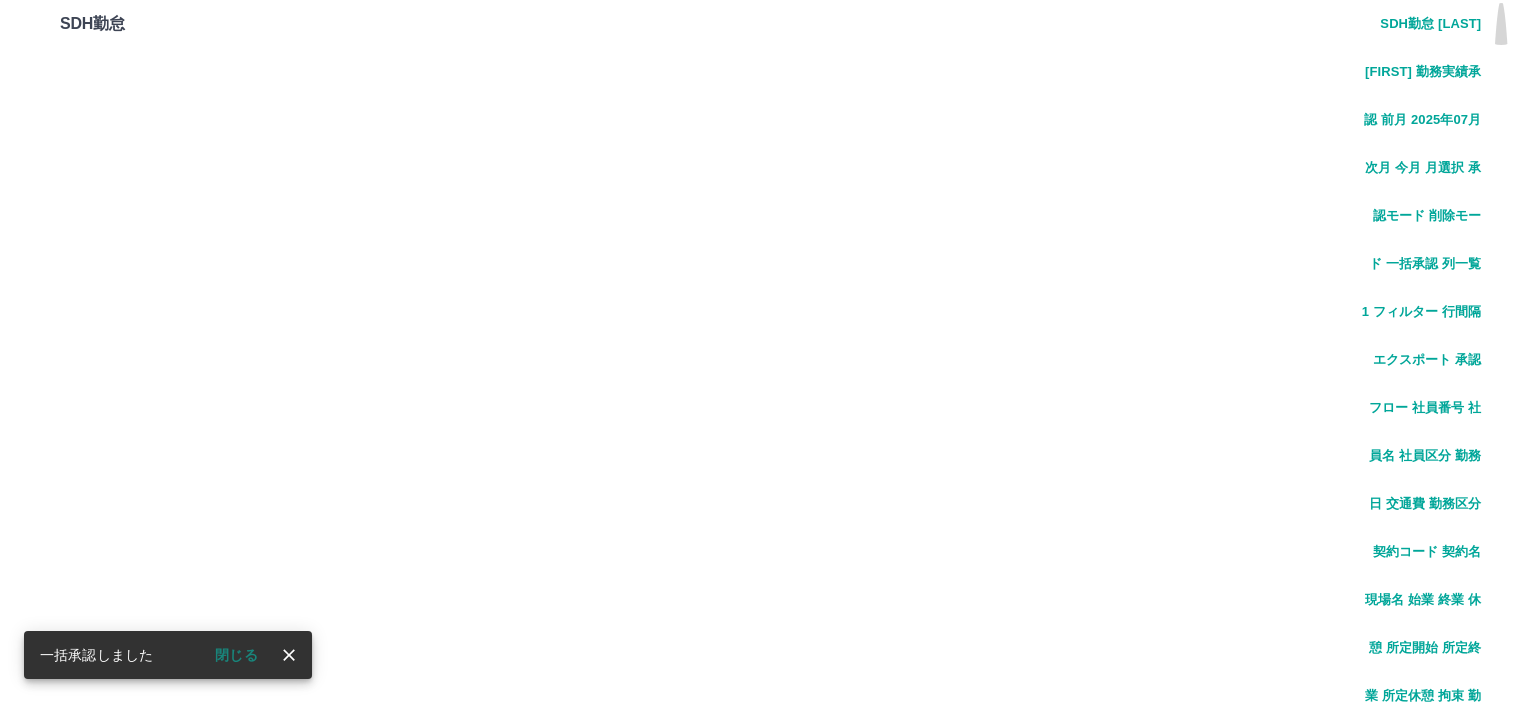 click 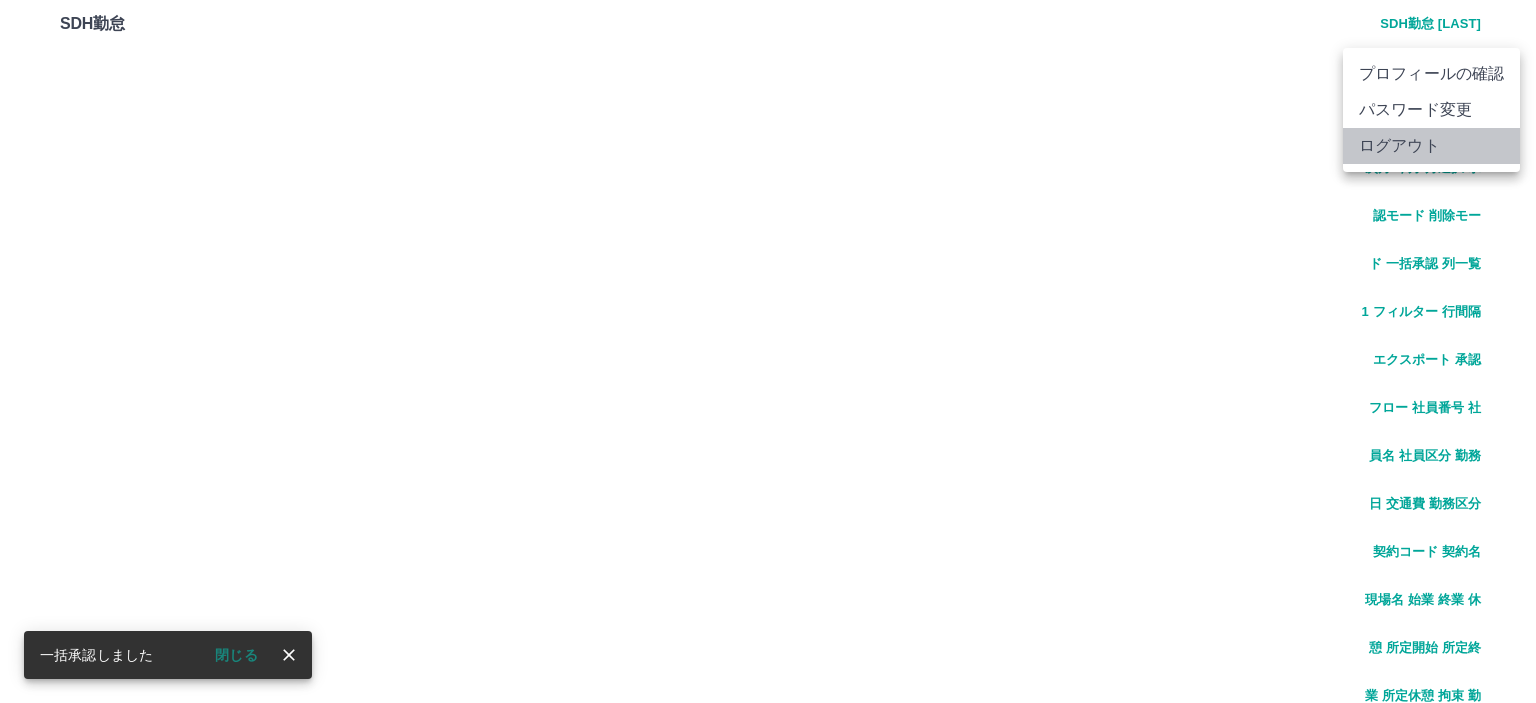 drag, startPoint x: 1402, startPoint y: 143, endPoint x: 1323, endPoint y: 161, distance: 81.02469 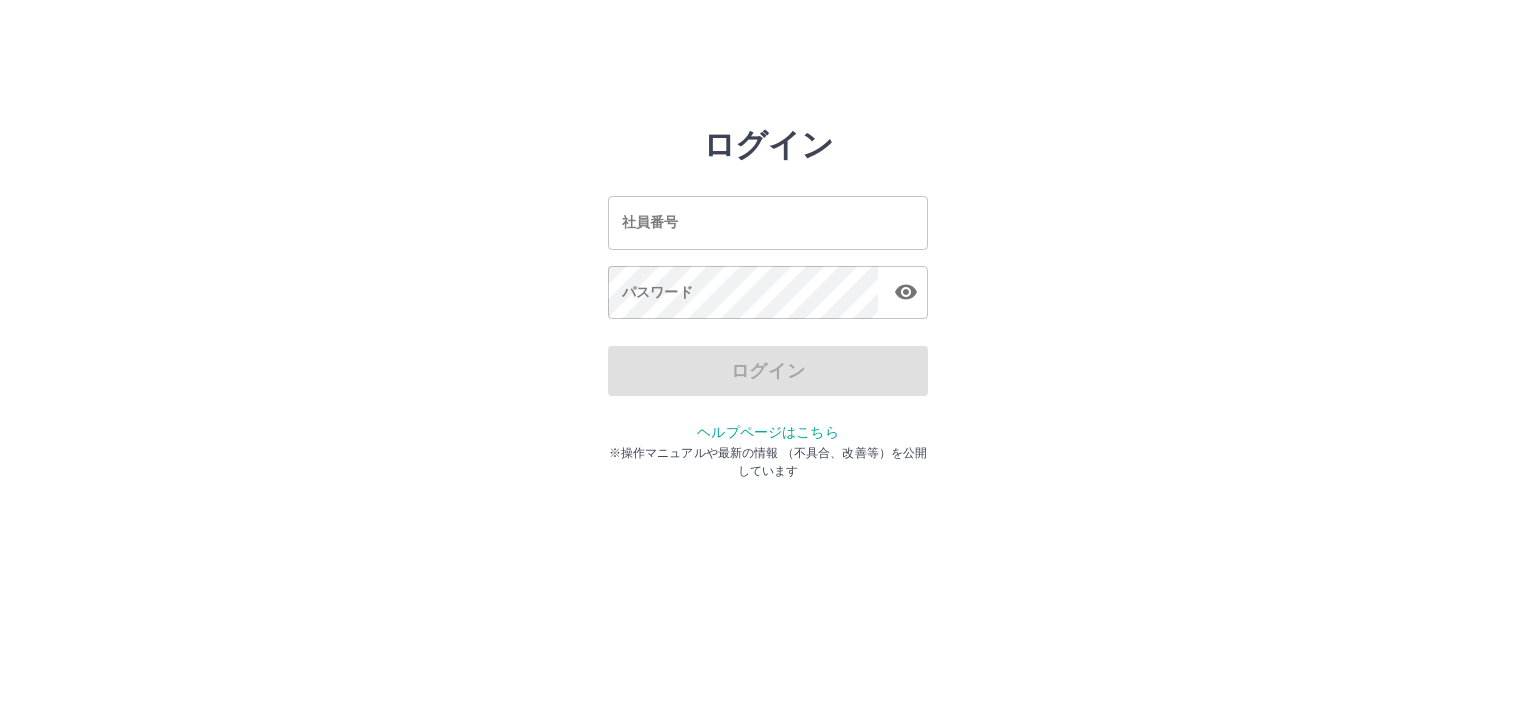 scroll, scrollTop: 0, scrollLeft: 0, axis: both 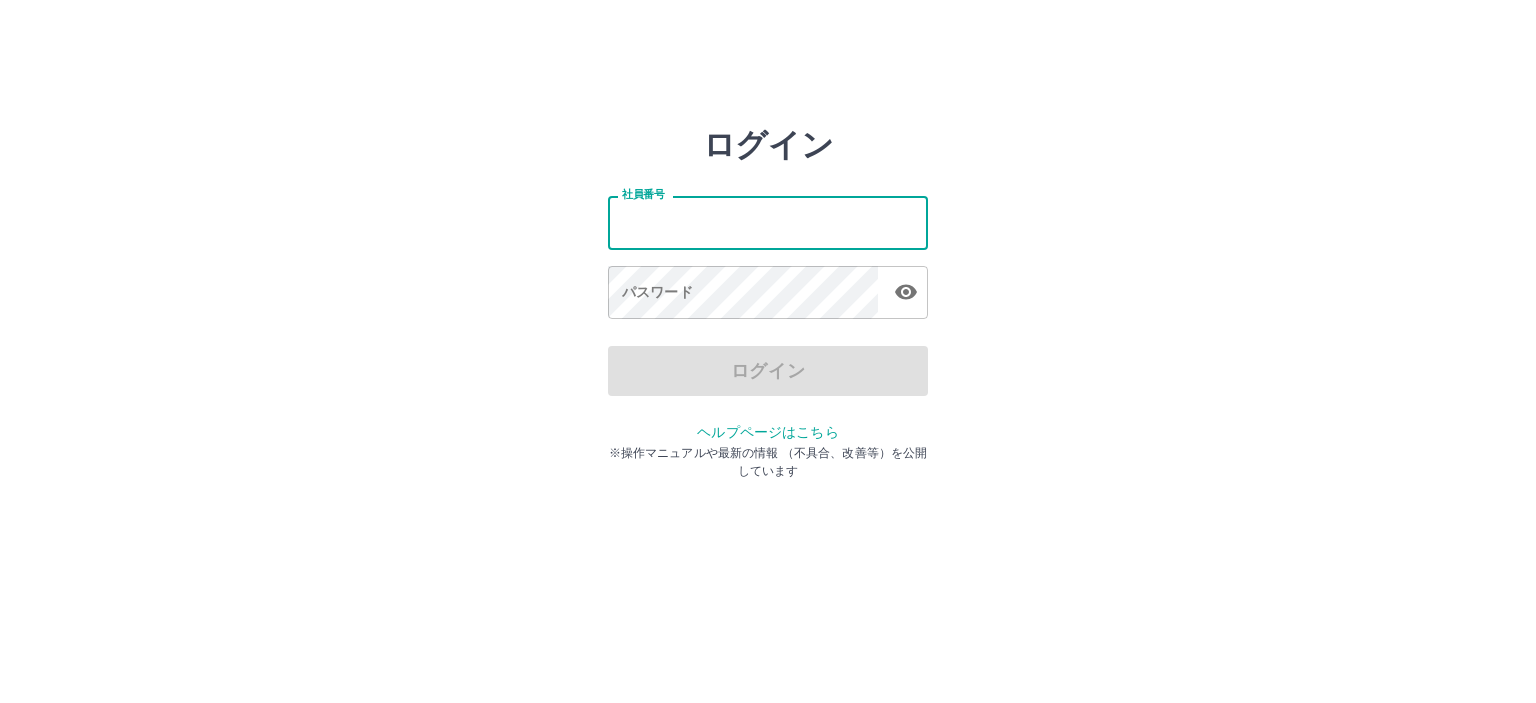 type on "*******" 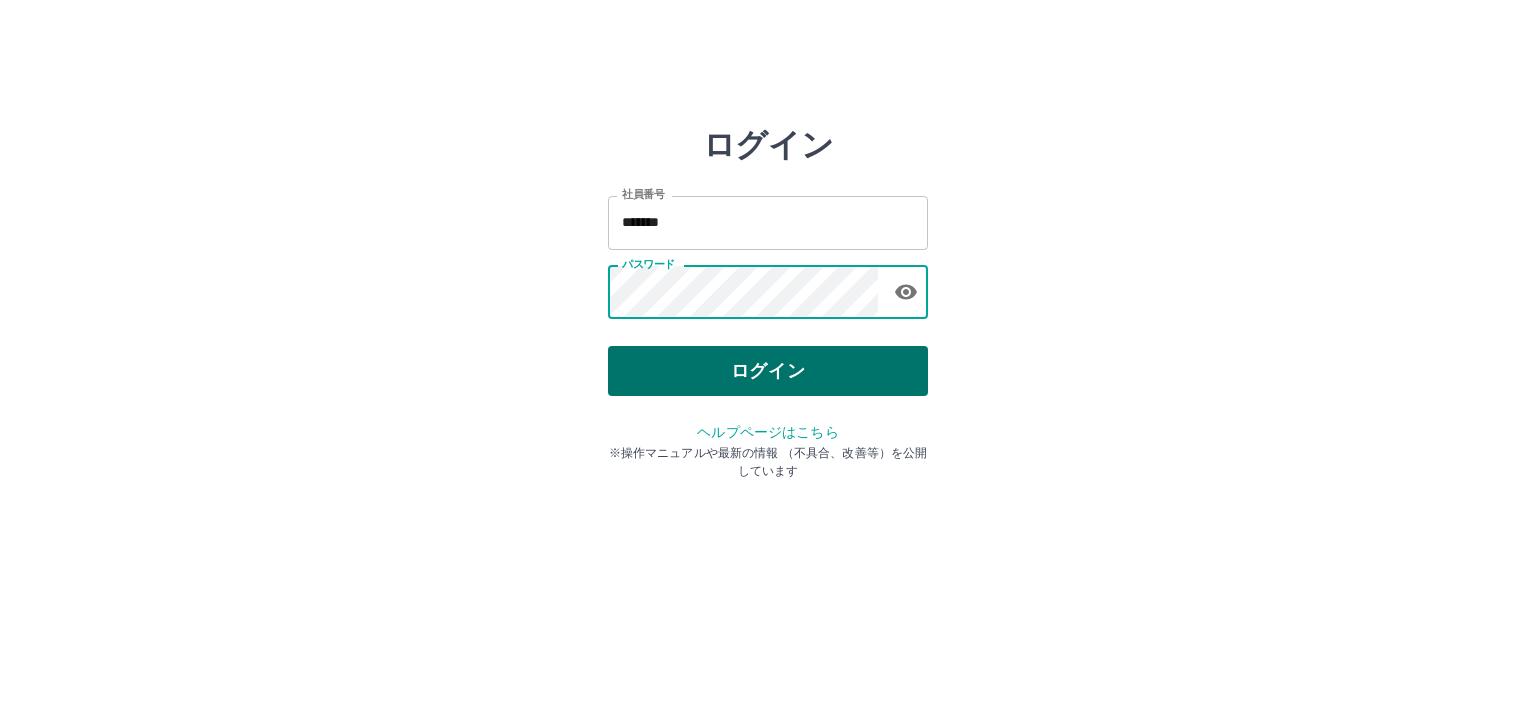 click on "ログイン" at bounding box center [768, 371] 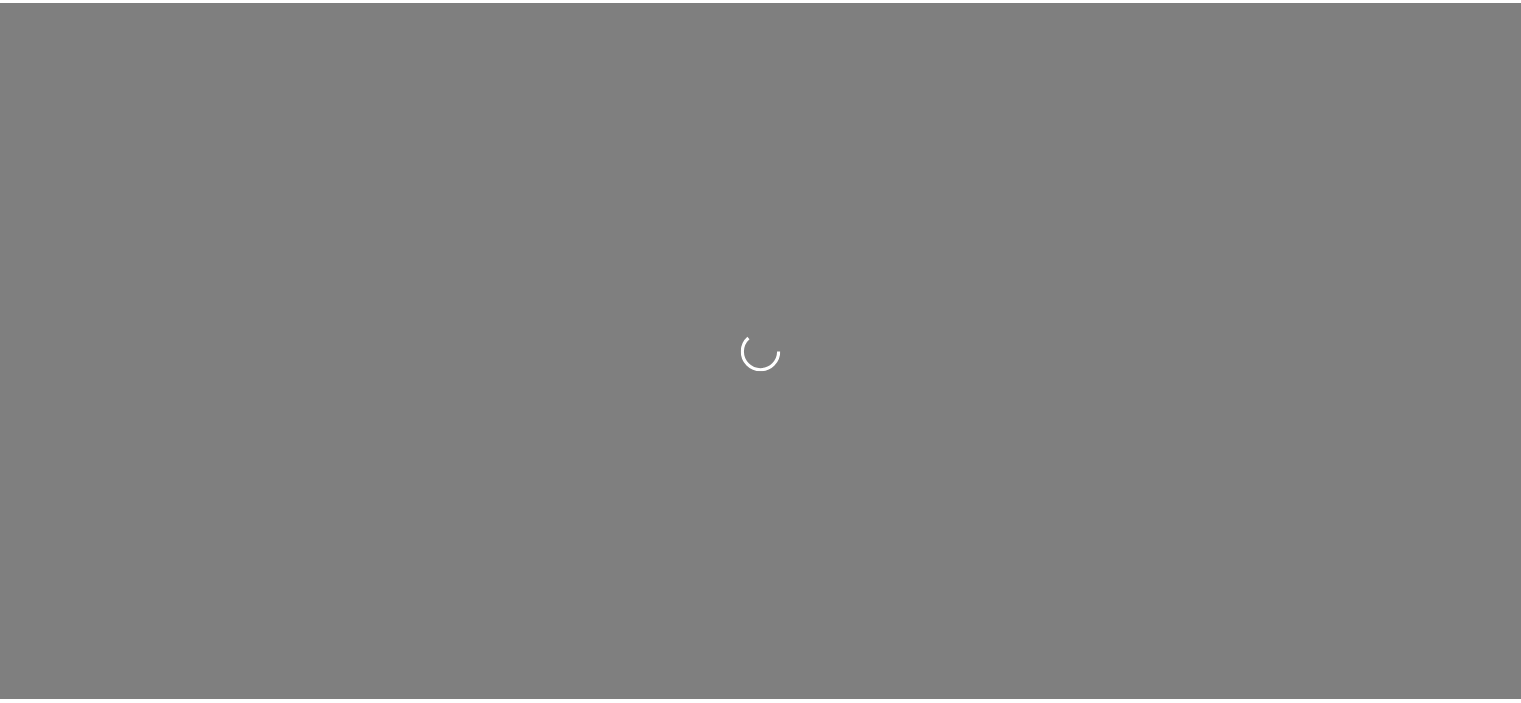 scroll, scrollTop: 0, scrollLeft: 0, axis: both 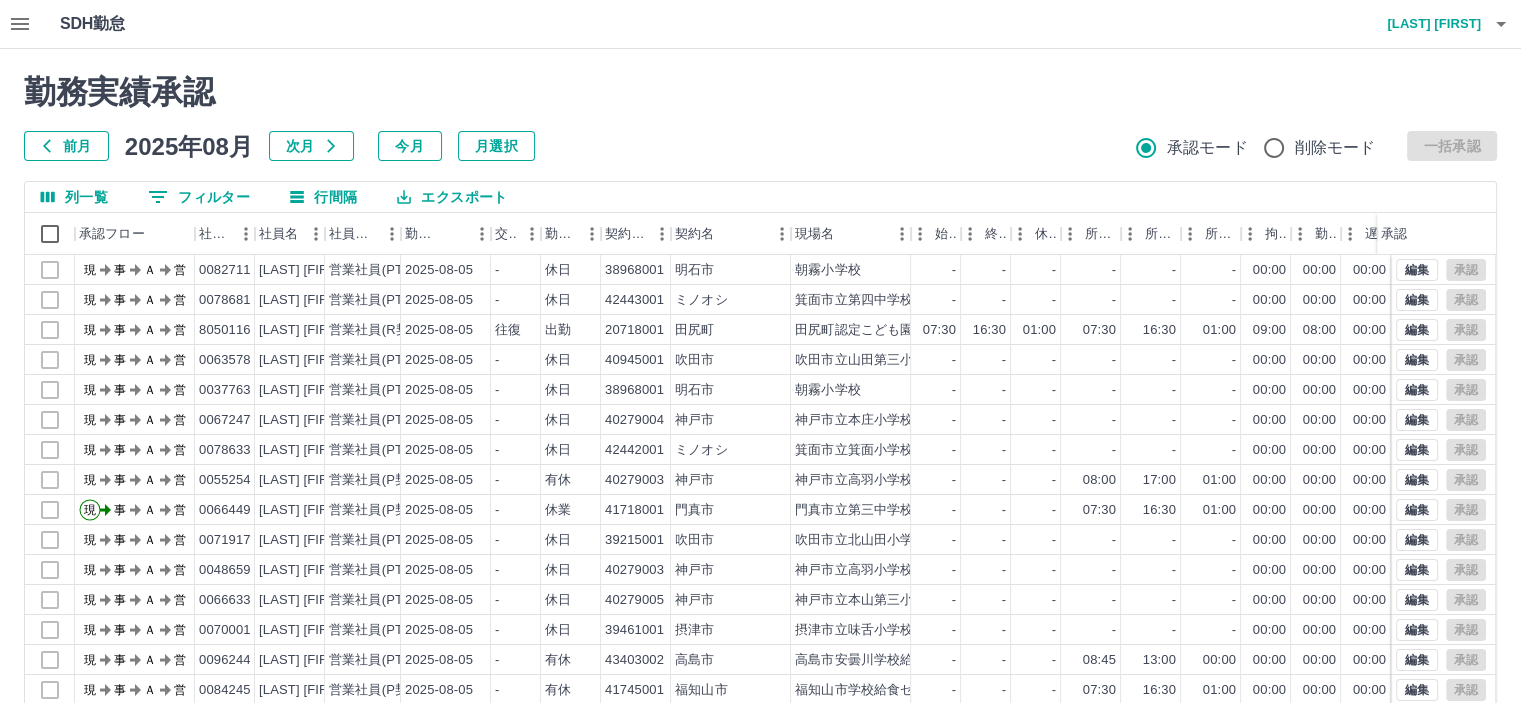 click on "前月" at bounding box center (66, 146) 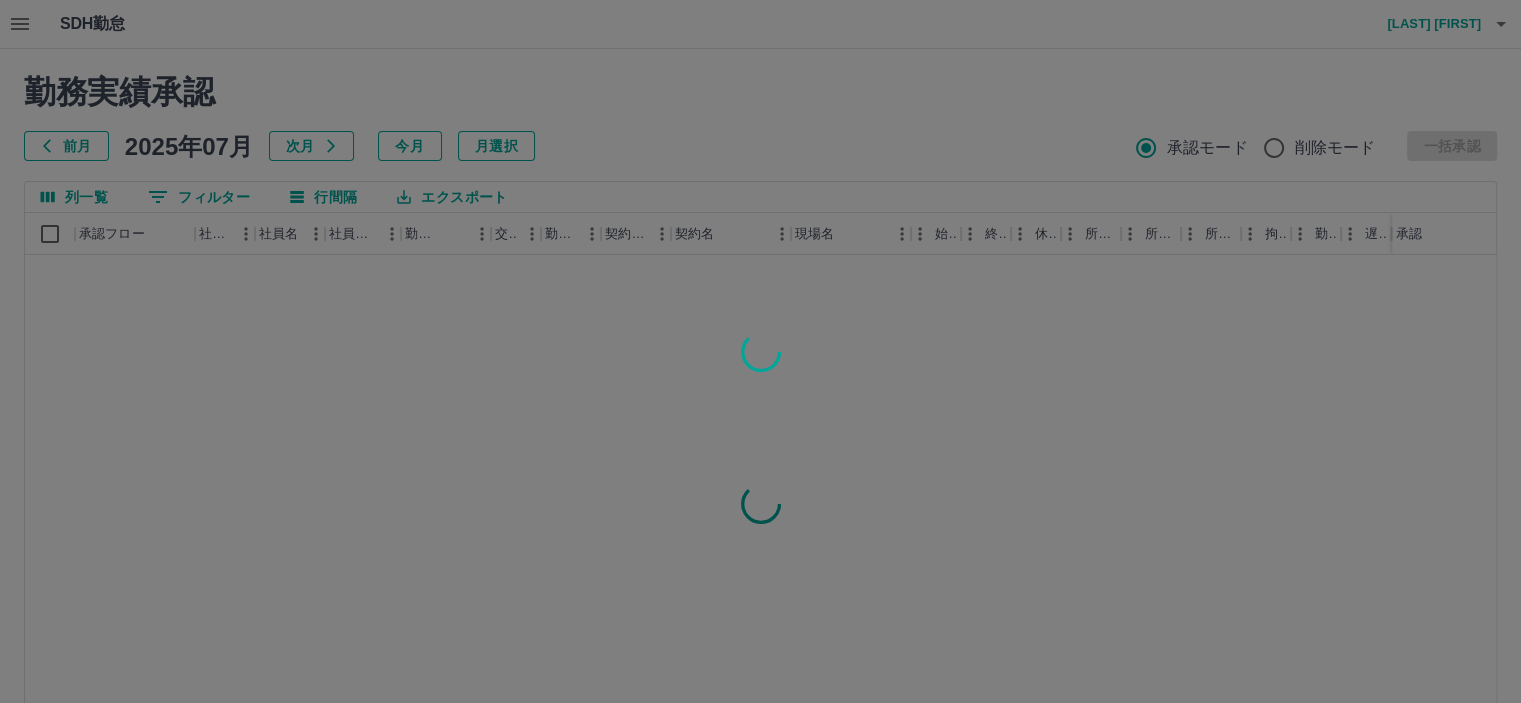 click at bounding box center (760, 351) 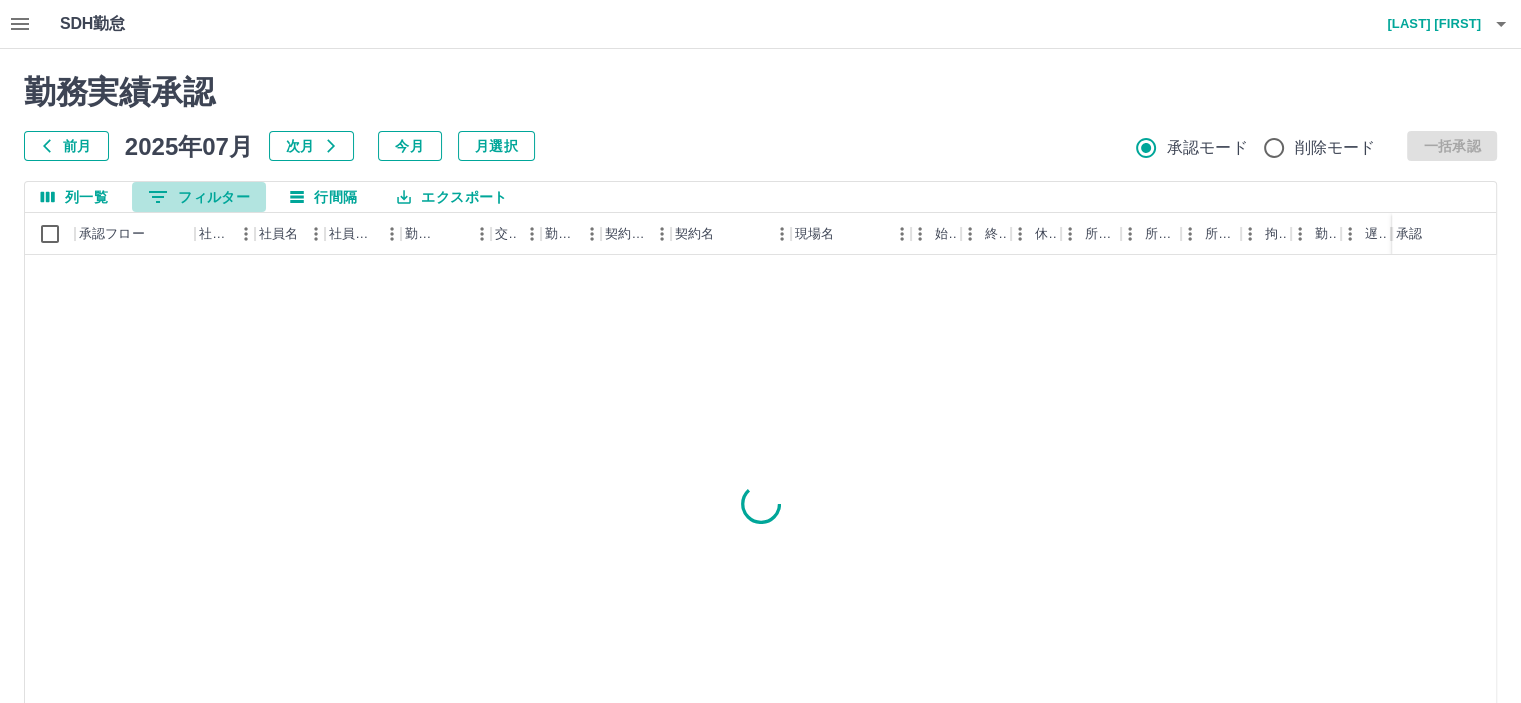click on "0 フィルター" at bounding box center [199, 197] 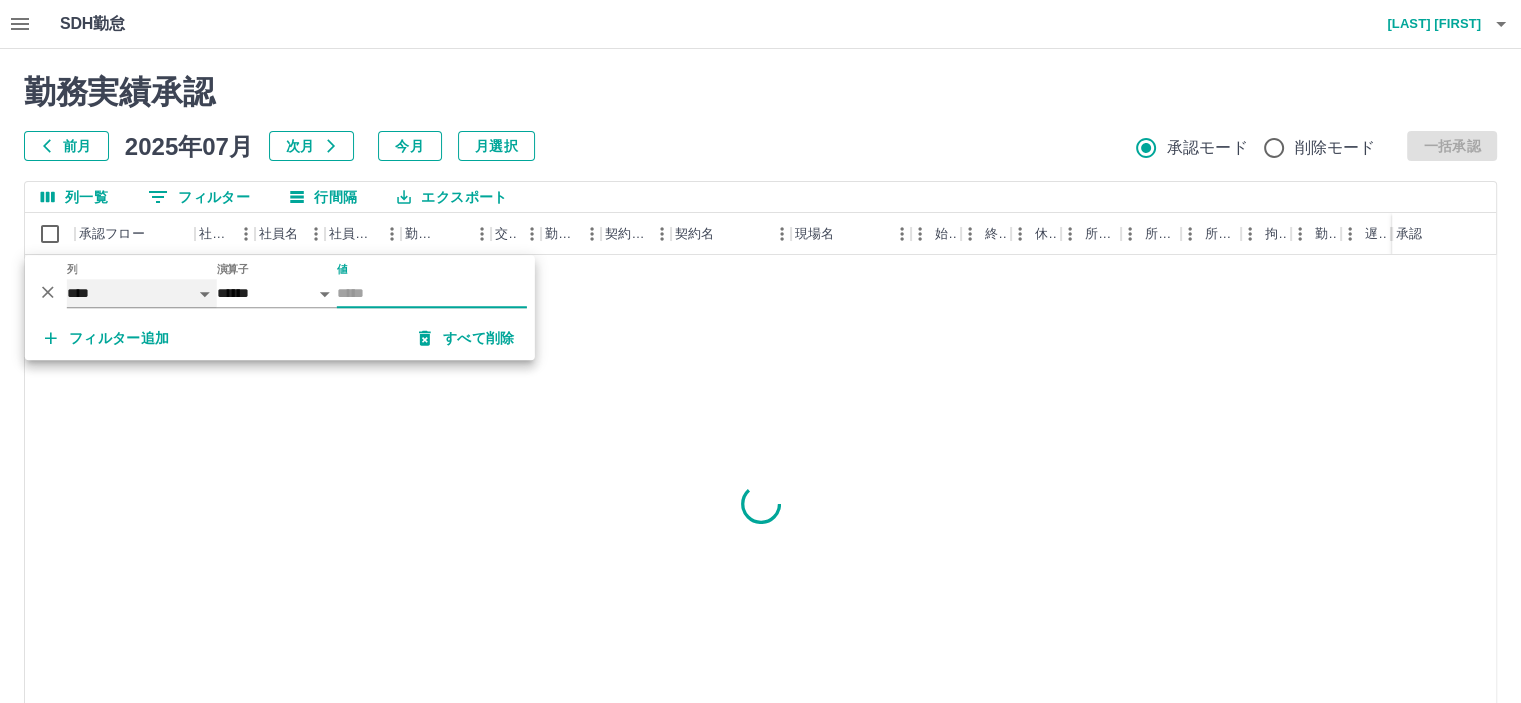 click on "**** *** **** *** *** **** ***** *** *** ** ** ** **** **** **** ** ** *** **** *****" at bounding box center (142, 293) 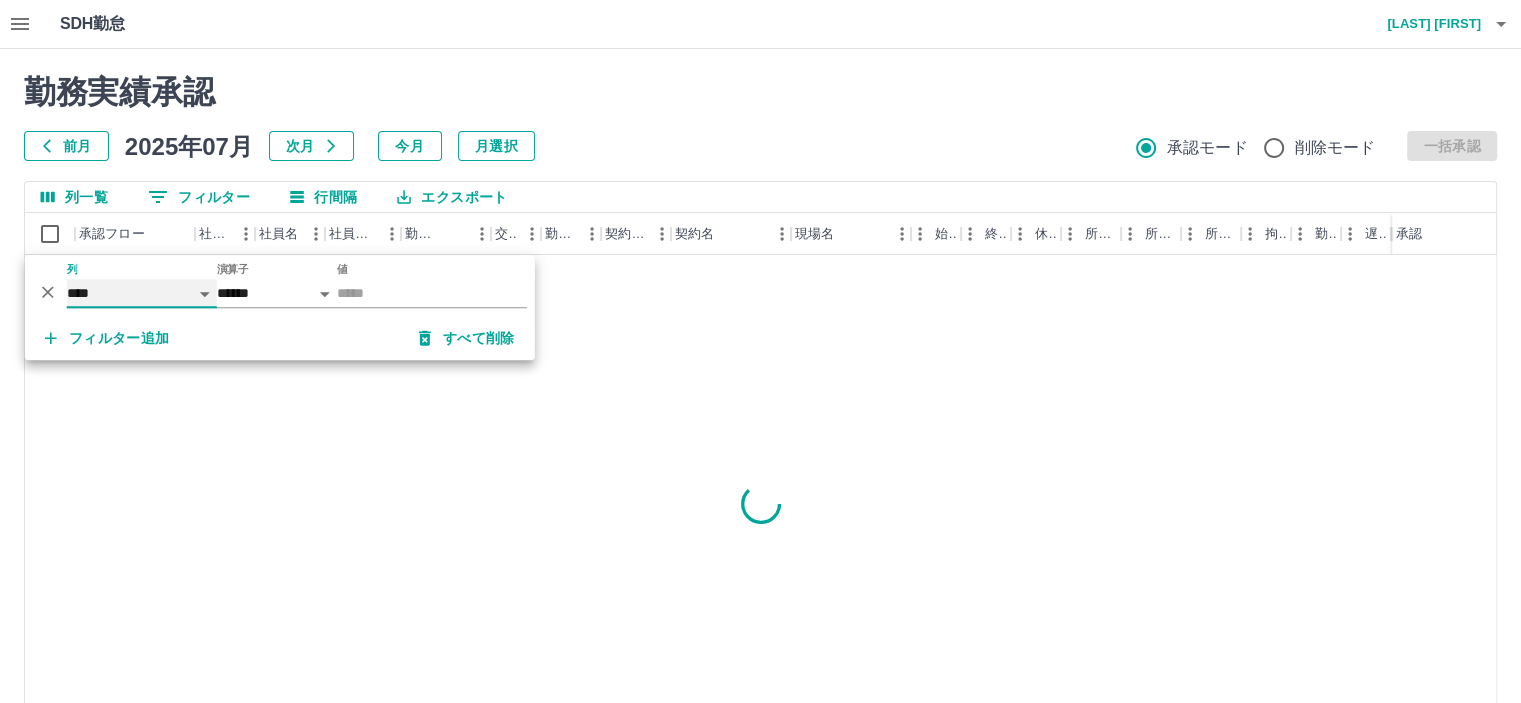 click on "**** *** **** *** *** **** ***** *** *** ** ** ** **** **** **** ** ** *** **** *****" at bounding box center (142, 293) 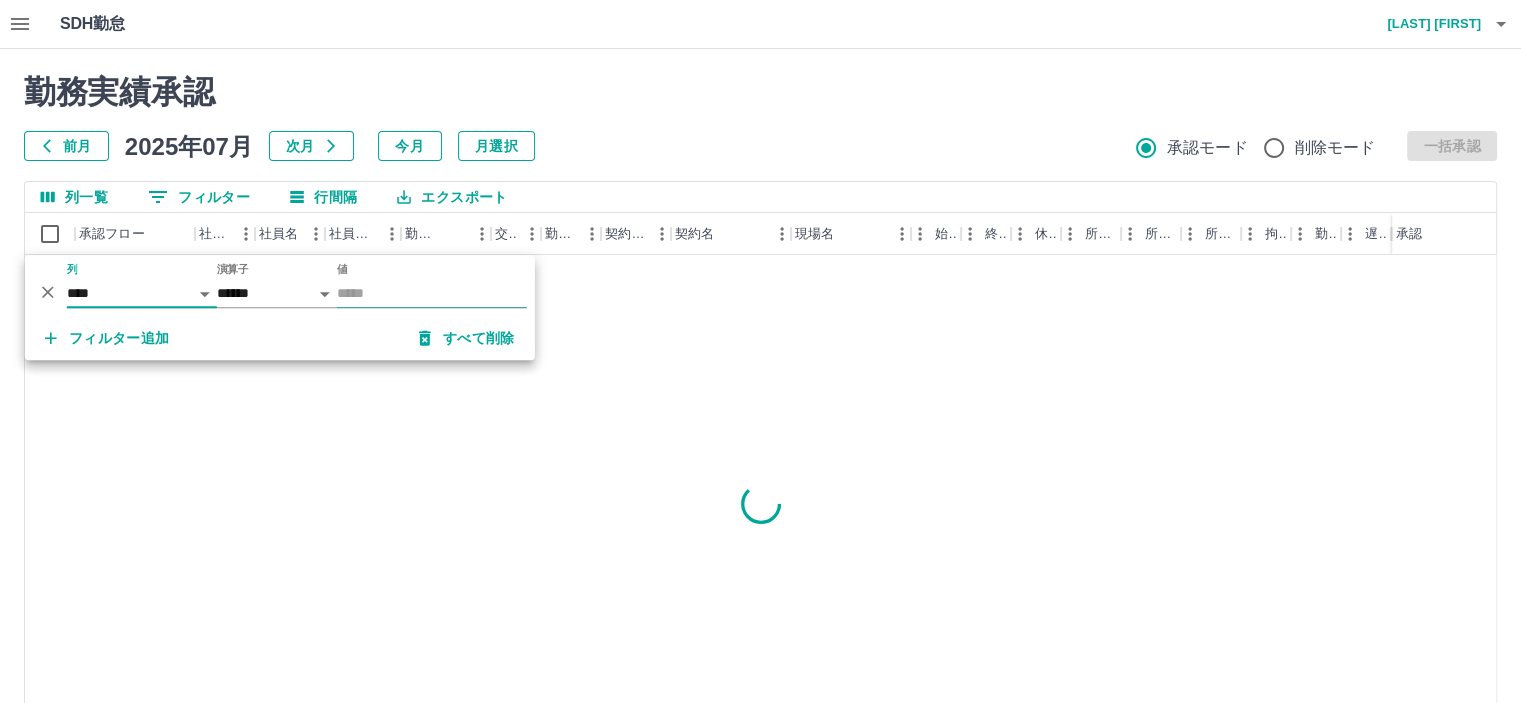 click on "値" at bounding box center [432, 293] 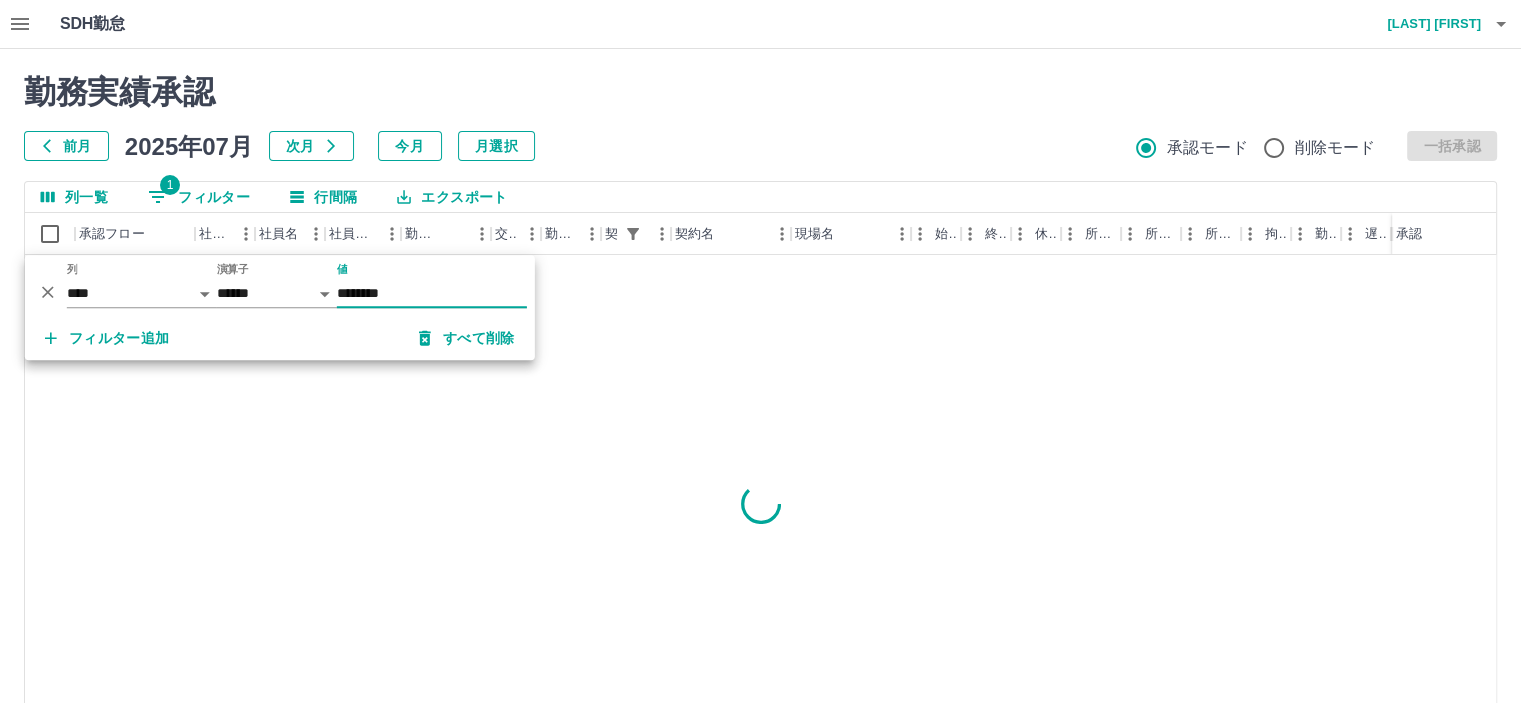 type on "********" 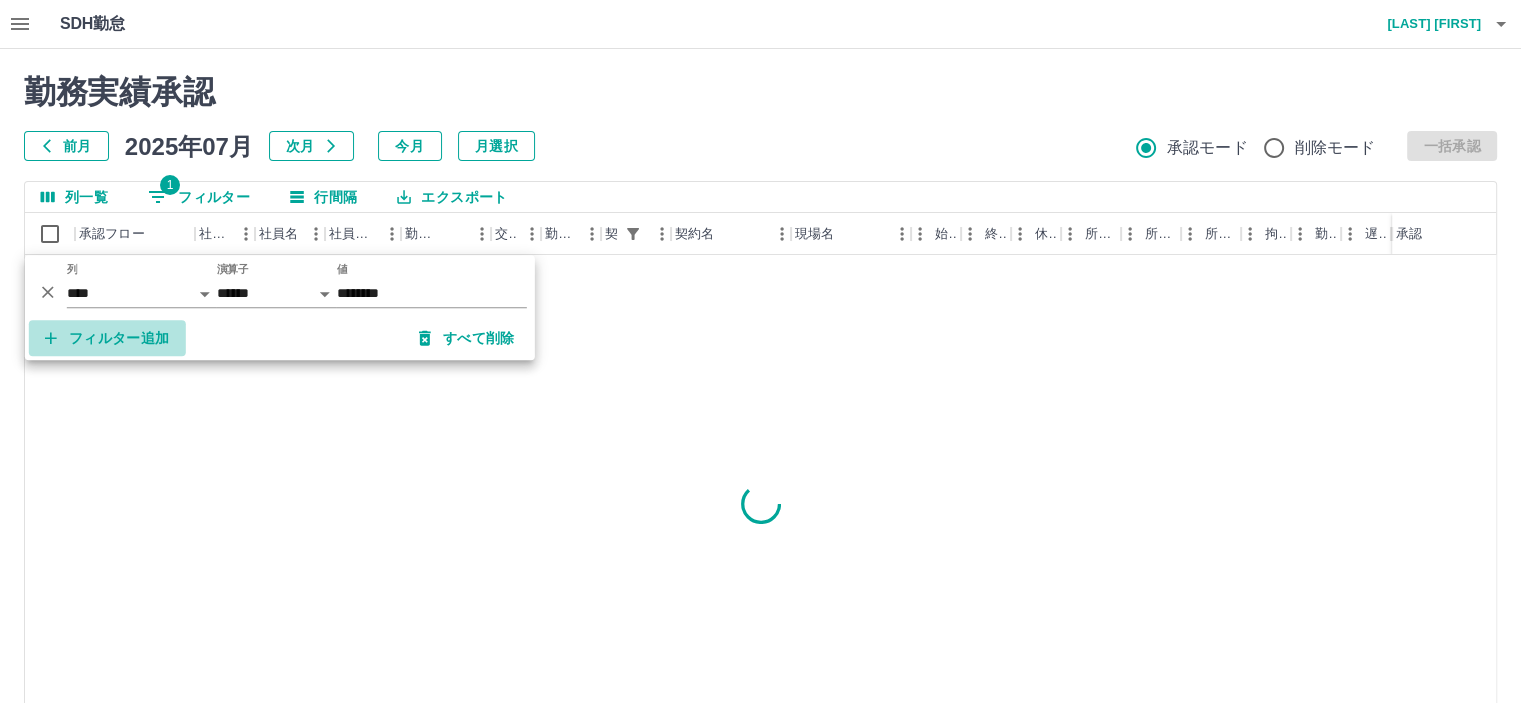 click on "フィルター追加" at bounding box center (107, 338) 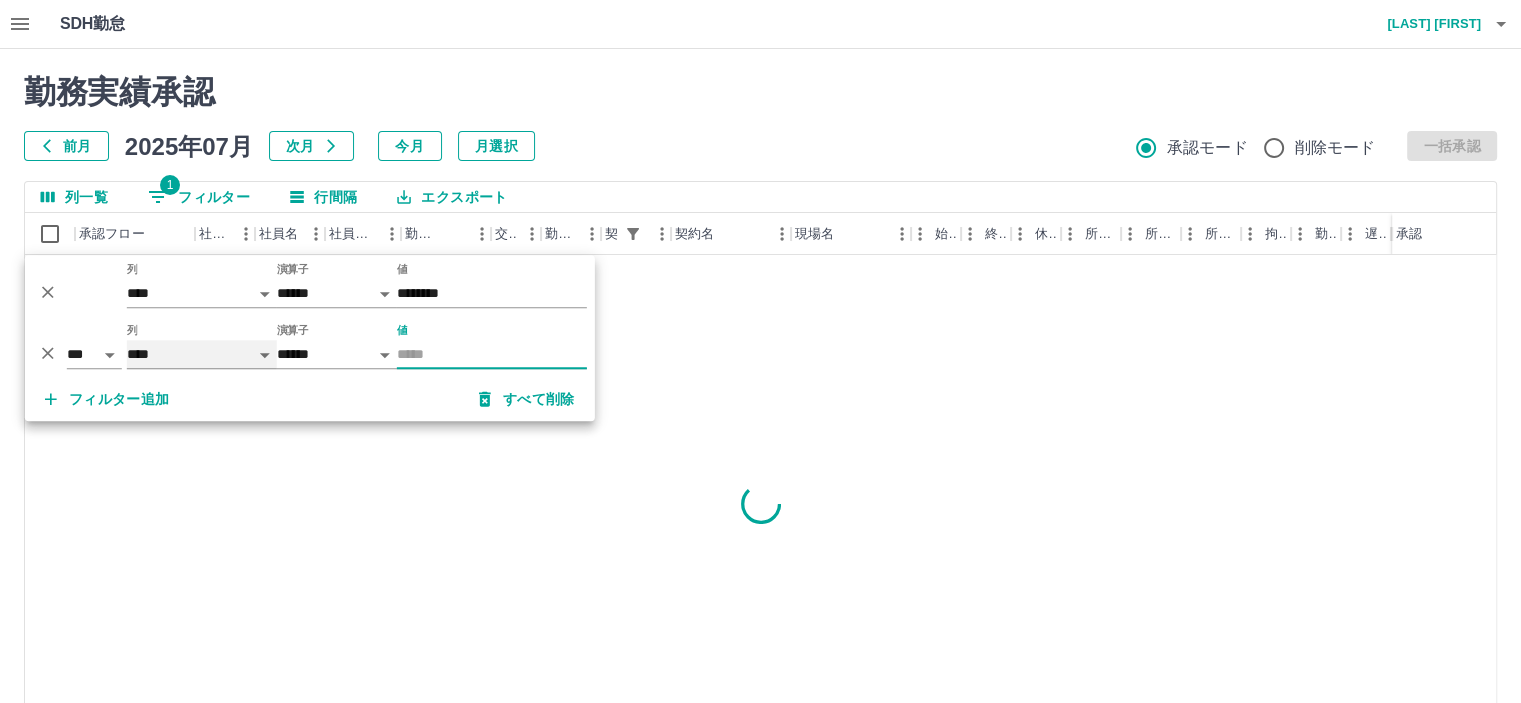 click on "**** *** **** *** *** **** ***** *** *** ** ** ** **** **** **** ** ** *** **** *****" at bounding box center [202, 354] 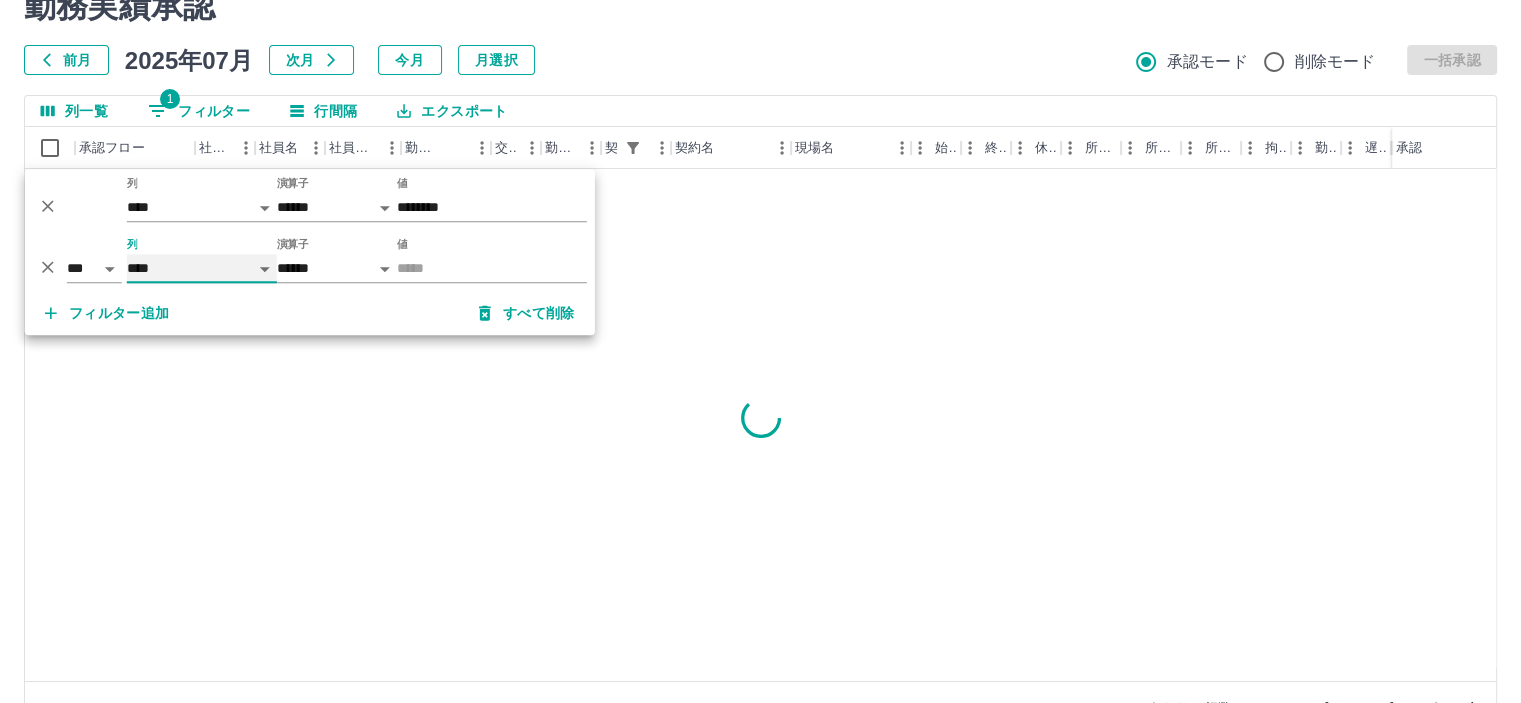 scroll, scrollTop: 142, scrollLeft: 0, axis: vertical 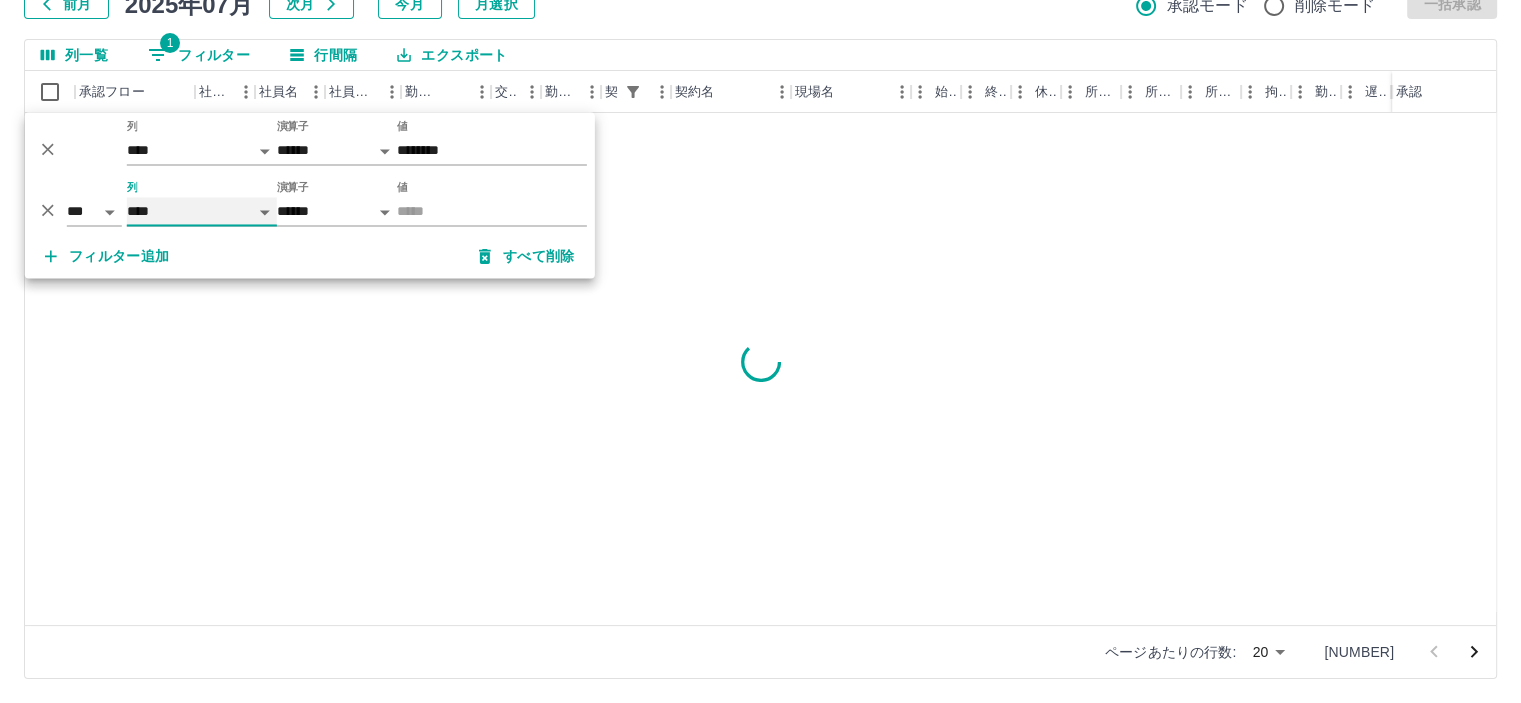 click on "**** *** **** *** *** **** ***** *** *** ** ** ** **** **** **** ** ** *** **** *****" at bounding box center (202, 212) 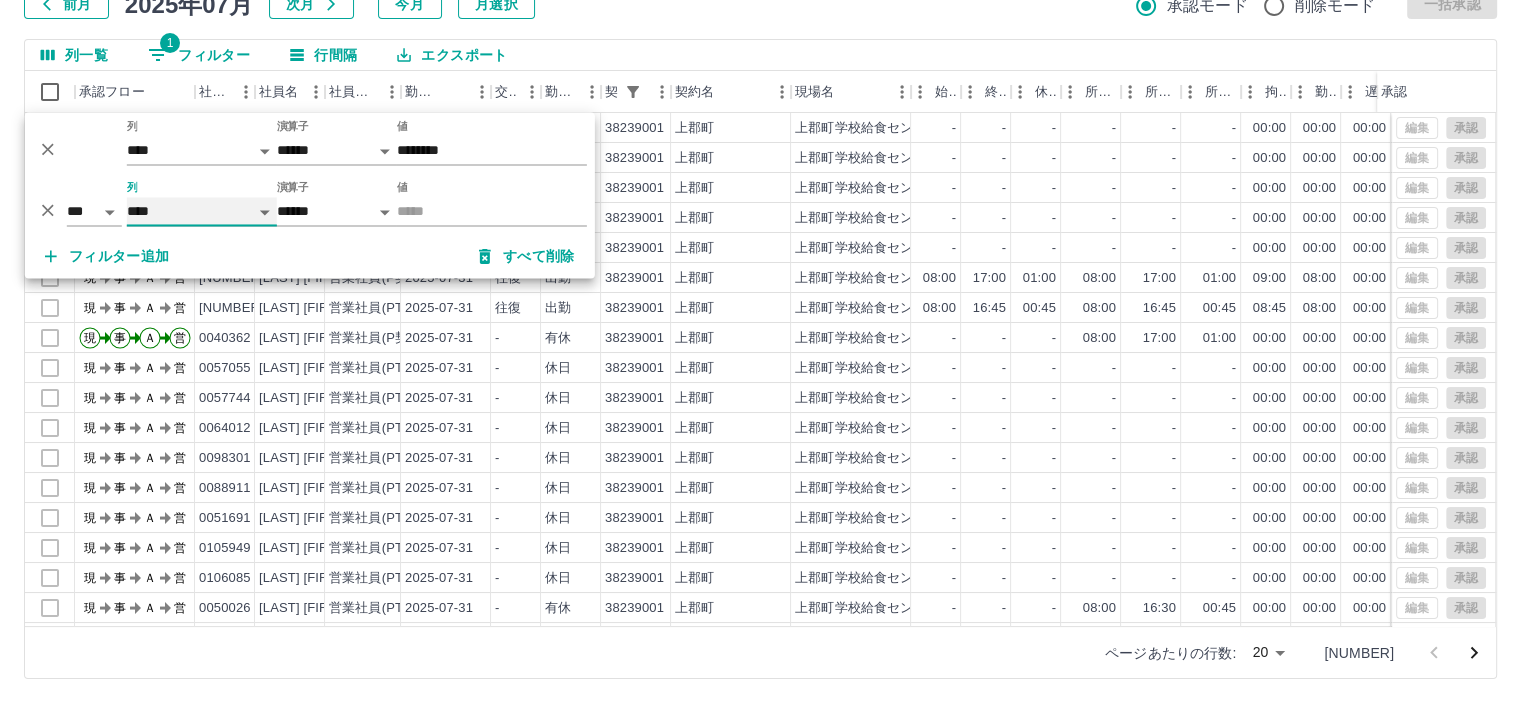 click on "**** *** **** *** *** **** ***** *** *** ** ** ** **** **** **** ** ** *** **** *****" at bounding box center (202, 212) 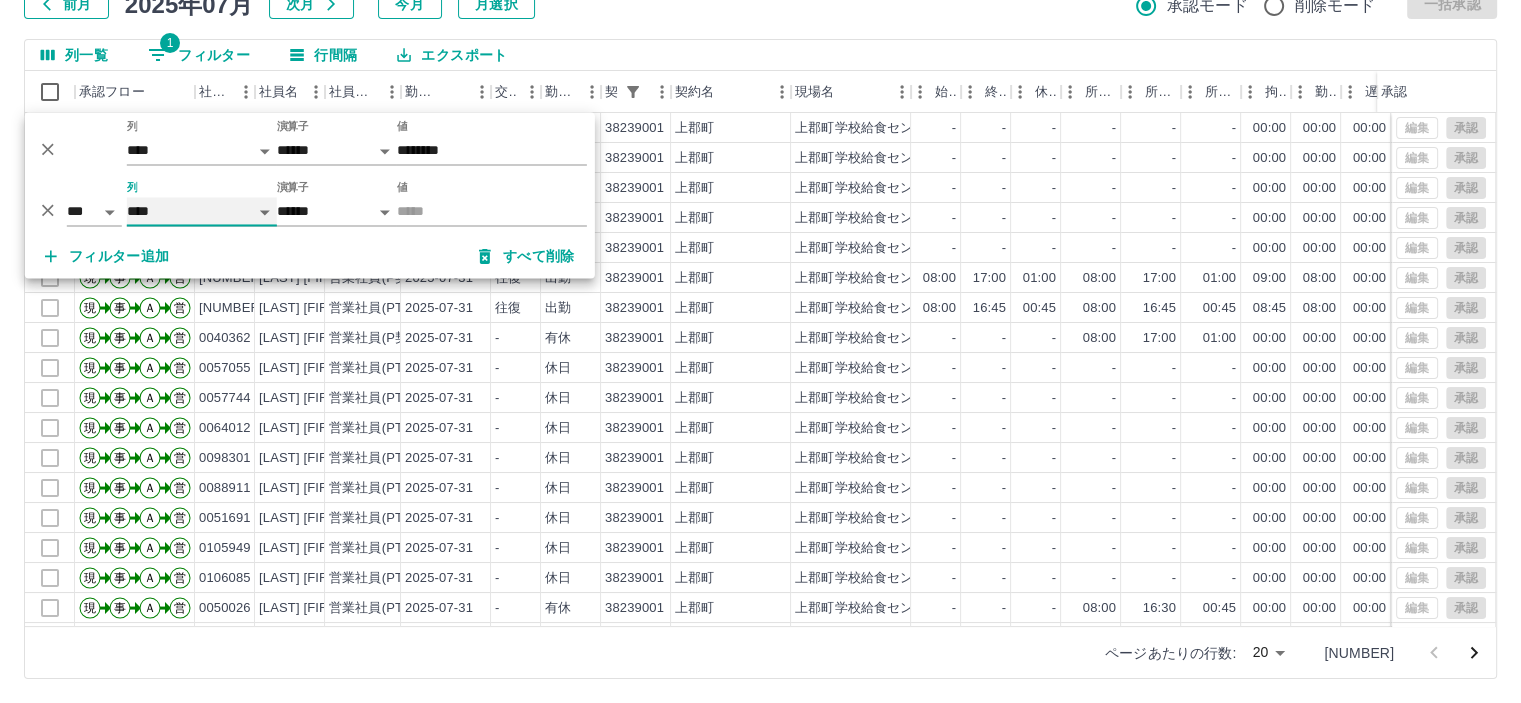 click on "**** *** **** *** *** **** ***** *** *** ** ** ** **** **** **** ** ** *** **** *****" at bounding box center [202, 212] 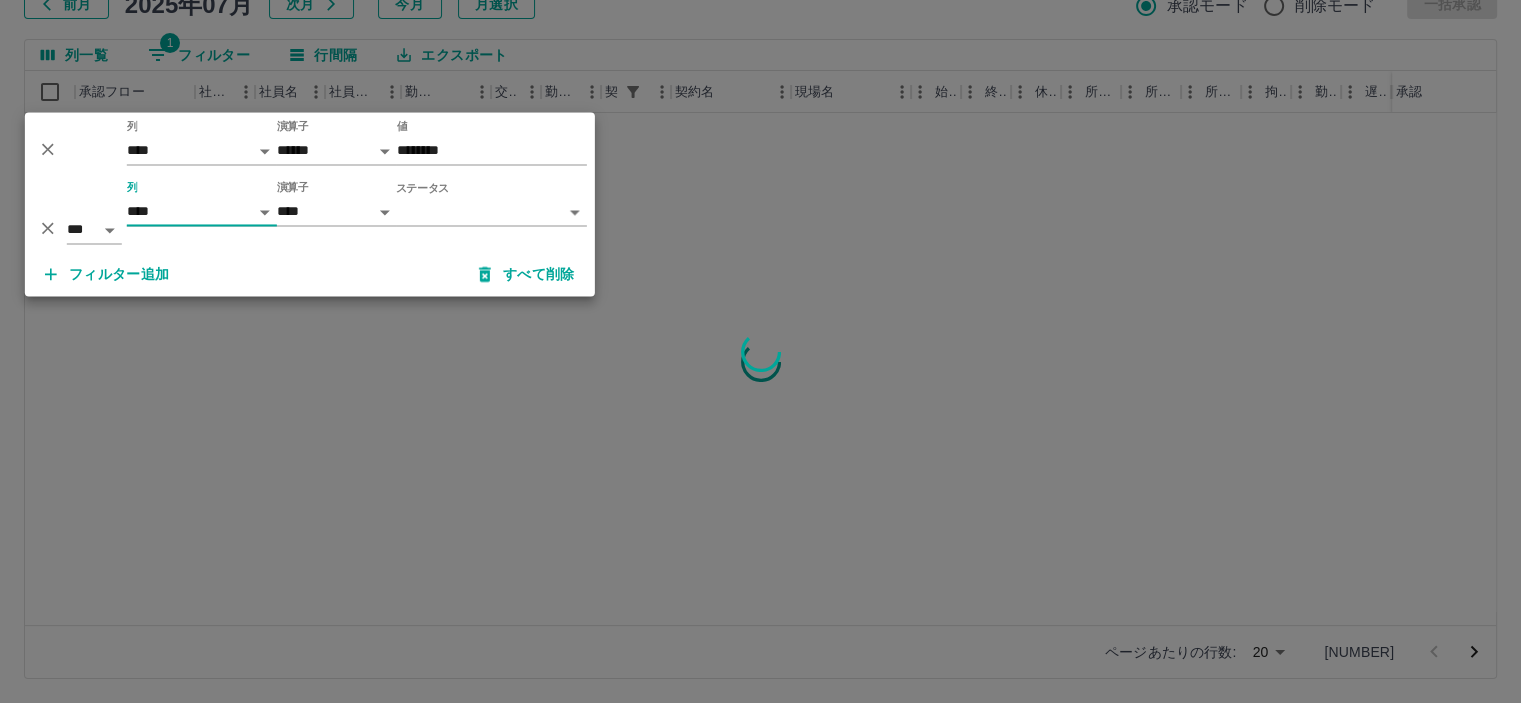 click on "SDH勤怠 [LAST] [FIRST] 勤務実績承認 前月 2025年07月 次月 今月 月選択 承認モード 削除モード 一括承認 列一覧 1 フィルター 行間隔 エクスポート 承認フロー 社員番号 社員名 社員区分 勤務日 交通費 勤務区分 契約コード 契約名 現場名 始業 終業 休憩 所定開始 所定終業 所定休憩 拘束 勤務 遅刻等 コメント ステータス 承認 ページあたりの行数: 20 ** [NUMBER] [NUMBER] SDH勤怠 *** ** 列 **** *** **** *** *** **** ***** *** *** ** ** ** **** **** **** ** ** *** **** ***** 演算子 ****** ******* 値 ******** *** ** 列 **** *** **** *** *** **** ***** *** *** ** ** ** **** **** **** ** ** *** **** ***** 演算子 **** ****** ステータス ​ ********* フィルター追加 すべて削除" at bounding box center [760, 280] 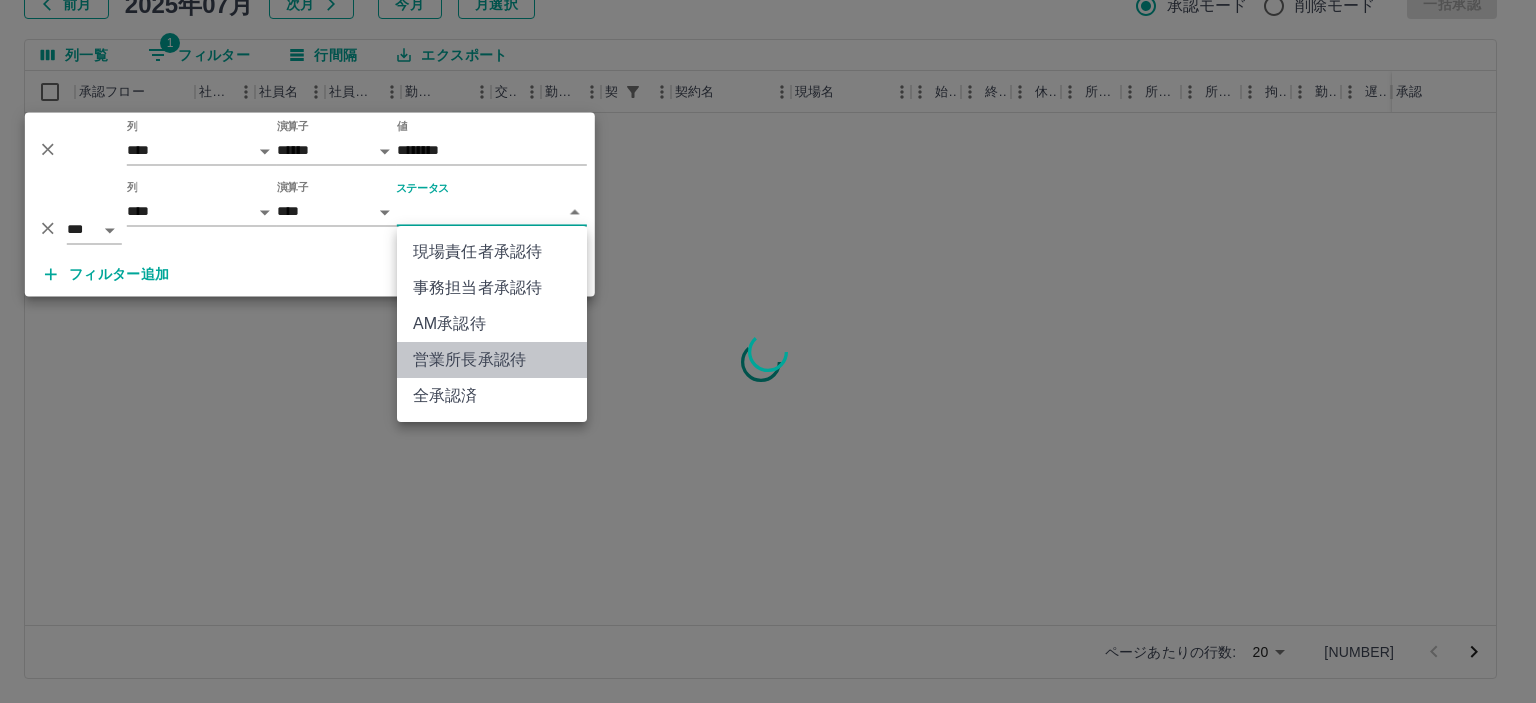 click on "営業所長承認待" at bounding box center [492, 360] 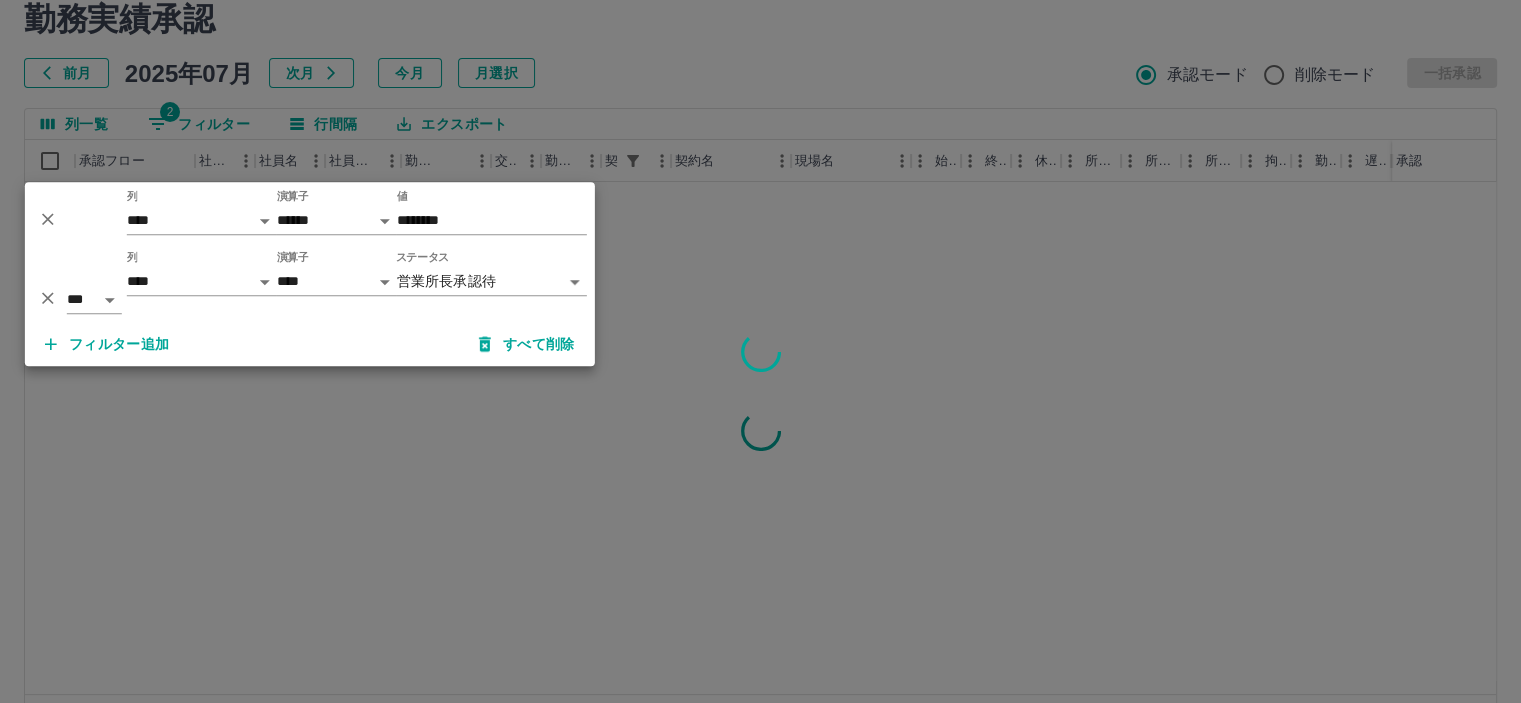 scroll, scrollTop: 0, scrollLeft: 0, axis: both 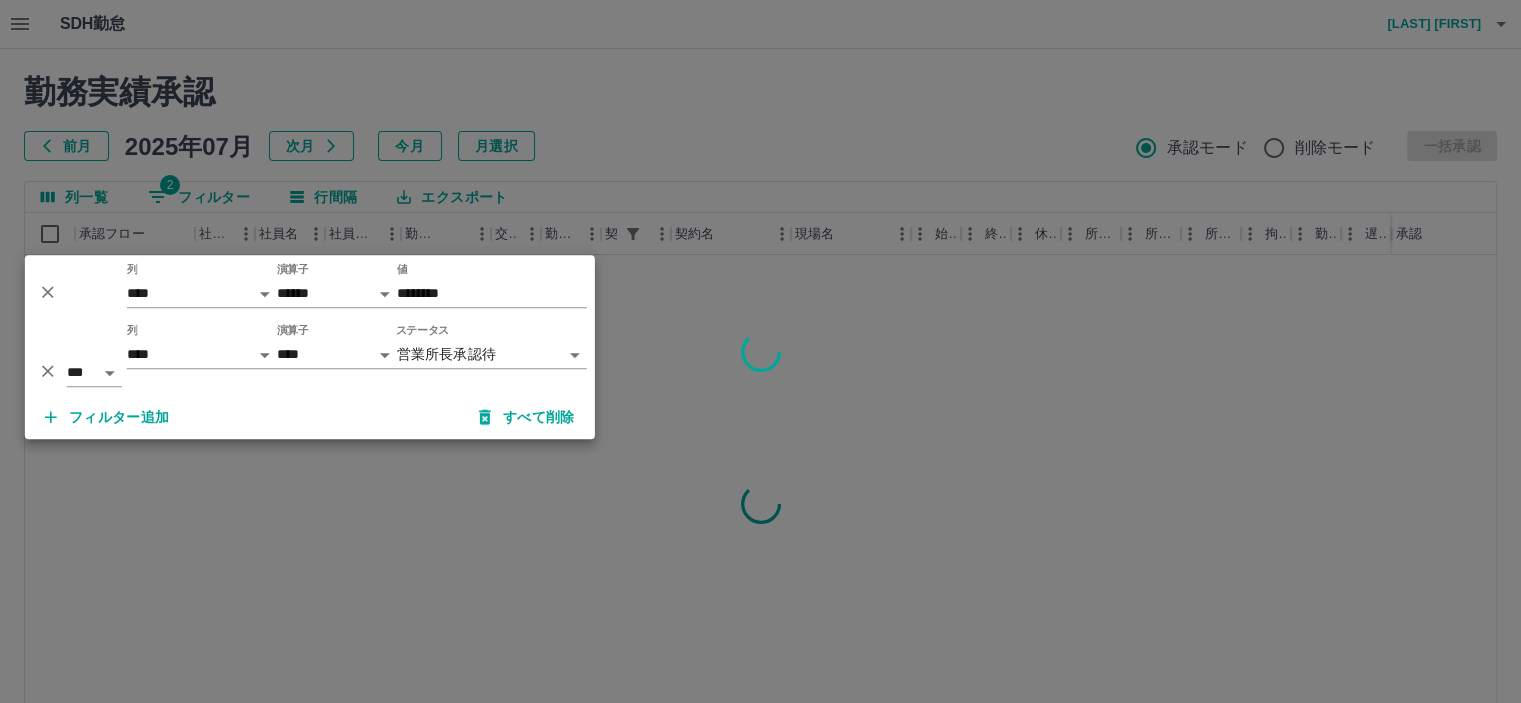 click at bounding box center [760, 351] 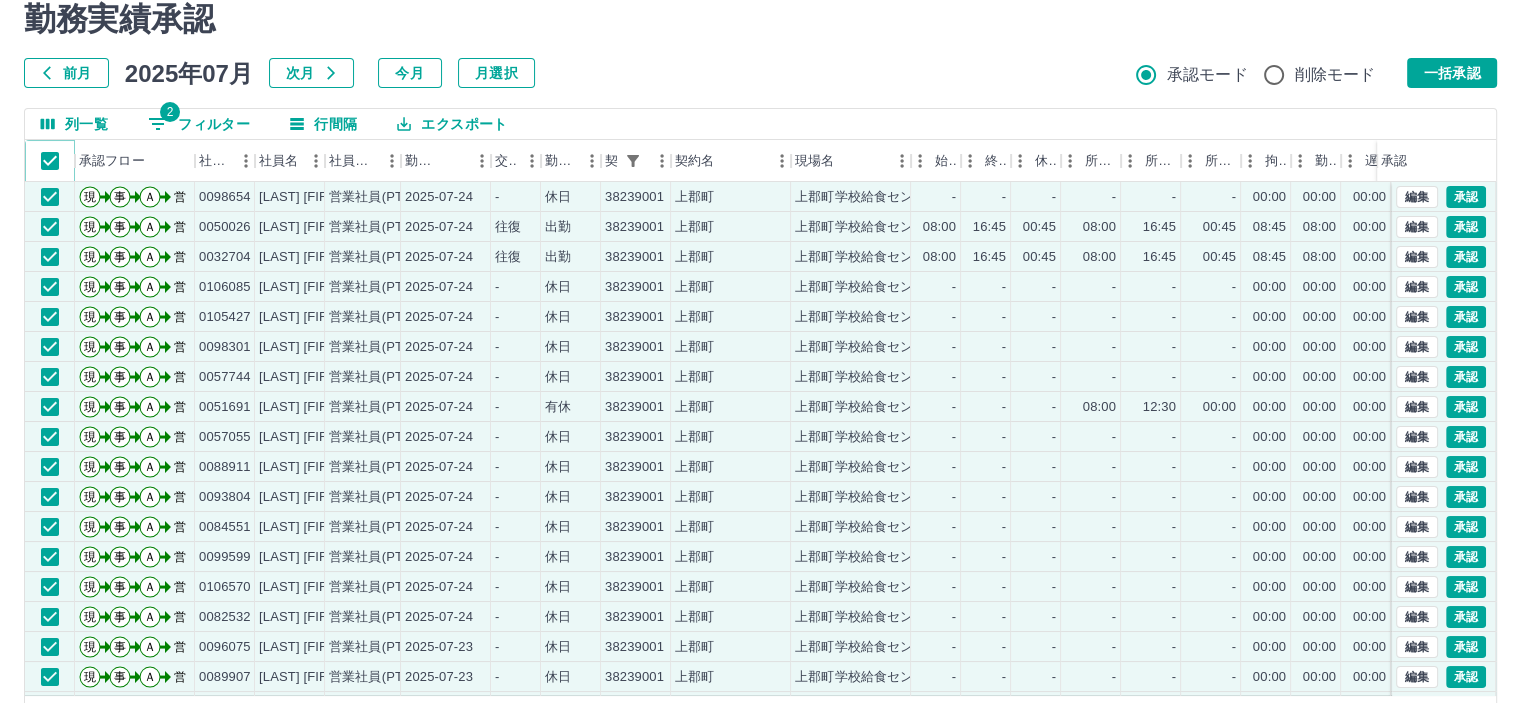 scroll, scrollTop: 142, scrollLeft: 0, axis: vertical 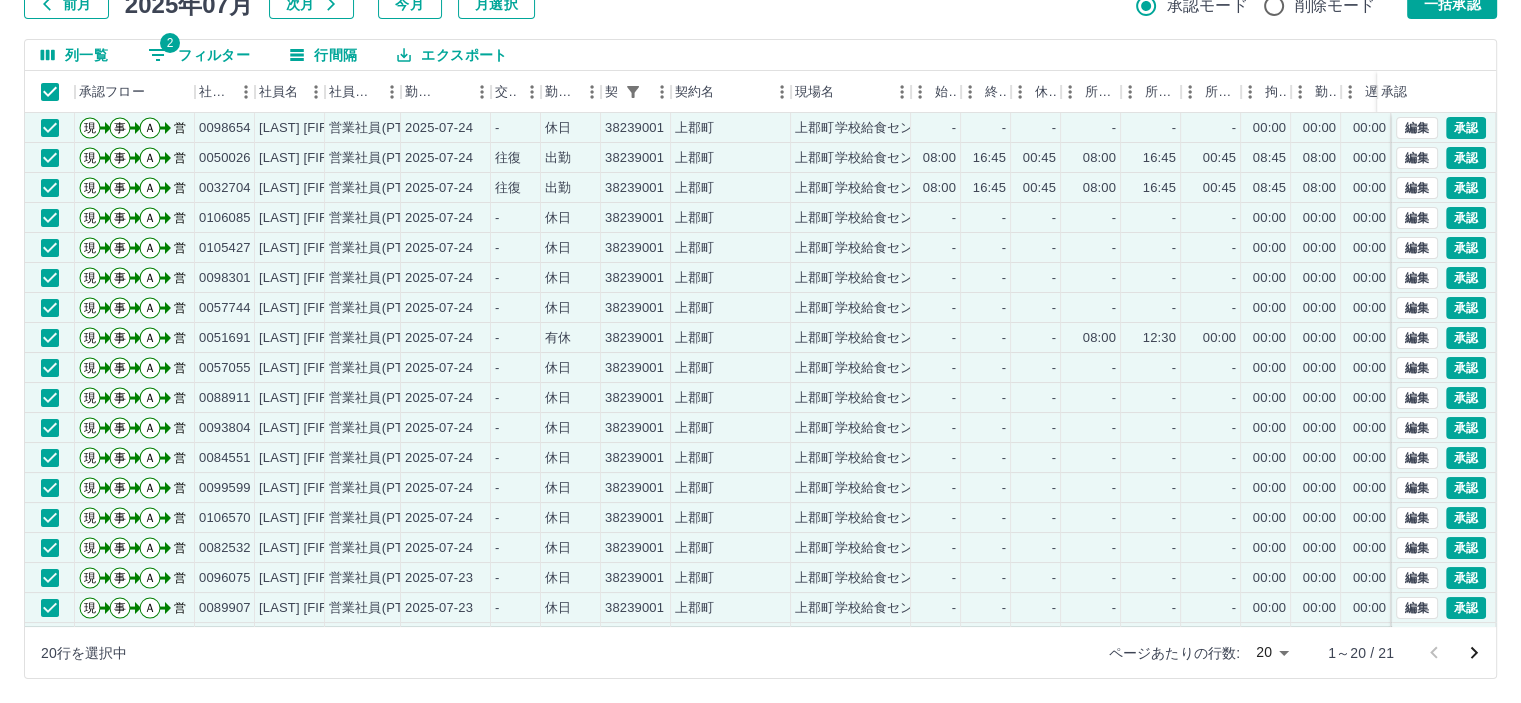 click on "SDH勤怠 [LAST] [FIRST] 勤務実績承認 前月 2025年07月 次月 今月 月選択 承認モード 削除モード 一括承認 列一覧 2 フィルター 行間隔 エクスポート 承認フロー 社員番号 社員名 社員区分 勤務日 交通費 勤務区分 契約コード 契約名 現場名 始業 終業 休憩 所定開始 所定終業 所定休憩 拘束 勤務 遅刻等 コメント ステータス 承認 現 事 Ａ 営 [NUMBER] [LAST] [FIRST] 営業社員(PT契約) 2025-07-24  -  休日 [NUMBER] [CITY] [CITY]学校給食センター - - - - - - 00:00 00:00 00:00 営業所長承認待 現 事 Ａ 営 [NUMBER] [LAST] [FIRST] 営業社員(PT契約) 2025-07-24 往復 出勤 [NUMBER] [CITY] [CITY]学校給食センター 08:00 16:45 00:45 08:00 16:45 00:45 08:45 08:00 00:00 営業所長承認待 現 事 Ａ 営 [NUMBER] [LAST] [FIRST] 営業社員(PT契約) 2025-07-24 往復 出勤 [NUMBER] [CITY] [CITY]学校給食センター 08:00 16:45 00:45 08:00 16:45 00:45 08:45 -" at bounding box center [760, 280] 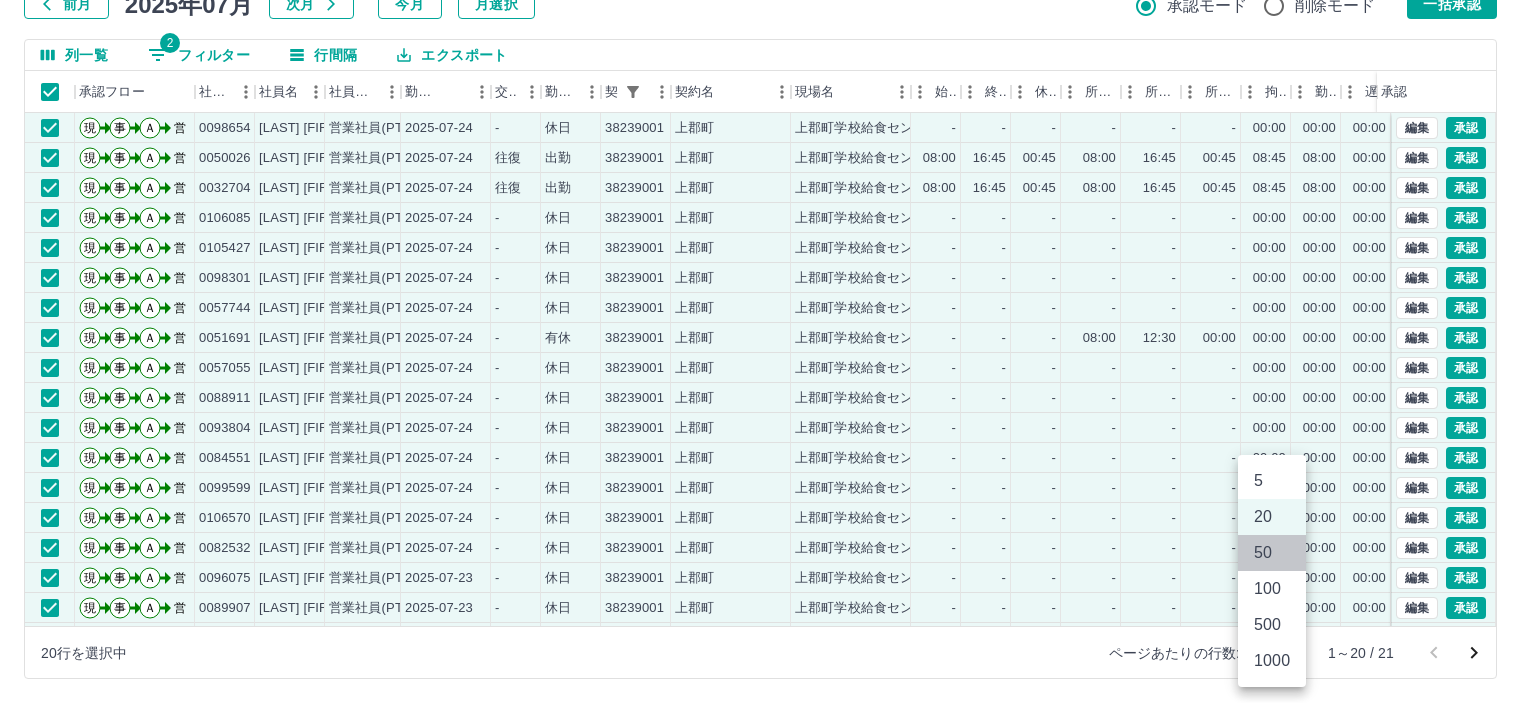 click on "50" at bounding box center (1272, 553) 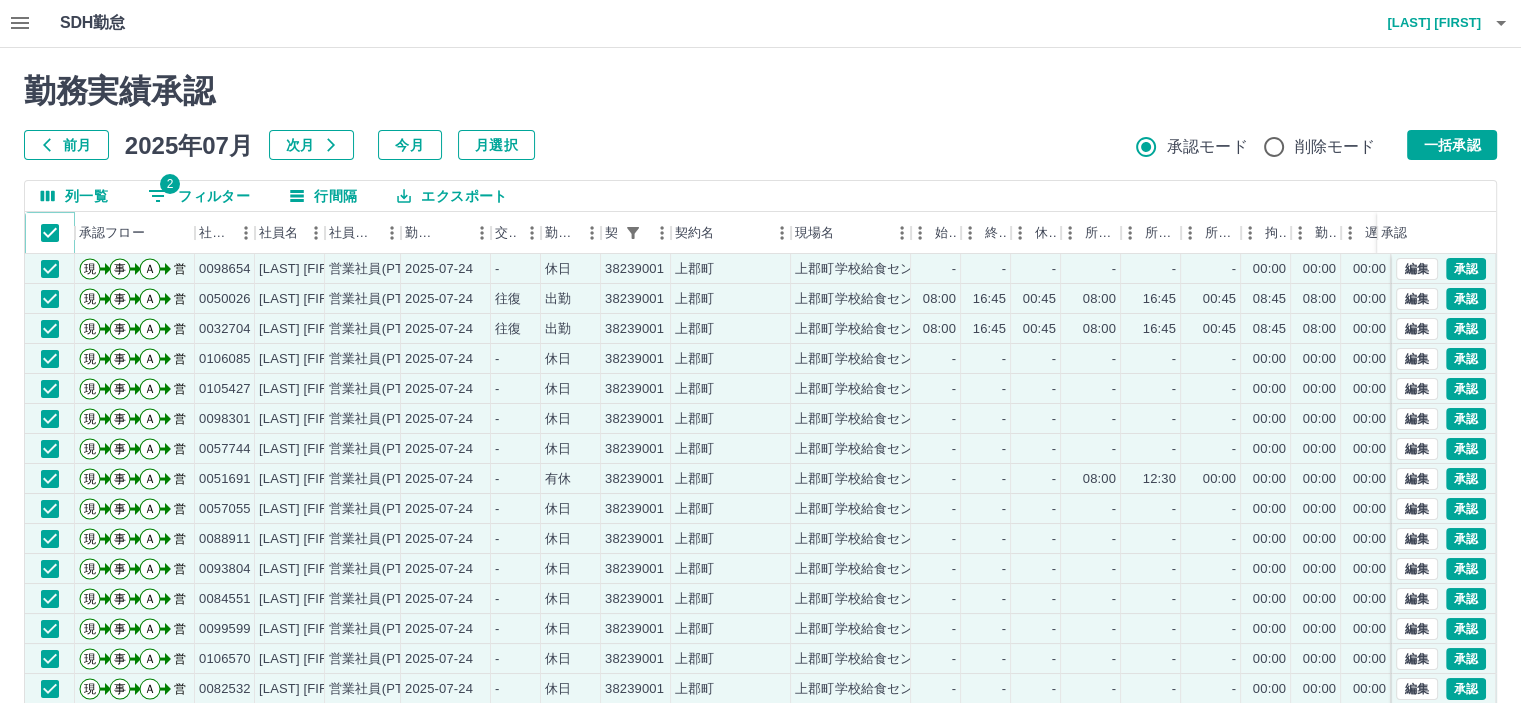 scroll, scrollTop: 0, scrollLeft: 0, axis: both 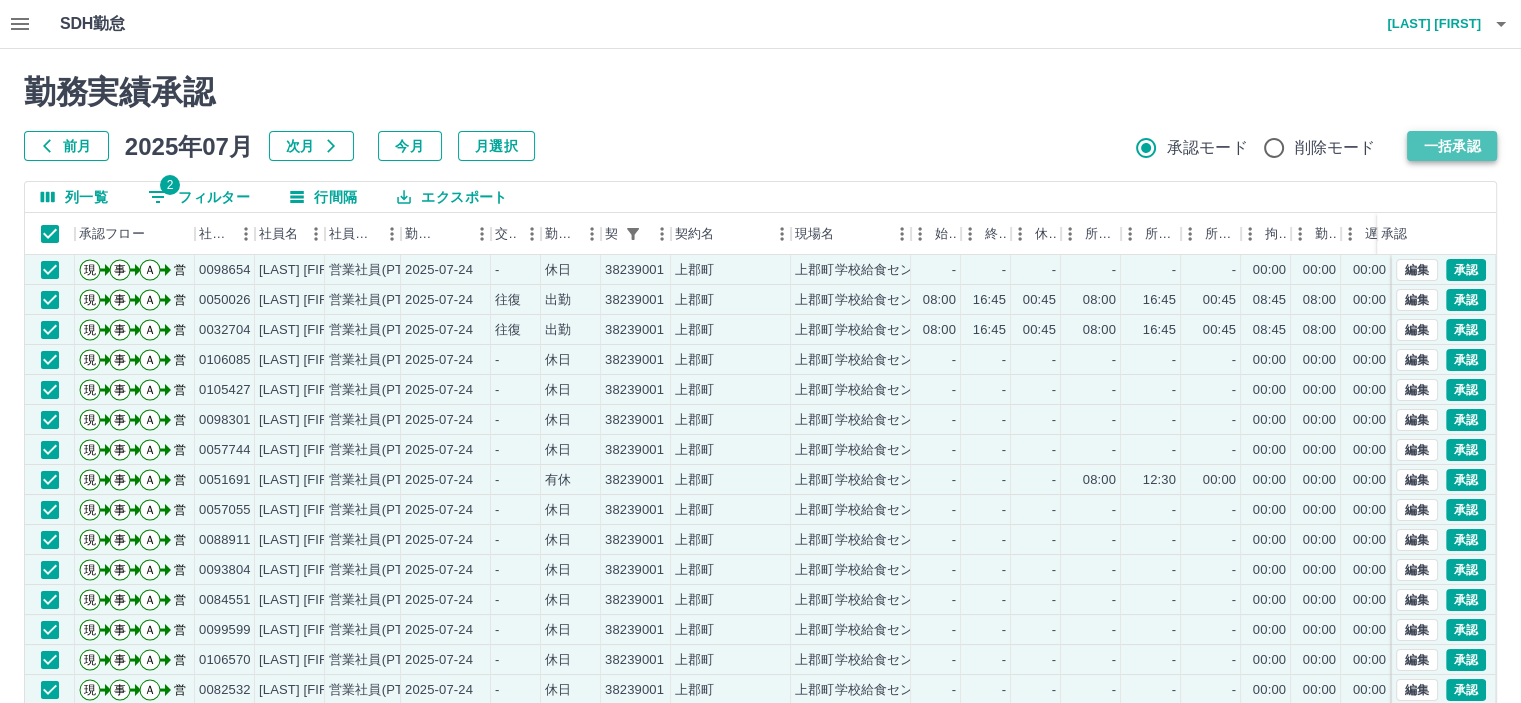 click on "一括承認" at bounding box center [1452, 146] 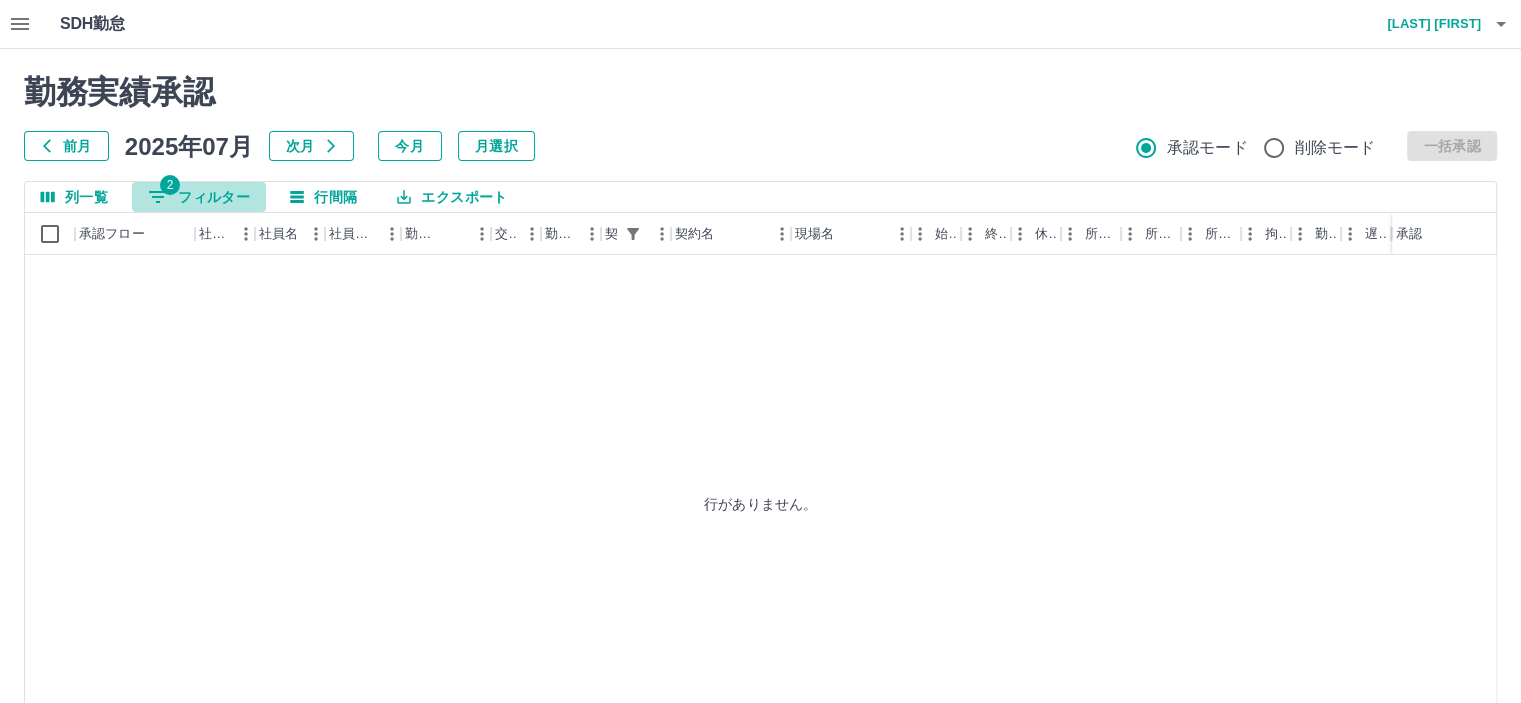 click on "2 フィルター" at bounding box center (199, 197) 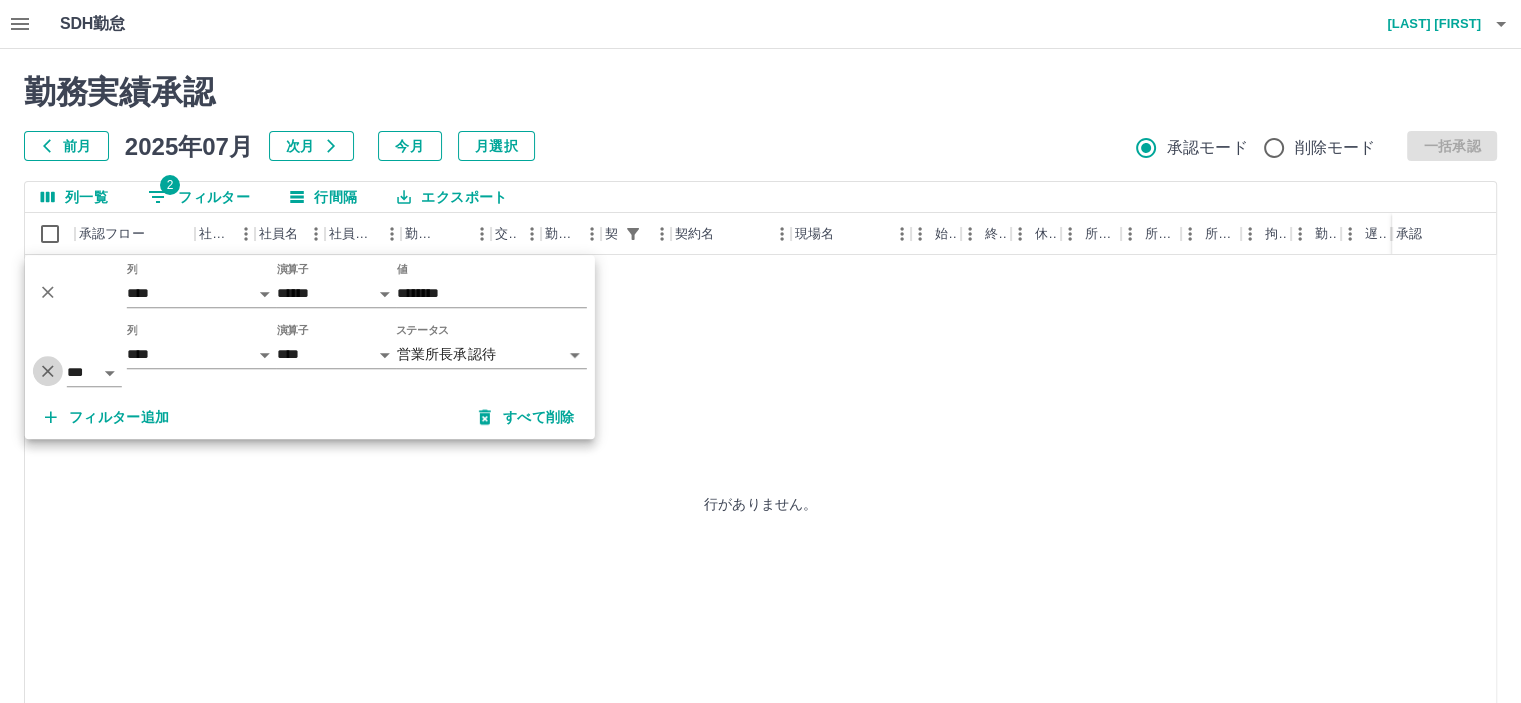 click 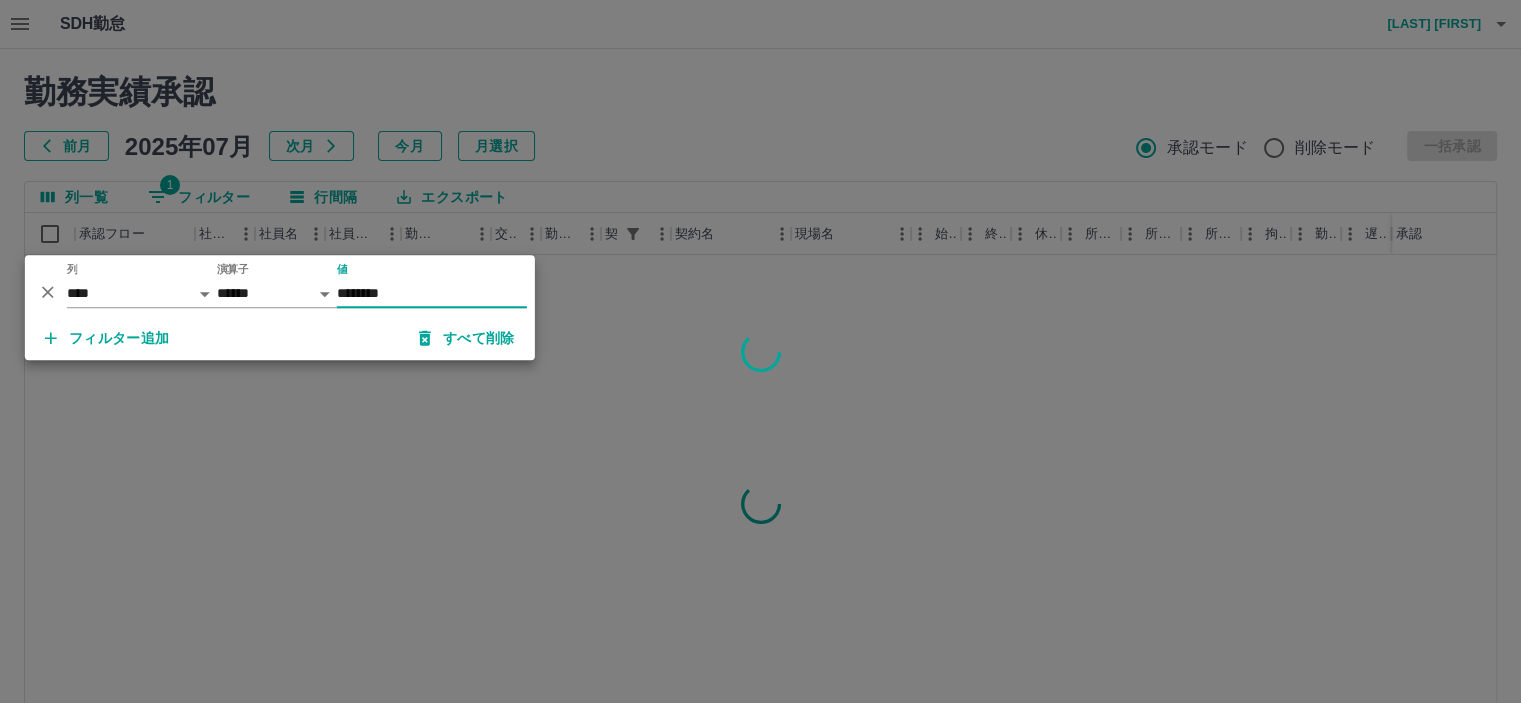 click 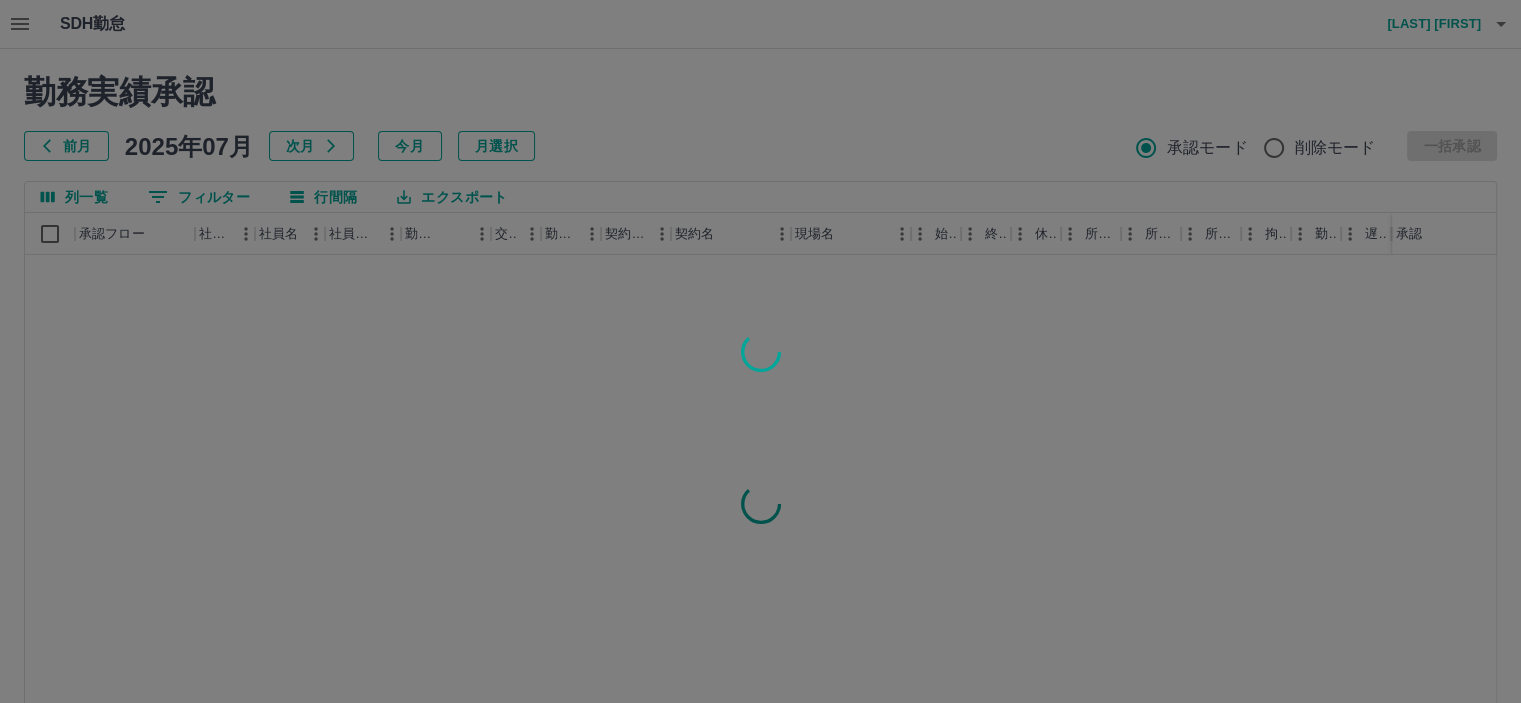 click at bounding box center (760, 351) 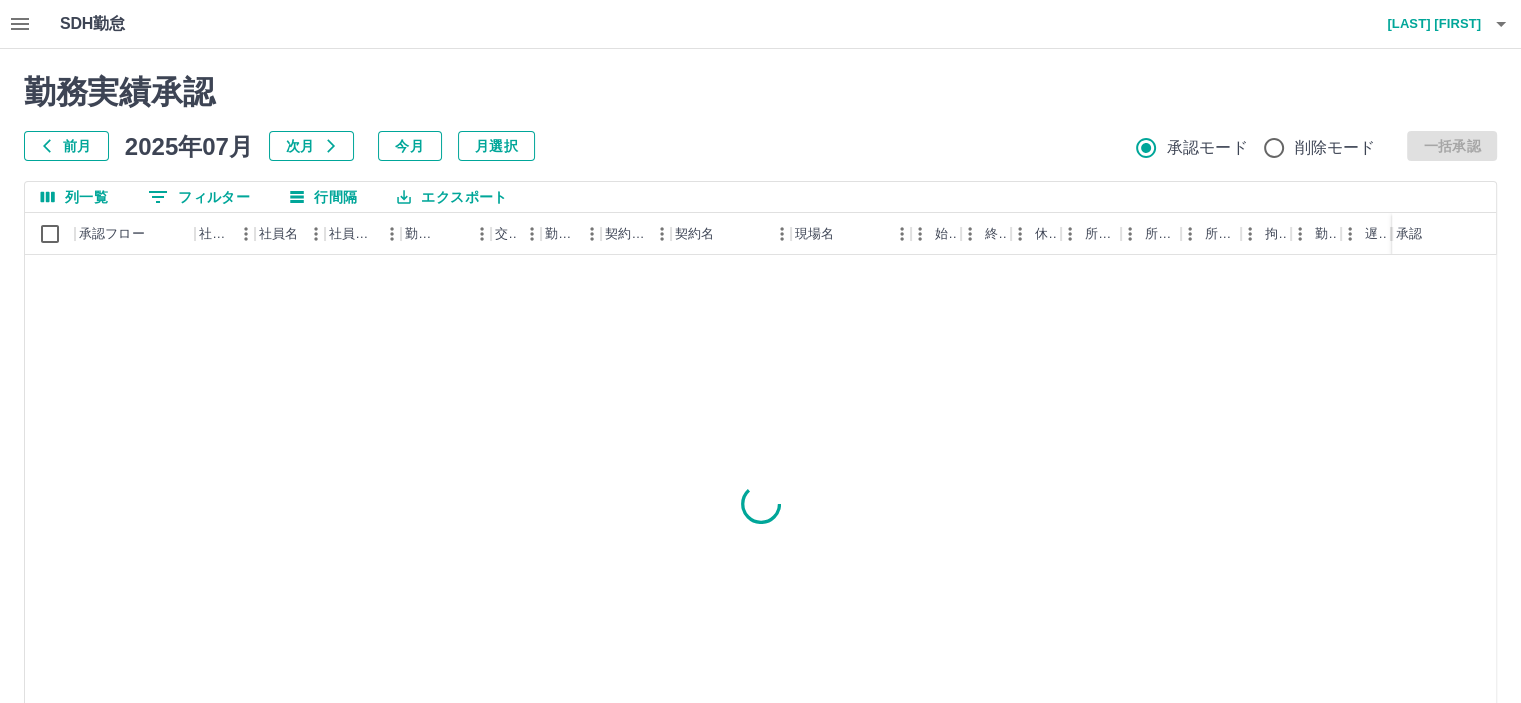 click on "0 フィルター" at bounding box center [199, 197] 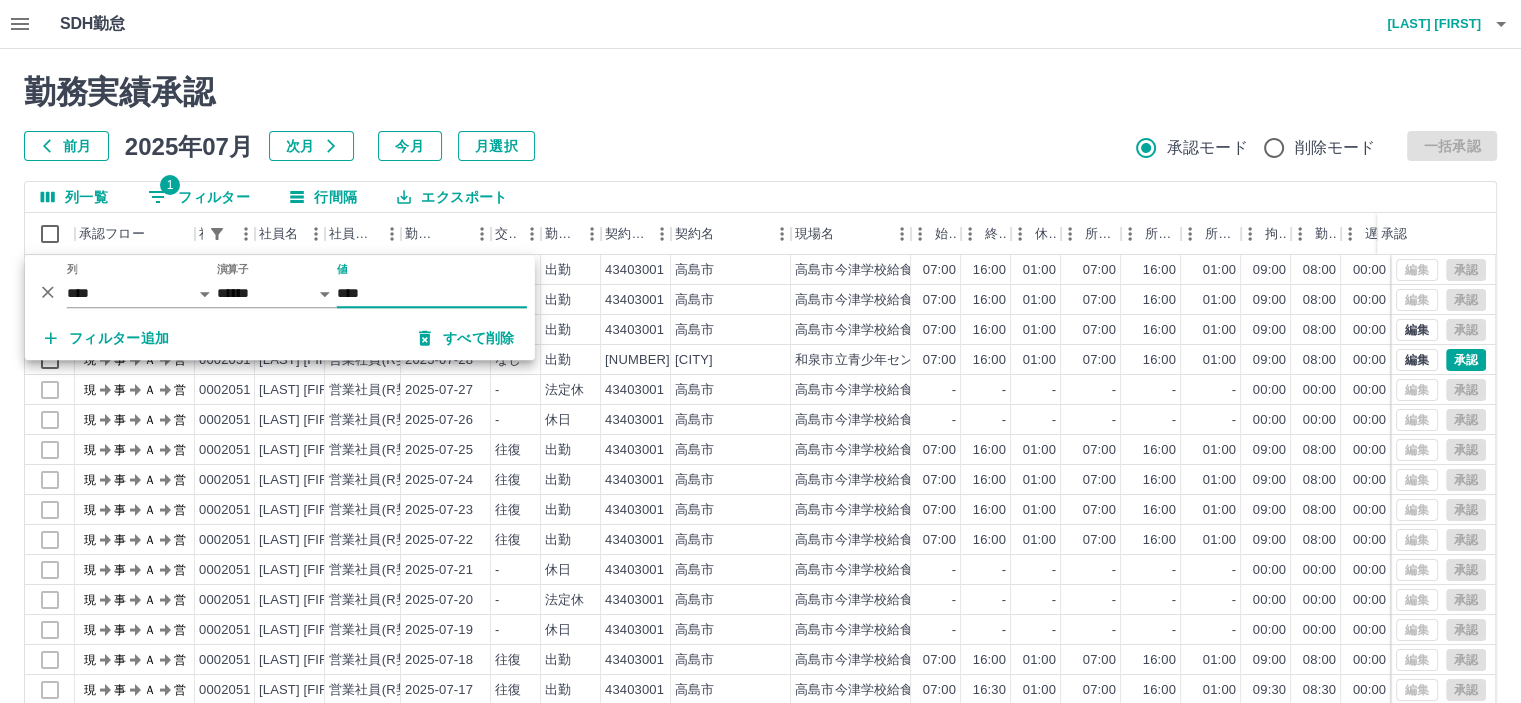 type on "****" 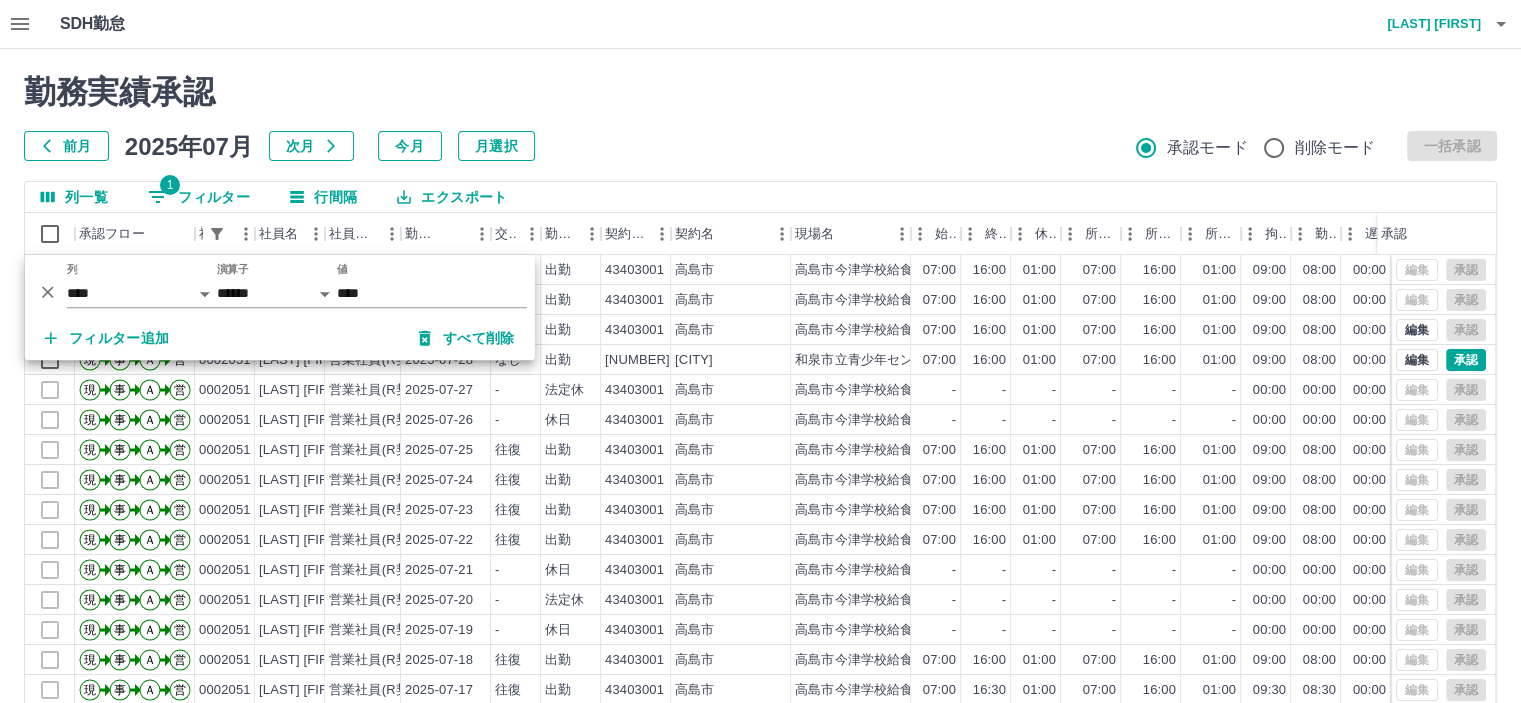 click on "勤務実績承認" at bounding box center (760, 92) 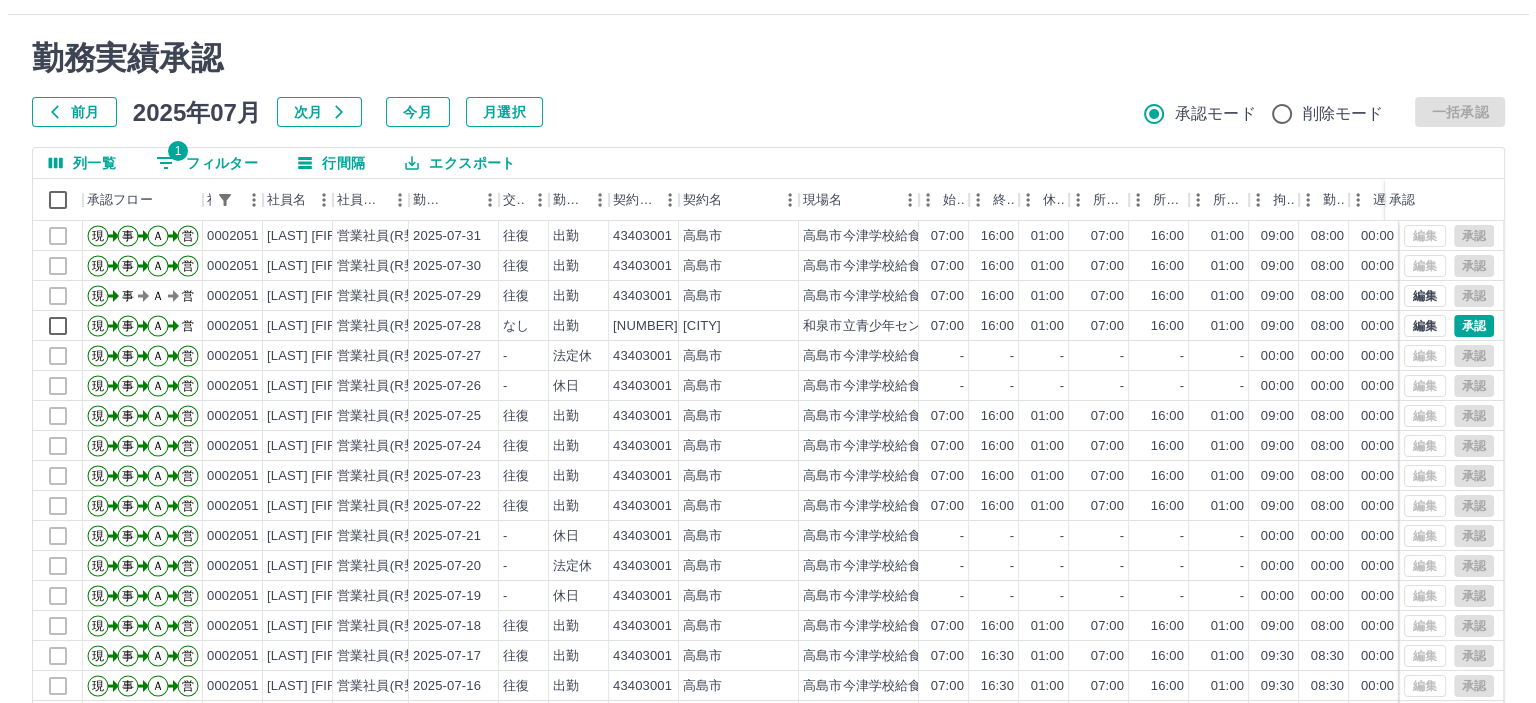 scroll, scrollTop: 0, scrollLeft: 0, axis: both 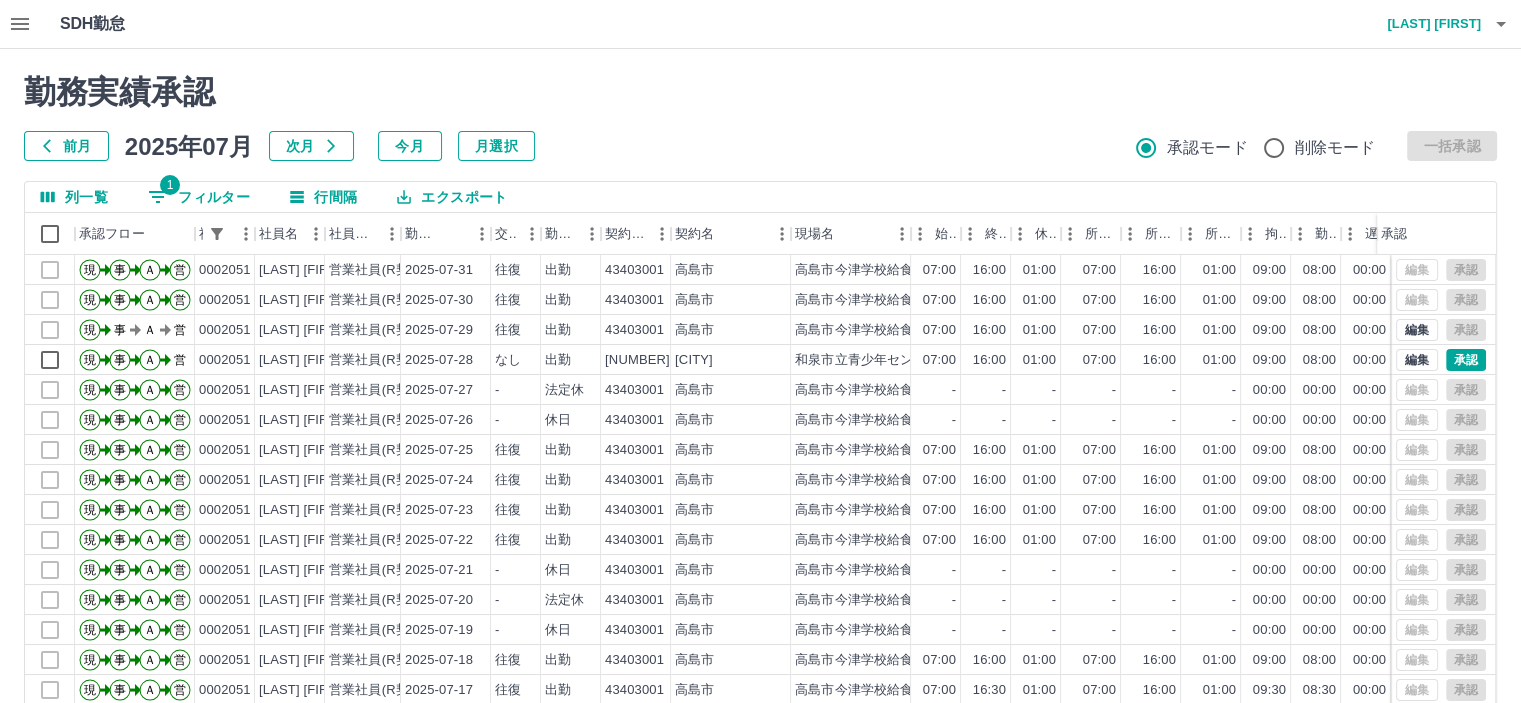 click 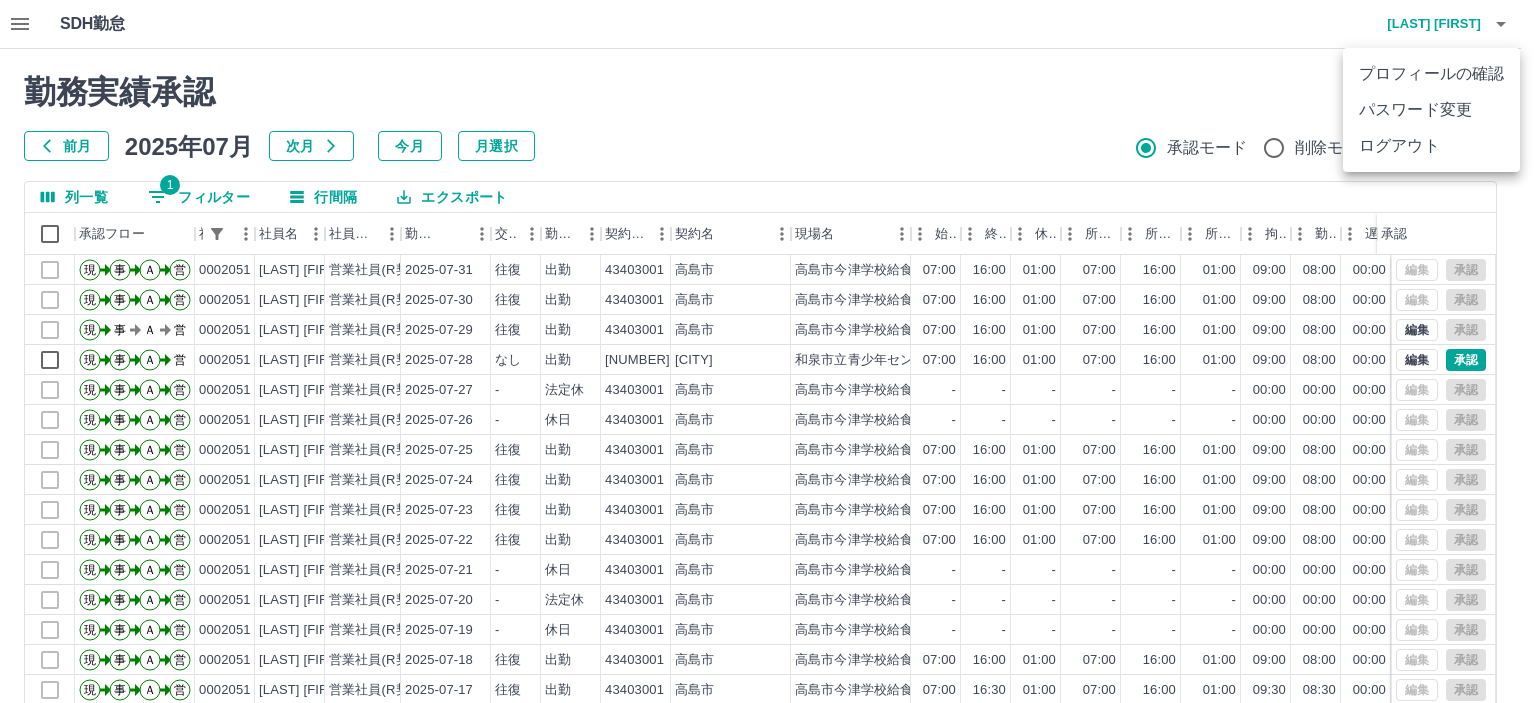 click on "ログアウト" at bounding box center (1431, 146) 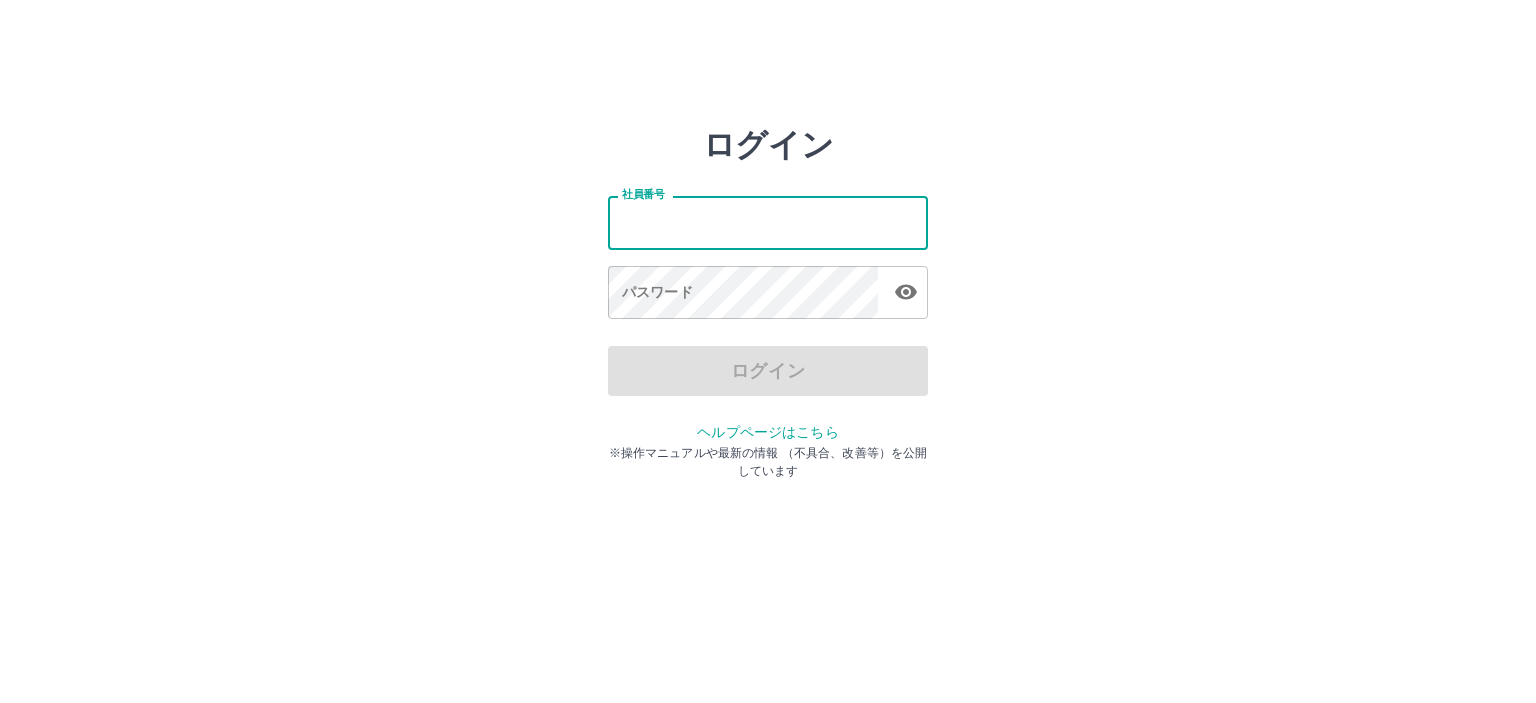 scroll, scrollTop: 0, scrollLeft: 0, axis: both 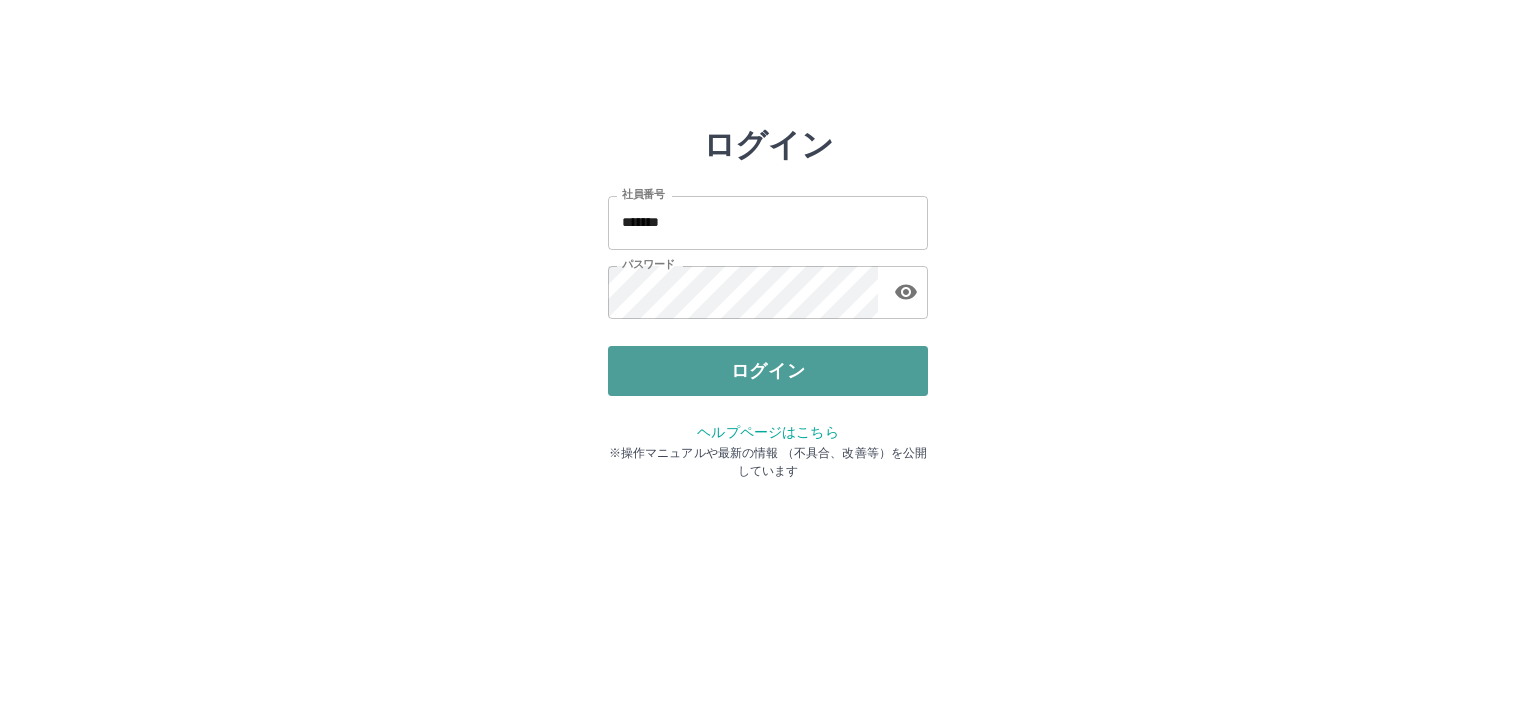 click on "ログイン" at bounding box center (768, 371) 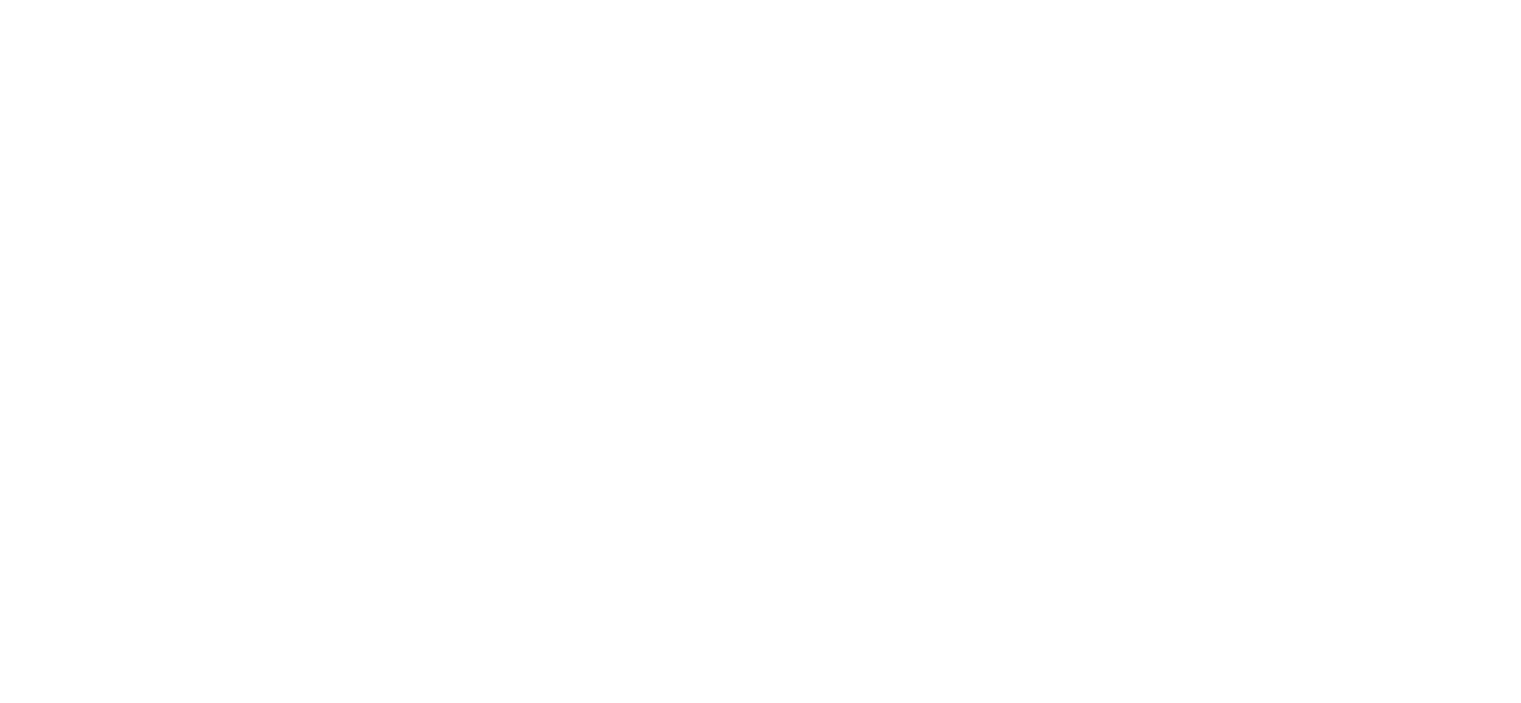 scroll, scrollTop: 0, scrollLeft: 0, axis: both 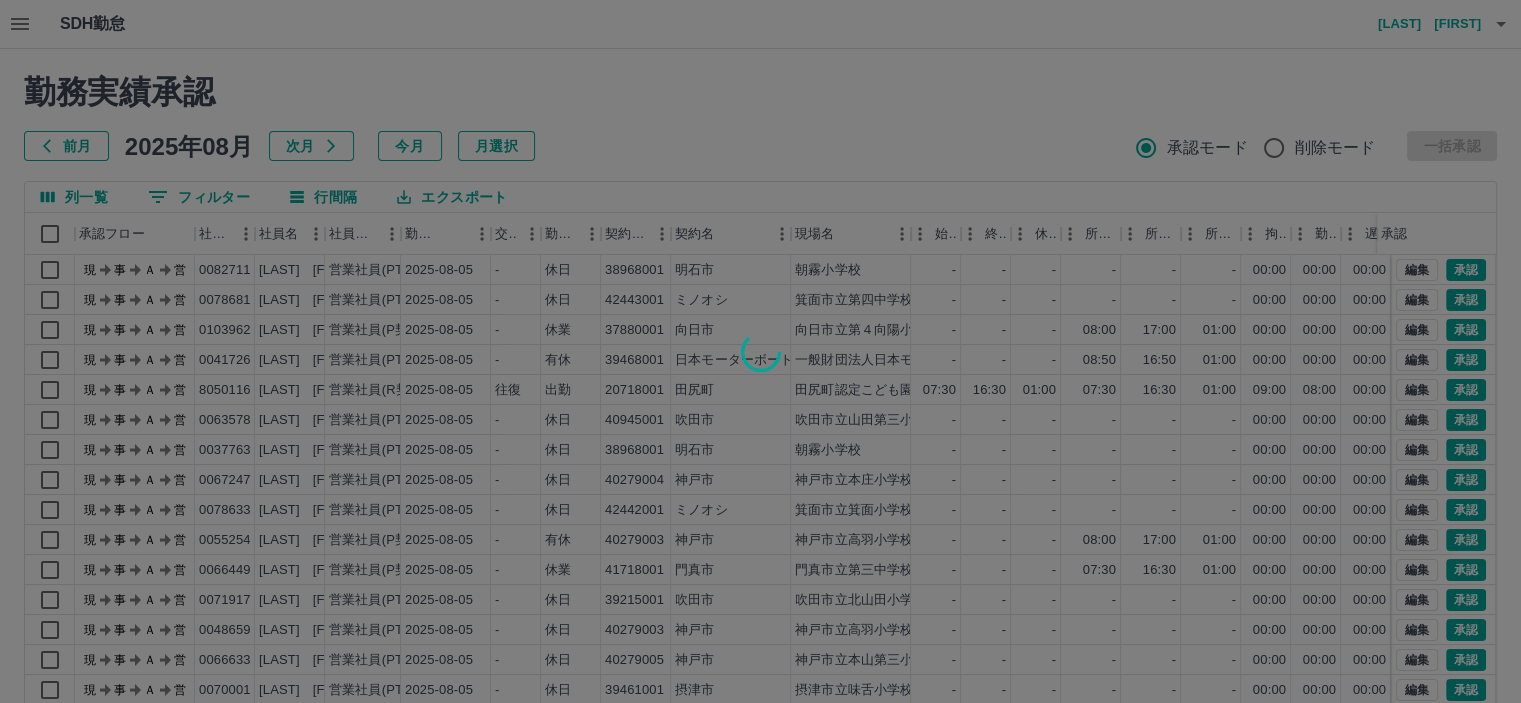 click at bounding box center [760, 351] 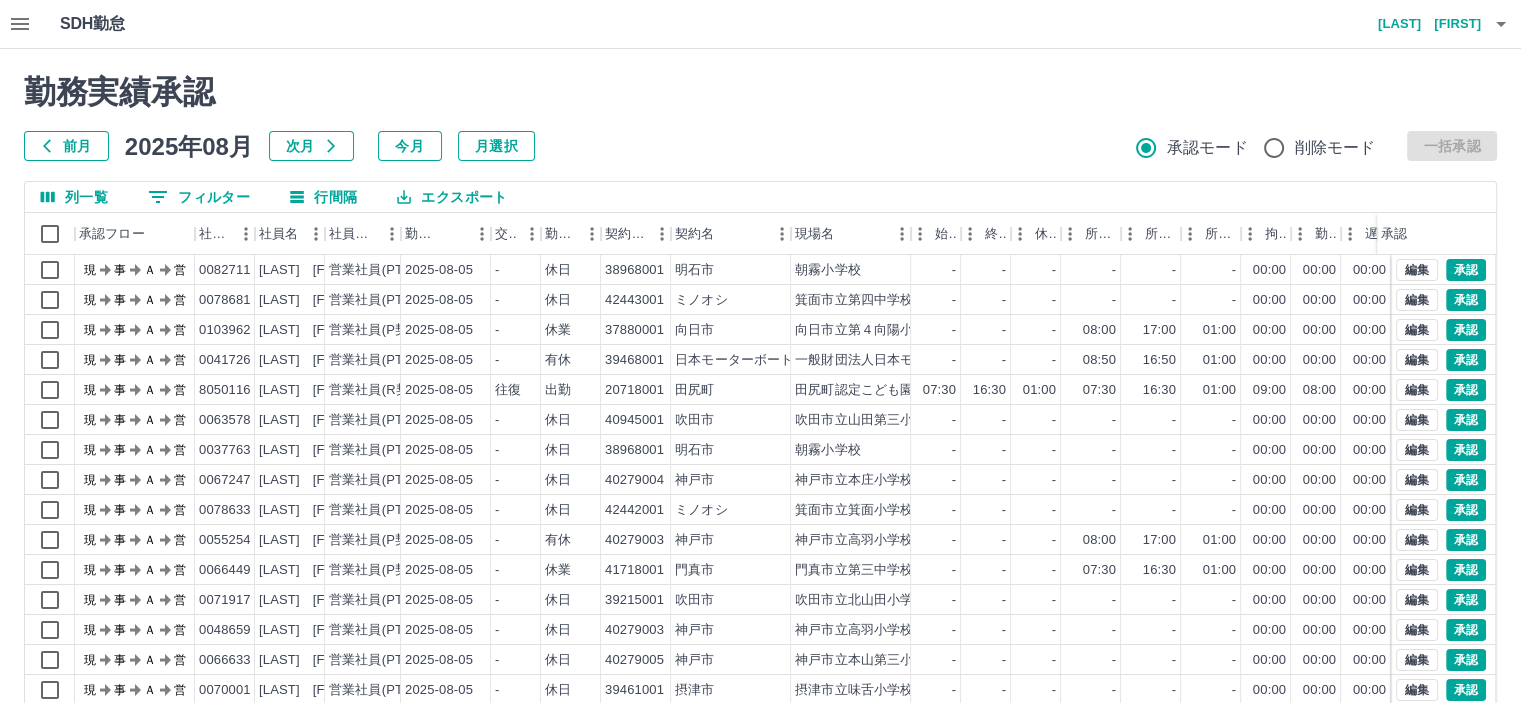 click at bounding box center [760, 351] 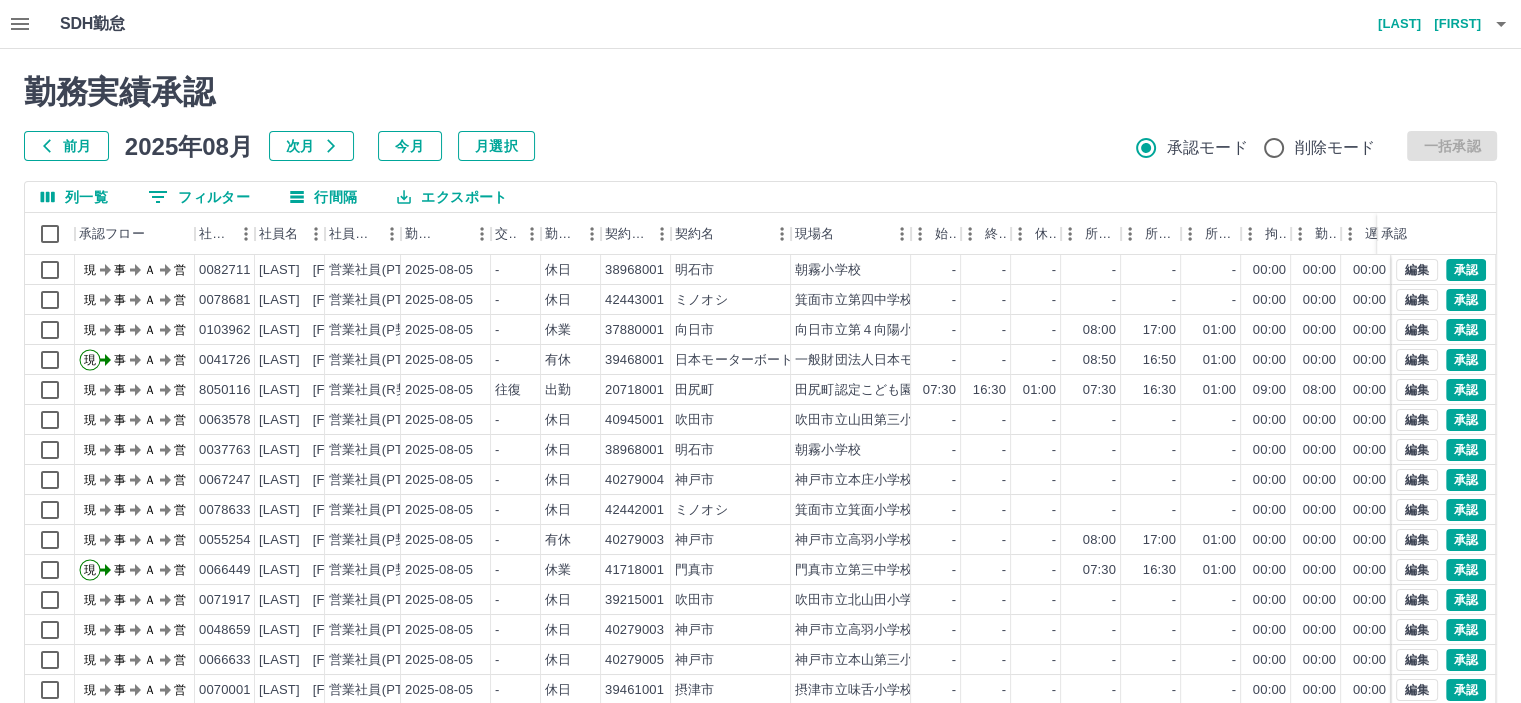 click on "前月" at bounding box center (66, 146) 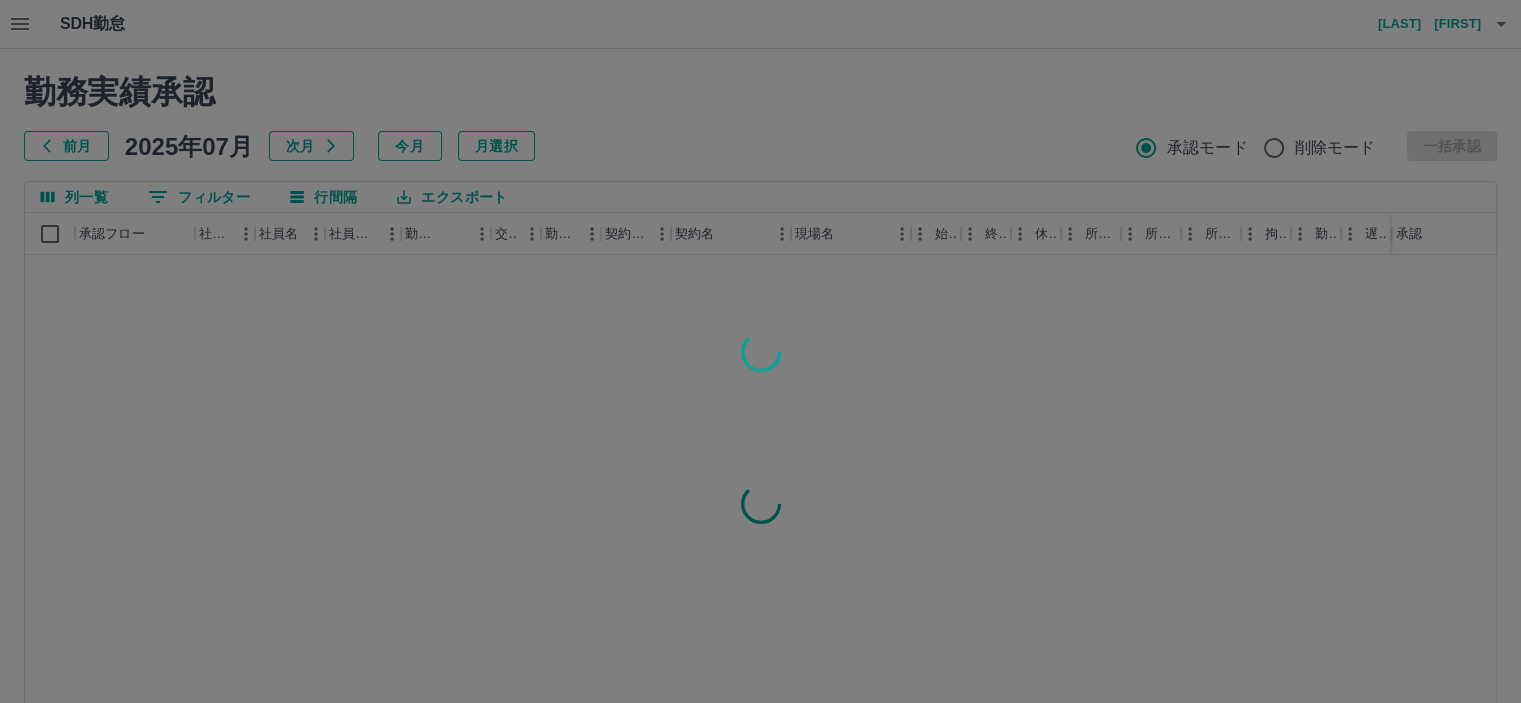 click at bounding box center (760, 351) 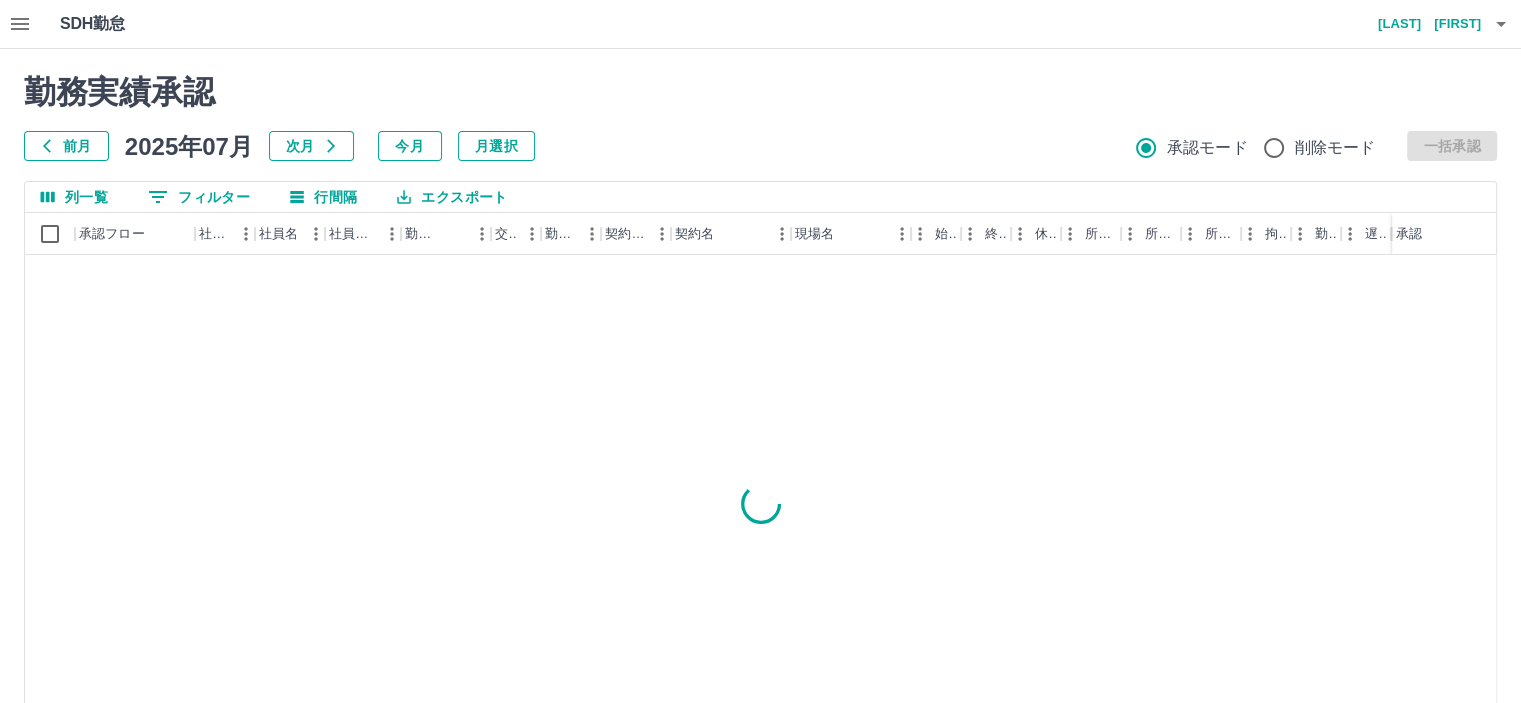 click on "0 フィルター" at bounding box center [199, 197] 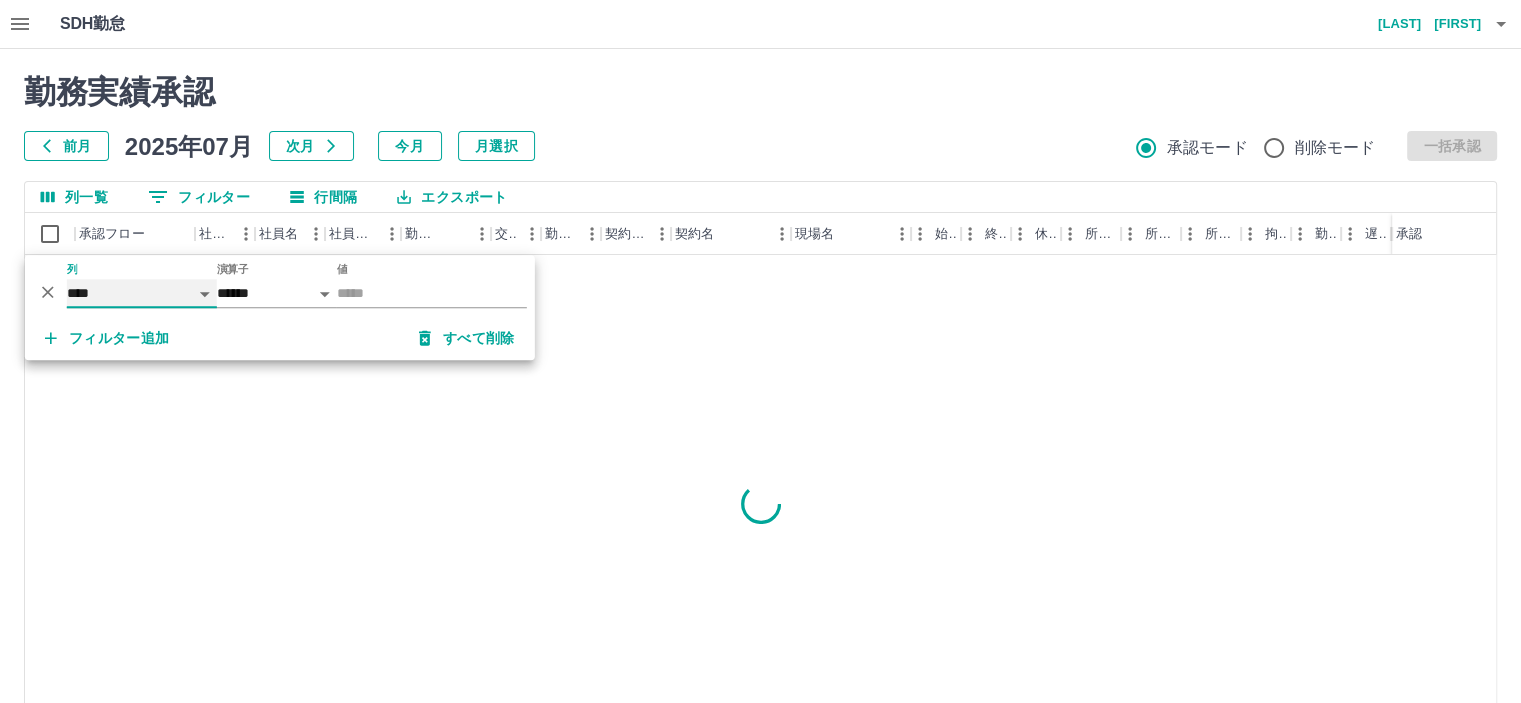 click on "**** *** **** *** *** **** ***** *** *** ** ** ** **** **** **** ** ** *** **** *****" at bounding box center (142, 293) 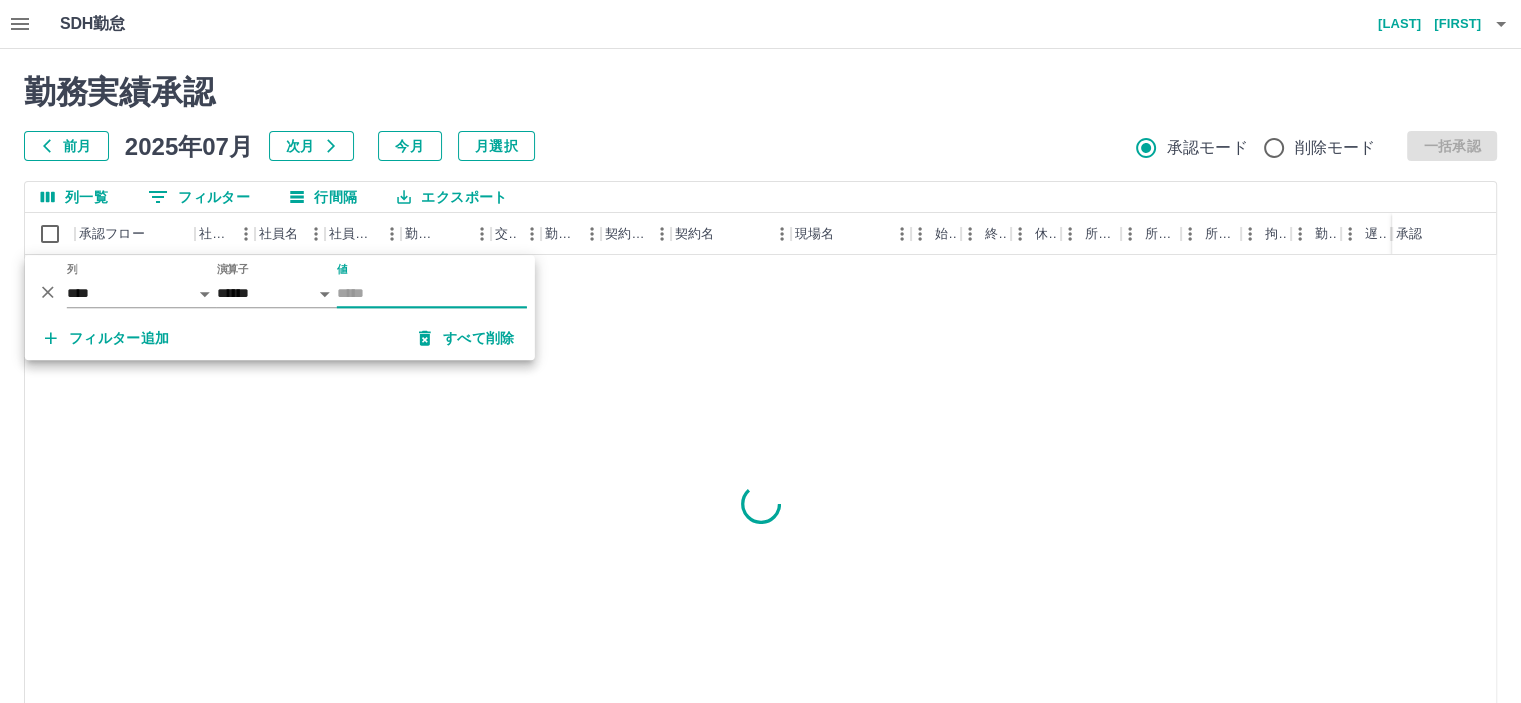 click on "値" at bounding box center [432, 293] 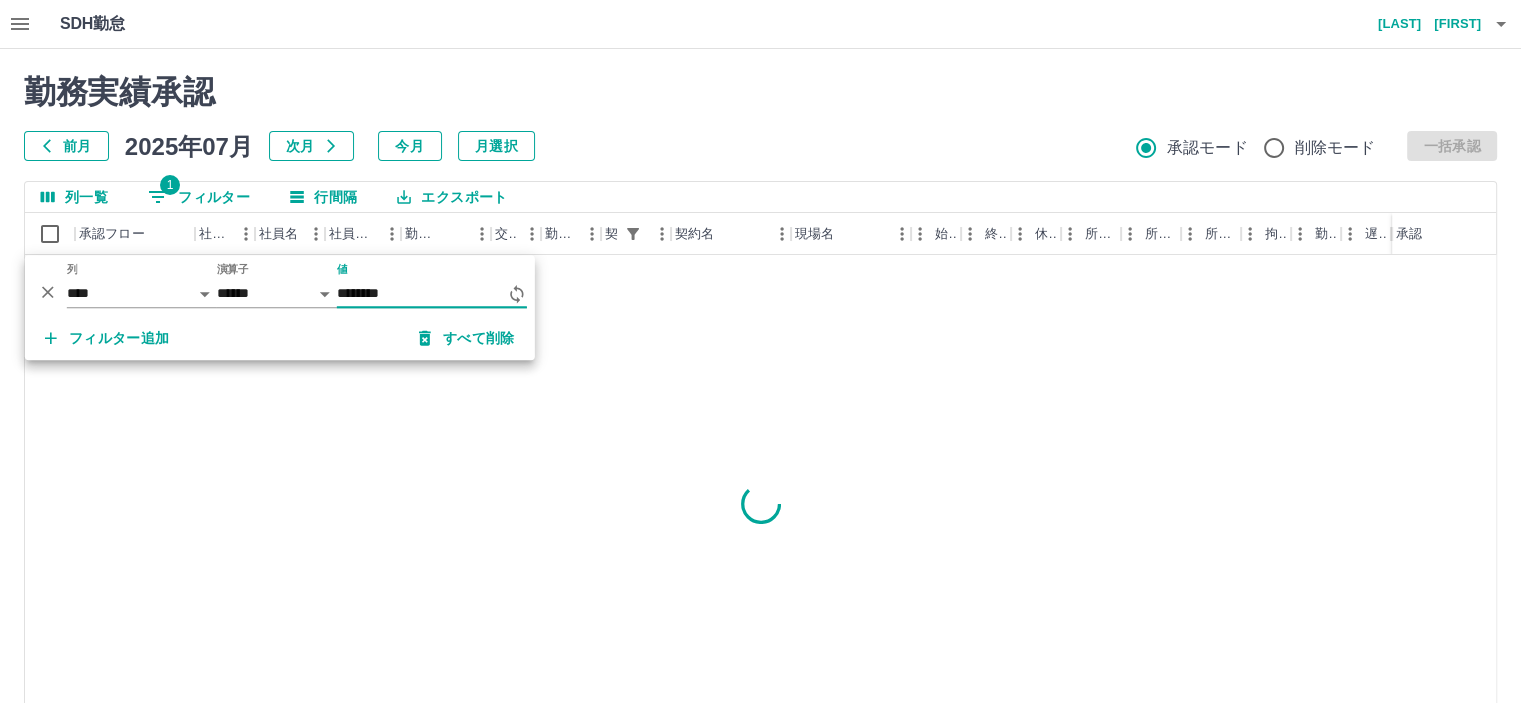 type on "********" 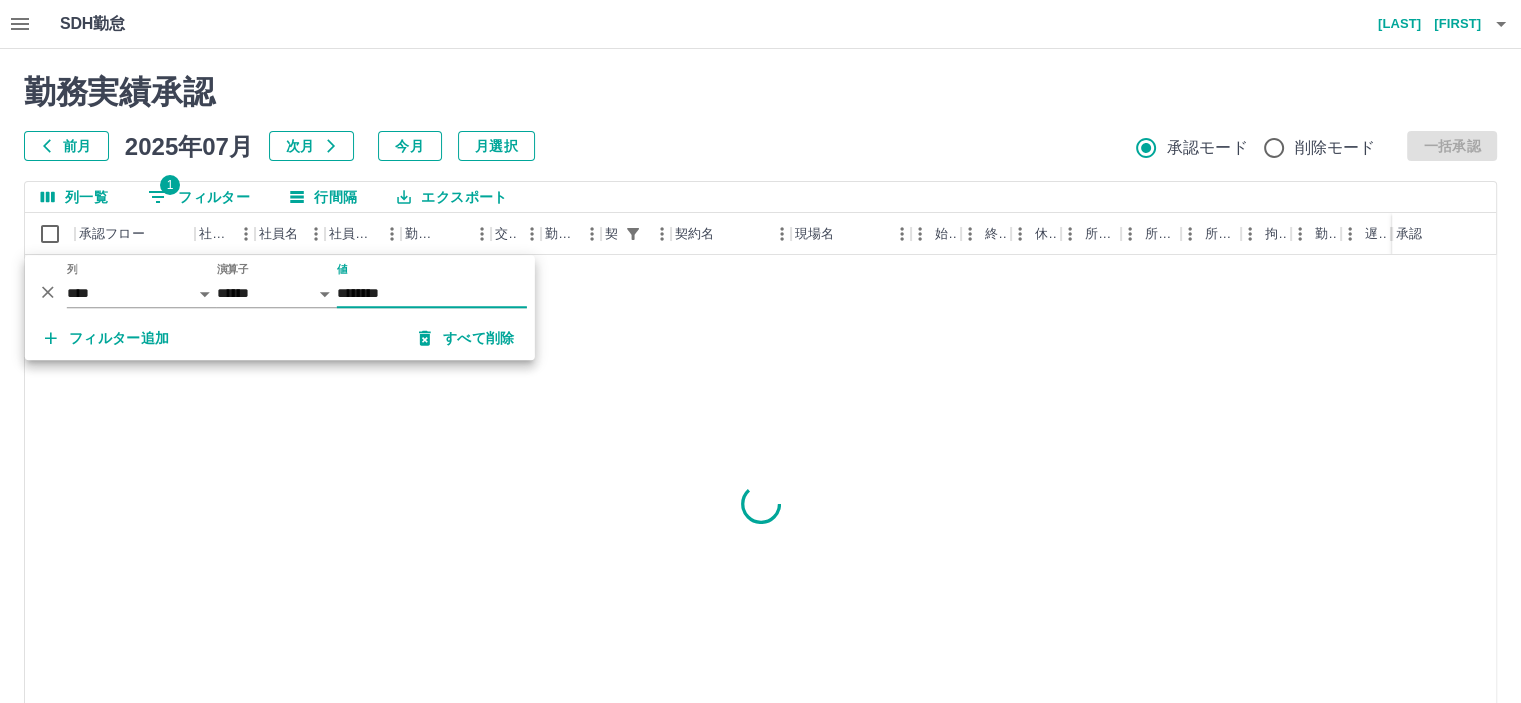 click on "フィルター追加" at bounding box center [107, 338] 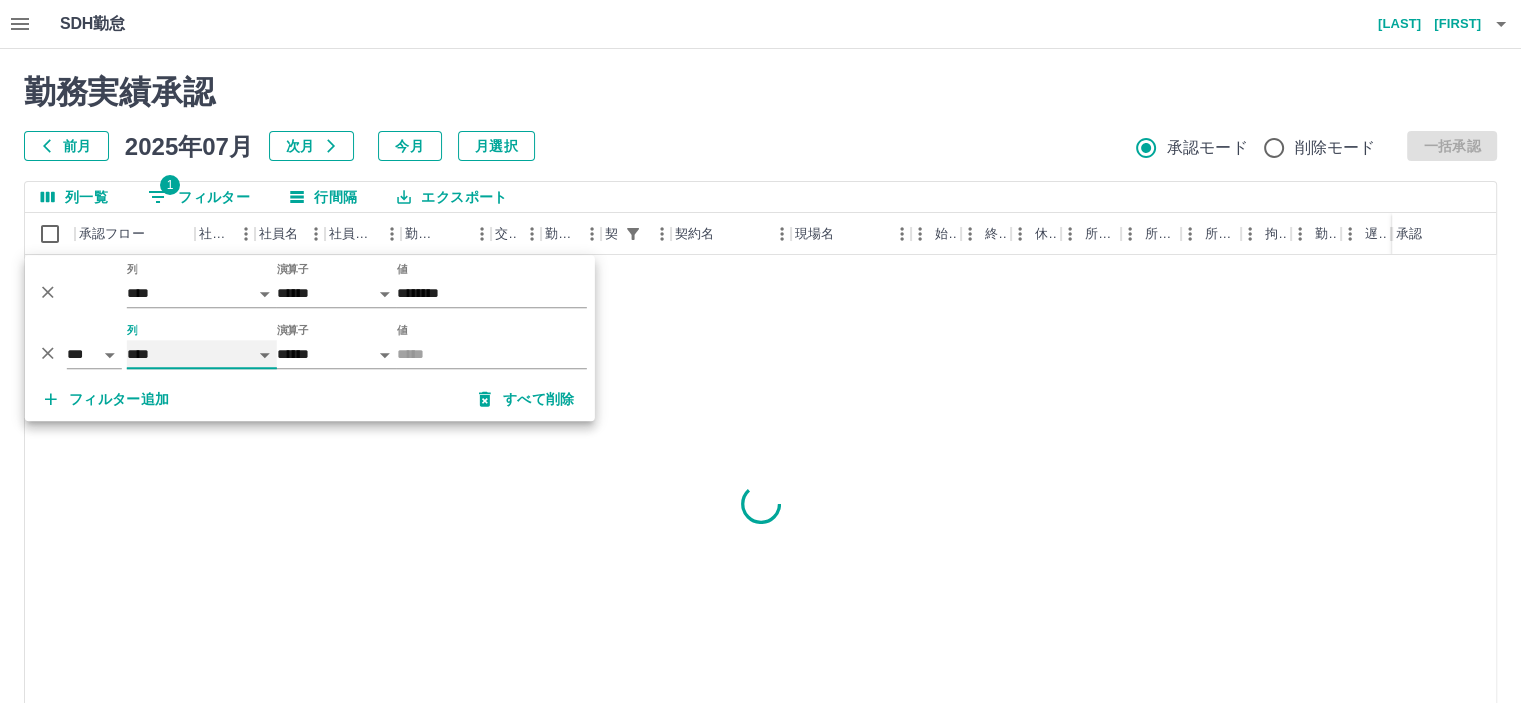 click on "**** *** **** *** *** **** ***** *** *** ** ** ** **** **** **** ** ** *** **** *****" at bounding box center (202, 354) 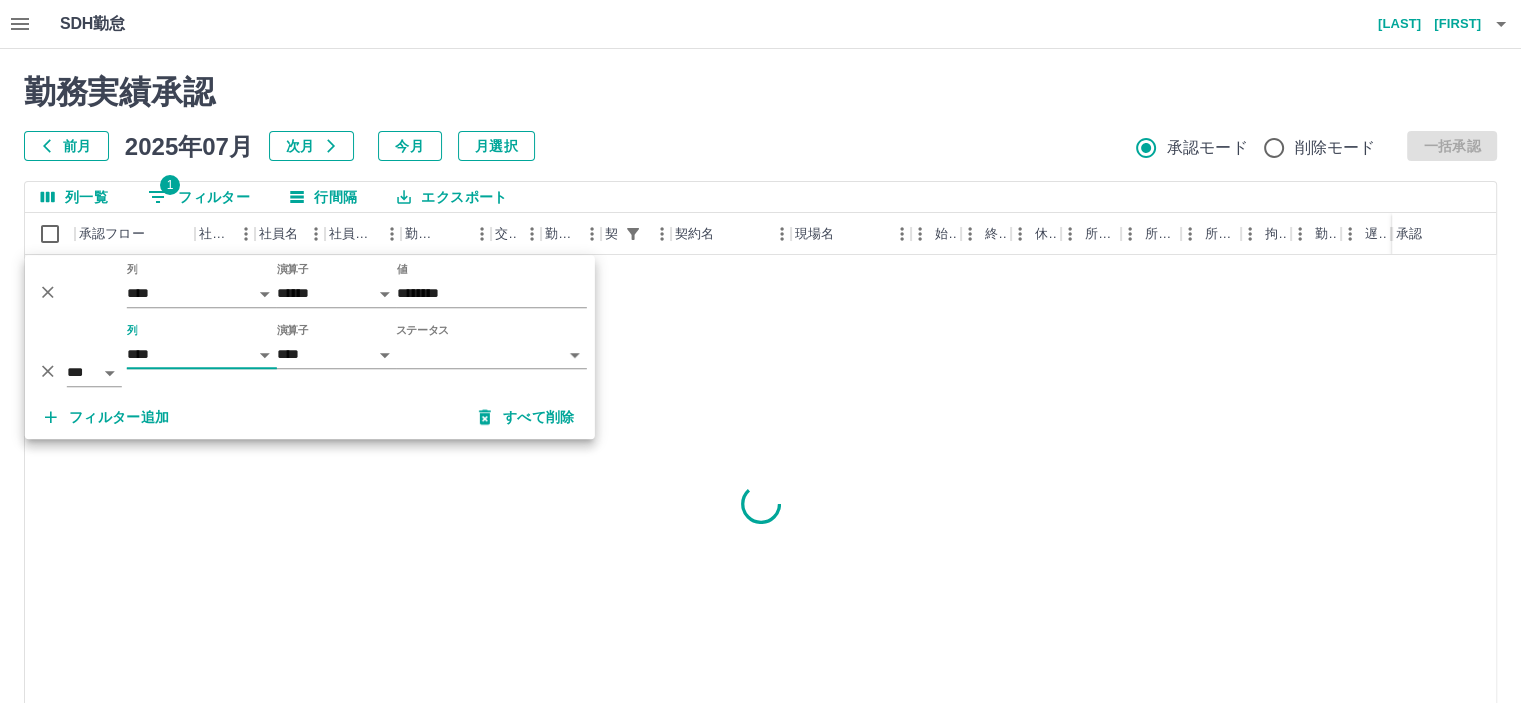 click on "SDH勤怠 坂口　修子 勤務実績承認 前月 2025年07月 次月 今月 月選択 承認モード 削除モード 一括承認 列一覧 1 フィルター 行間隔 エクスポート 承認フロー 社員番号 社員名 社員区分 勤務日 交通費 勤務区分 契約コード 契約名 現場名 始業 終業 休憩 所定開始 所定終業 所定休憩 拘束 勤務 遅刻等 コメント ステータス 承認 ページあたりの行数: 20 ** 1～20 / 3387 SDH勤怠 *** ** 列 **** *** **** *** *** **** ***** *** *** ** ** ** **** **** **** ** ** *** **** ***** 演算子 ****** ******* 値 ******** *** ** 列 **** *** **** *** *** **** ***** *** *** ** ** ** **** **** **** ** ** *** **** ***** 演算子 **** ****** ステータス ​ ********* フィルター追加 すべて削除" at bounding box center [760, 422] 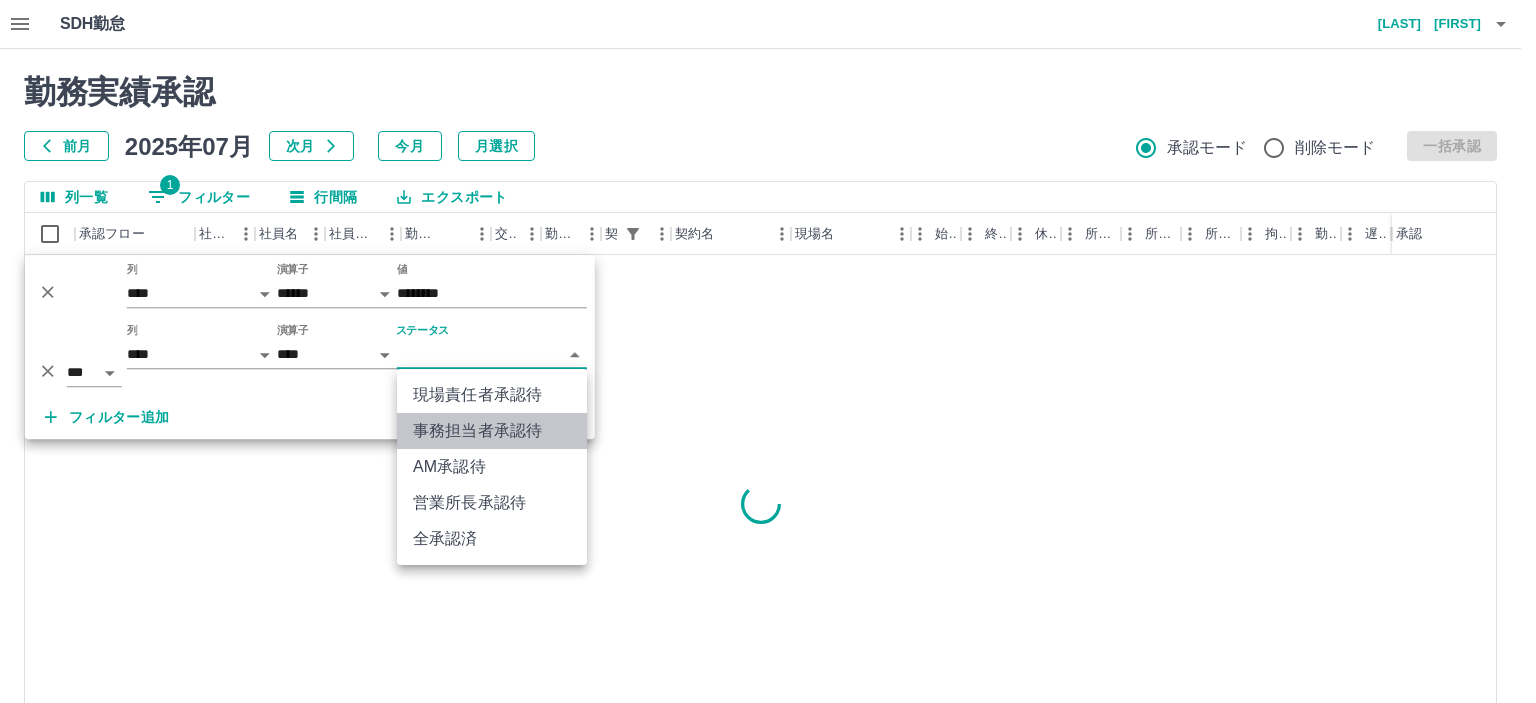 click on "事務担当者承認待" at bounding box center [492, 431] 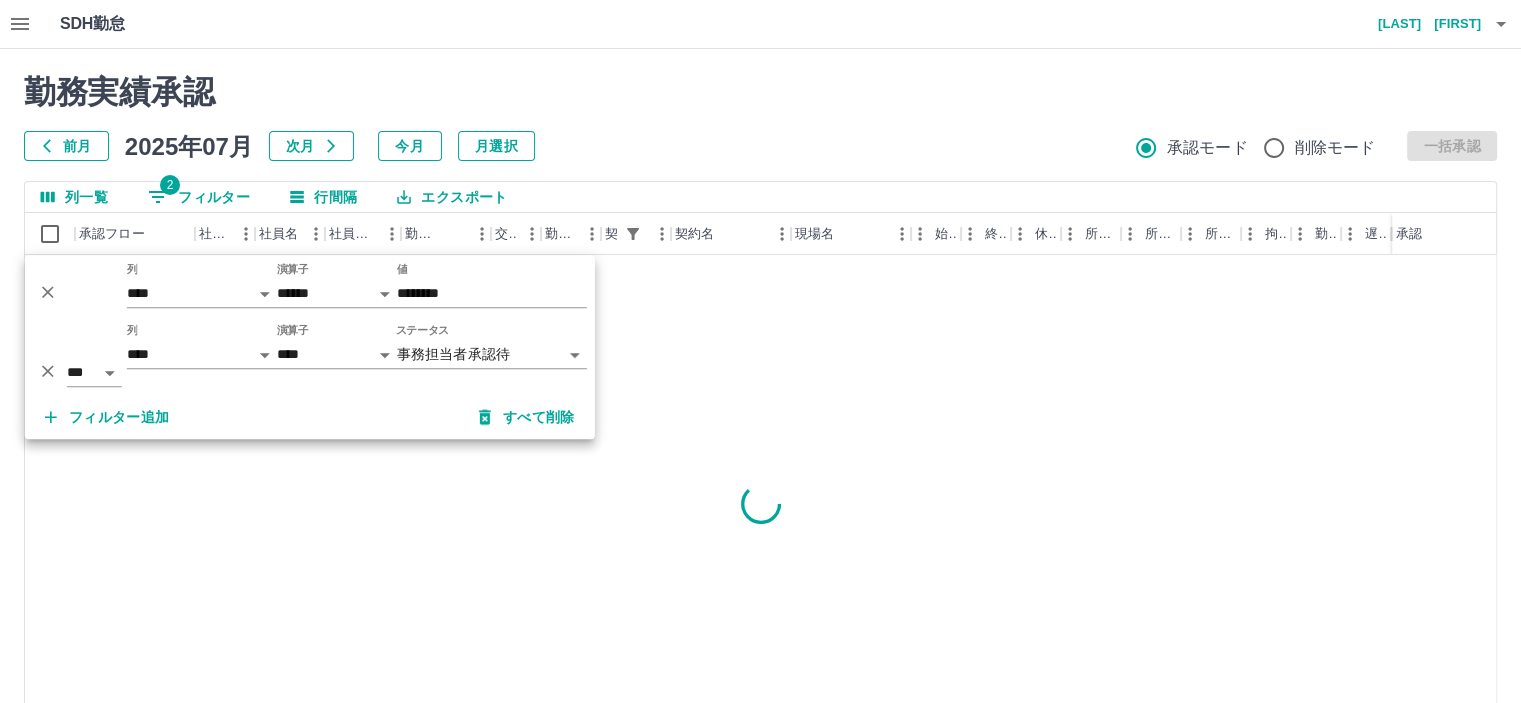 click on "勤務実績承認" at bounding box center (760, 92) 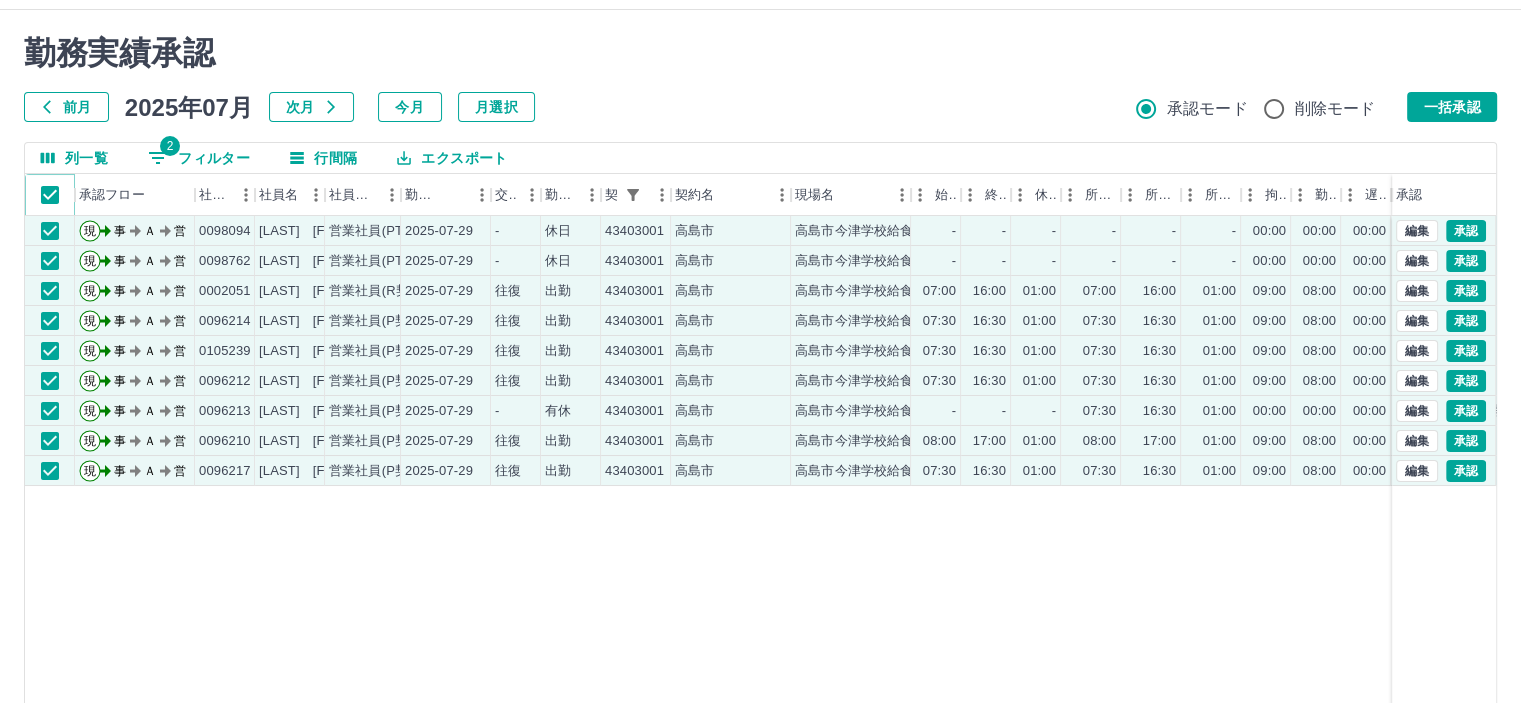 scroll, scrollTop: 100, scrollLeft: 0, axis: vertical 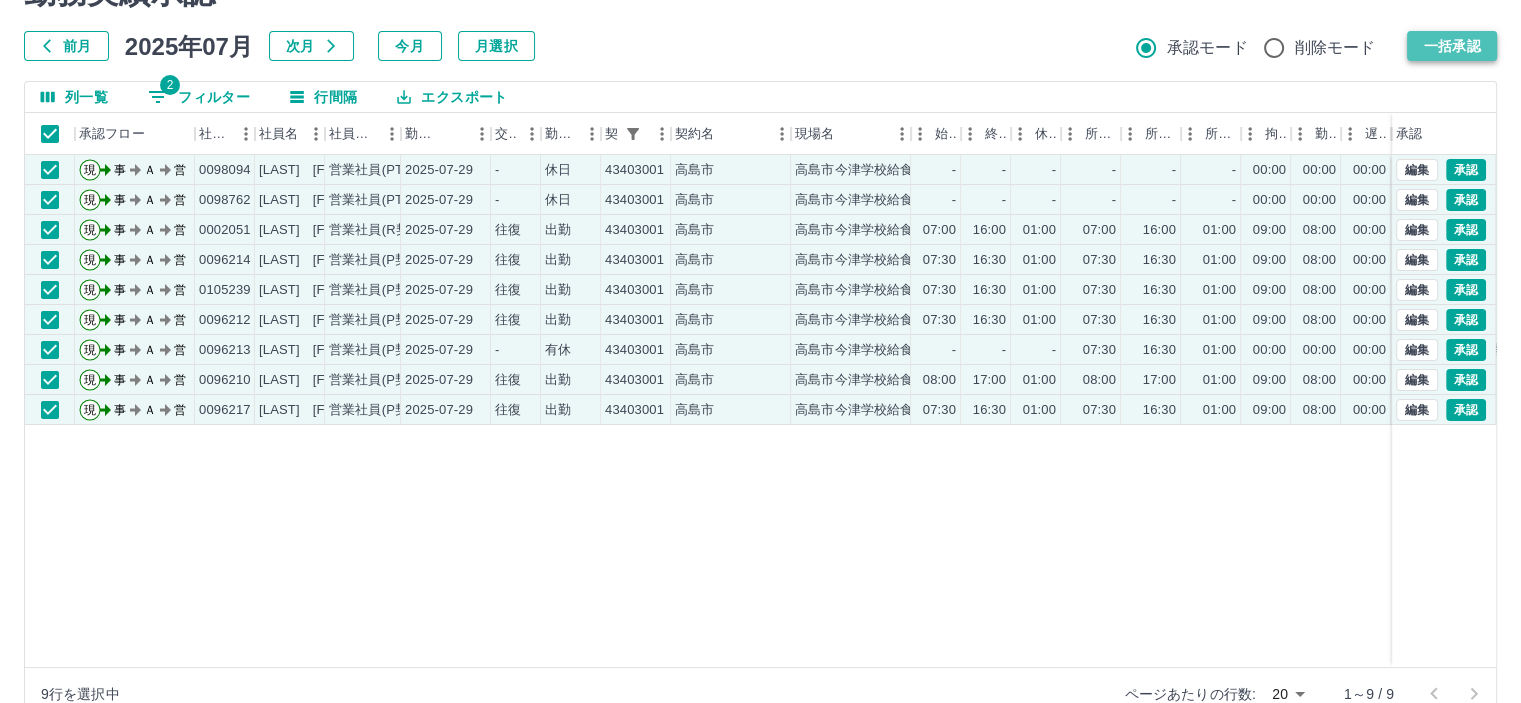 click on "一括承認" at bounding box center (1452, 46) 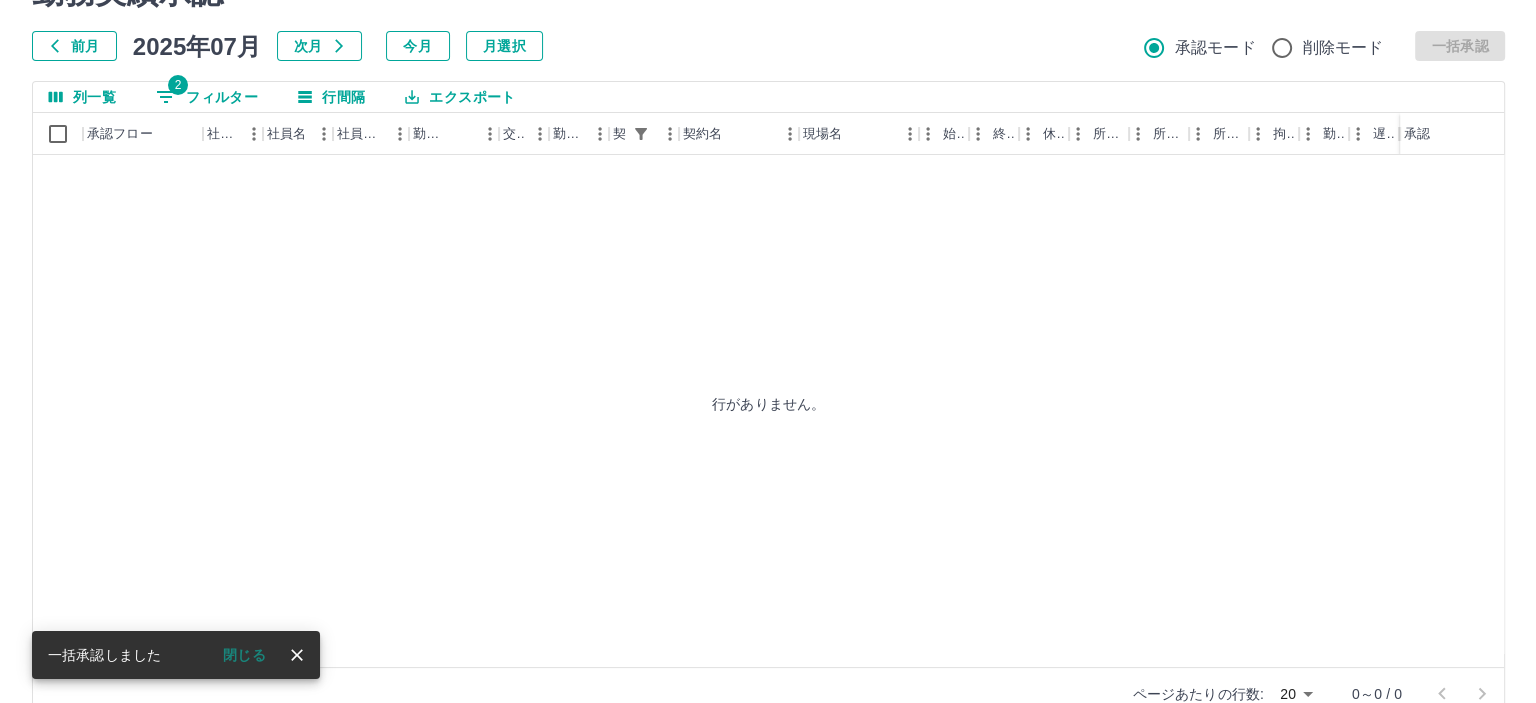 scroll, scrollTop: 0, scrollLeft: 0, axis: both 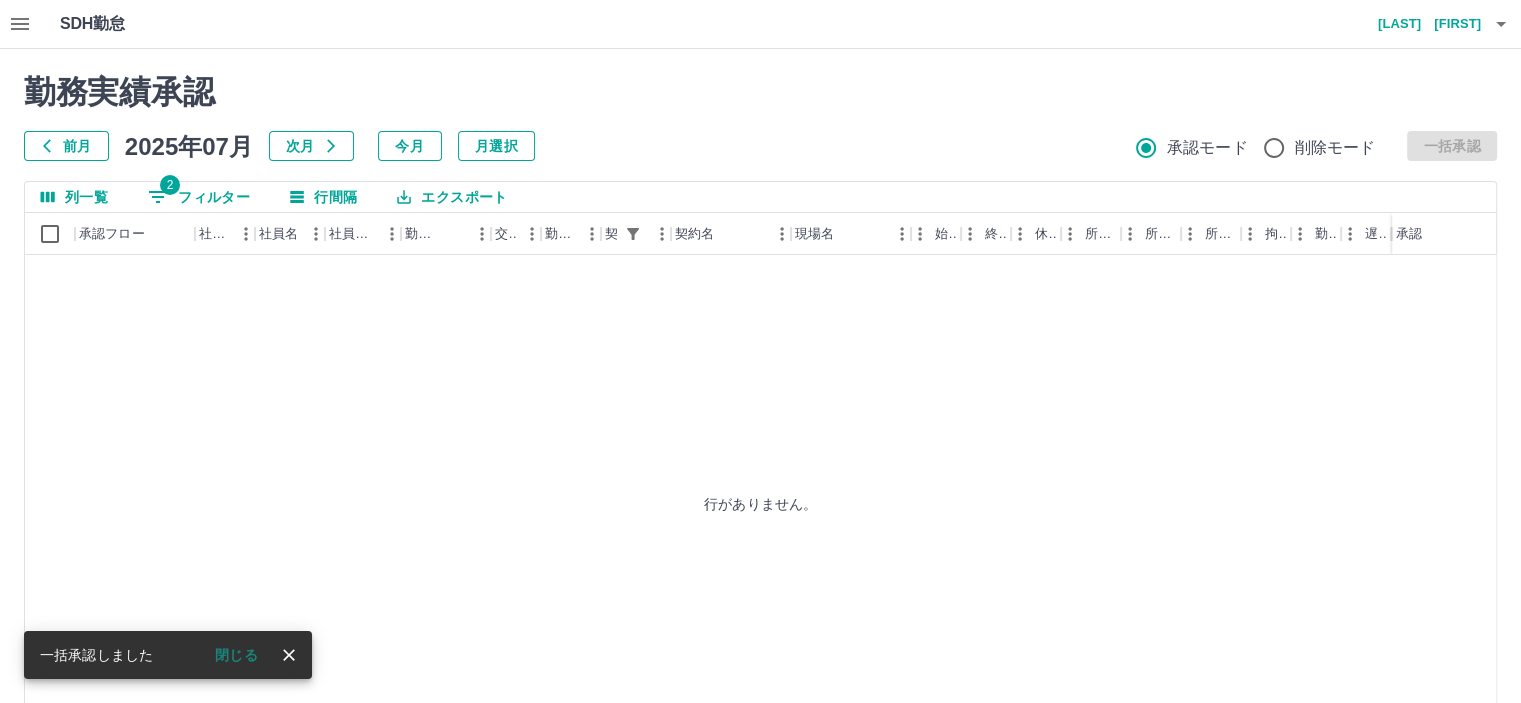 click 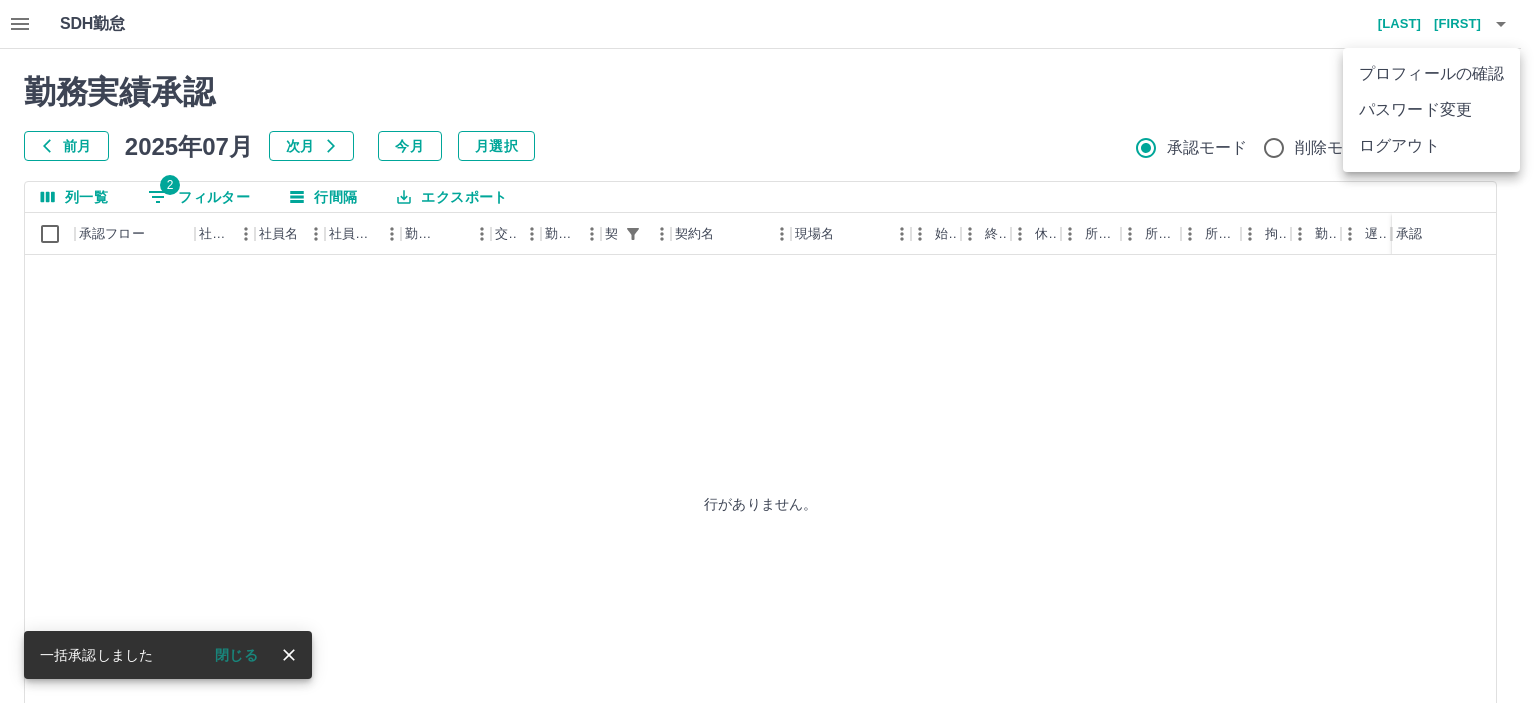 click on "ログアウト" at bounding box center [1431, 146] 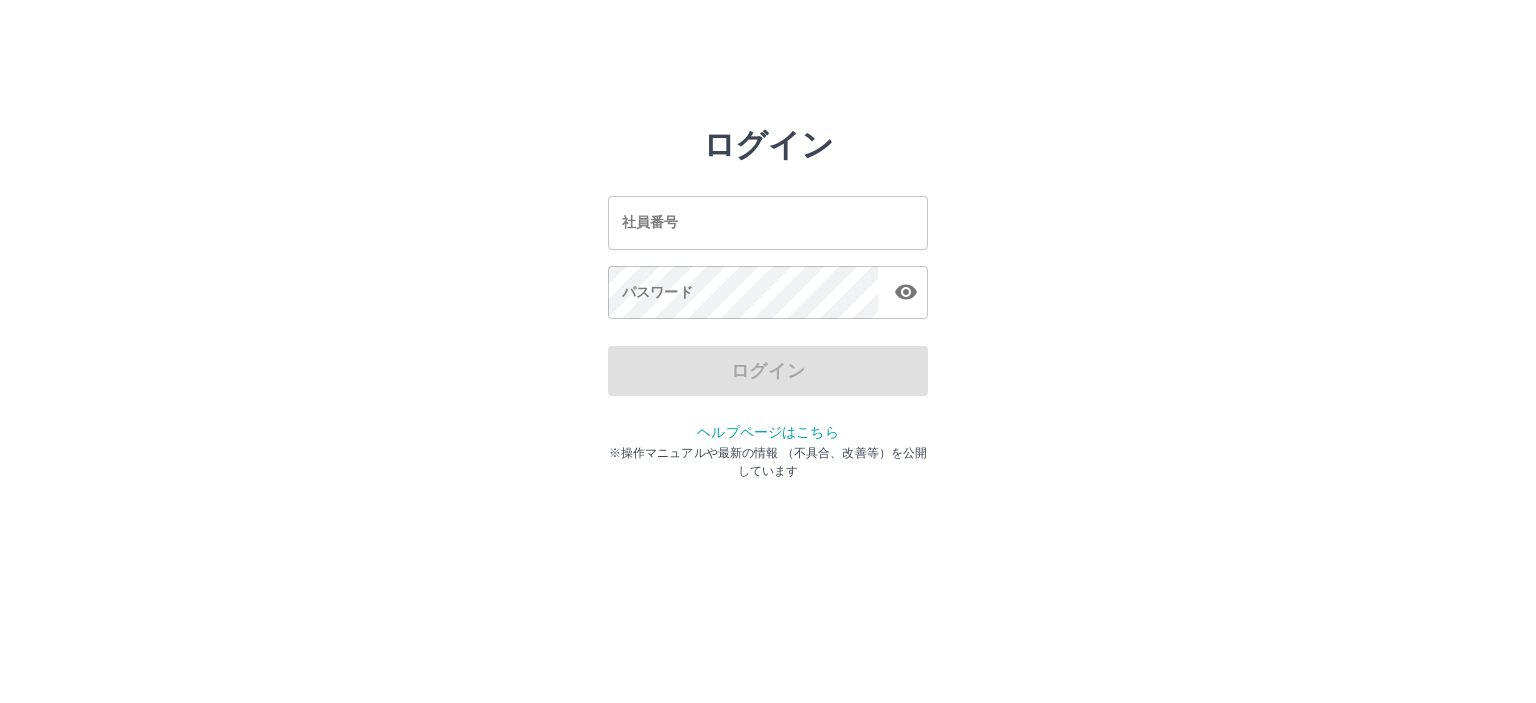 scroll, scrollTop: 0, scrollLeft: 0, axis: both 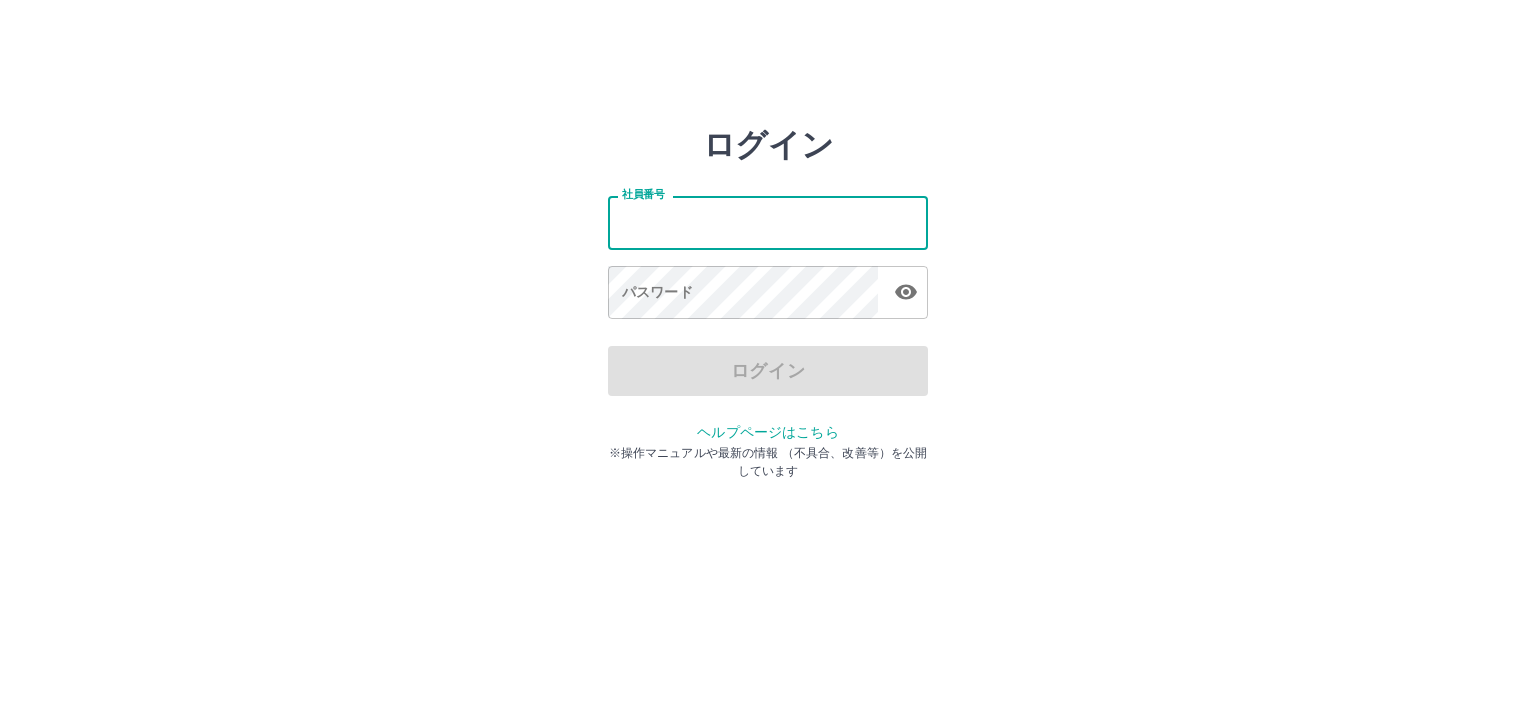 type on "*******" 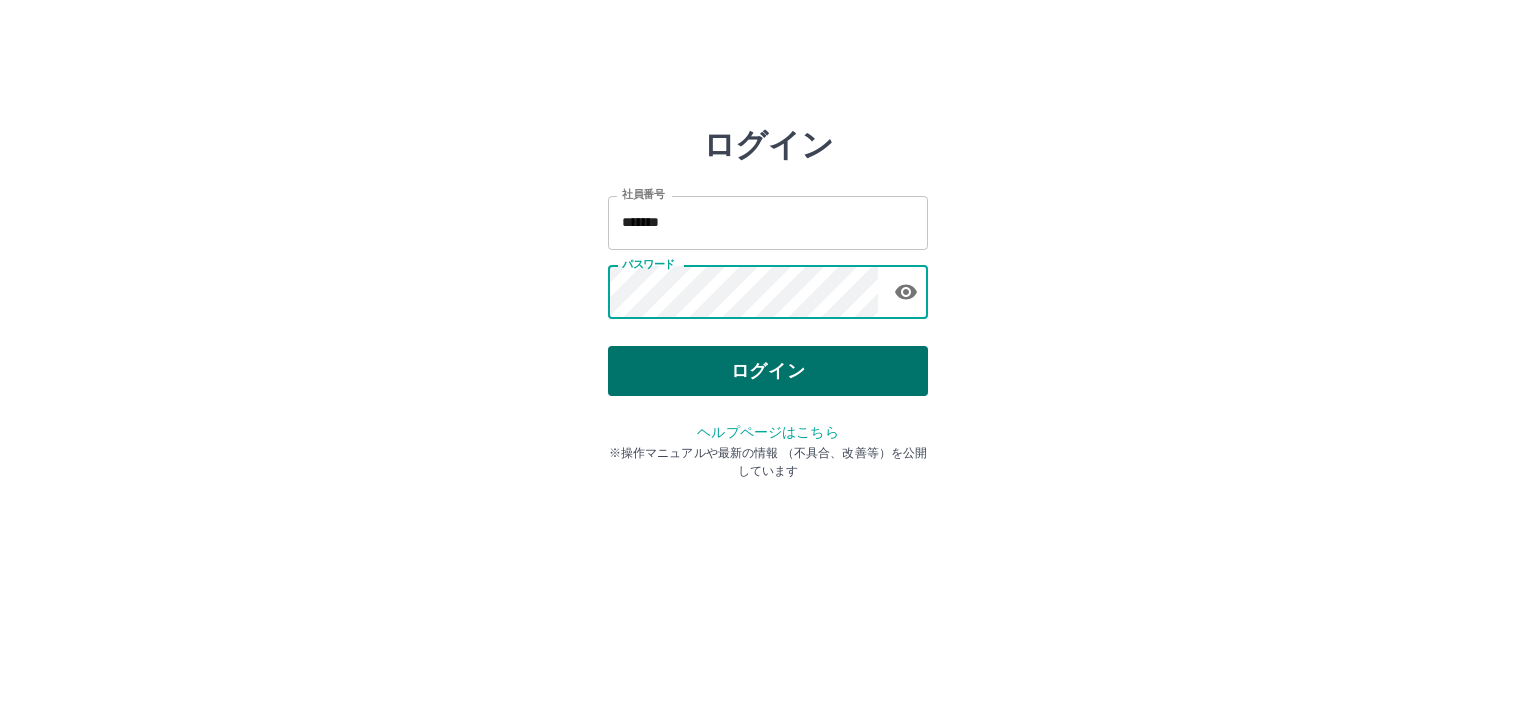 click on "ログイン" at bounding box center (768, 371) 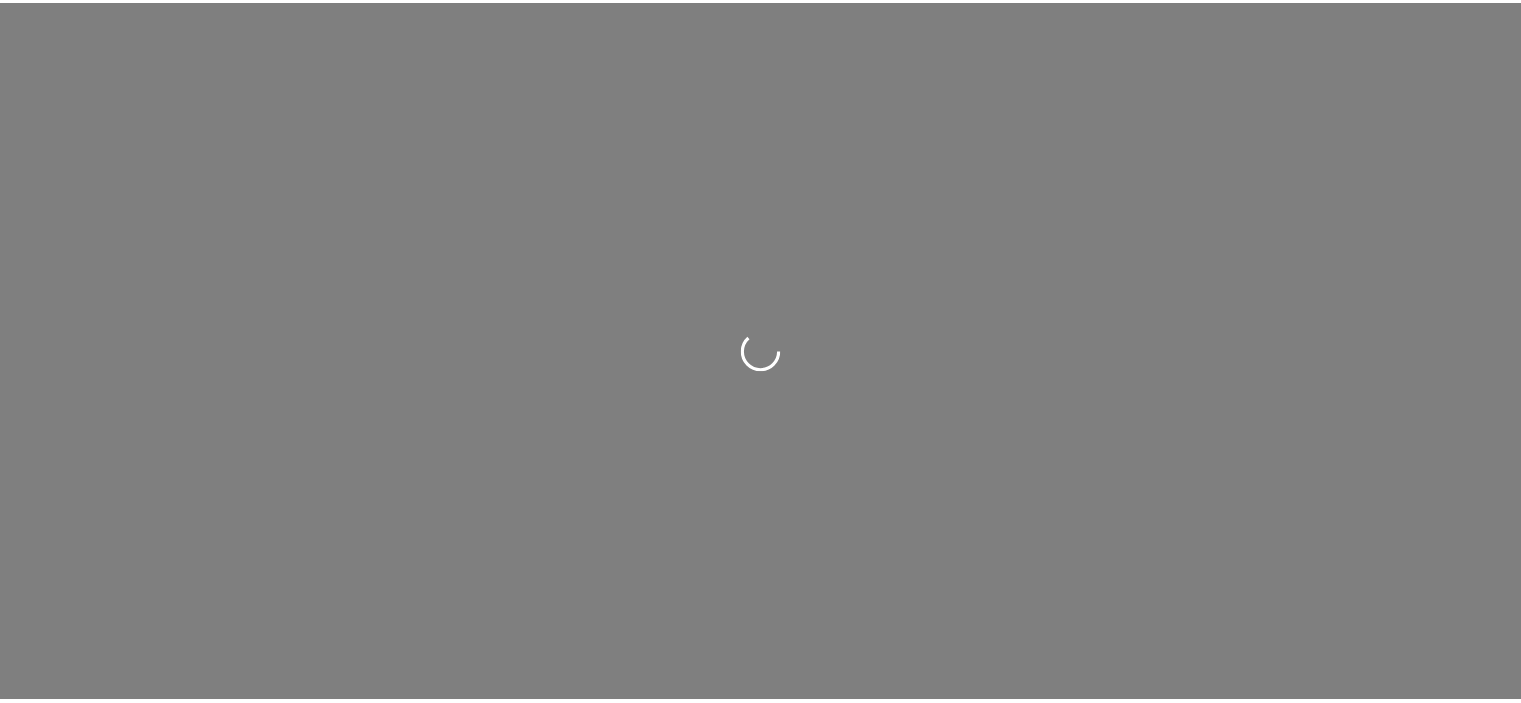 scroll, scrollTop: 0, scrollLeft: 0, axis: both 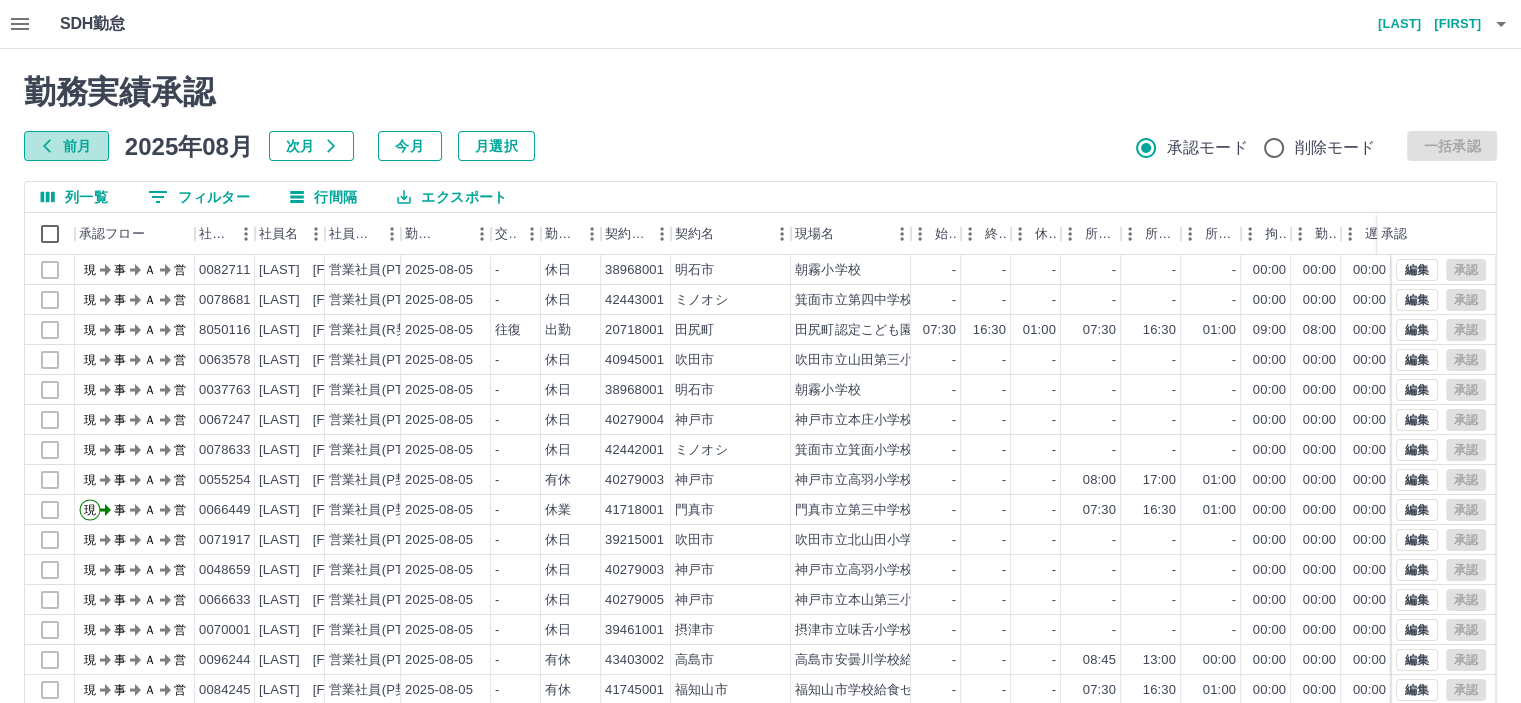 click on "前月" at bounding box center (66, 146) 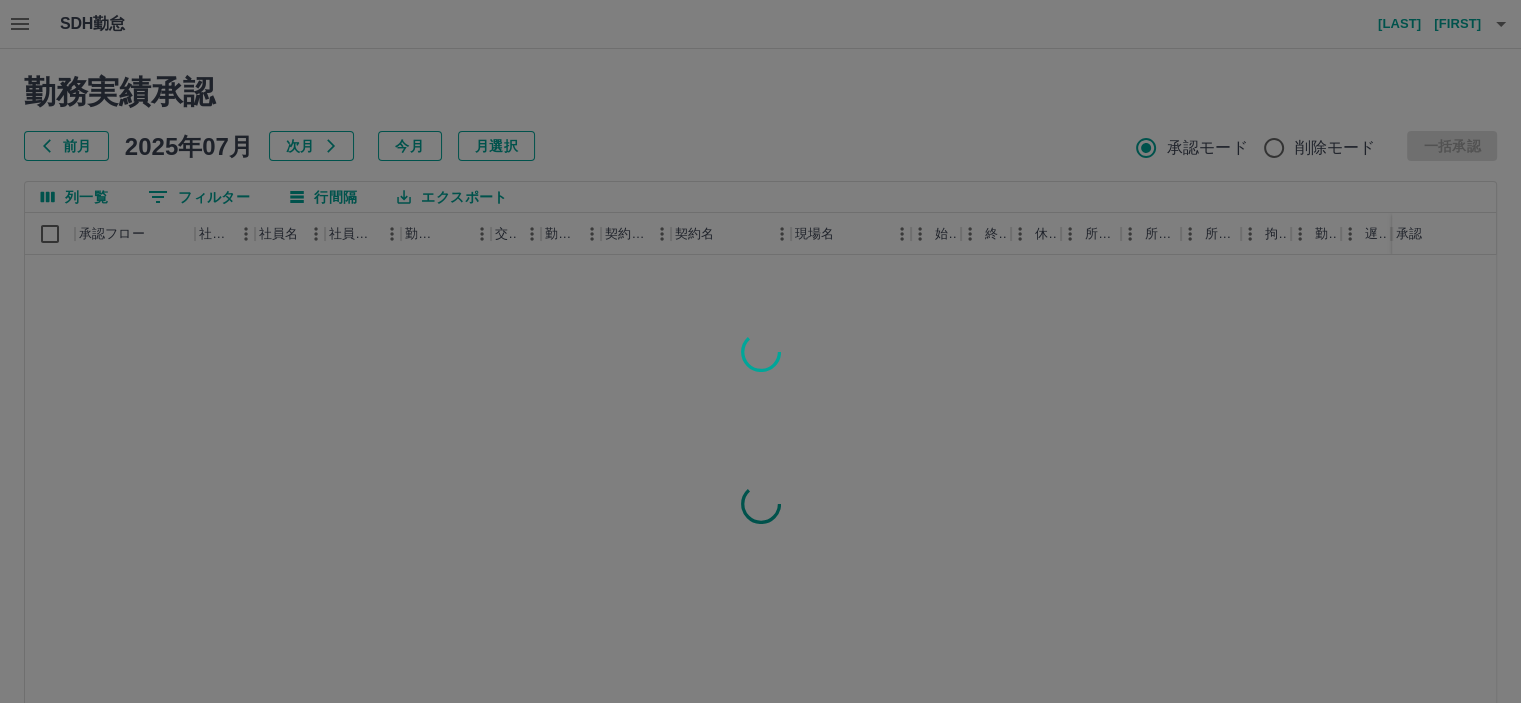 click at bounding box center [760, 351] 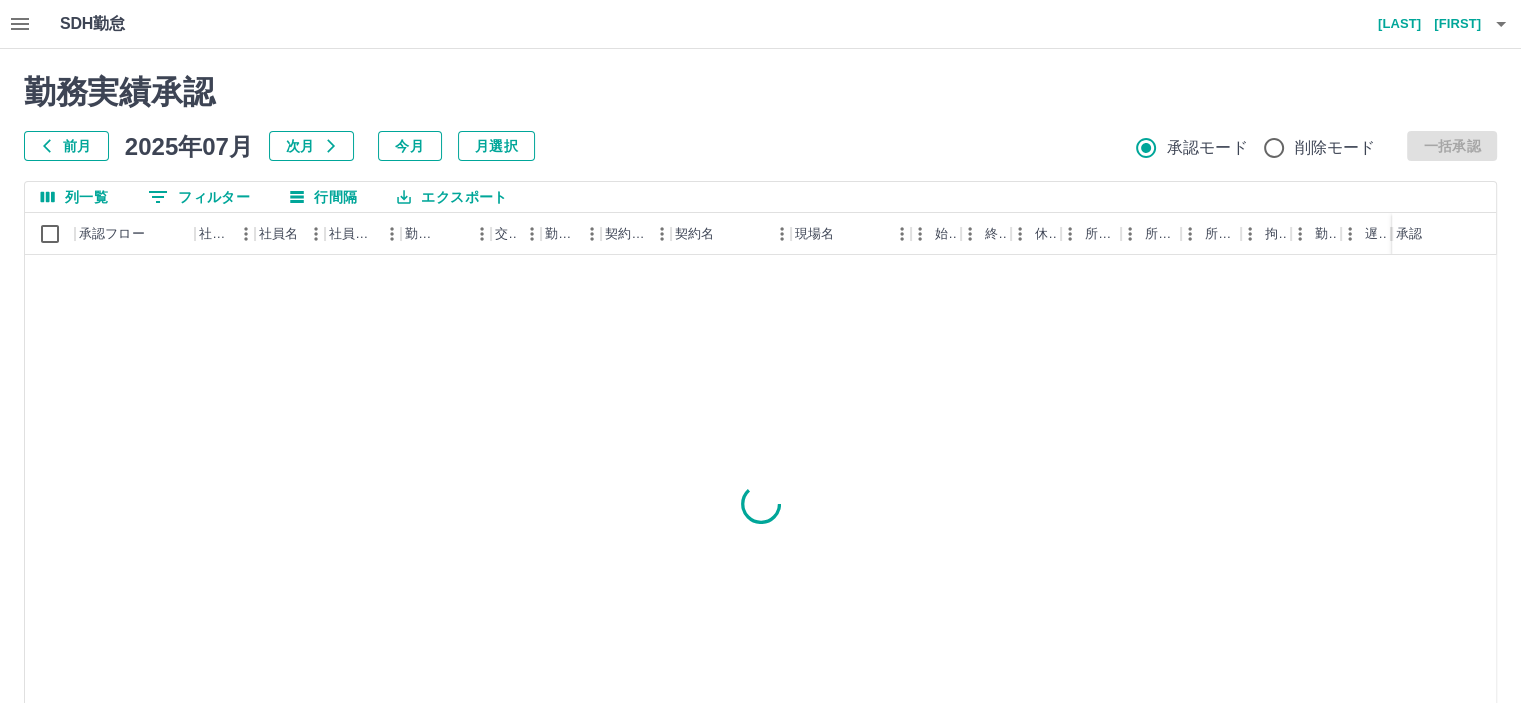 click on "0 フィルター" at bounding box center [199, 197] 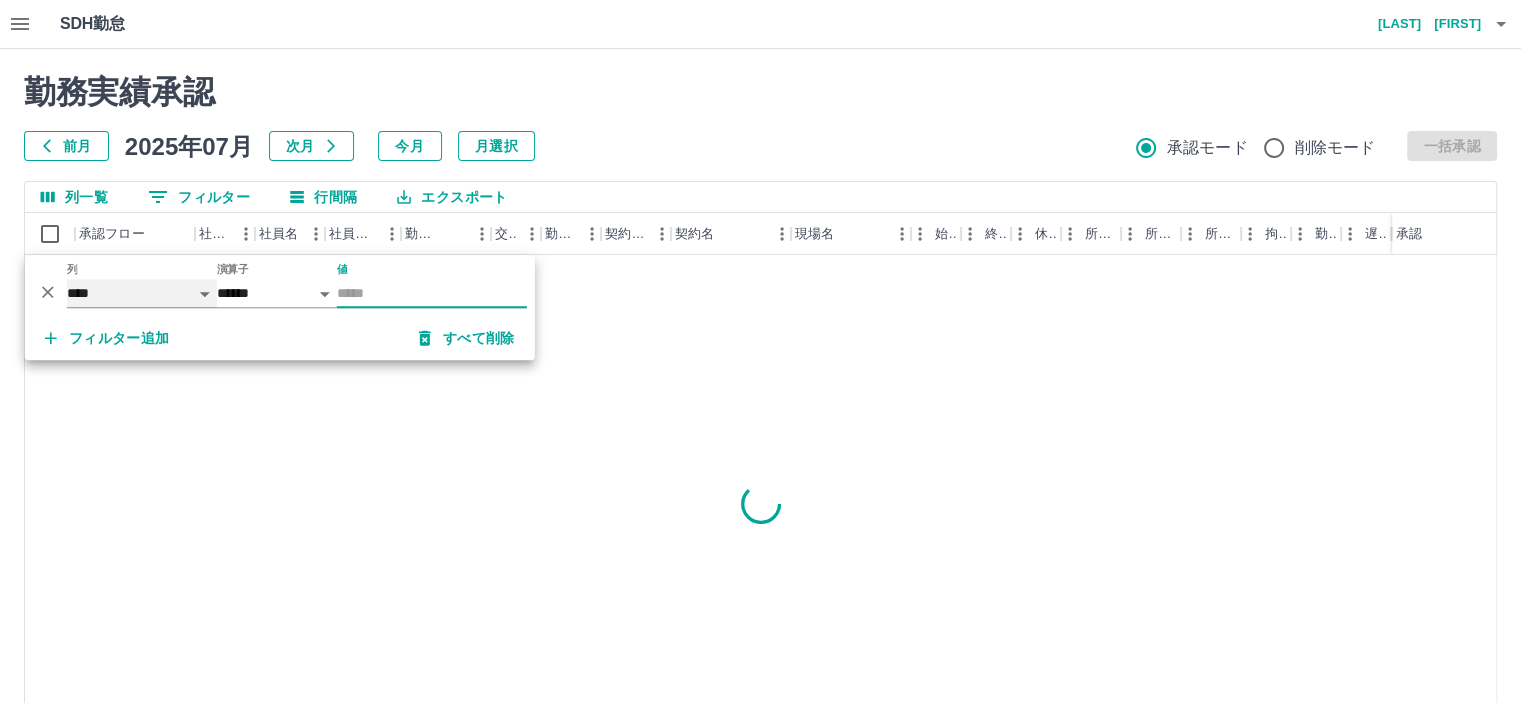 click on "**** *** **** *** *** **** ***** *** *** ** ** ** **** **** **** ** ** *** **** *****" at bounding box center (142, 293) 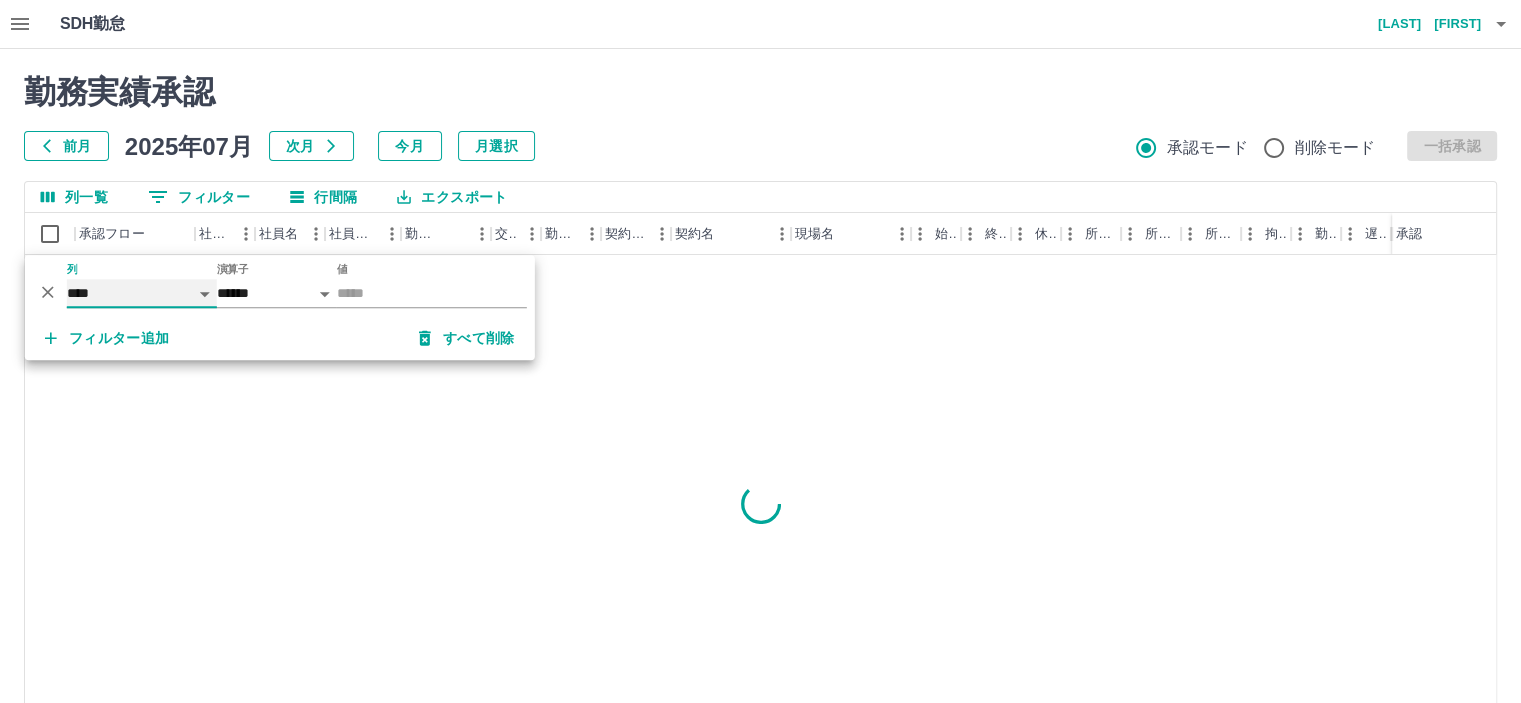 click on "**** *** **** *** *** **** ***** *** *** ** ** ** **** **** **** ** ** *** **** *****" at bounding box center (142, 293) 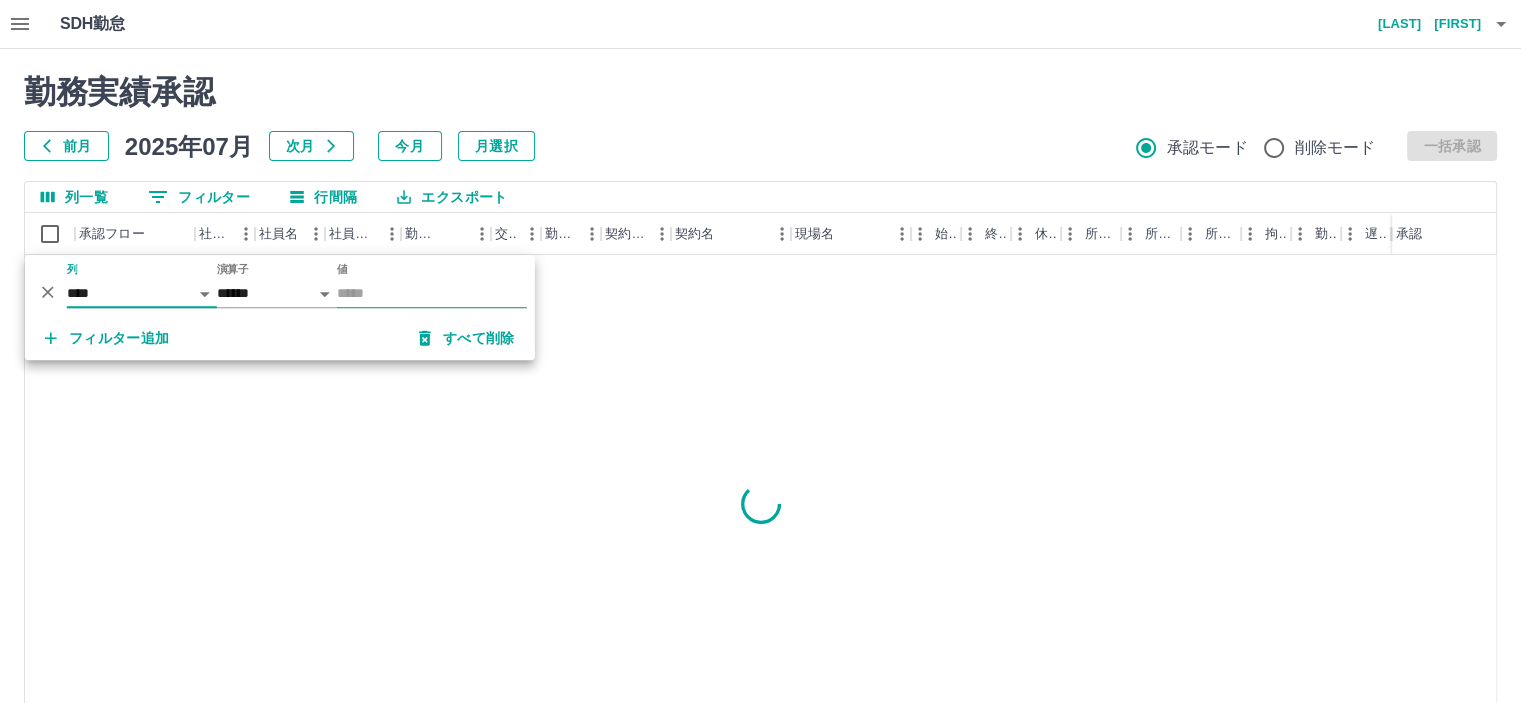 click on "値" at bounding box center [432, 293] 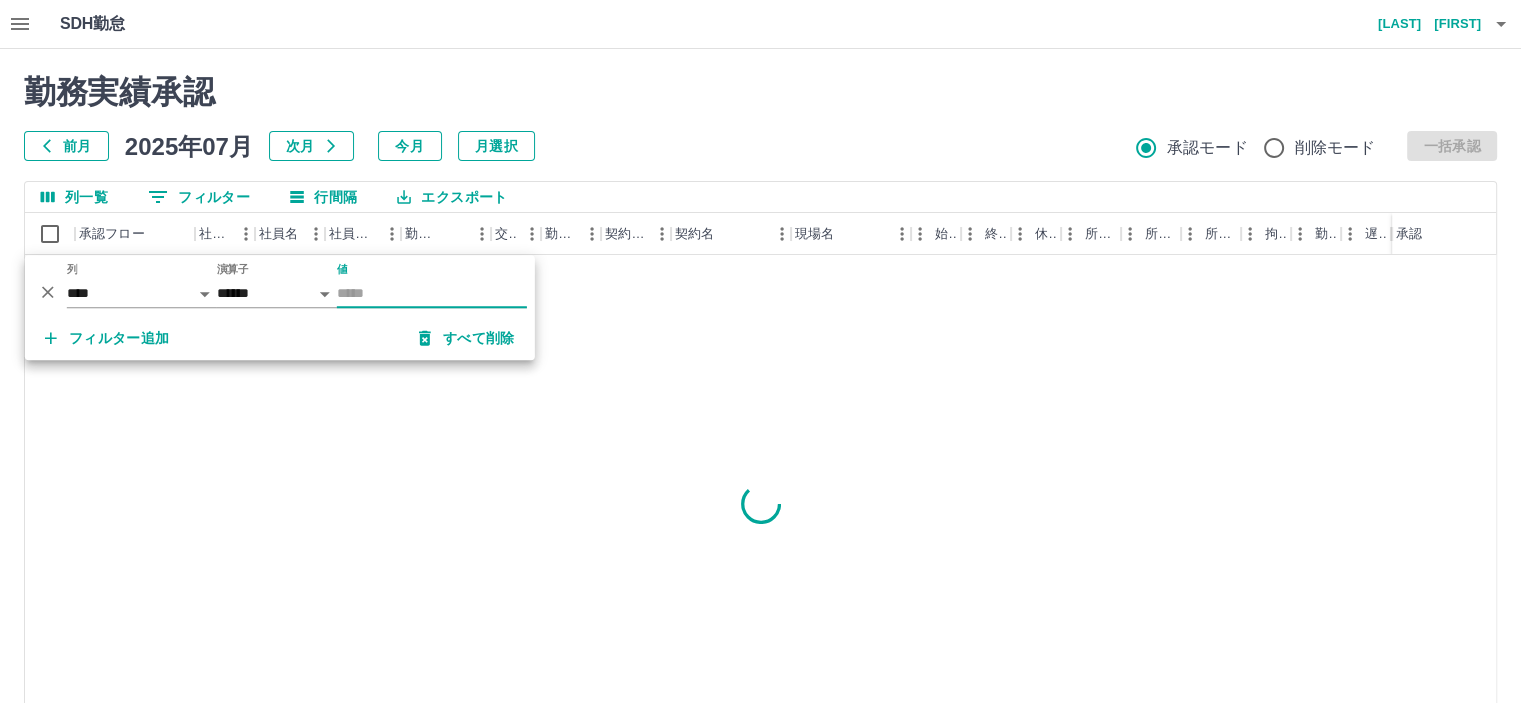 type on "********" 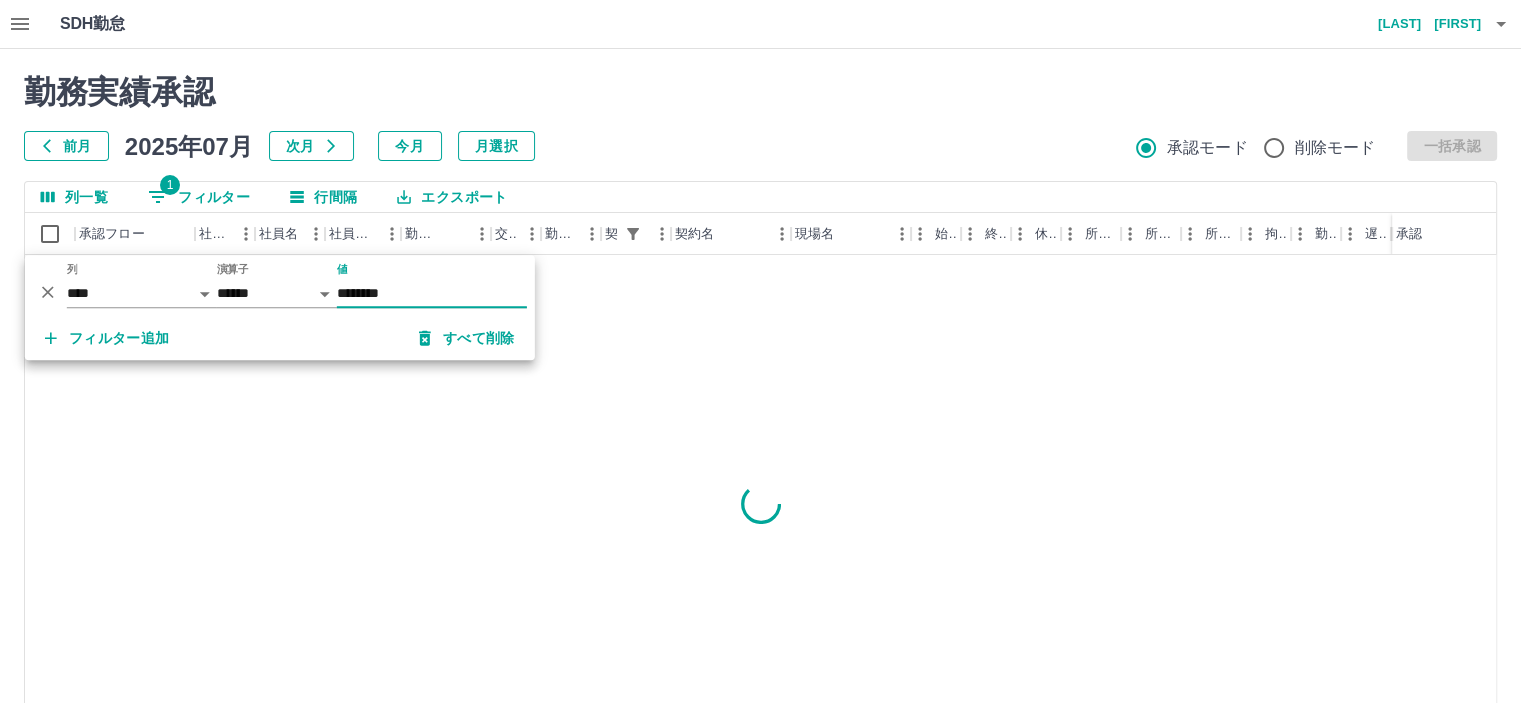click on "フィルター追加" at bounding box center [107, 338] 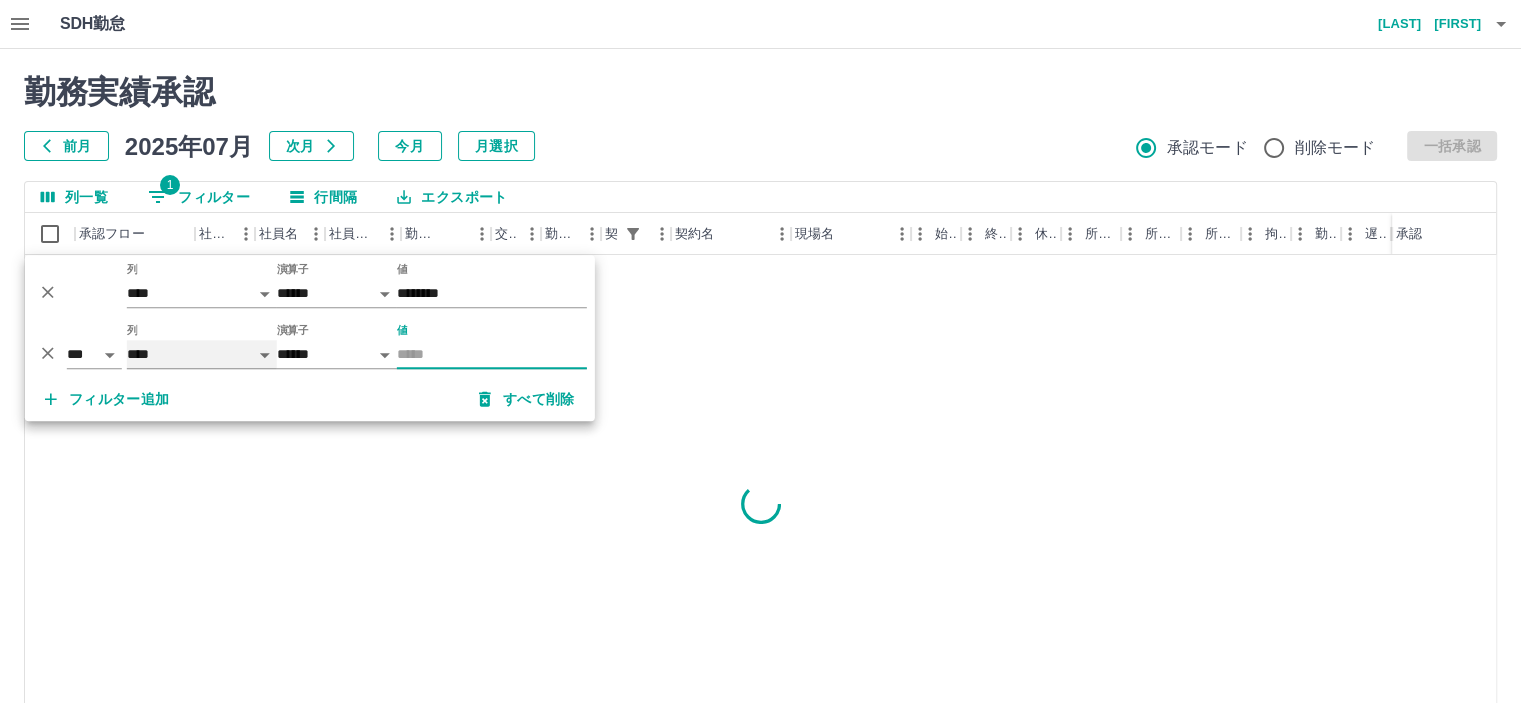 click on "**** *** **** *** *** **** ***** *** *** ** ** ** **** **** **** ** ** *** **** *****" at bounding box center (202, 354) 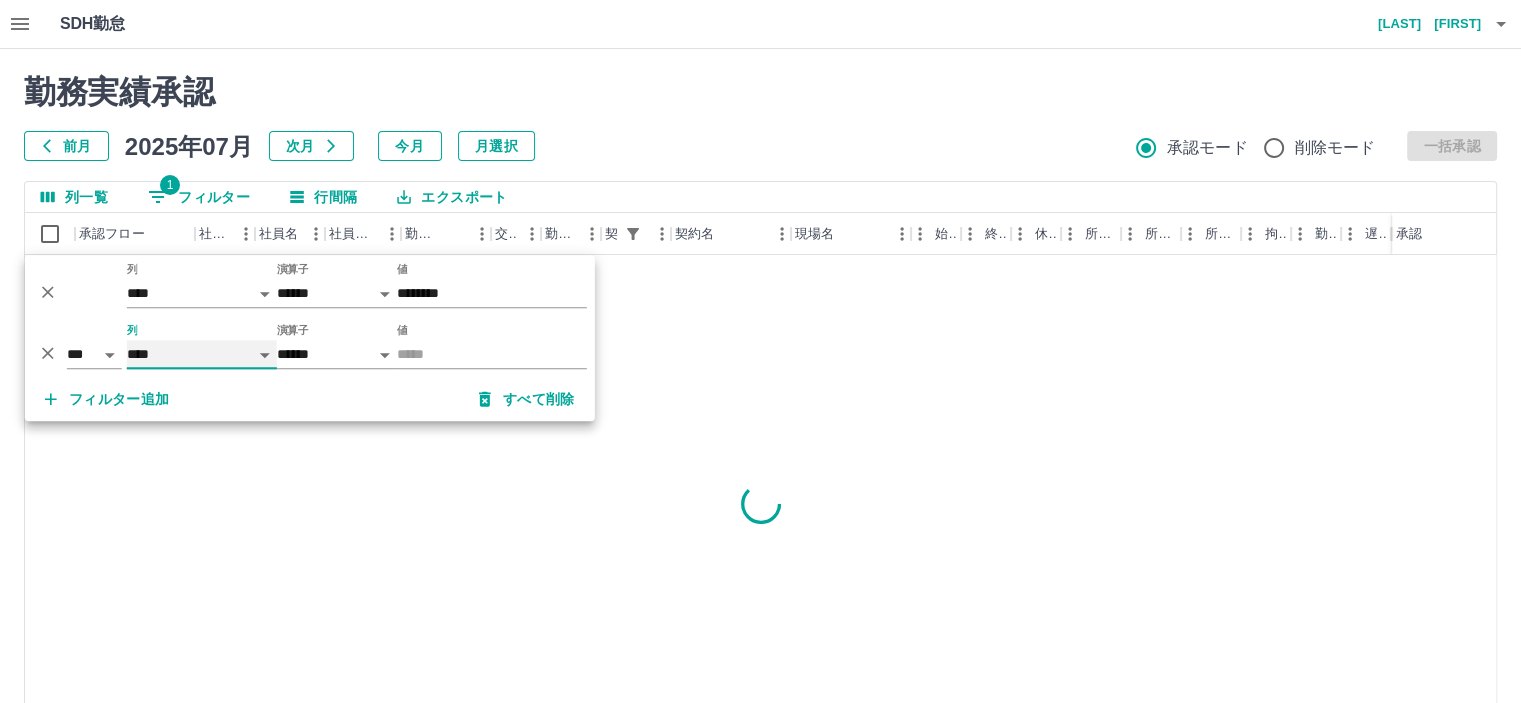 click on "**** *** **** *** *** **** ***** *** *** ** ** ** **** **** **** ** ** *** **** *****" at bounding box center [202, 354] 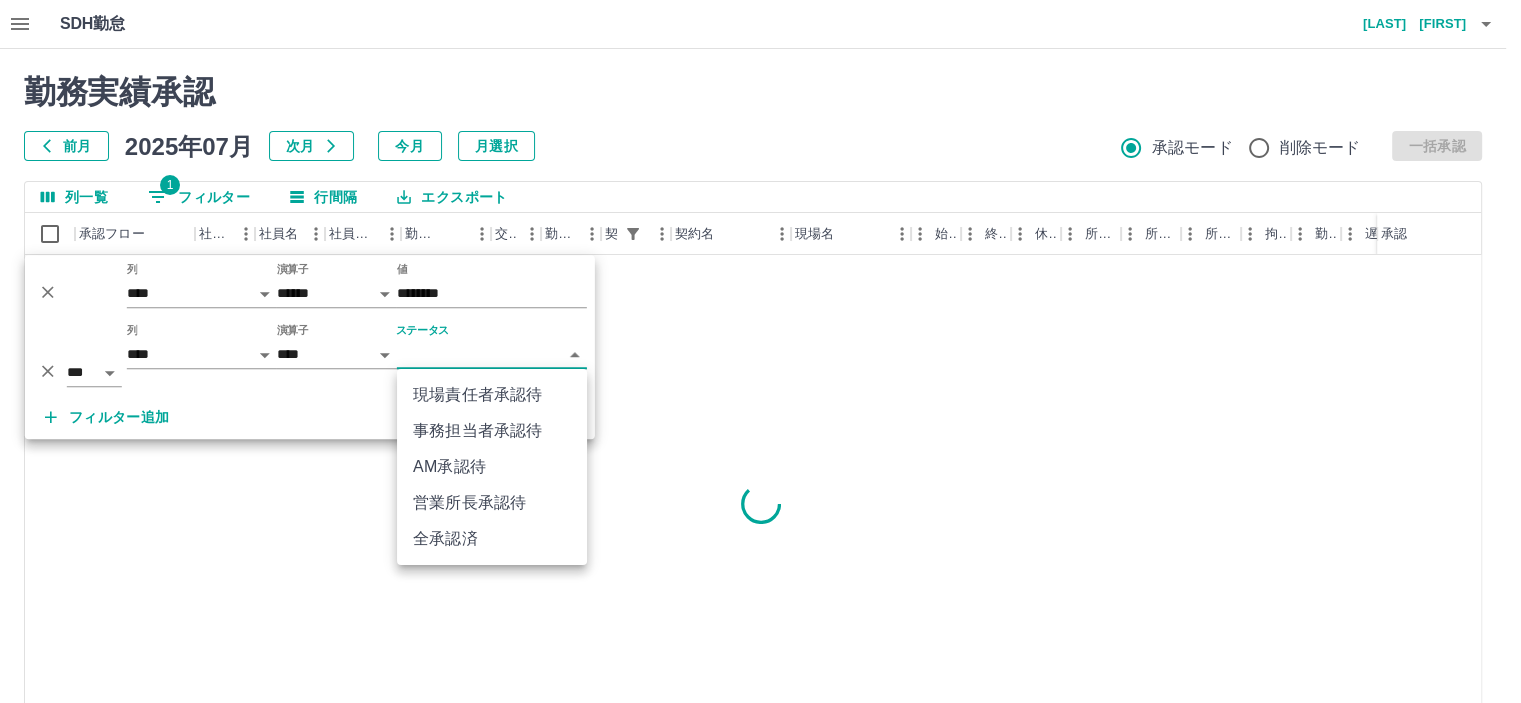 click on "SDH勤怠 [FIRST] [LAST] 勤務実績承認 前月 2025年07月 次月 今月 月選択 承認モード 削除モード 一括承認 列一覧 1 フィルター 行間隔 エクスポート 承認フロー 社員番号 社員名 社員区分 勤務日 交通費 勤務区分 契約コード 契約名 現場名 始業 終業 休憩 所定開始 所定終業 所定休憩 拘束 勤務 遅刻等 コメント ステータス 承認 ページあたりの行数: 20 ** 1～20 / 1051 SDH勤怠 *** ** 列 **** *** **** *** *** **** ***** *** *** ** ** ** **** **** **** ** ** *** **** ***** 演算子 ****** ******* 値 ******** *** ** 列 **** *** **** *** *** **** ***** *** *** ** ** ** **** **** **** ** ** *** **** ***** 演算子 **** ****** ステータス ​ ********* フィルター追加 すべて削除 現場責任者承認待 事務担当者承認待 AM承認待 営業所長承認待 全承認済" at bounding box center [760, 422] 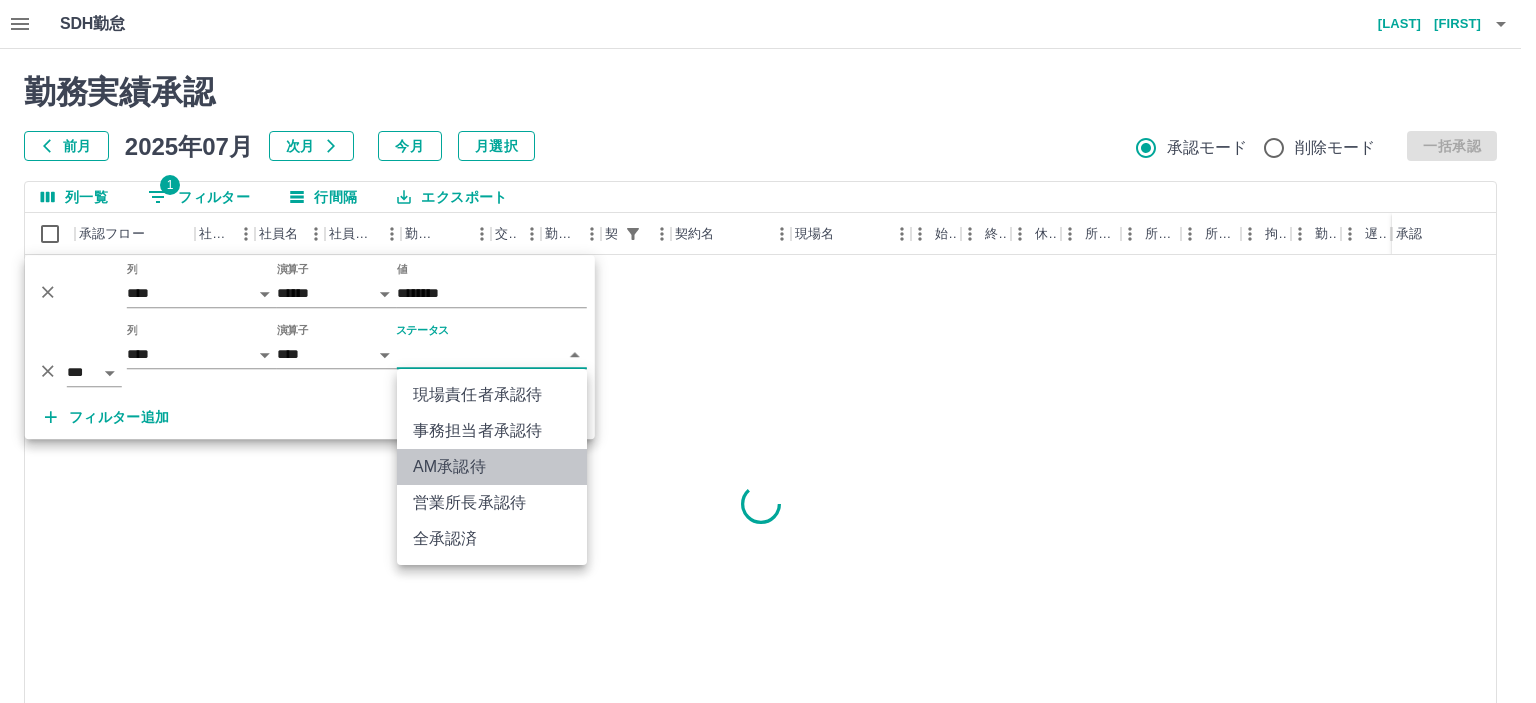 click on "AM承認待" at bounding box center (492, 467) 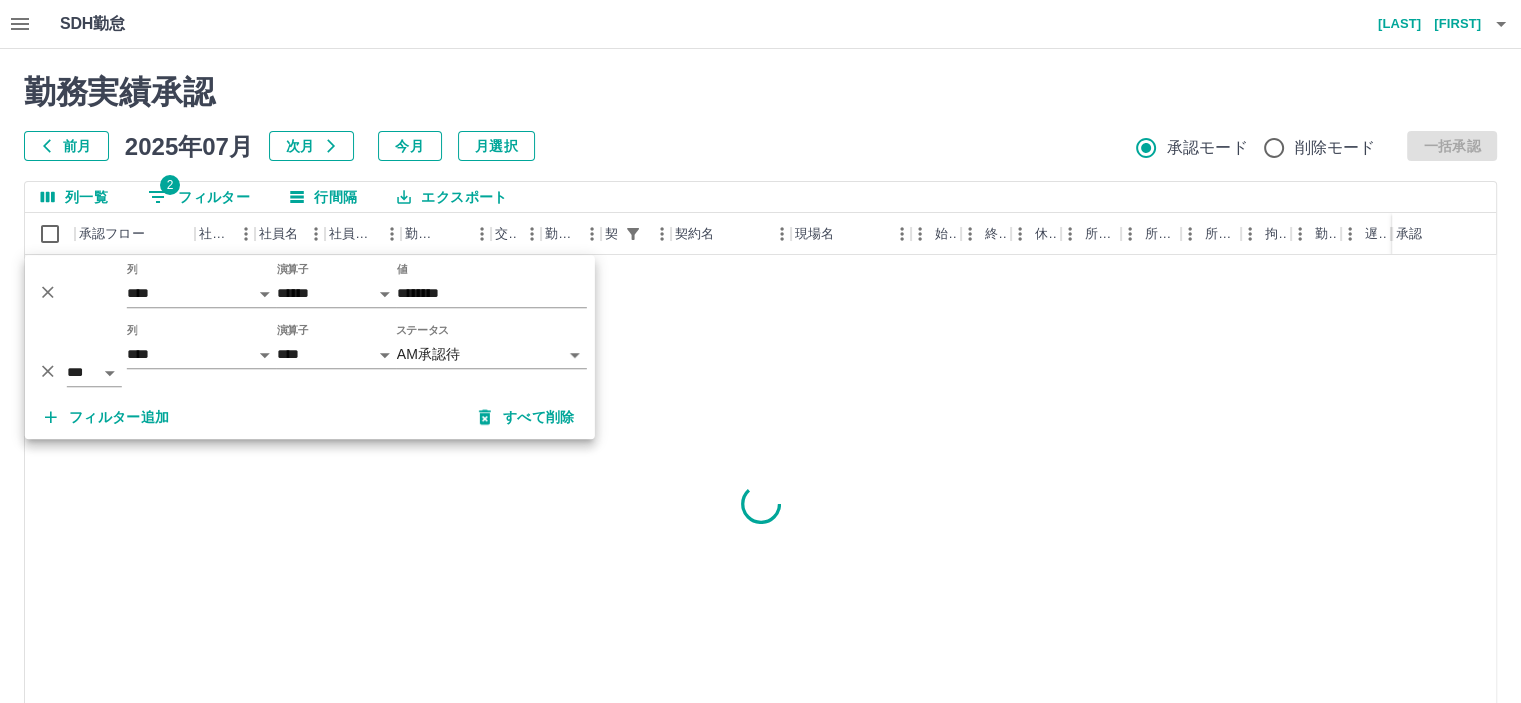 click on "前月 2025年07月 次月 今月 月選択 承認モード 削除モード 一括承認" at bounding box center [760, 146] 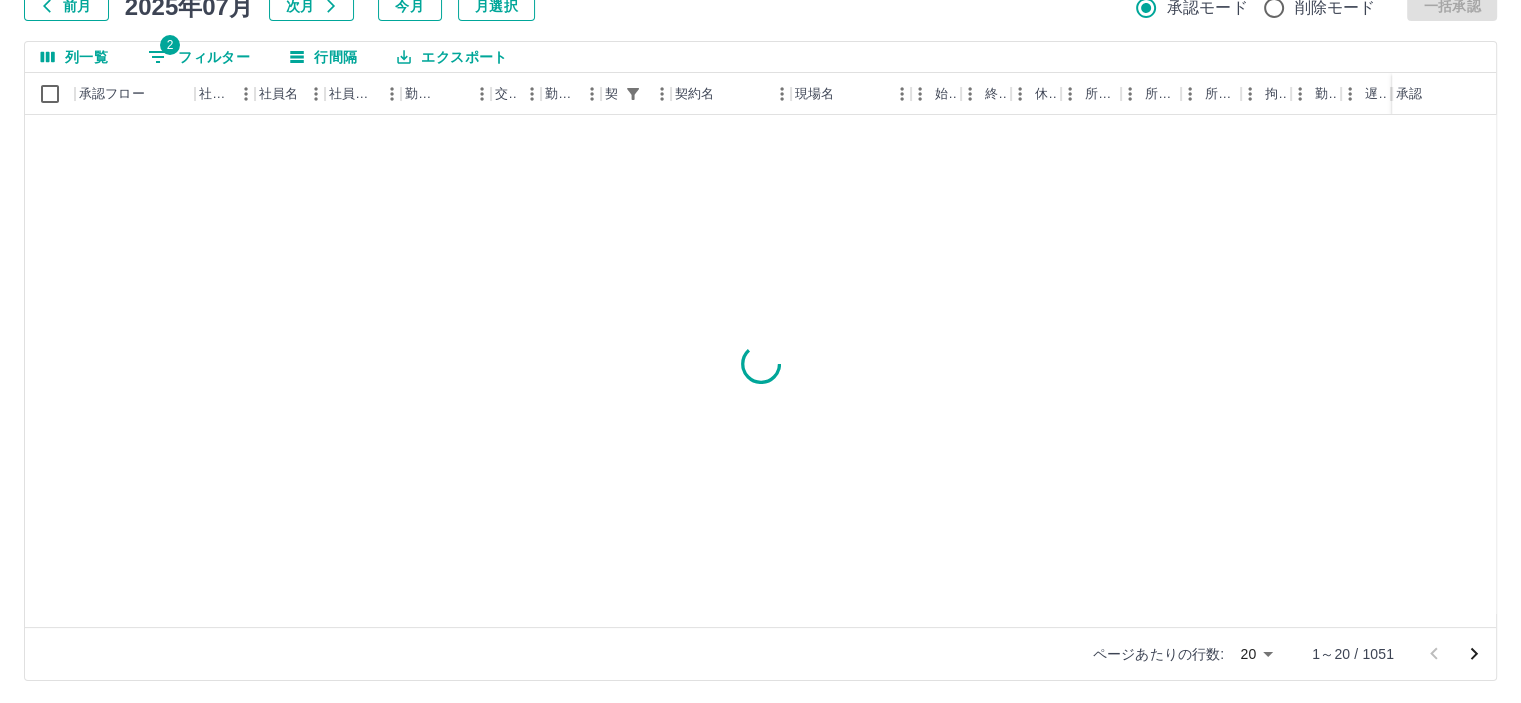 scroll, scrollTop: 142, scrollLeft: 0, axis: vertical 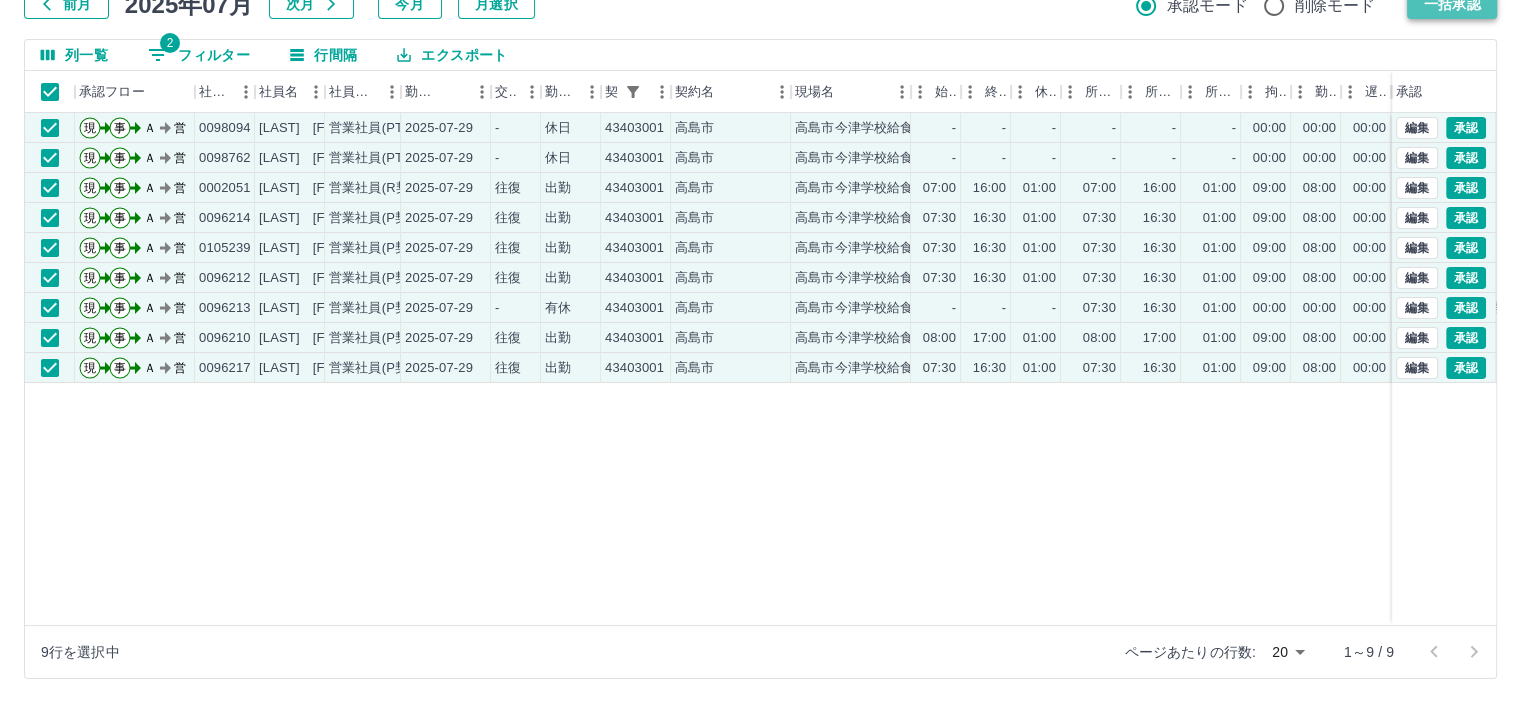 click on "一括承認" at bounding box center (1452, 4) 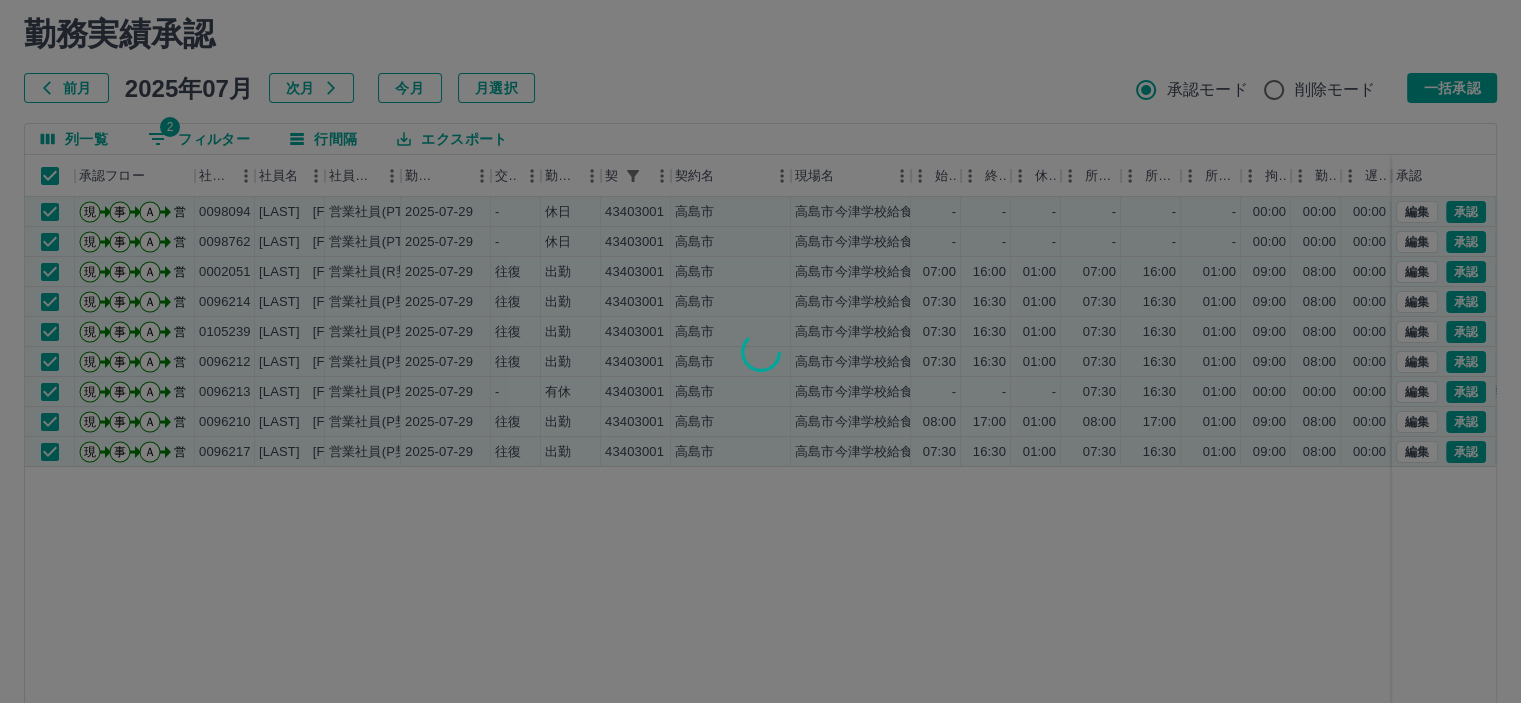 scroll, scrollTop: 0, scrollLeft: 0, axis: both 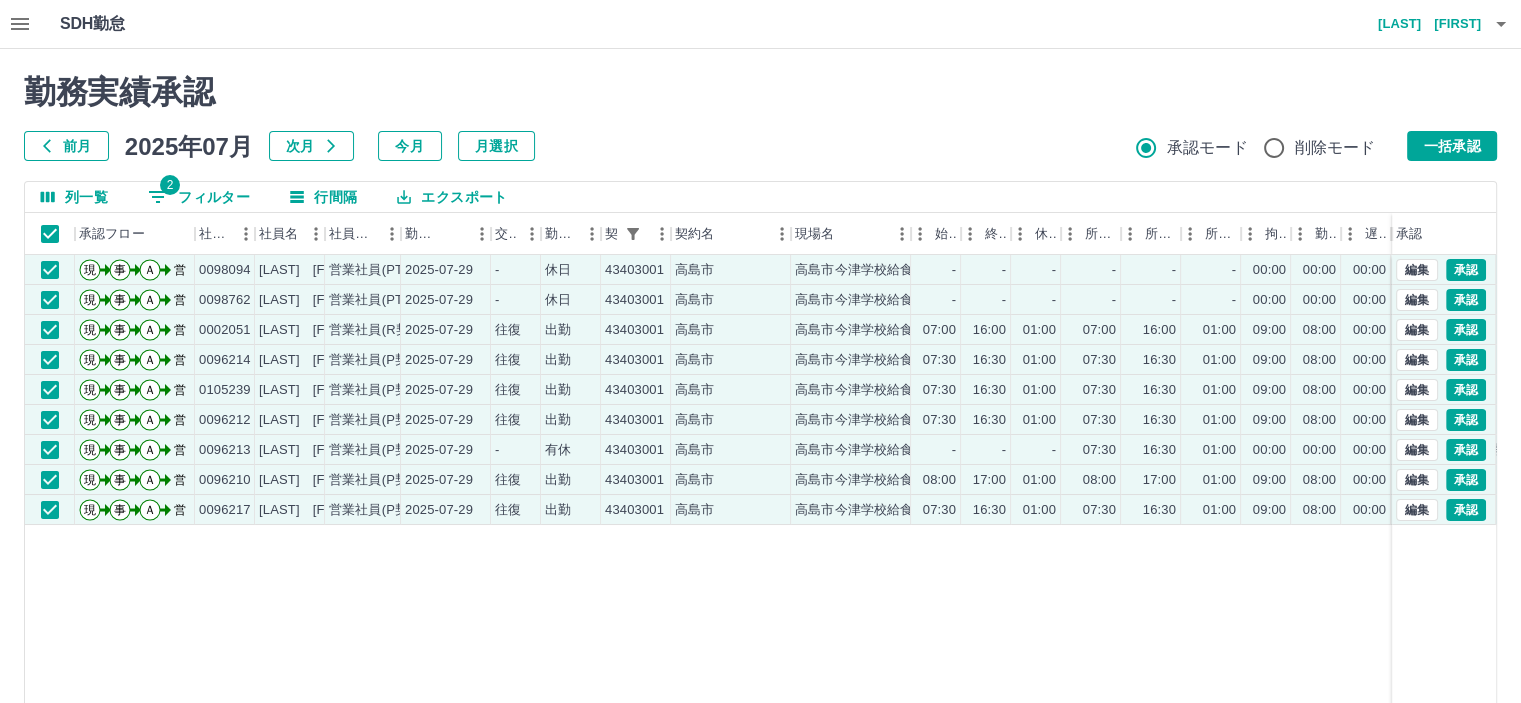 drag, startPoint x: 223, startPoint y: 191, endPoint x: 303, endPoint y: 246, distance: 97.082436 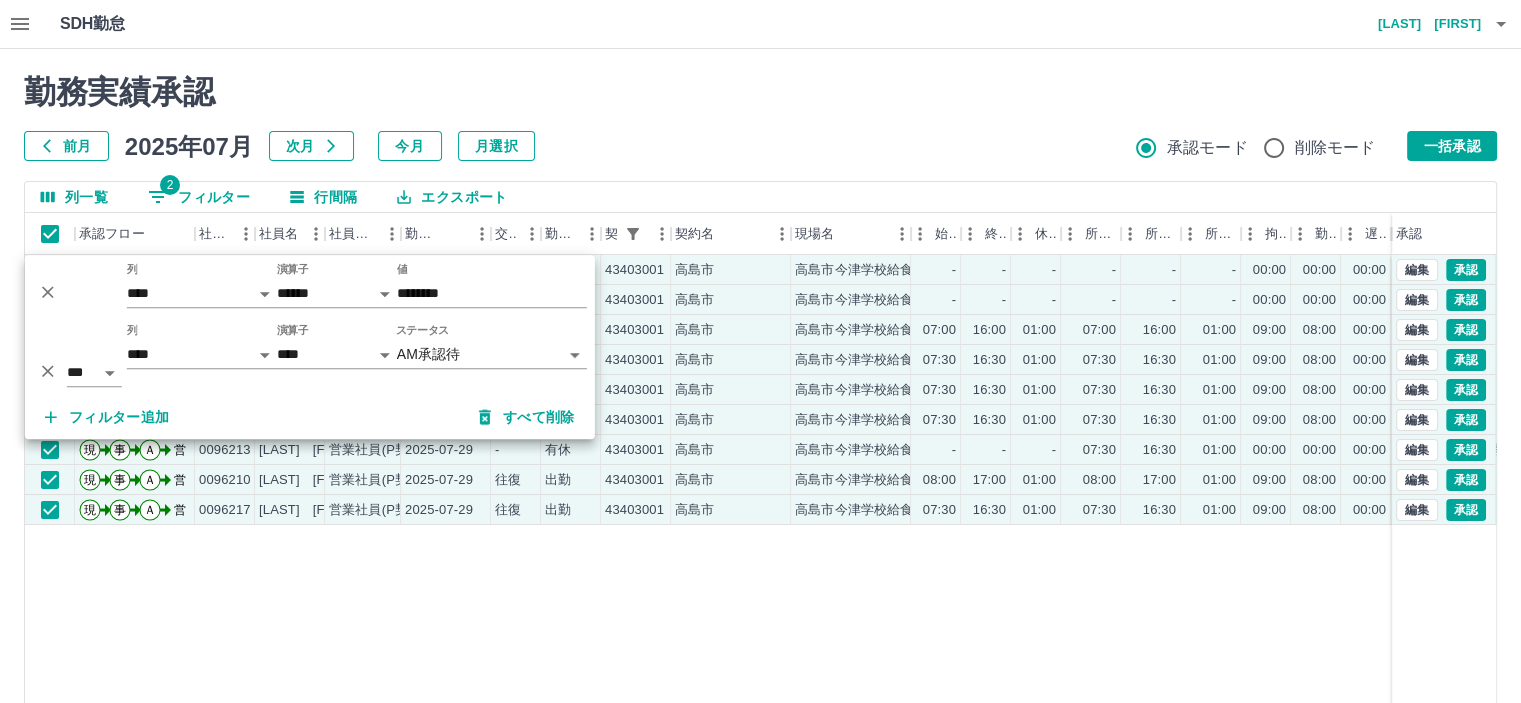 click on "SDH勤怠 [FIRST] [LAST] 勤務実績承認 前月 2025年07月 次月 今月 月選択 承認モード 削除モード 一括承認 列一覧 2 フィルター 行間隔 エクスポート 承認フロー 社員番号 社員名 社員区分 勤務日 交通費 勤務区分 契約コード 契約名 現場名 始業 終業 休憩 所定開始 所定終業 所定休憩 拘束 勤務 遅刻等 コメント ステータス 承認 現 事 Ａ 営 0098094 [LAST]　[FIRST] 営業社員(PT契約) 2025-07-29  -  休日 43403001 [CITY] [CITY][FACILITY] - - - - - - 00:00 00:00 00:00 AM承認待 現 事 Ａ 営 0098762 [LAST]　[FIRST] 営業社員(PT契約) 2025-07-29  -  休日 43403001 [CITY] [CITY][FACILITY] - - - - - - 00:00 00:00 00:00 AM承認待 現 事 Ａ 営 0002051 [LAST]　[FIRST] 営業社員(R契約) 2025-07-29 往復 出勤 43403001 [CITY] [CITY][FACILITY] 07:00 16:00 01:00 07:00 16:00 01:00 09:00 08:00 00:00 AM承認待 現 事" at bounding box center (760, 422) 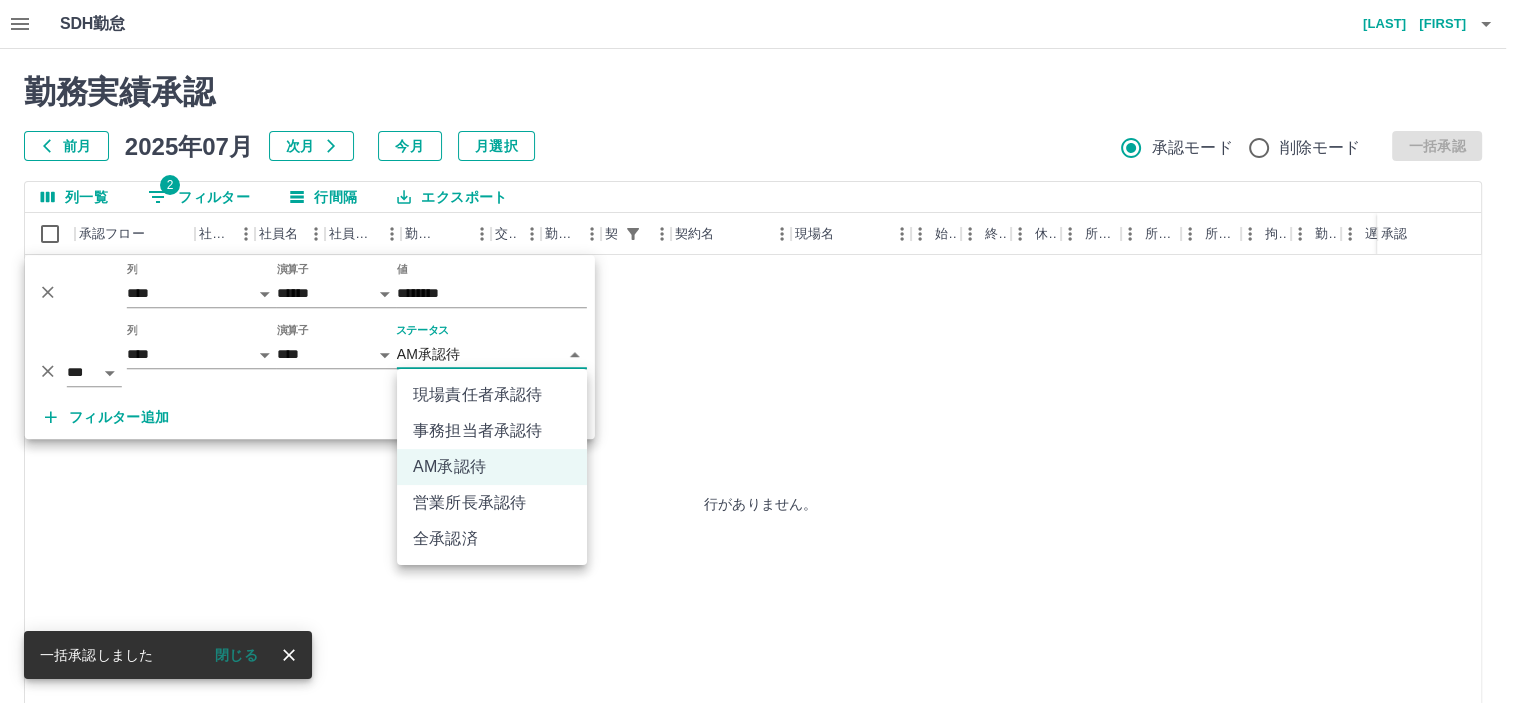 click on "**********" at bounding box center [760, 422] 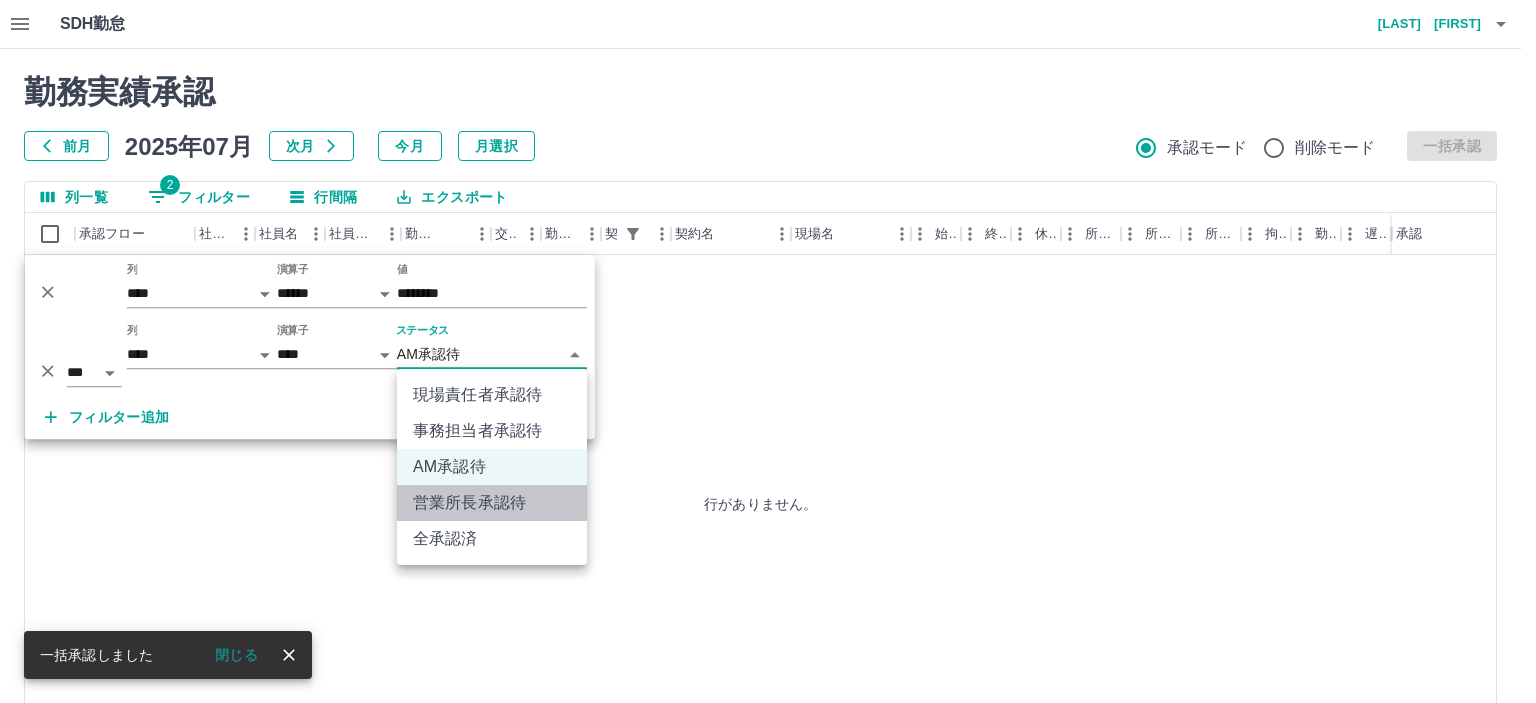 click on "営業所長承認待" at bounding box center (492, 503) 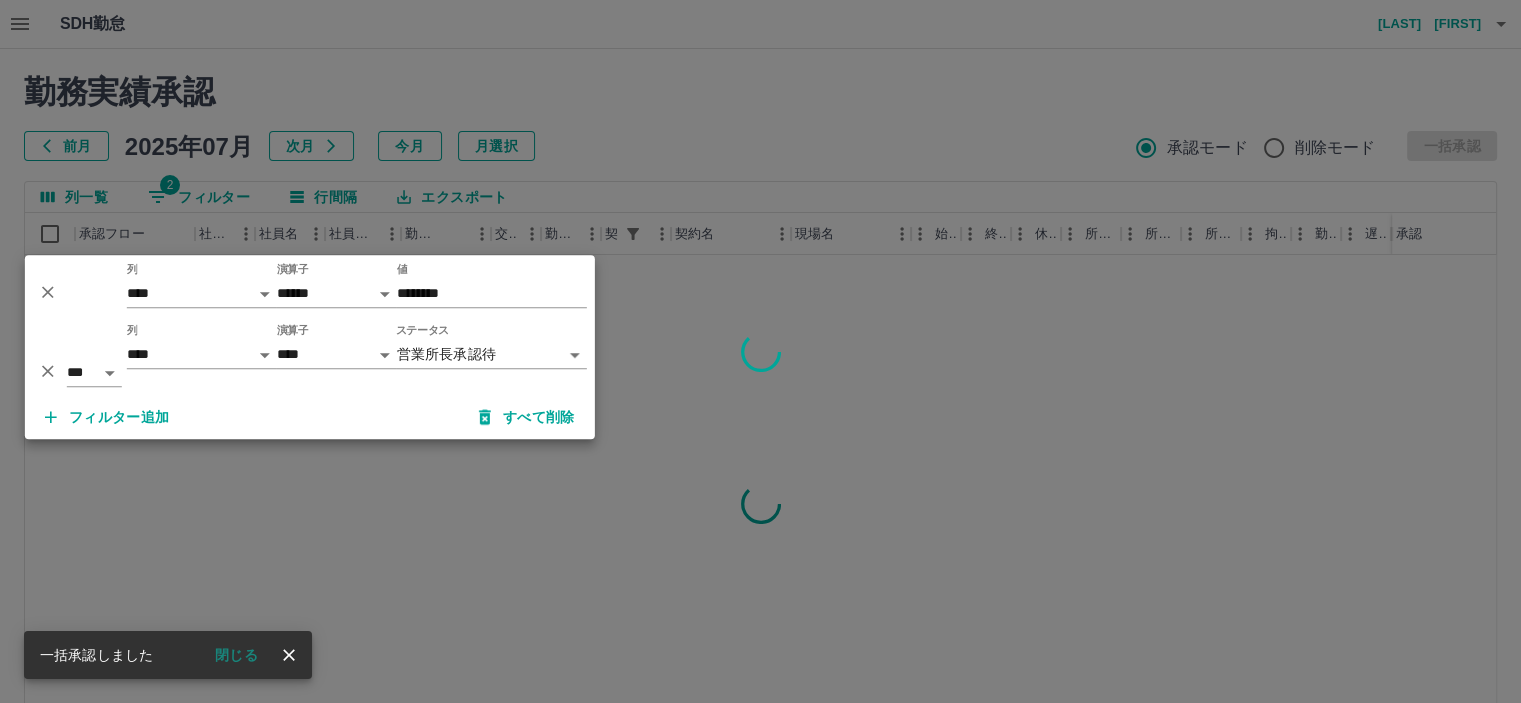 click at bounding box center (760, 351) 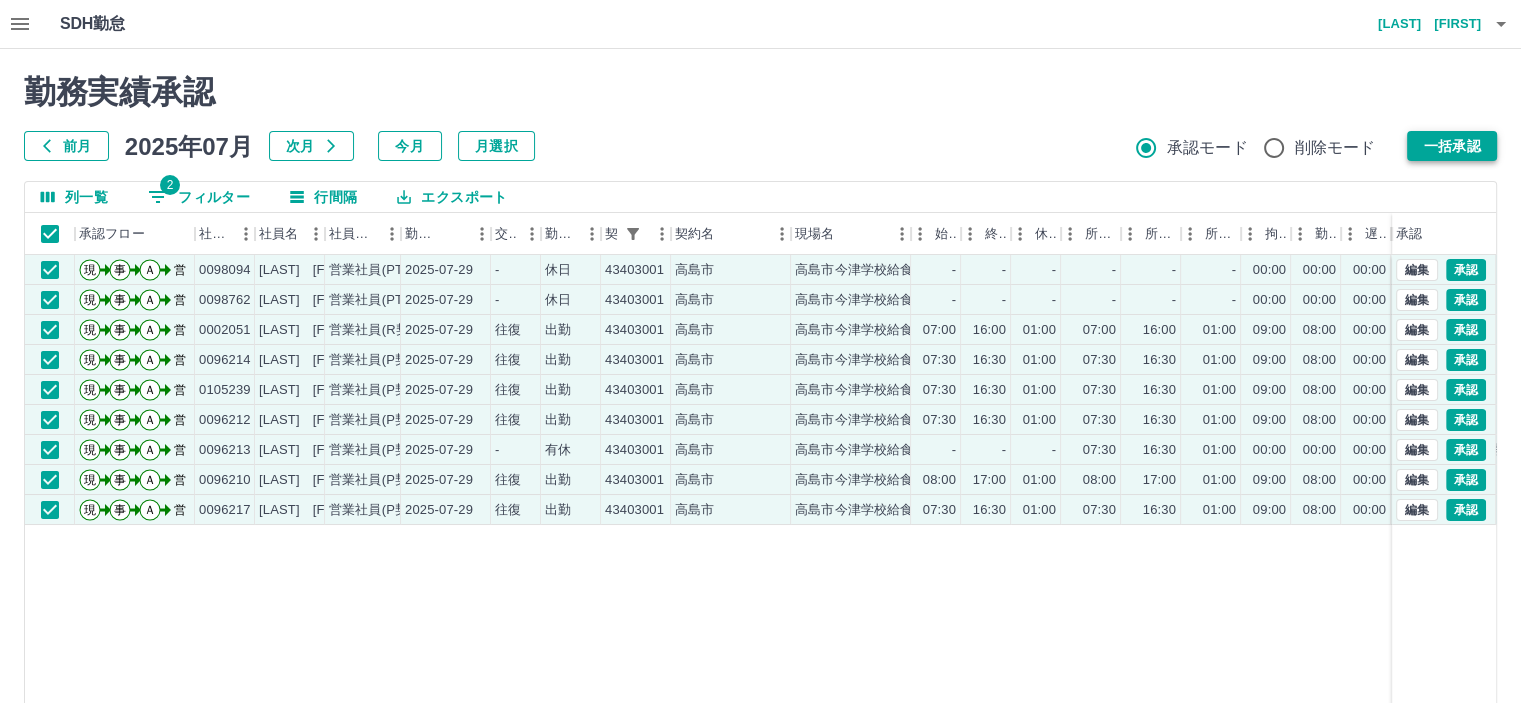 click on "一括承認" at bounding box center [1452, 146] 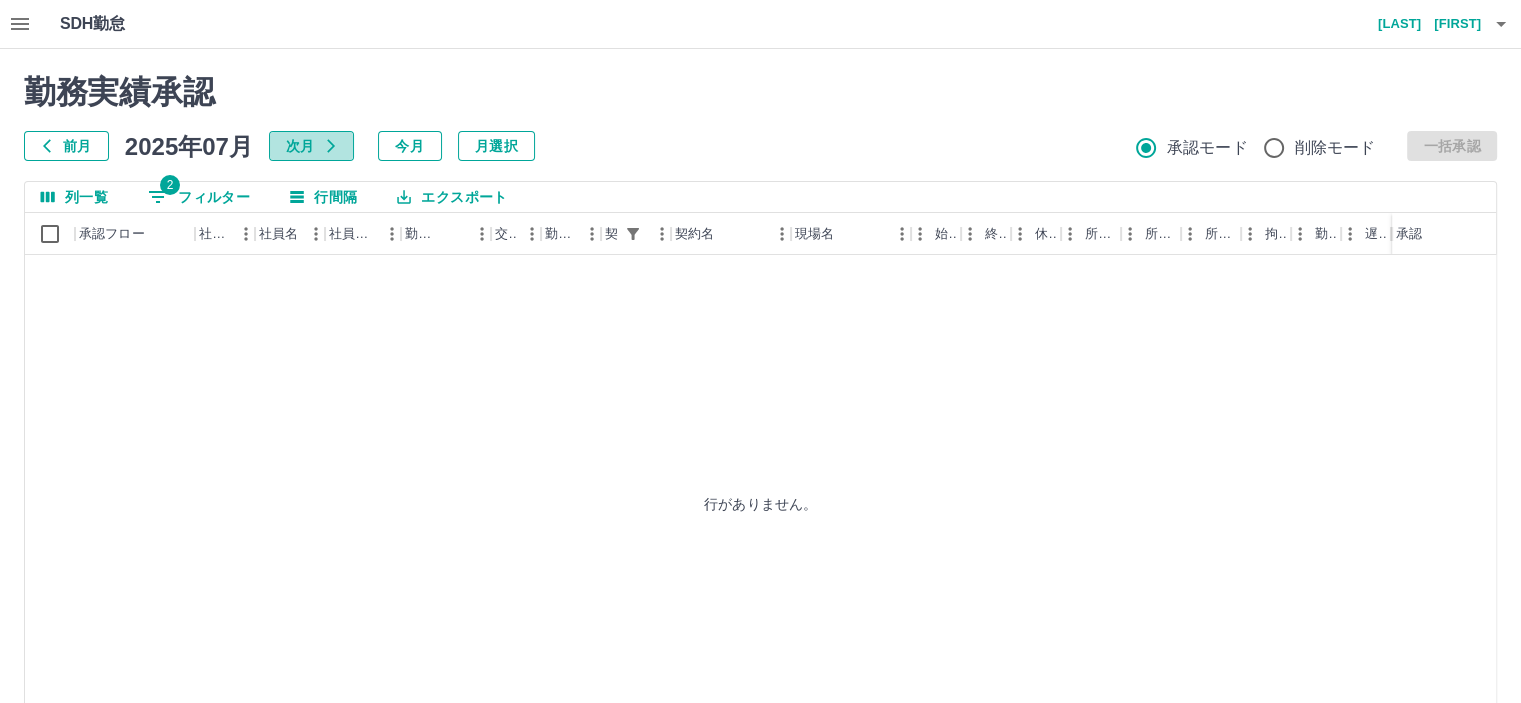 click on "次月" at bounding box center (311, 146) 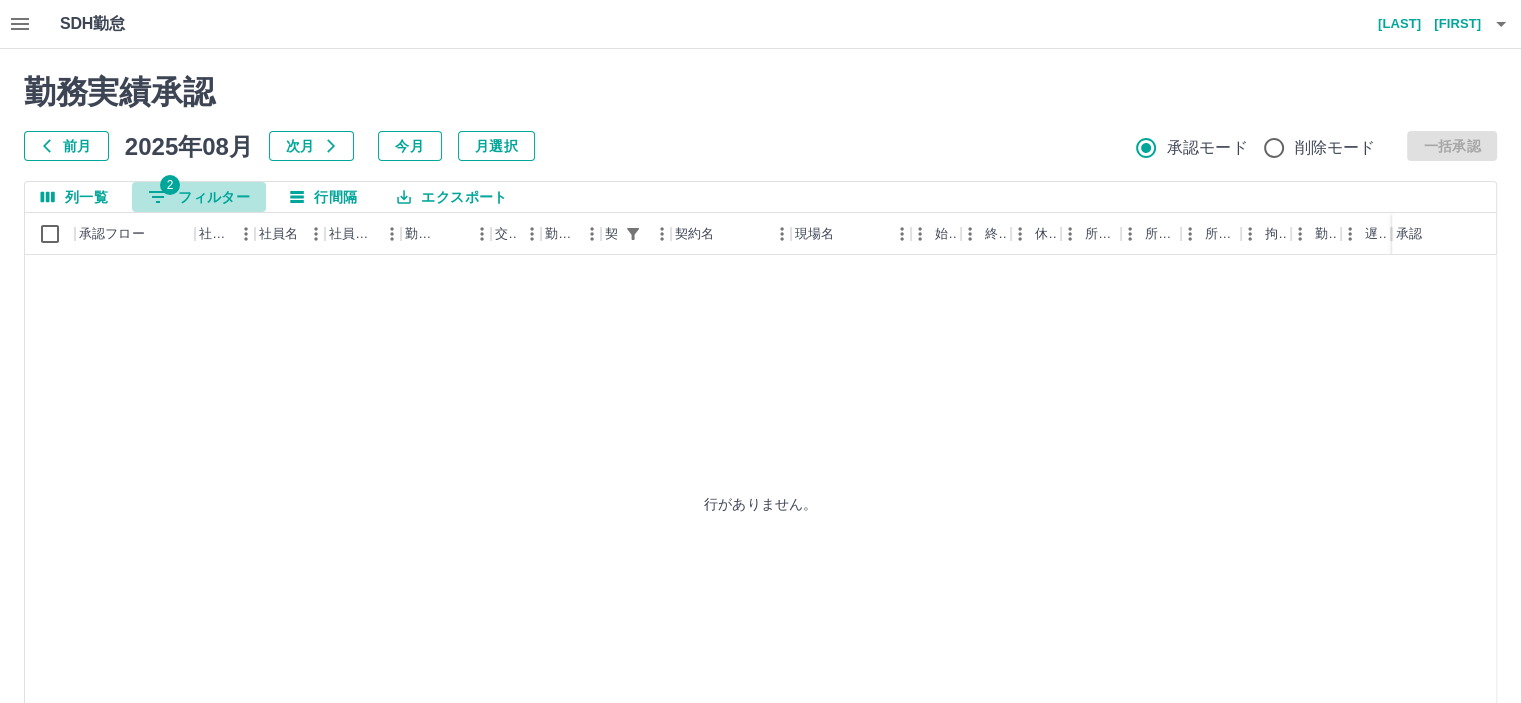 click on "2 フィルター" at bounding box center [199, 197] 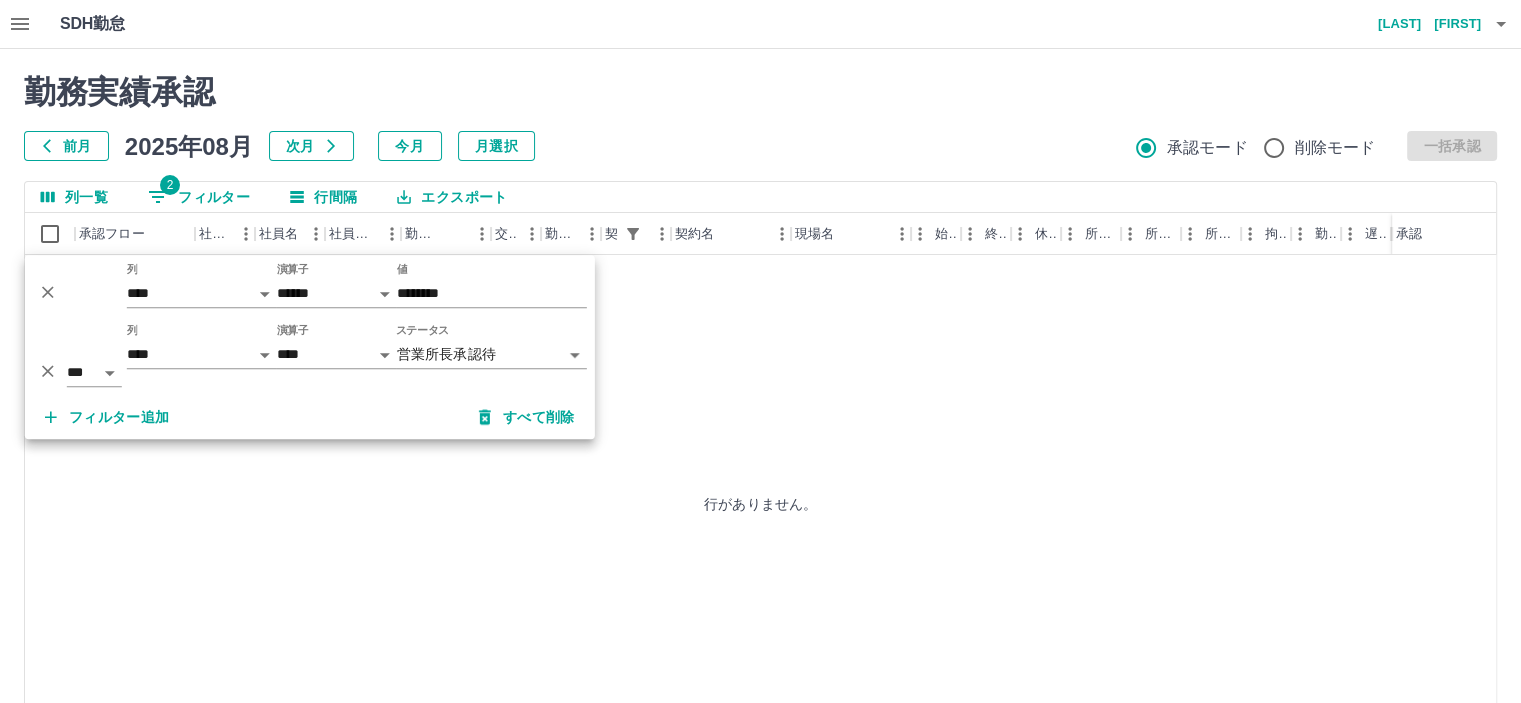 click 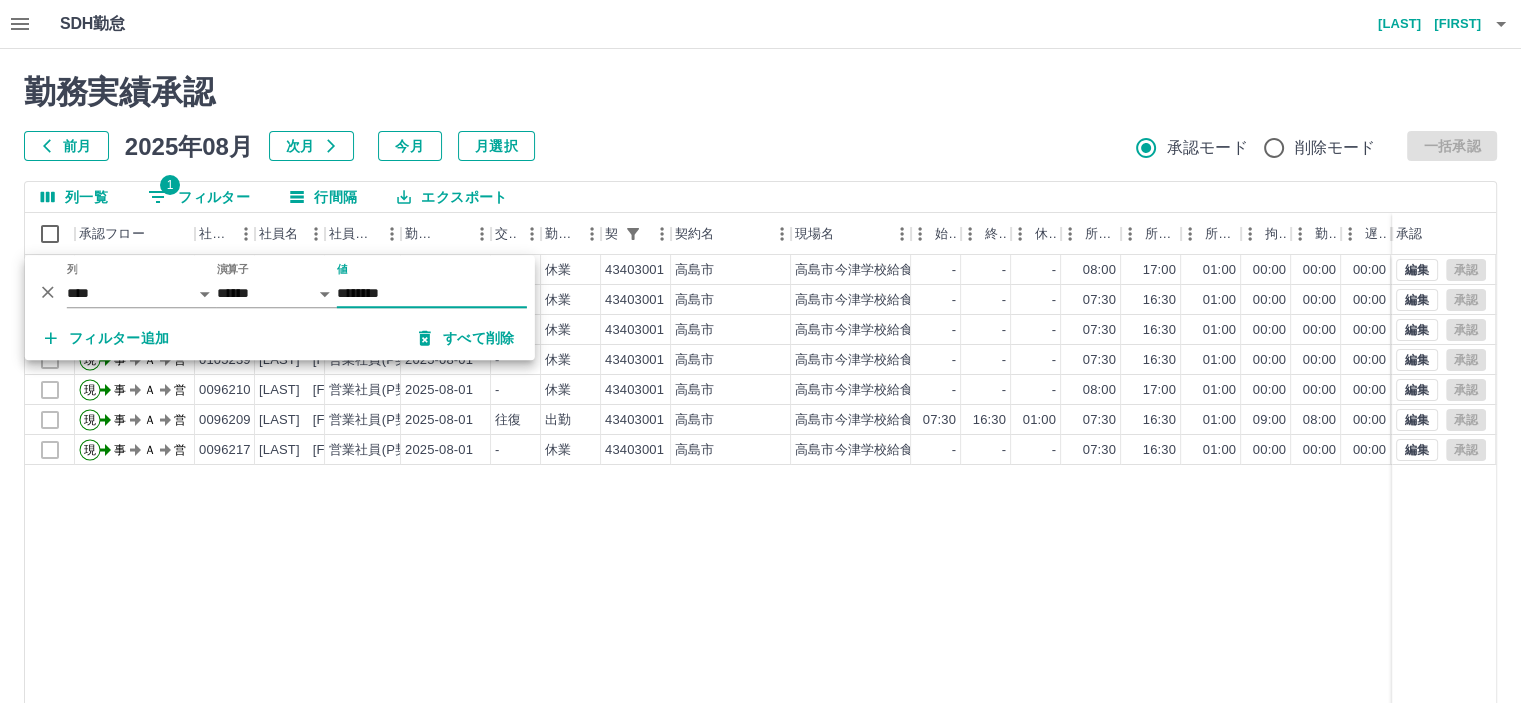 click on "勤務実績承認" at bounding box center (760, 92) 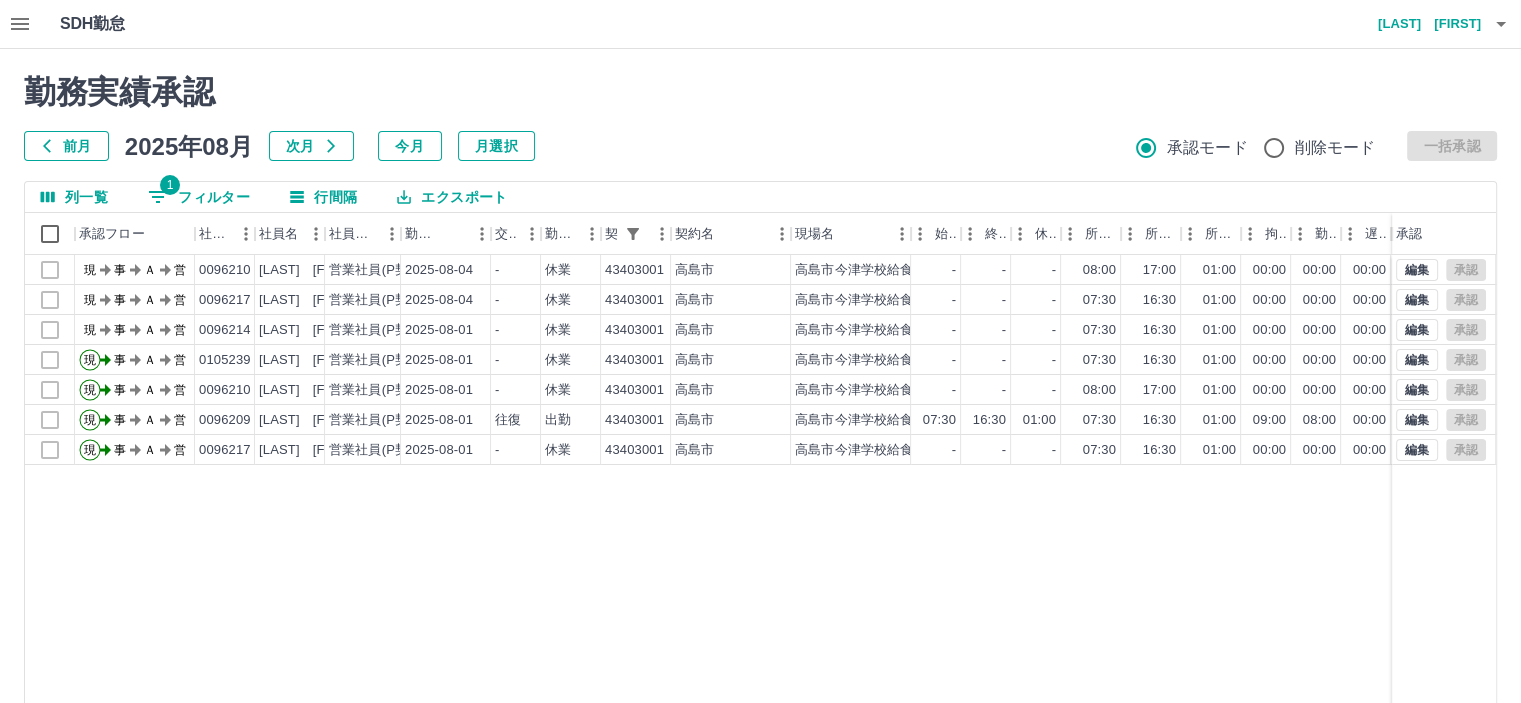 drag, startPoint x: 238, startPoint y: 195, endPoint x: 276, endPoint y: 204, distance: 39.051247 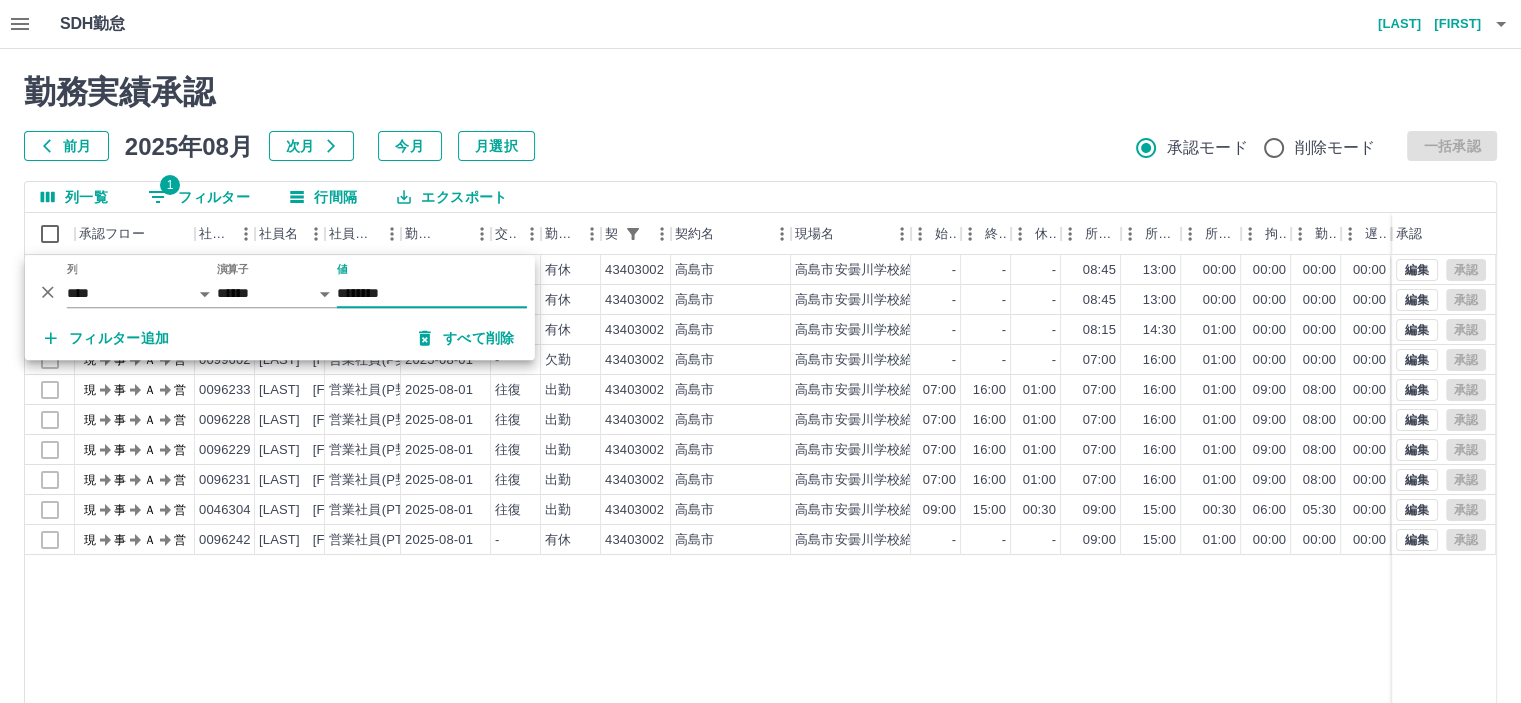 type on "********" 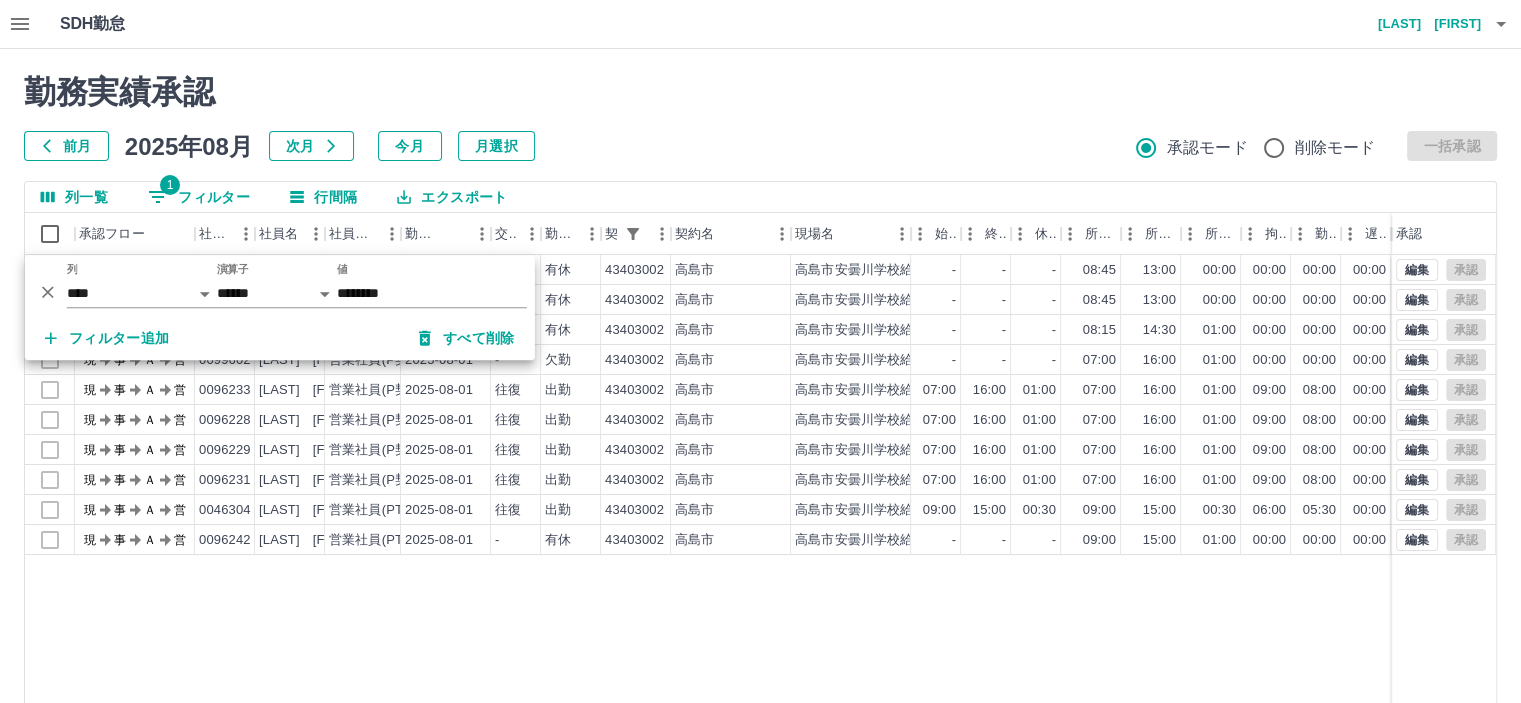 click on "勤務実績承認 前月 2025年08月 次月 今月 月選択 承認モード 削除モード 一括承認" at bounding box center (760, 117) 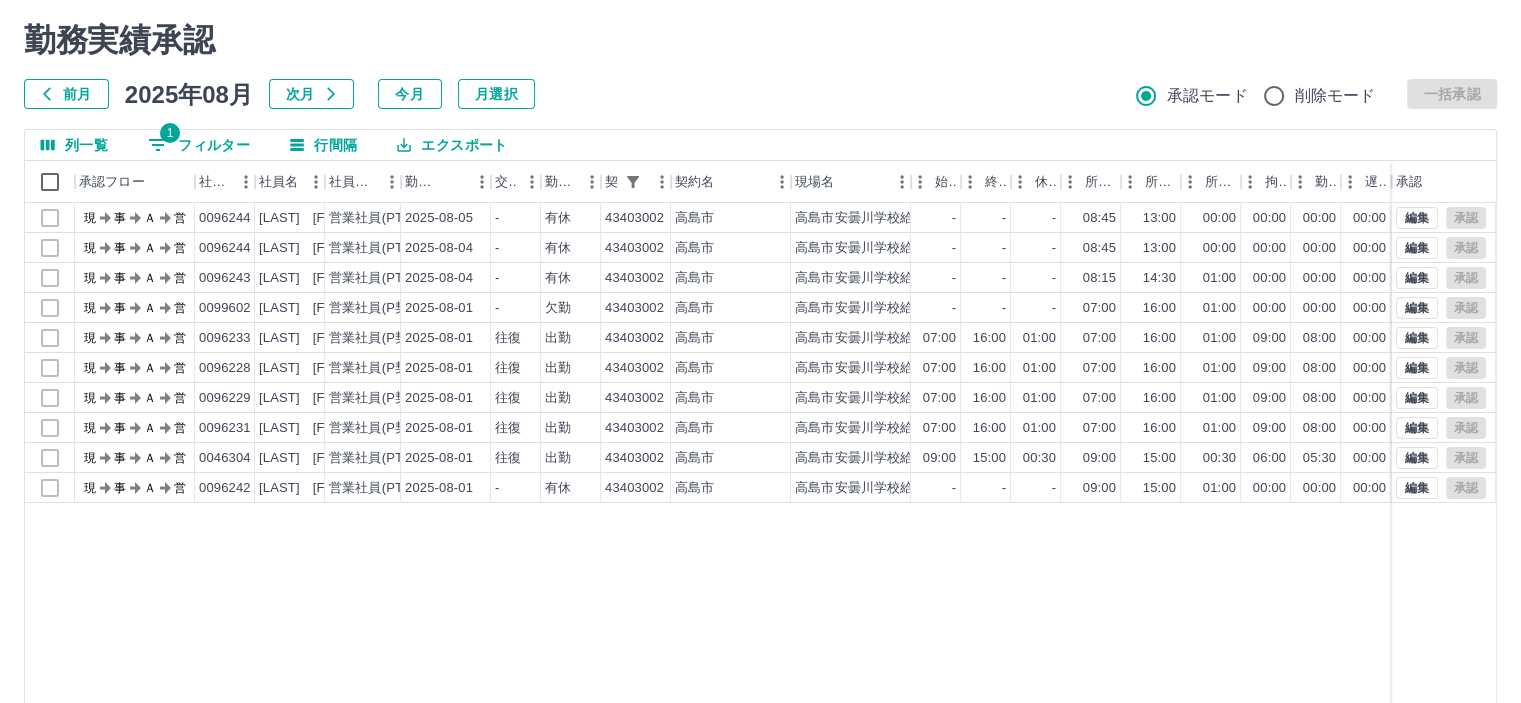scroll, scrollTop: 100, scrollLeft: 0, axis: vertical 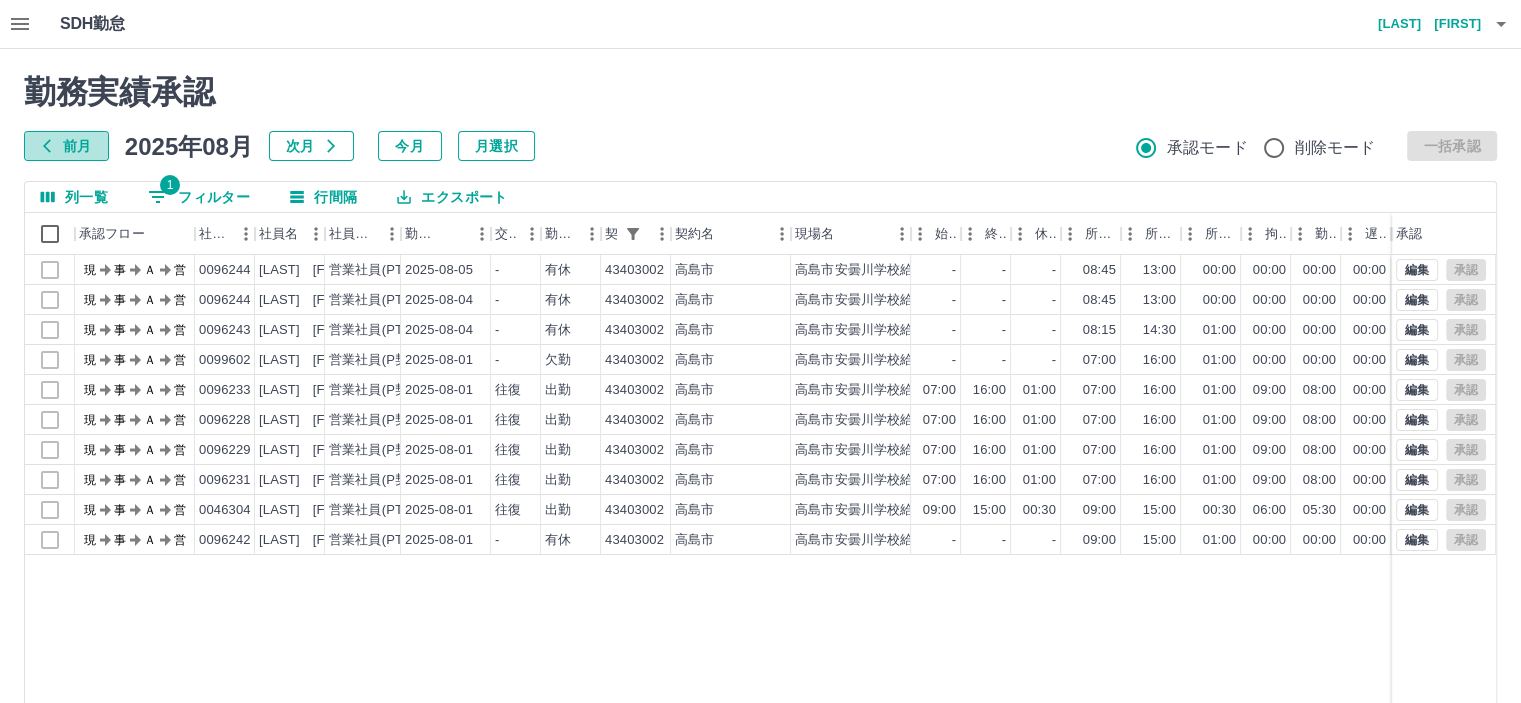 click on "前月" at bounding box center (66, 146) 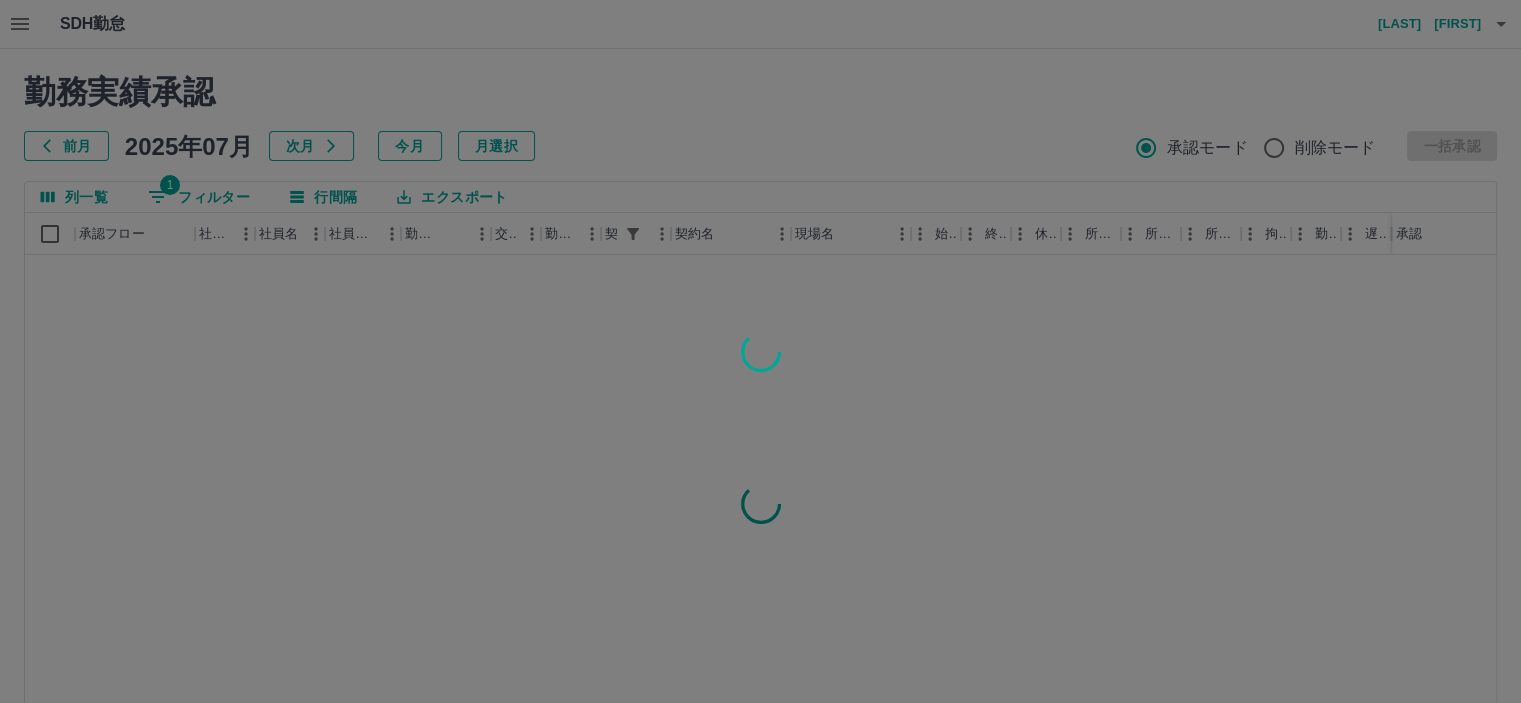 click at bounding box center (760, 351) 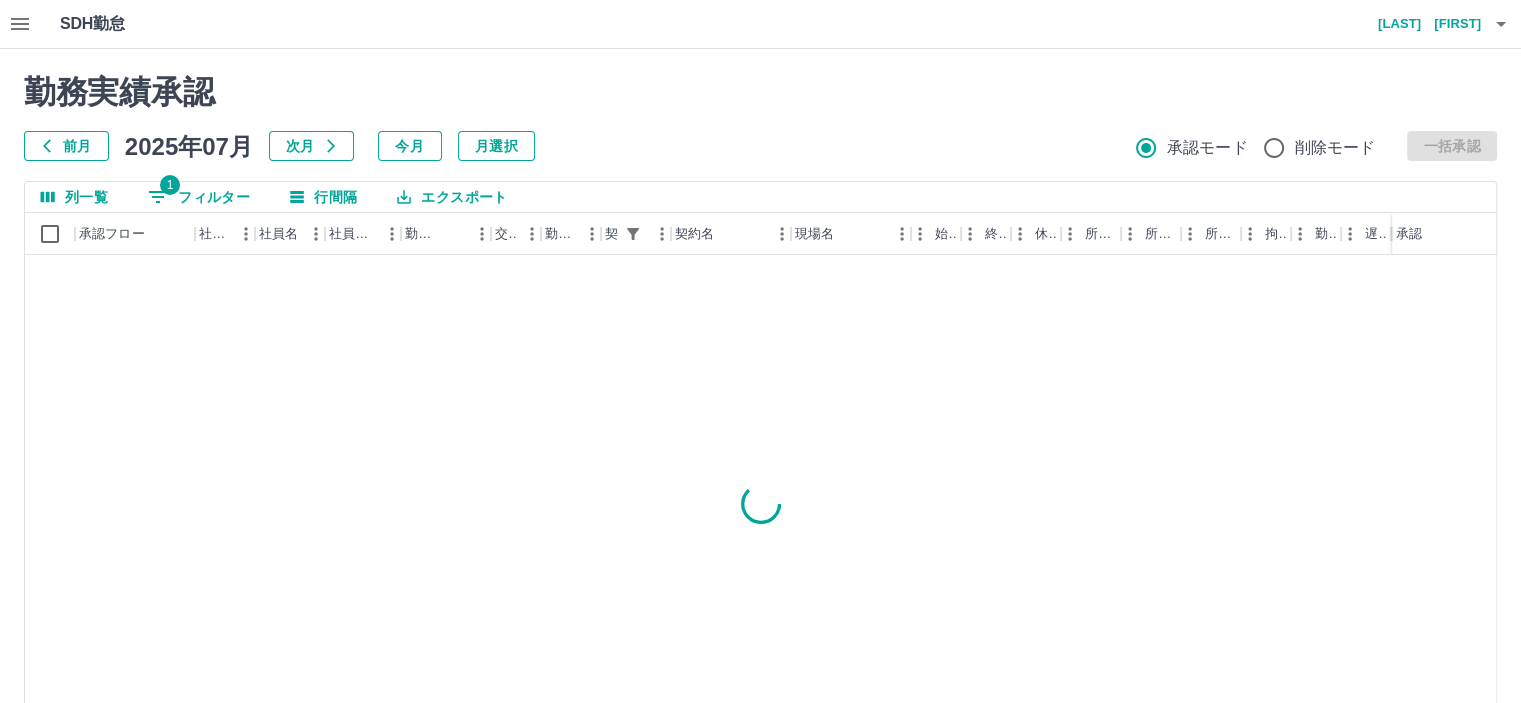 click on "1 フィルター" at bounding box center [199, 197] 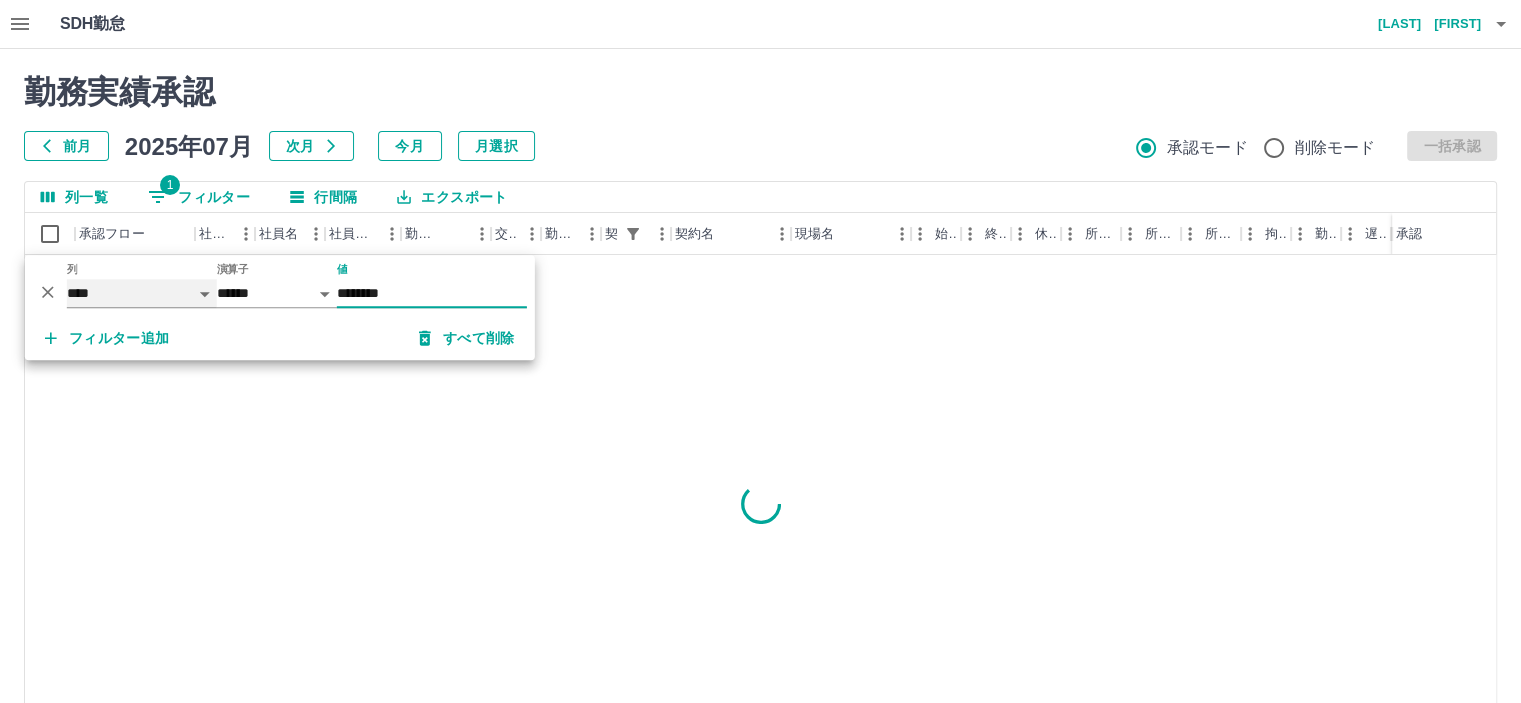 click on "**** *** **** *** *** **** ***** *** *** ** ** ** **** **** **** ** ** *** **** *****" at bounding box center (142, 293) 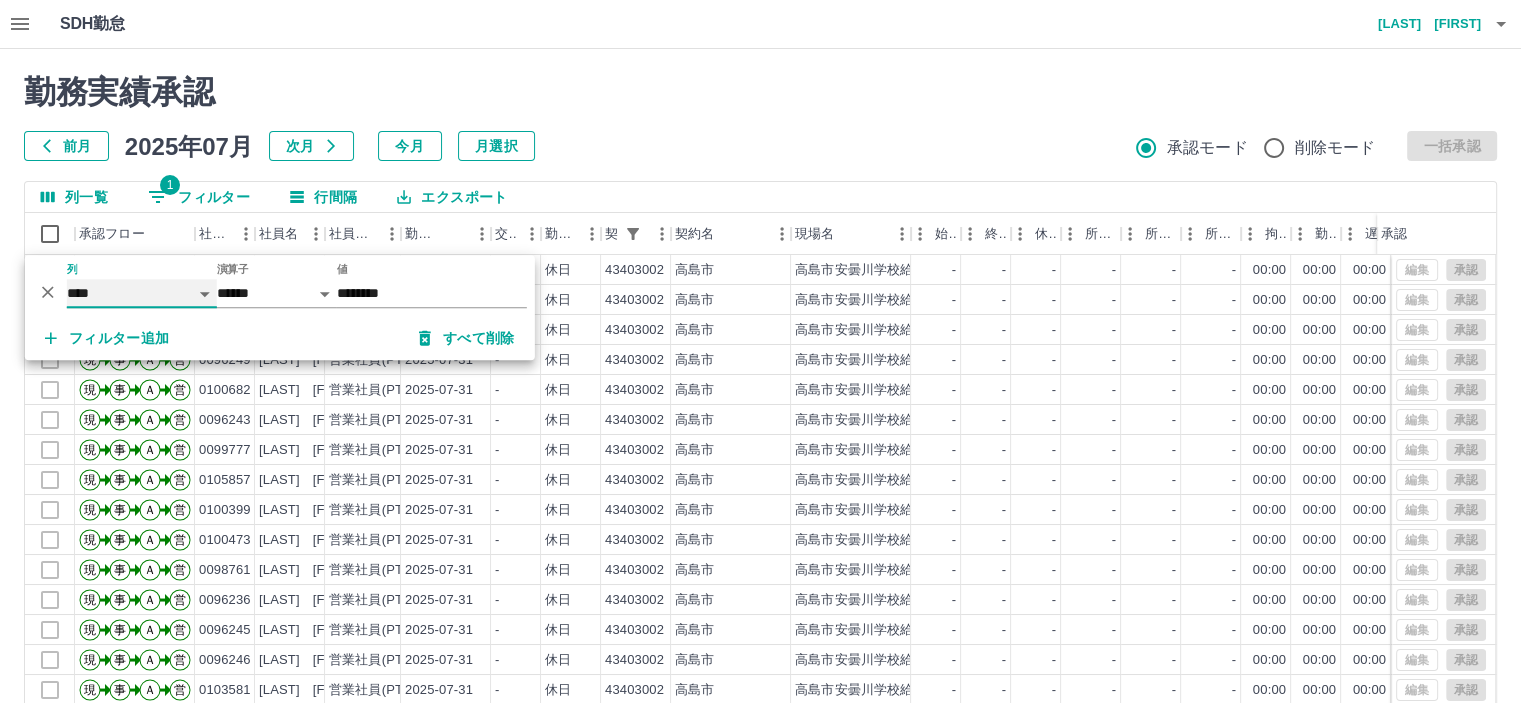 click on "**** *** **** *** *** **** ***** *** *** ** ** ** **** **** **** ** ** *** **** *****" at bounding box center (142, 293) 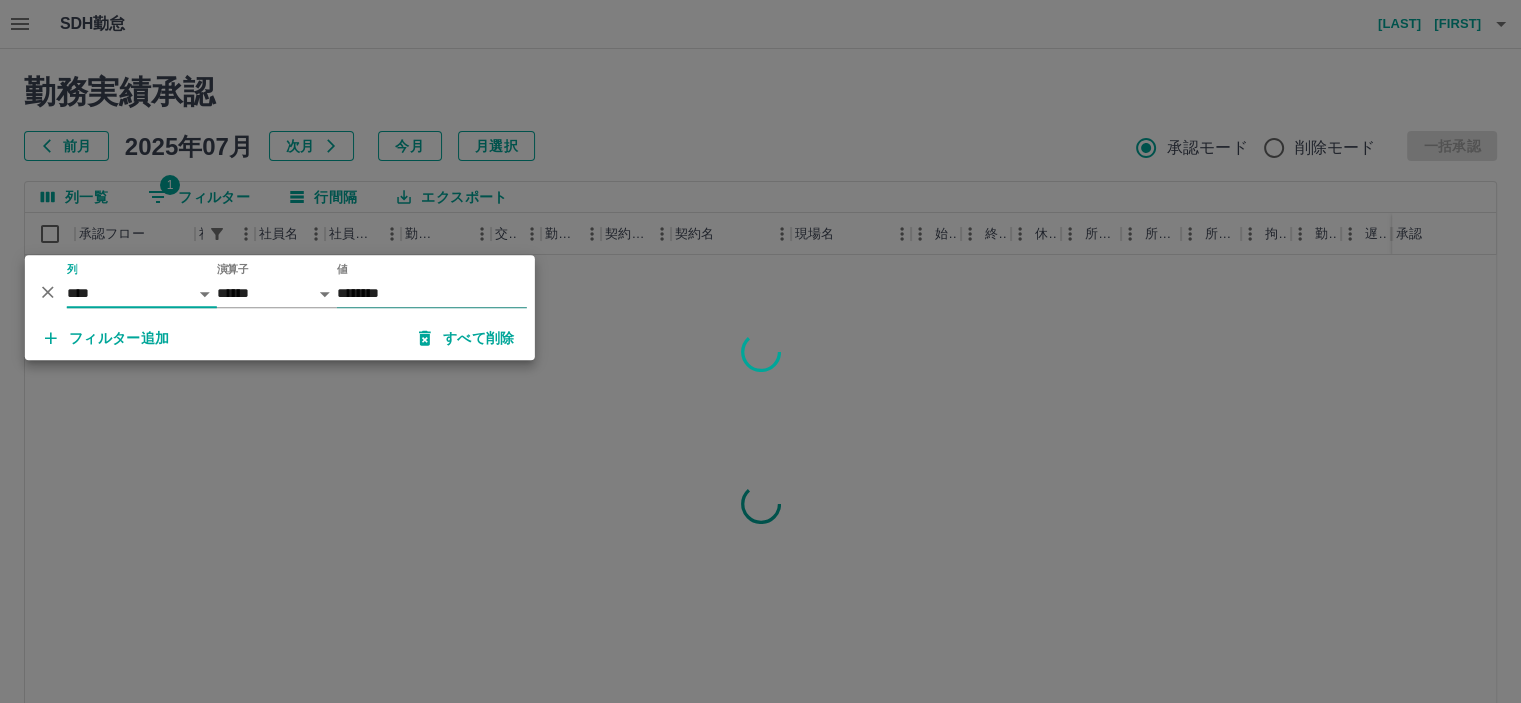 click on "********" at bounding box center [432, 293] 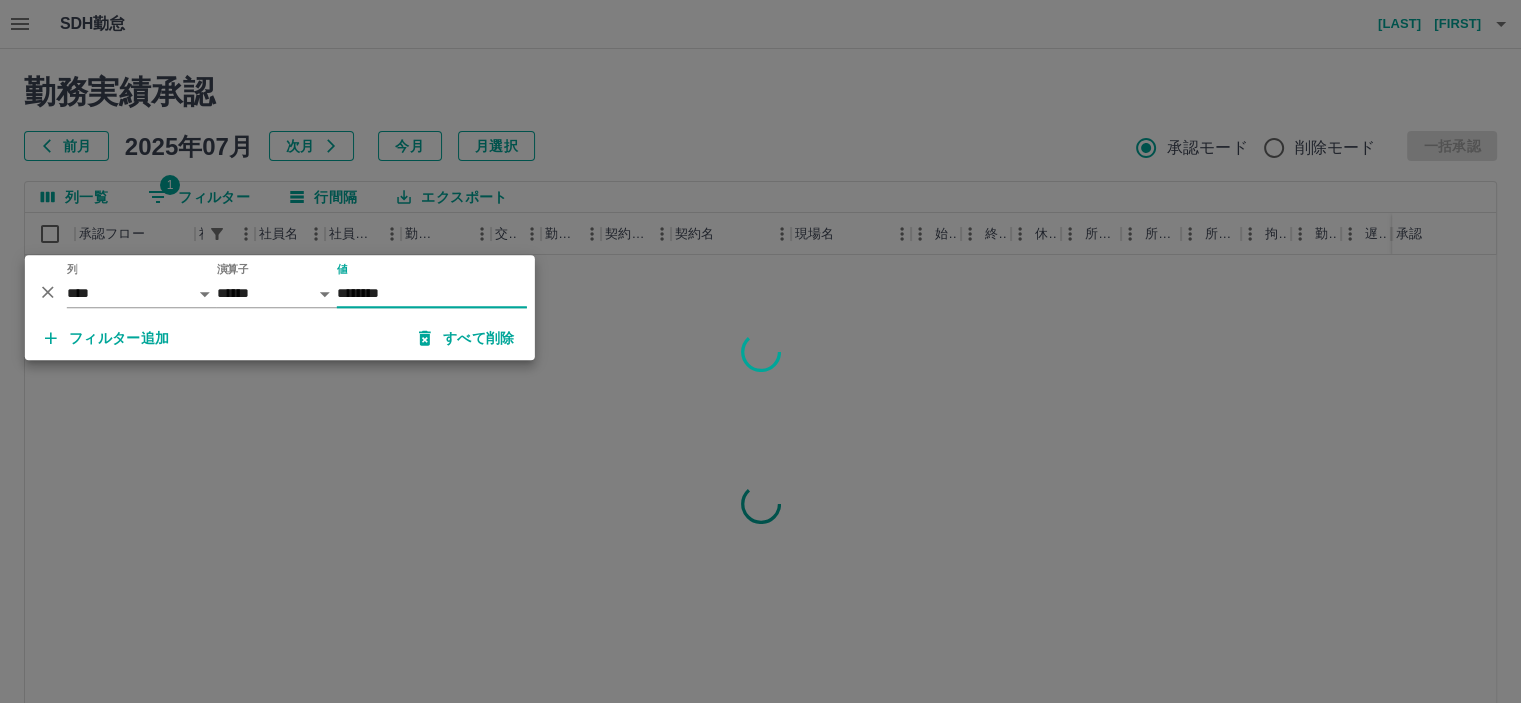 click on "********" at bounding box center [432, 293] 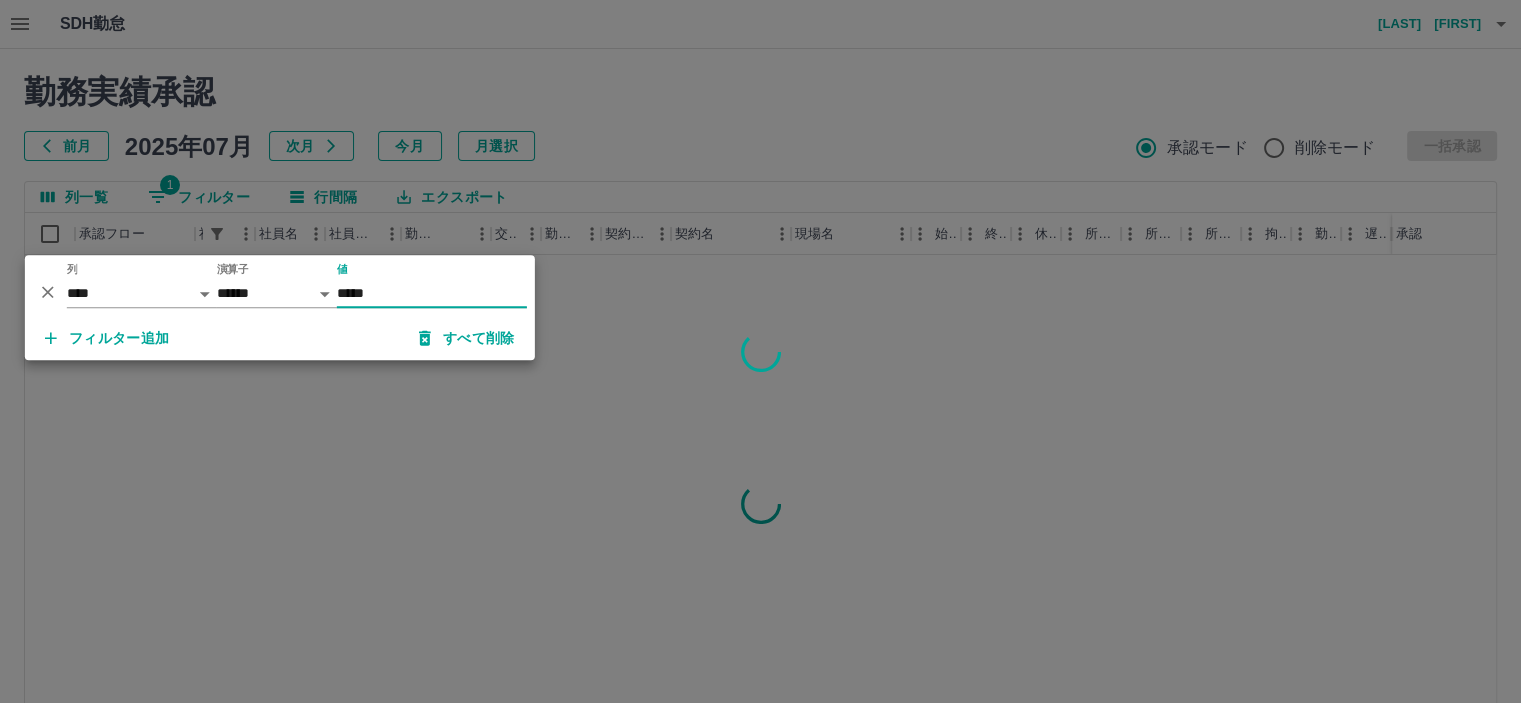 type on "*****" 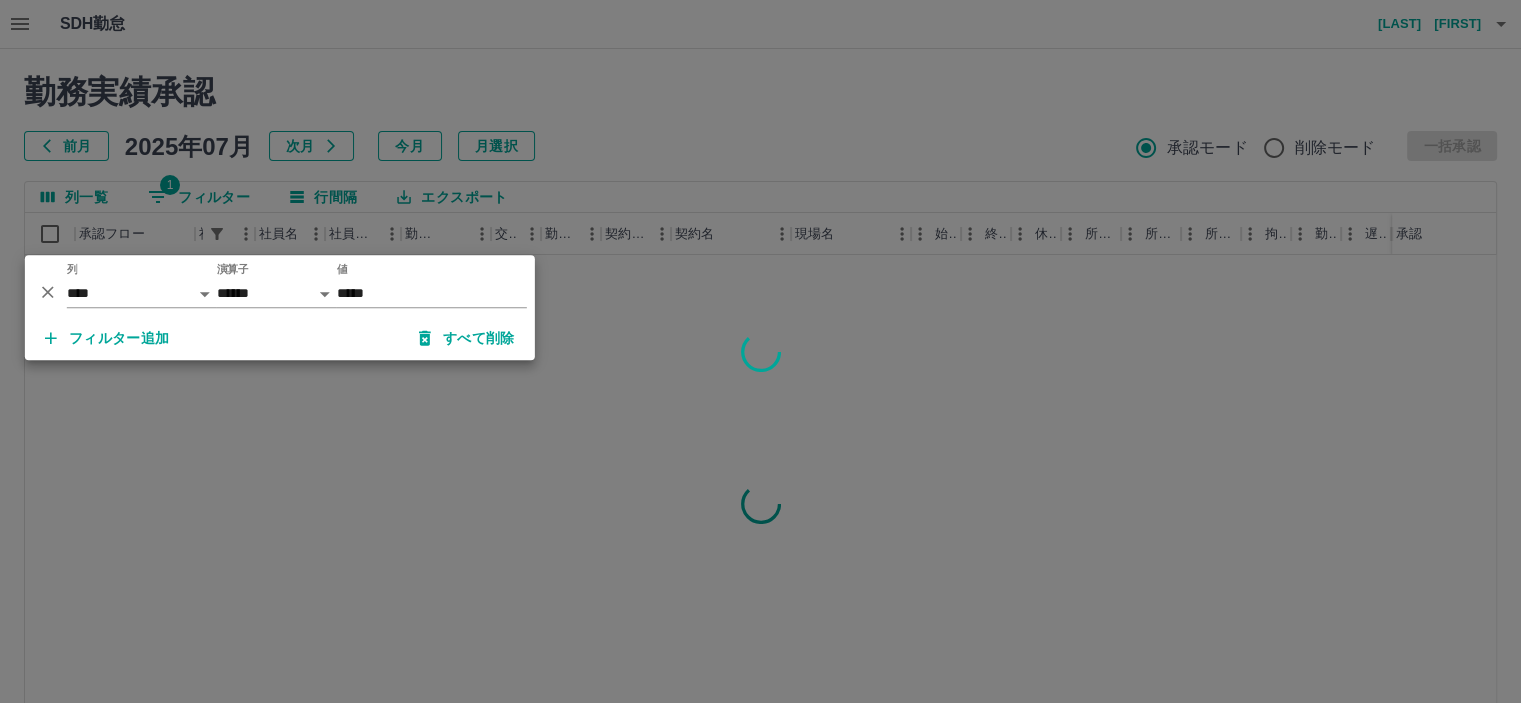 click at bounding box center [760, 351] 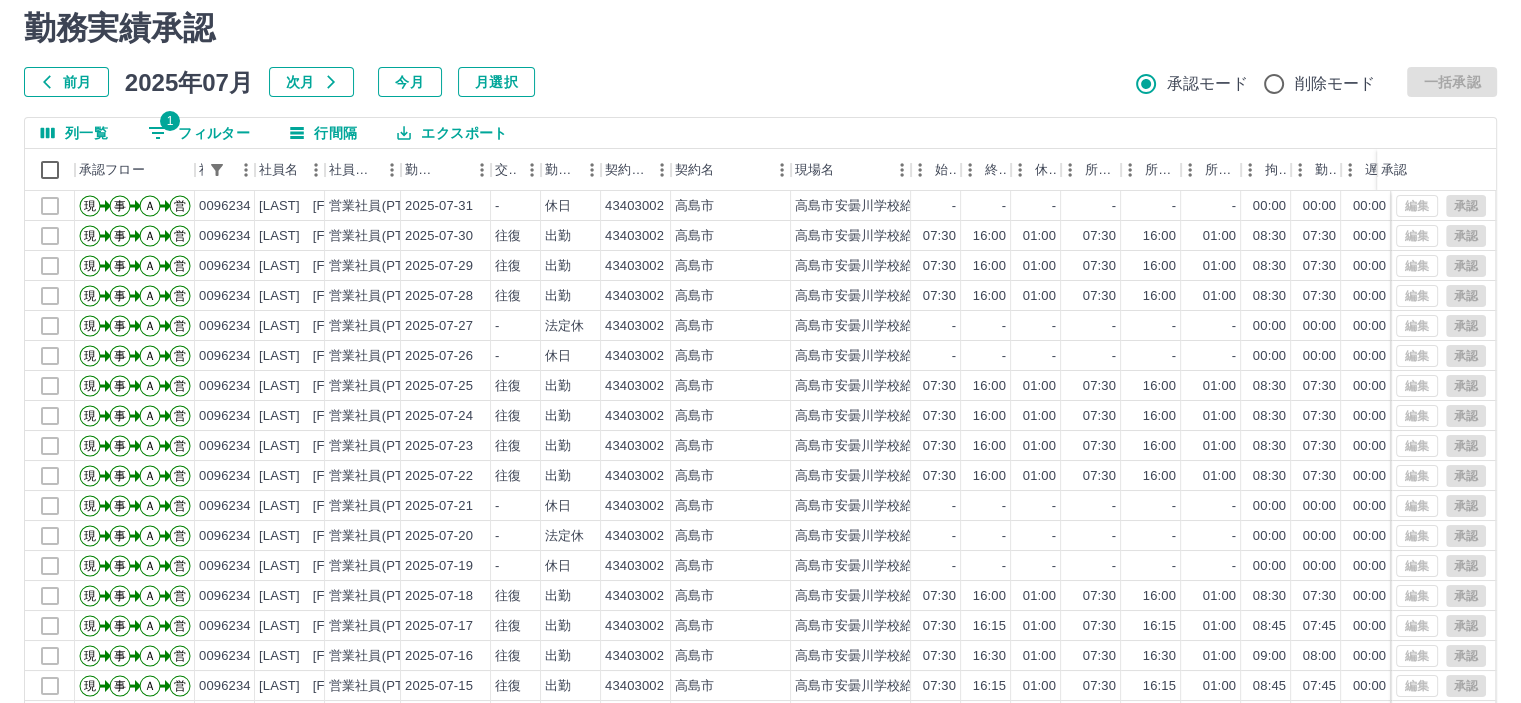 scroll, scrollTop: 100, scrollLeft: 0, axis: vertical 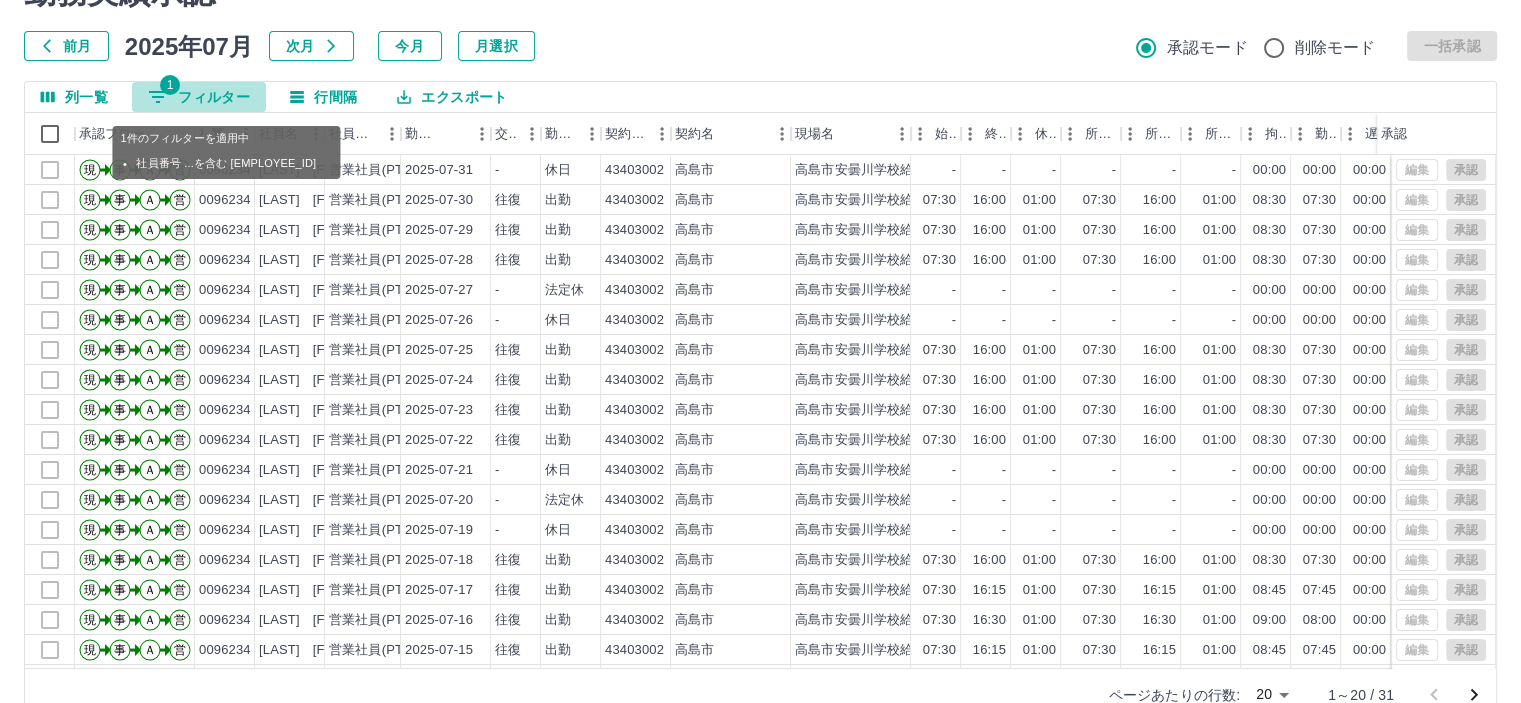 click on "1 フィルター" at bounding box center [199, 97] 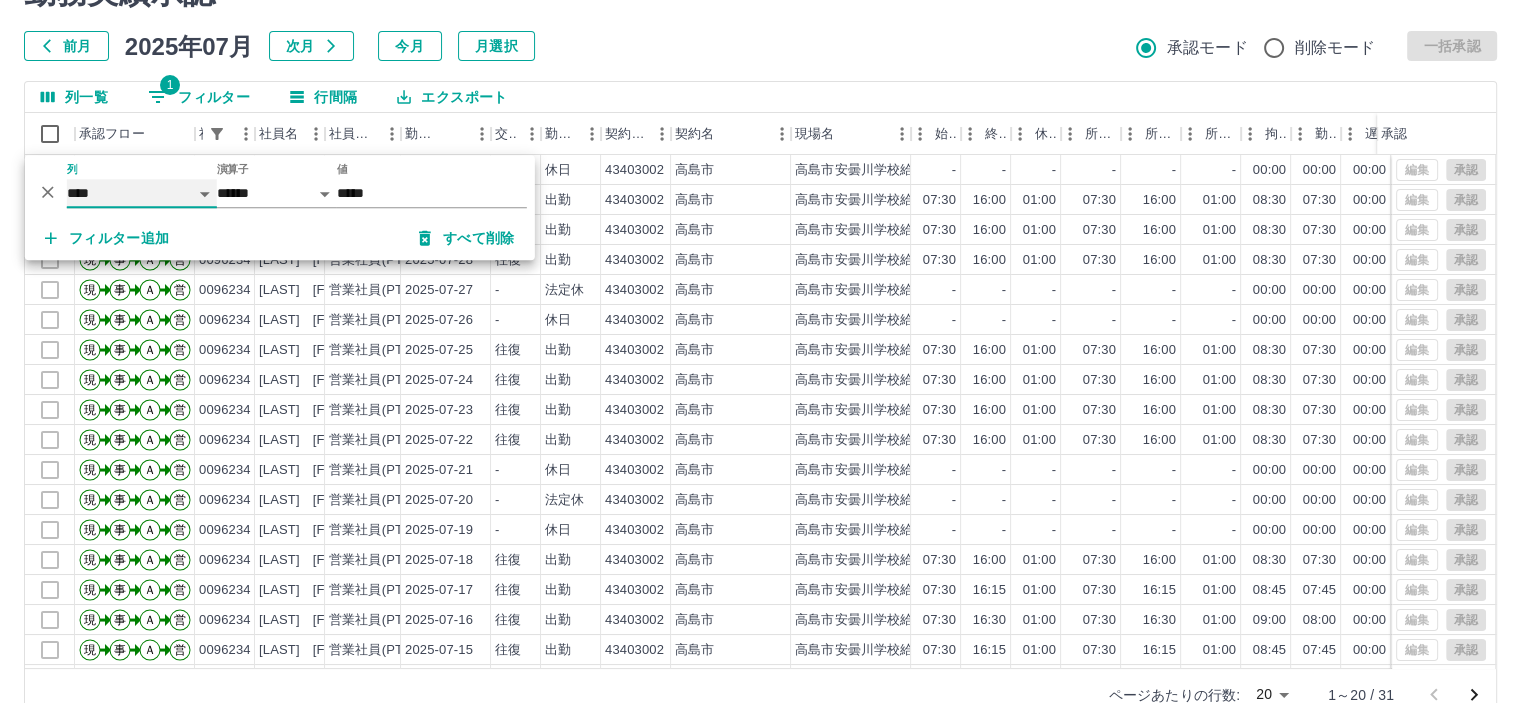 click on "**** *** **** *** *** **** ***** *** *** ** ** ** **** **** **** ** ** *** **** *****" at bounding box center [142, 193] 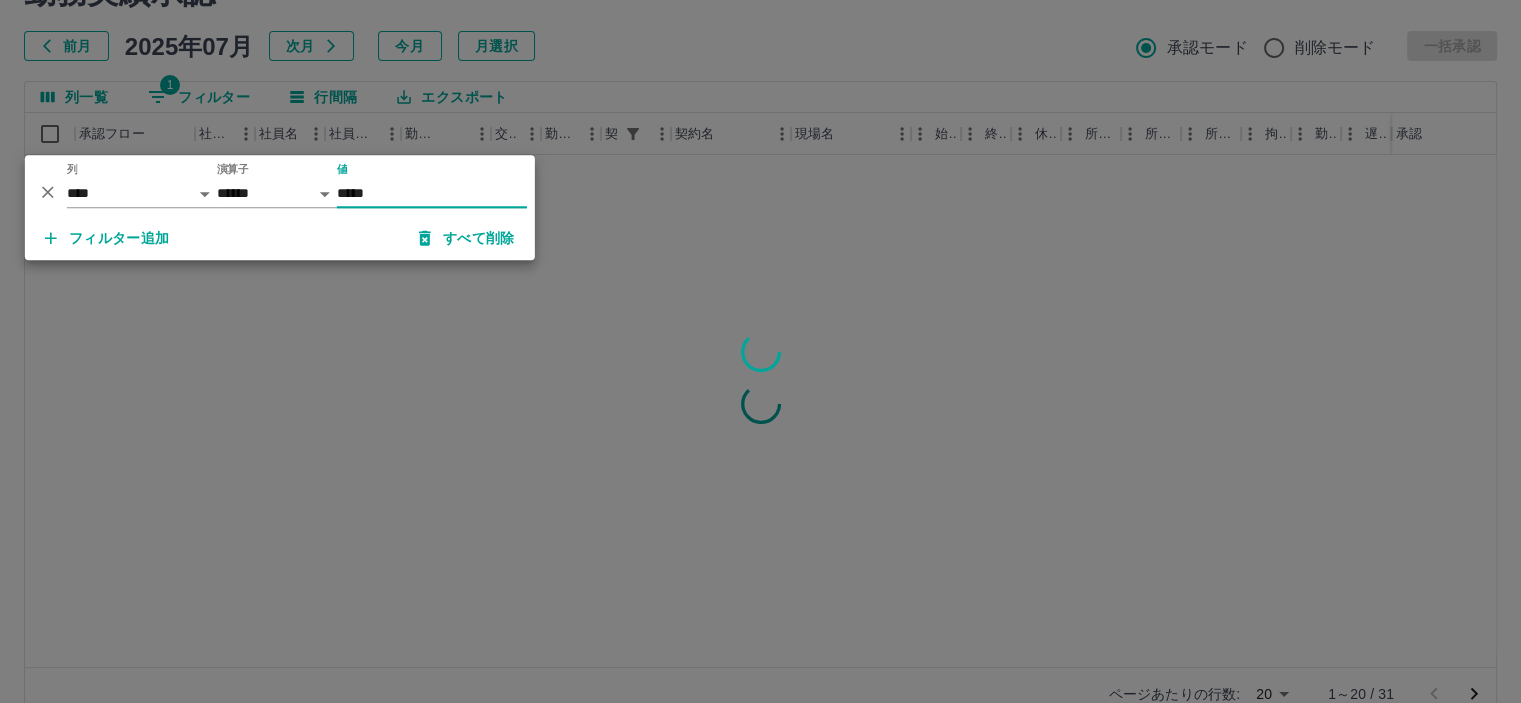 click on "*****" at bounding box center [432, 193] 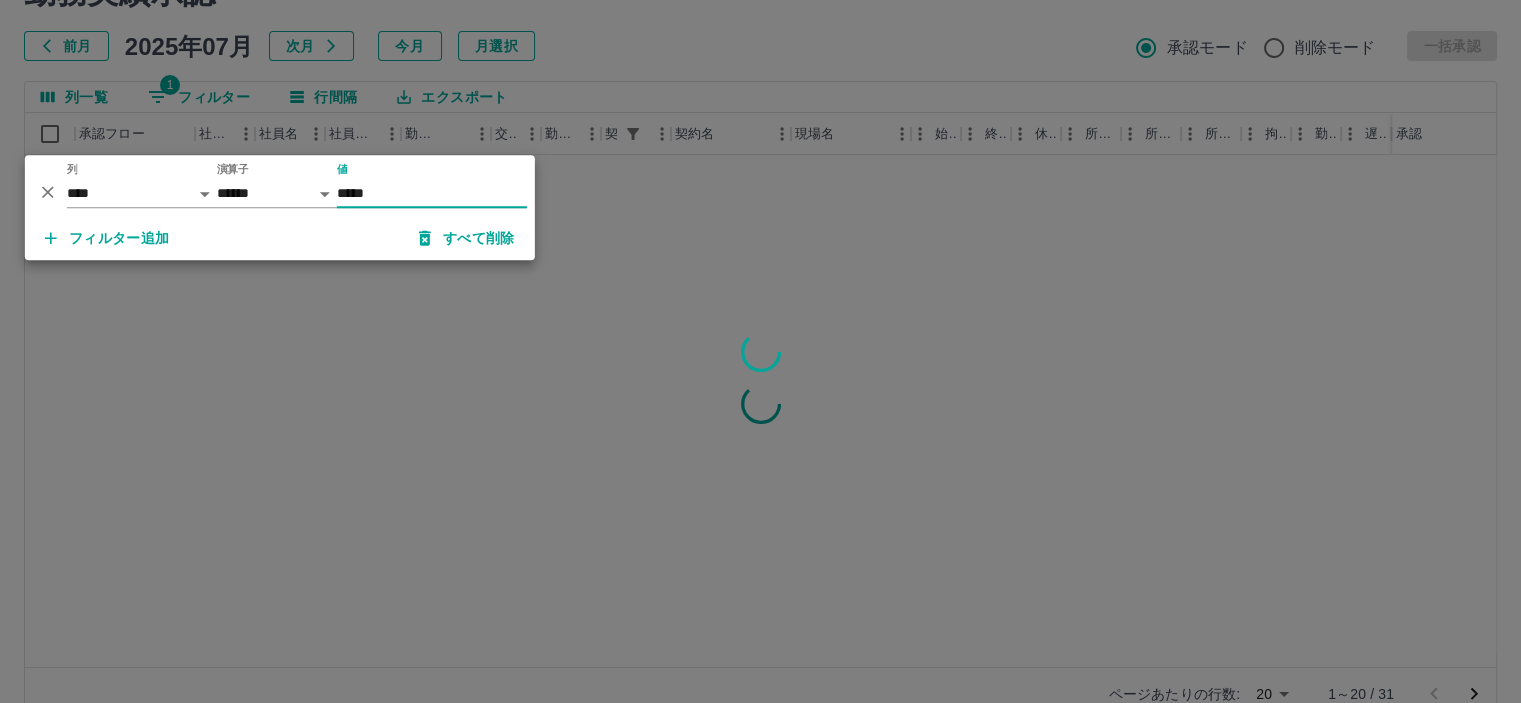 type on "*****" 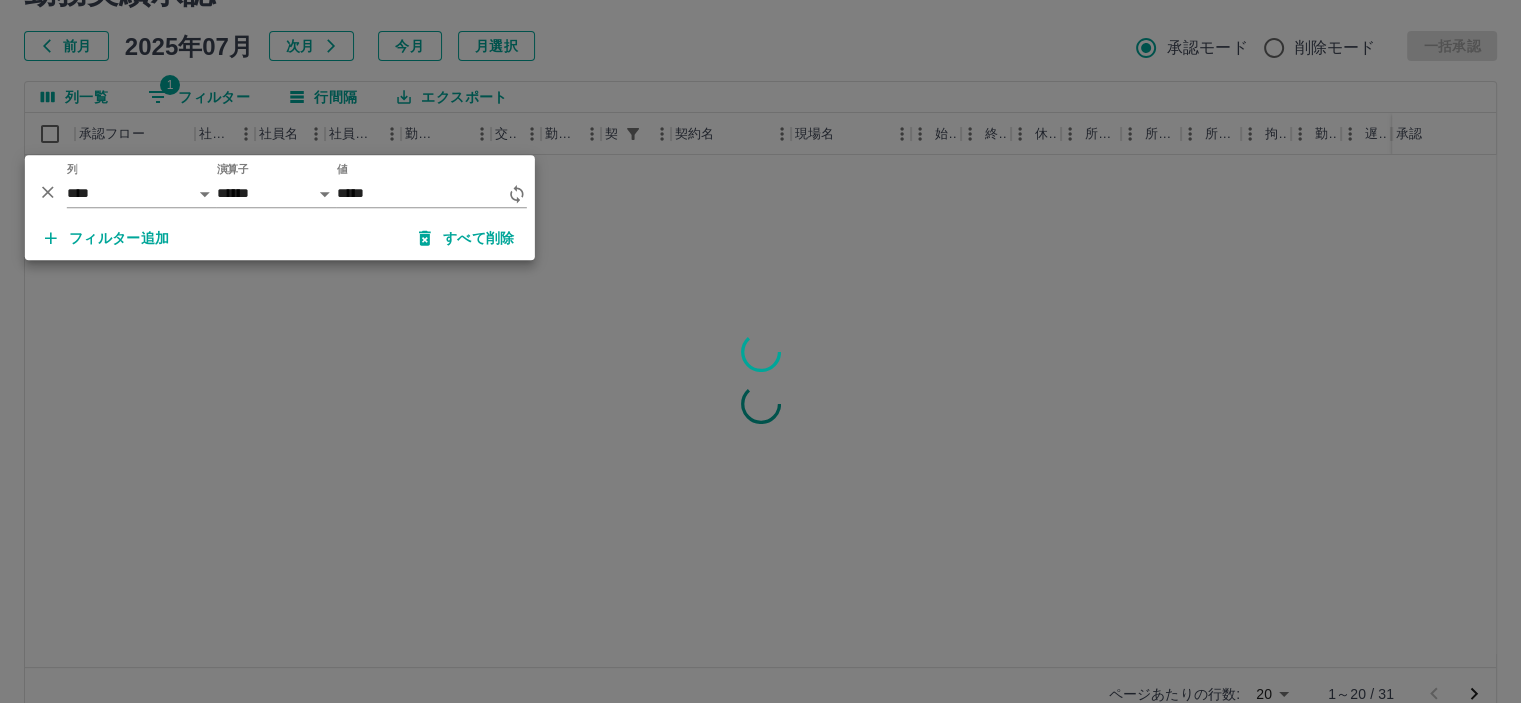click at bounding box center [760, 351] 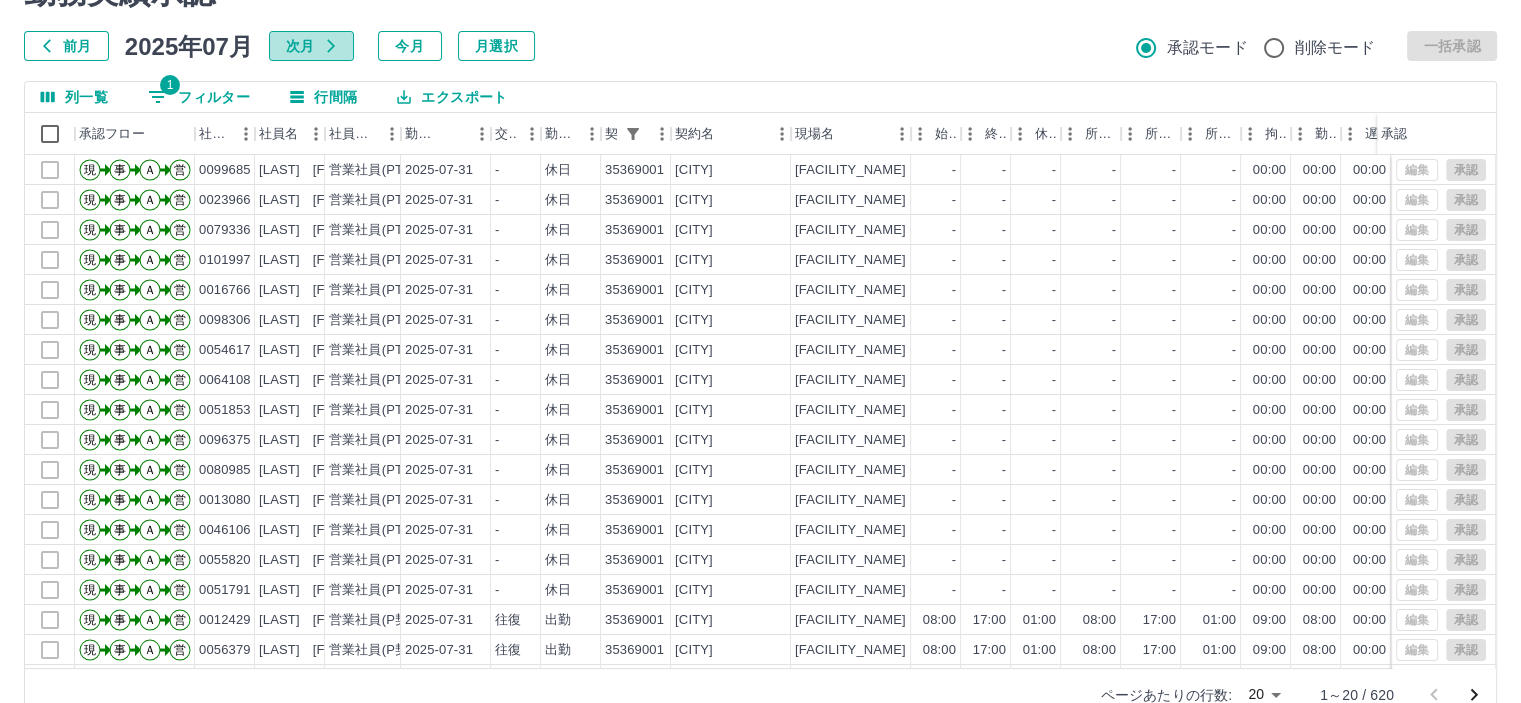 click on "次月" at bounding box center (311, 46) 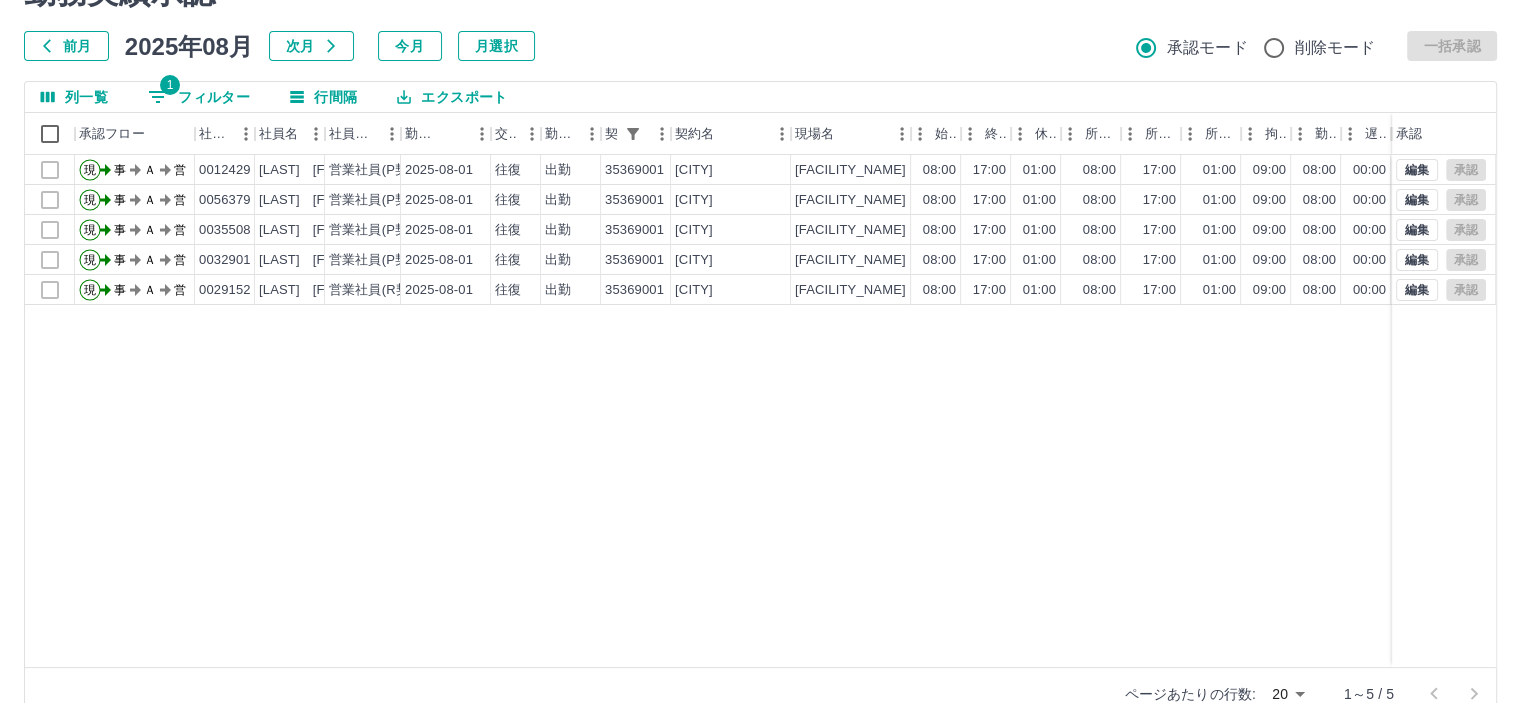 scroll, scrollTop: 0, scrollLeft: 0, axis: both 